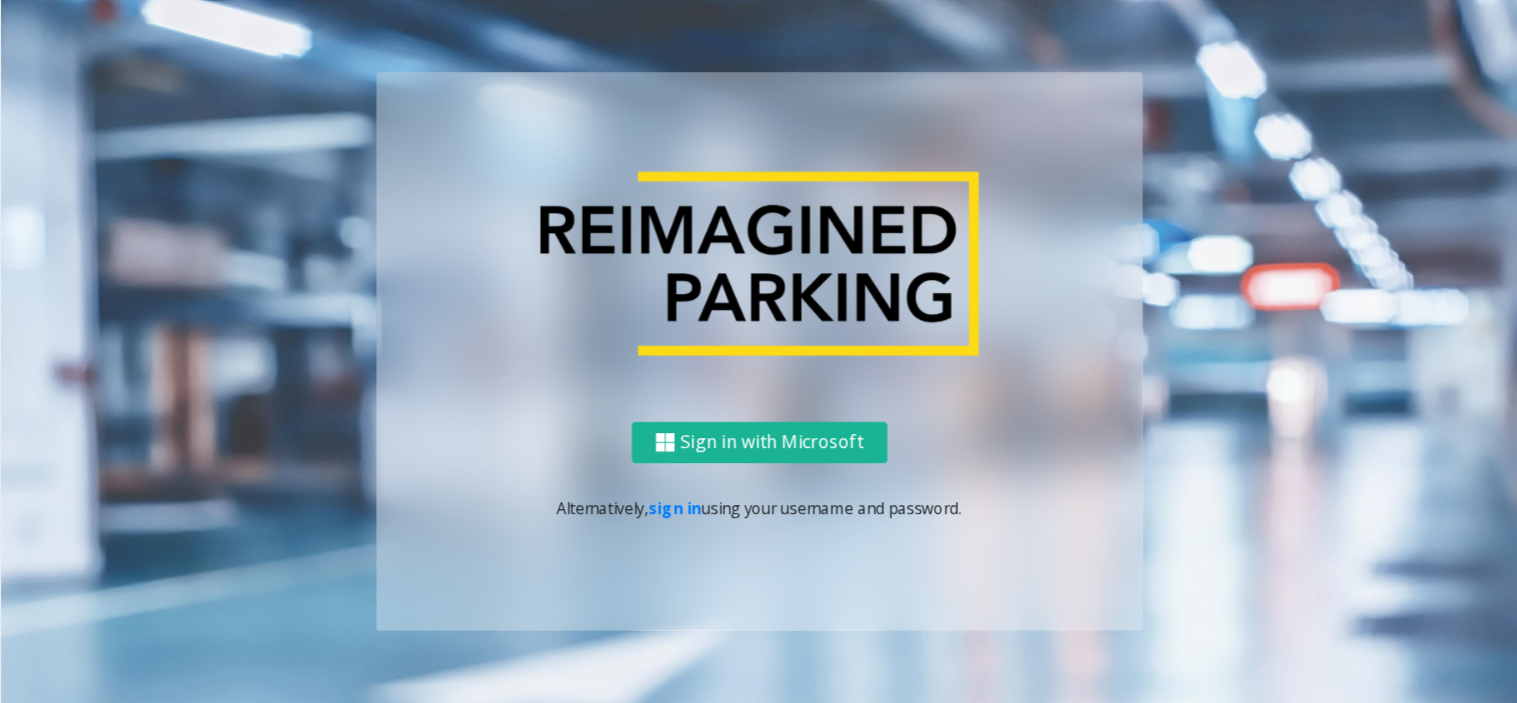 scroll, scrollTop: 0, scrollLeft: 0, axis: both 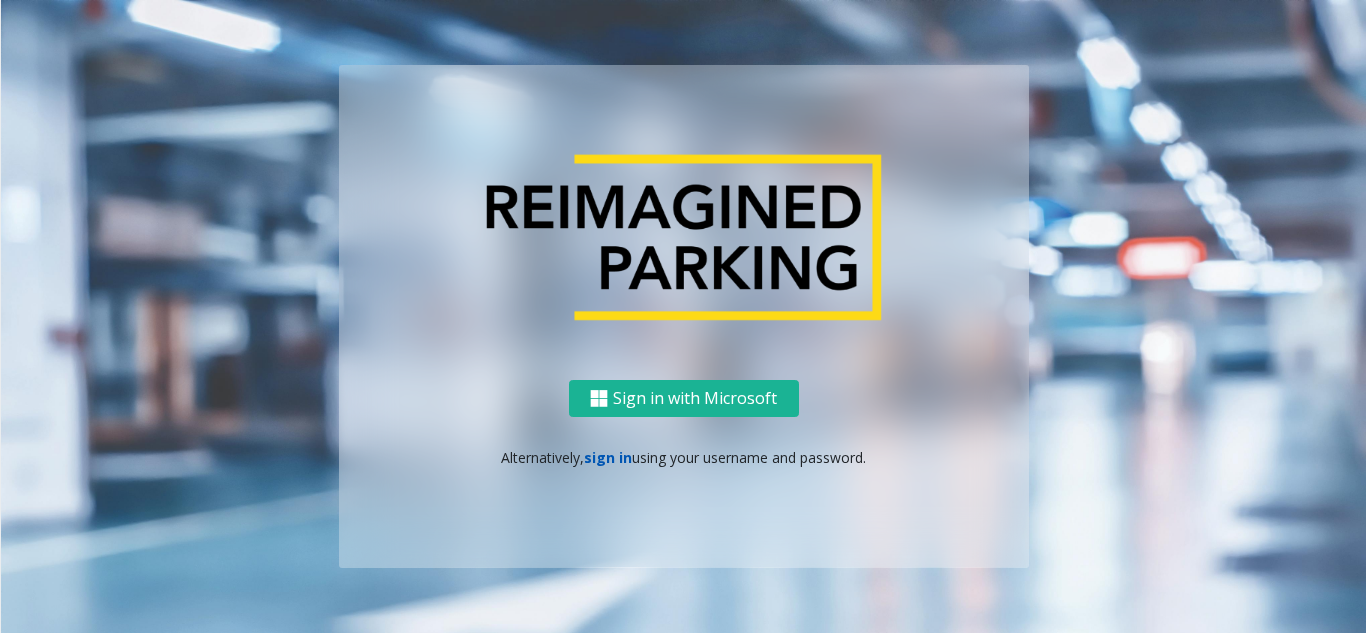 click on "sign in" 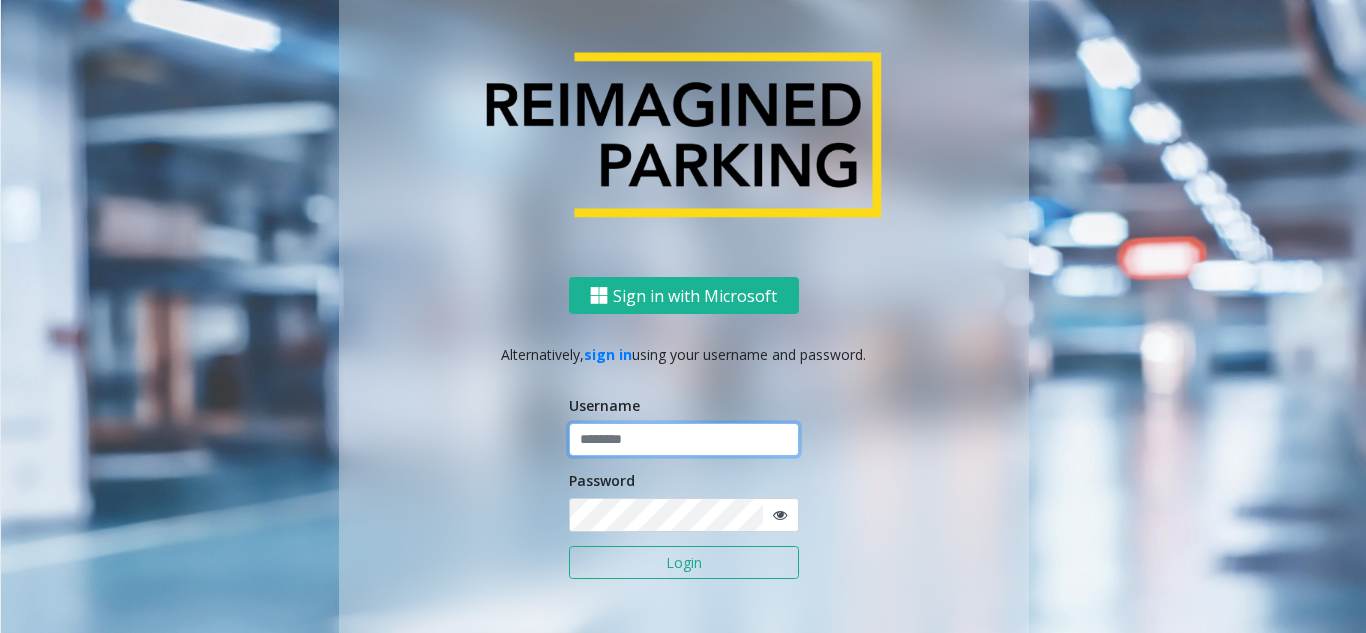 click 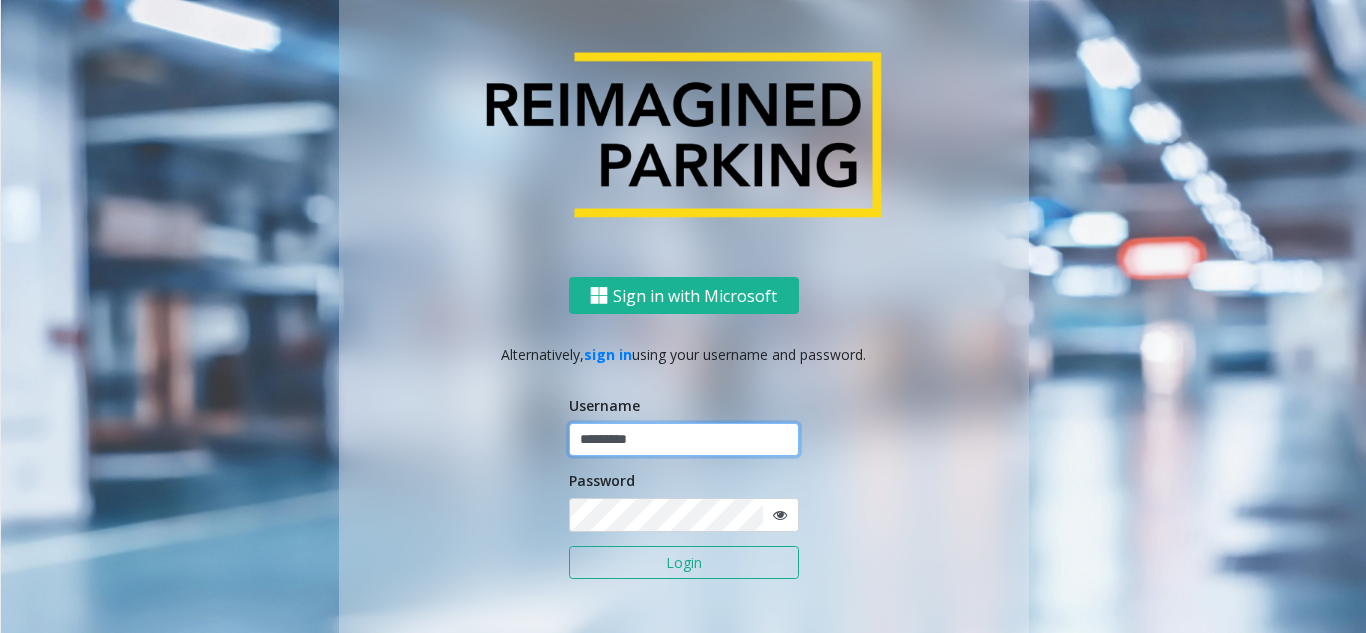 type on "*********" 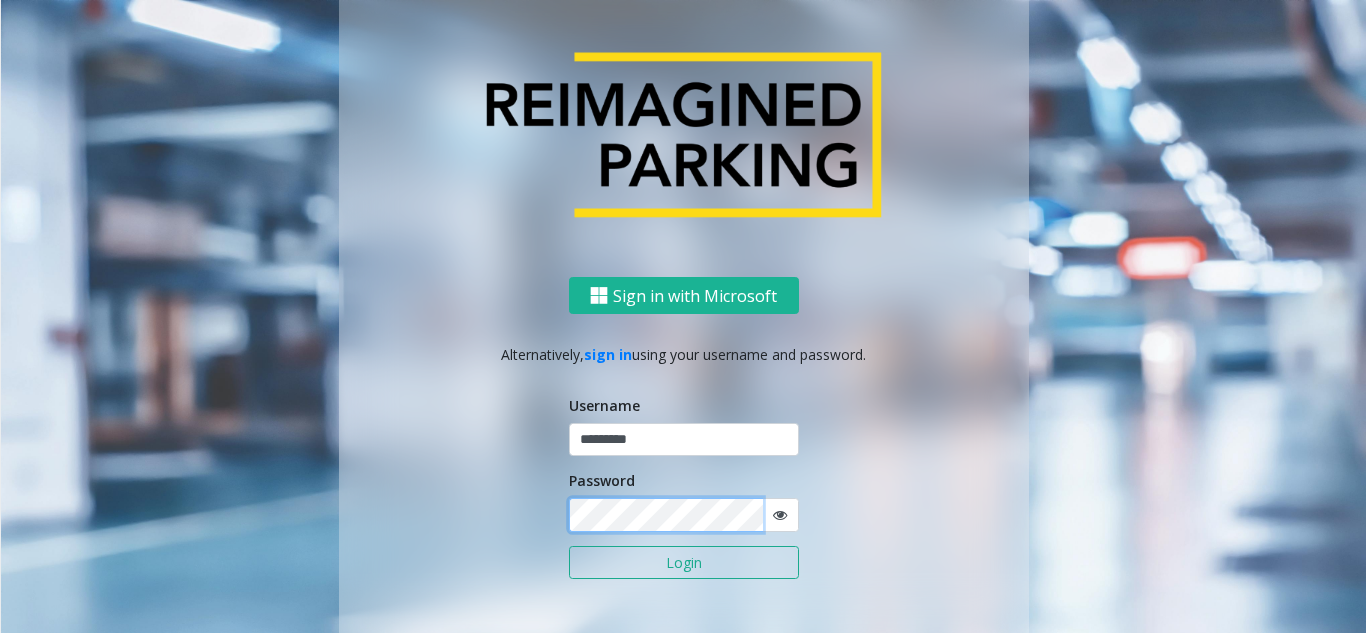 click on "Login" 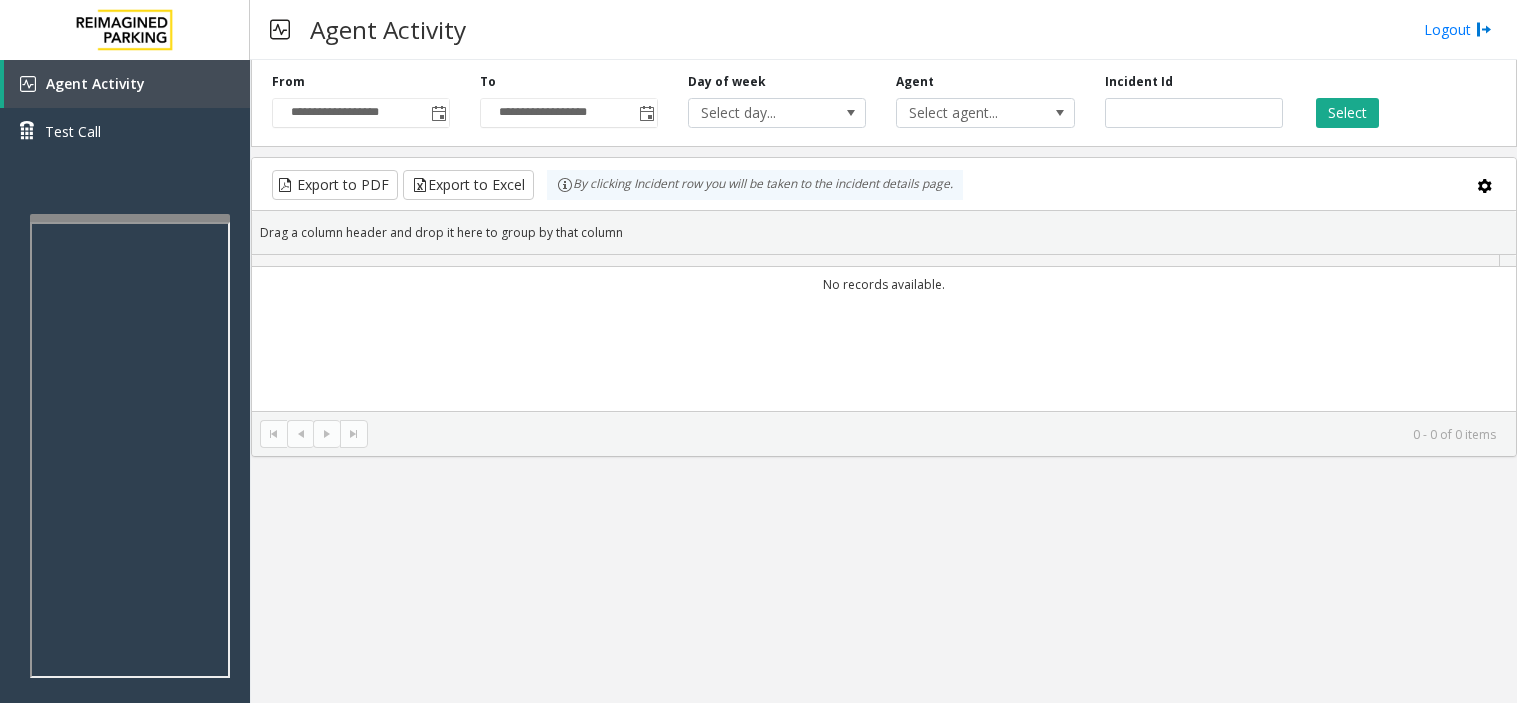 scroll, scrollTop: 0, scrollLeft: 0, axis: both 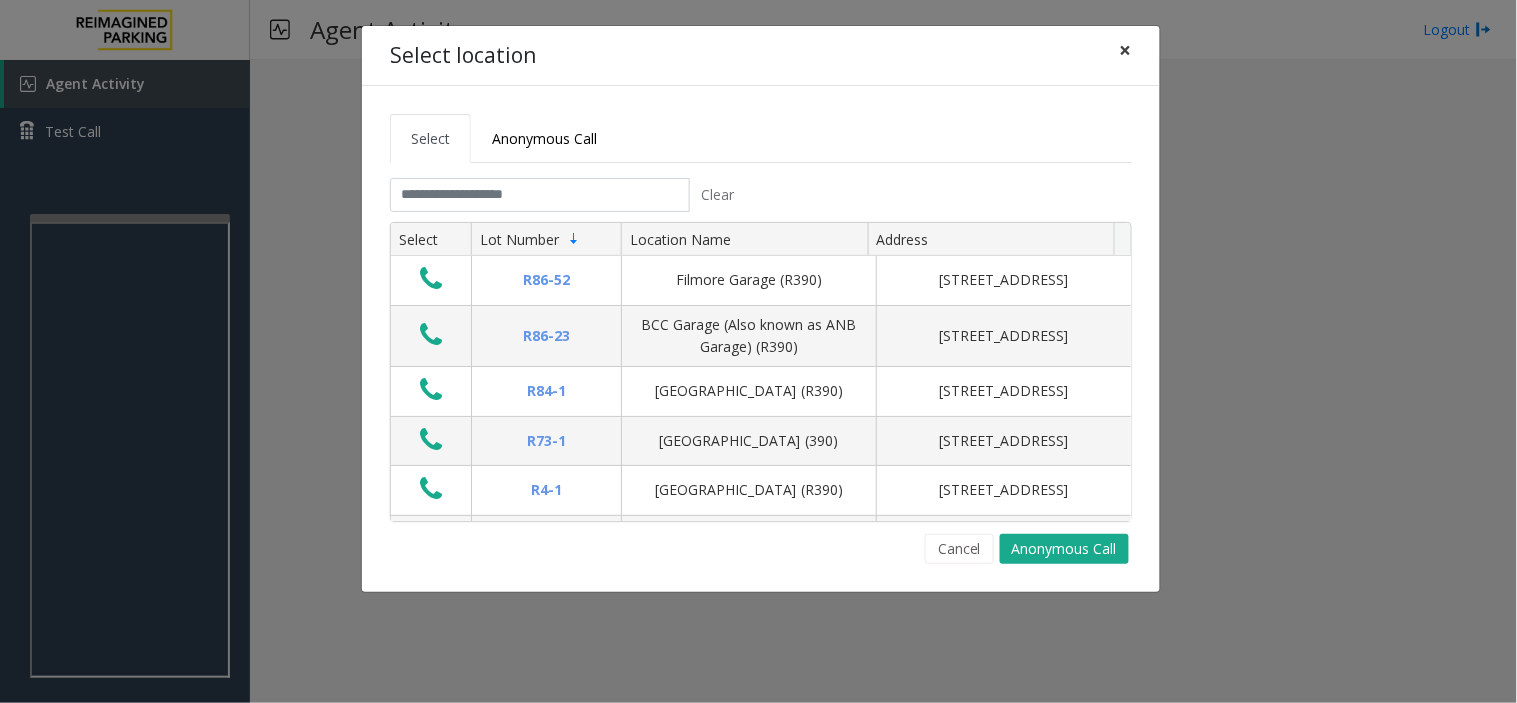 click on "×" 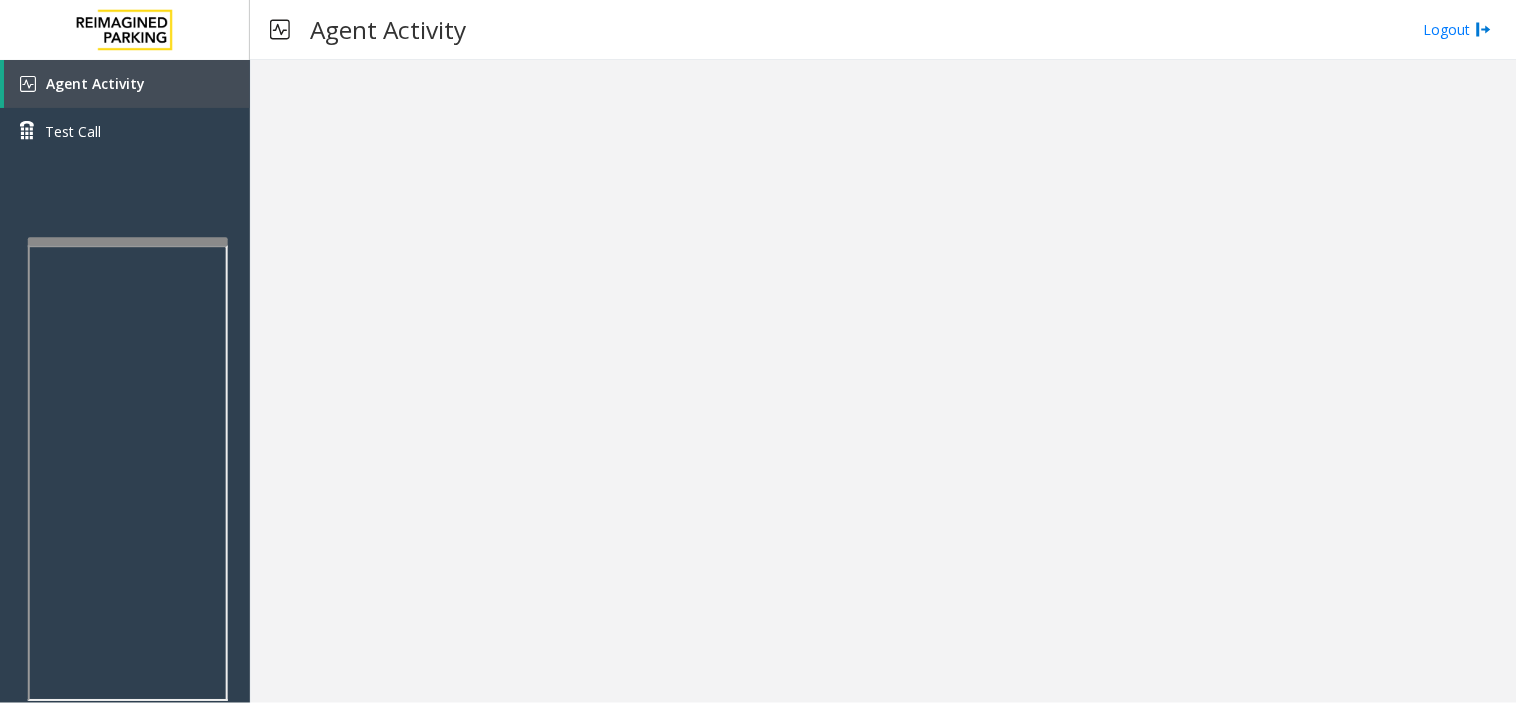 click at bounding box center (128, 471) 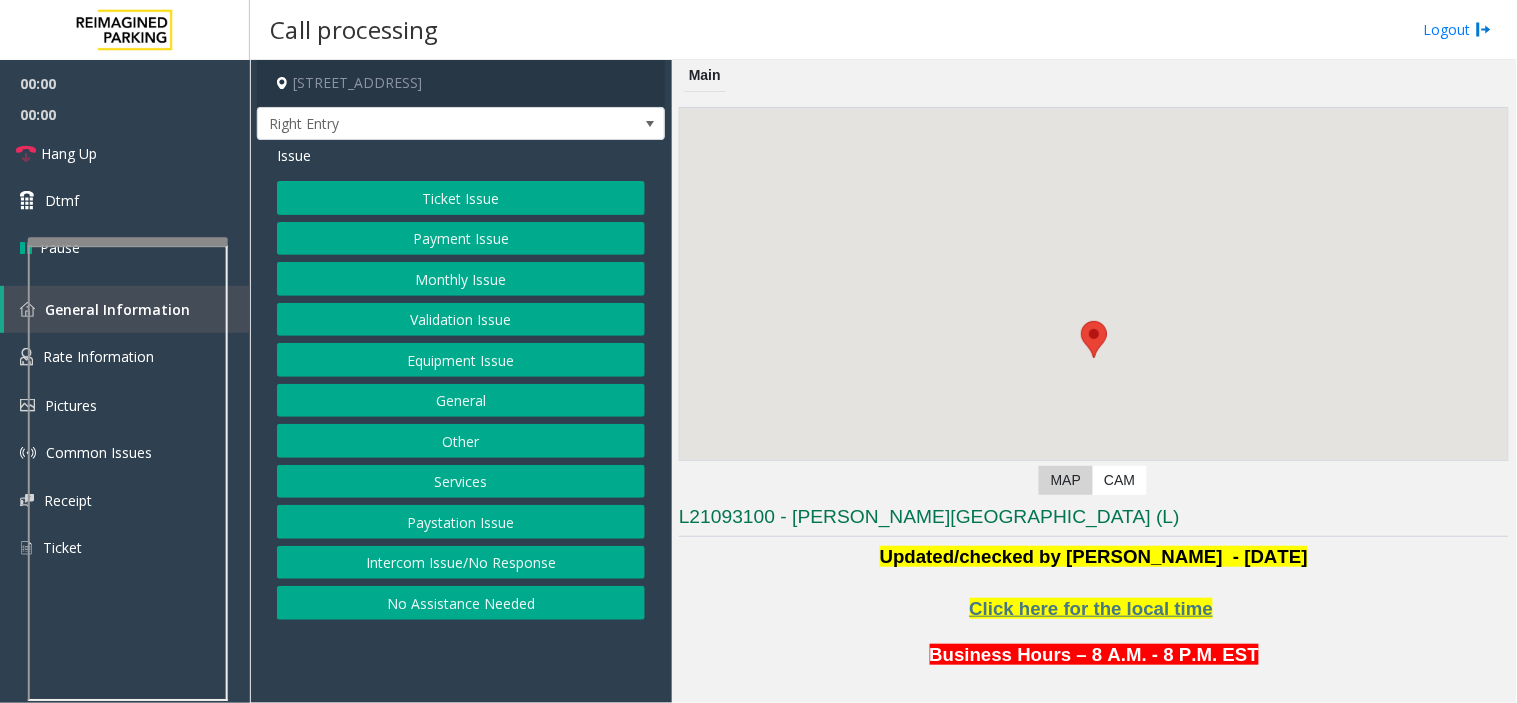 scroll, scrollTop: 444, scrollLeft: 0, axis: vertical 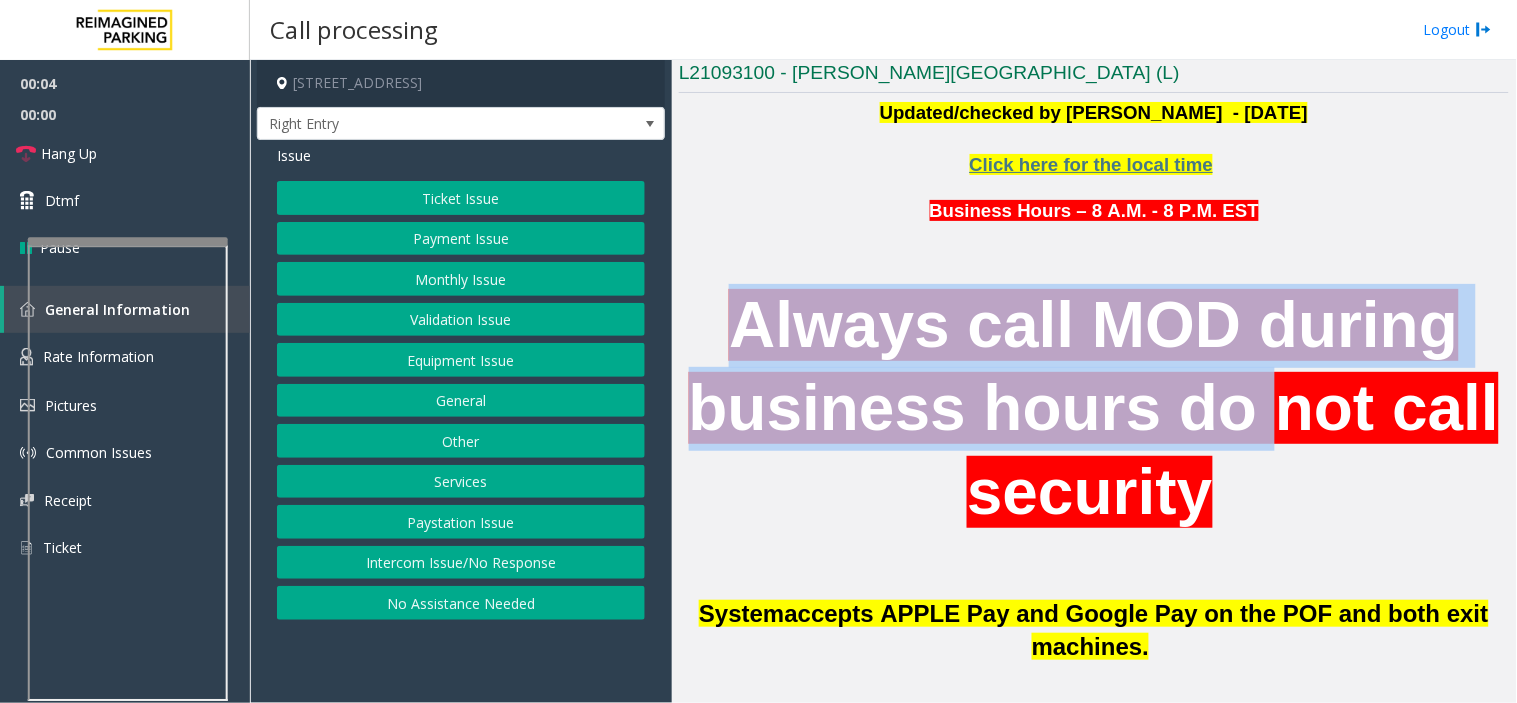drag, startPoint x: 717, startPoint y: 310, endPoint x: 1280, endPoint y: 450, distance: 580.1457 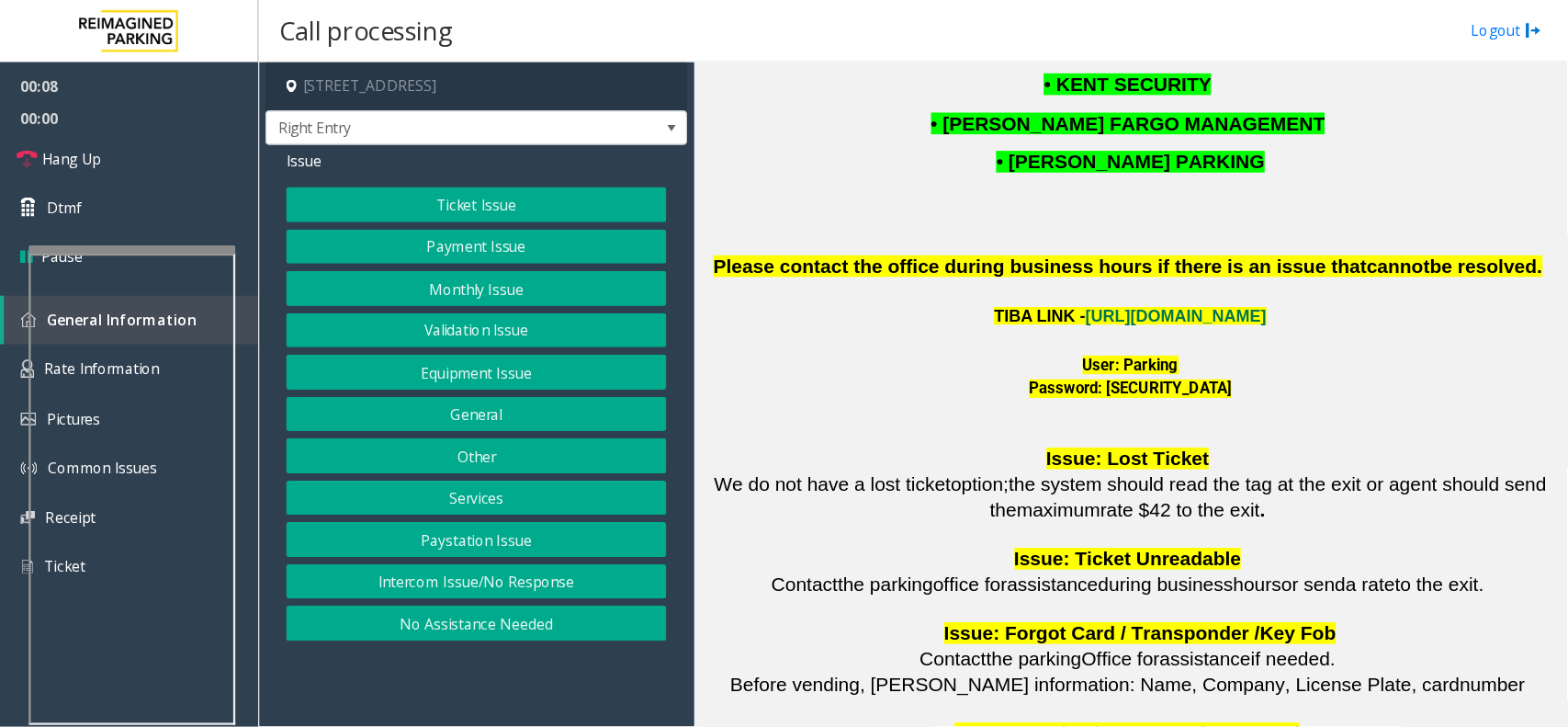 scroll, scrollTop: 2348, scrollLeft: 0, axis: vertical 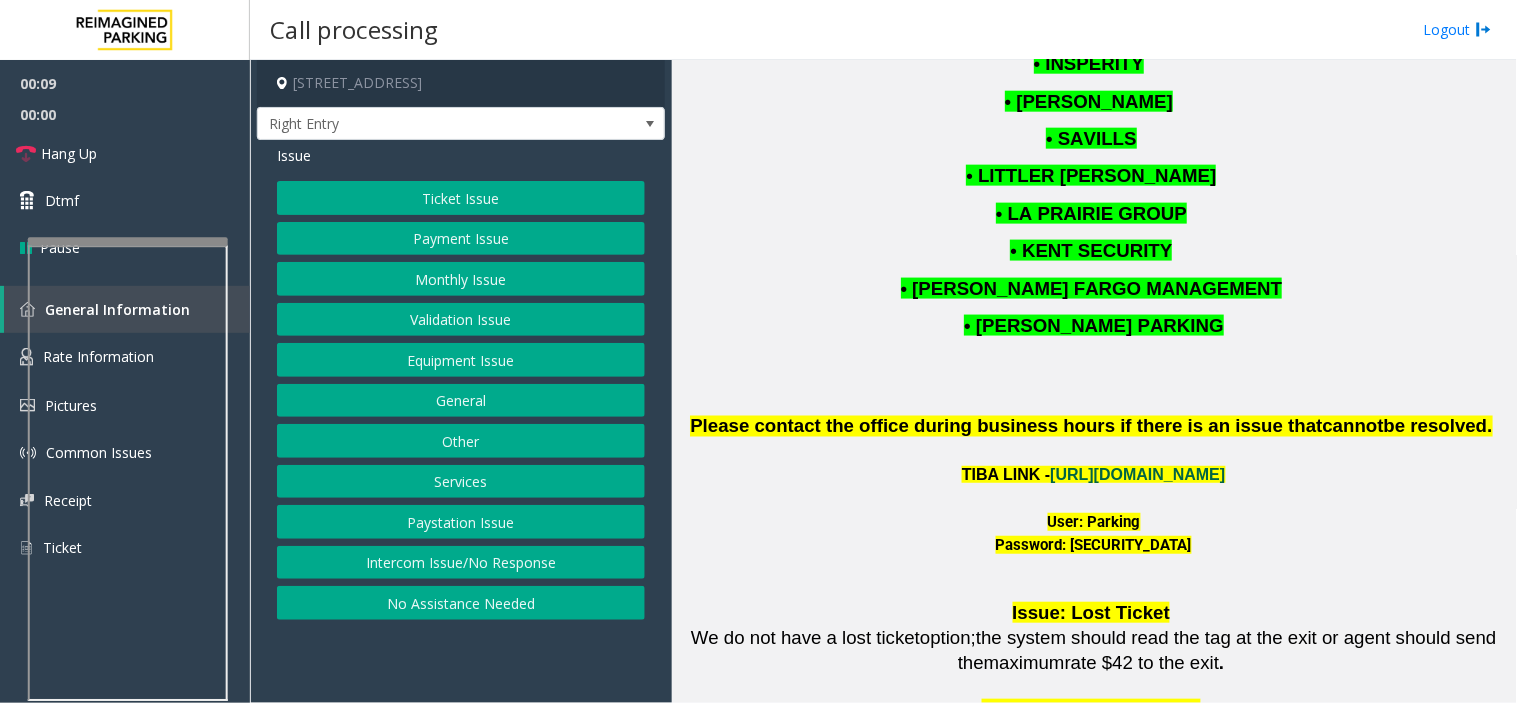 click on "https://wellsfargoctr-web.sp.tibaparking.net/" 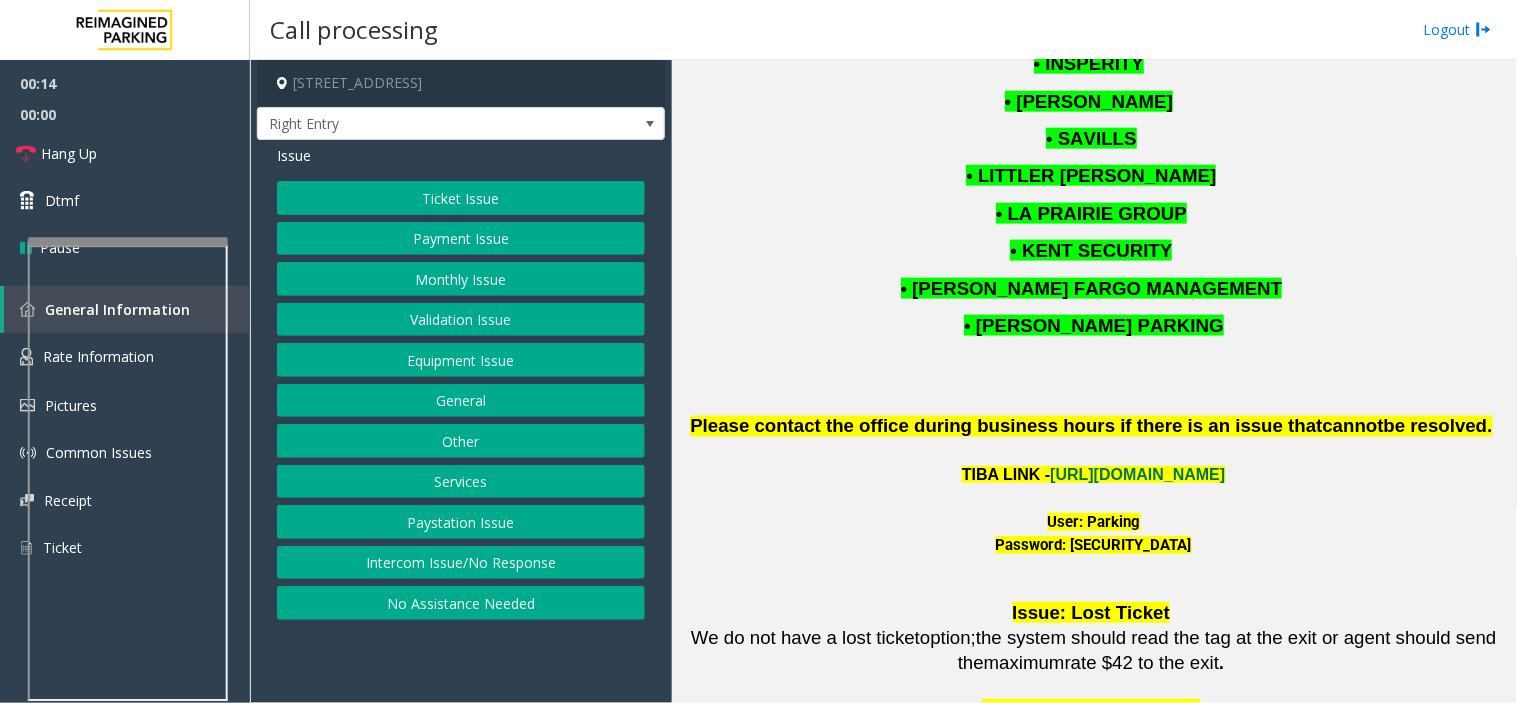 click on "User: Parking" 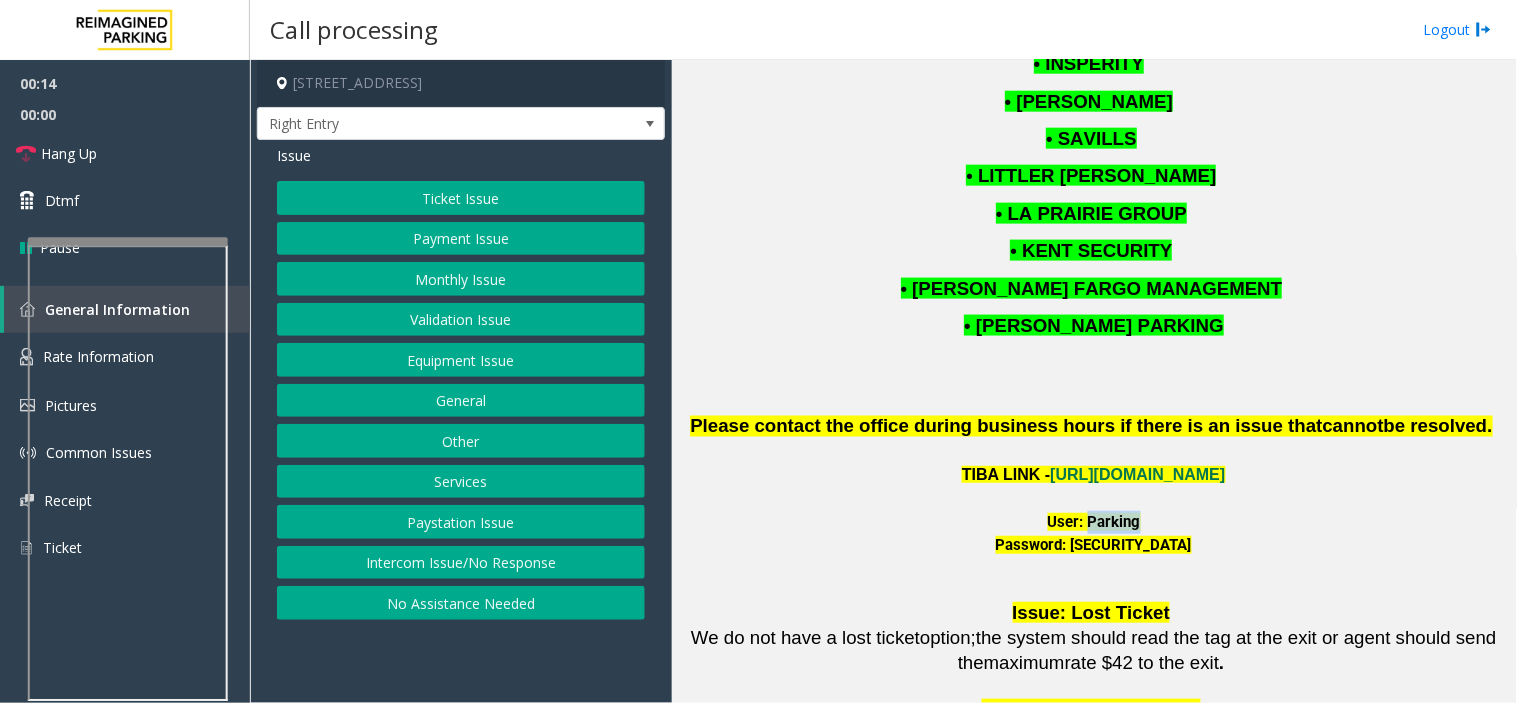 click on "User: Parking" 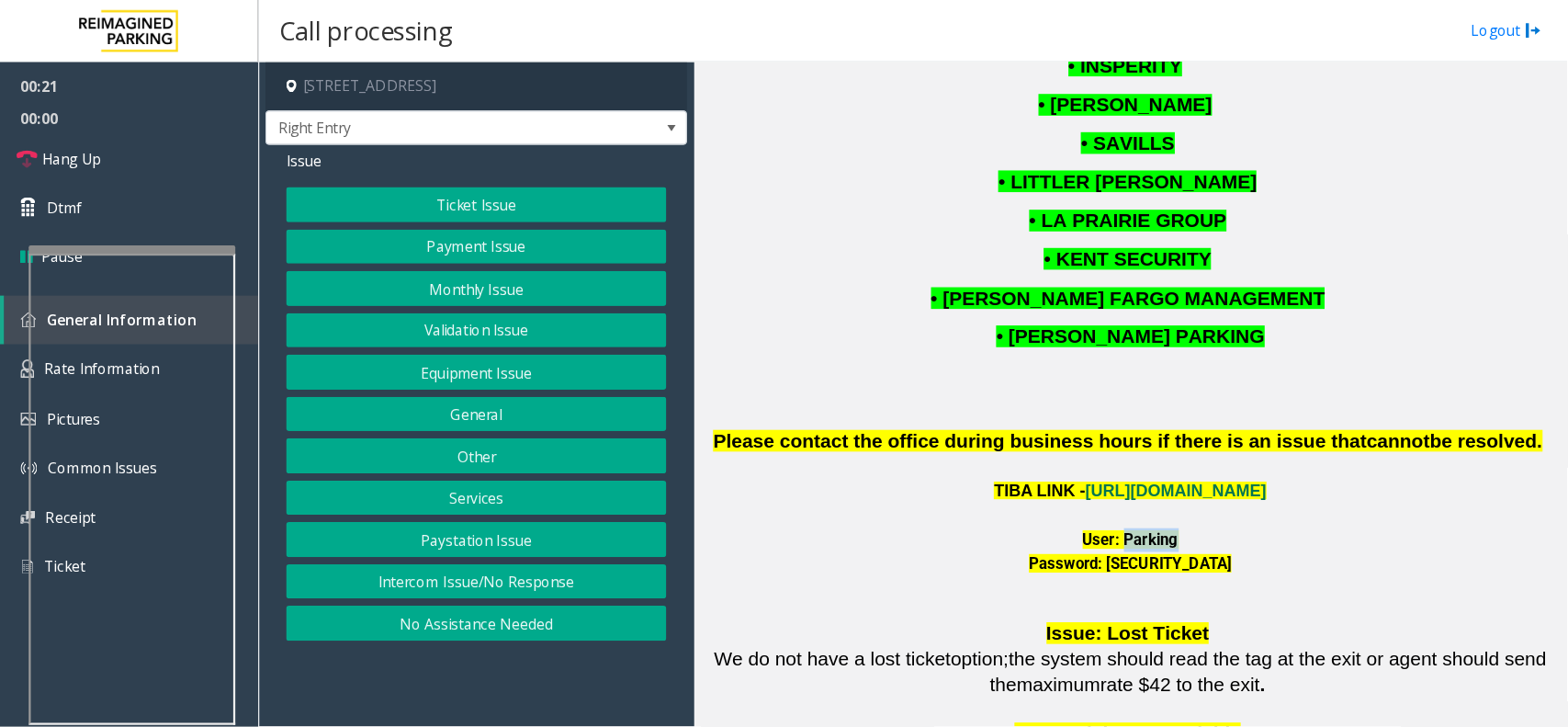 scroll, scrollTop: 2348, scrollLeft: 0, axis: vertical 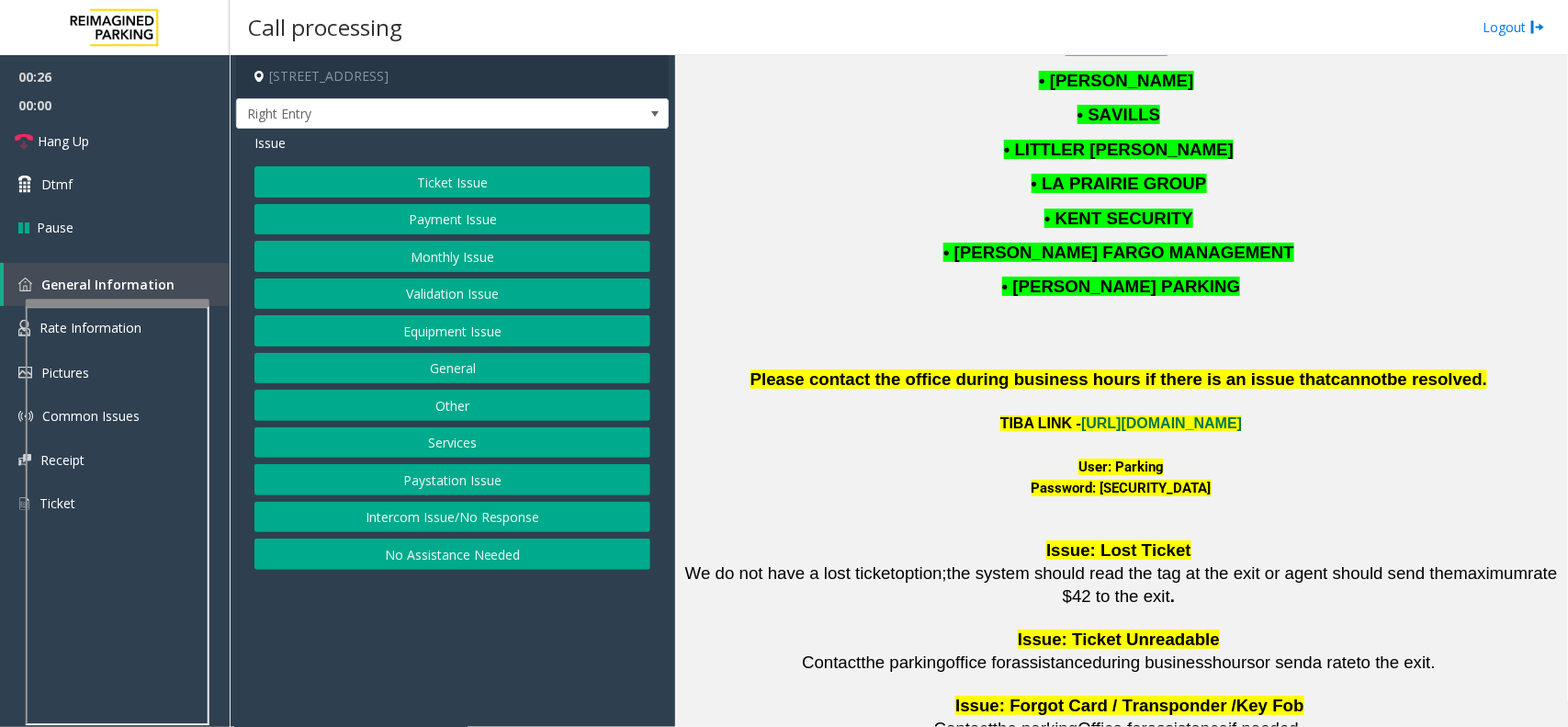 click on "• LANIER PARKING" 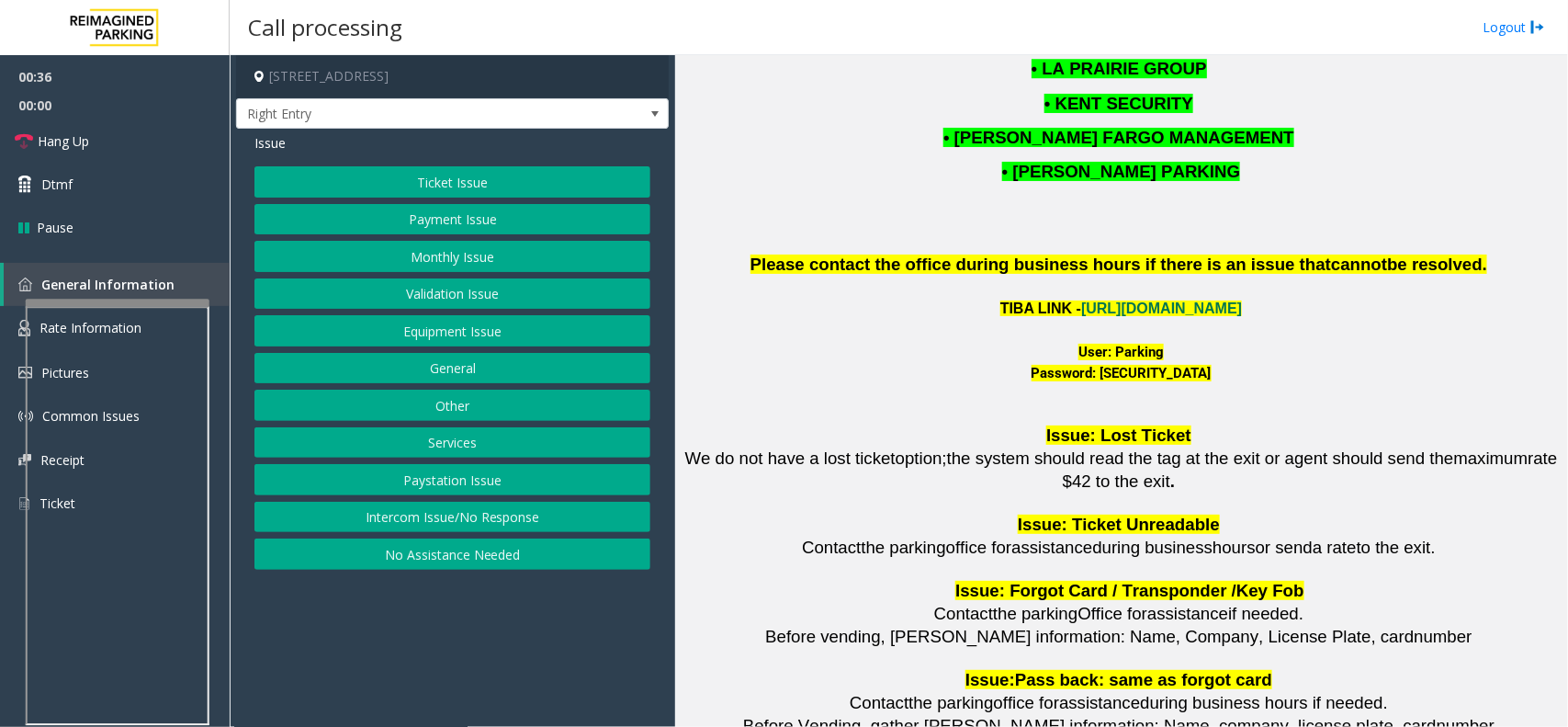 scroll, scrollTop: 2578, scrollLeft: 0, axis: vertical 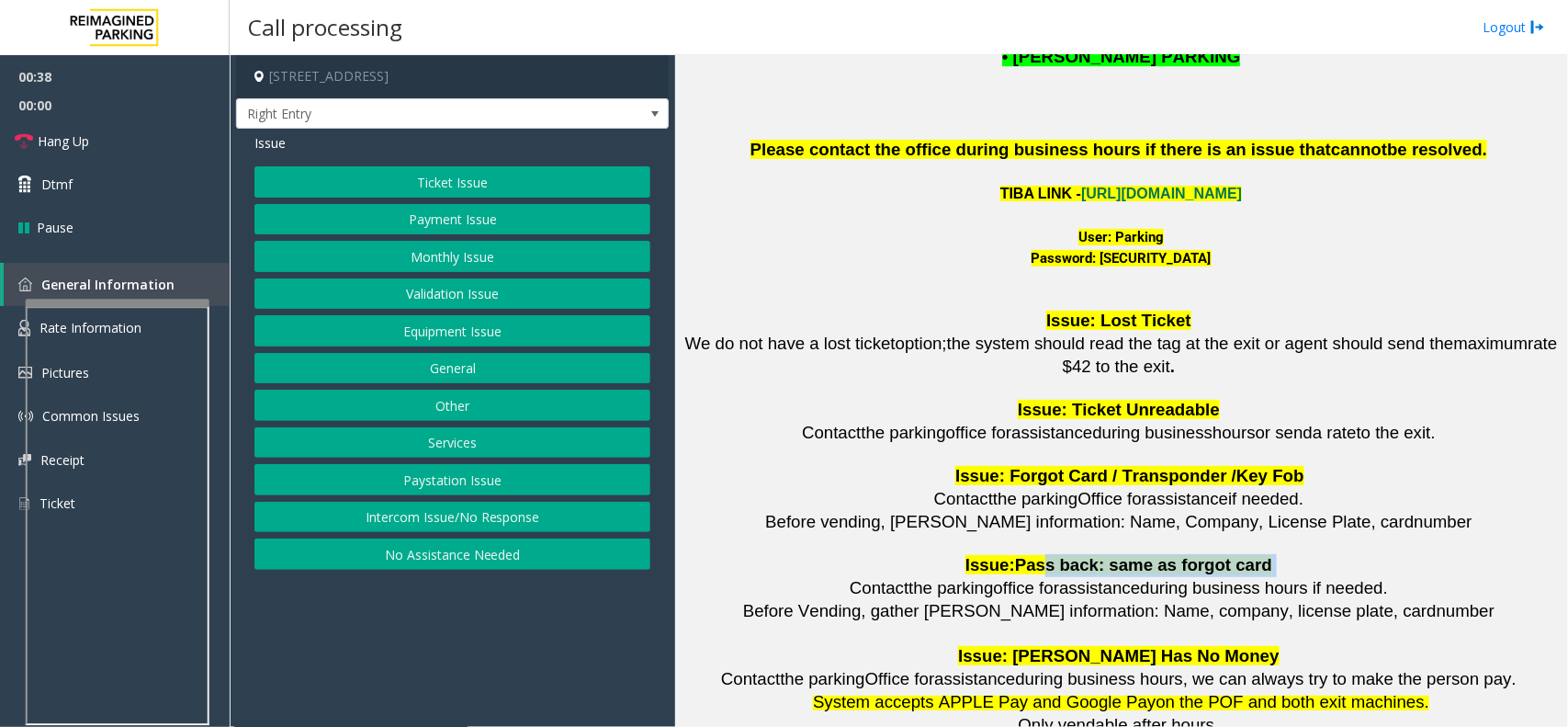 drag, startPoint x: 1144, startPoint y: 524, endPoint x: 1258, endPoint y: 529, distance: 114.1096 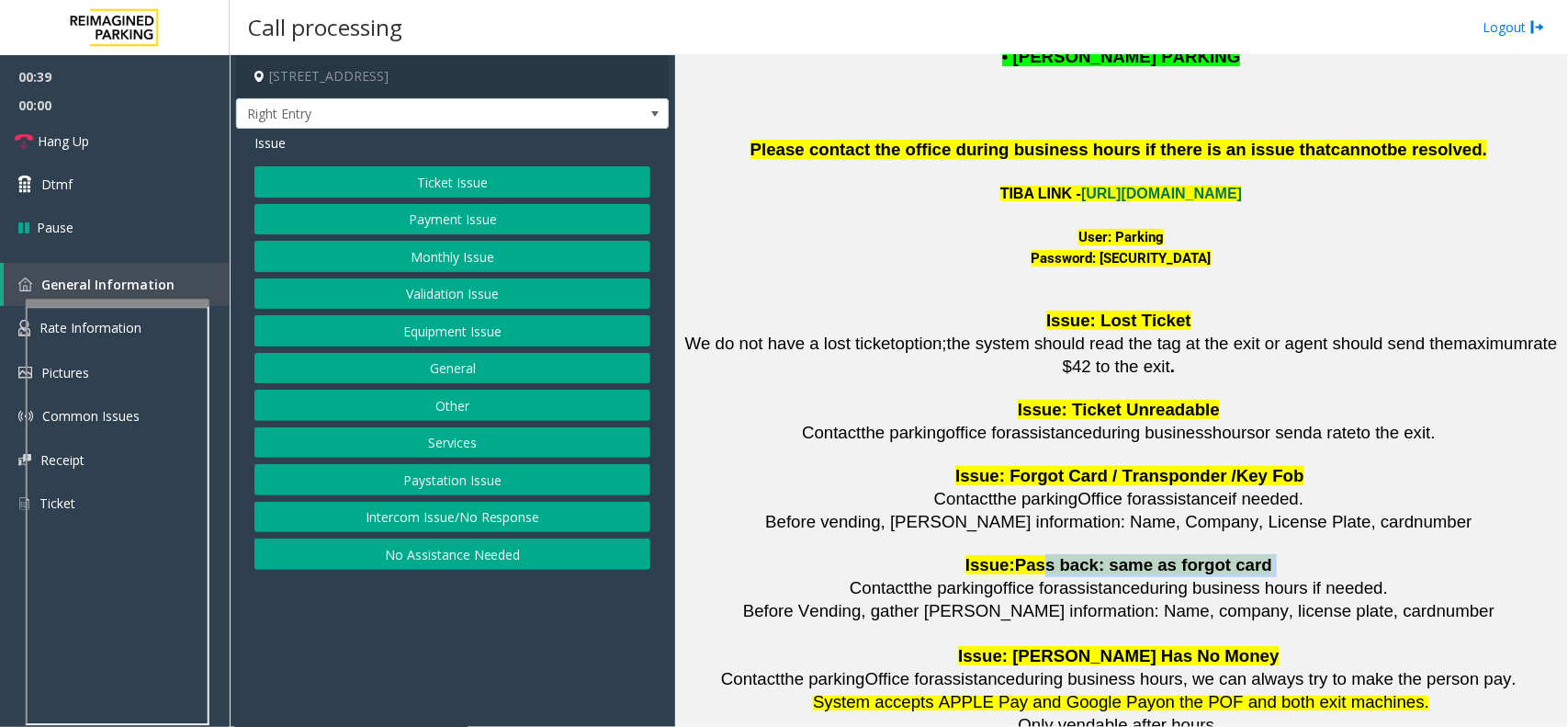 click on "Issue:  Pass back : same as forgot card" 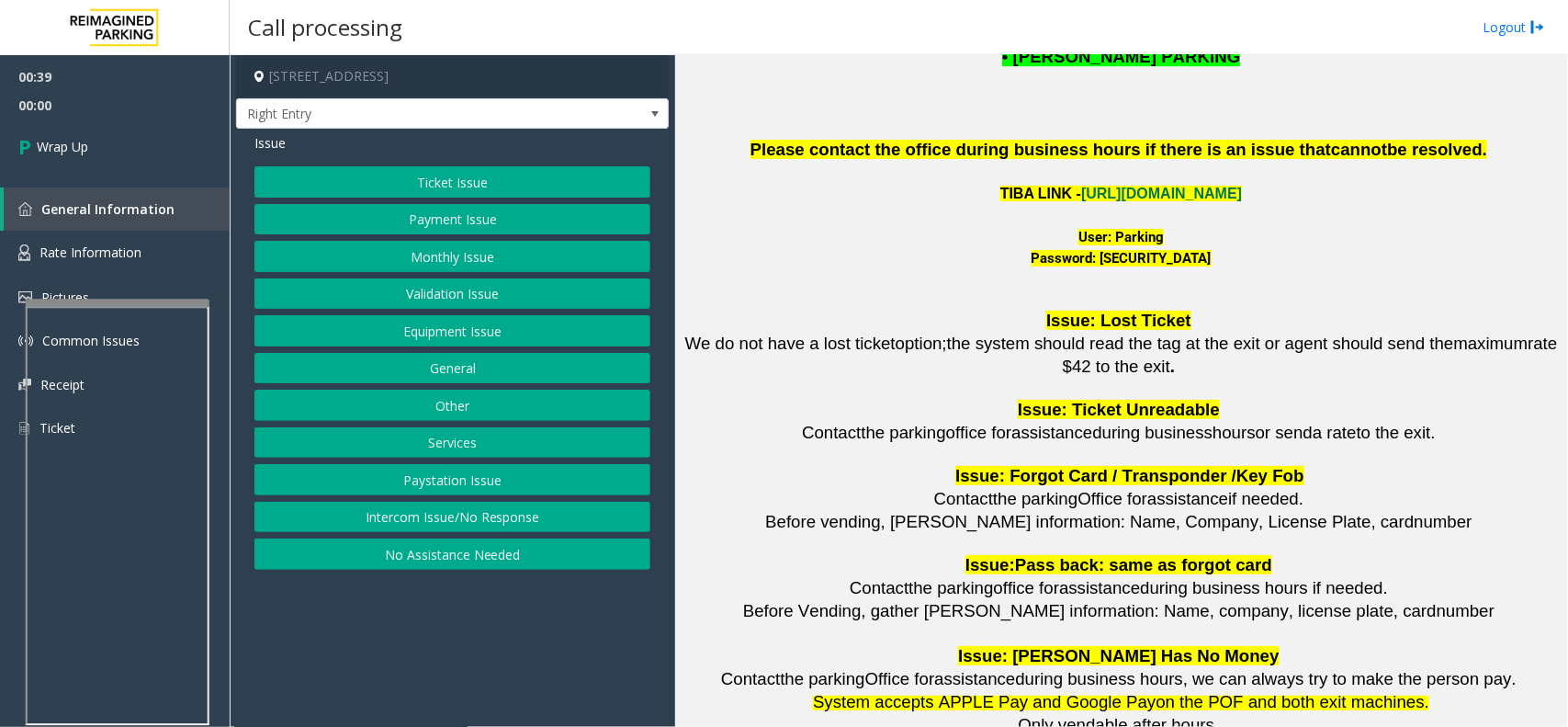 drag, startPoint x: 929, startPoint y: 548, endPoint x: 1062, endPoint y: 545, distance: 133.03383 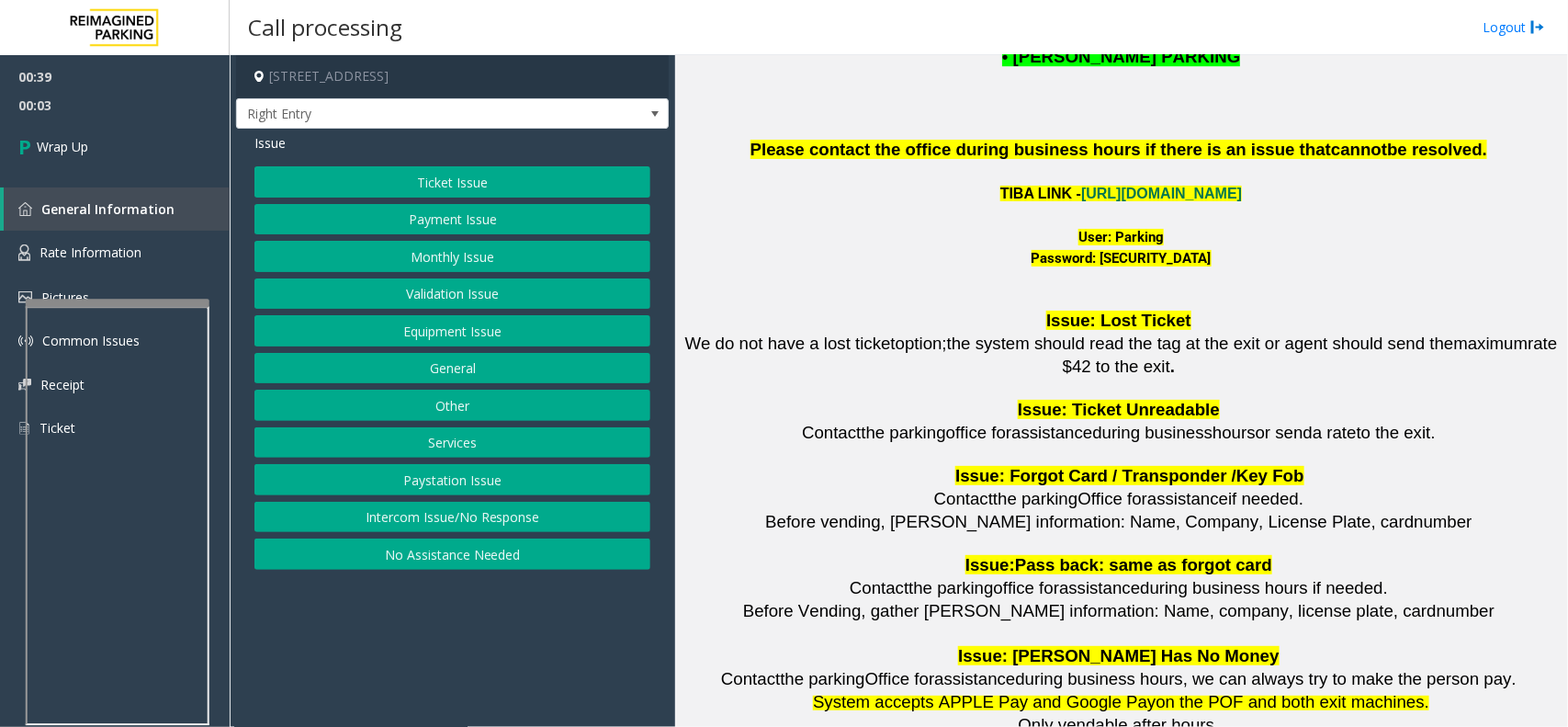 click on "Intercom Issue/No Response" 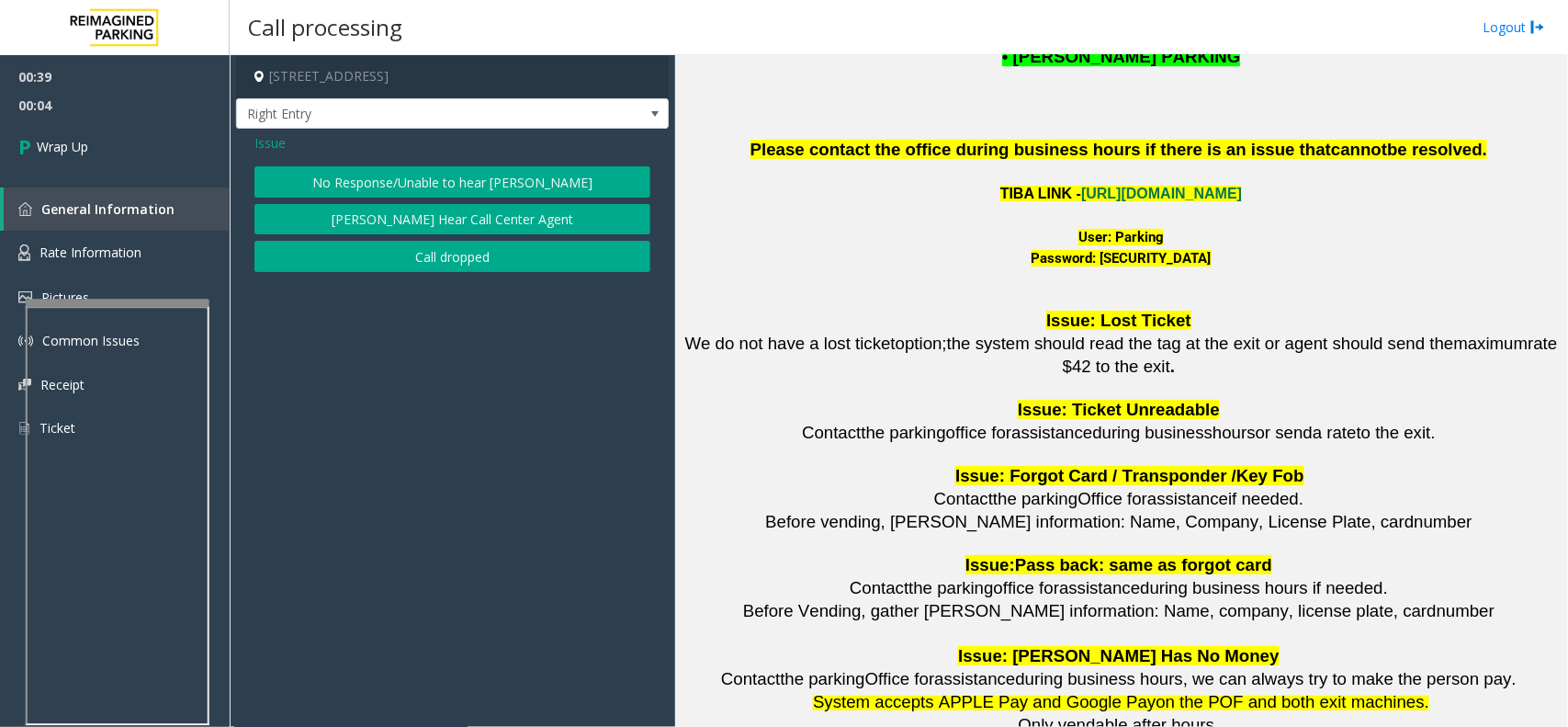 click on "Call dropped" 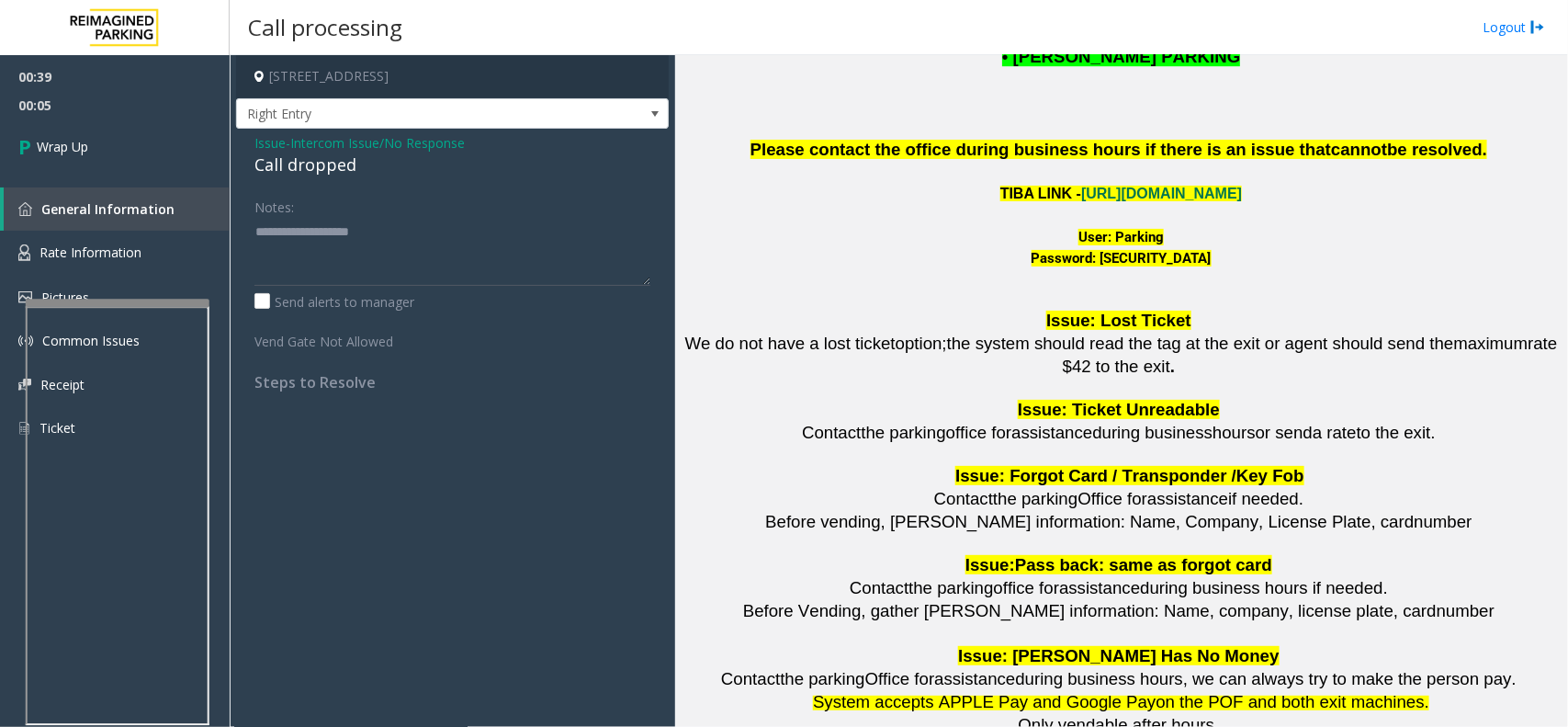 click on "Call dropped" 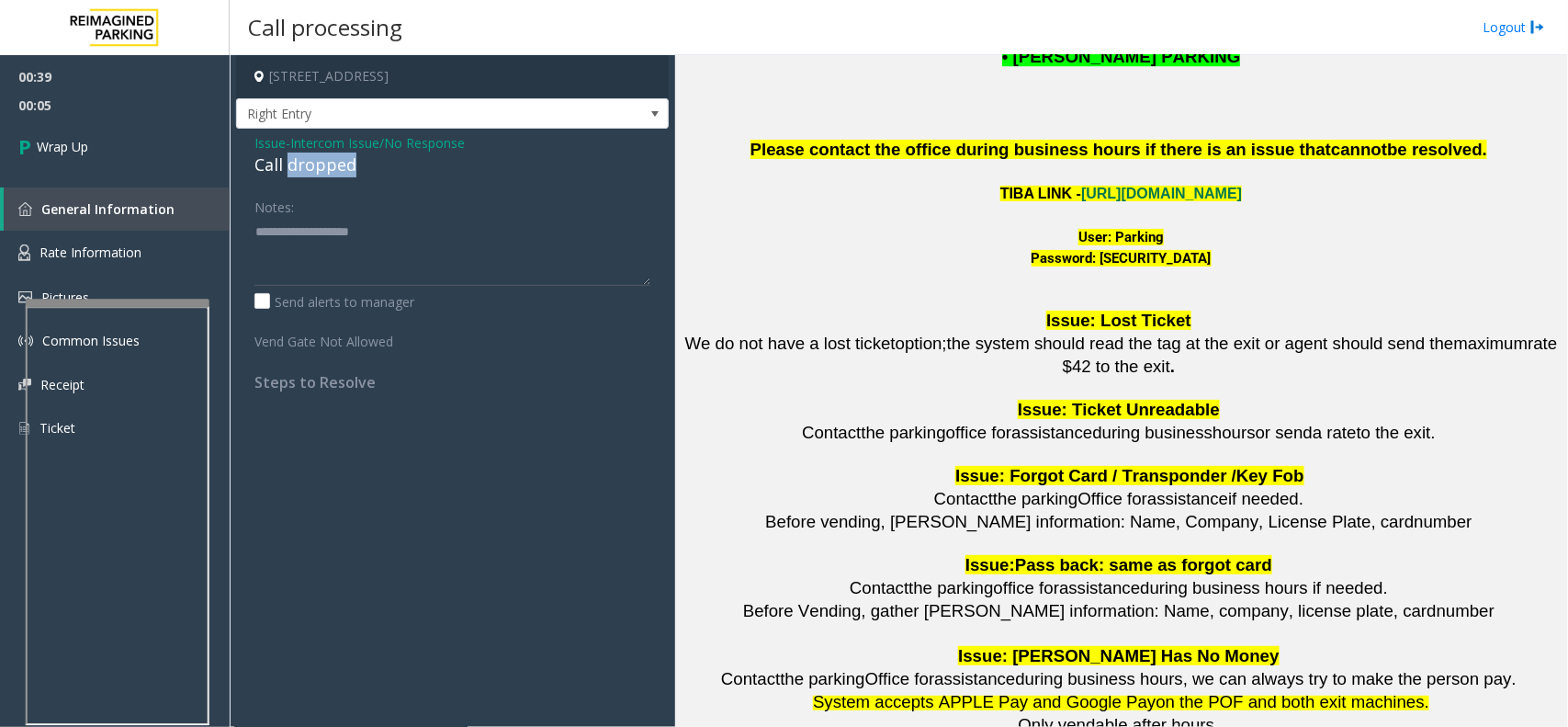 click on "Call dropped" 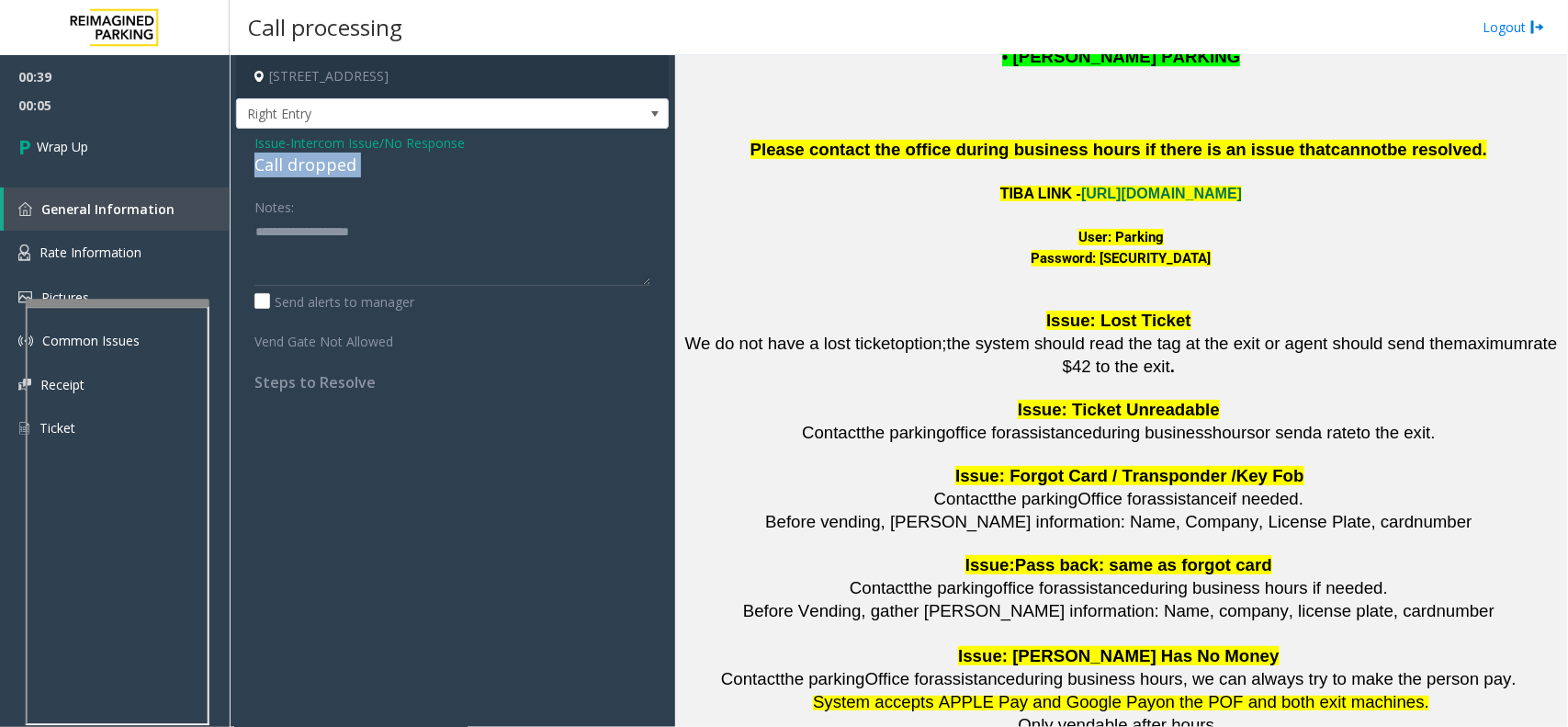 click on "Call dropped" 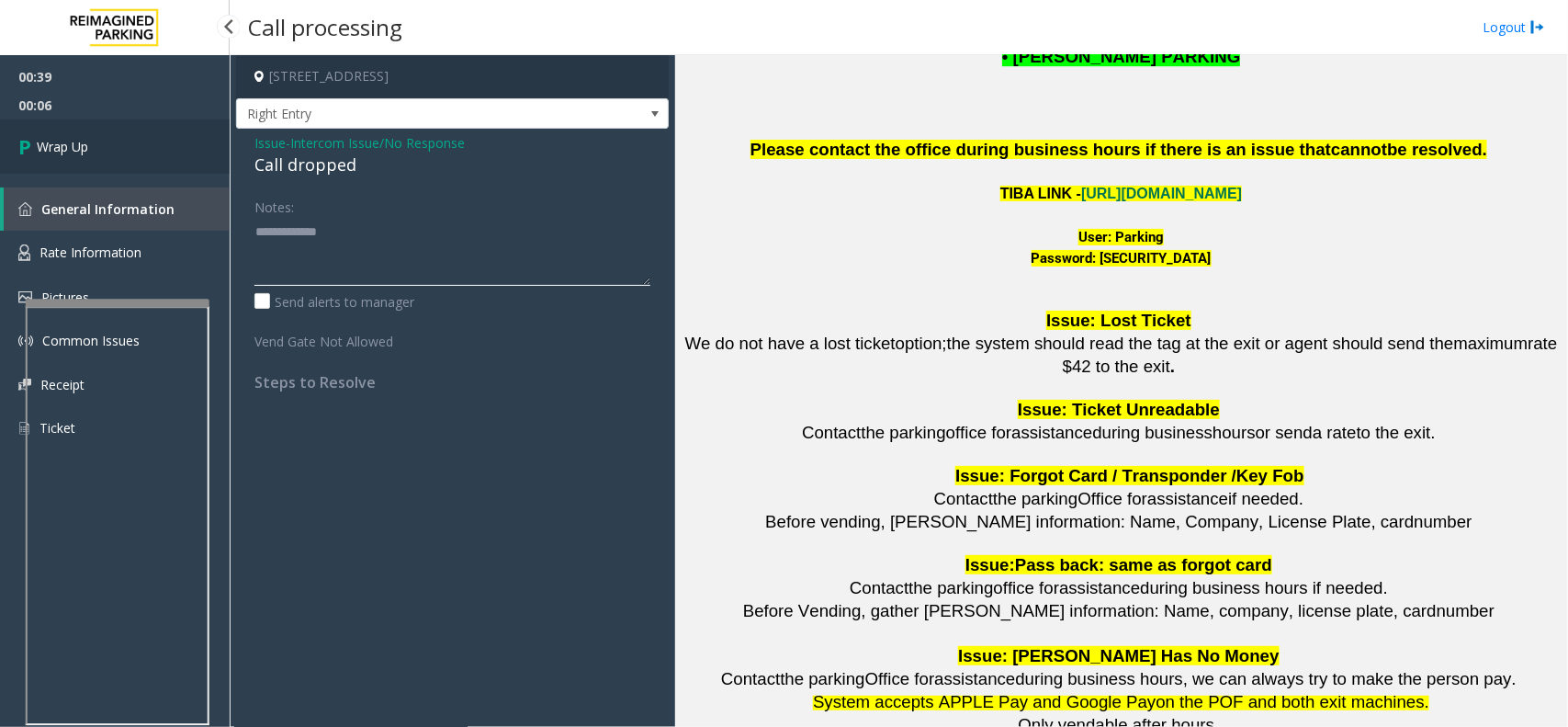 type on "**********" 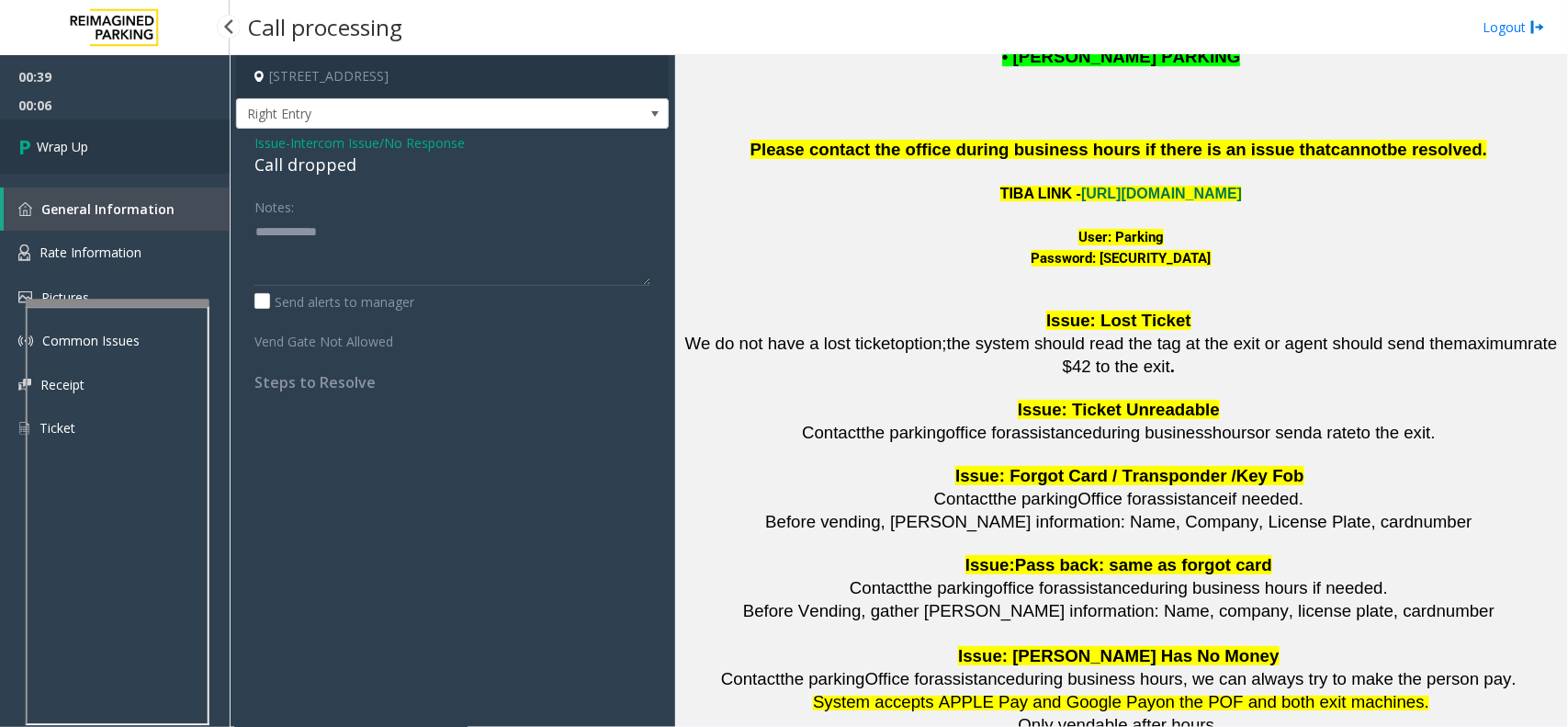 click on "Wrap Up" at bounding box center [115, 146] 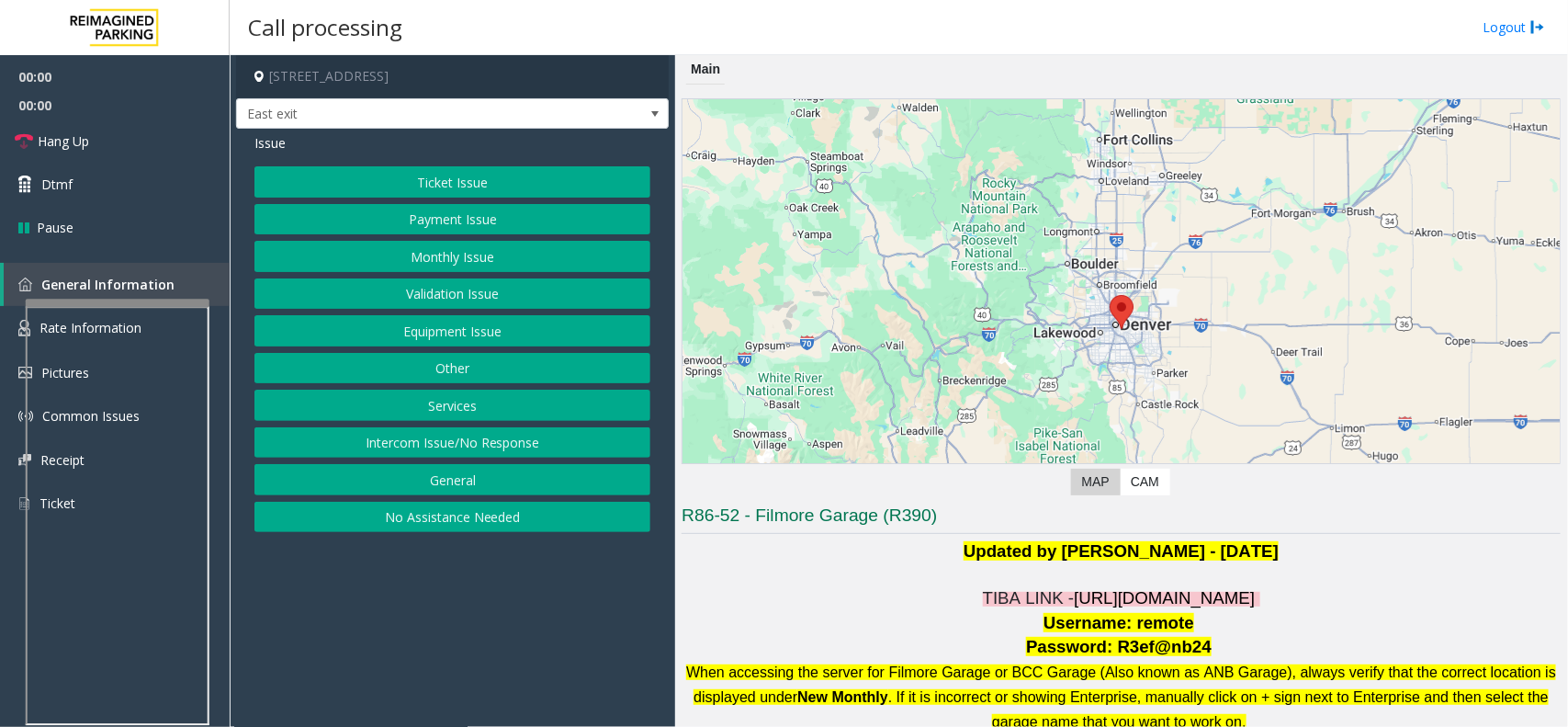scroll, scrollTop: 460, scrollLeft: 0, axis: vertical 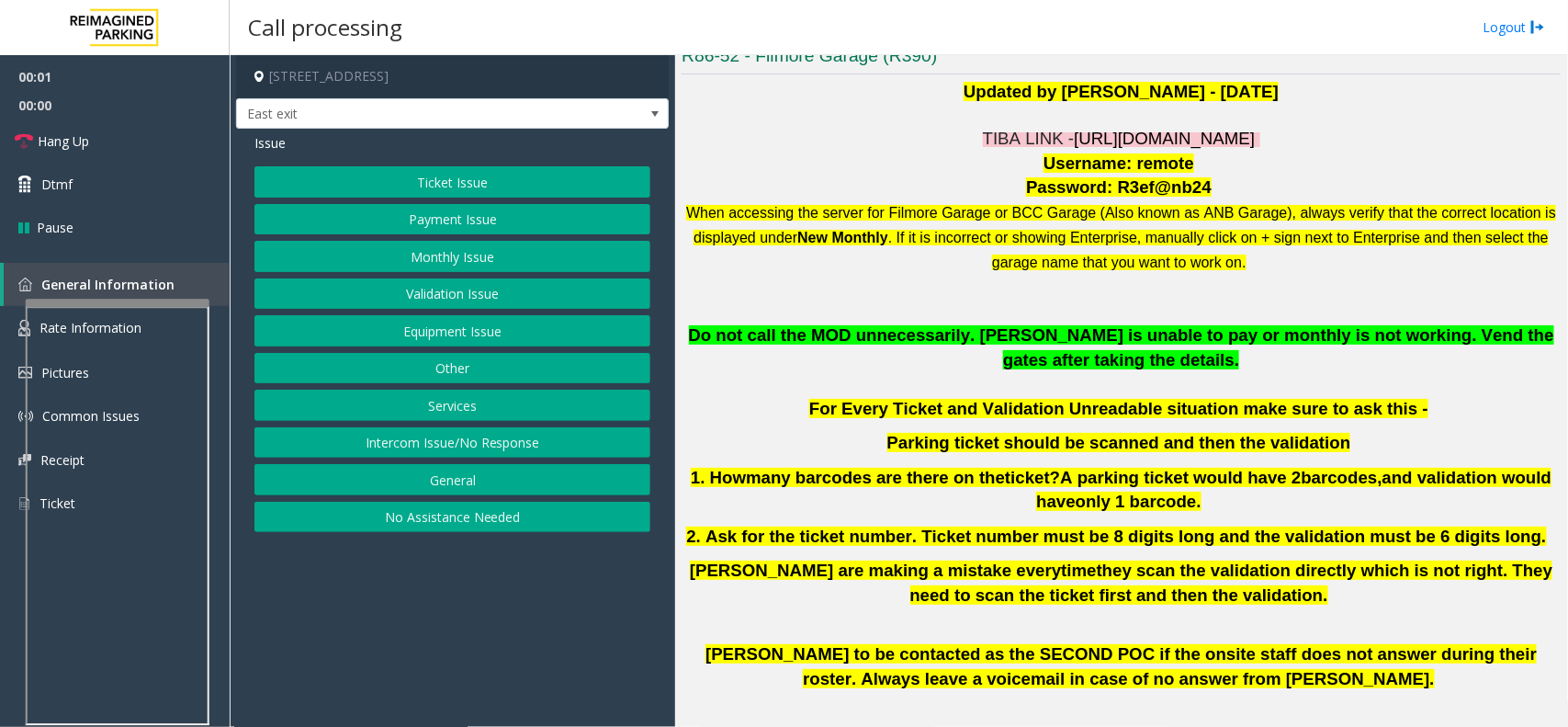 click on "https://fillmore-web.sp.tibaparking.net/" 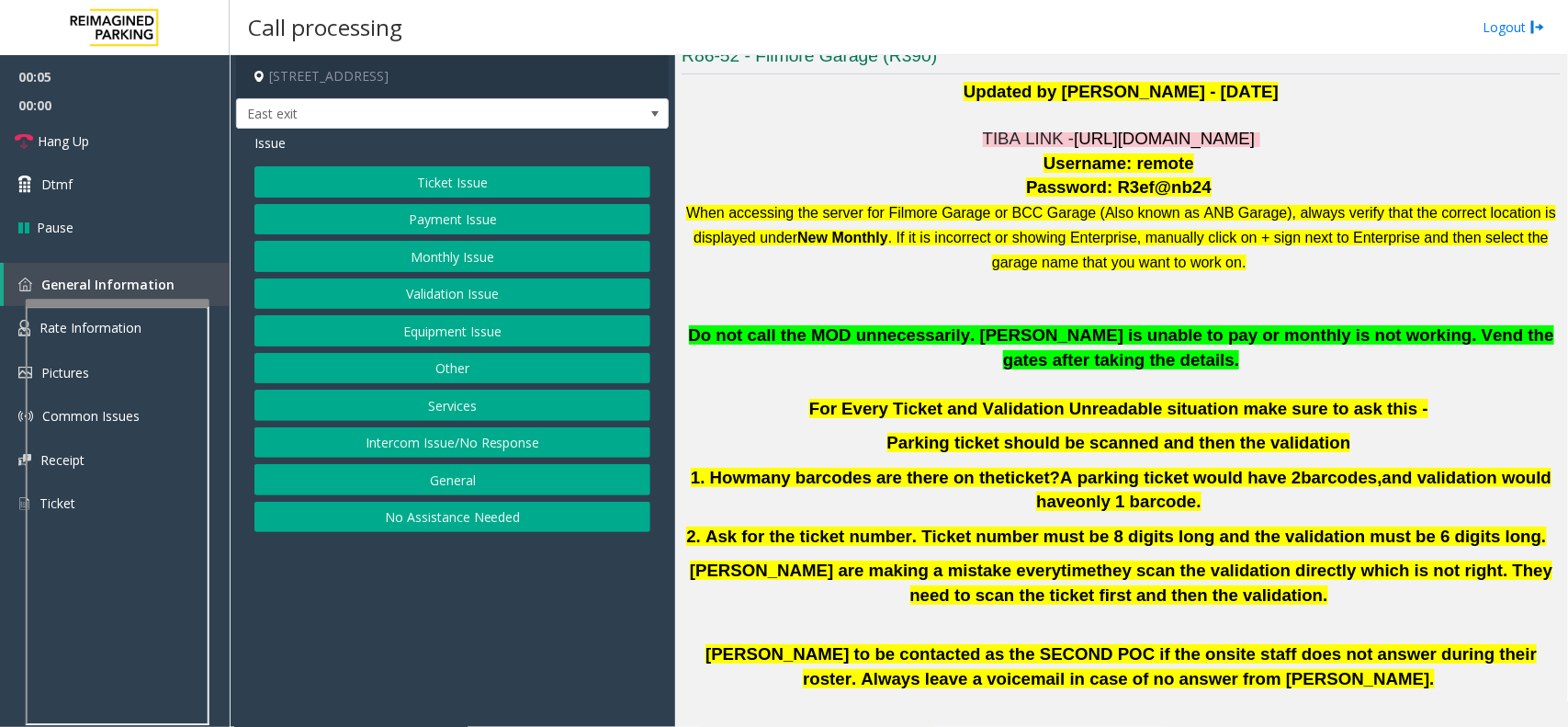click on "Username: remote" 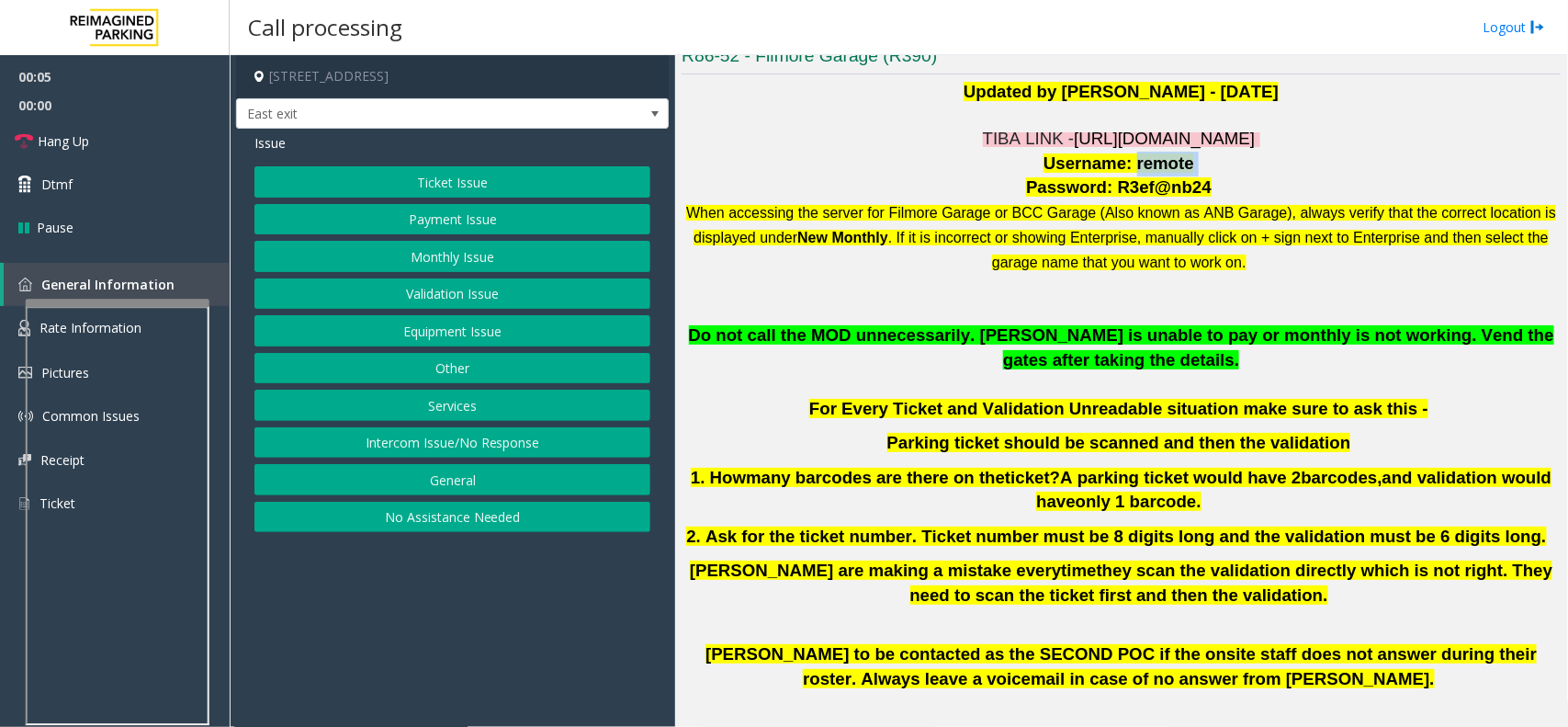 click on "Username: remote" 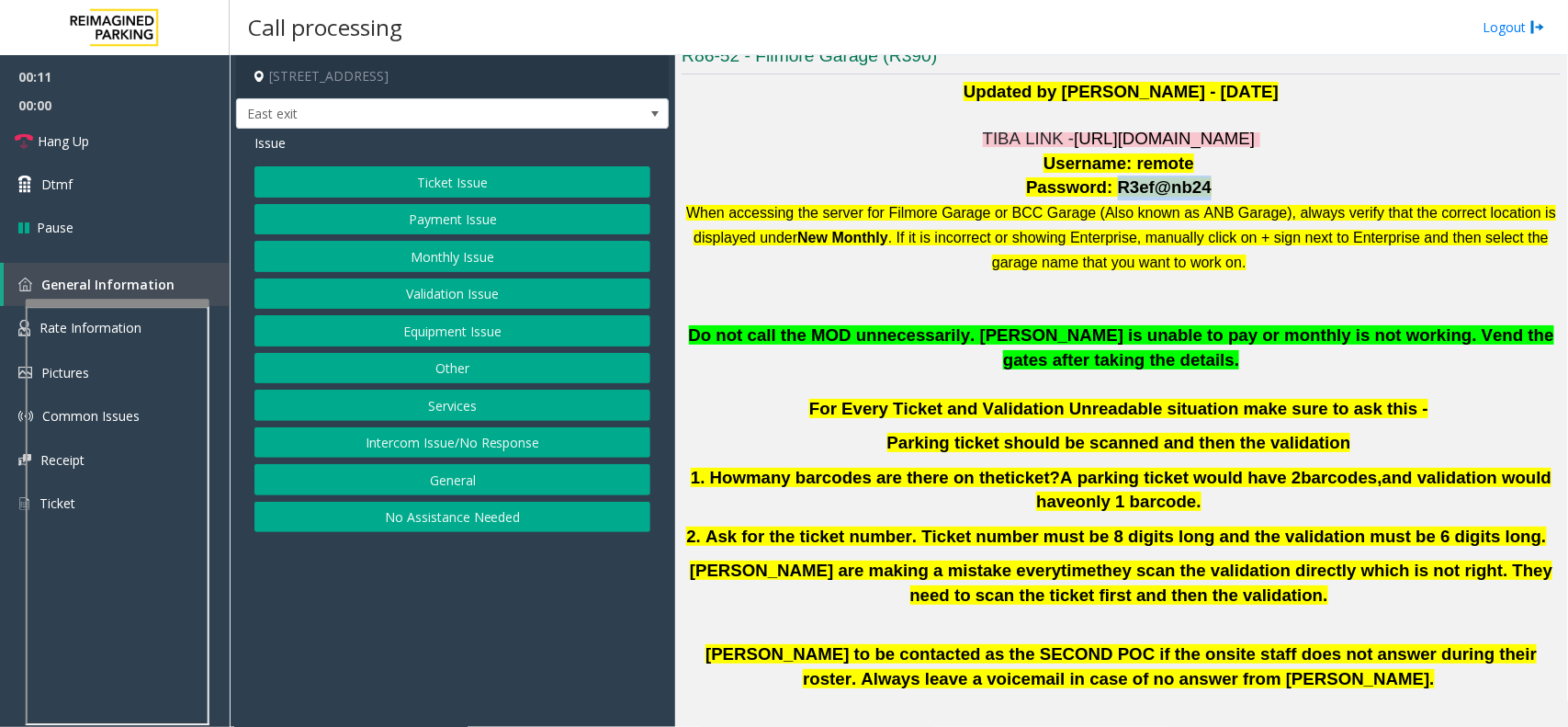 drag, startPoint x: 1112, startPoint y: 190, endPoint x: 1187, endPoint y: 198, distance: 75.42546 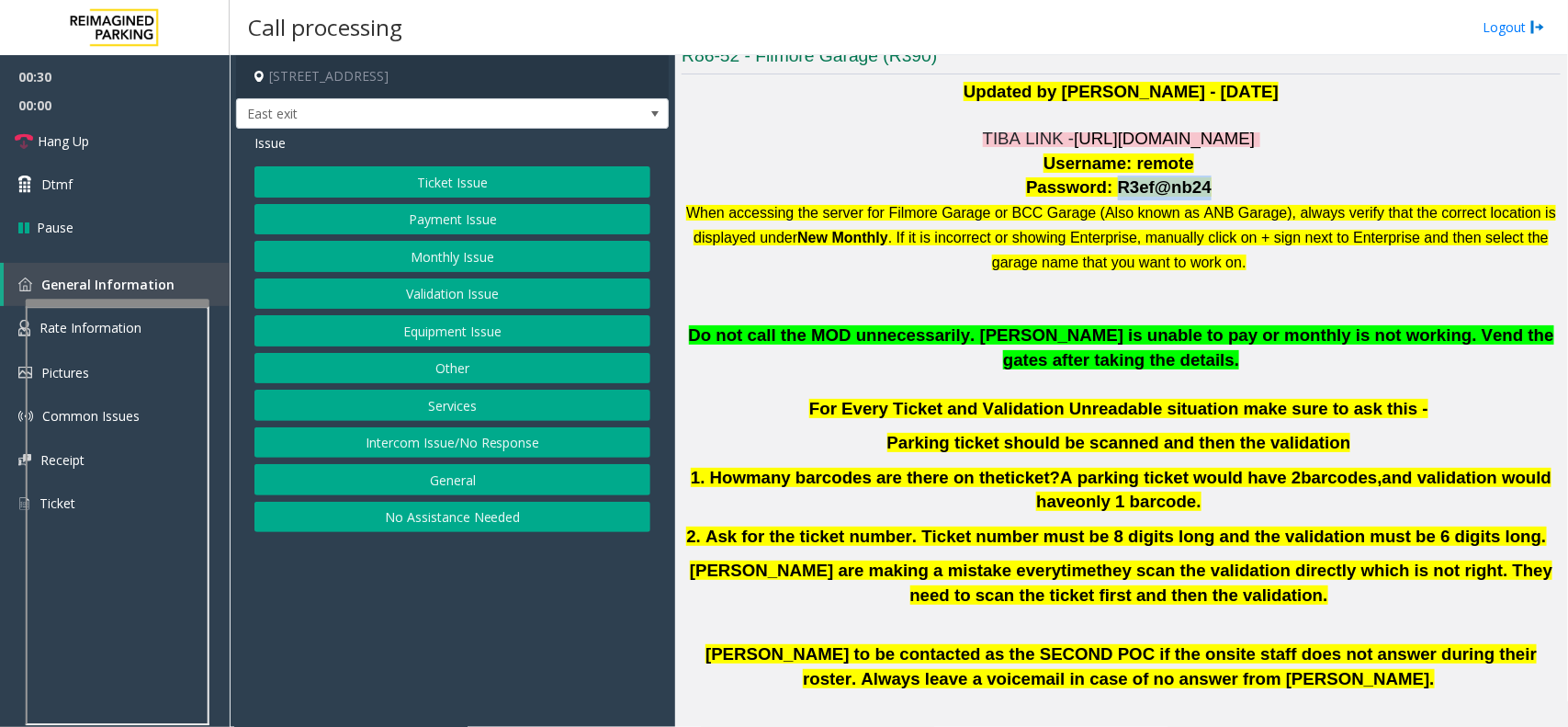 click on "Intercom Issue/No Response" 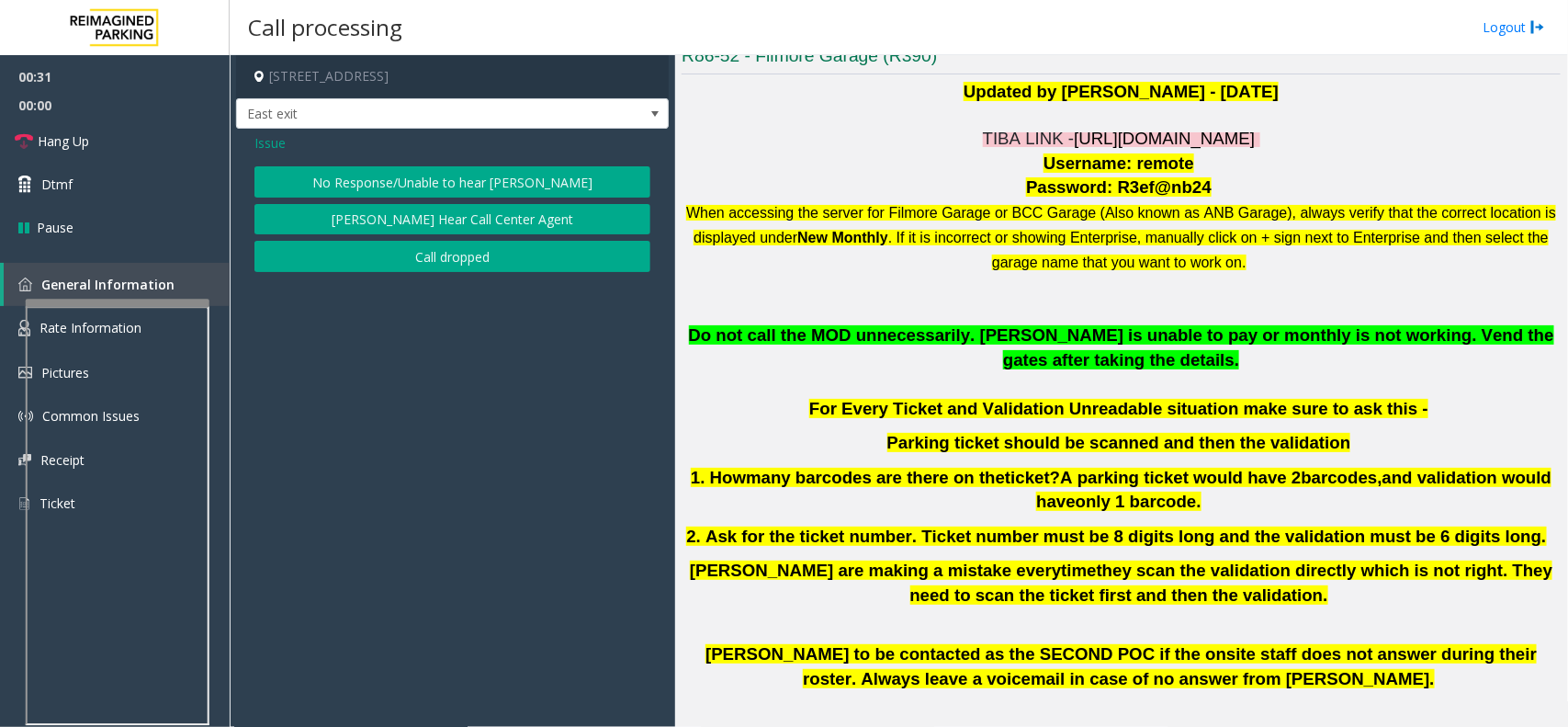 click 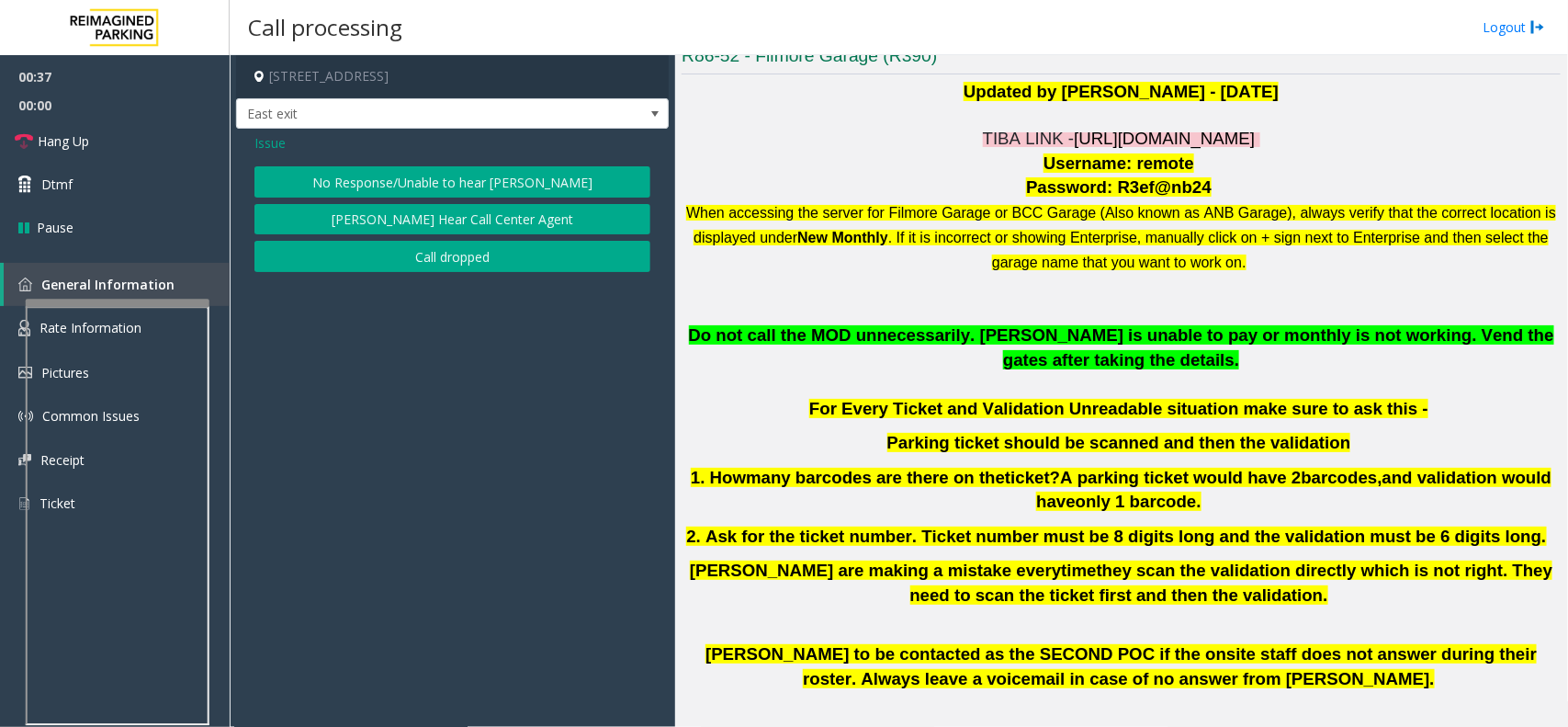 click on "[PERSON_NAME] Hear Call Center Agent" 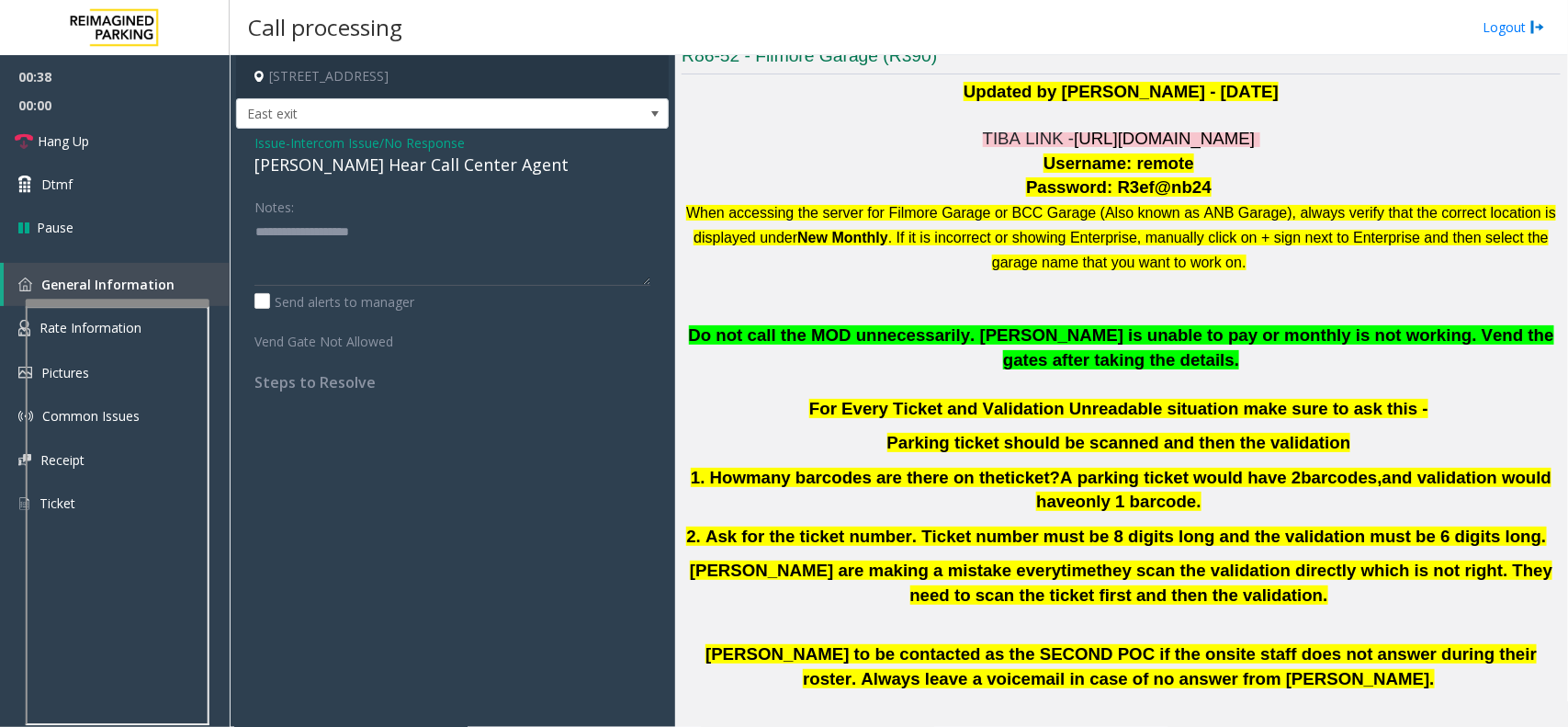 click on "[PERSON_NAME] Hear Call Center Agent" 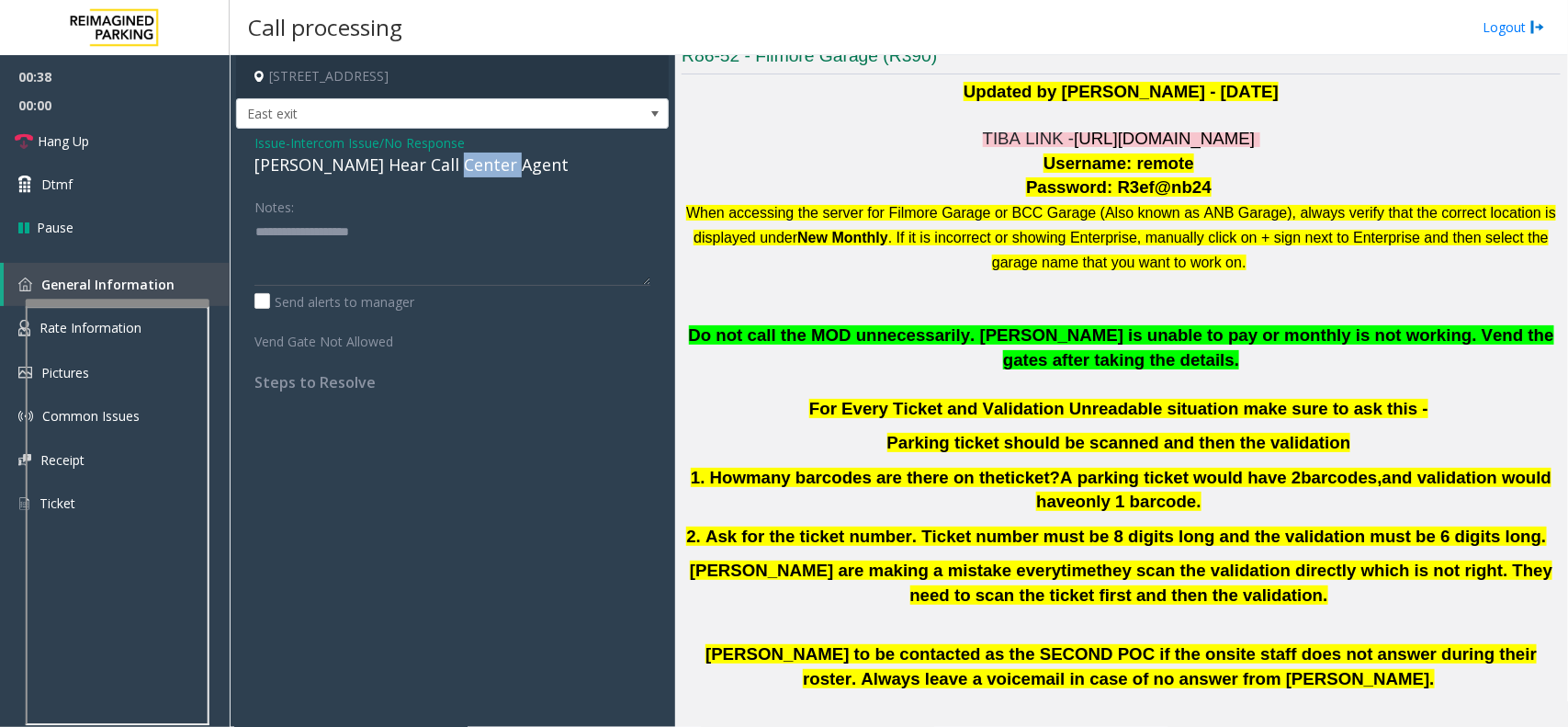 click on "[PERSON_NAME] Hear Call Center Agent" 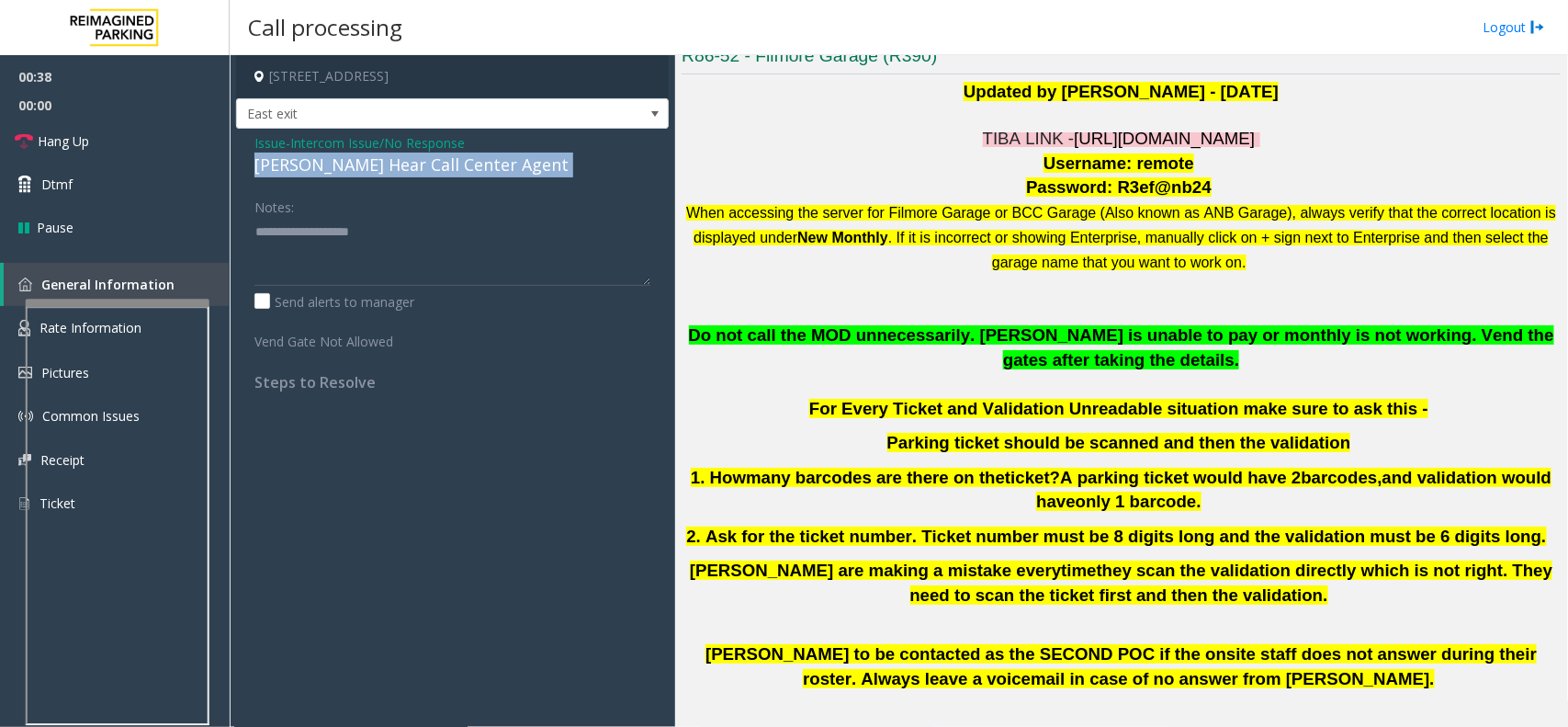 click on "[PERSON_NAME] Hear Call Center Agent" 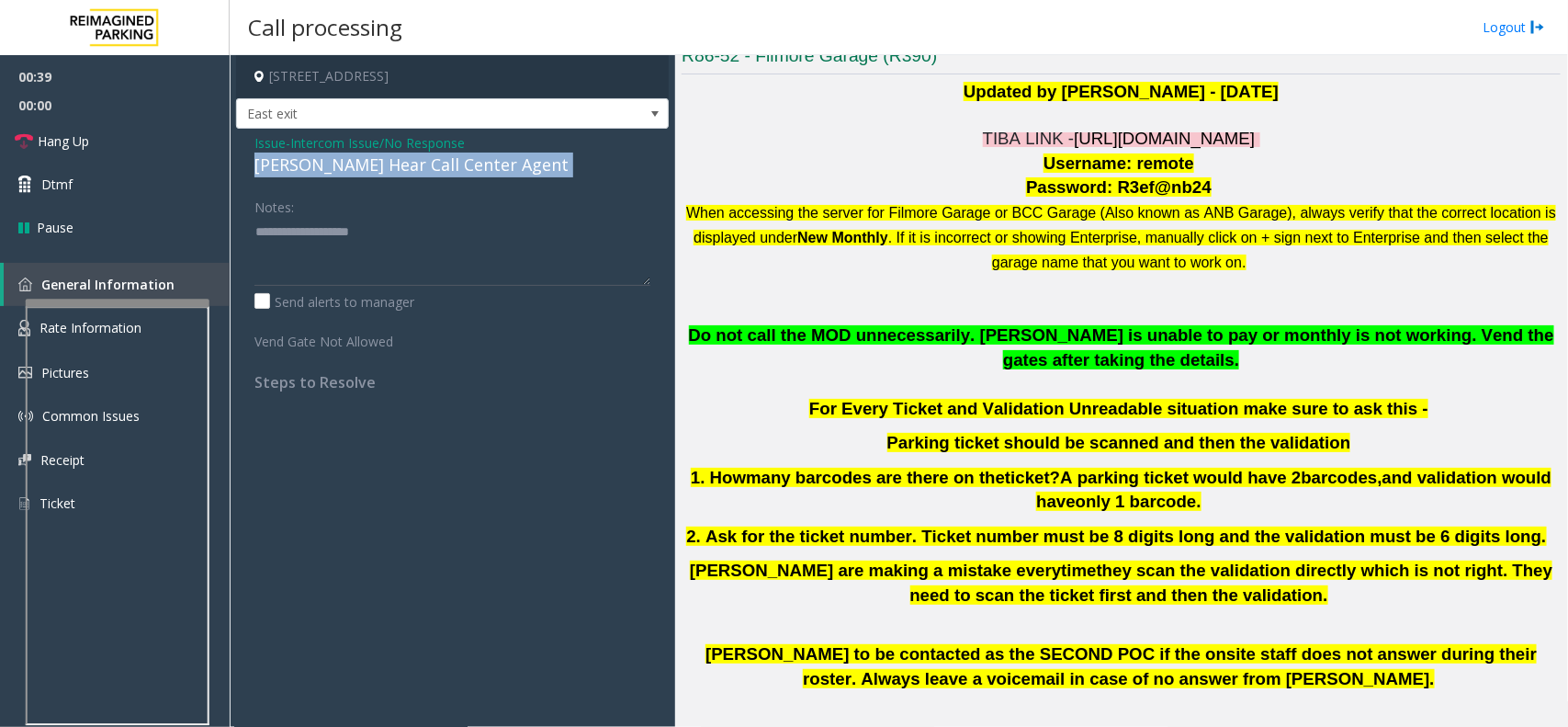 copy on "[PERSON_NAME] Hear Call Center Agent" 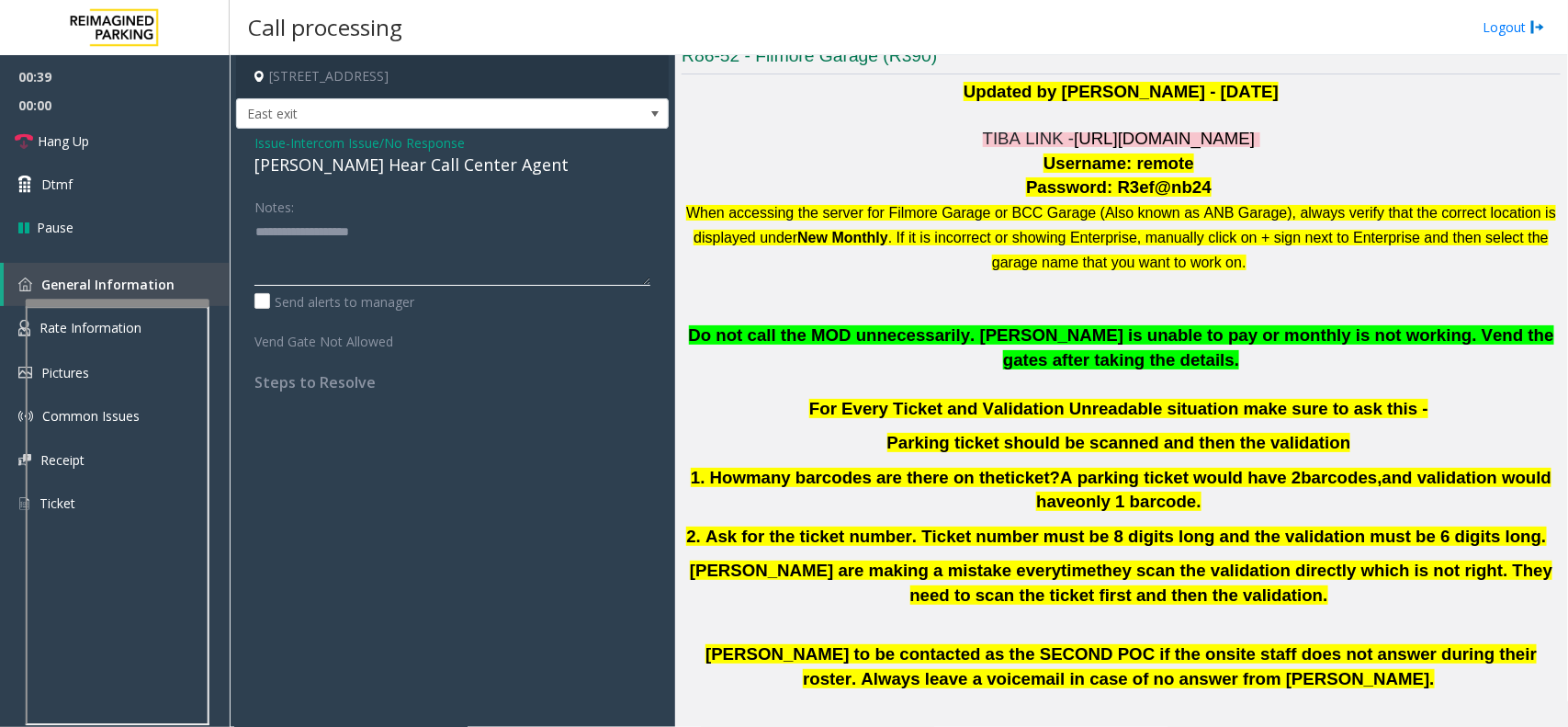 click 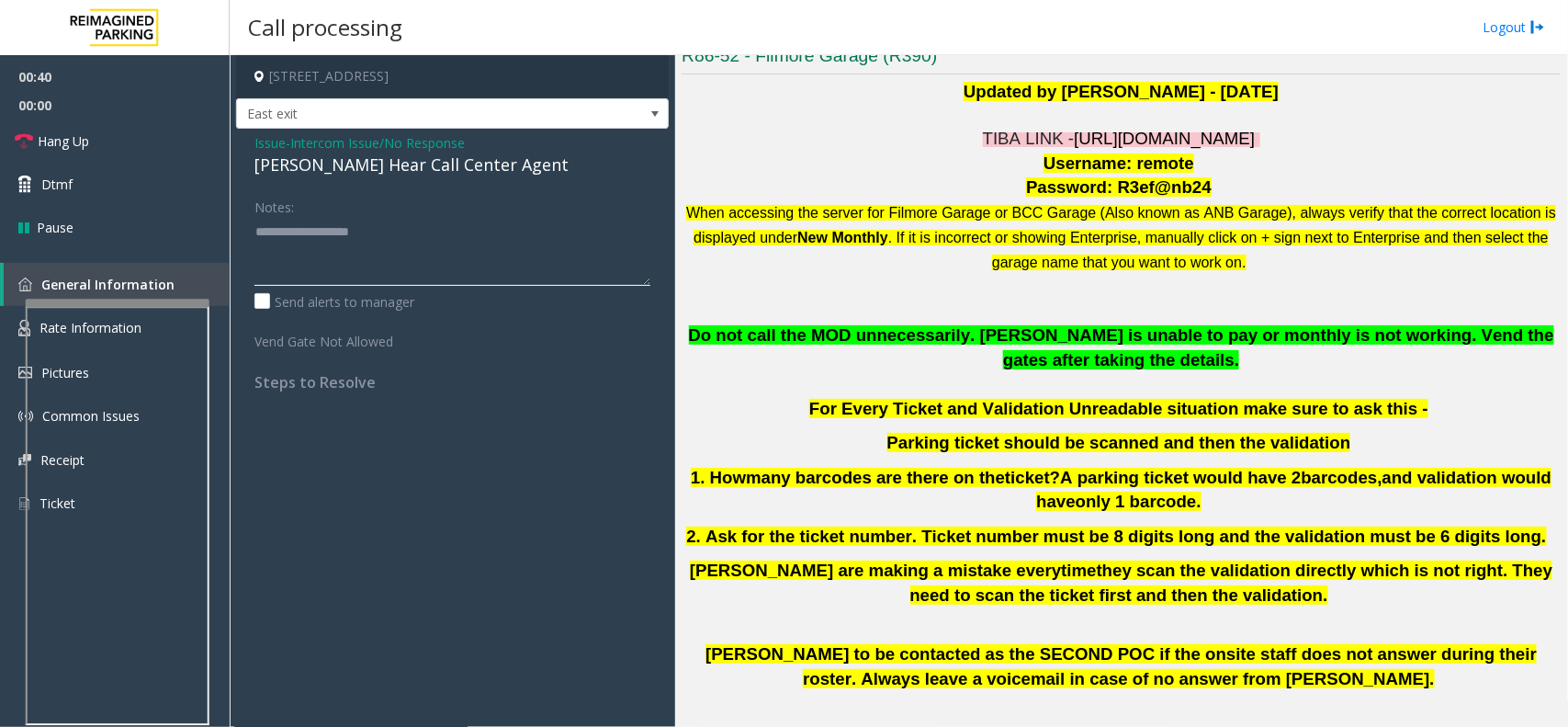 paste on "**********" 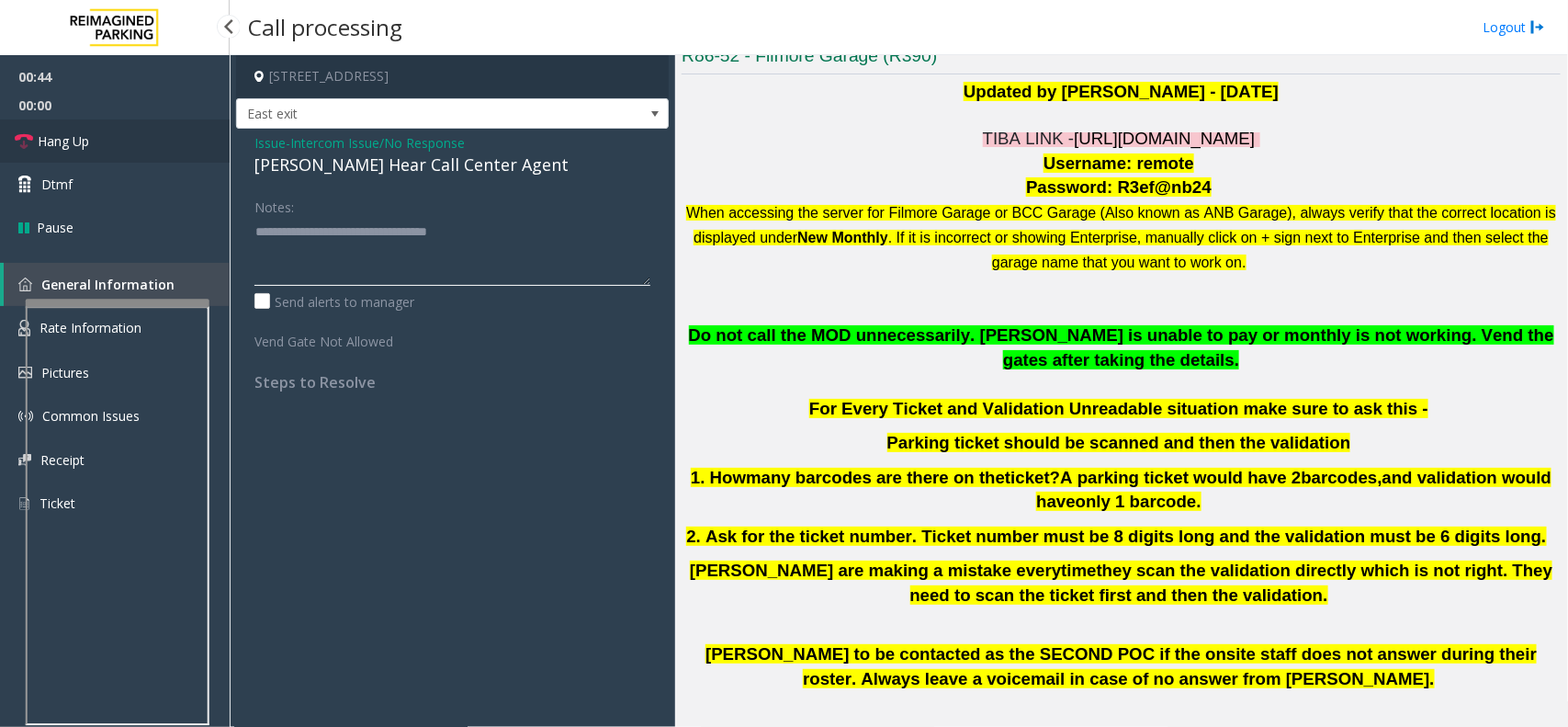 type on "**********" 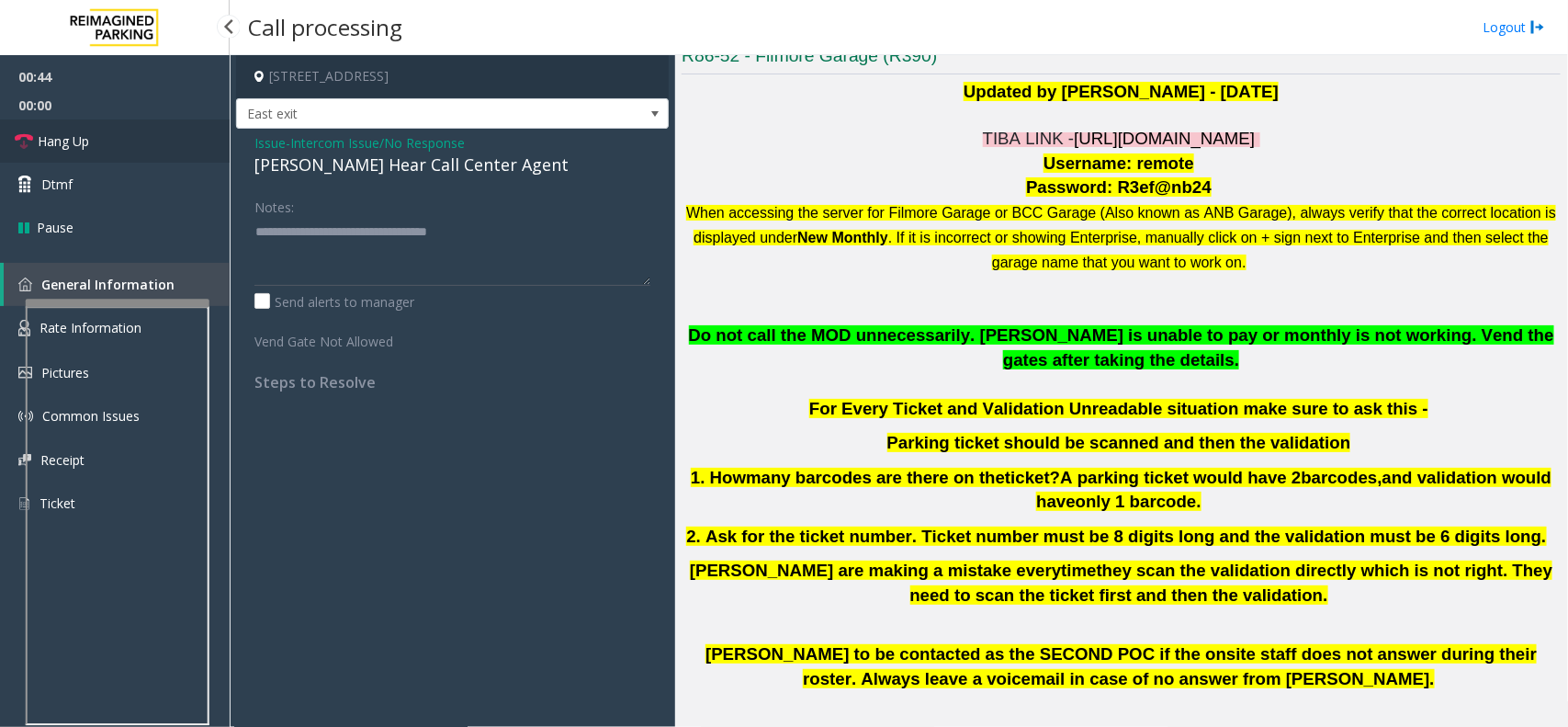 click on "Hang Up" at bounding box center (115, 141) 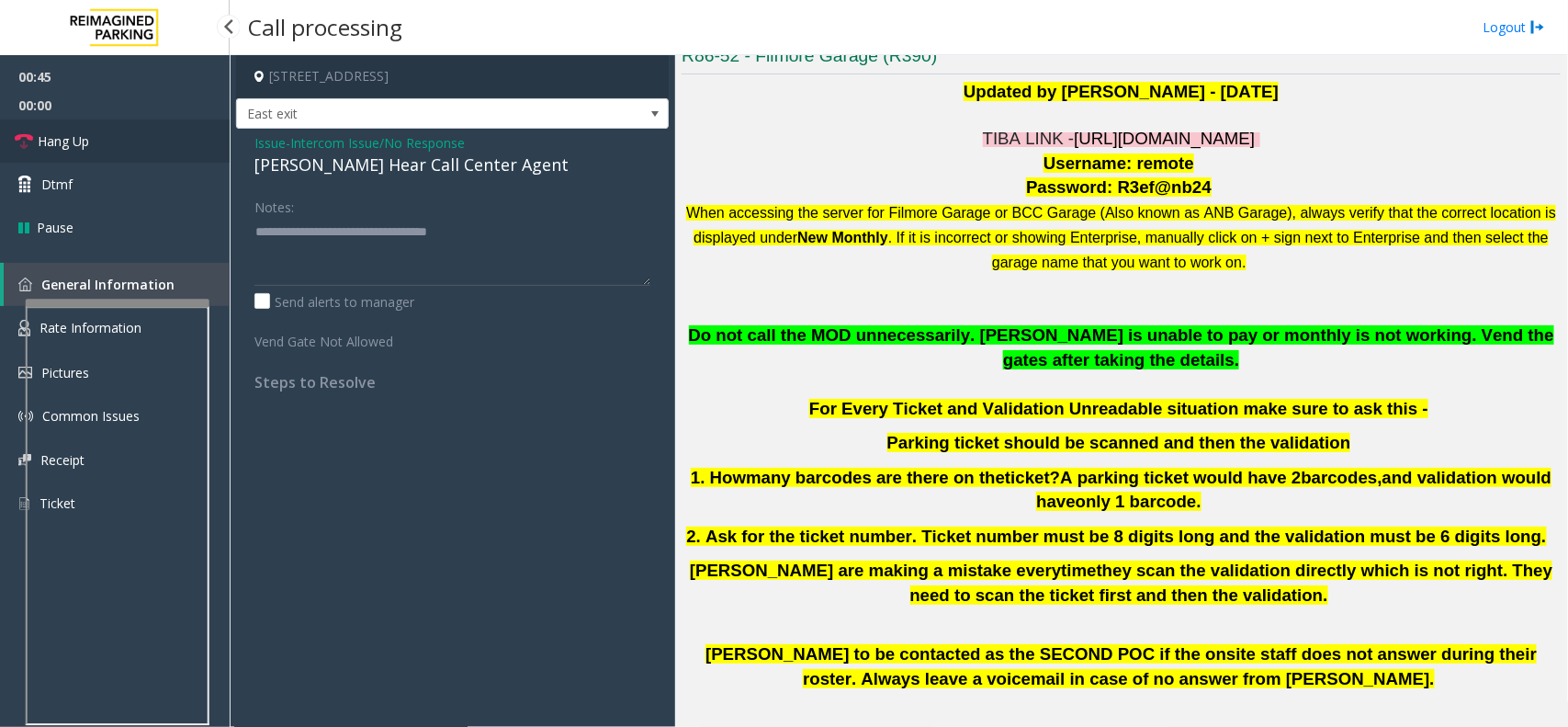 click on "Hang Up" at bounding box center [115, 141] 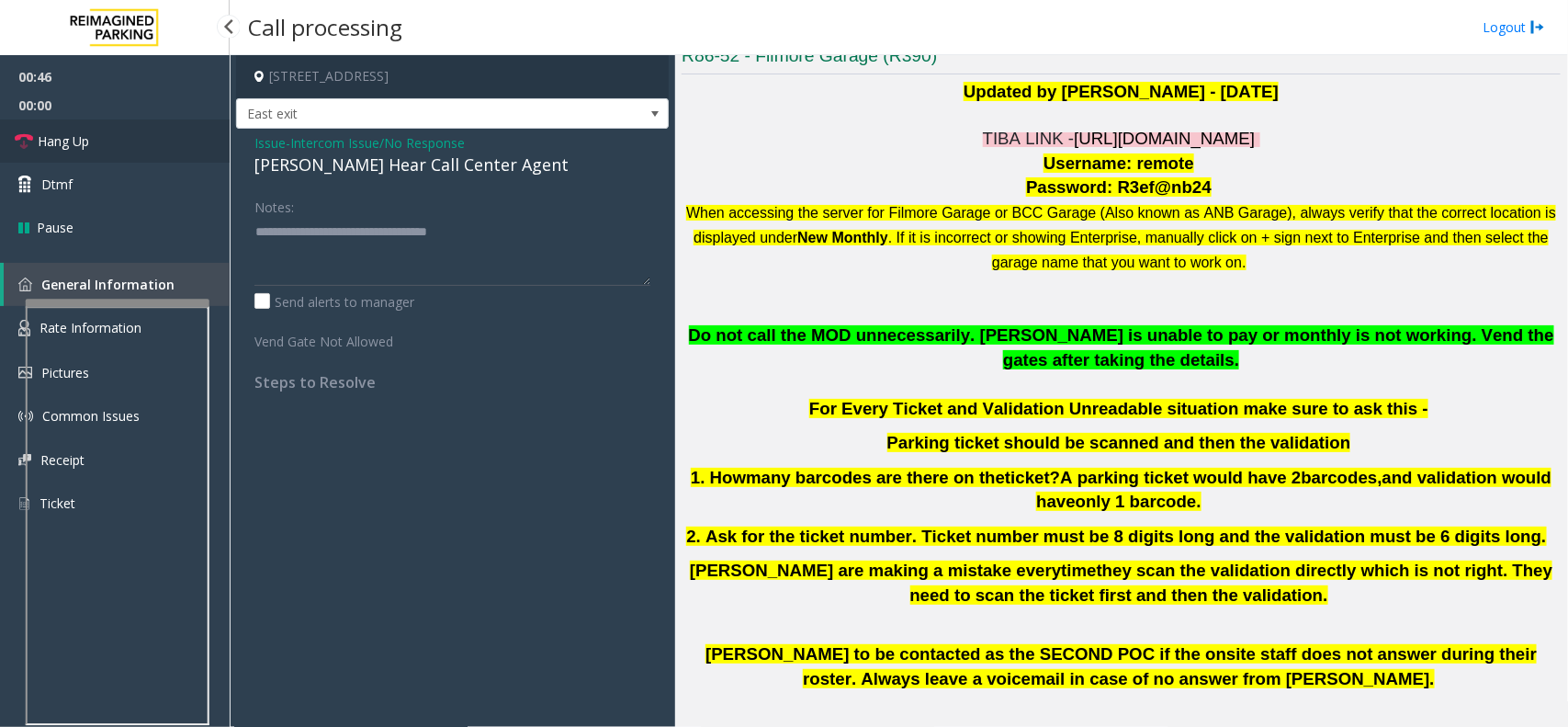 click on "Hang Up" at bounding box center [115, 141] 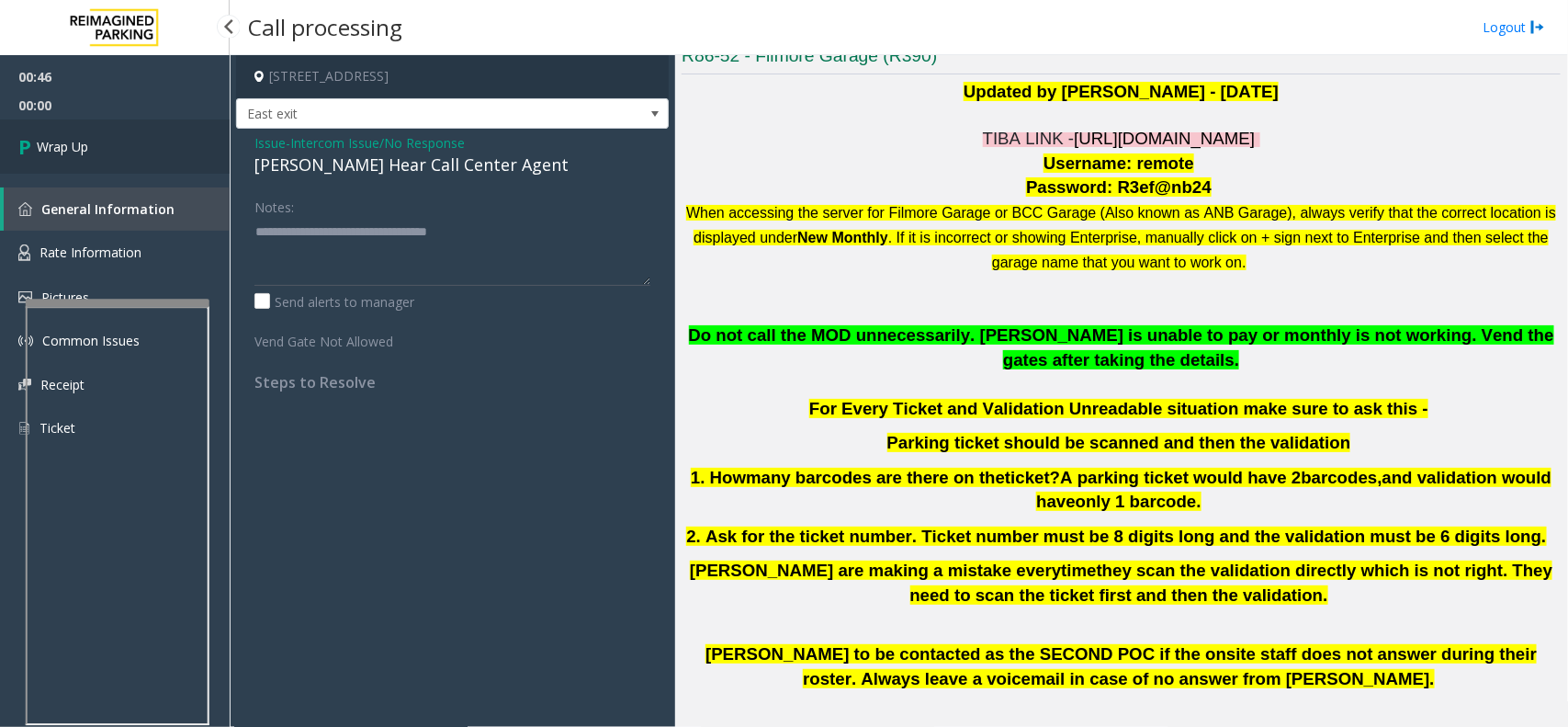click on "Wrap Up" at bounding box center [115, 146] 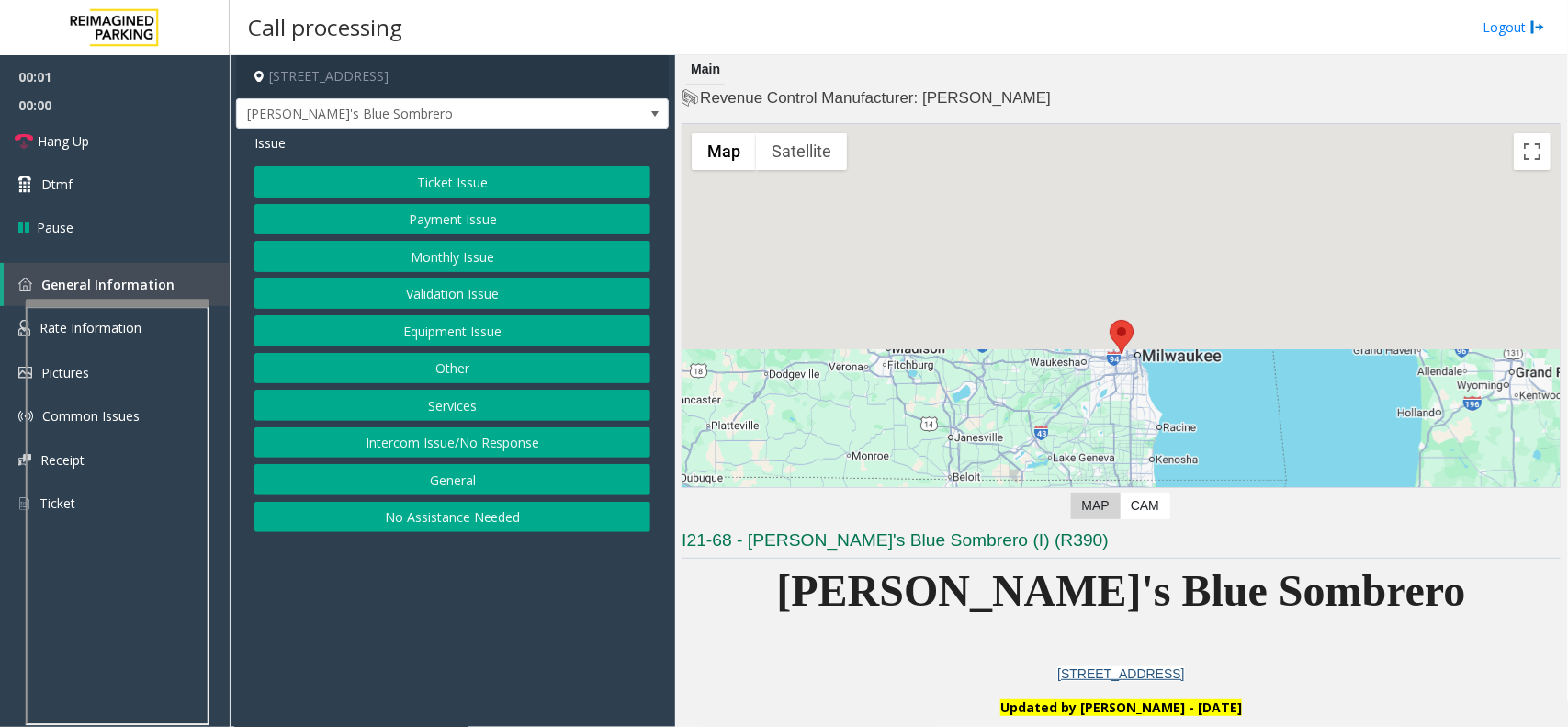 click on "Equipment Issue" 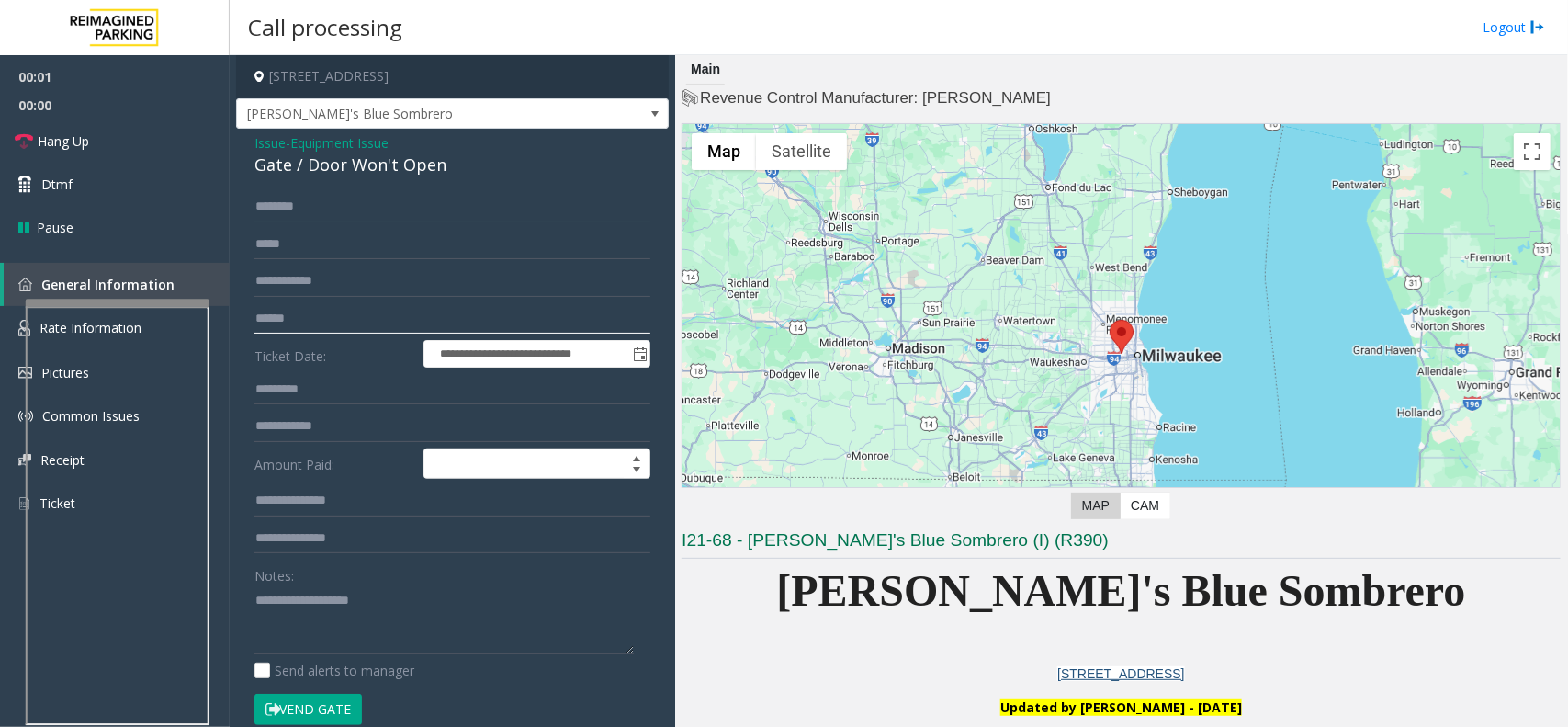 click 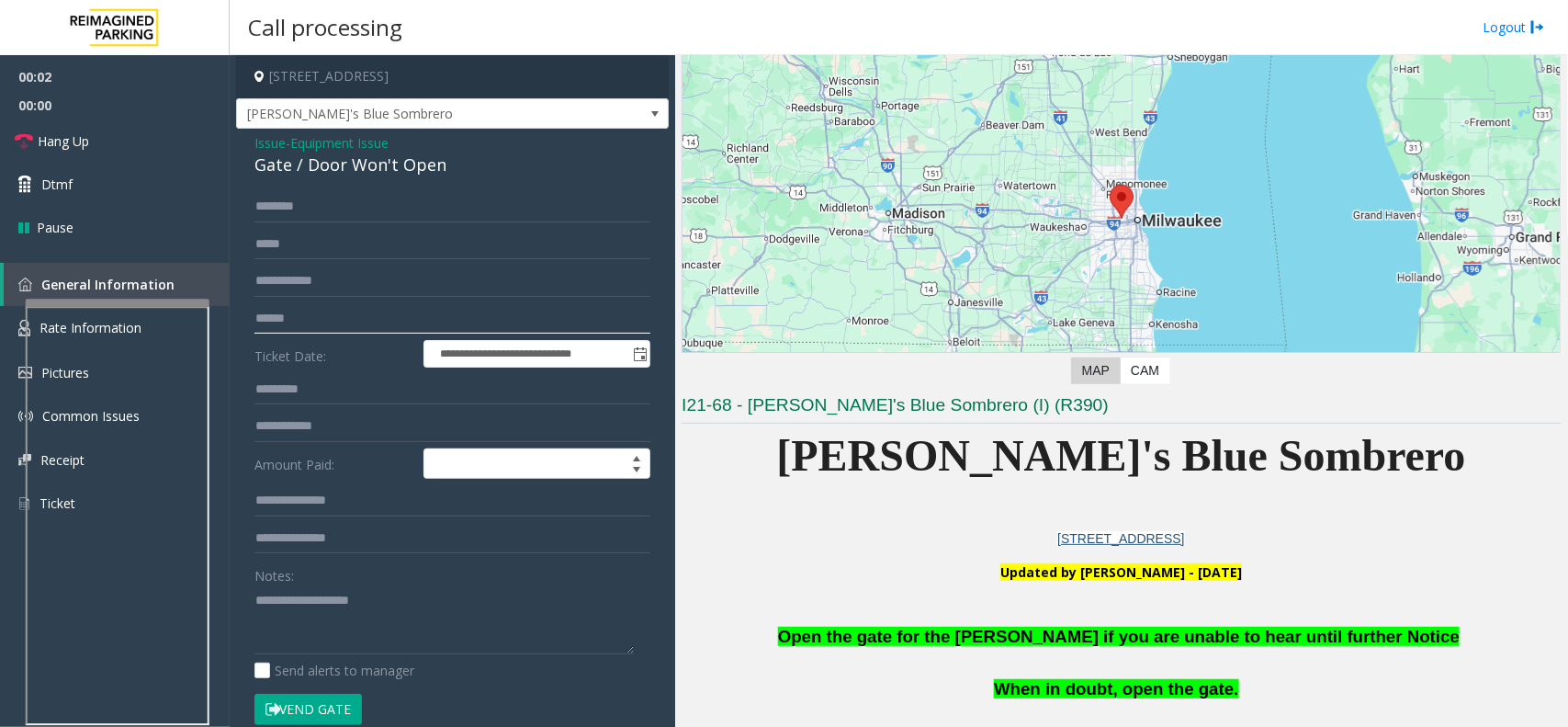 scroll, scrollTop: 460, scrollLeft: 0, axis: vertical 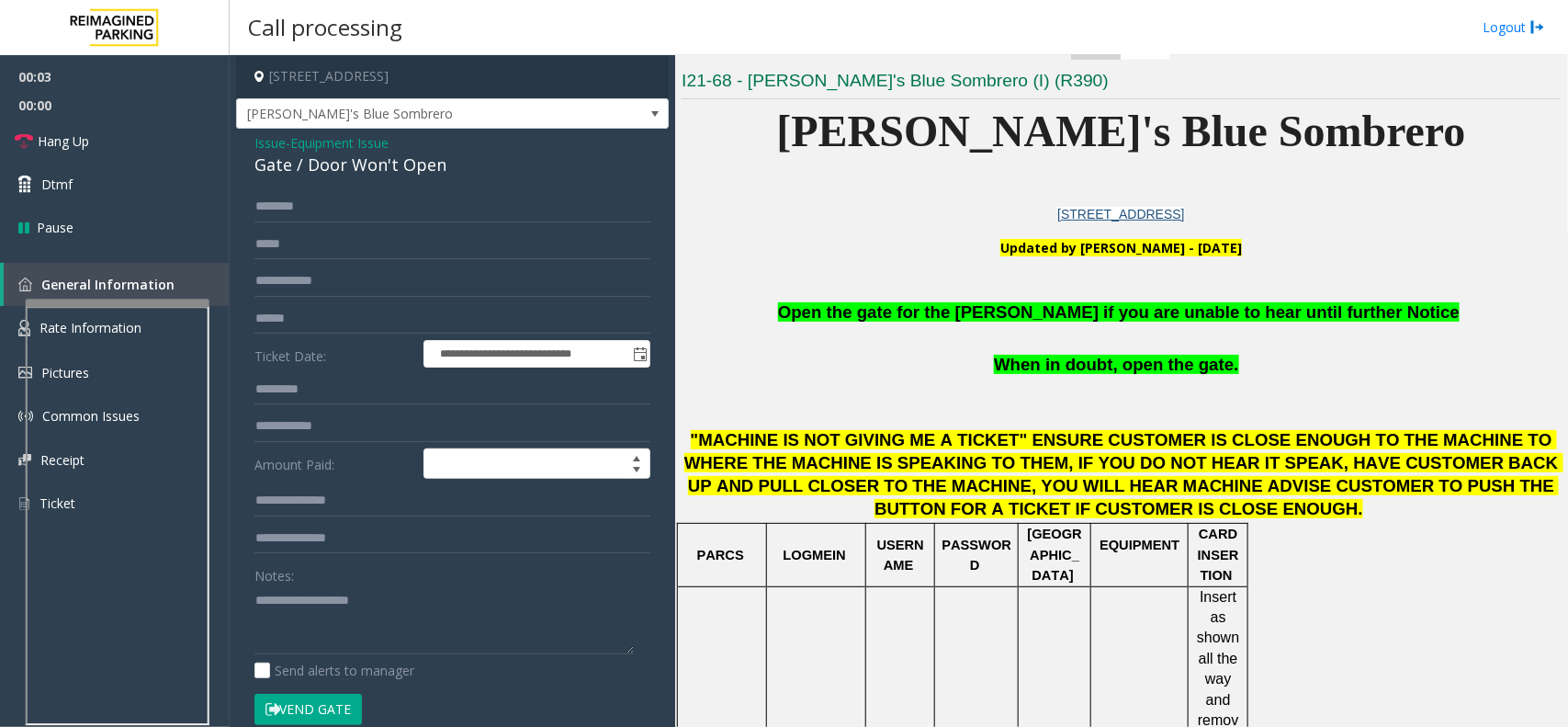 click on "Open the gate for the [PERSON_NAME] if you are unable to hear until further Notice" 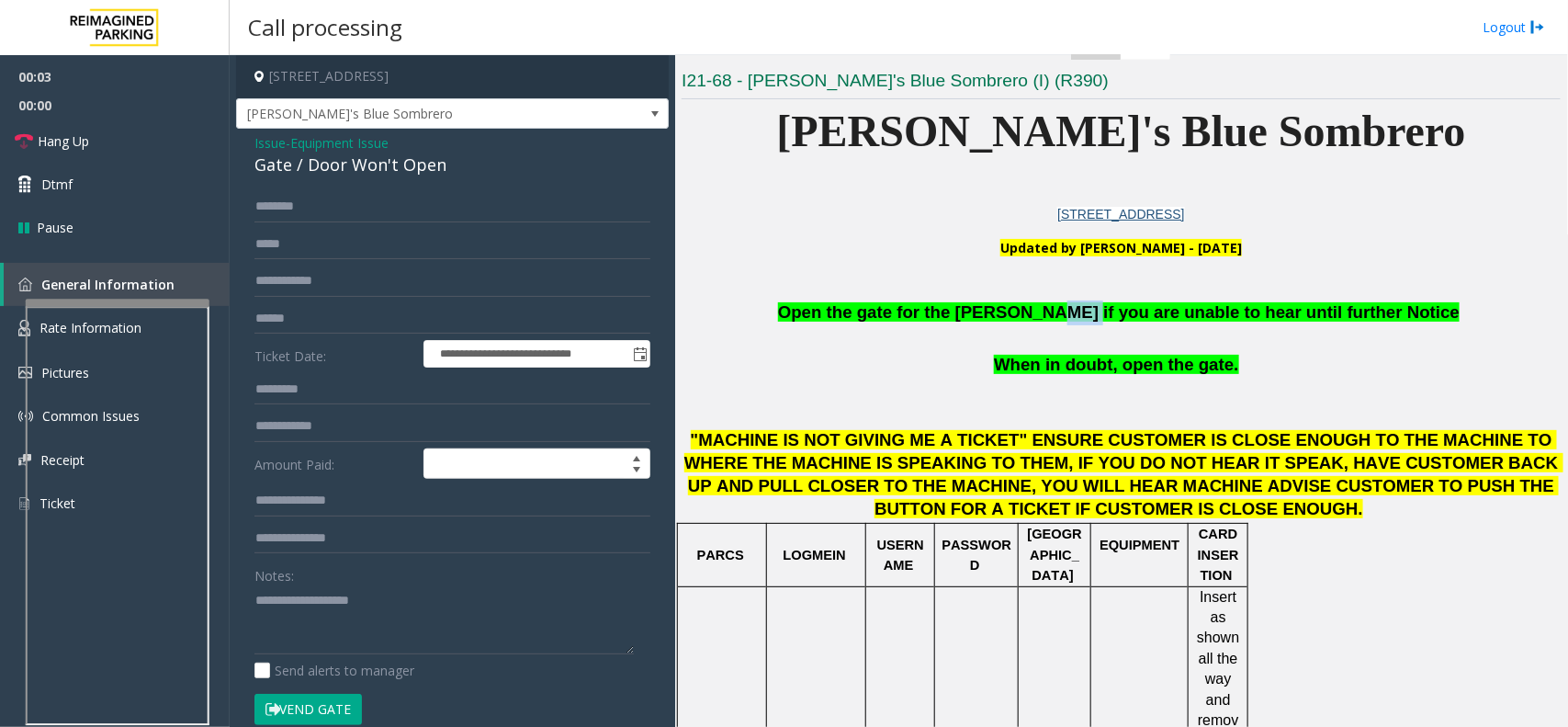 click on "Open the gate for the [PERSON_NAME] if you are unable to hear until further Notice" 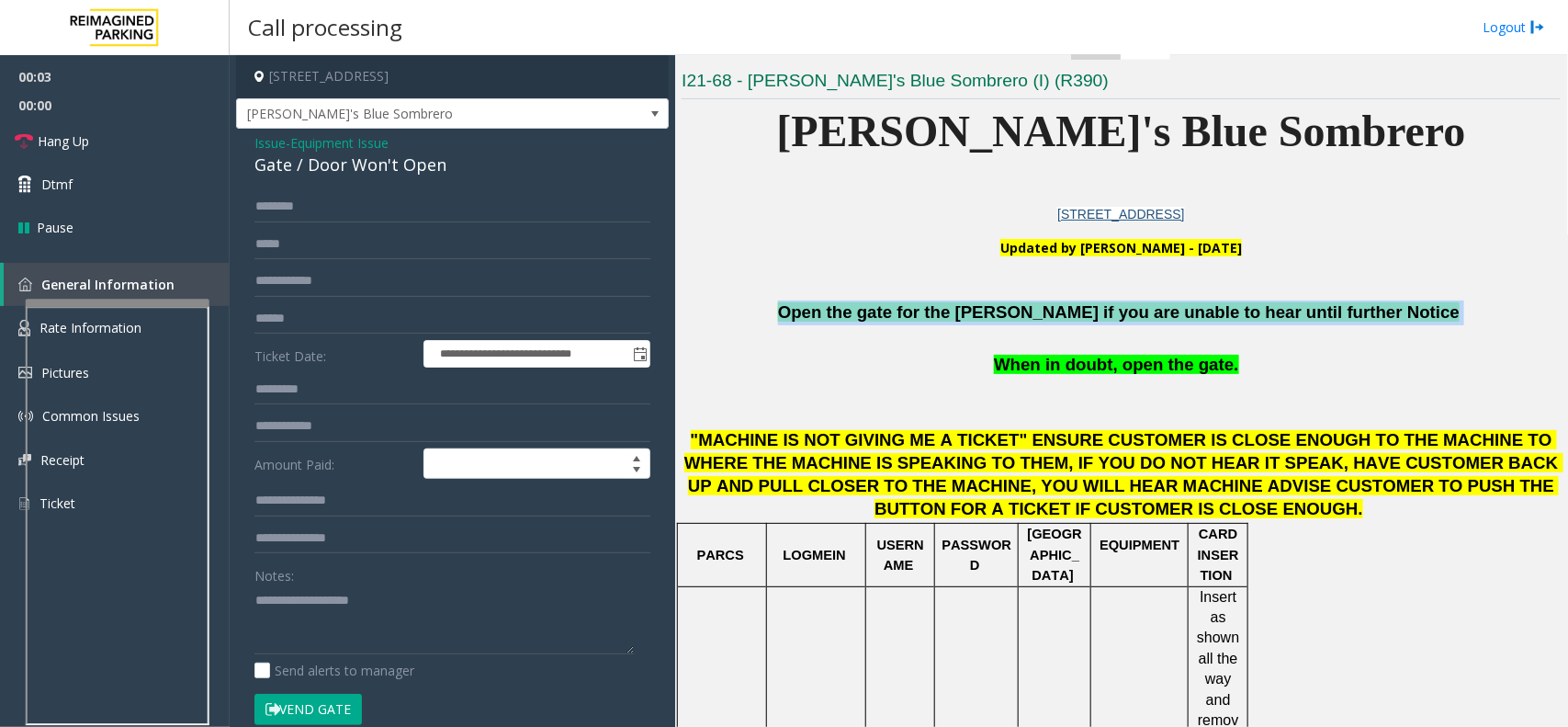 click on "Open the gate for the [PERSON_NAME] if you are unable to hear until further Notice" 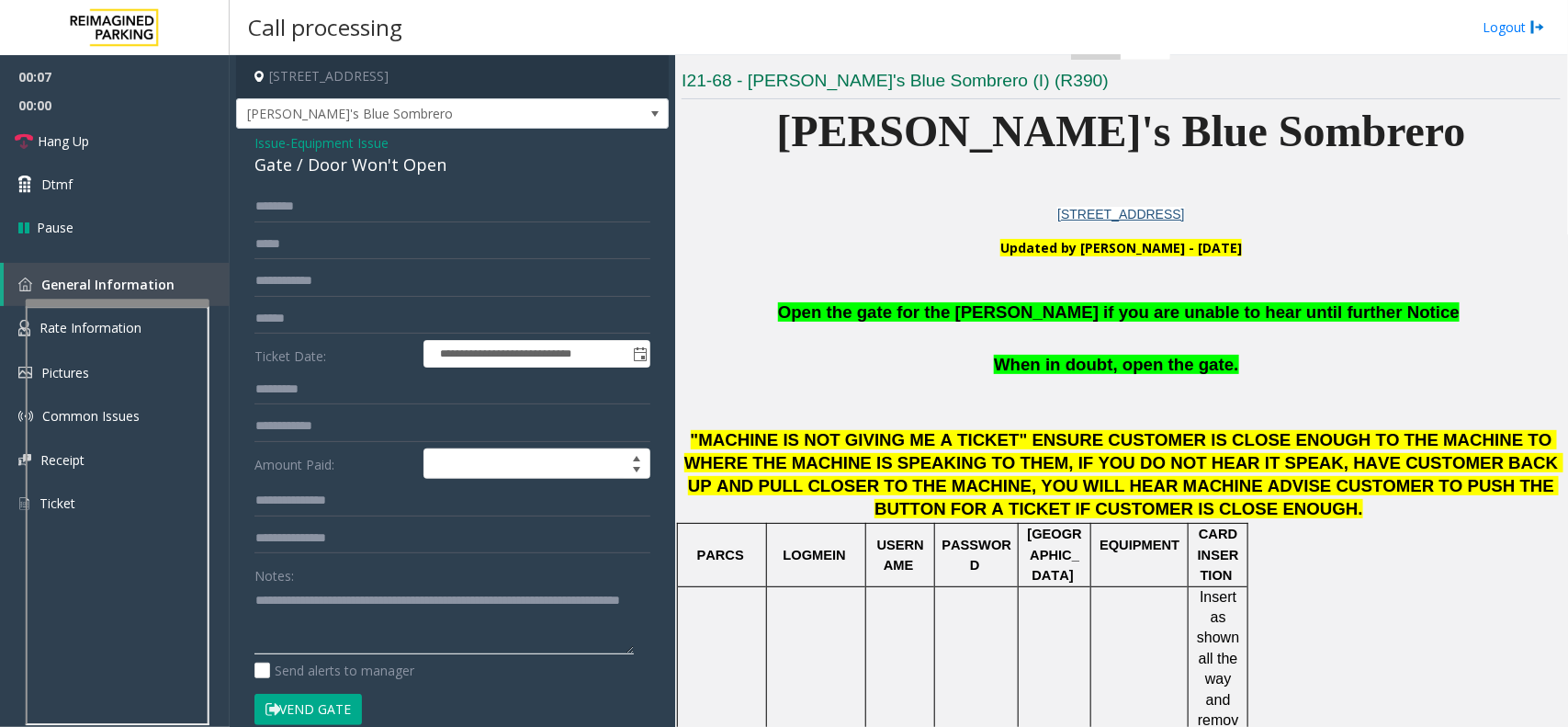type on "**********" 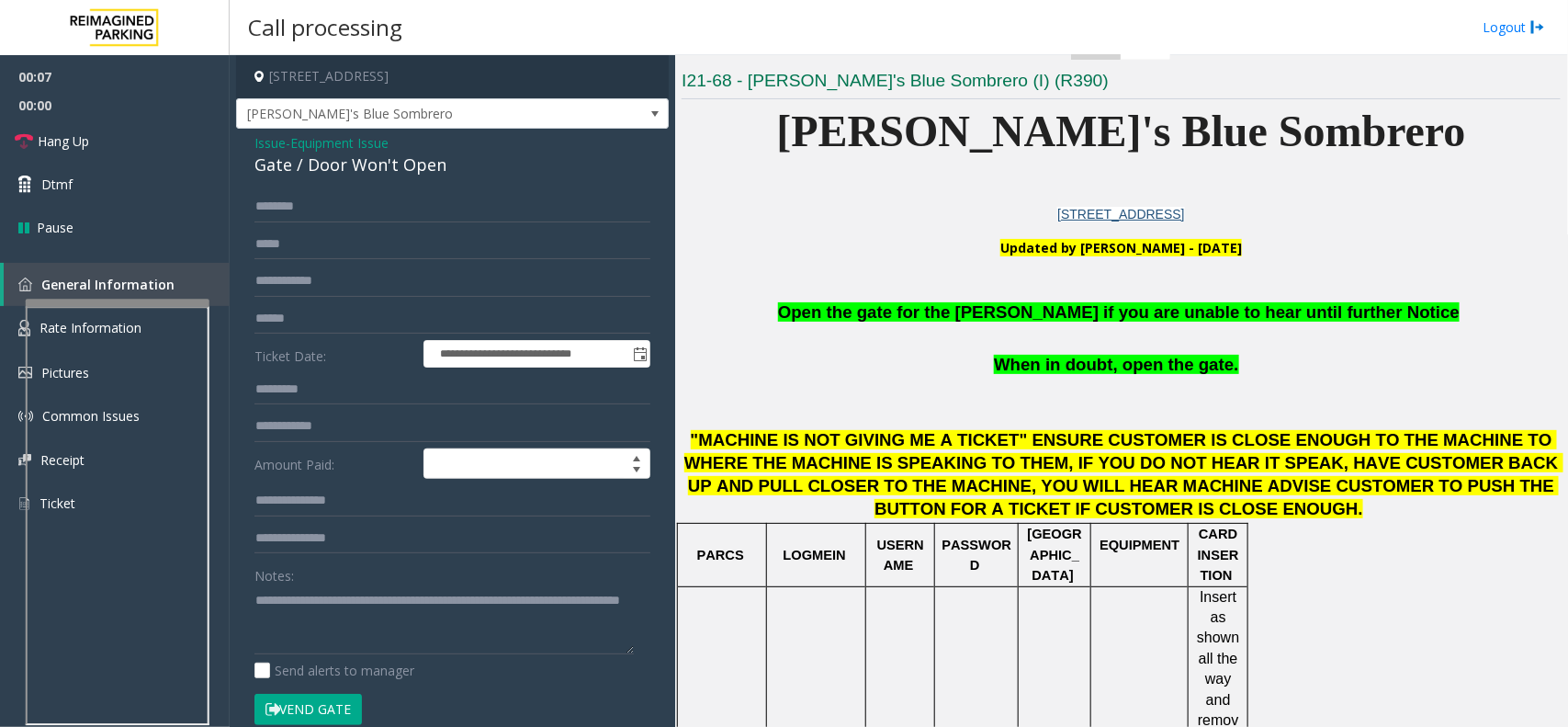 click on "Vend Gate" 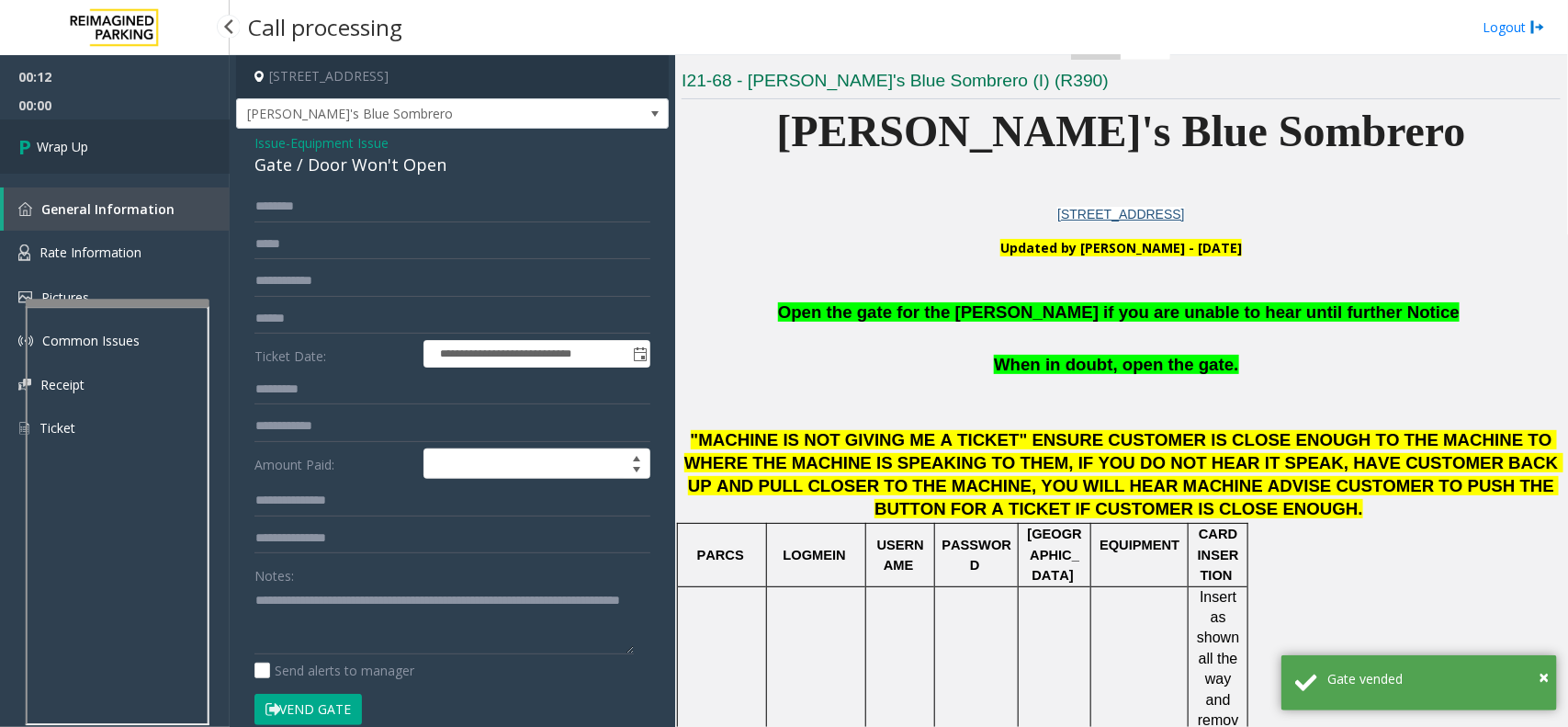 click on "Wrap Up" at bounding box center (115, 146) 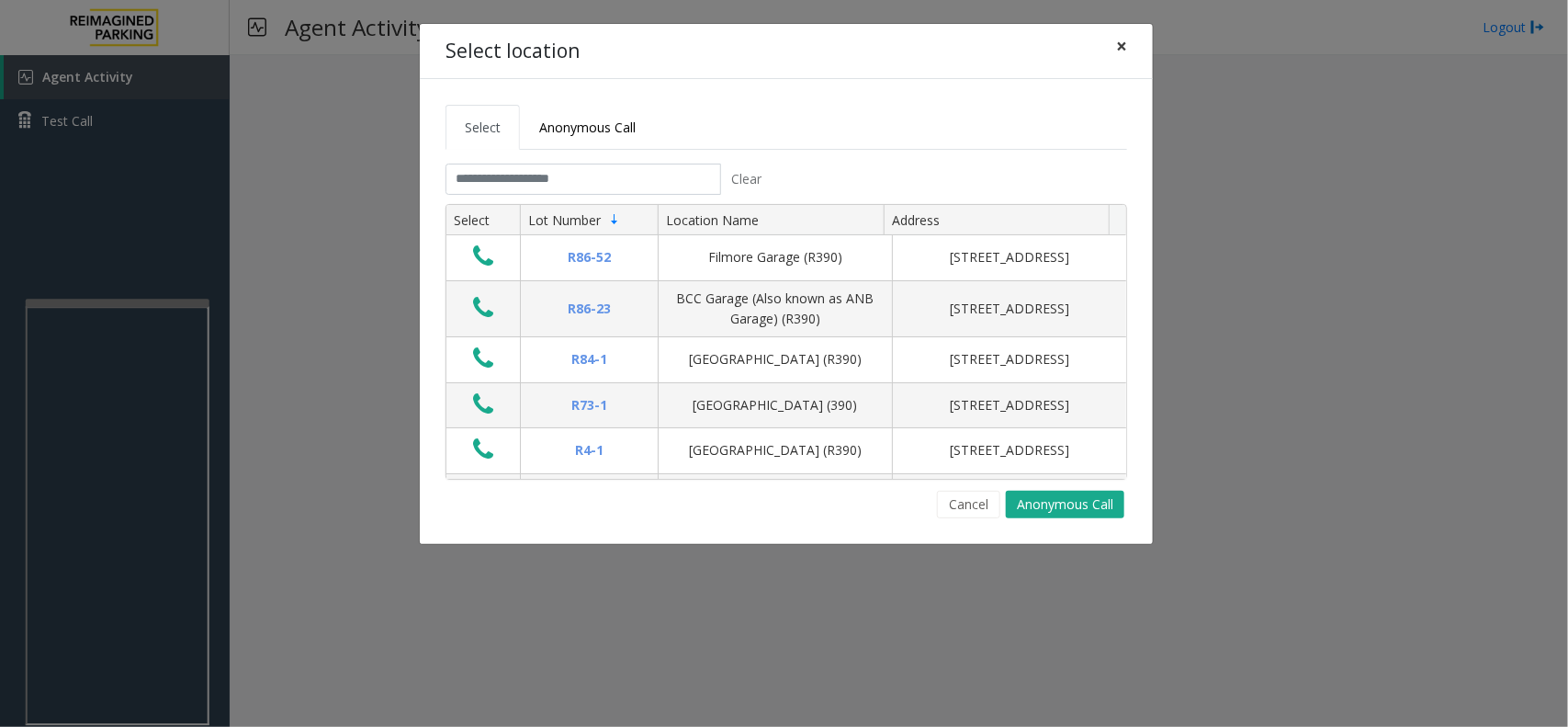 click on "×" 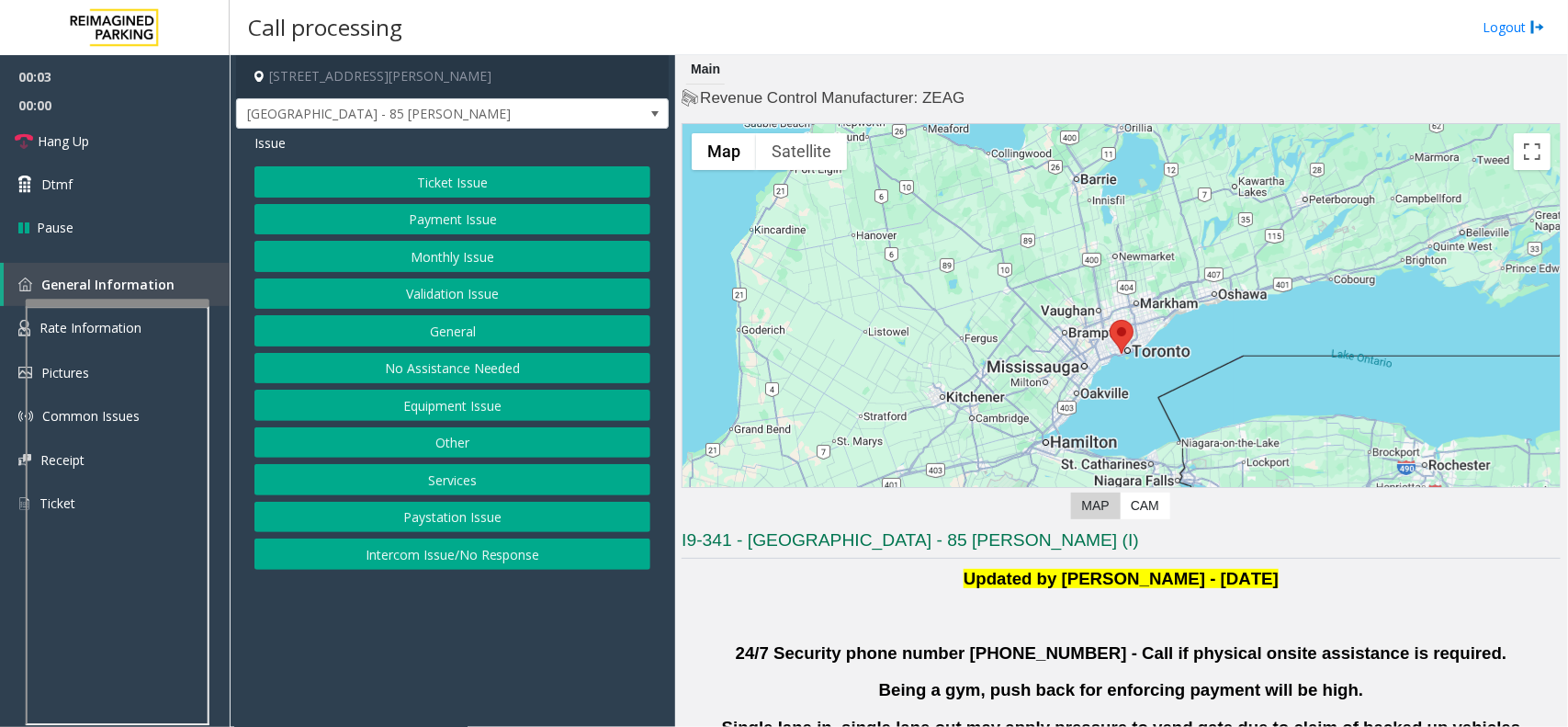 click on "Validation Issue" 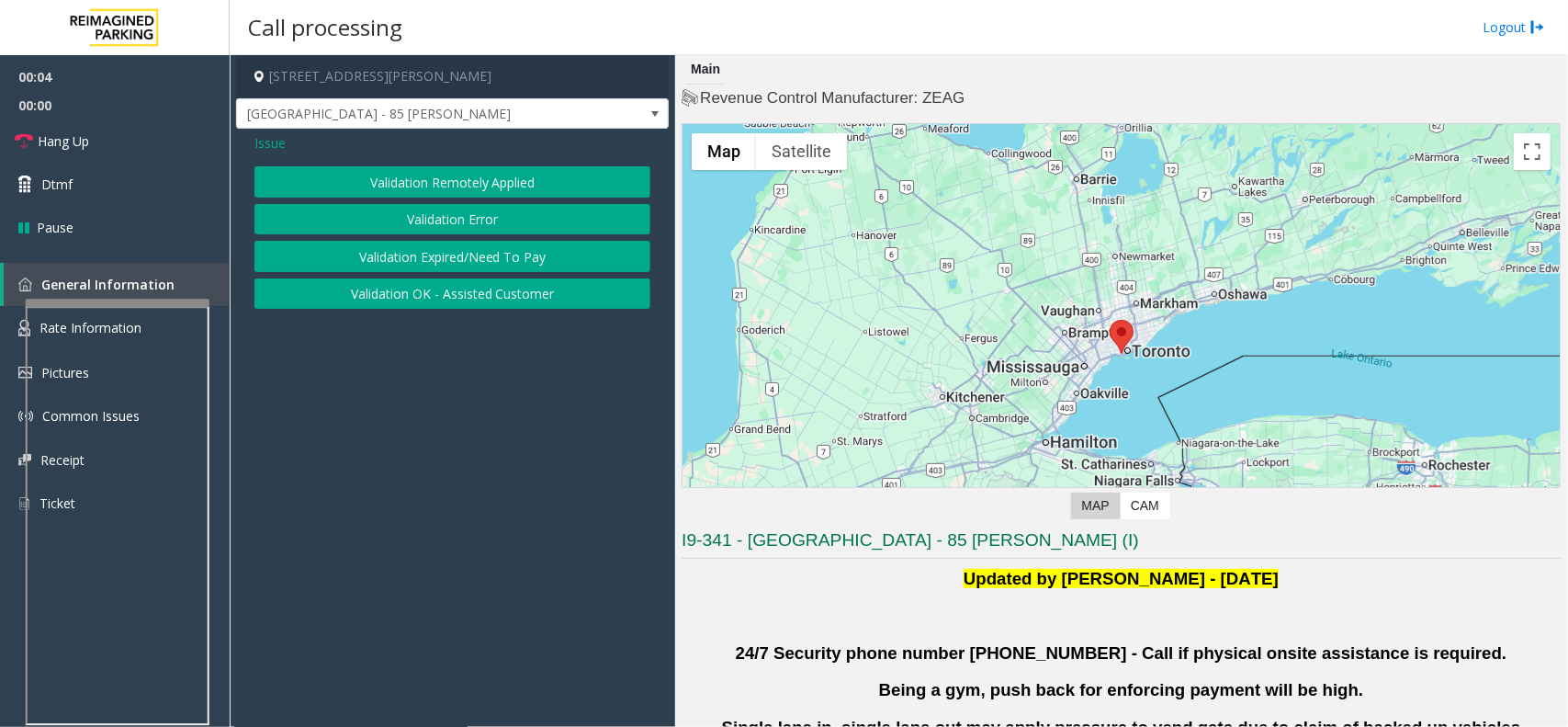 click on "Validation Error" 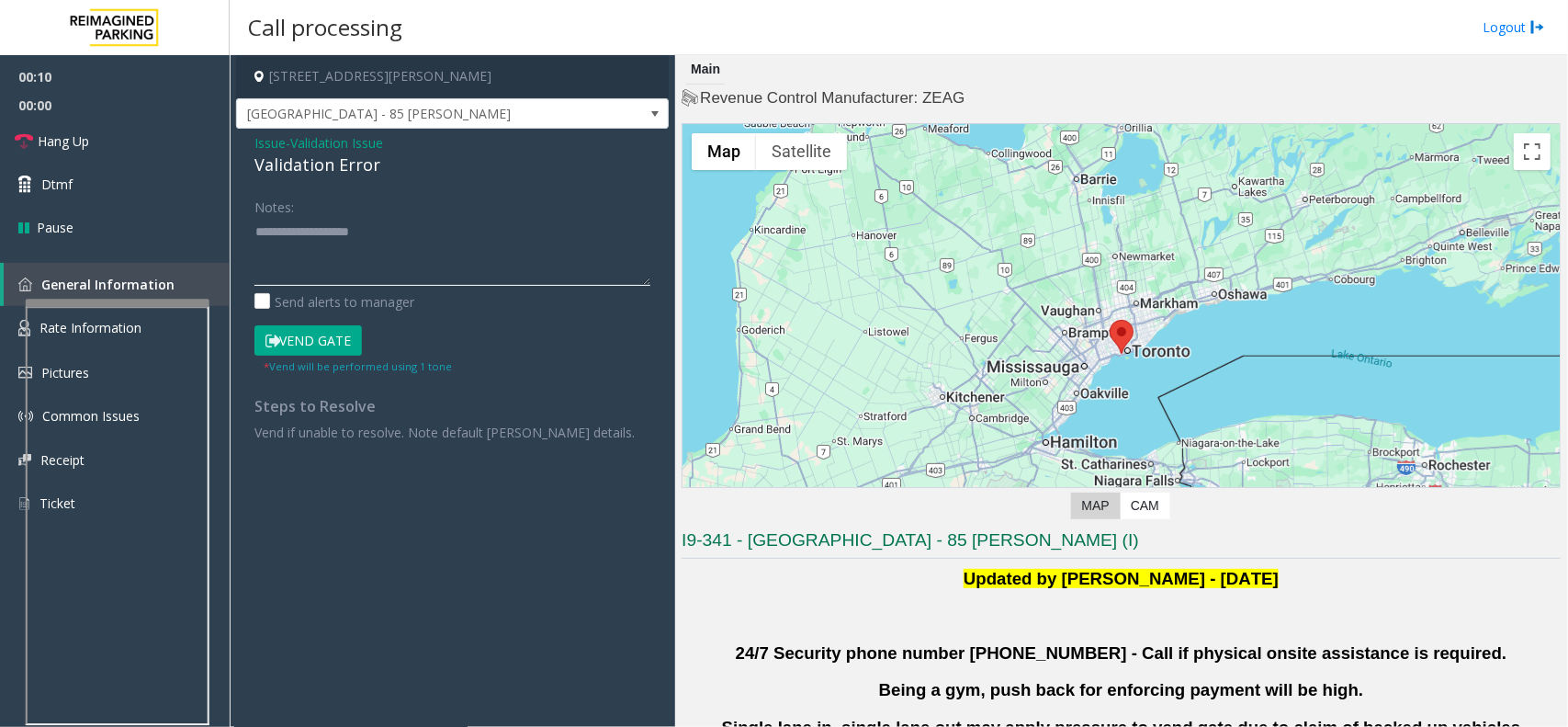 click 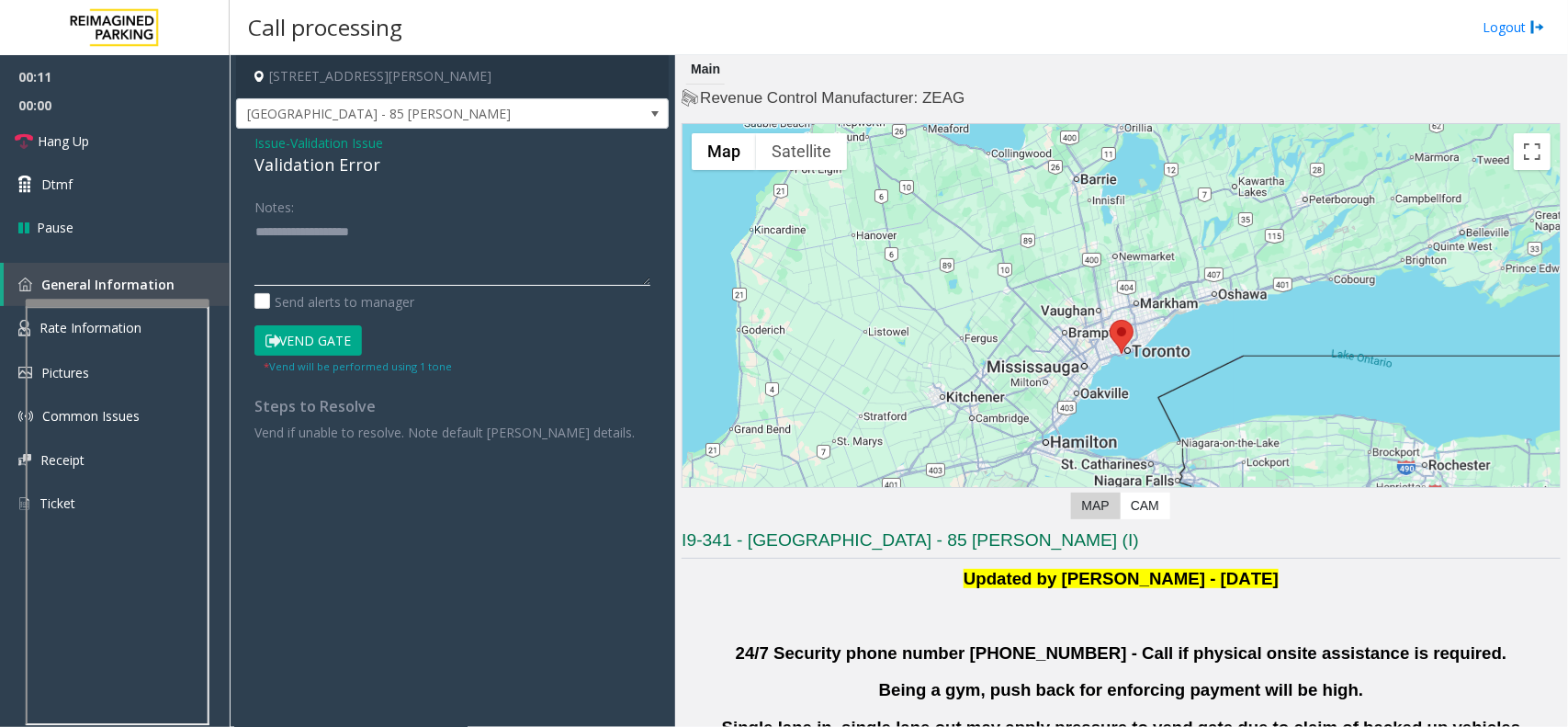 paste on "**********" 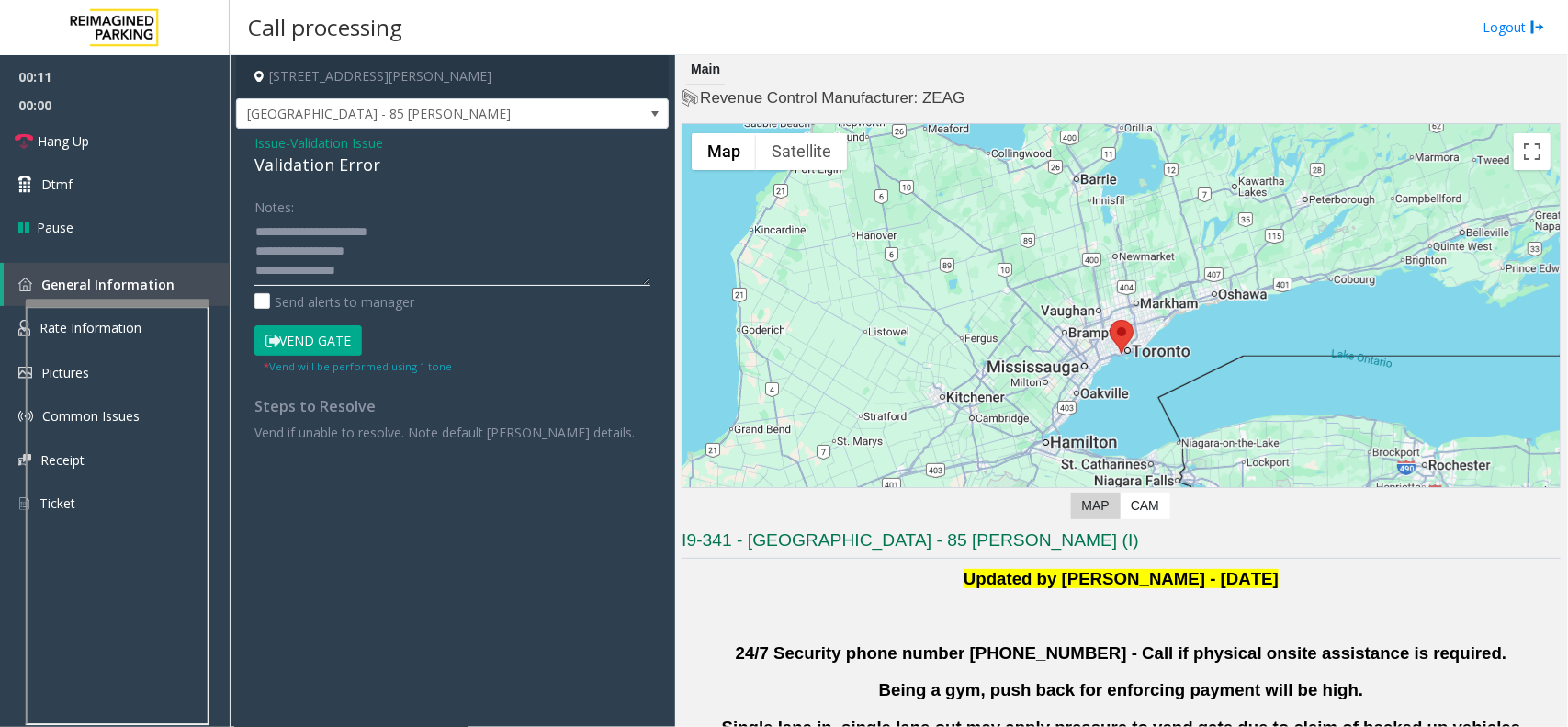 scroll, scrollTop: 71, scrollLeft: 0, axis: vertical 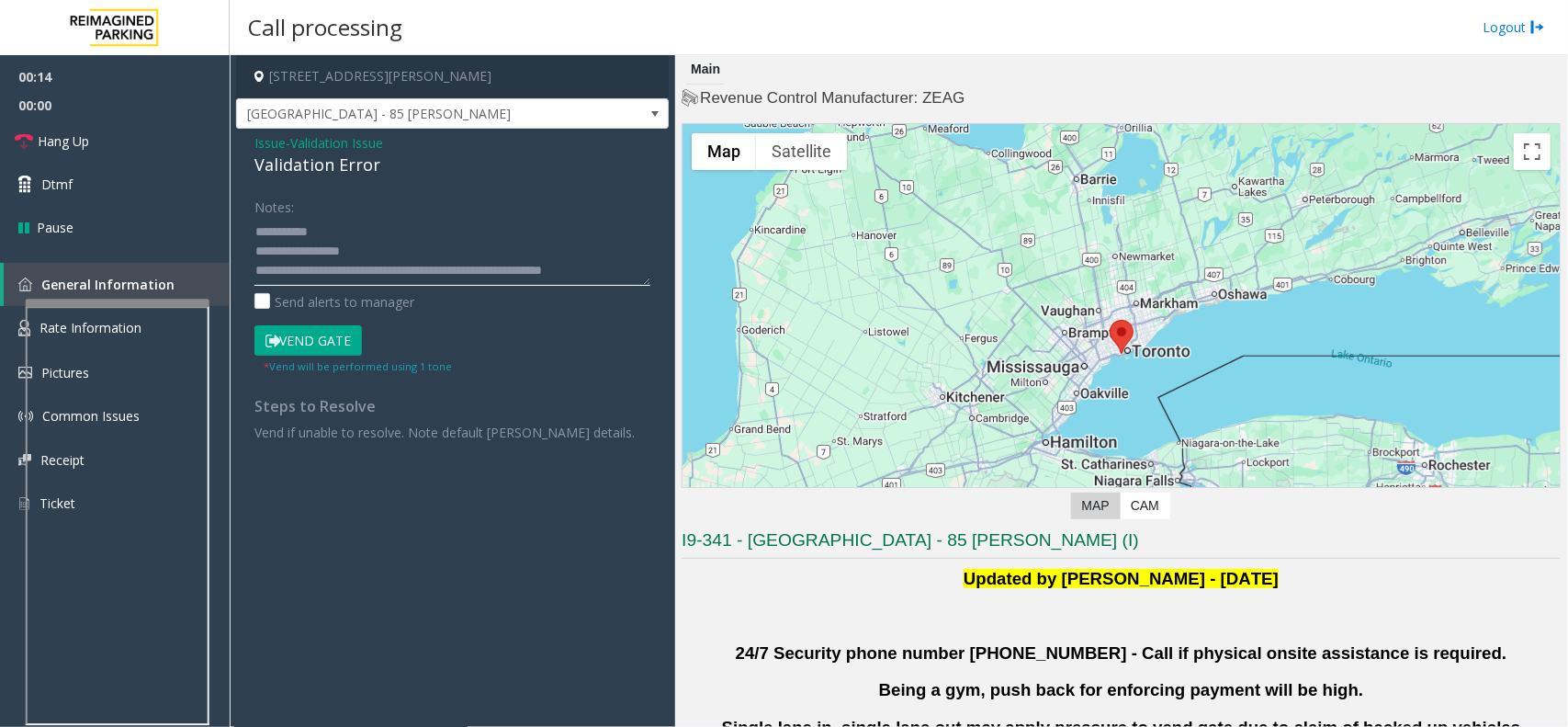 drag, startPoint x: 638, startPoint y: 285, endPoint x: 626, endPoint y: 369, distance: 84.85281 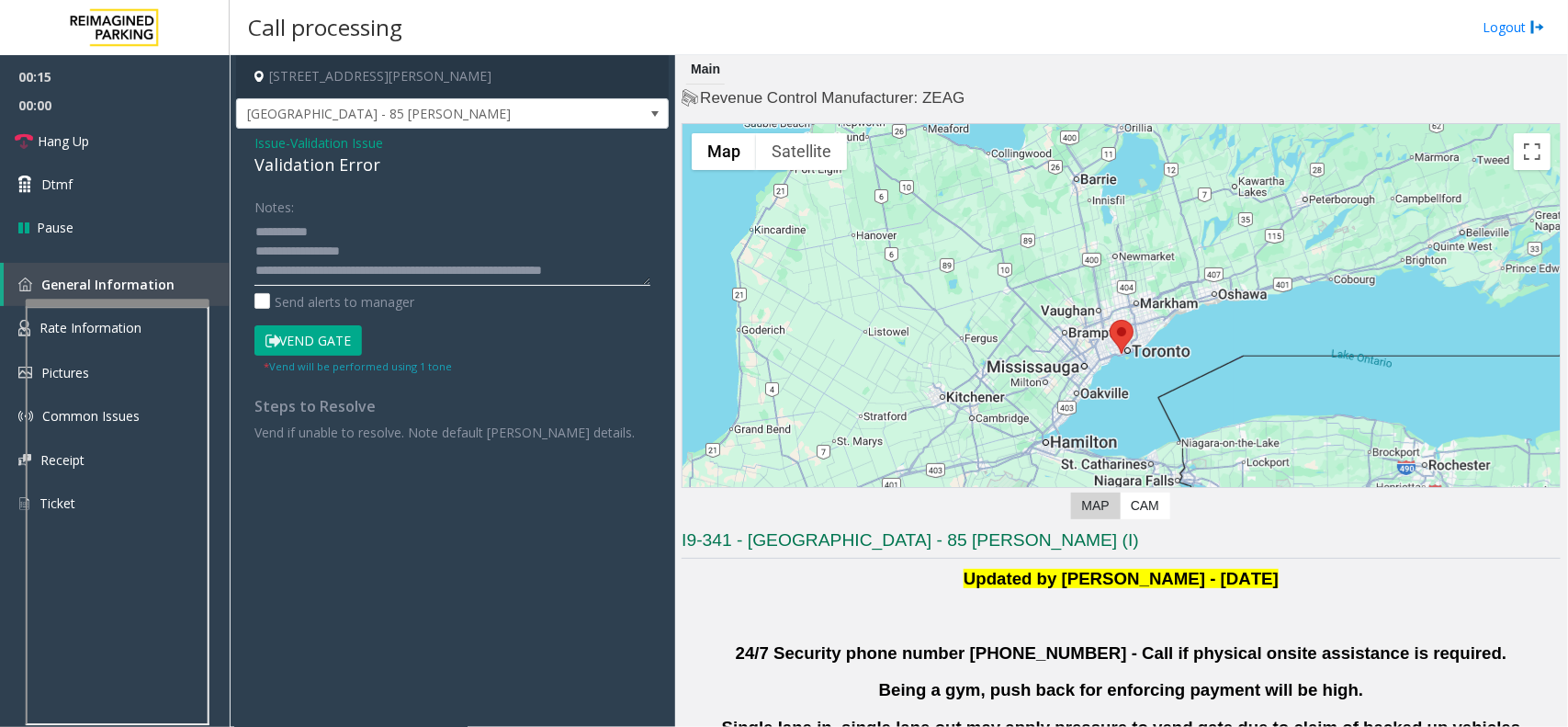 scroll, scrollTop: 0, scrollLeft: 0, axis: both 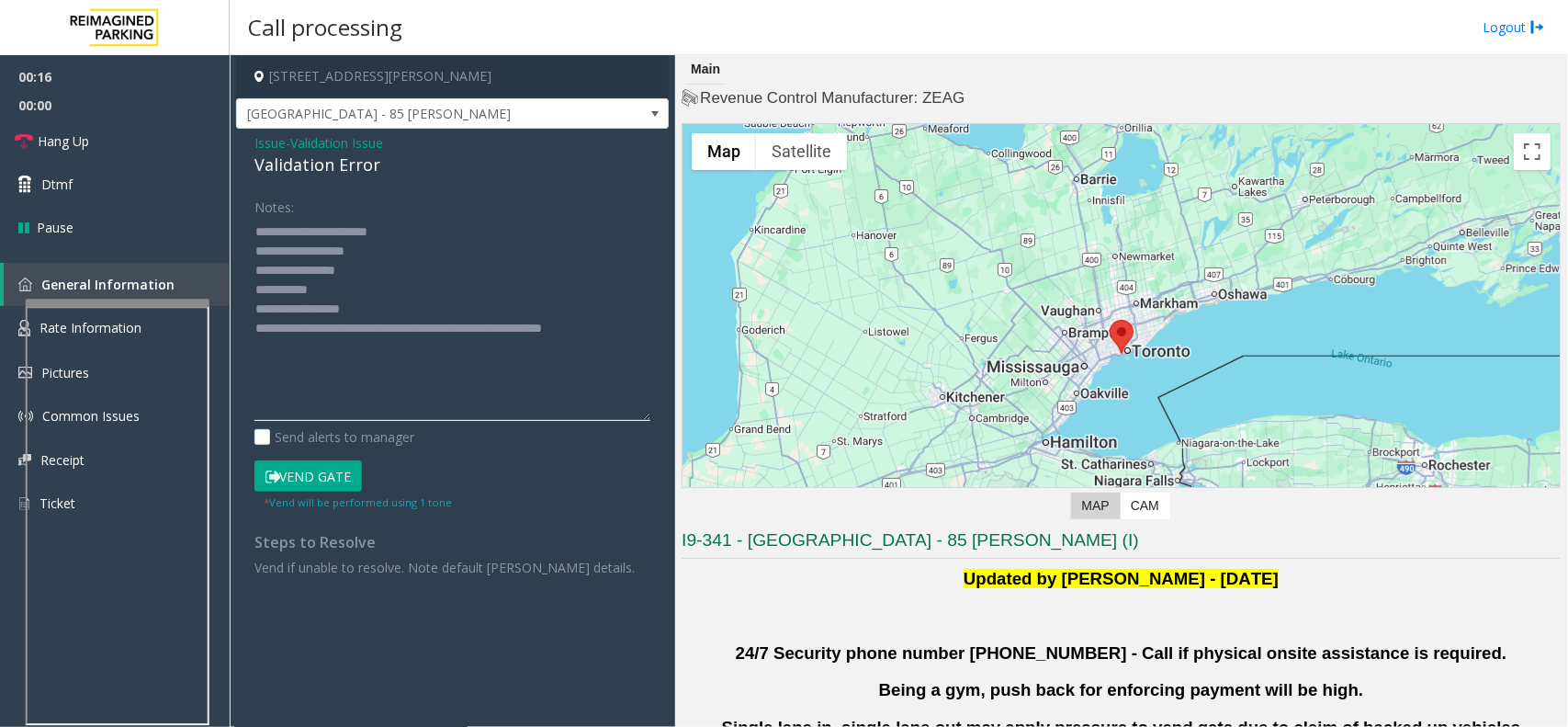 drag, startPoint x: 640, startPoint y: 281, endPoint x: 631, endPoint y: 418, distance: 137.2953 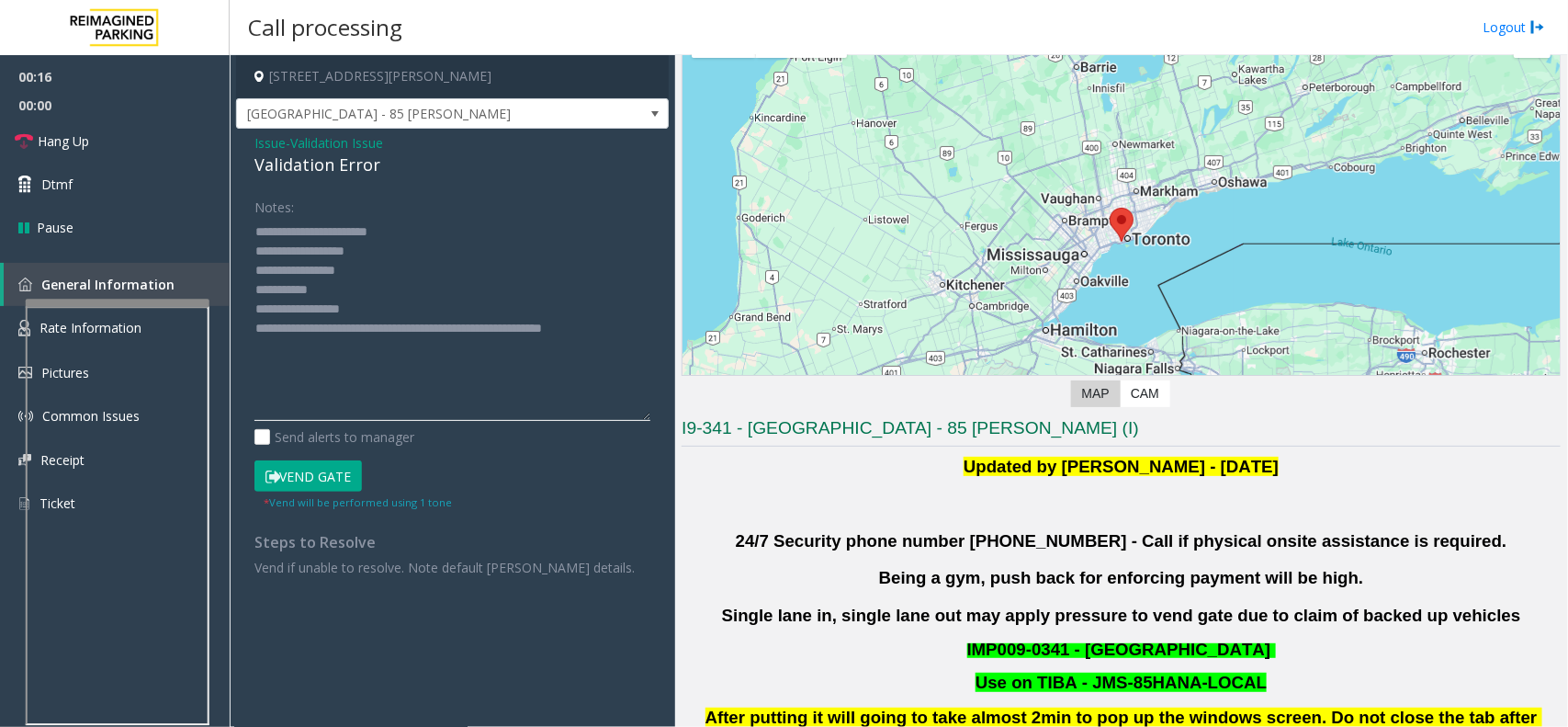 scroll, scrollTop: 574, scrollLeft: 0, axis: vertical 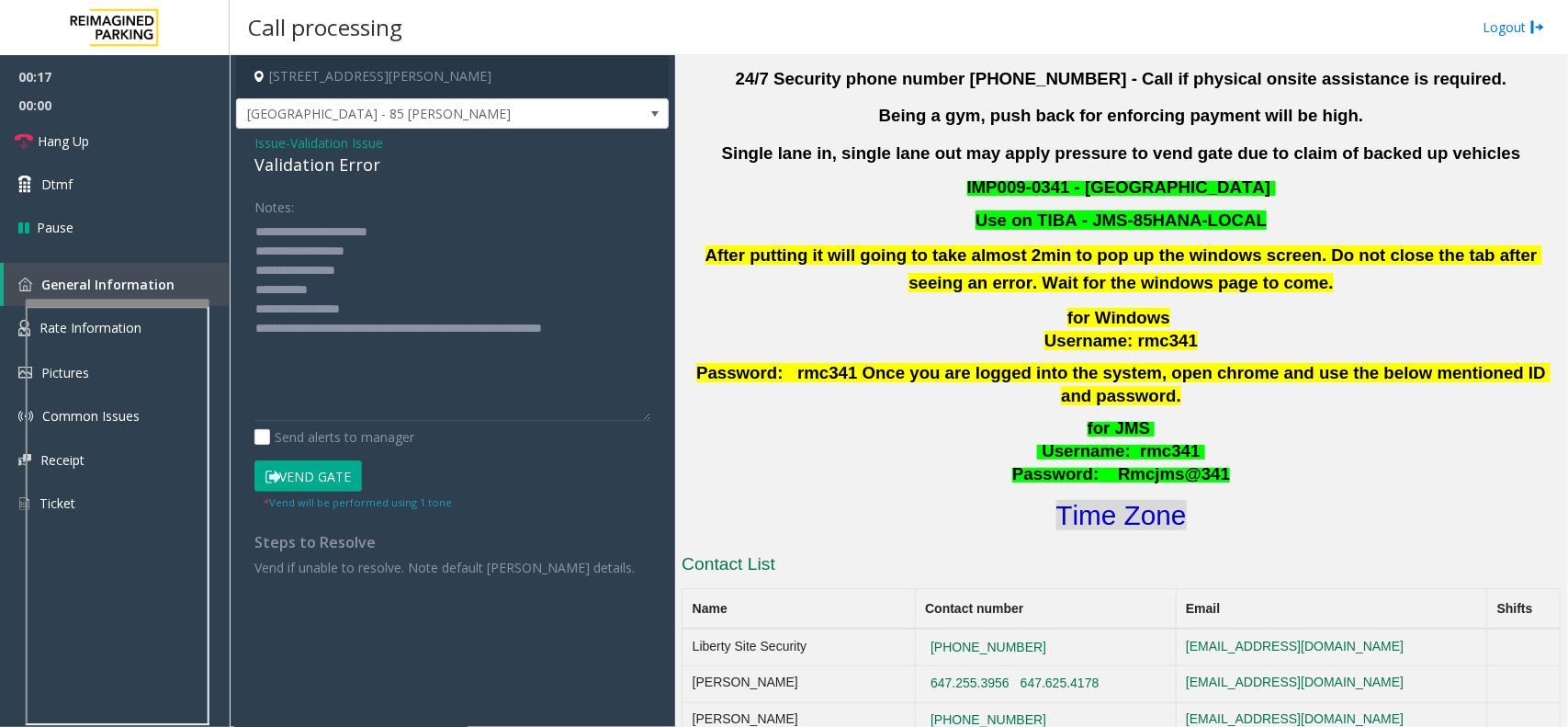 click on "Time Zone" 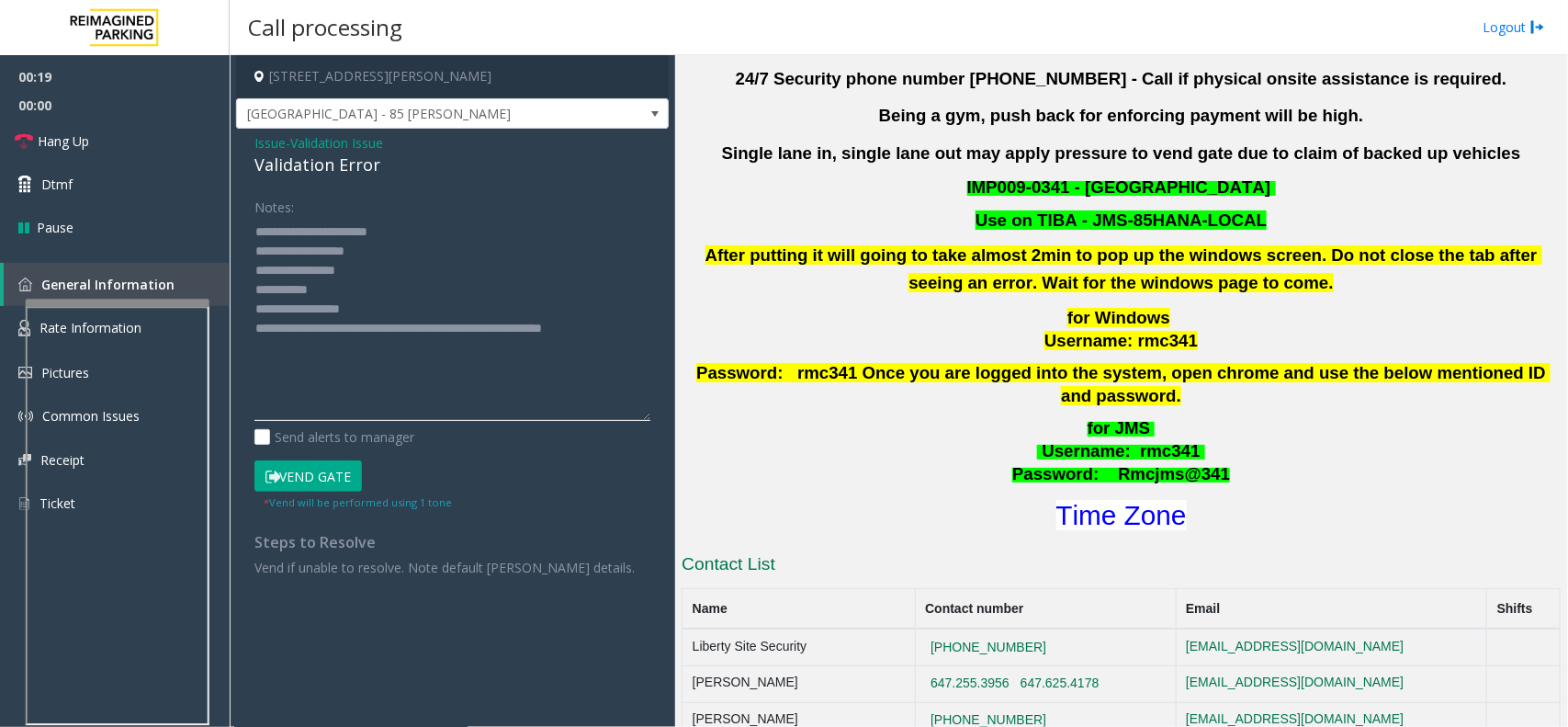 click 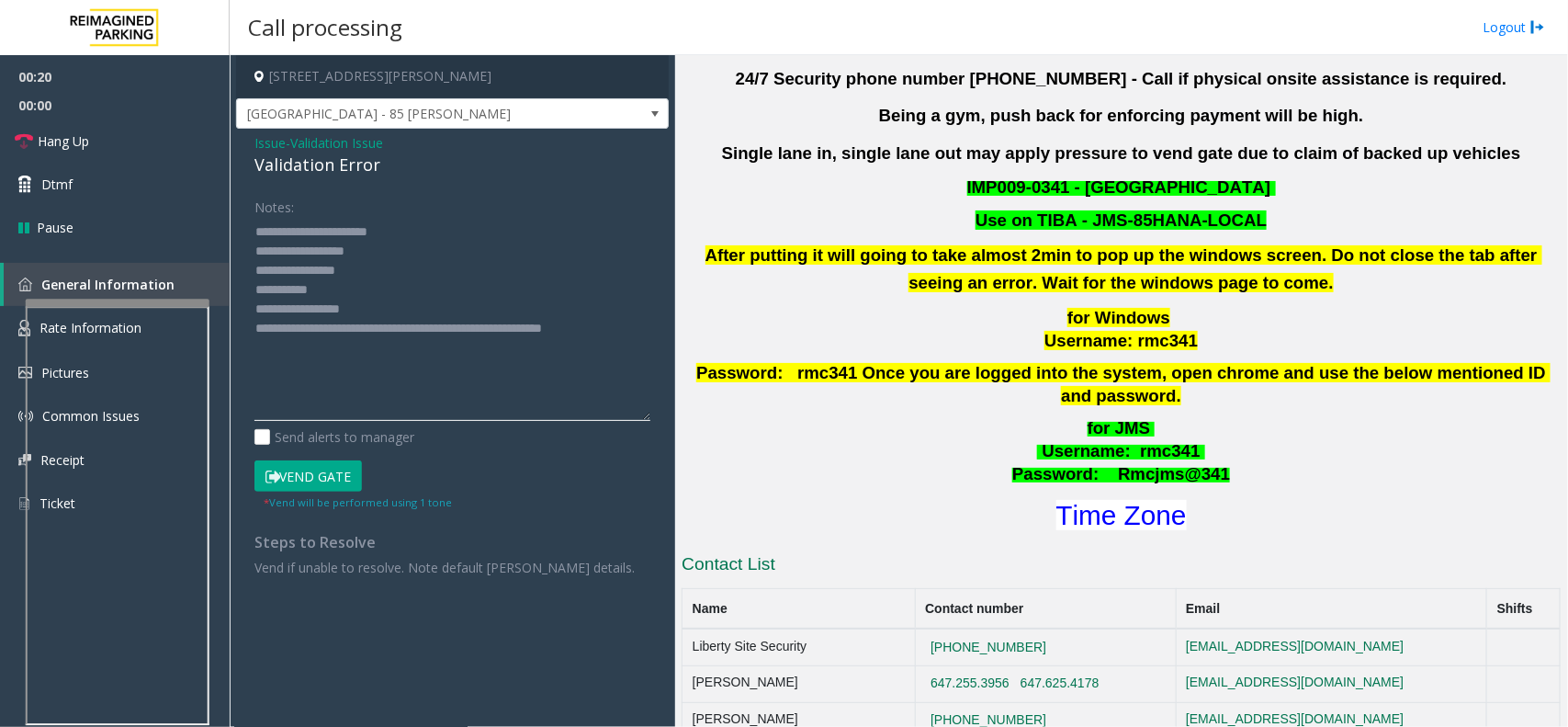 click 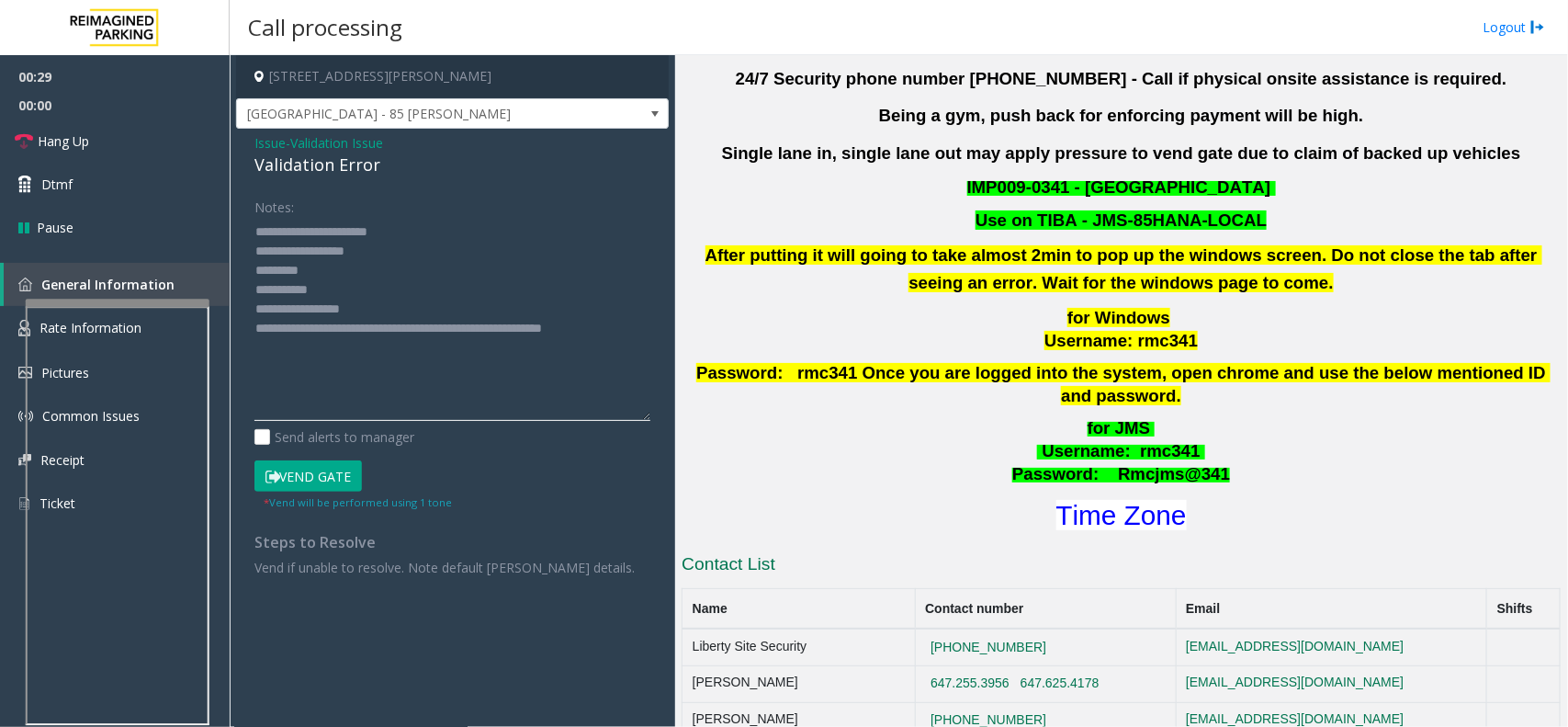 drag, startPoint x: 370, startPoint y: 309, endPoint x: 331, endPoint y: 300, distance: 40.02499 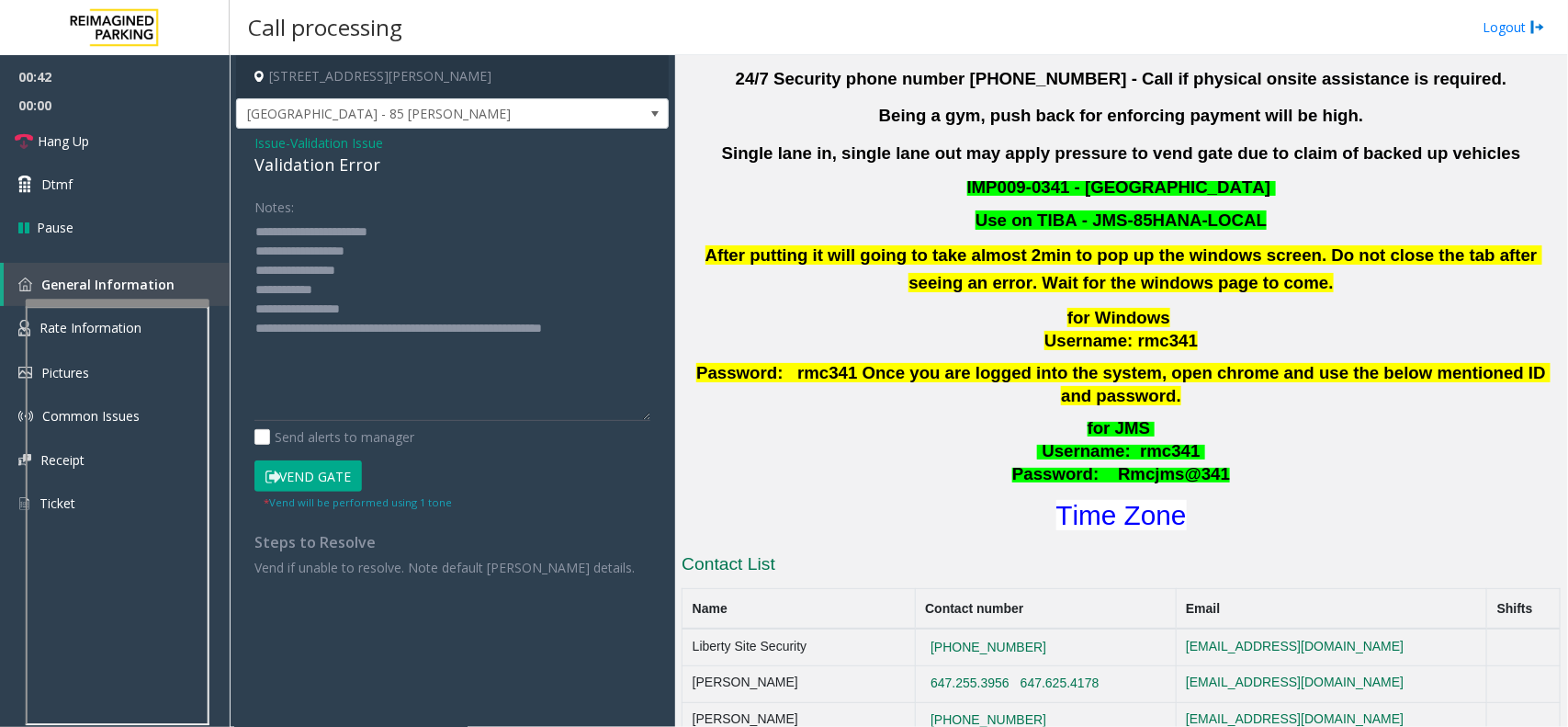 click on "Vend Gate" 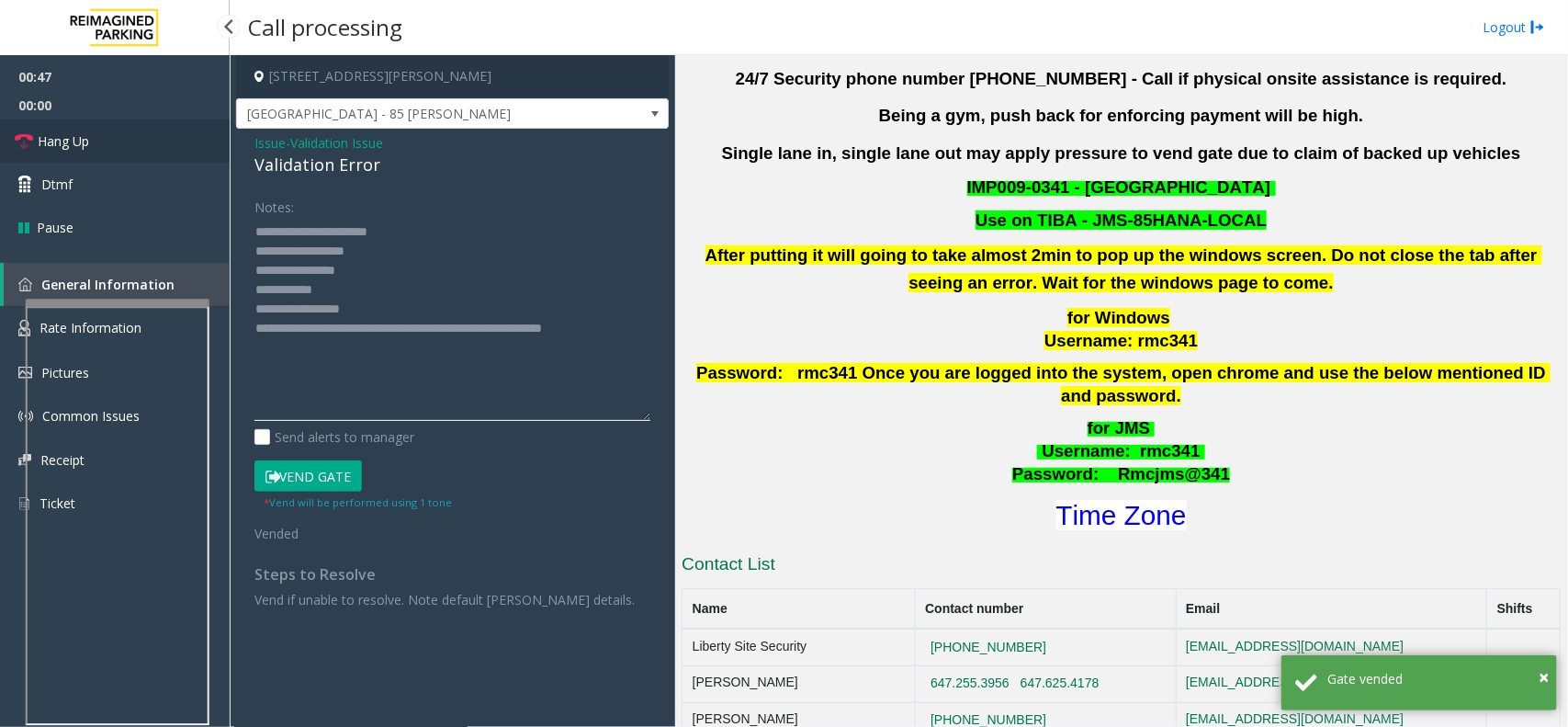type on "**********" 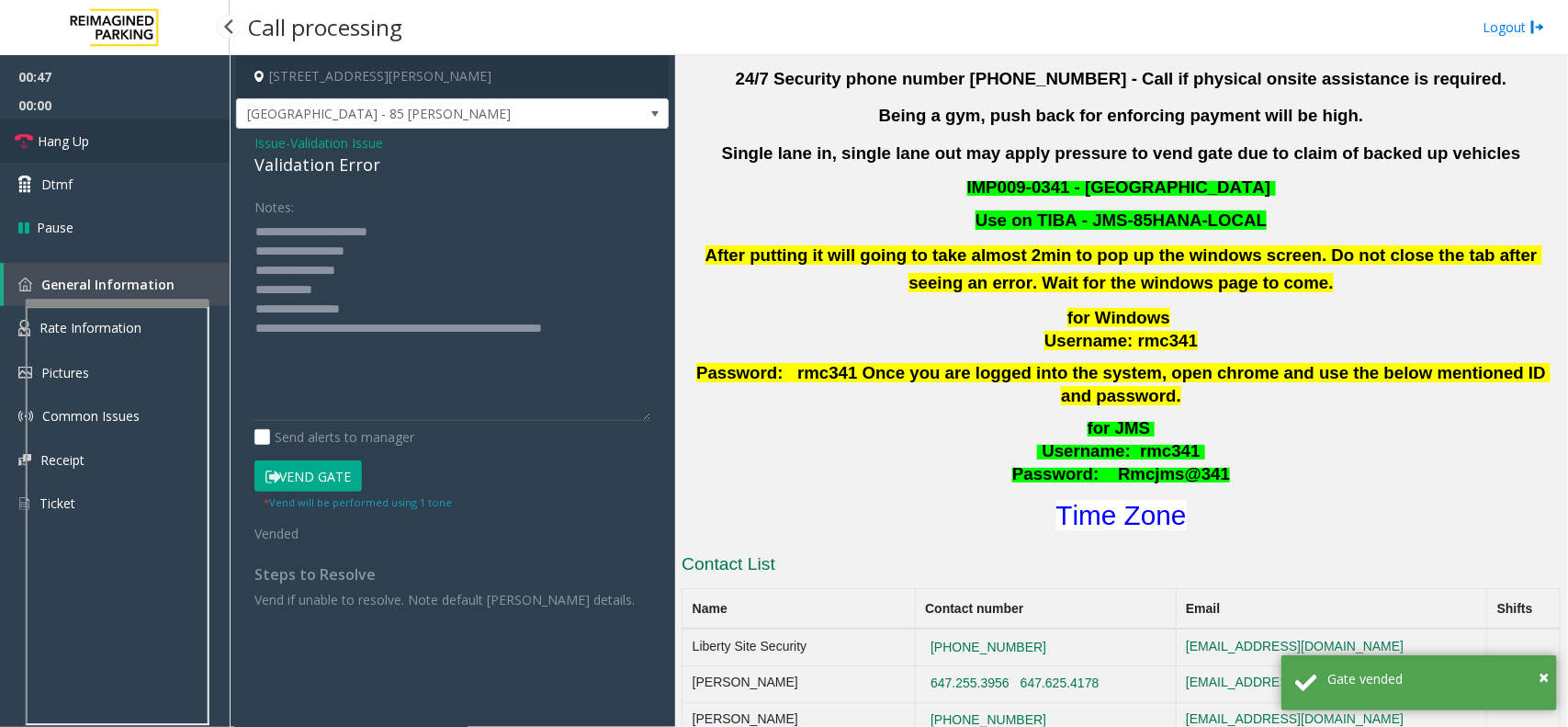 click on "Hang Up" at bounding box center (115, 141) 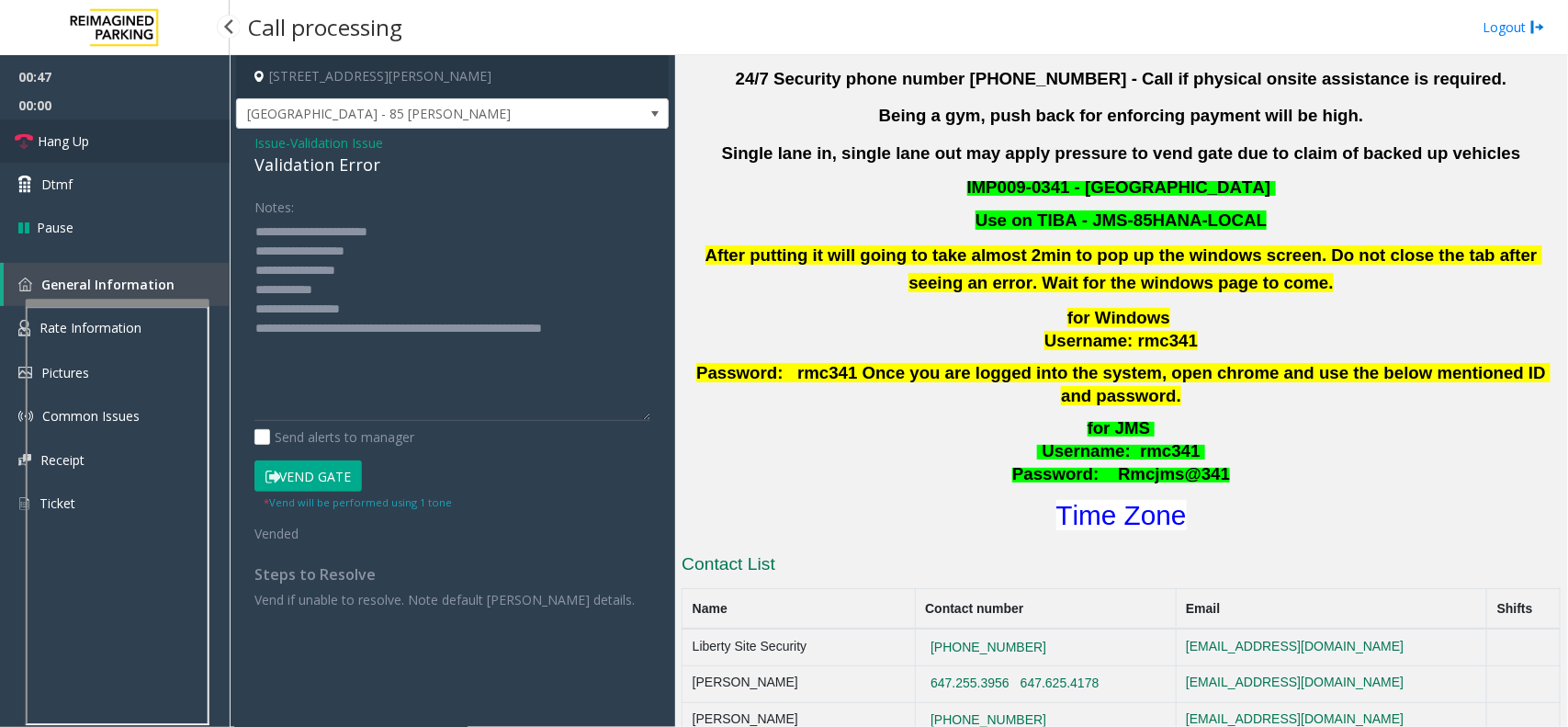 click on "Hang Up" at bounding box center [115, 141] 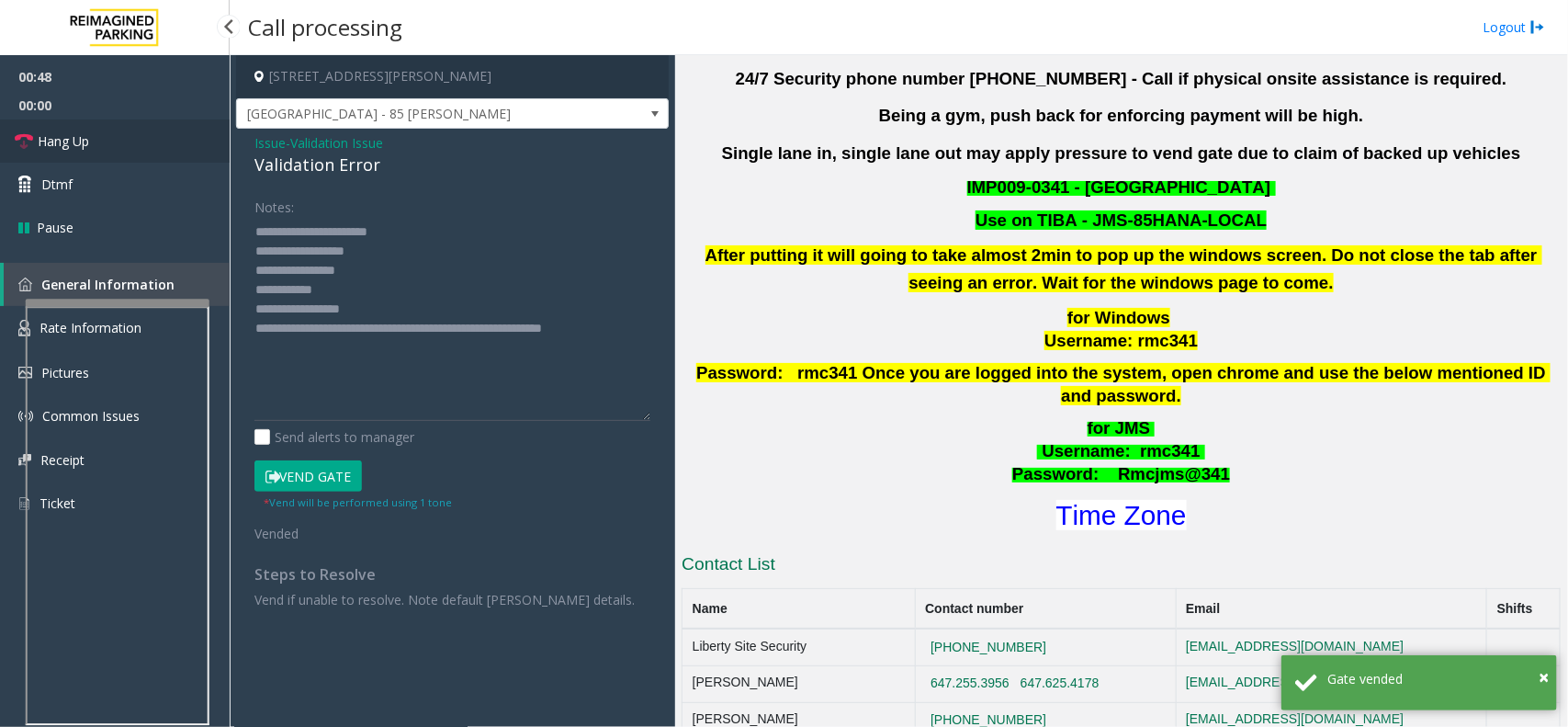 click on "Hang Up" at bounding box center [115, 141] 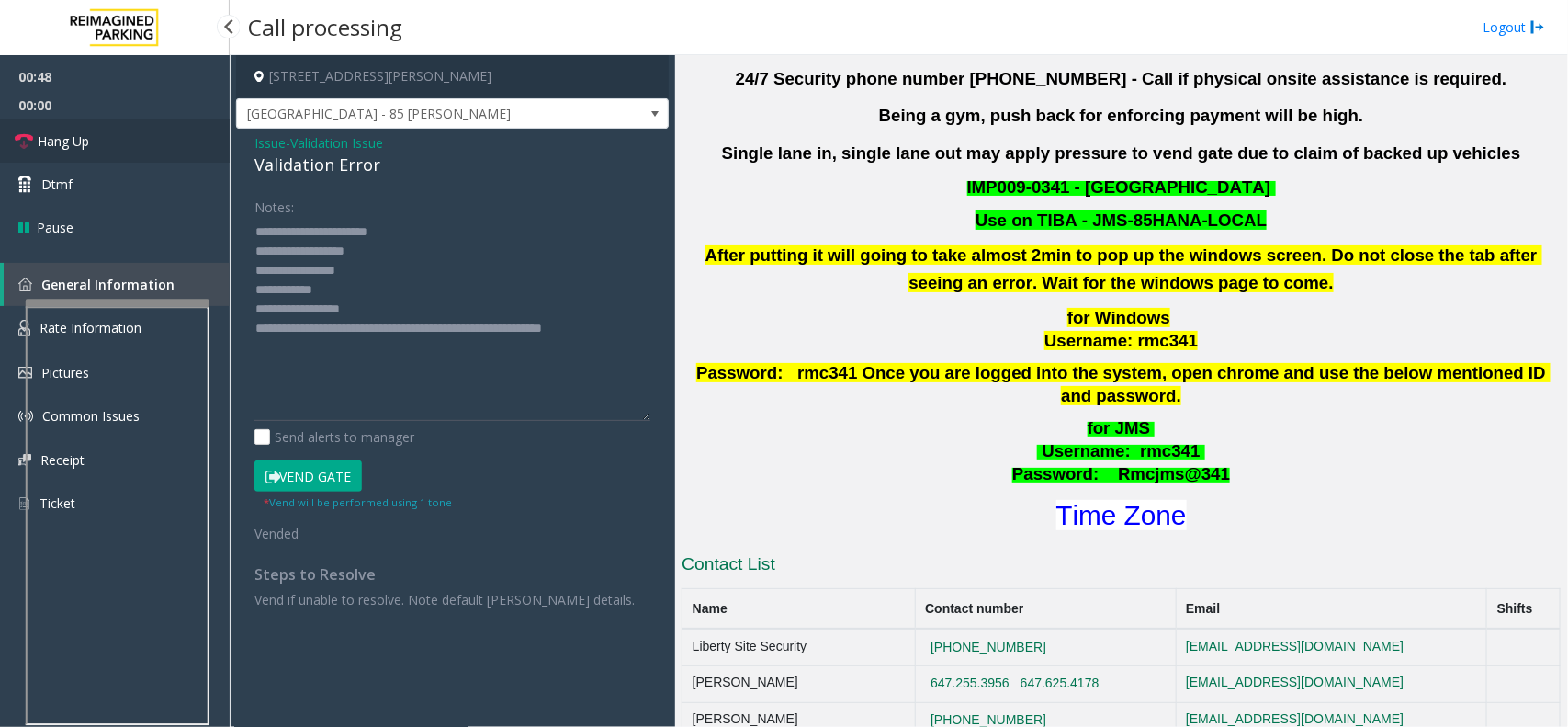 click on "Hang Up" at bounding box center [115, 141] 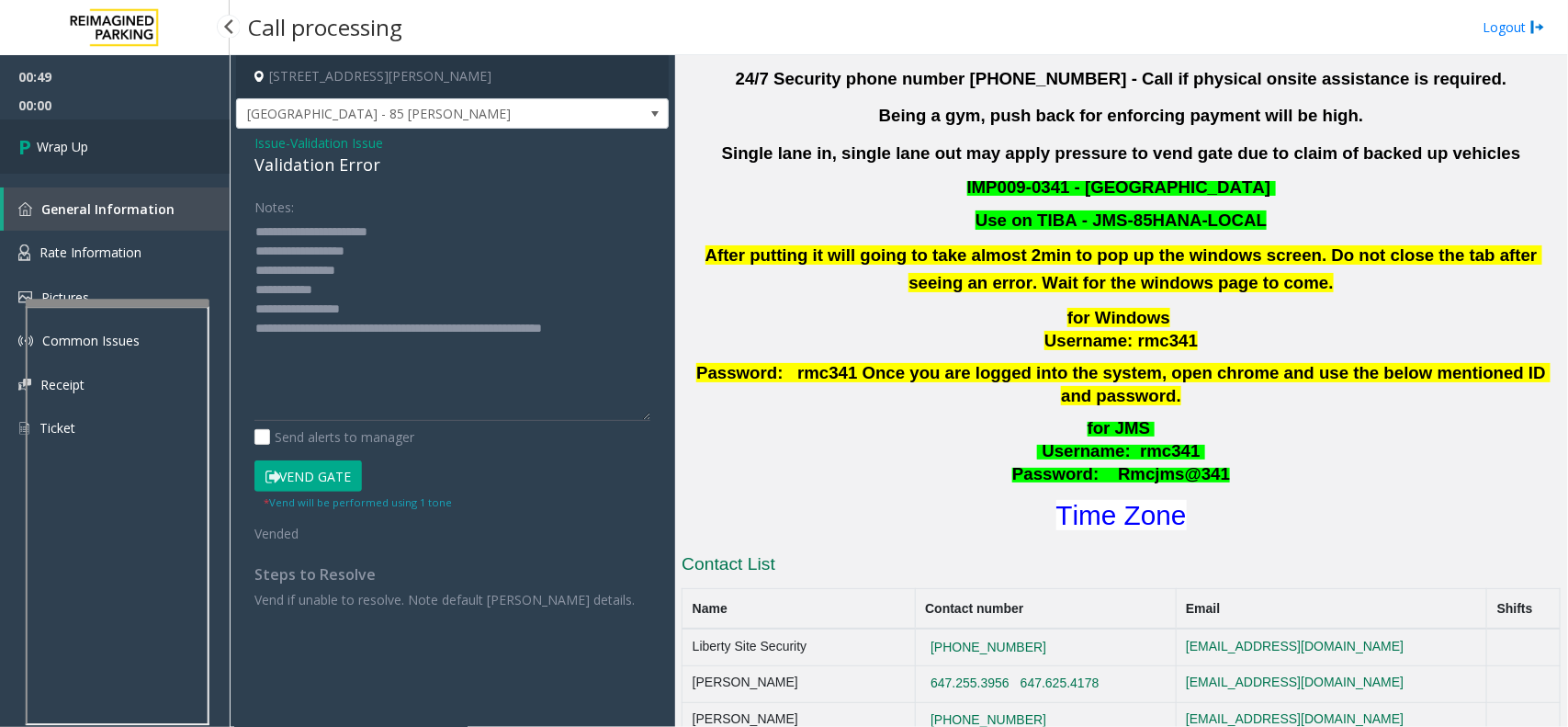 click on "Wrap Up" at bounding box center [115, 146] 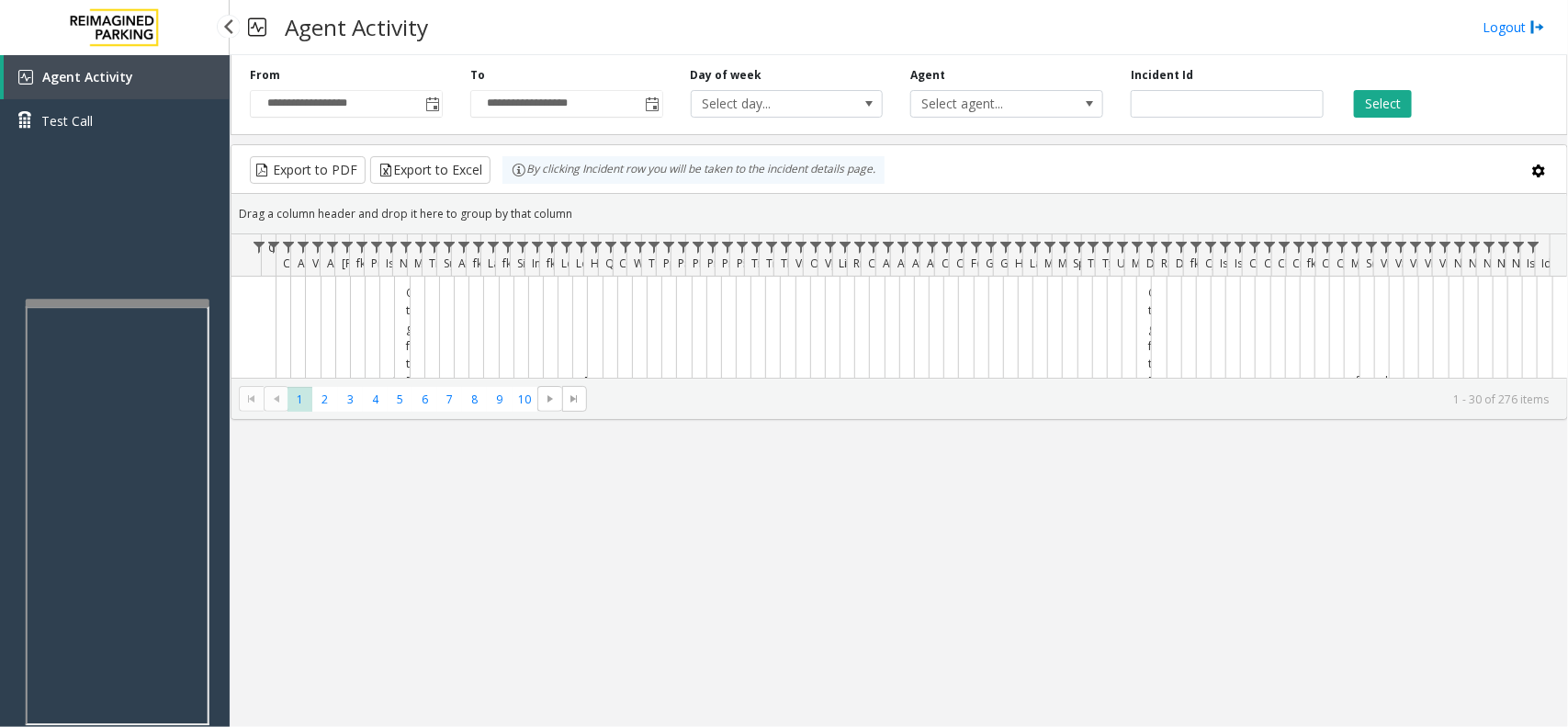 click on "Agent Activity Test Call" at bounding box center [115, 106] 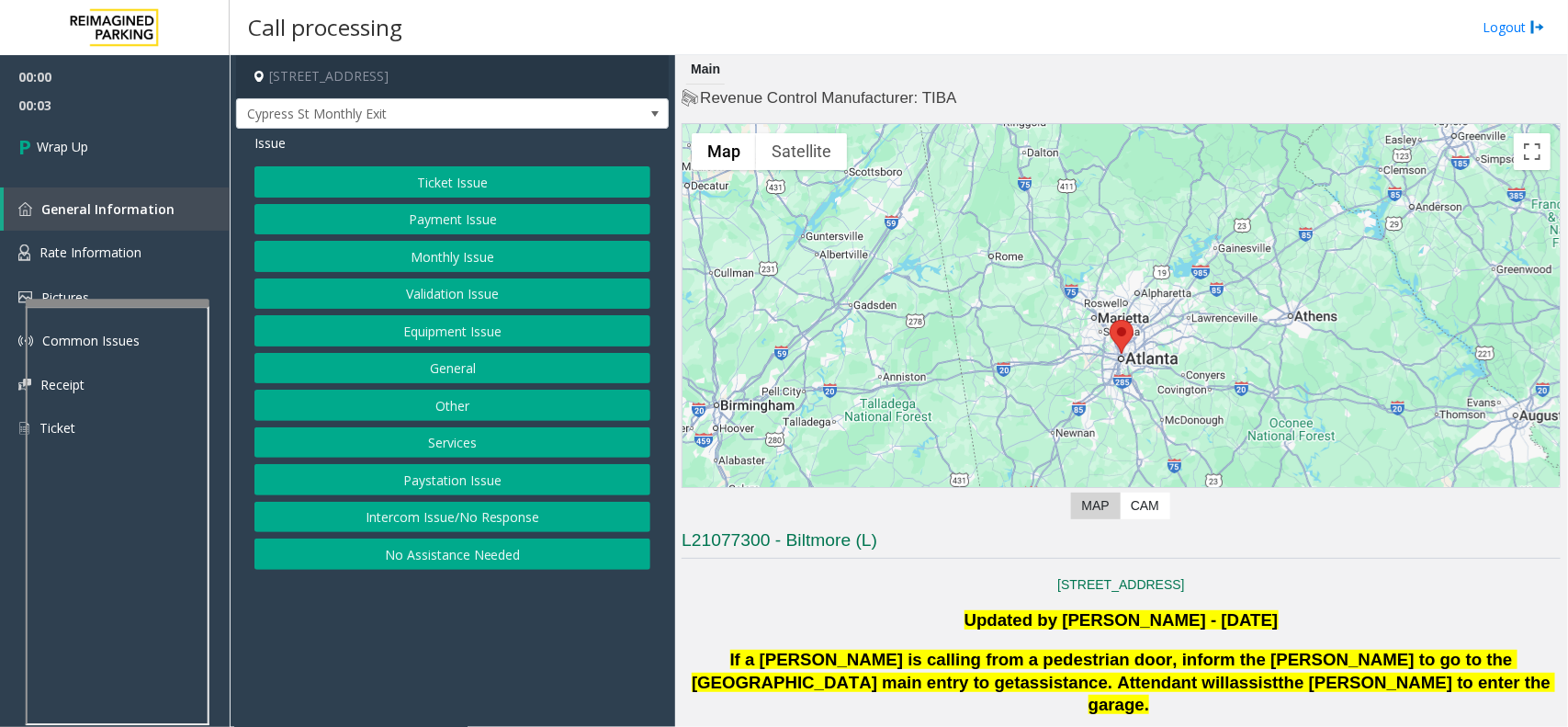drag, startPoint x: 461, startPoint y: 521, endPoint x: 425, endPoint y: 287, distance: 236.75304 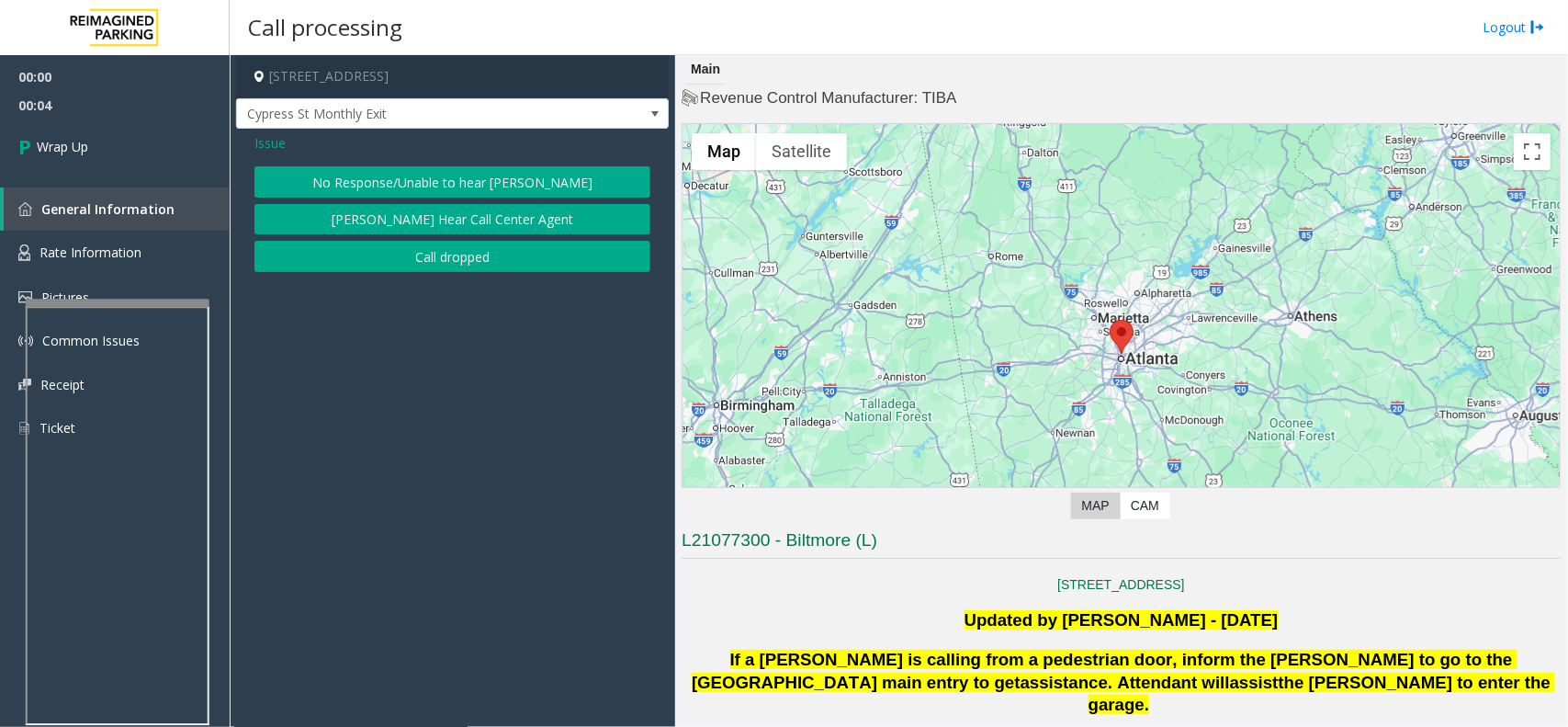 click on "Call dropped" 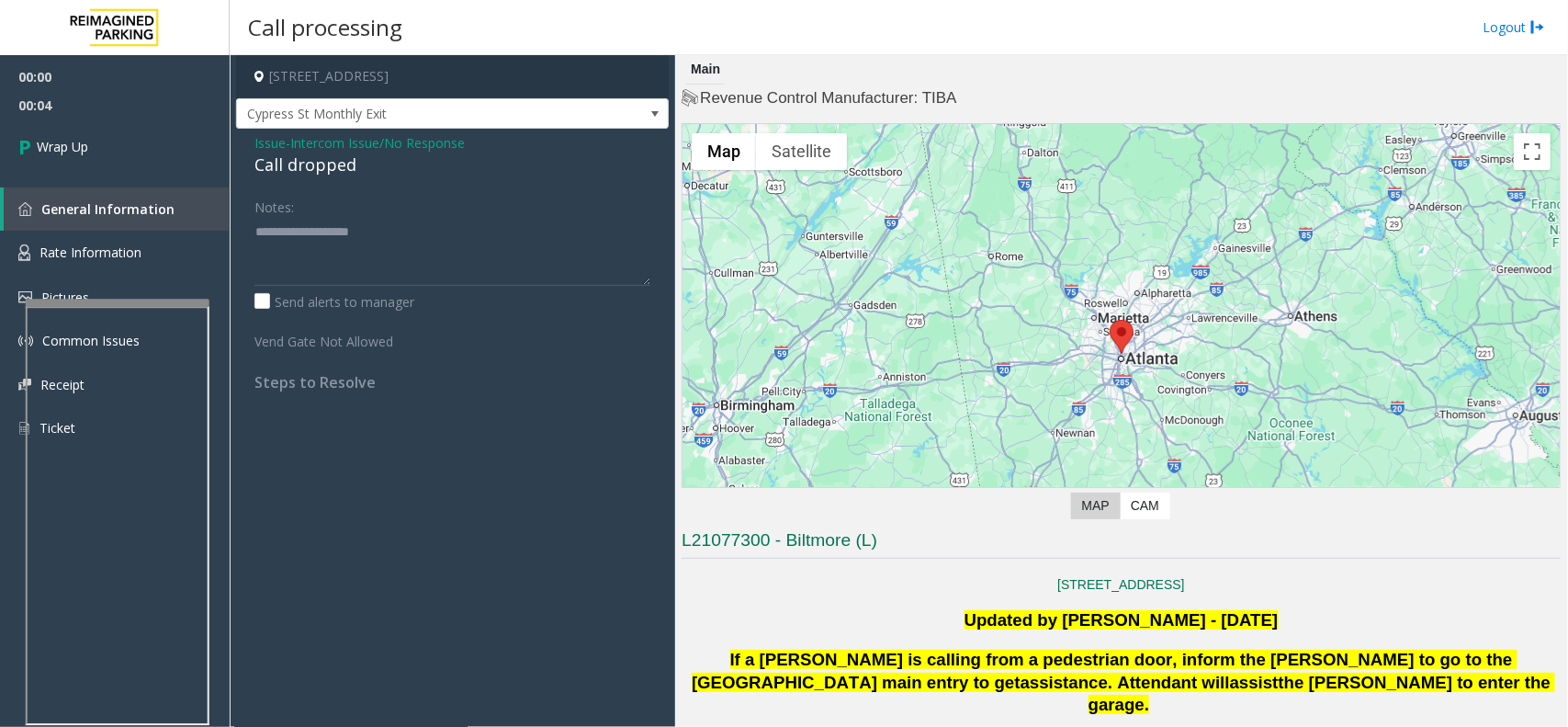 click on "Call dropped" 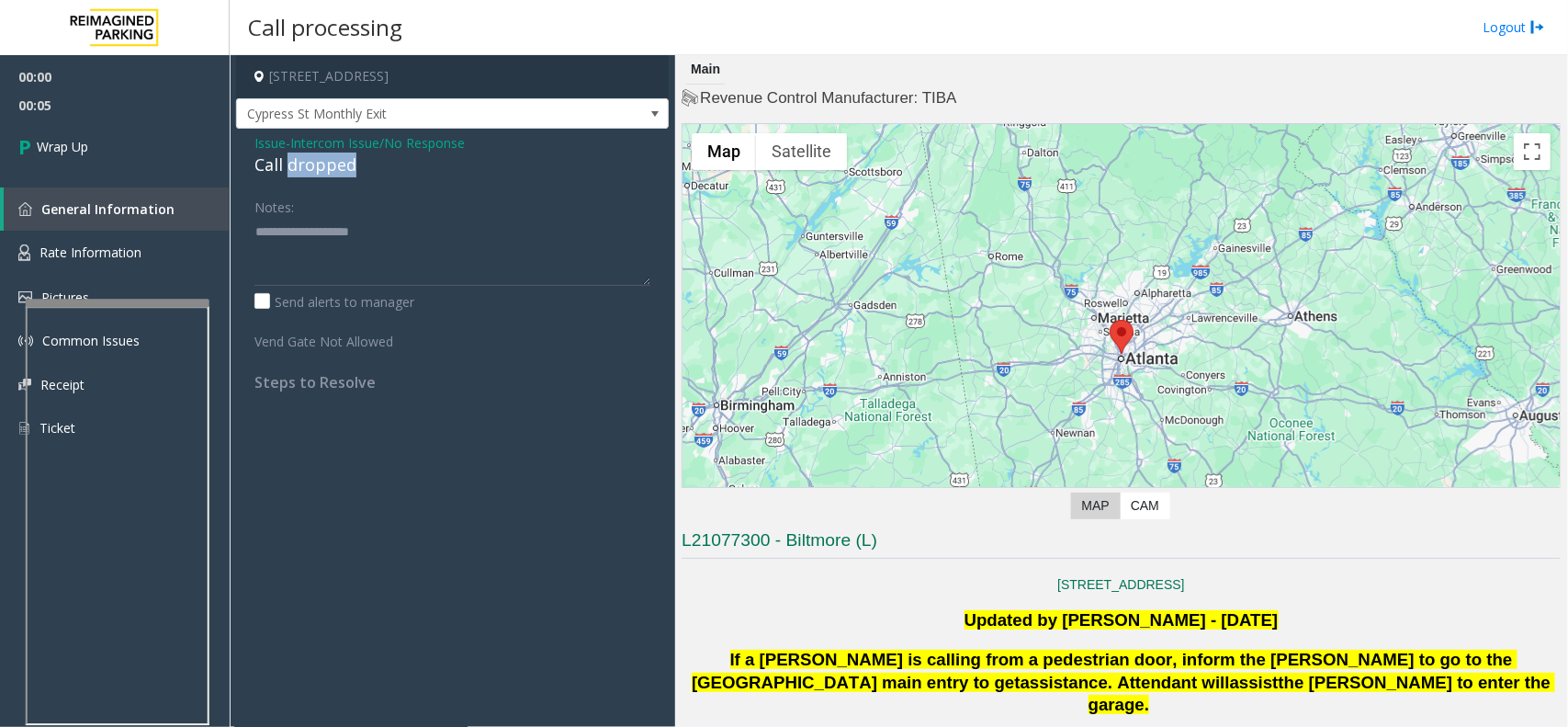 click on "Call dropped" 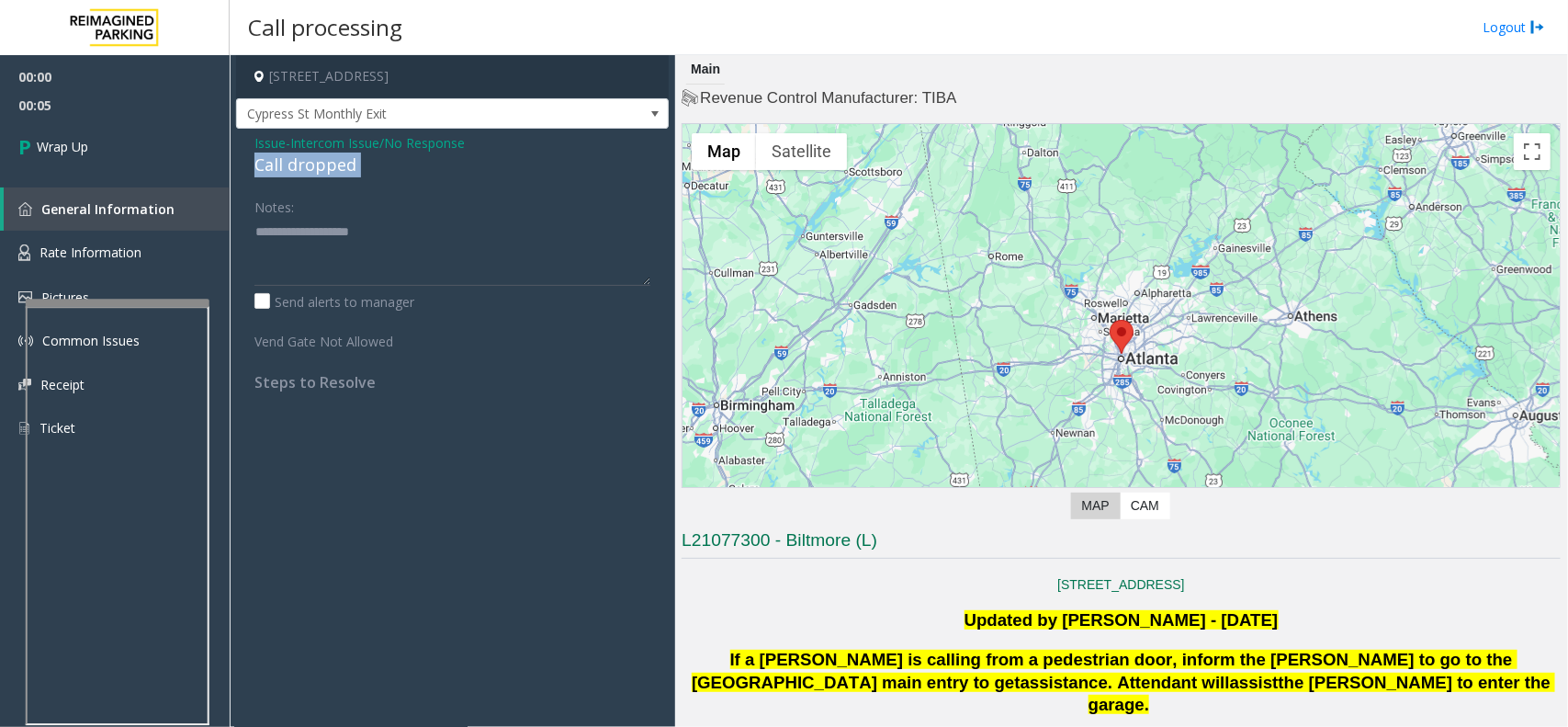 click on "Call dropped" 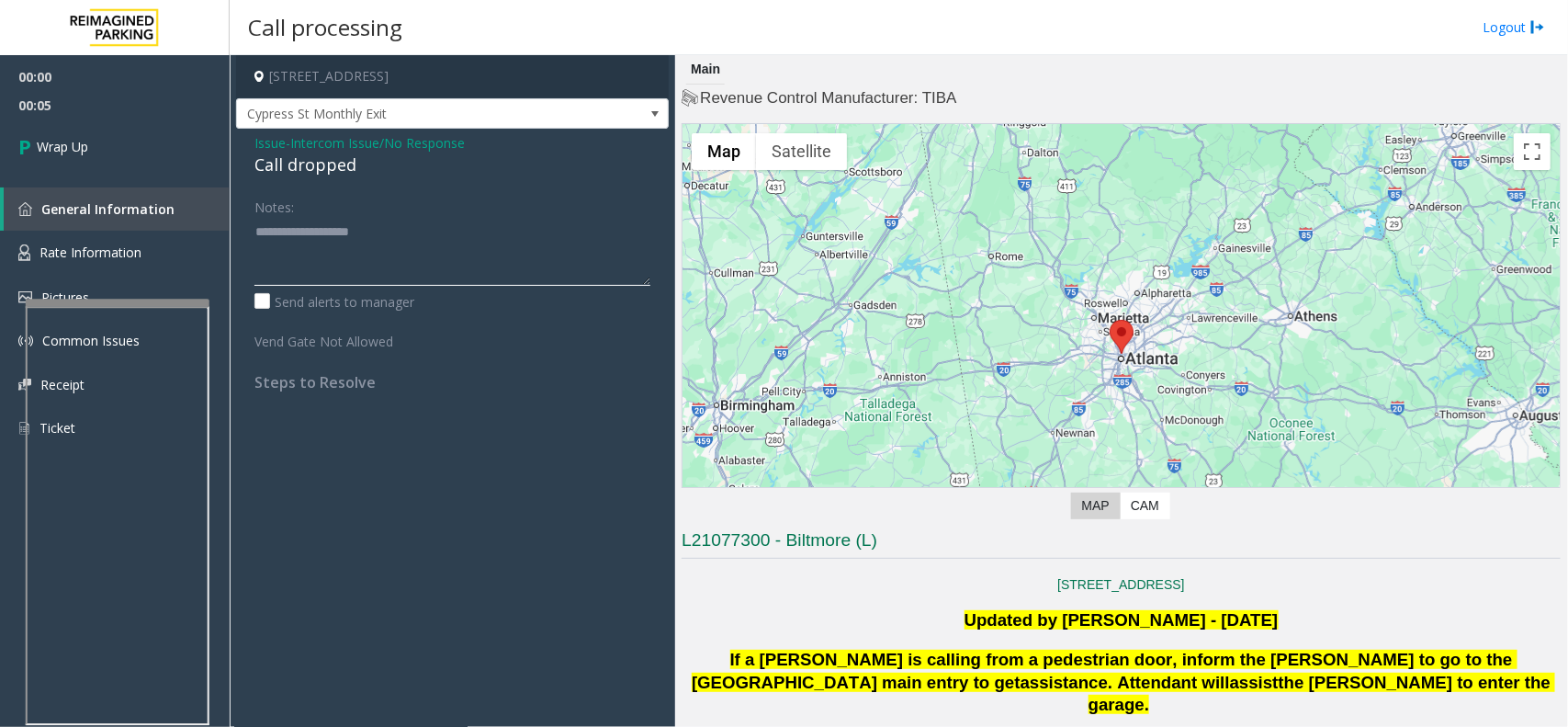 click 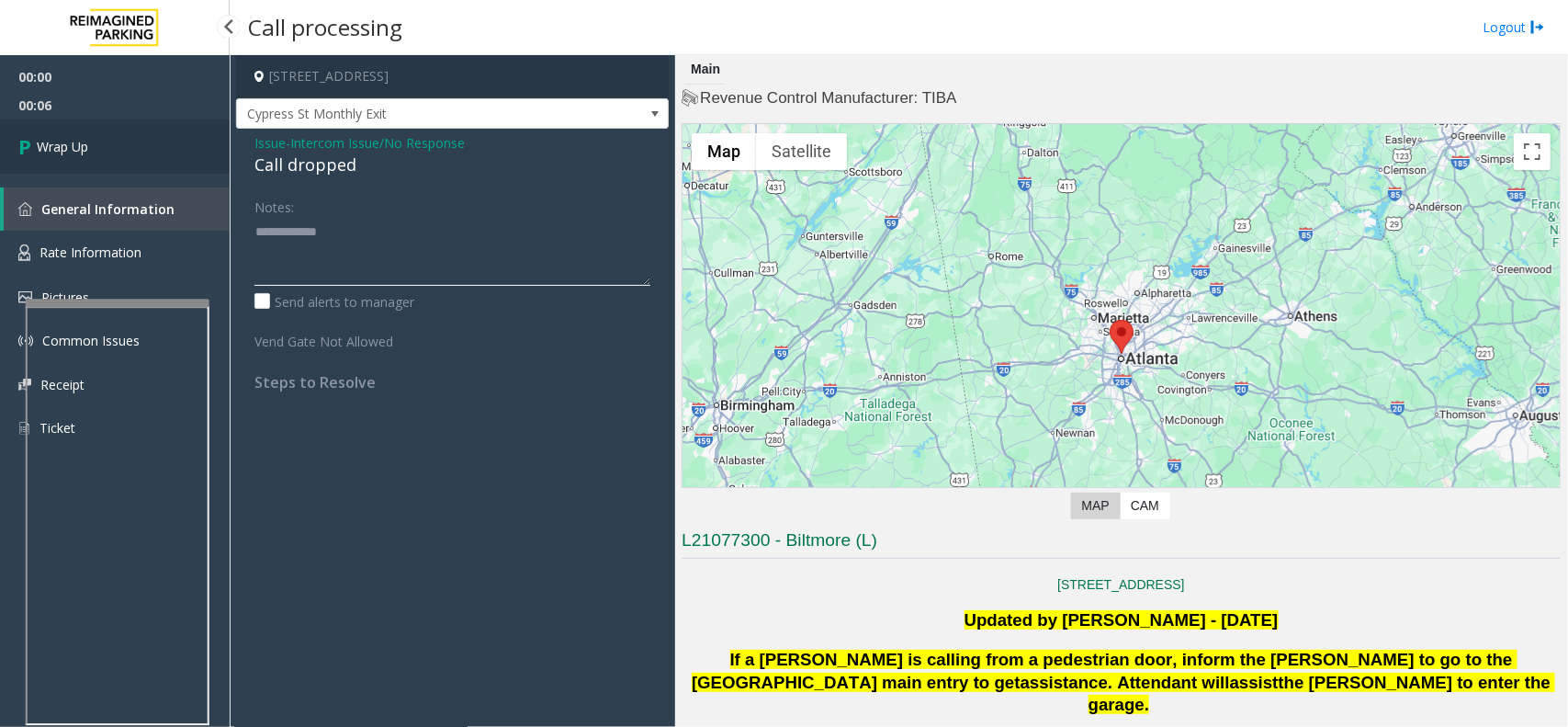 type on "**********" 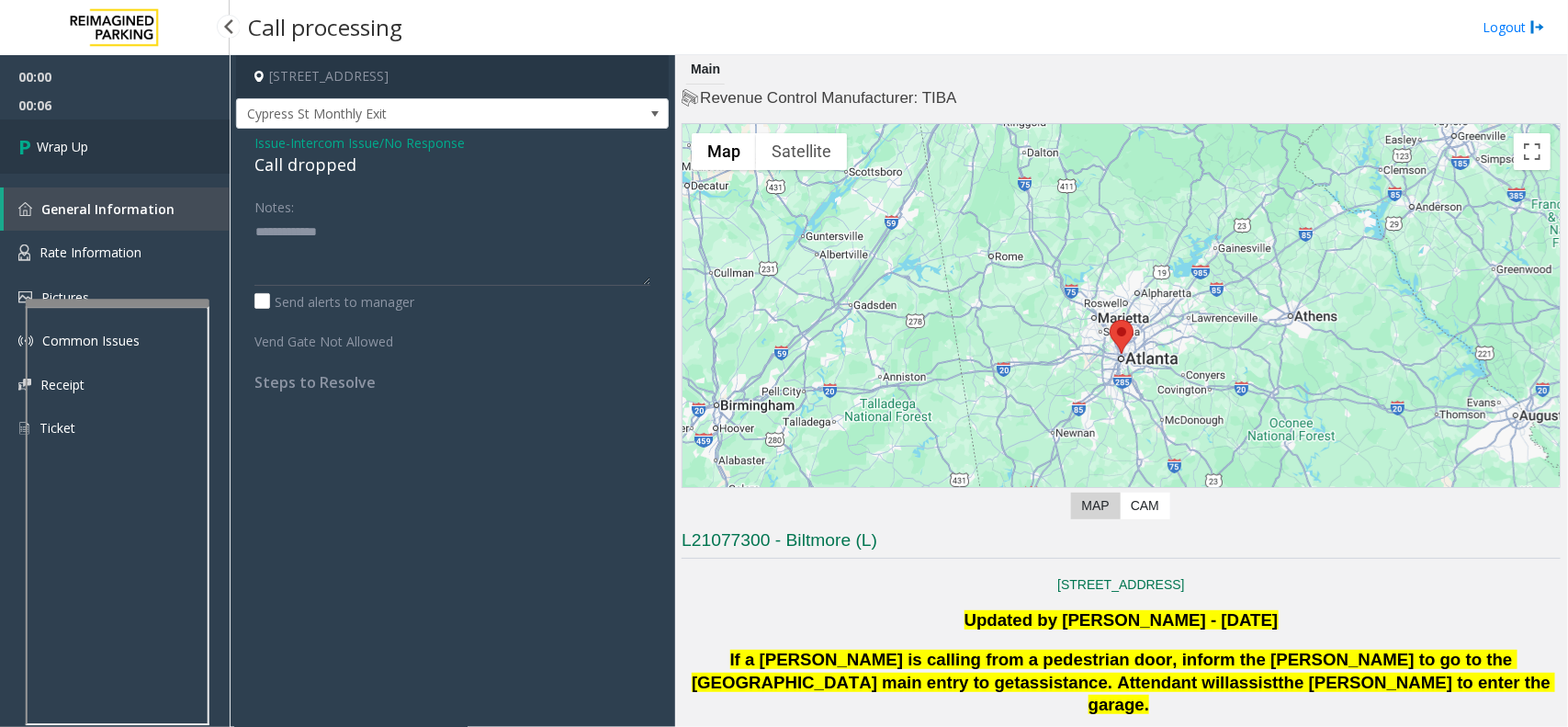 click on "Wrap Up" at bounding box center (115, 146) 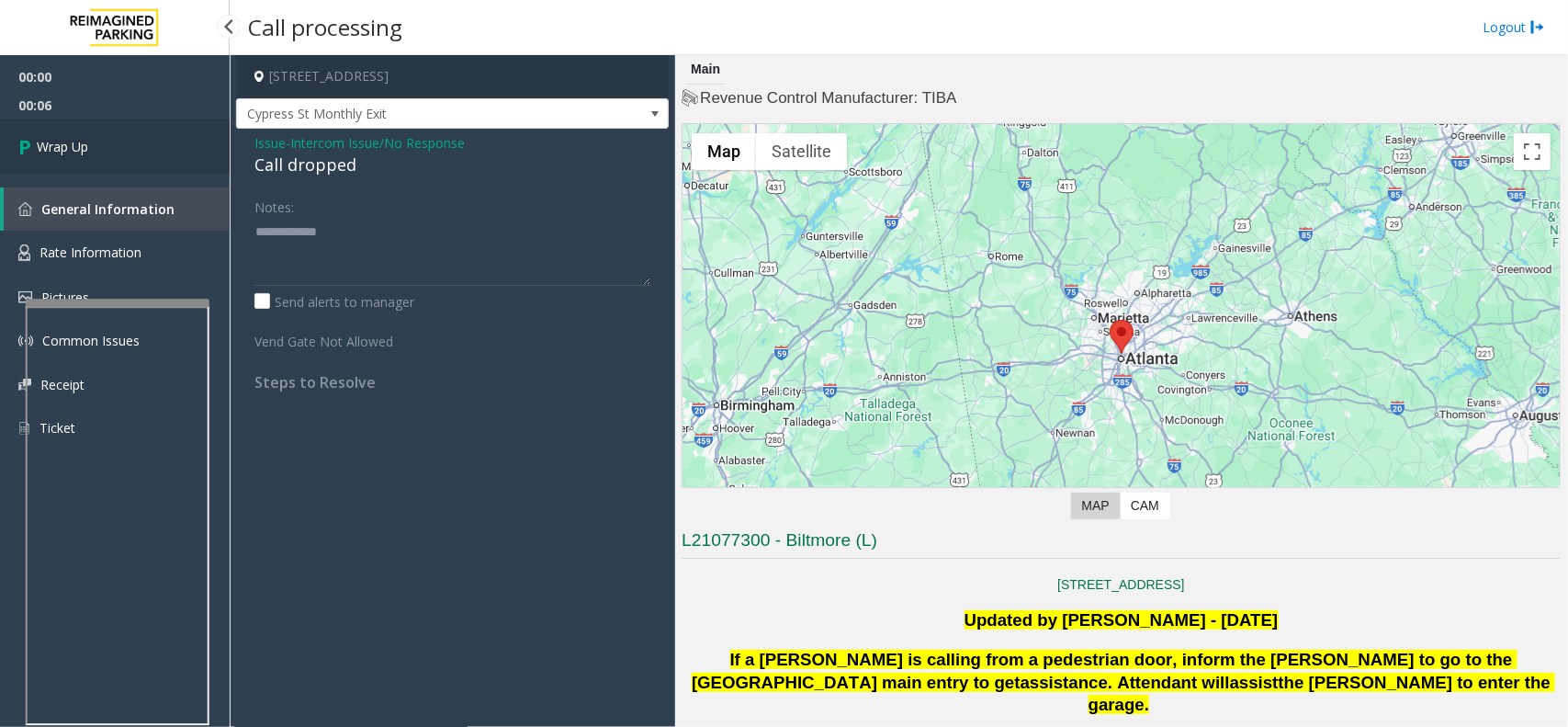 click on "Wrap Up" at bounding box center [115, 146] 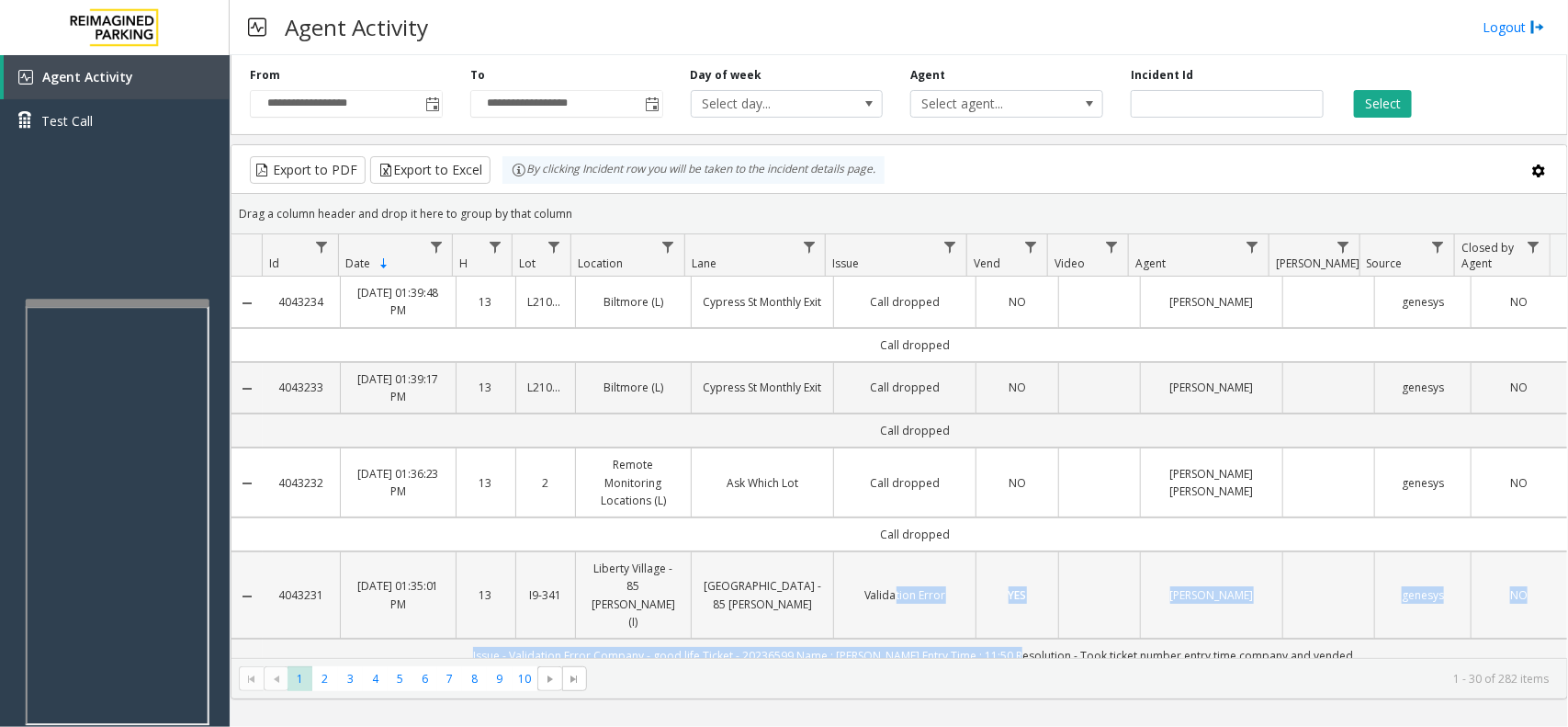 drag, startPoint x: 1024, startPoint y: 625, endPoint x: 884, endPoint y: 585, distance: 145.6022 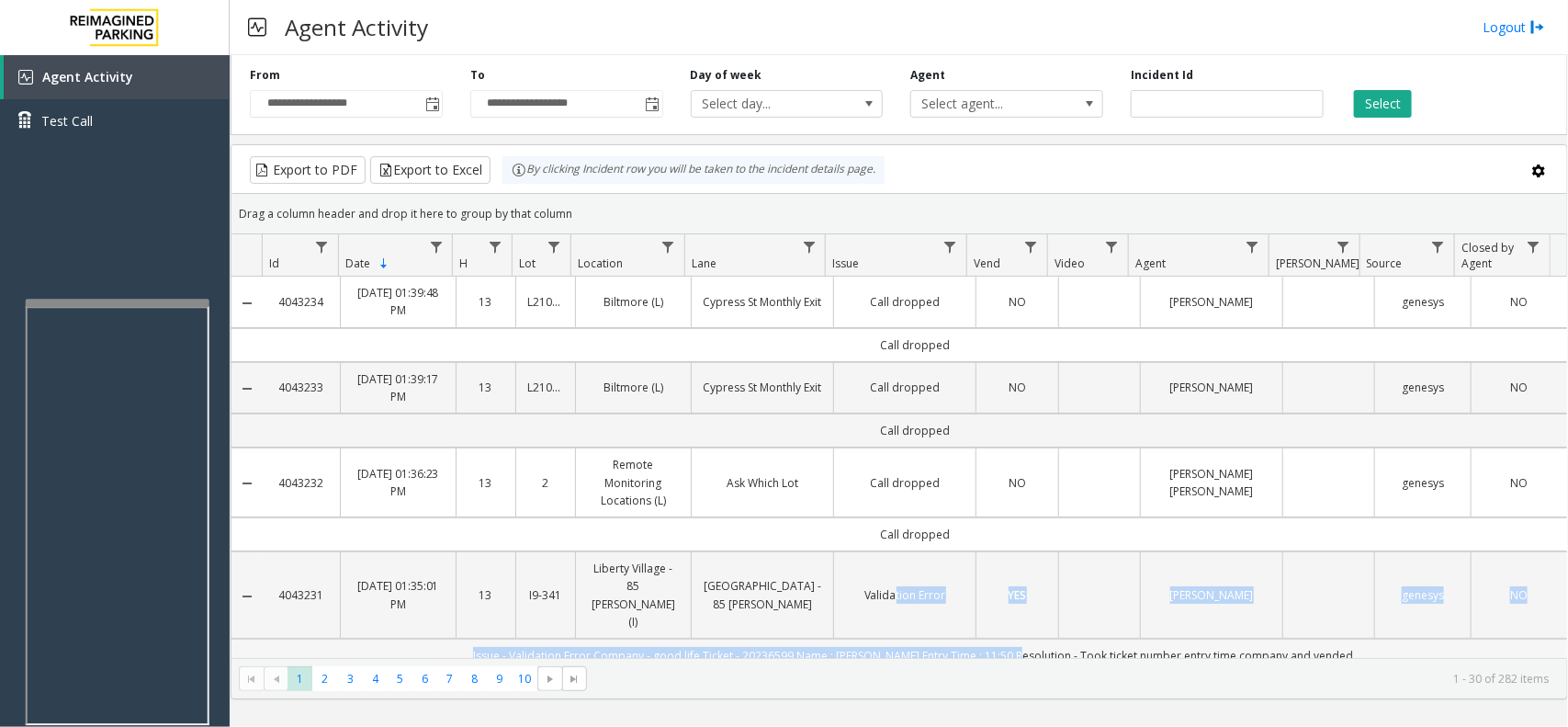 click on "Issue - Validation Error
Company - good life
Ticket - 20236599
Name : [PERSON_NAME]
Entry Time : 11:50
Resolution - Took ticket number entry time company and vended." 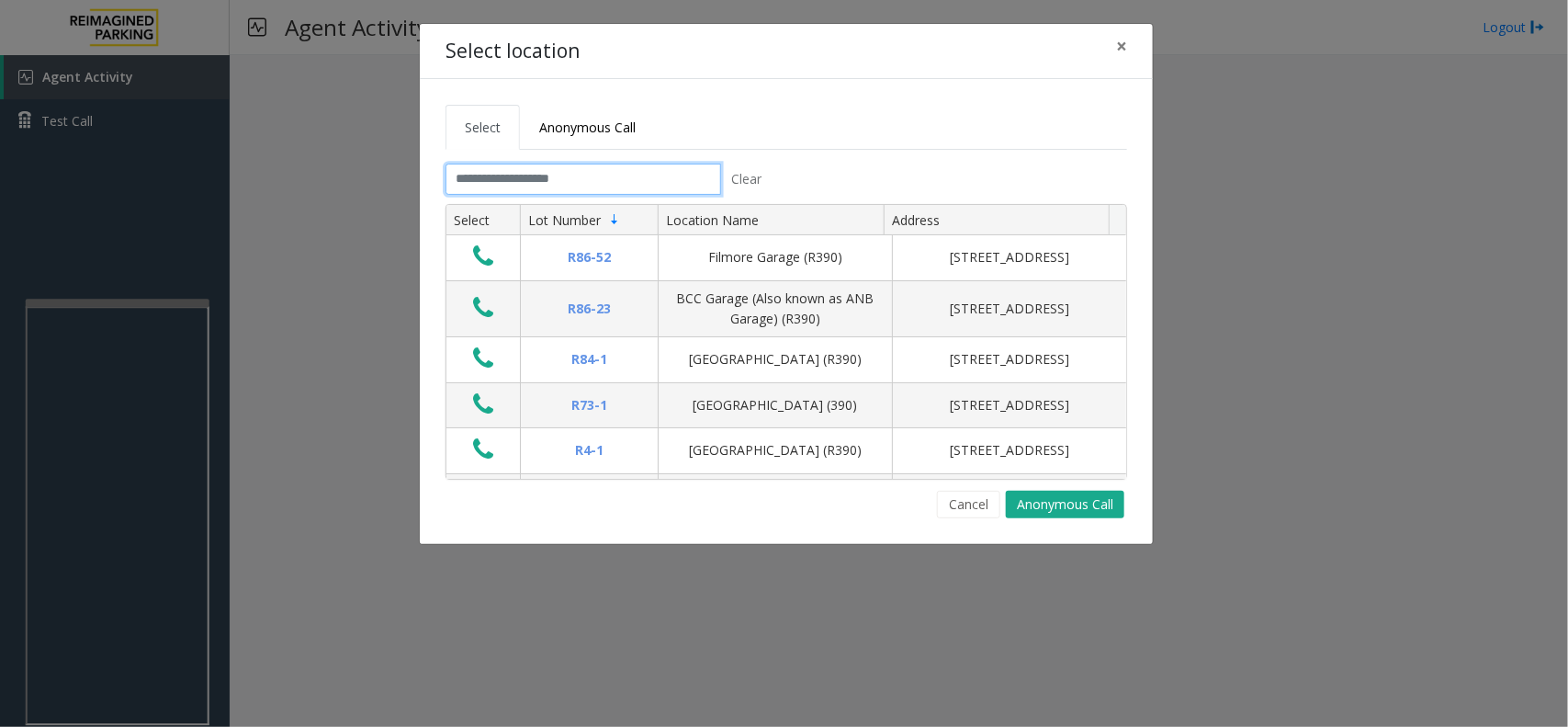 click 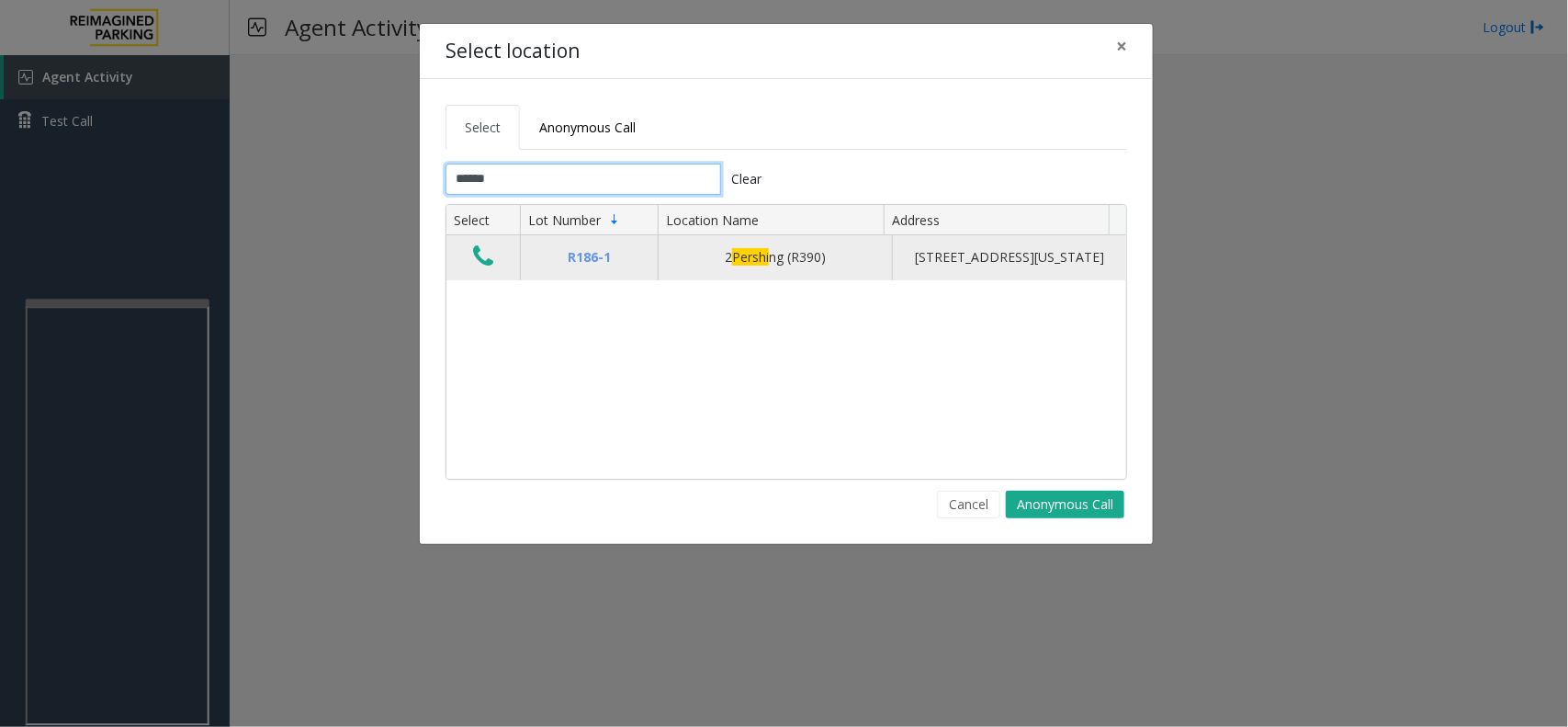 type on "******" 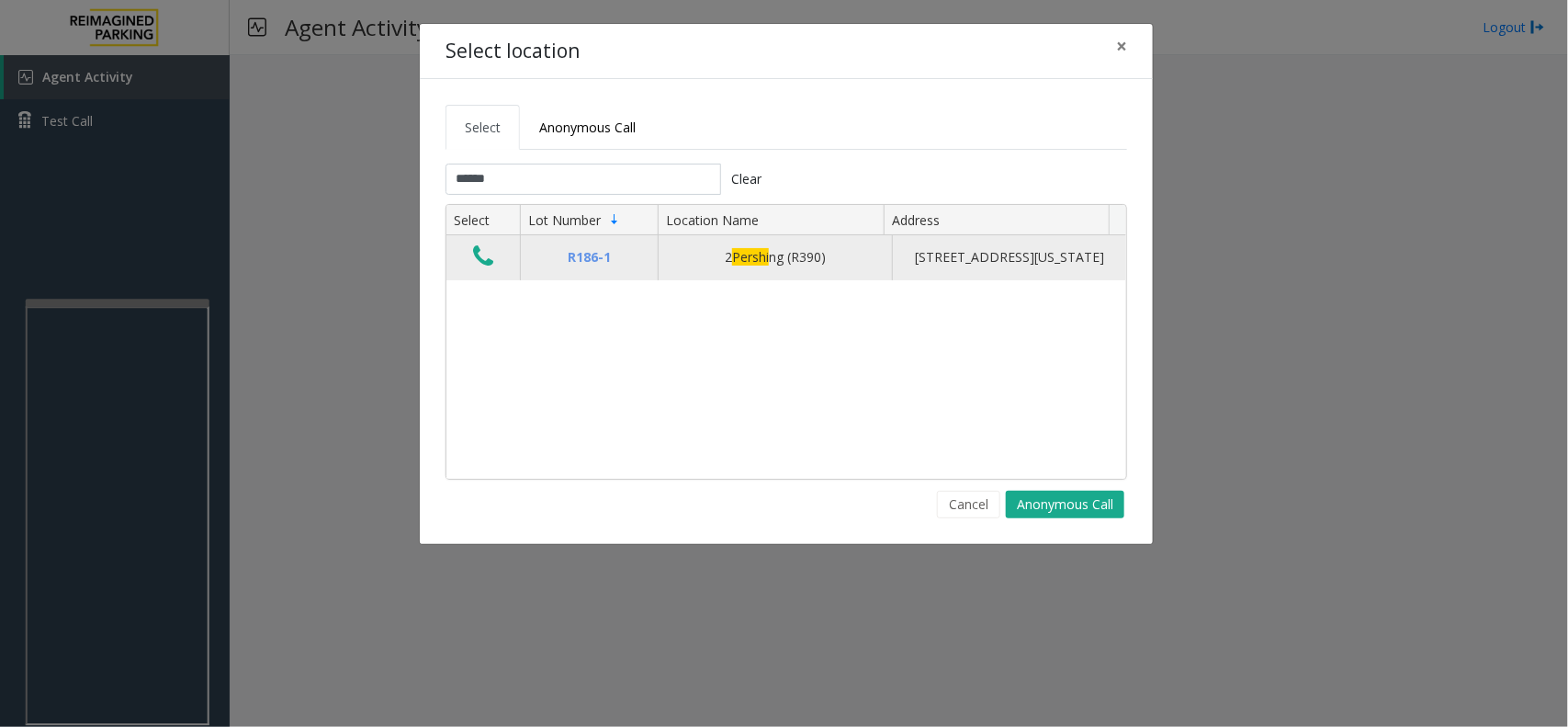 click 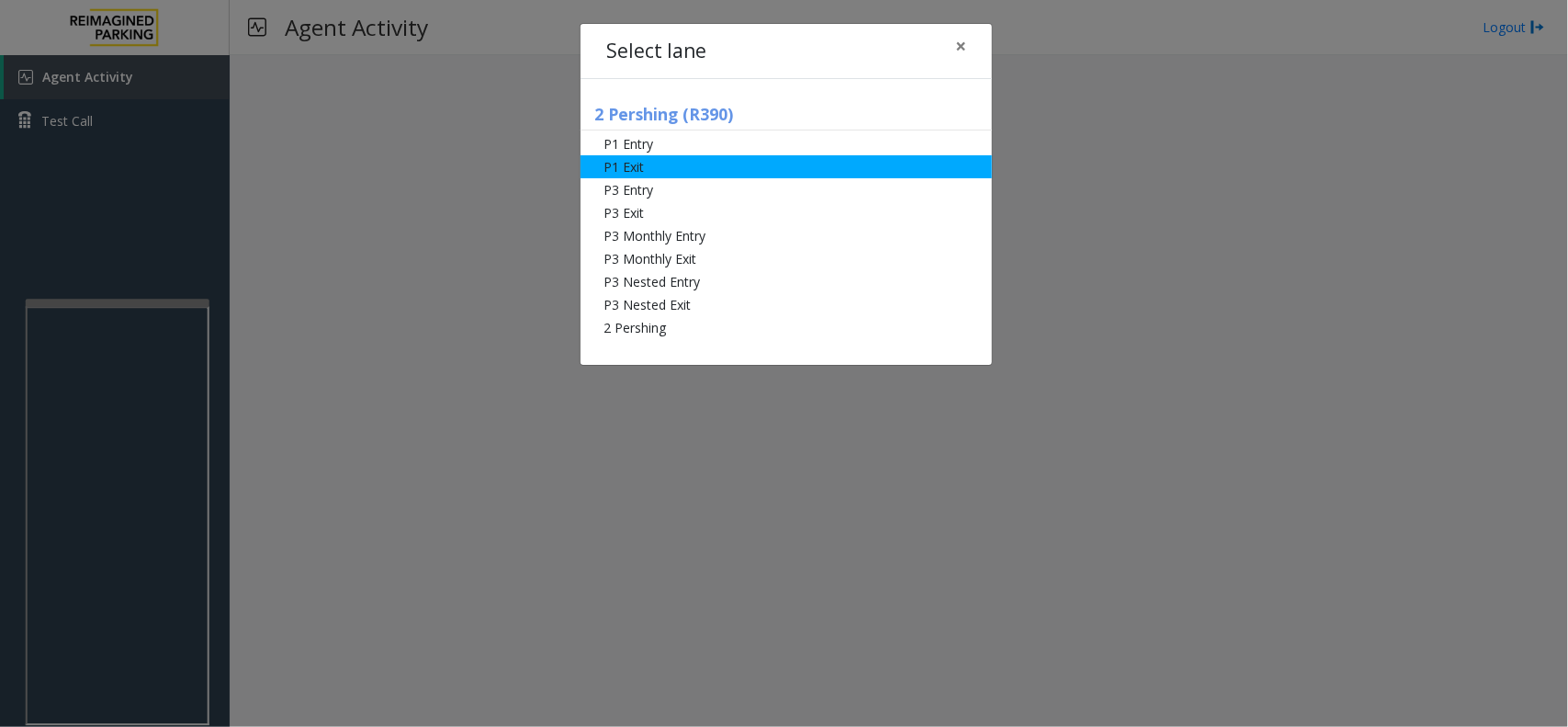 click on "P1 Exit" 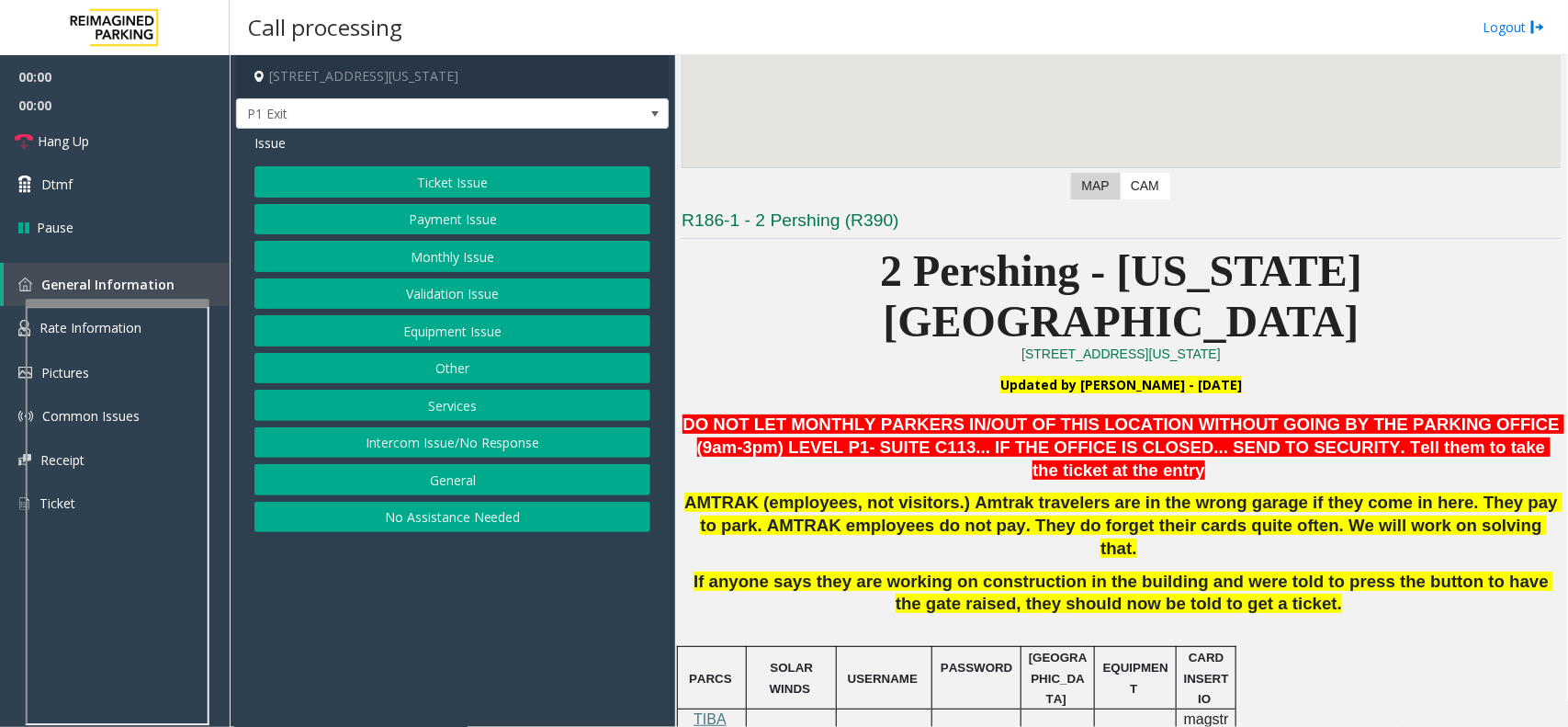 scroll, scrollTop: 460, scrollLeft: 0, axis: vertical 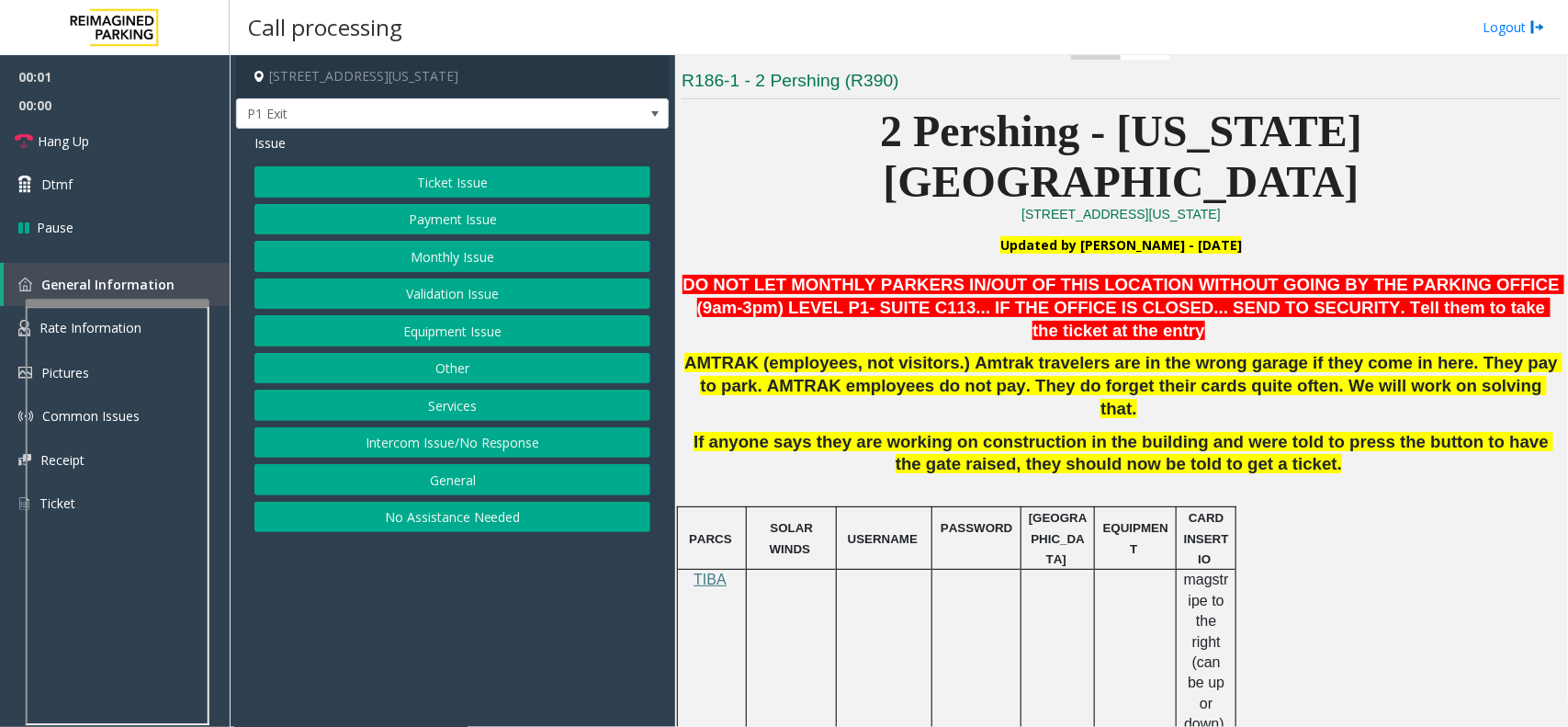 click on "Payment Issue" 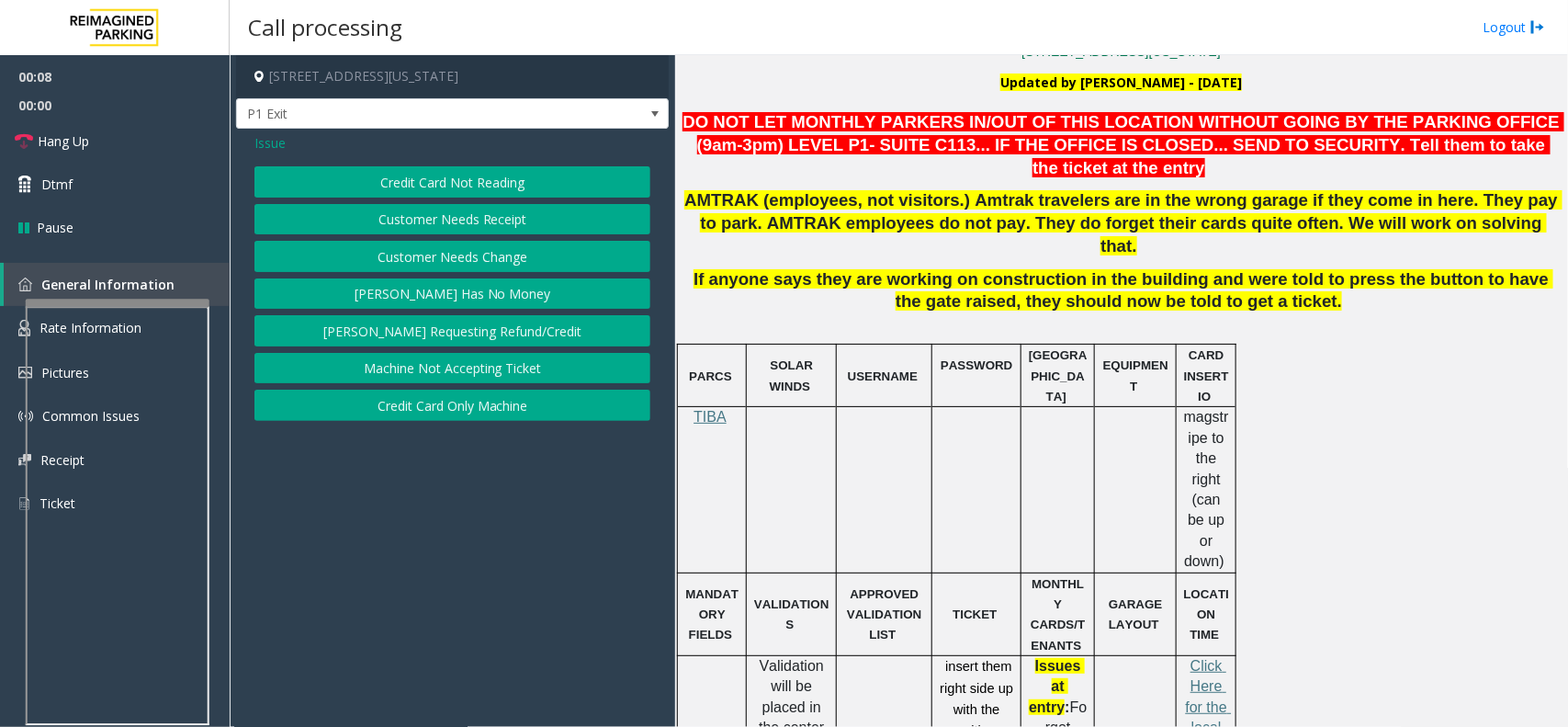 scroll, scrollTop: 689, scrollLeft: 0, axis: vertical 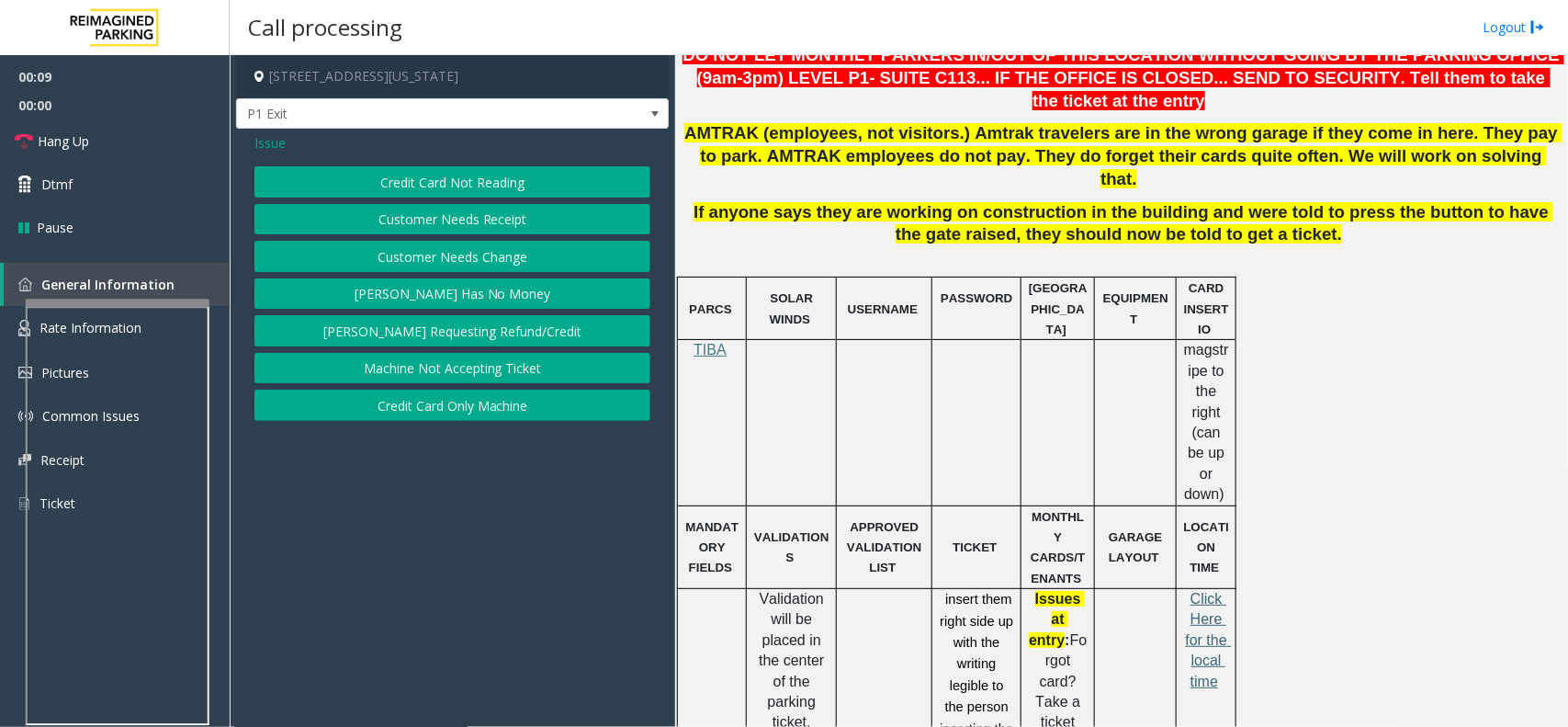 click on "Click Here for the local time" 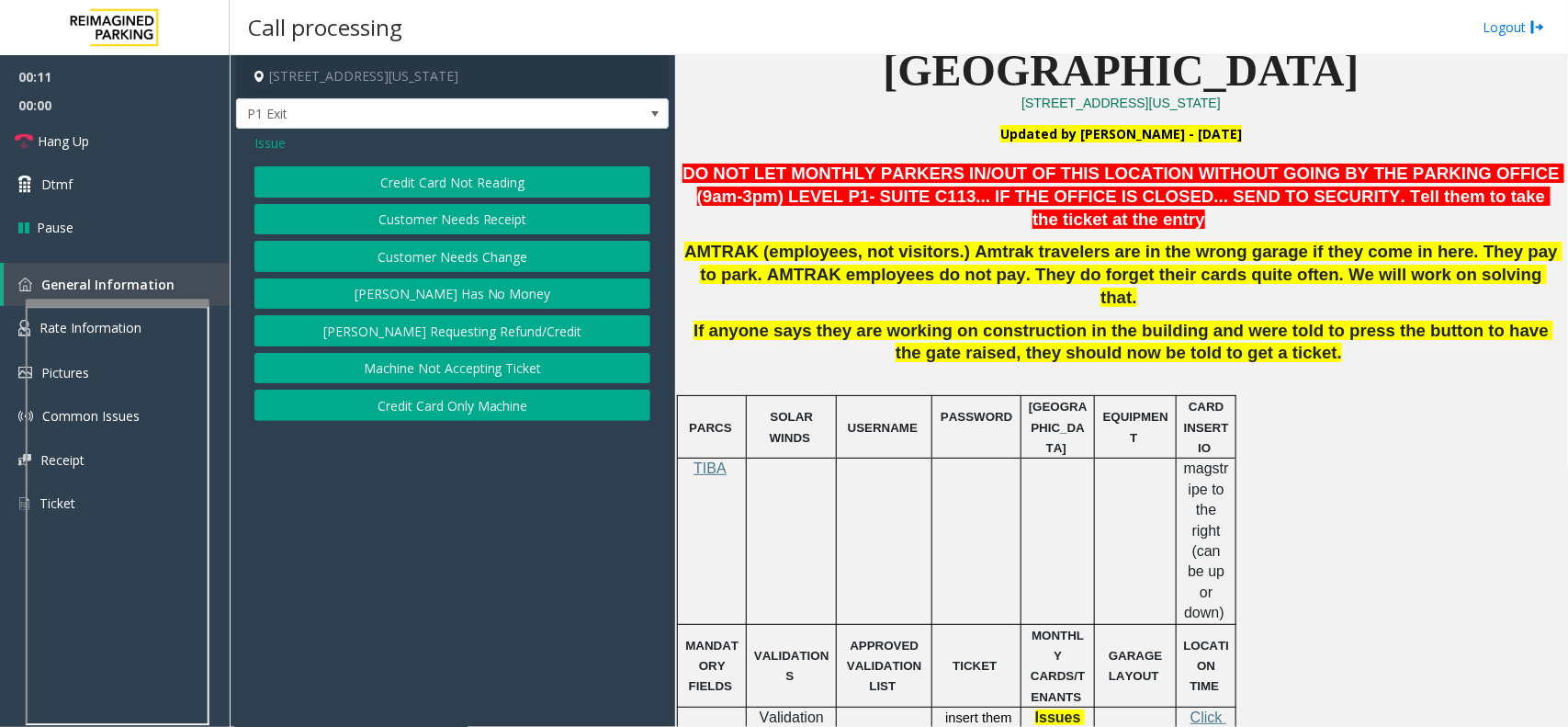 scroll, scrollTop: 460, scrollLeft: 0, axis: vertical 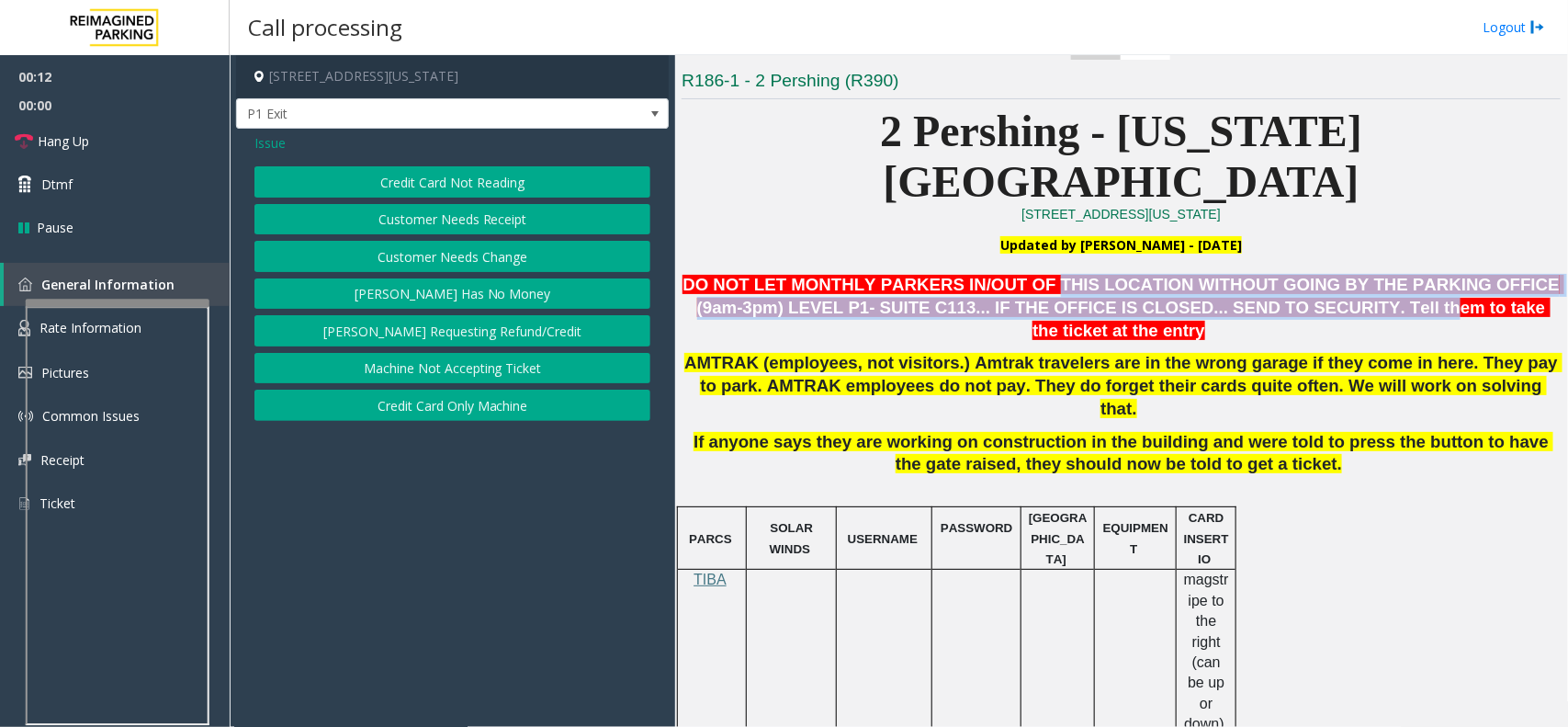 drag, startPoint x: 1003, startPoint y: 244, endPoint x: 1247, endPoint y: 267, distance: 245.0816 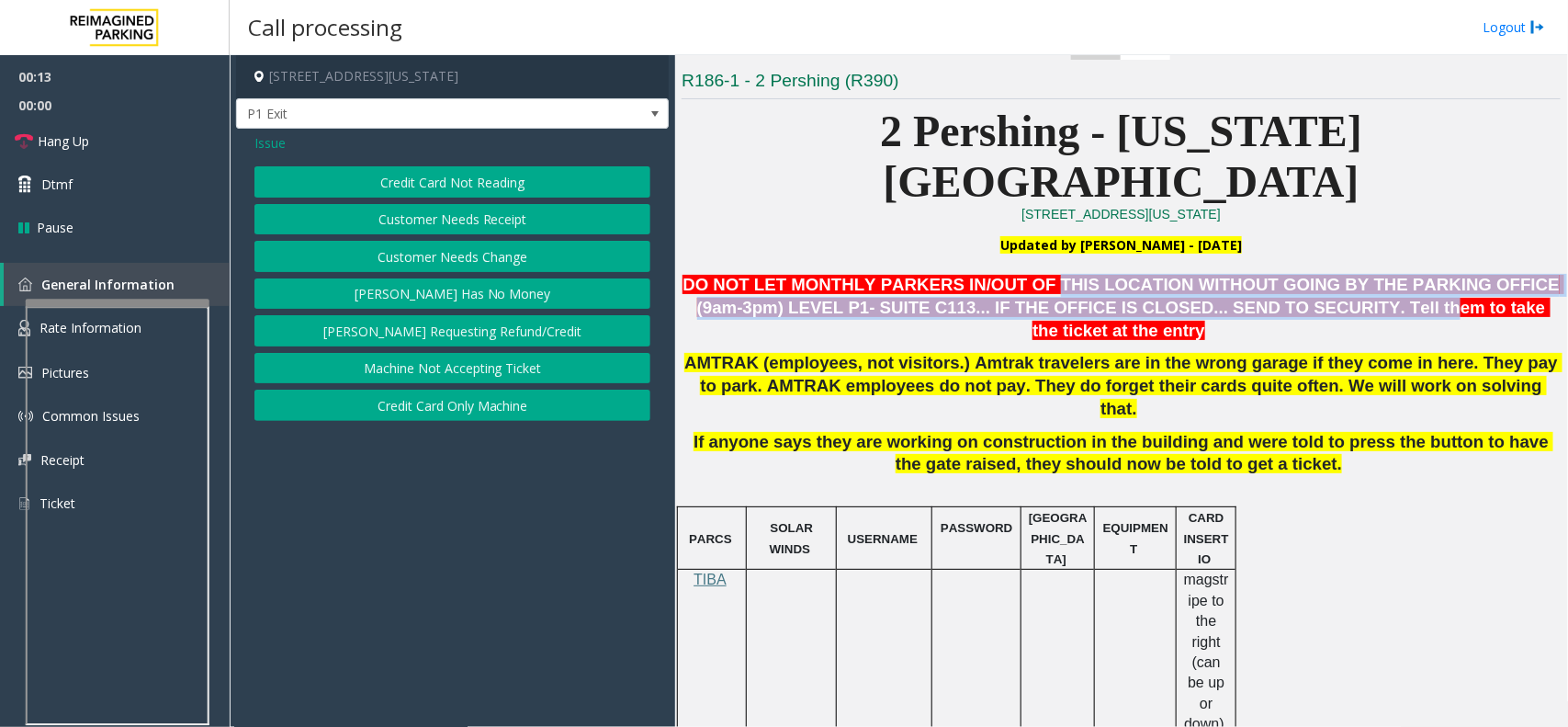 click on "DO NOT LET MONTHLY PARKERS IN/OUT OF THIS LOCATION WITHOUT GOING BY THE PARKING OFFICE (9am-3pm) LEVEL P1- SUITE C113... IF THE OFFICE IS CLOSED... SEND TO SECURITY. Tell them to take the ticket at the entry" 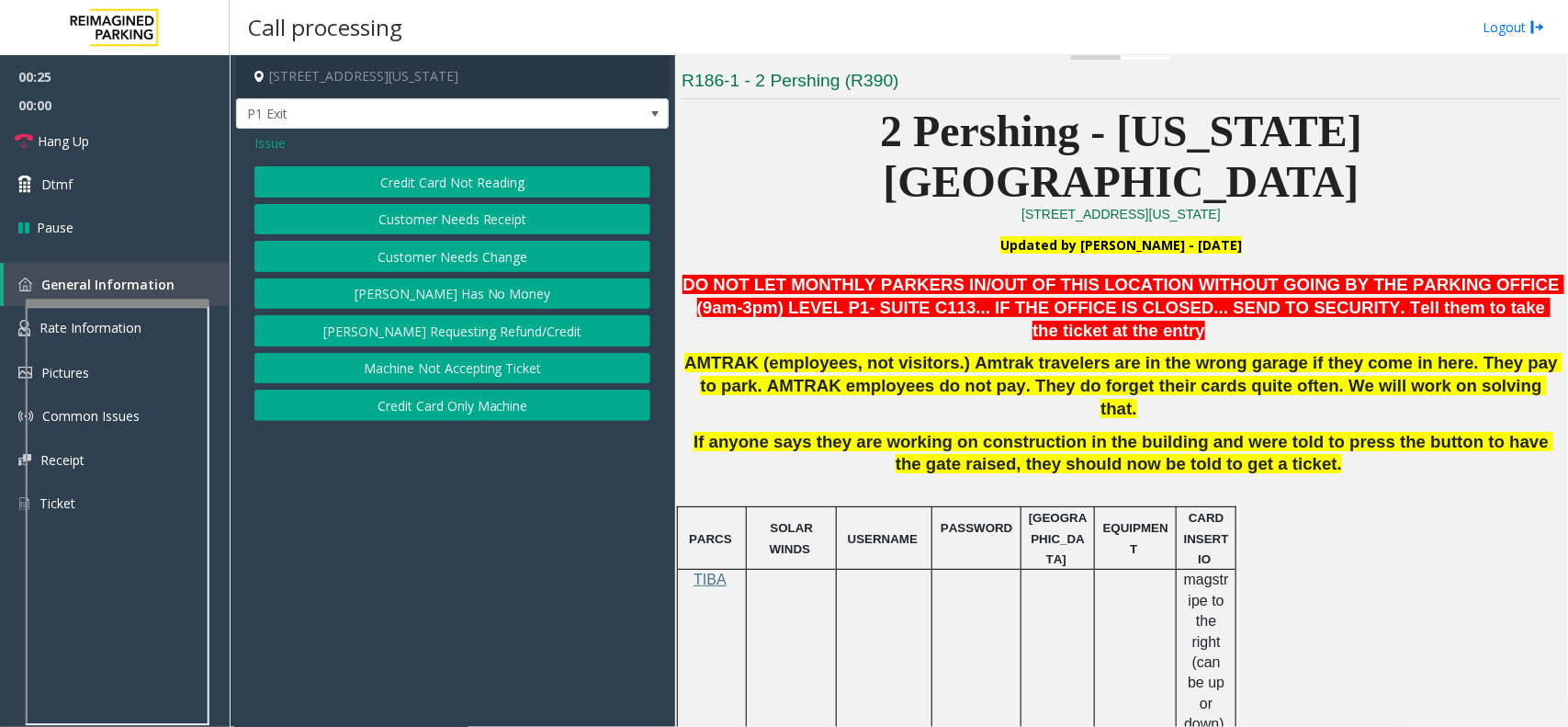 click on "Issue" 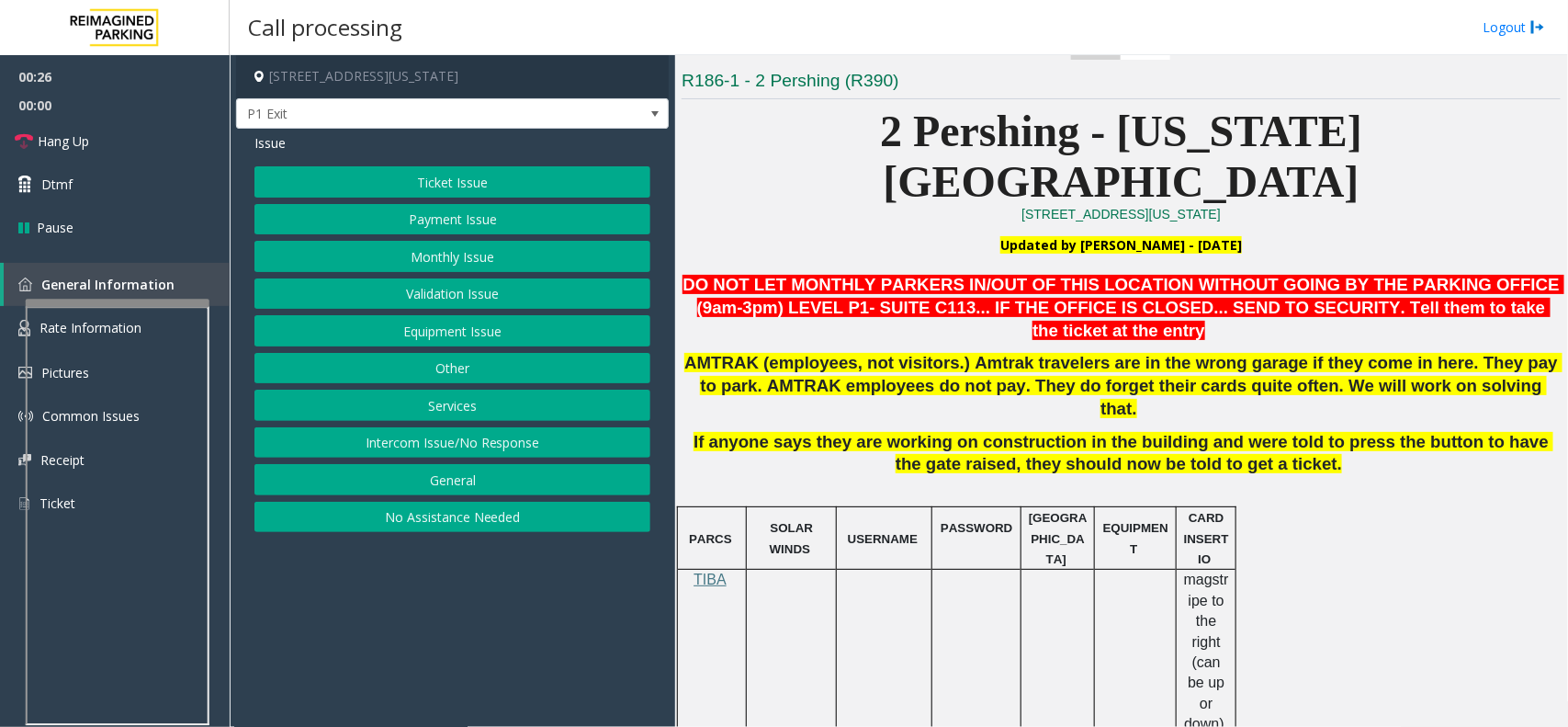 click on "Monthly Issue" 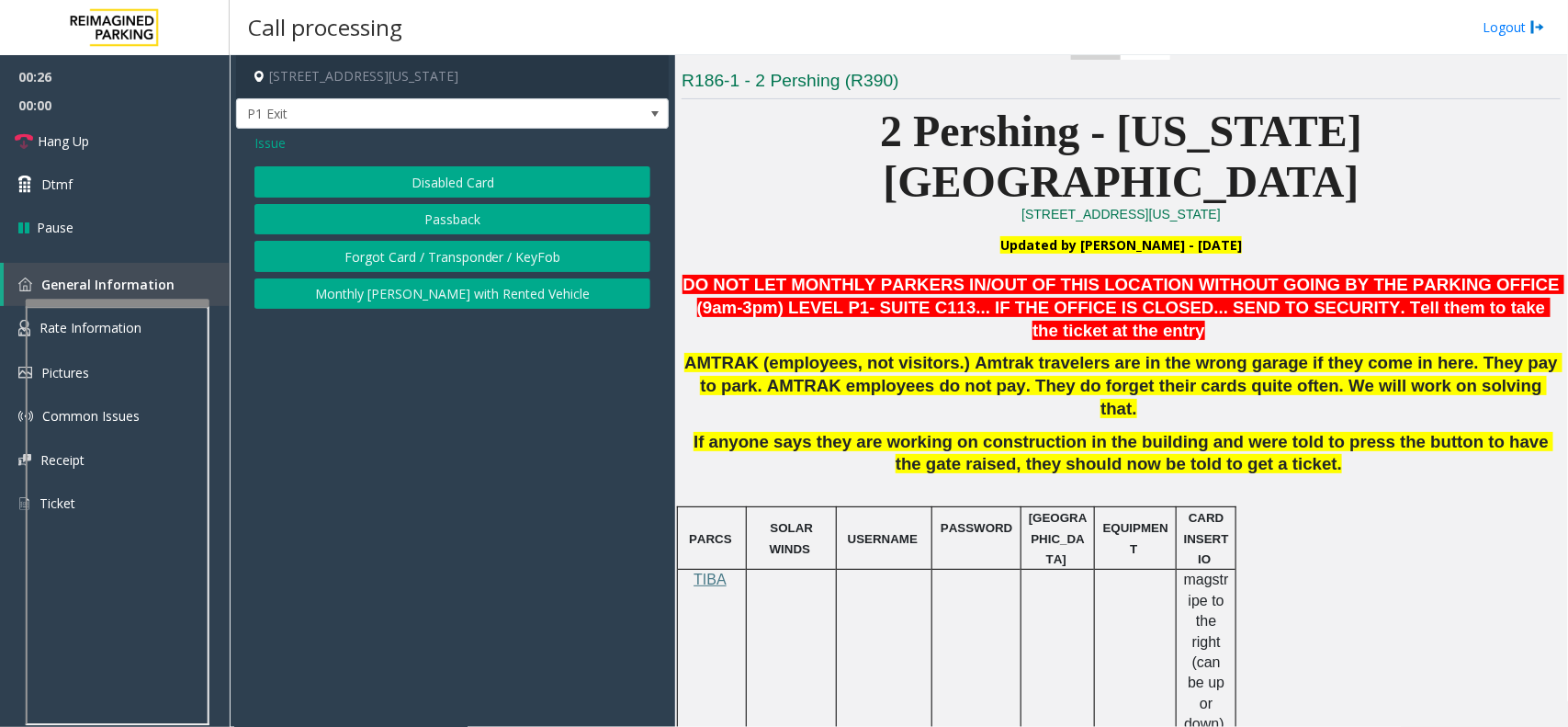 click on "Disabled Card" 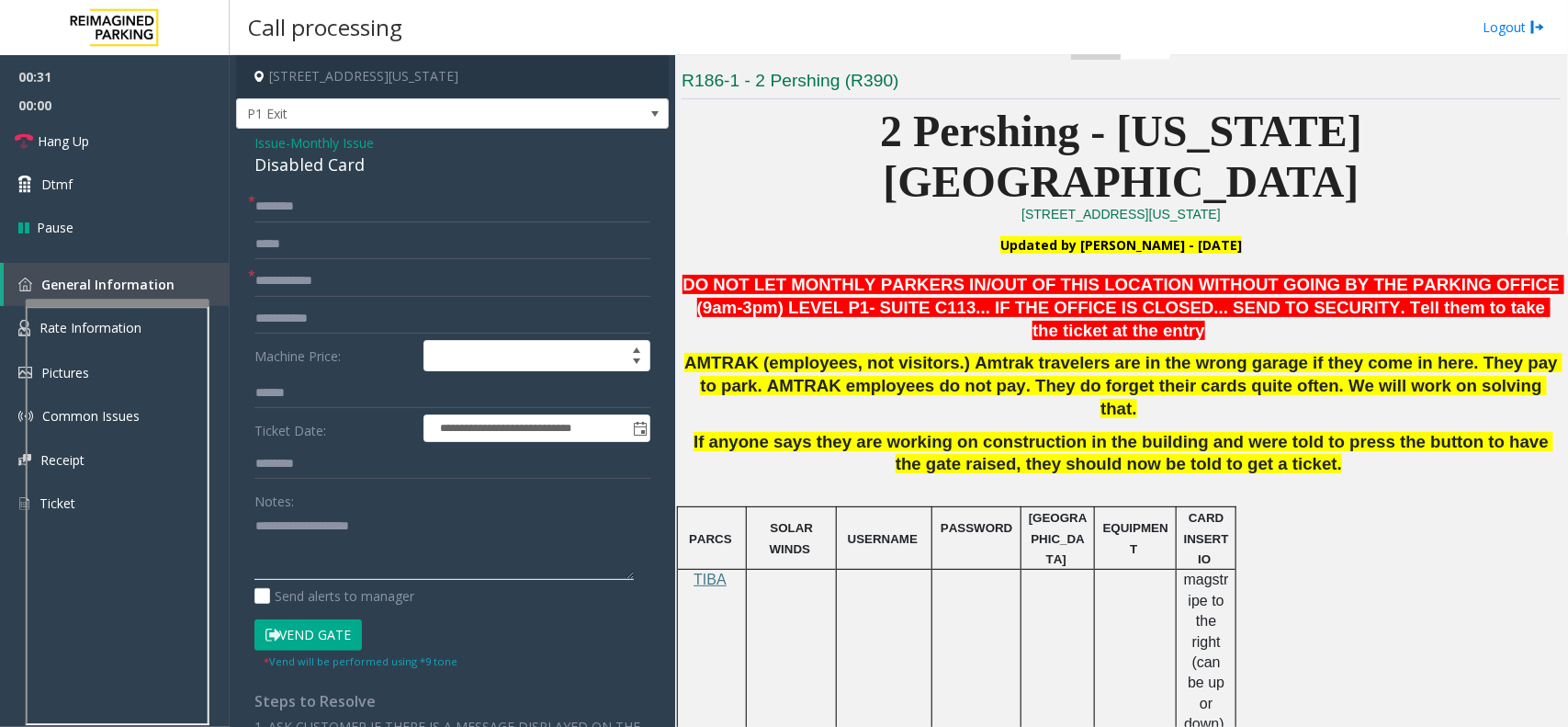 click 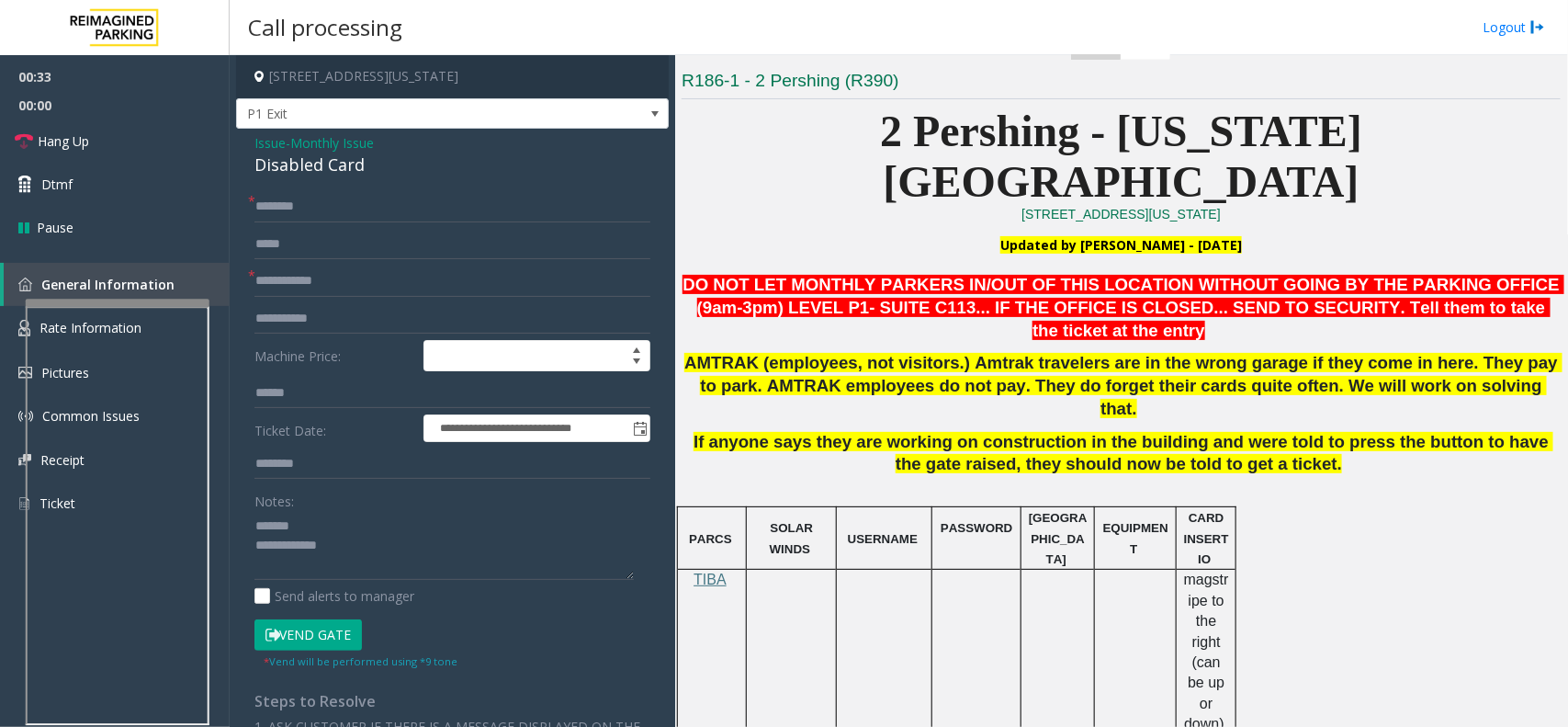 click on "Disabled Card" 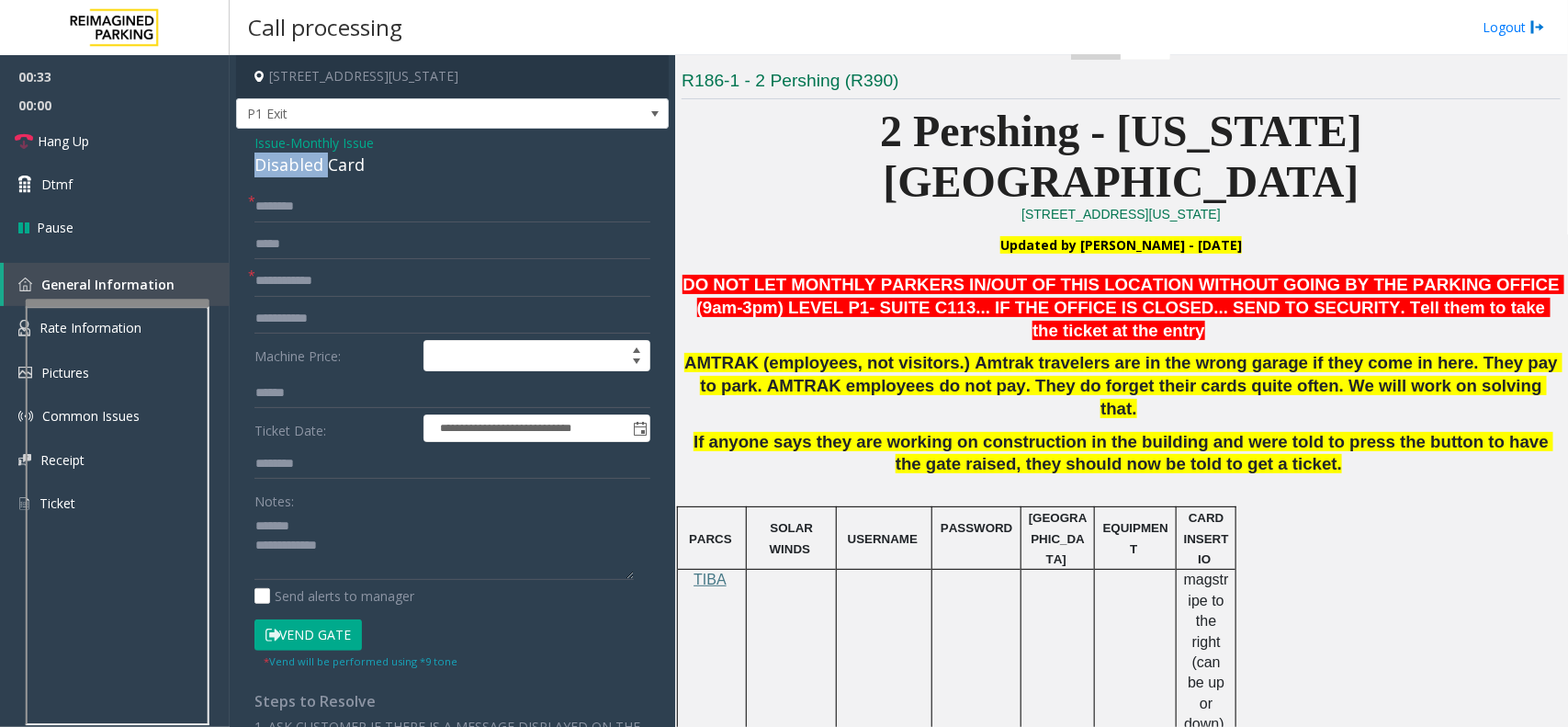 click on "Disabled Card" 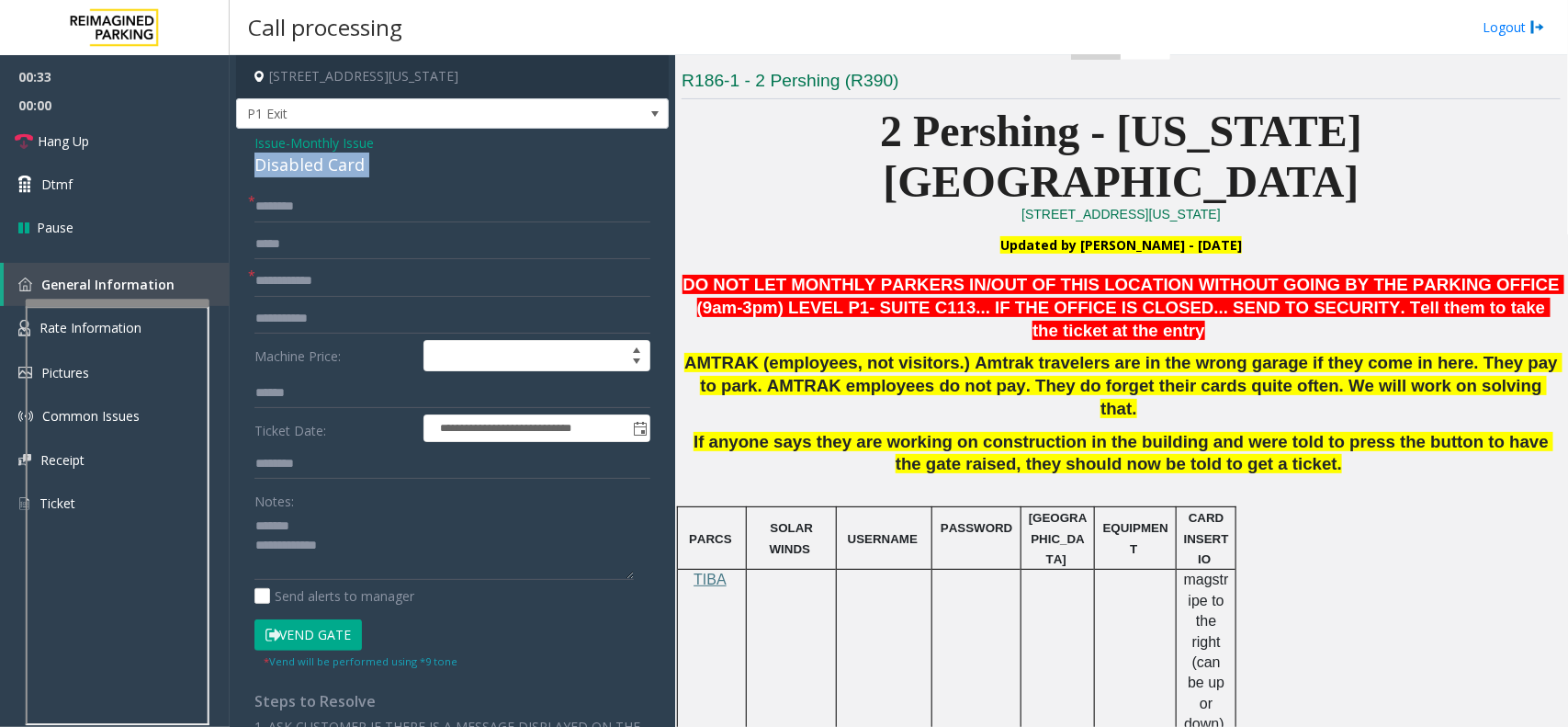 click on "Disabled Card" 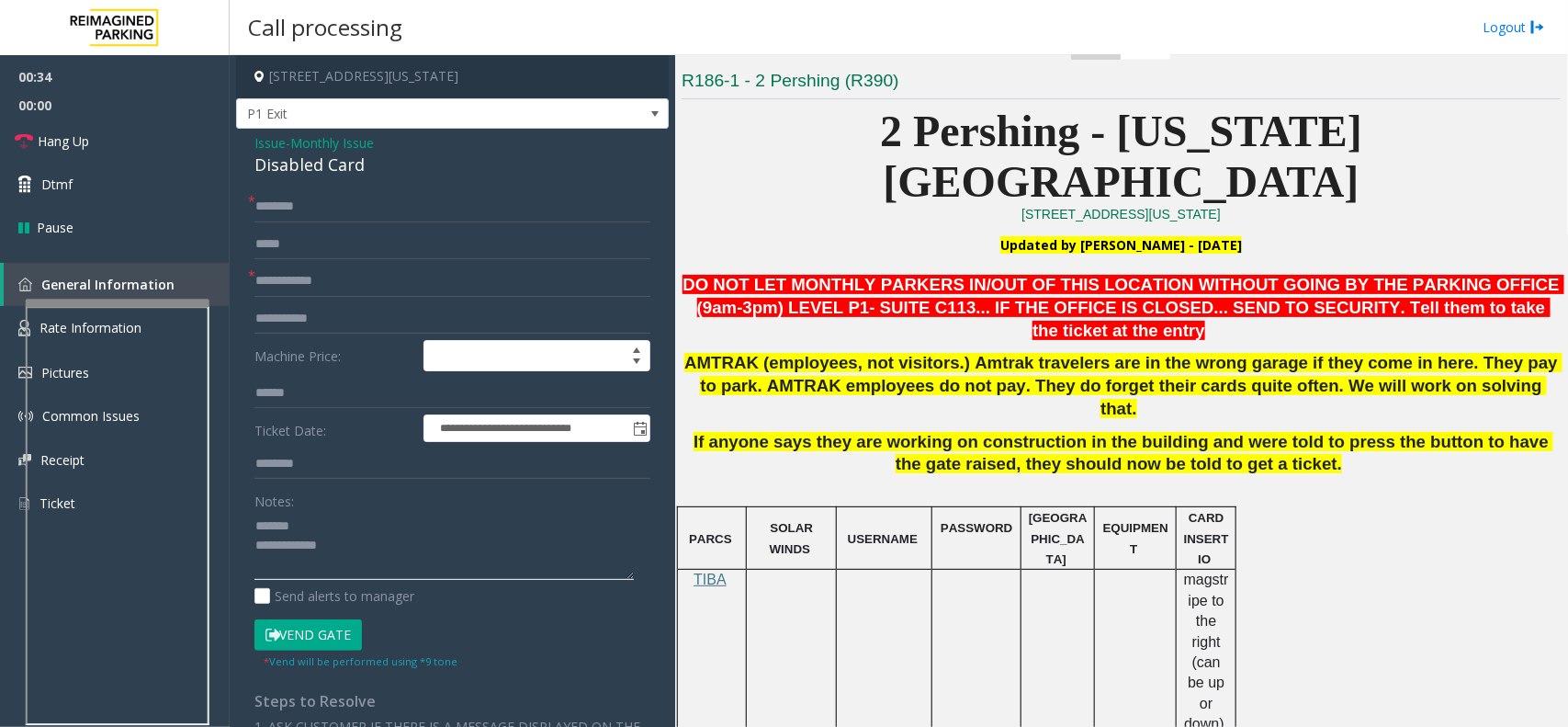 click 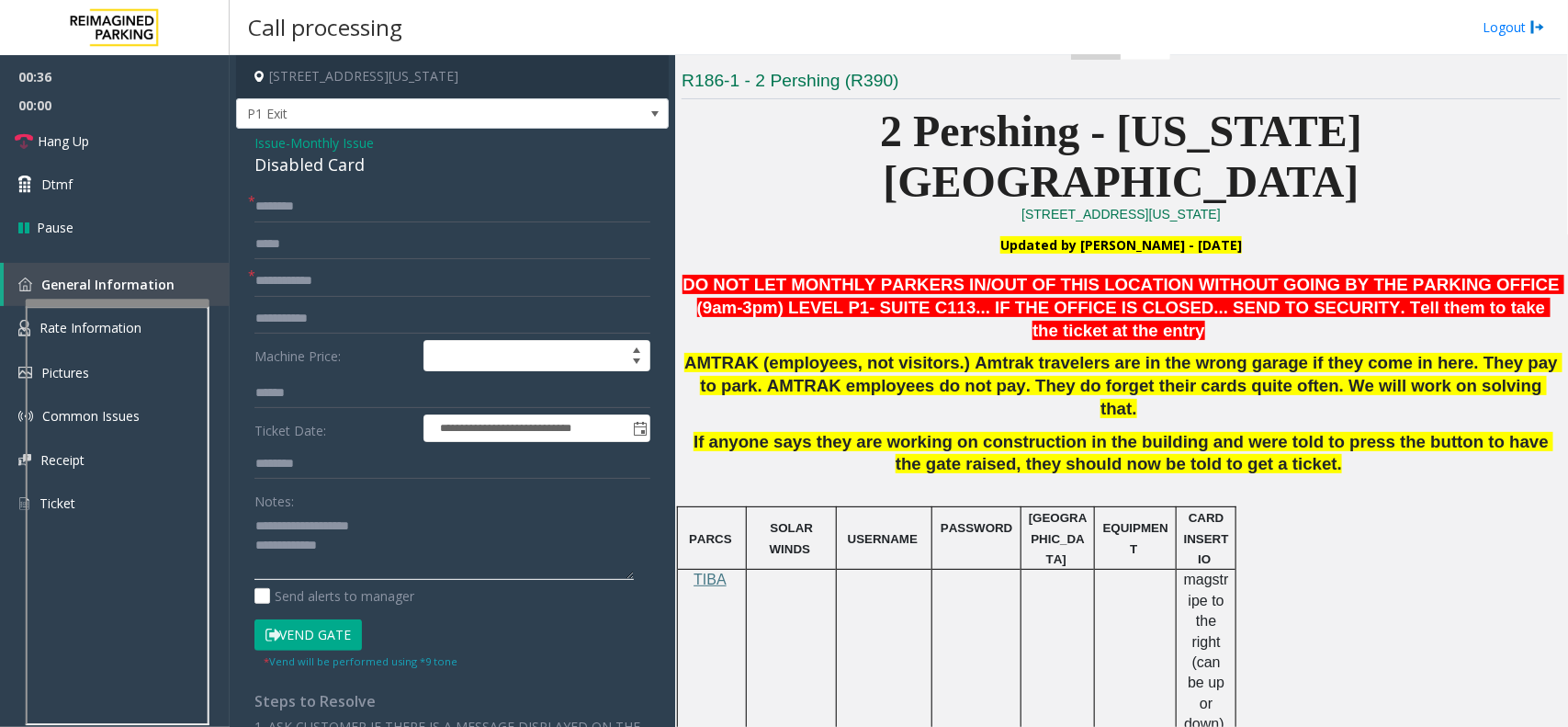 click 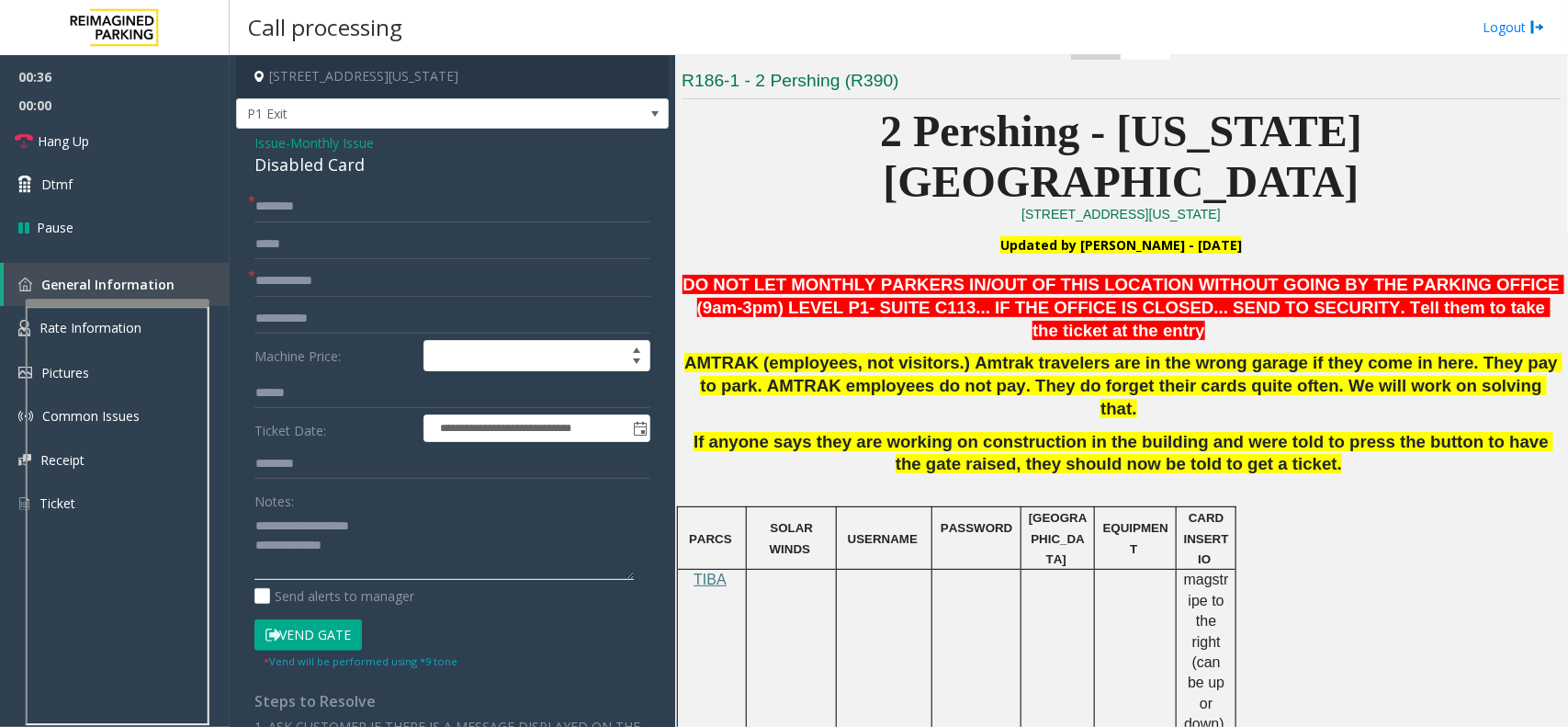click 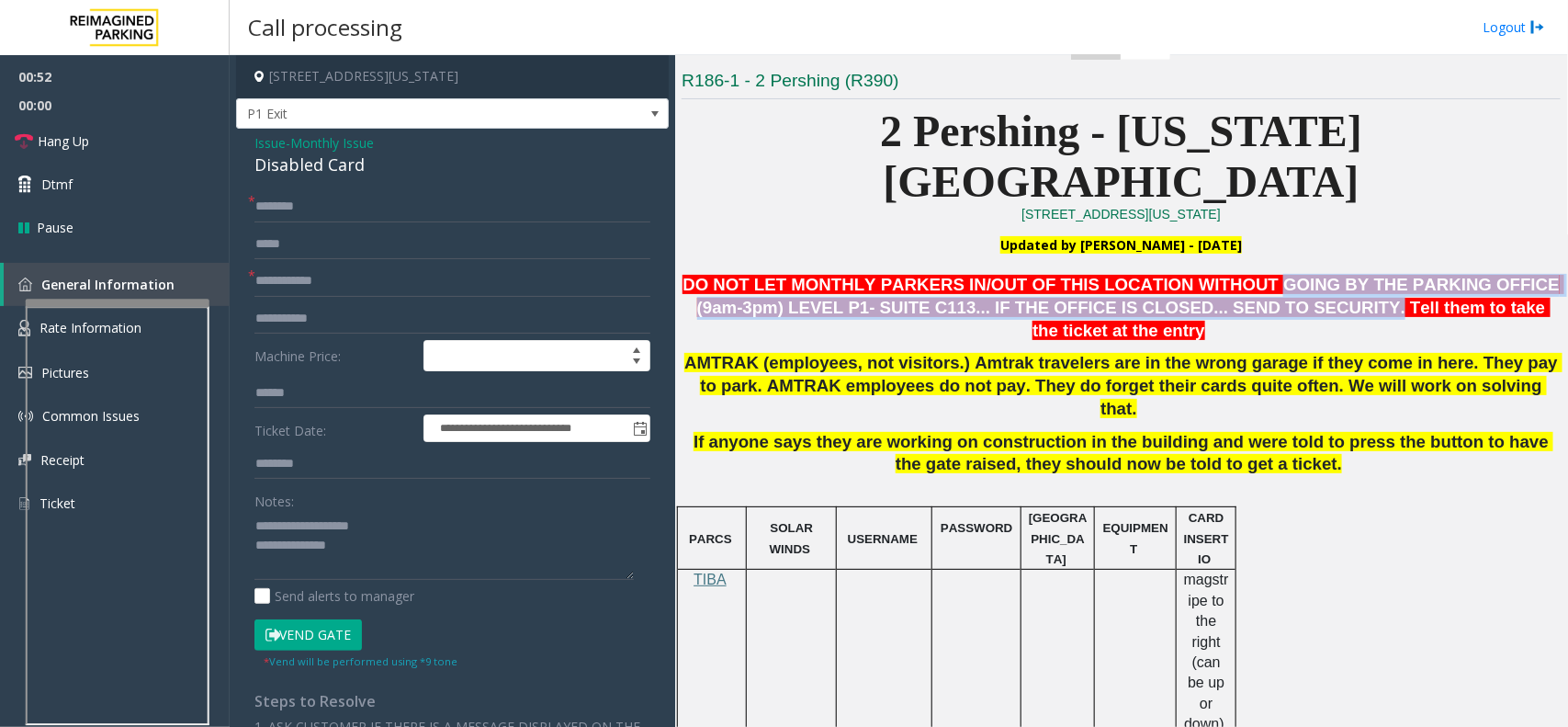 drag, startPoint x: 1188, startPoint y: 233, endPoint x: 1195, endPoint y: 250, distance: 18.384776 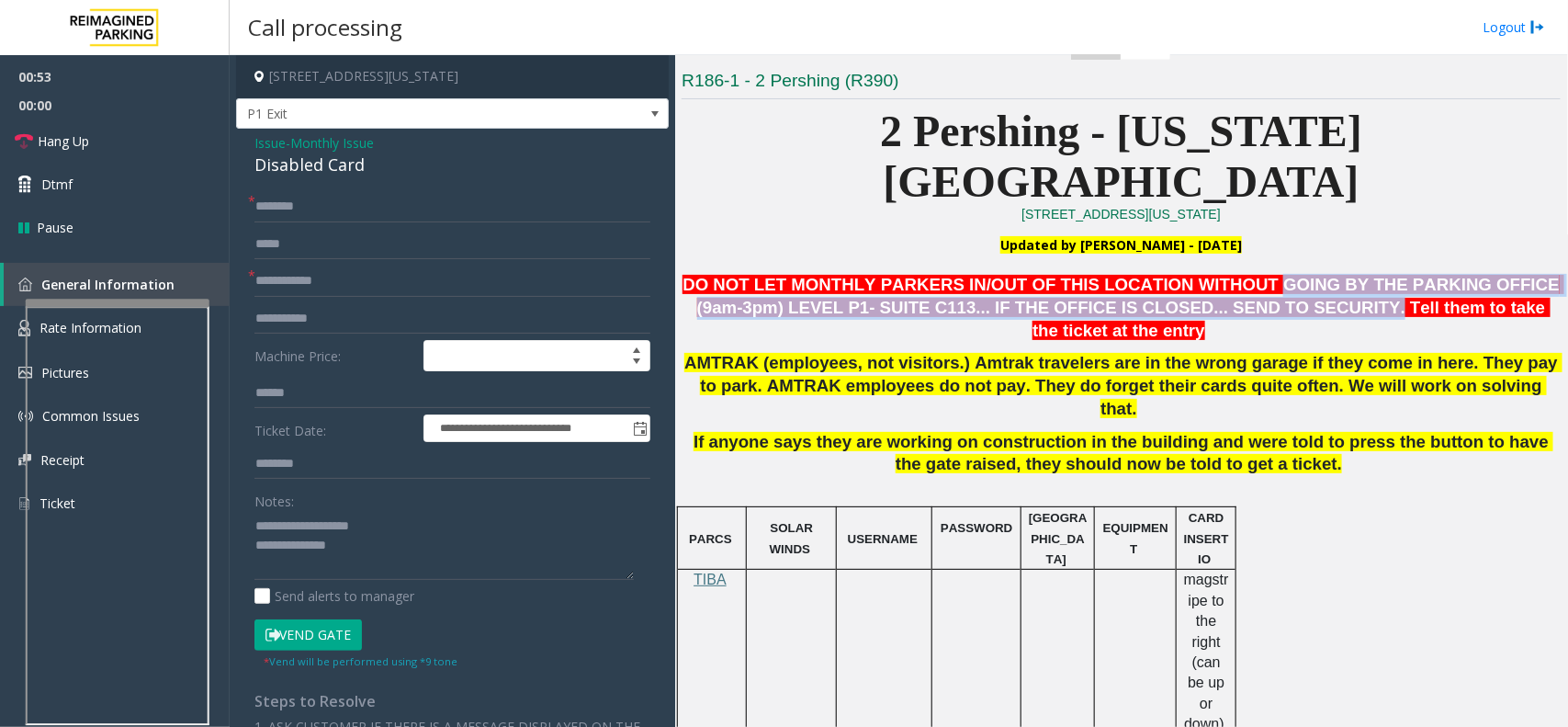 copy on "GOING BY THE PARKING OFFICE (9am-3pm) LEVEL P1- SUITE C113... IF THE OFFICE IS CLOSED... SEND TO SECURITY." 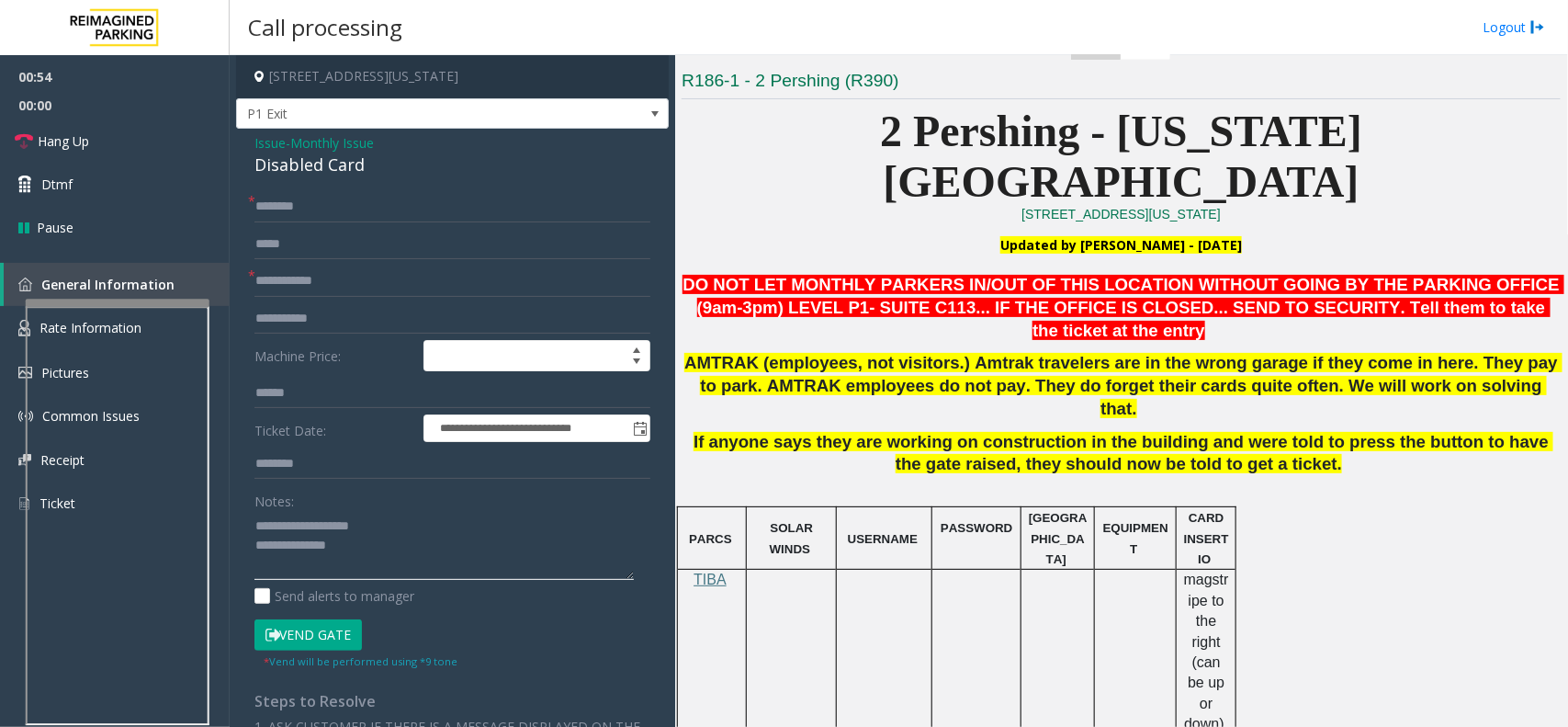 click 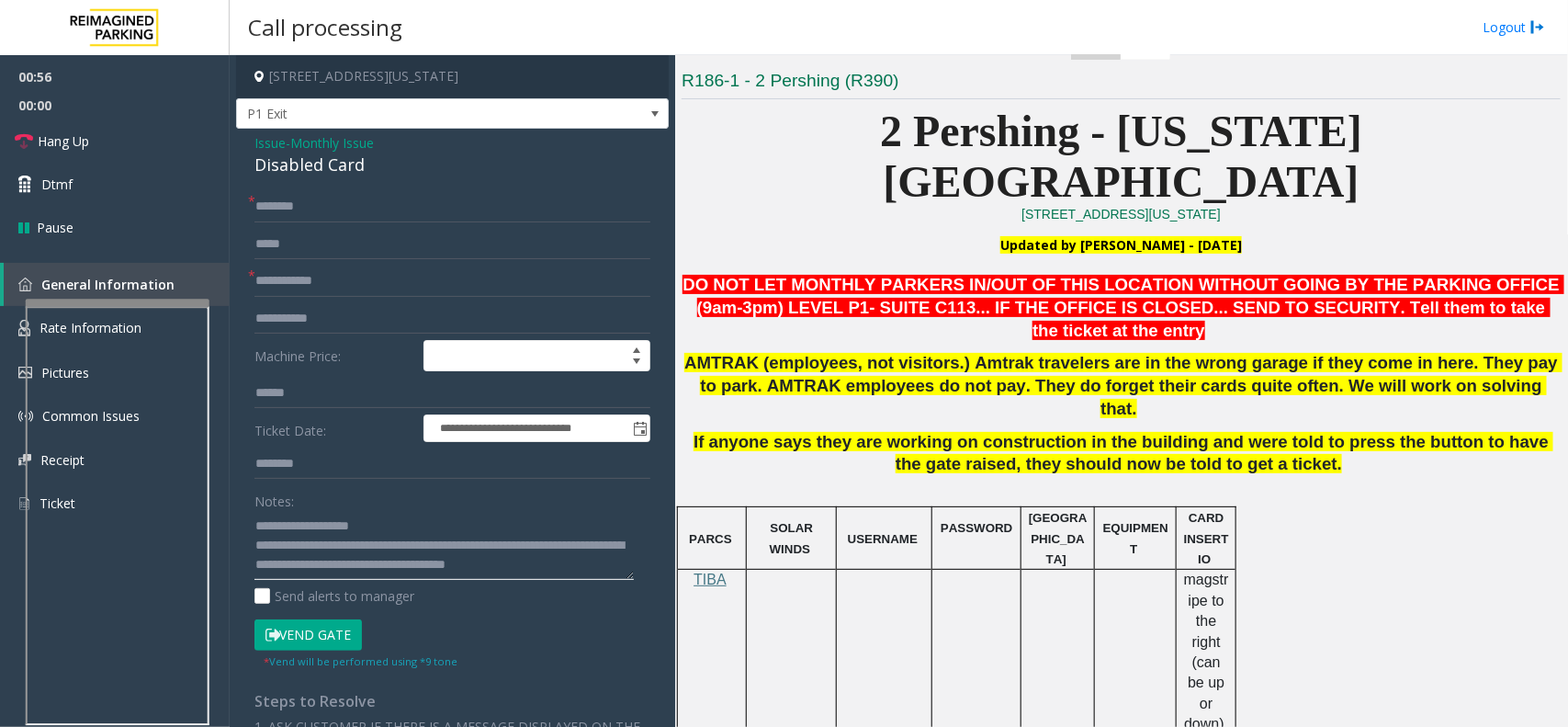 scroll, scrollTop: 0, scrollLeft: 0, axis: both 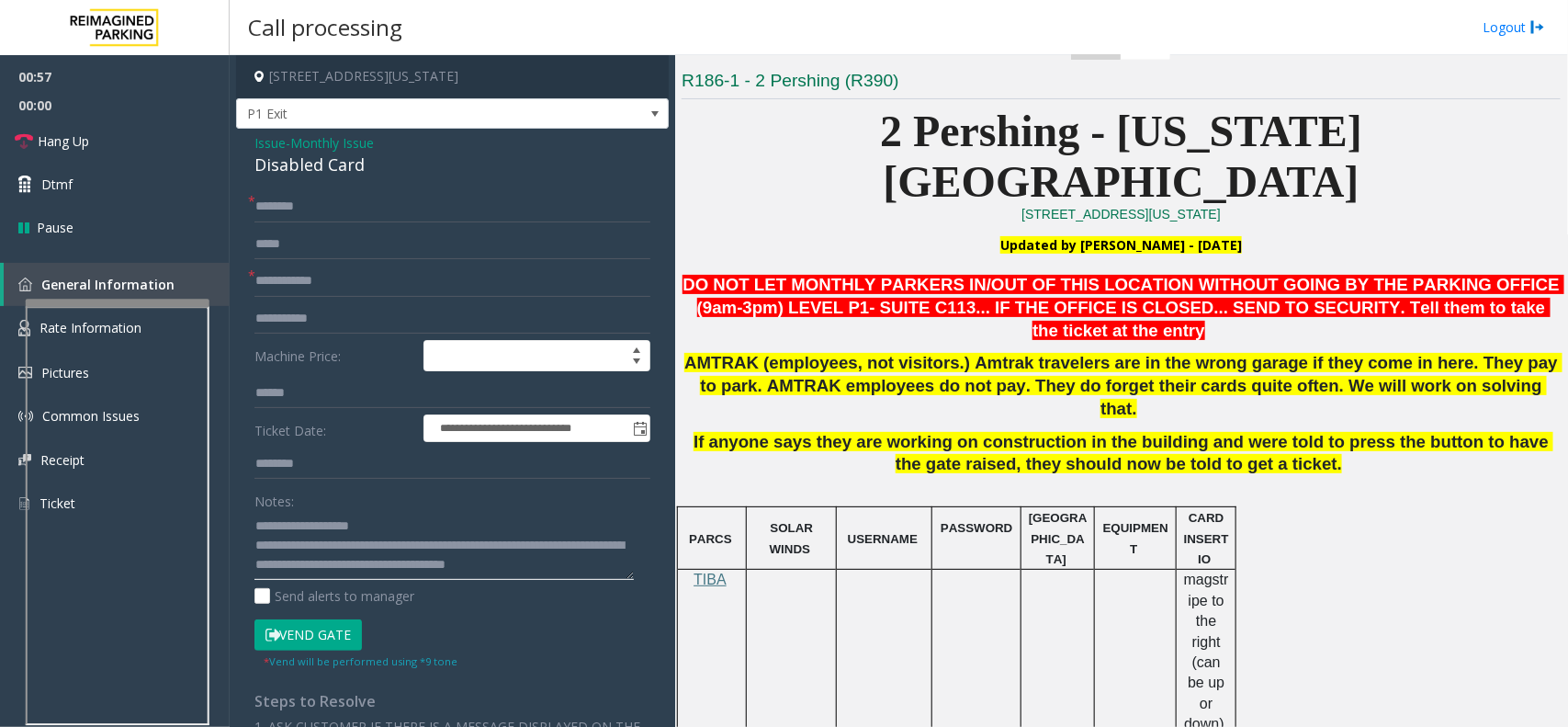 drag, startPoint x: 382, startPoint y: 570, endPoint x: 332, endPoint y: 545, distance: 55.901699 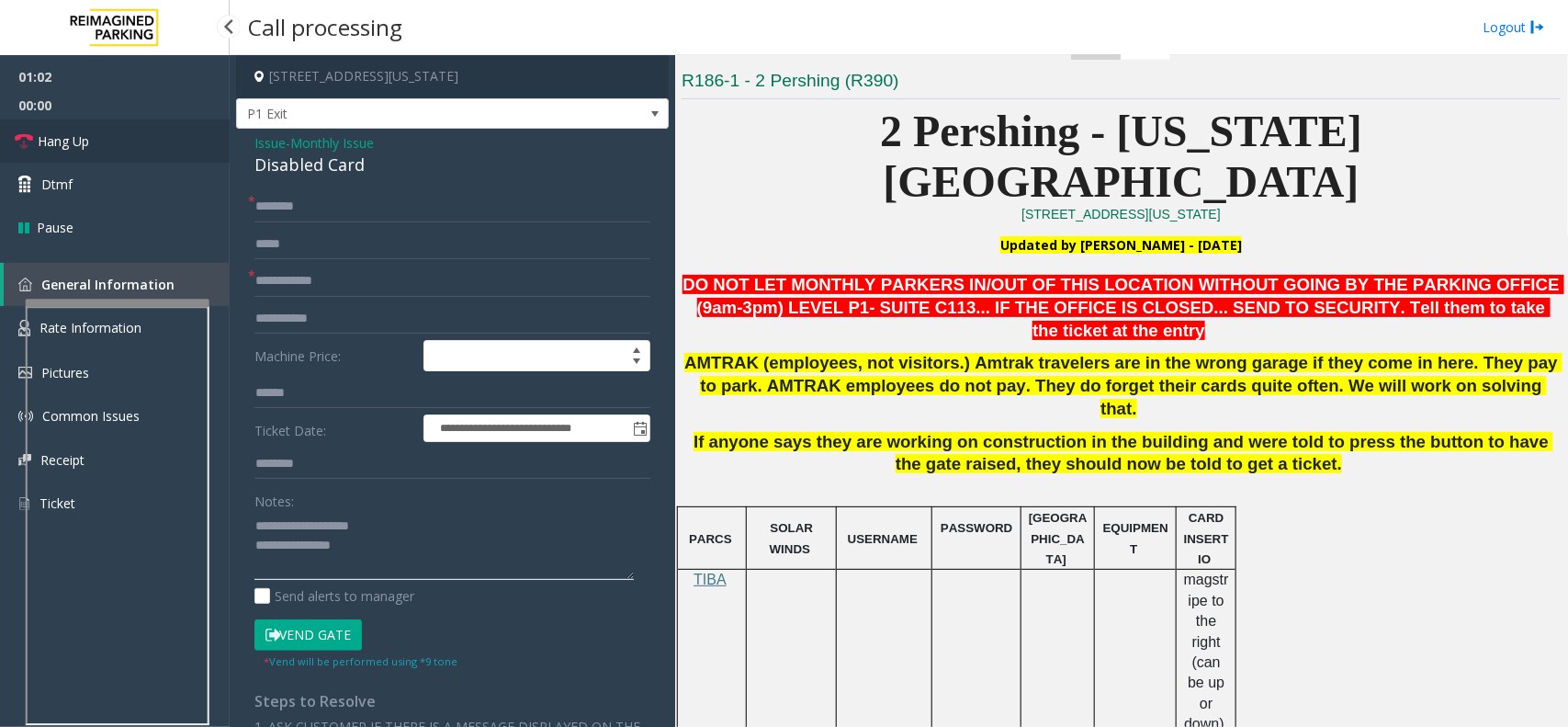 type on "**********" 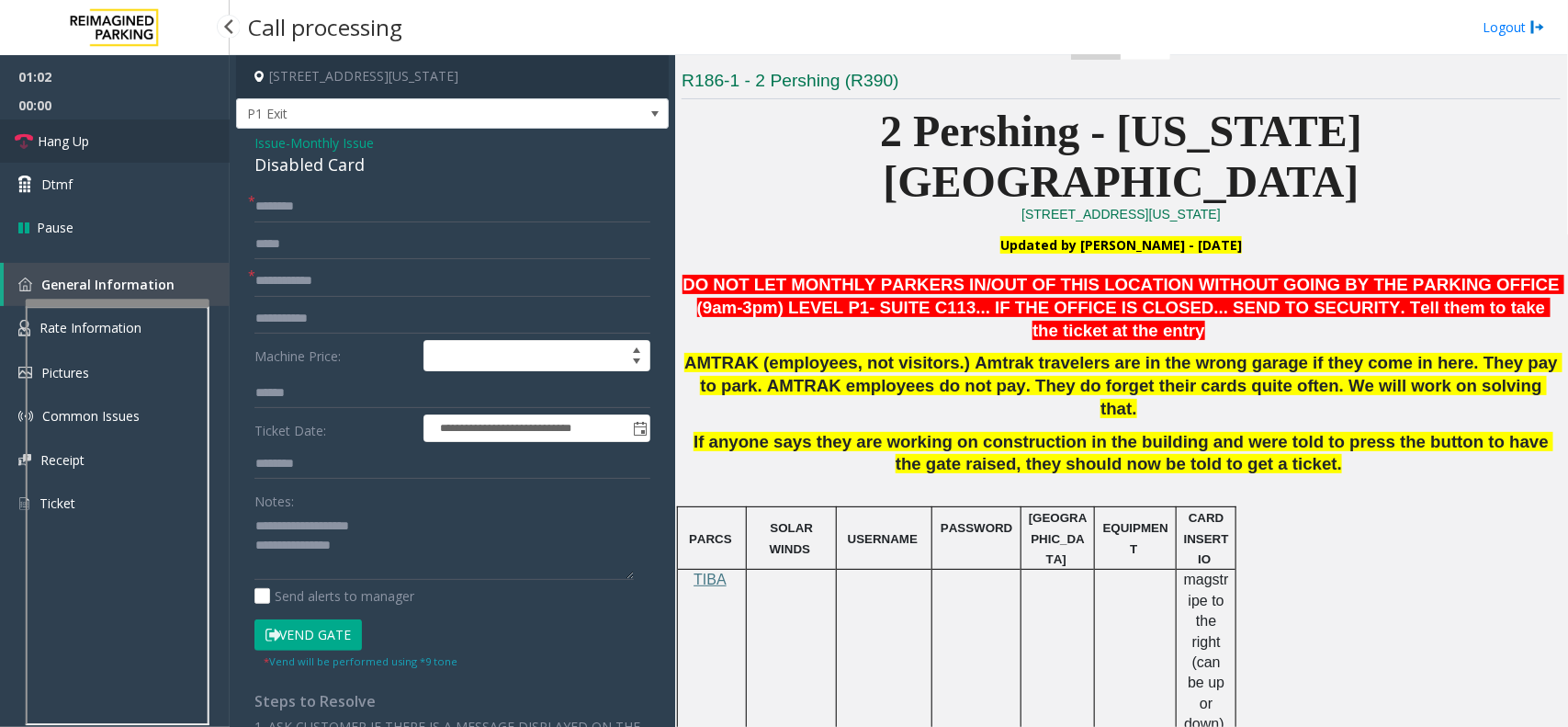 click on "Hang Up" at bounding box center (115, 141) 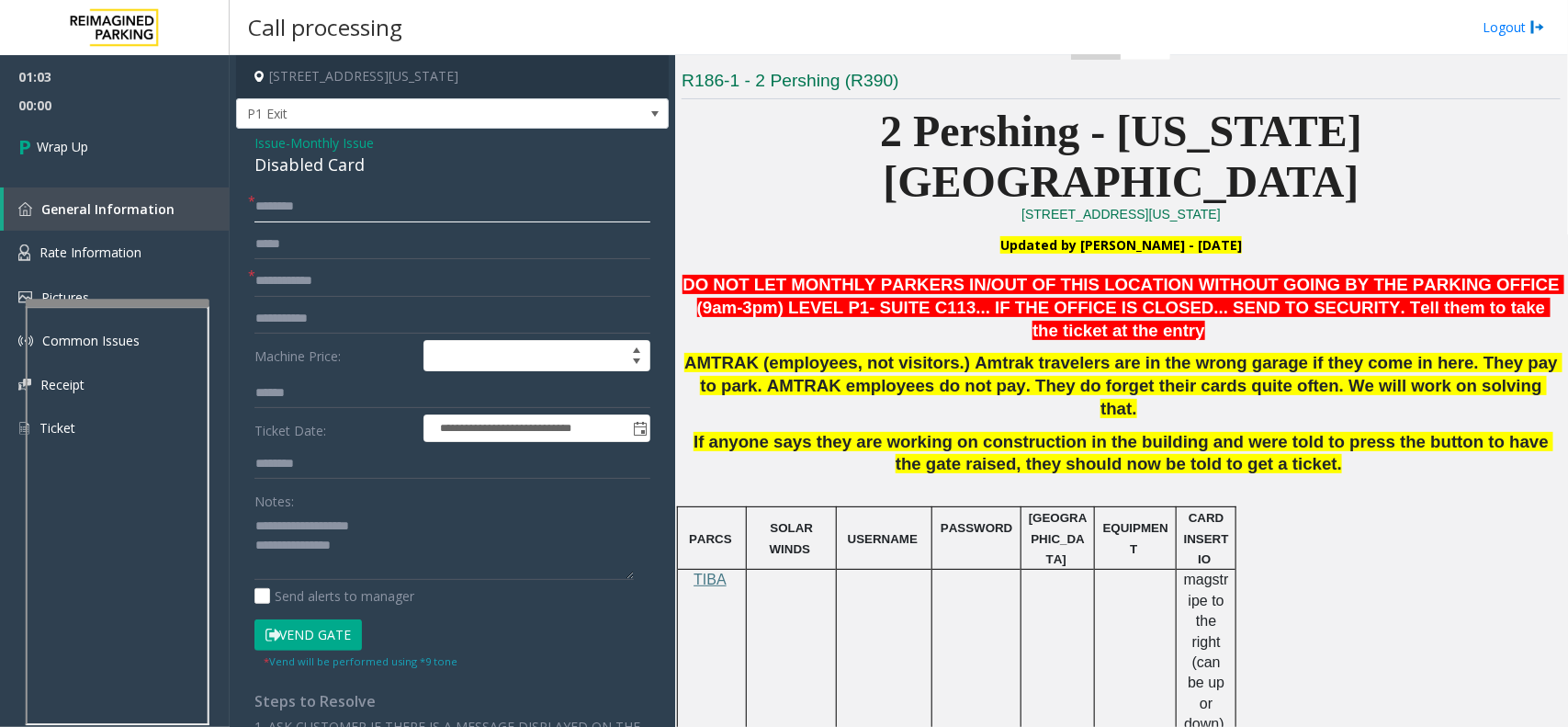 click 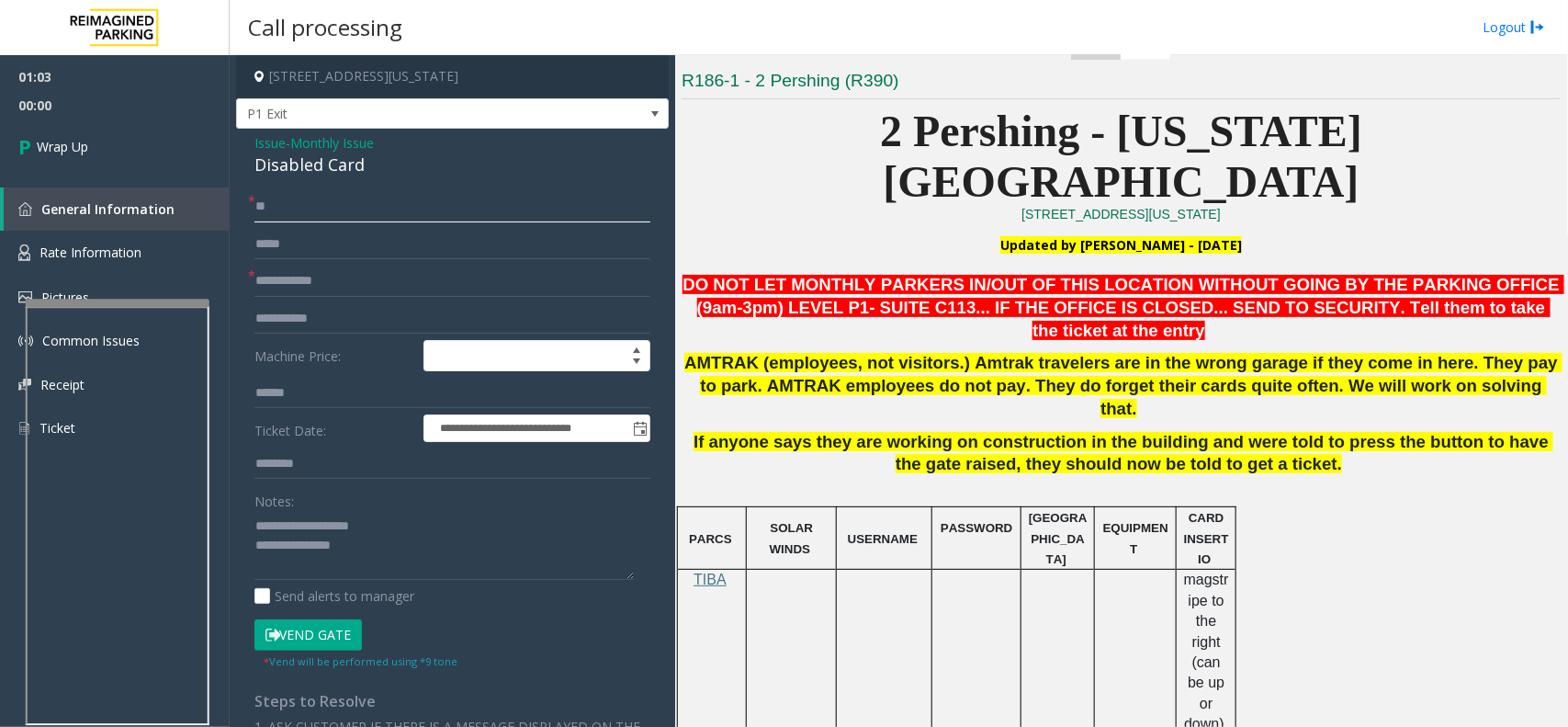 type on "**" 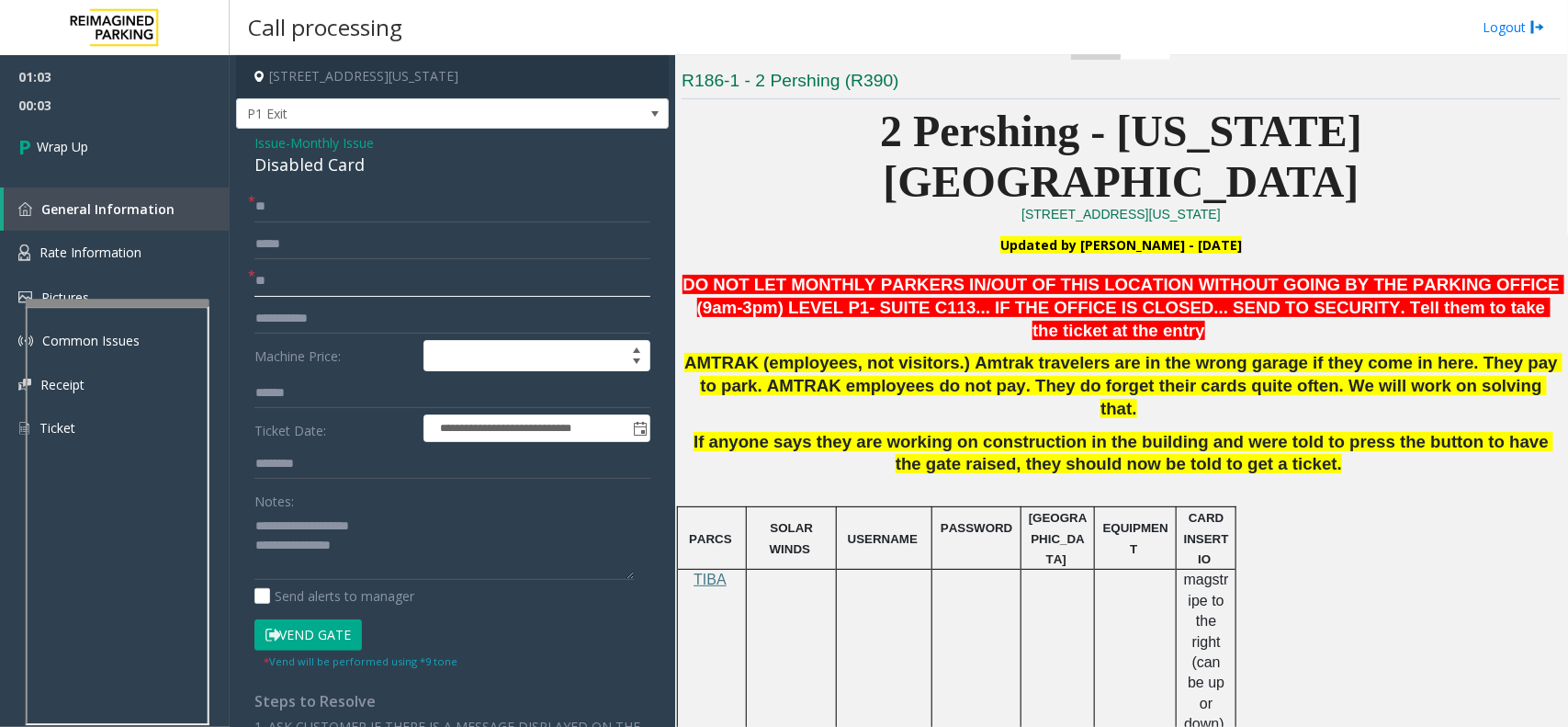 type on "**" 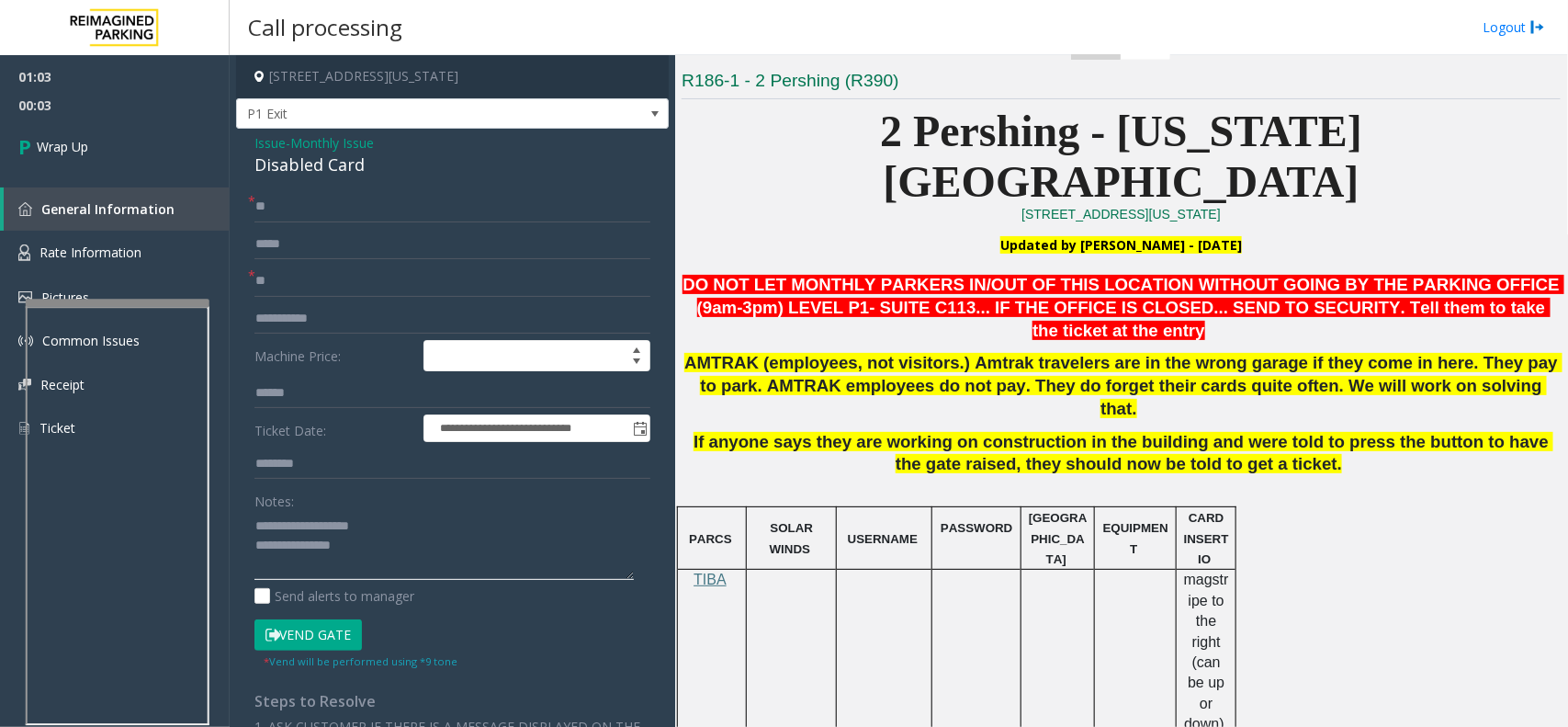 click 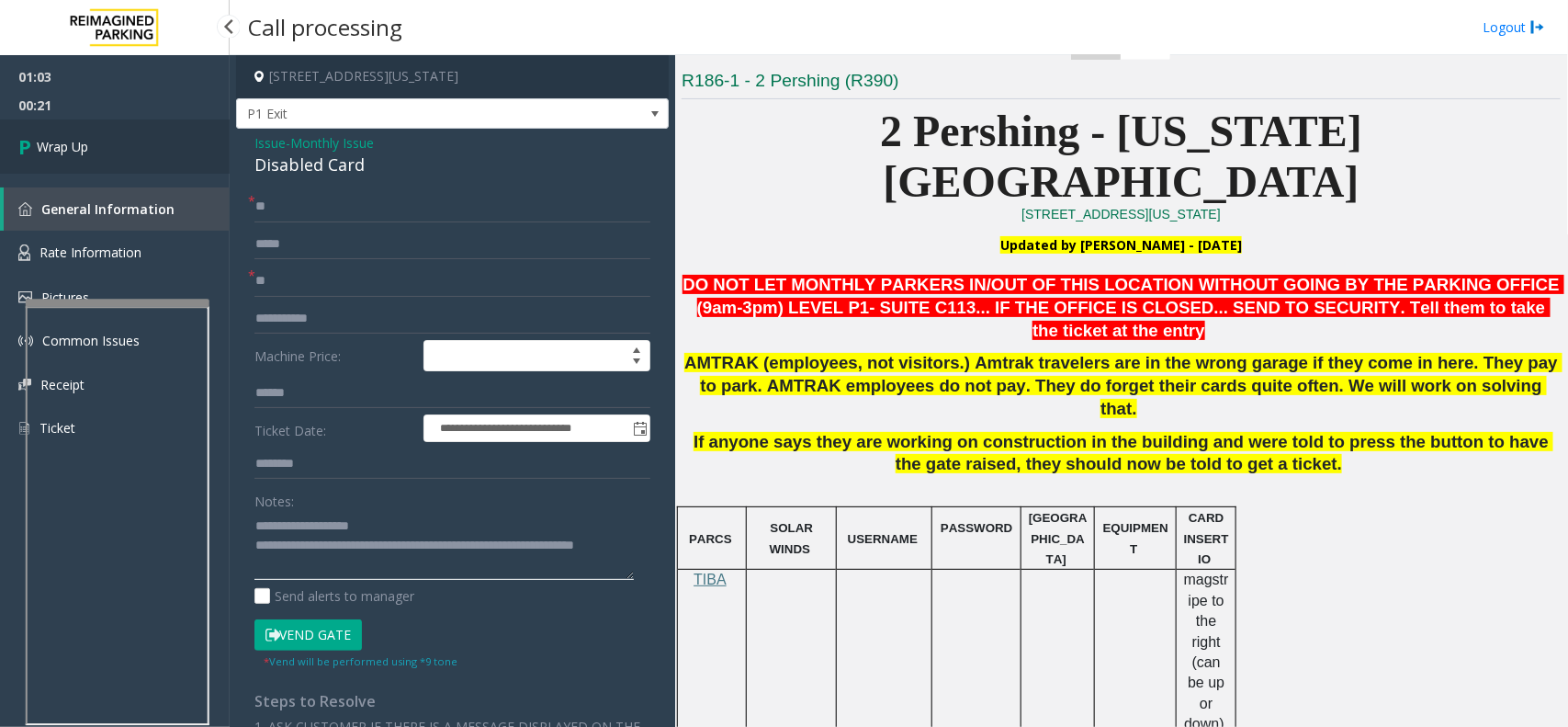 type on "**********" 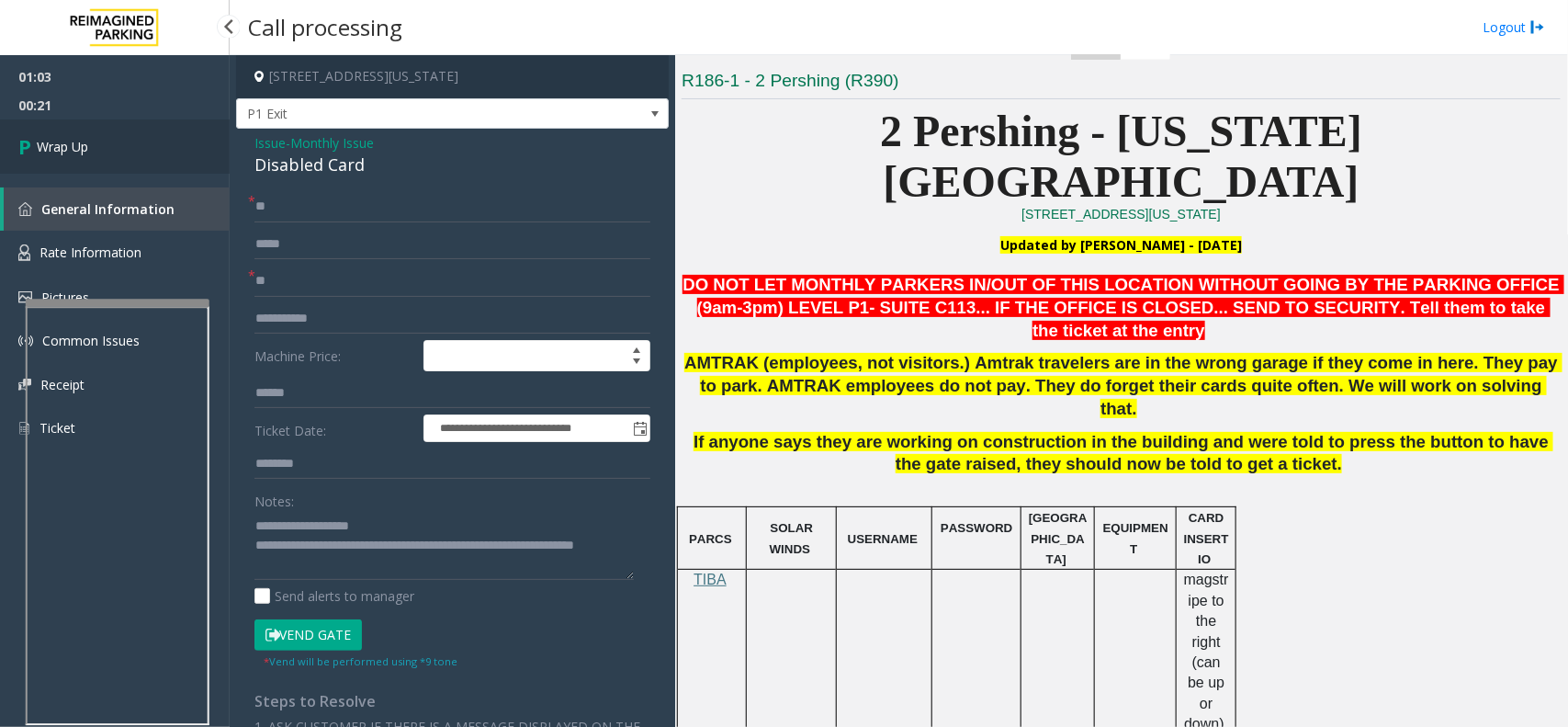 click on "Wrap Up" at bounding box center (115, 146) 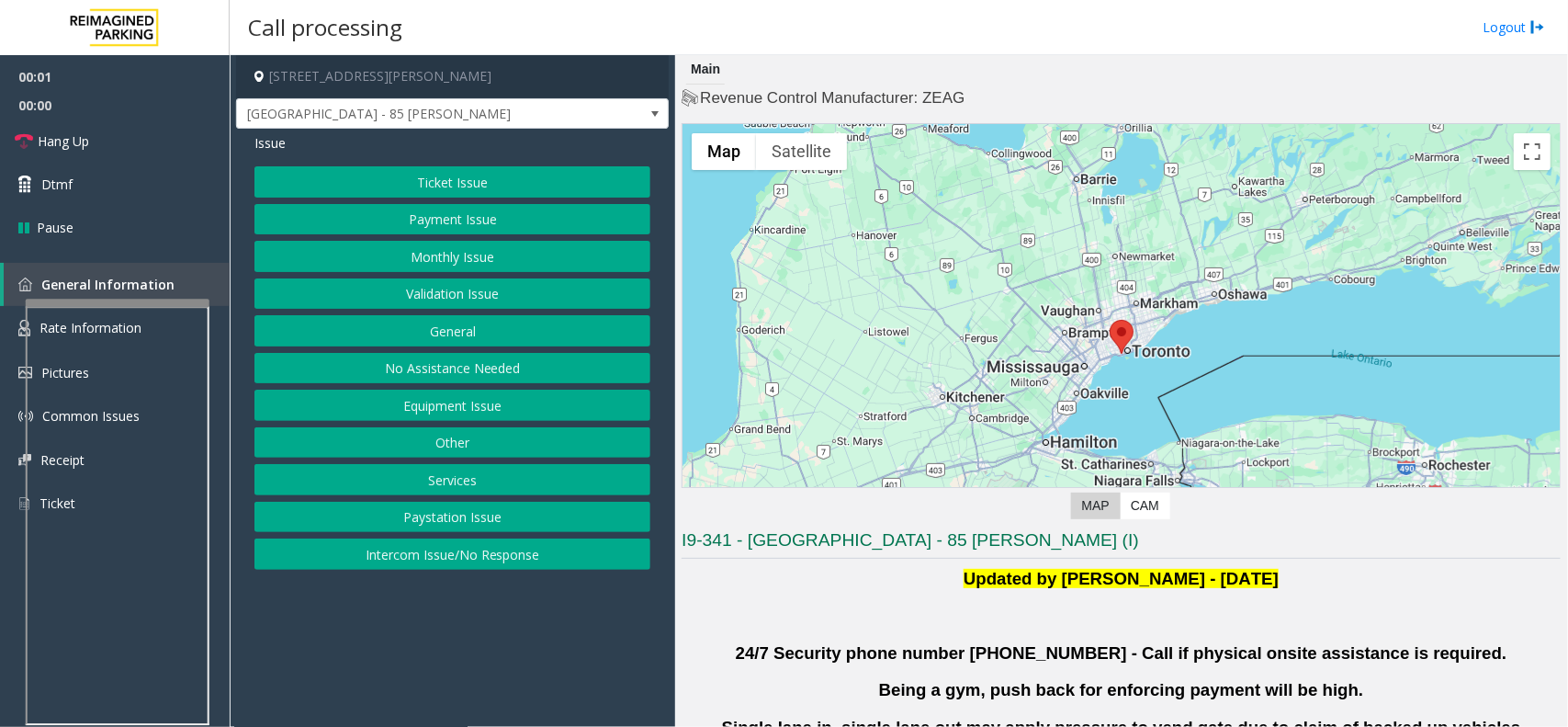 click on "Validation Issue" 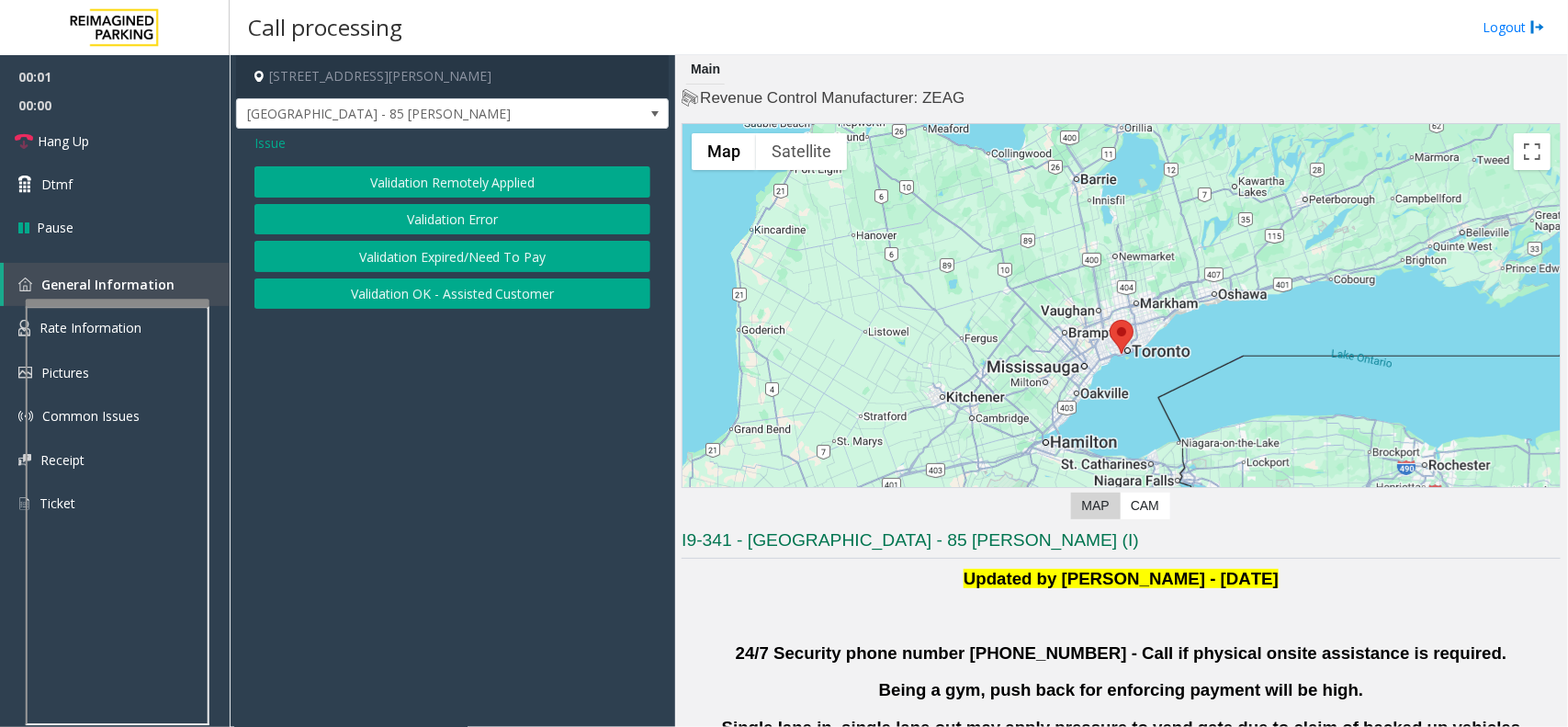 click on "Validation OK - Assisted Customer" 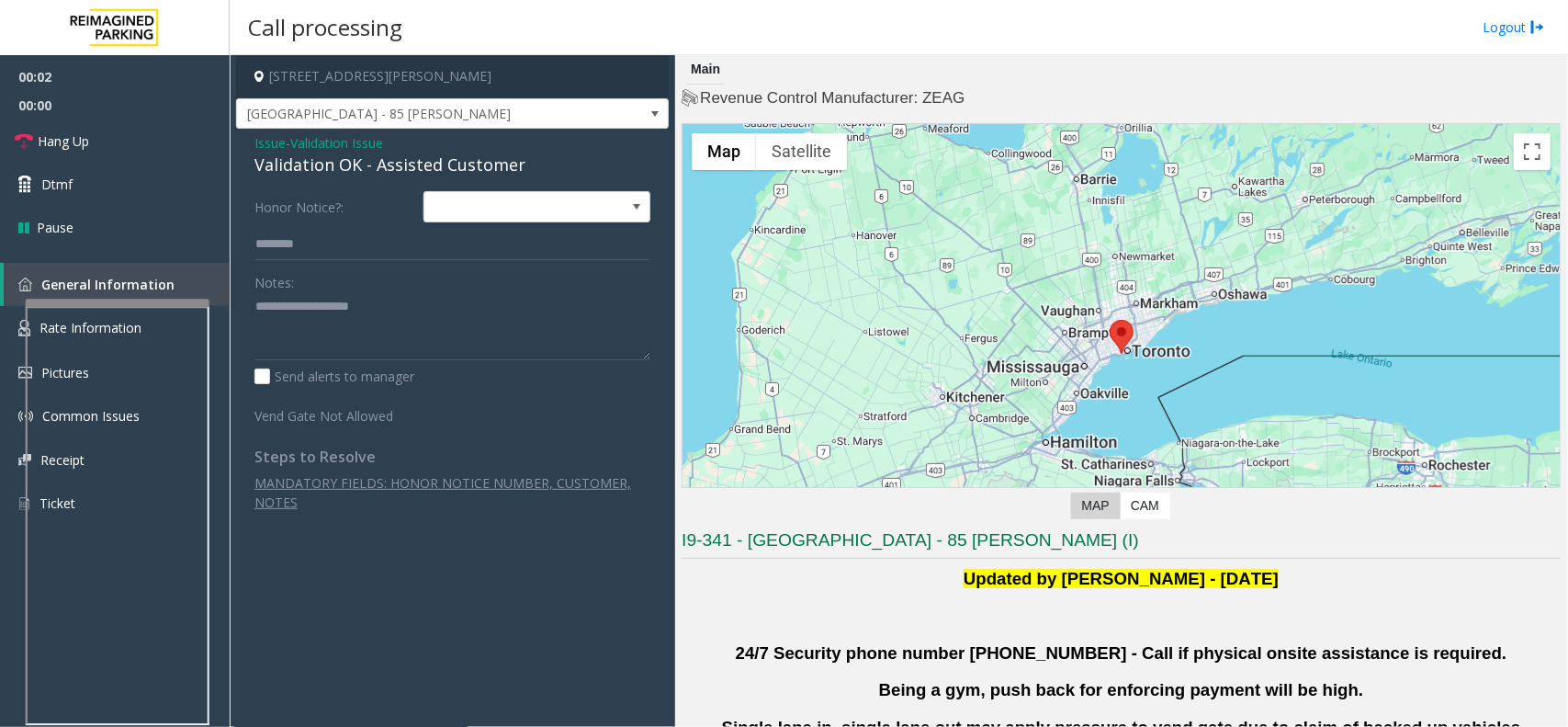 click on "Validation Issue" 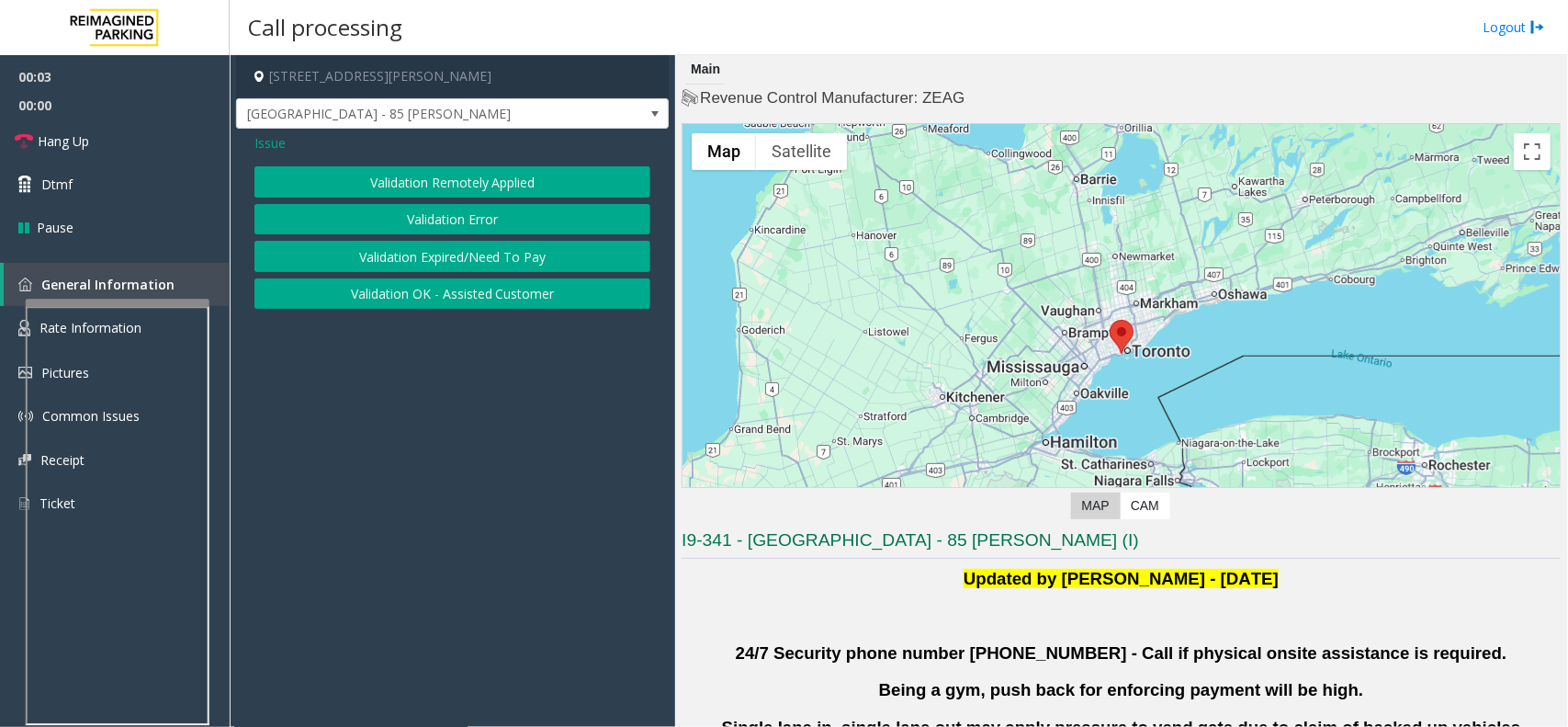 click on "Validation Error" 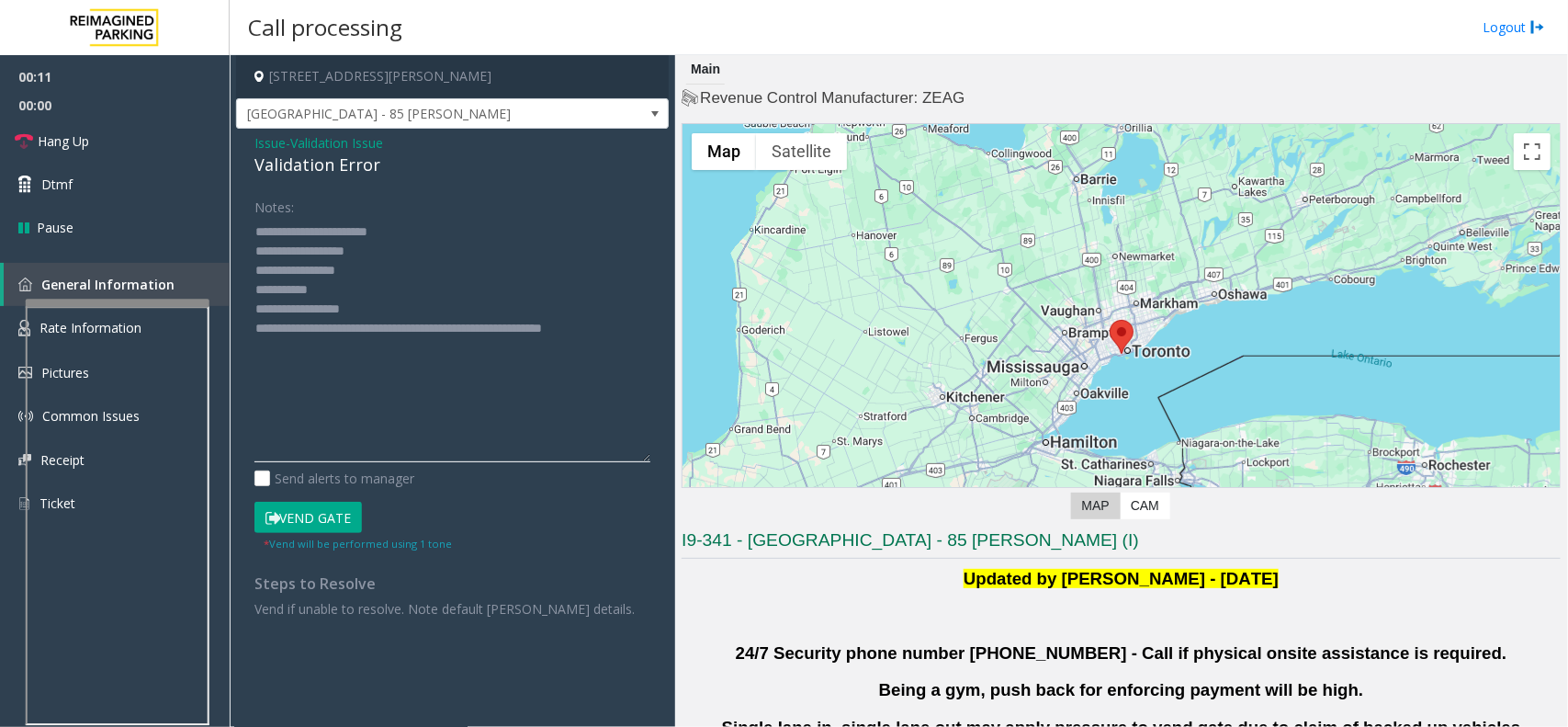 drag, startPoint x: 638, startPoint y: 281, endPoint x: 682, endPoint y: 460, distance: 184.32851 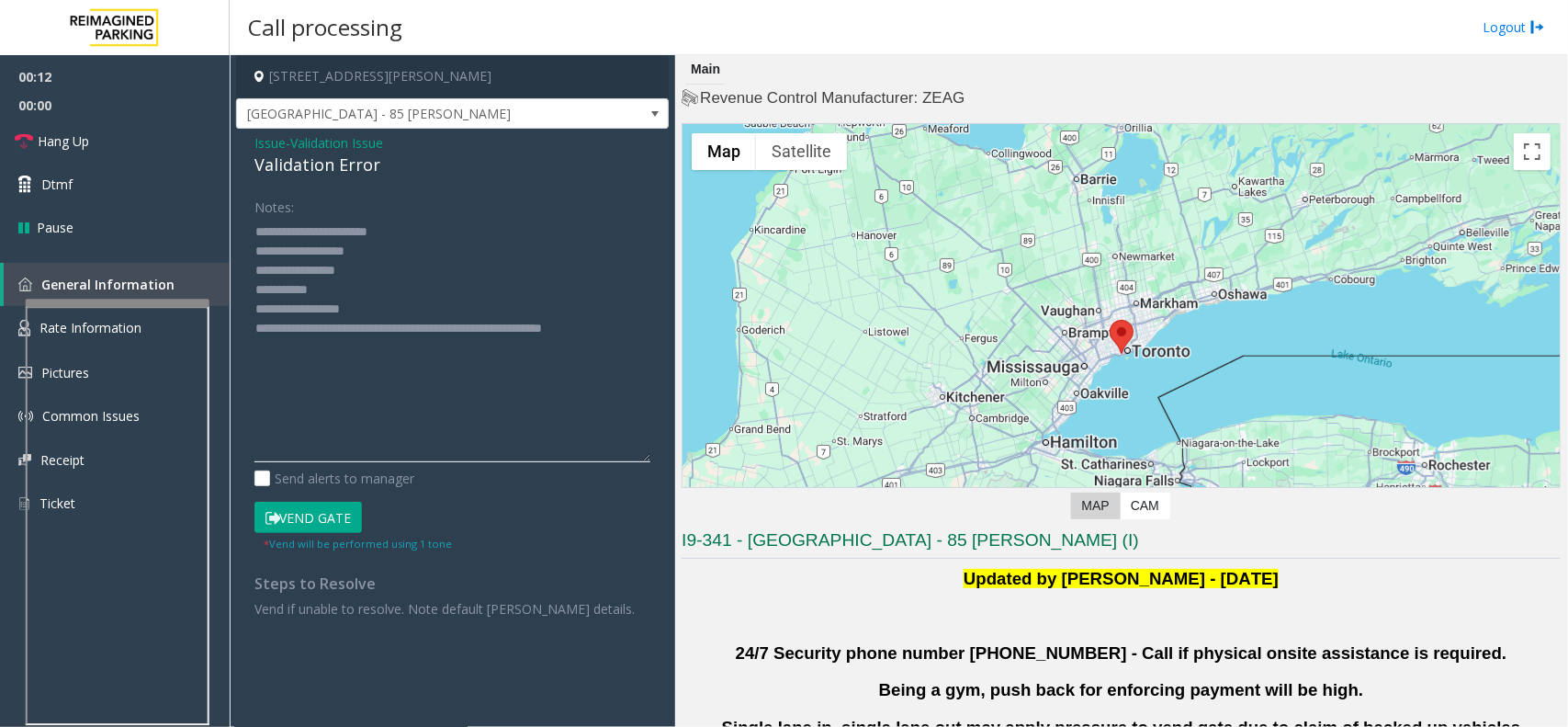 click 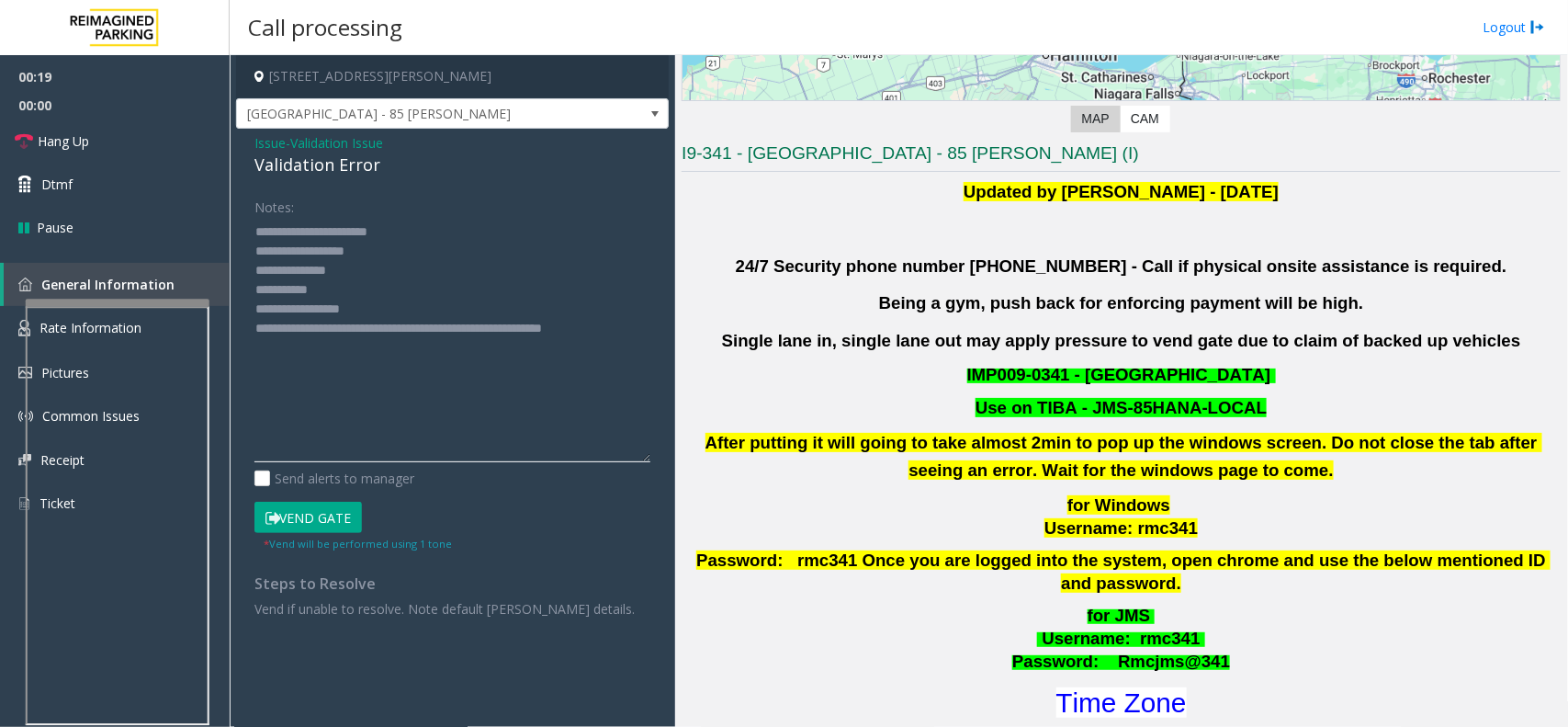 scroll, scrollTop: 460, scrollLeft: 0, axis: vertical 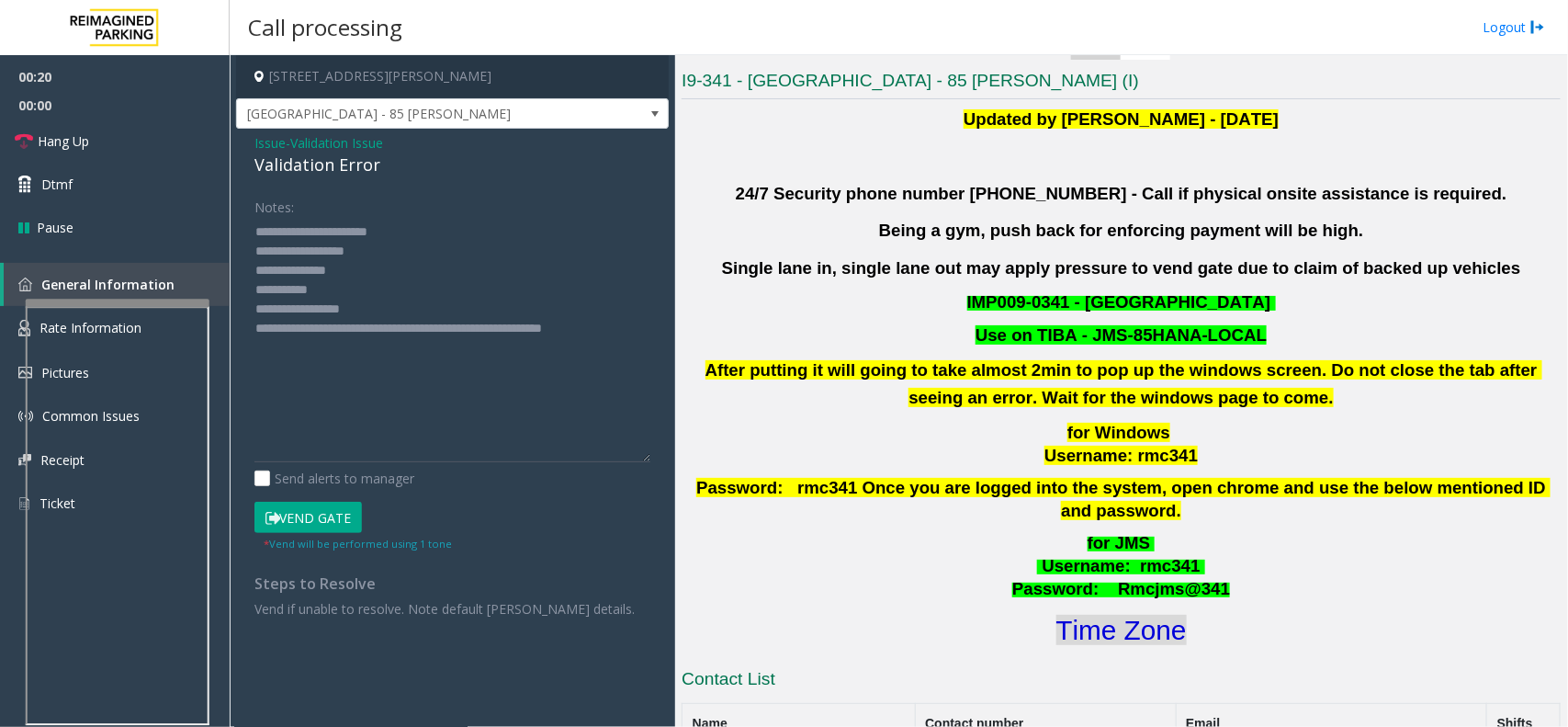 click on "Time Zone" 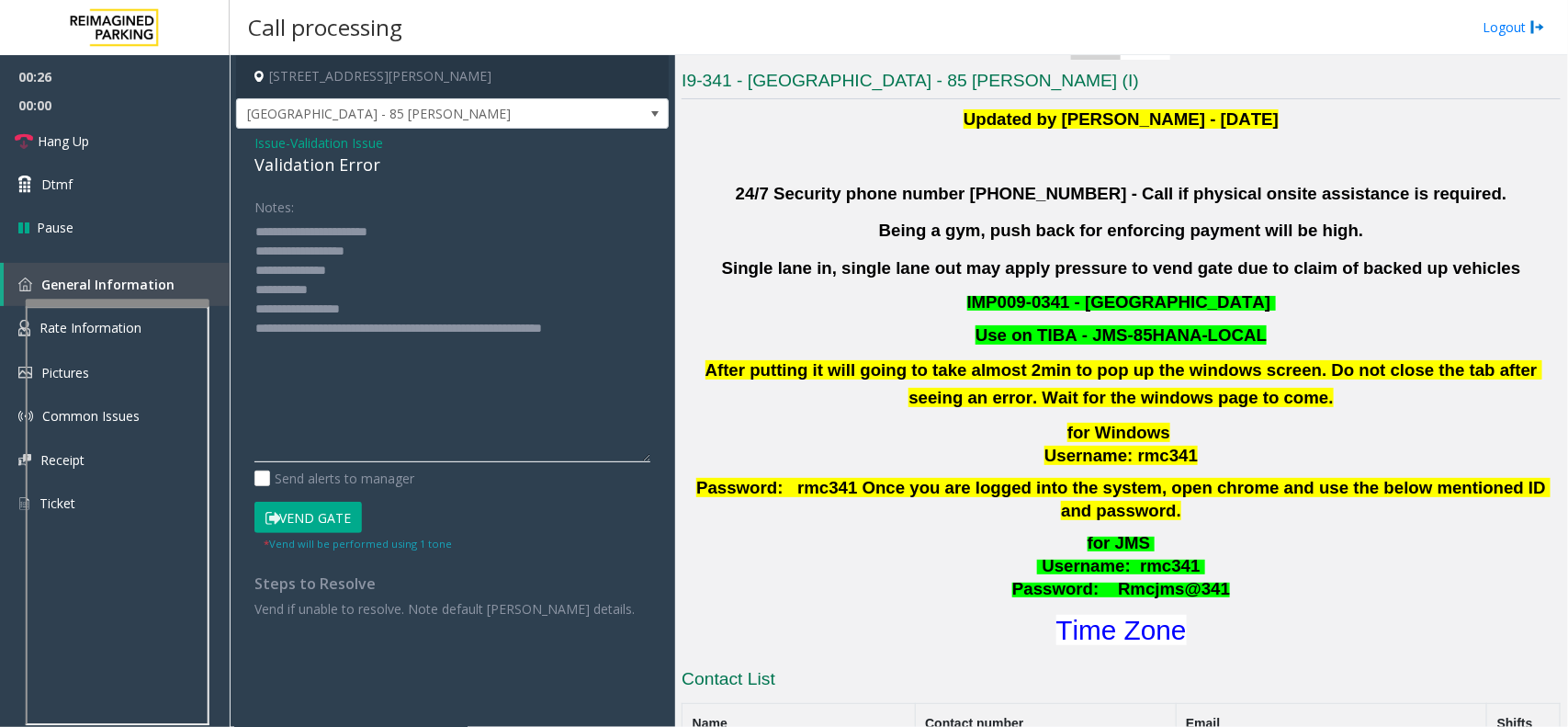 drag, startPoint x: 378, startPoint y: 310, endPoint x: 333, endPoint y: 304, distance: 45.398238 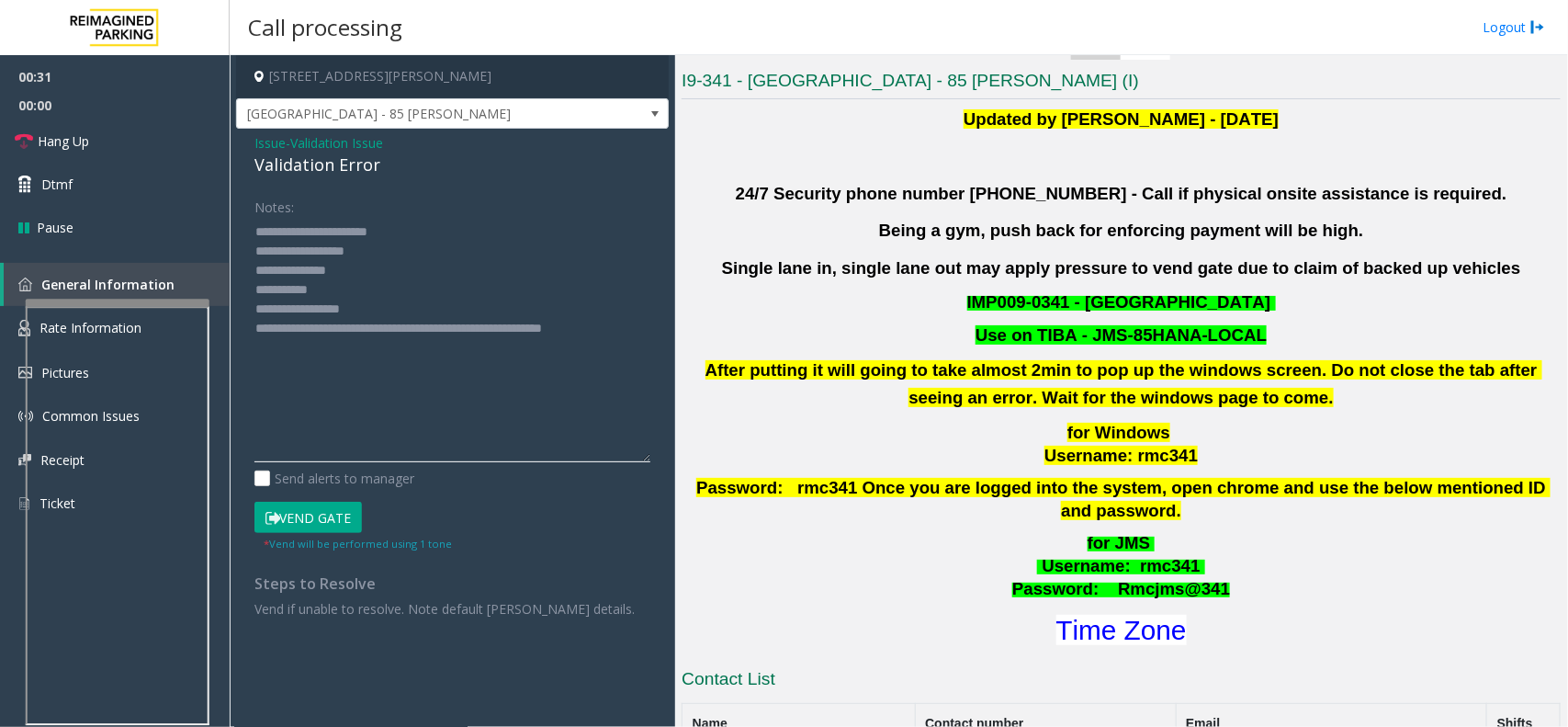 click 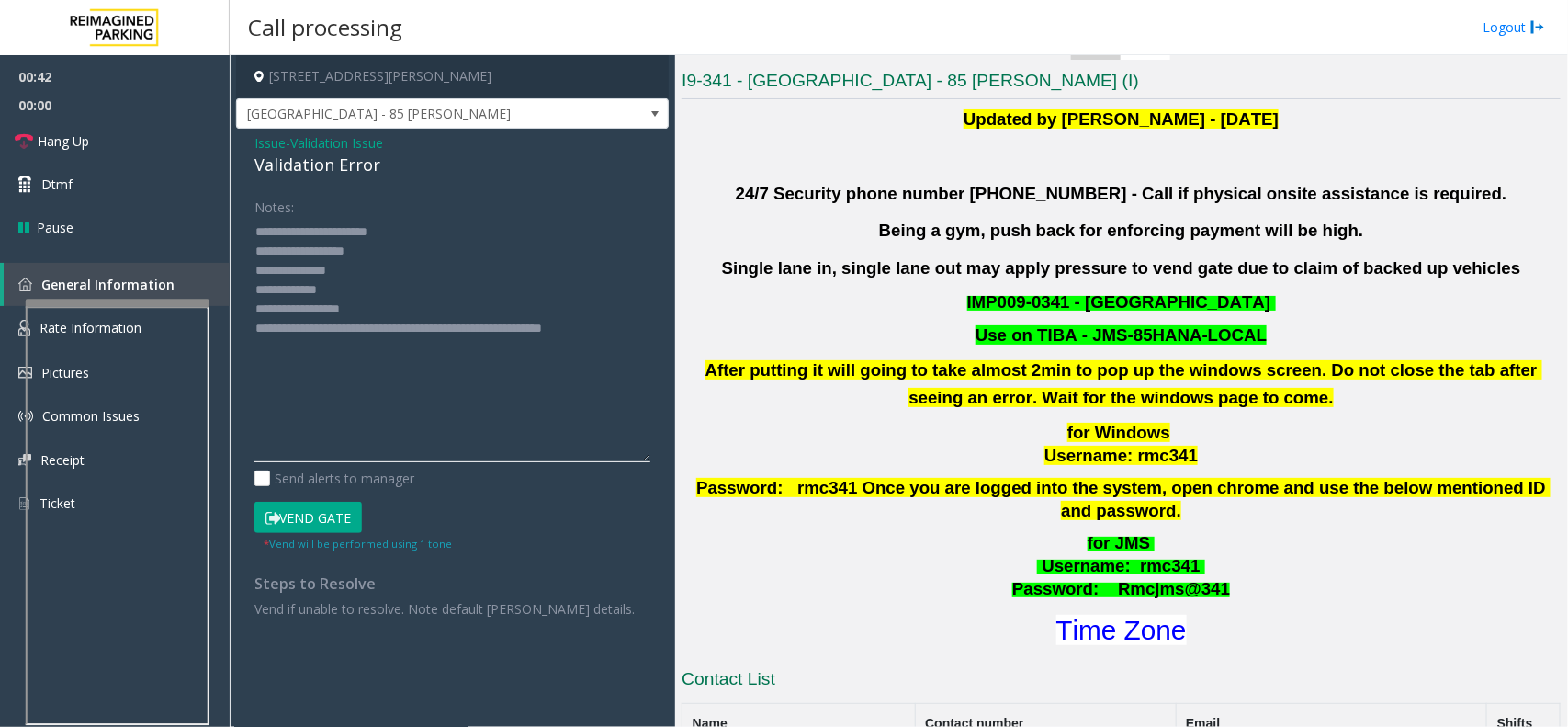 type on "**********" 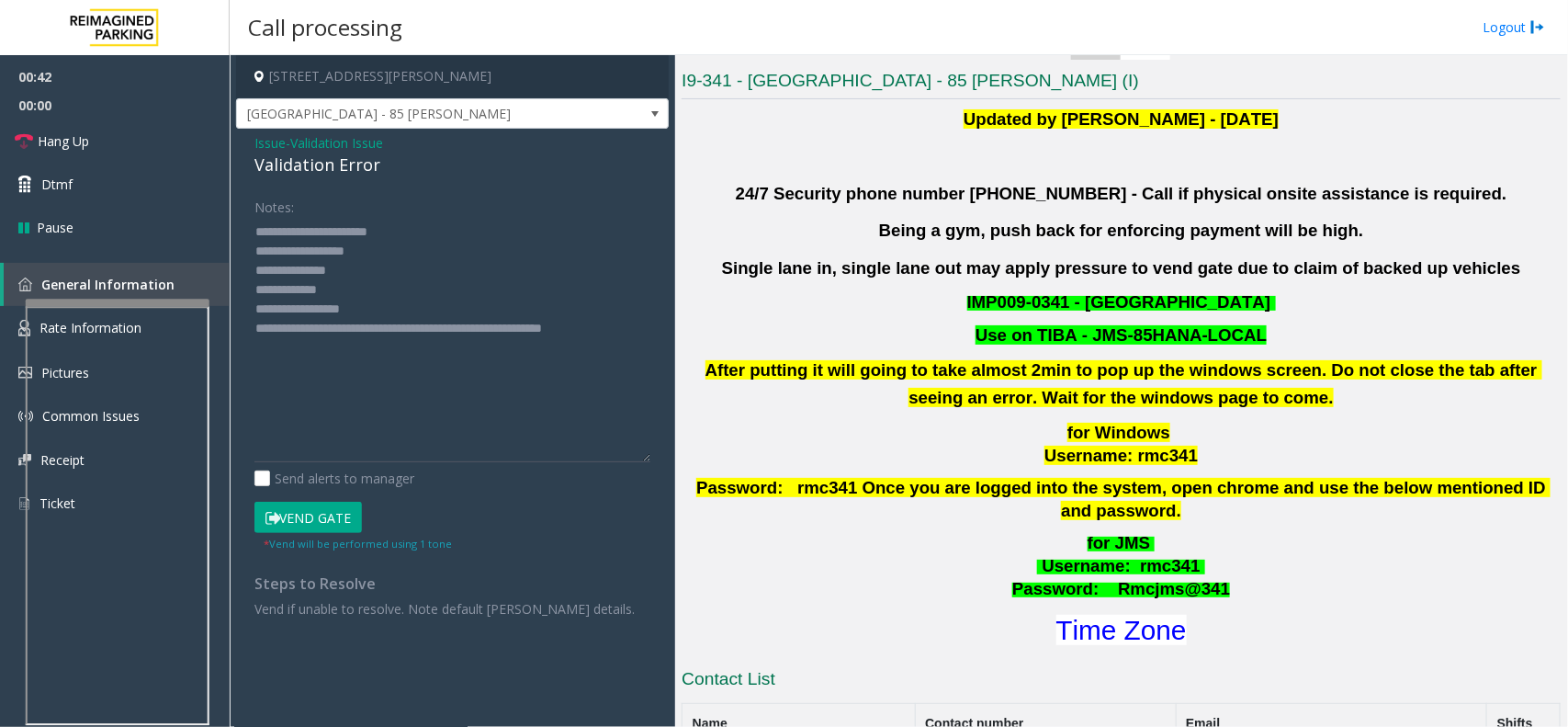 click on "Vend Gate" 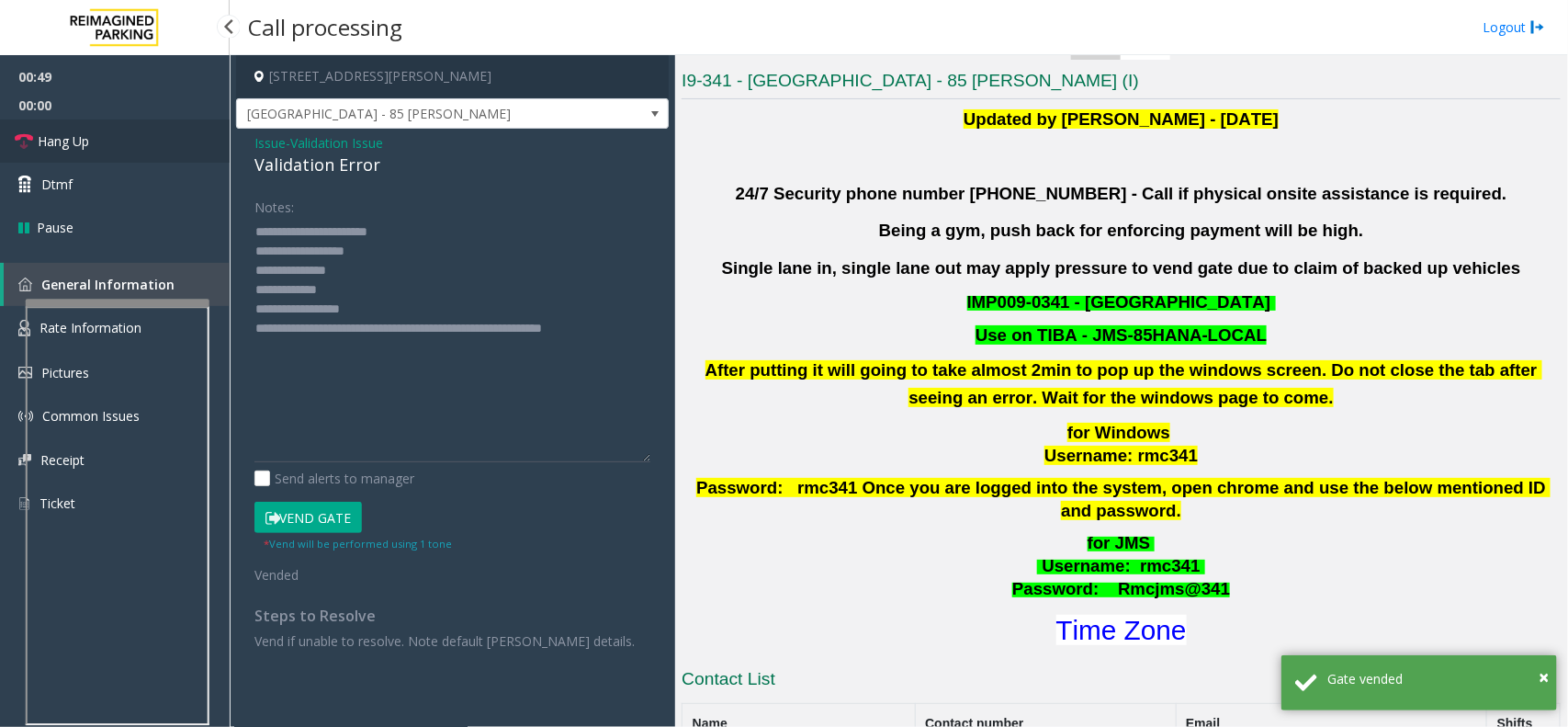click on "Hang Up" at bounding box center [115, 141] 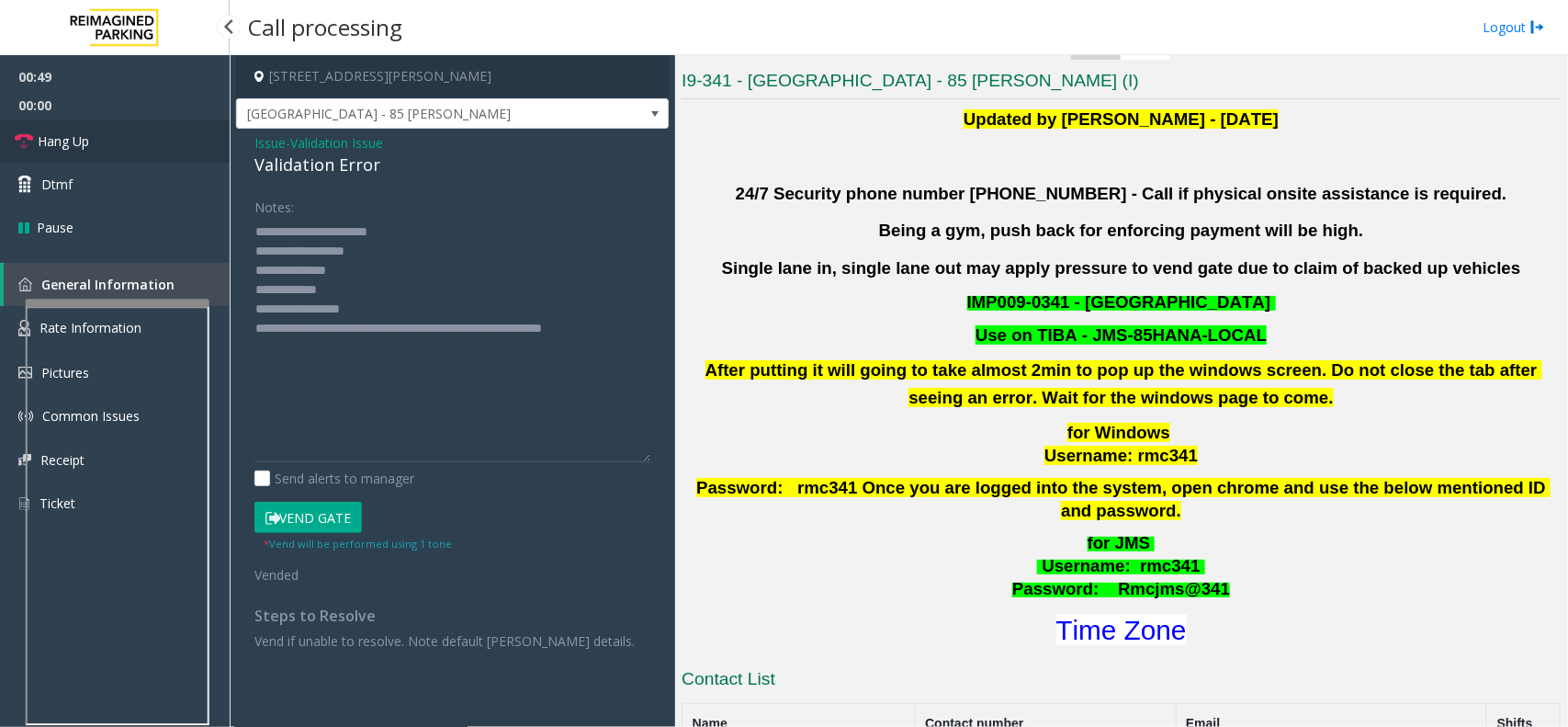 click on "Hang Up" at bounding box center [115, 141] 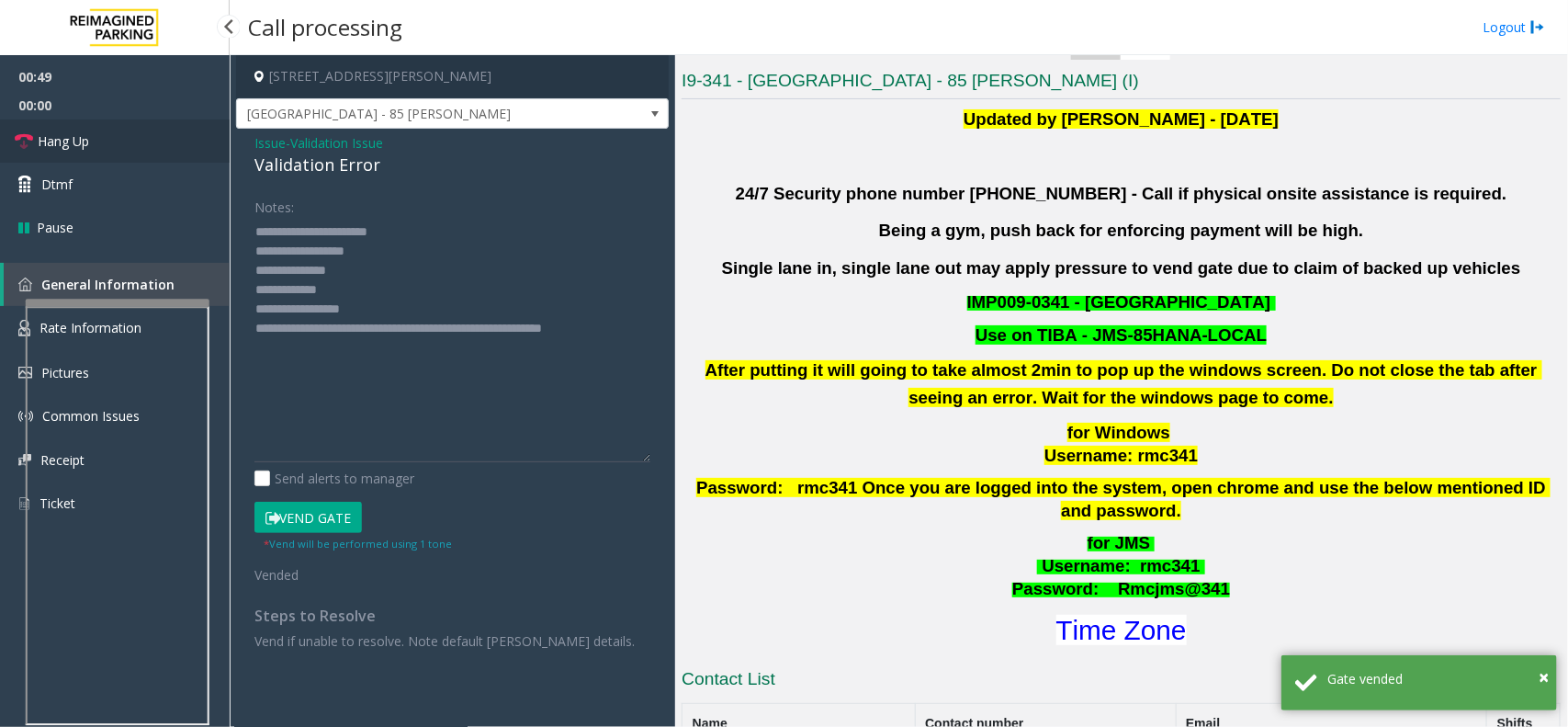click on "Hang Up" at bounding box center [115, 141] 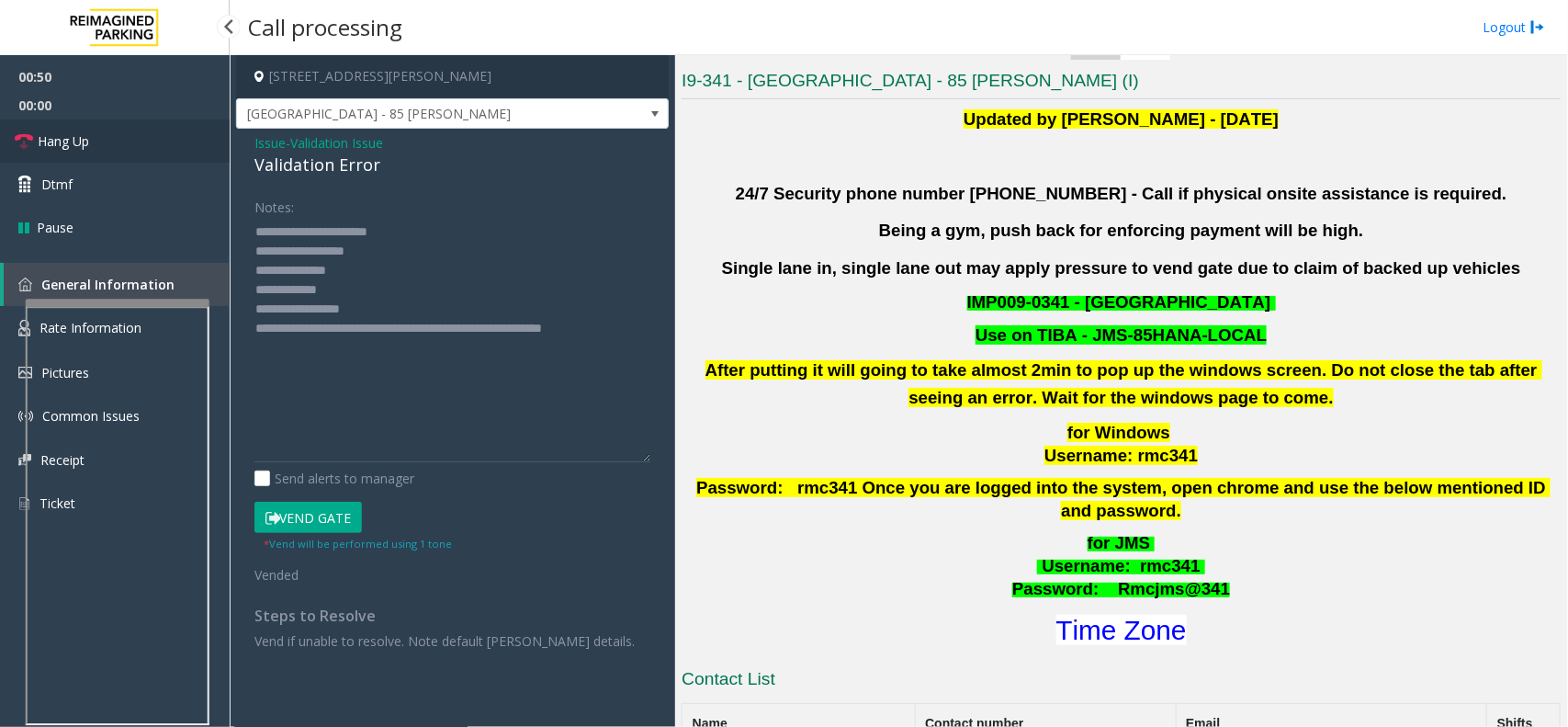 click on "Hang Up" at bounding box center [115, 141] 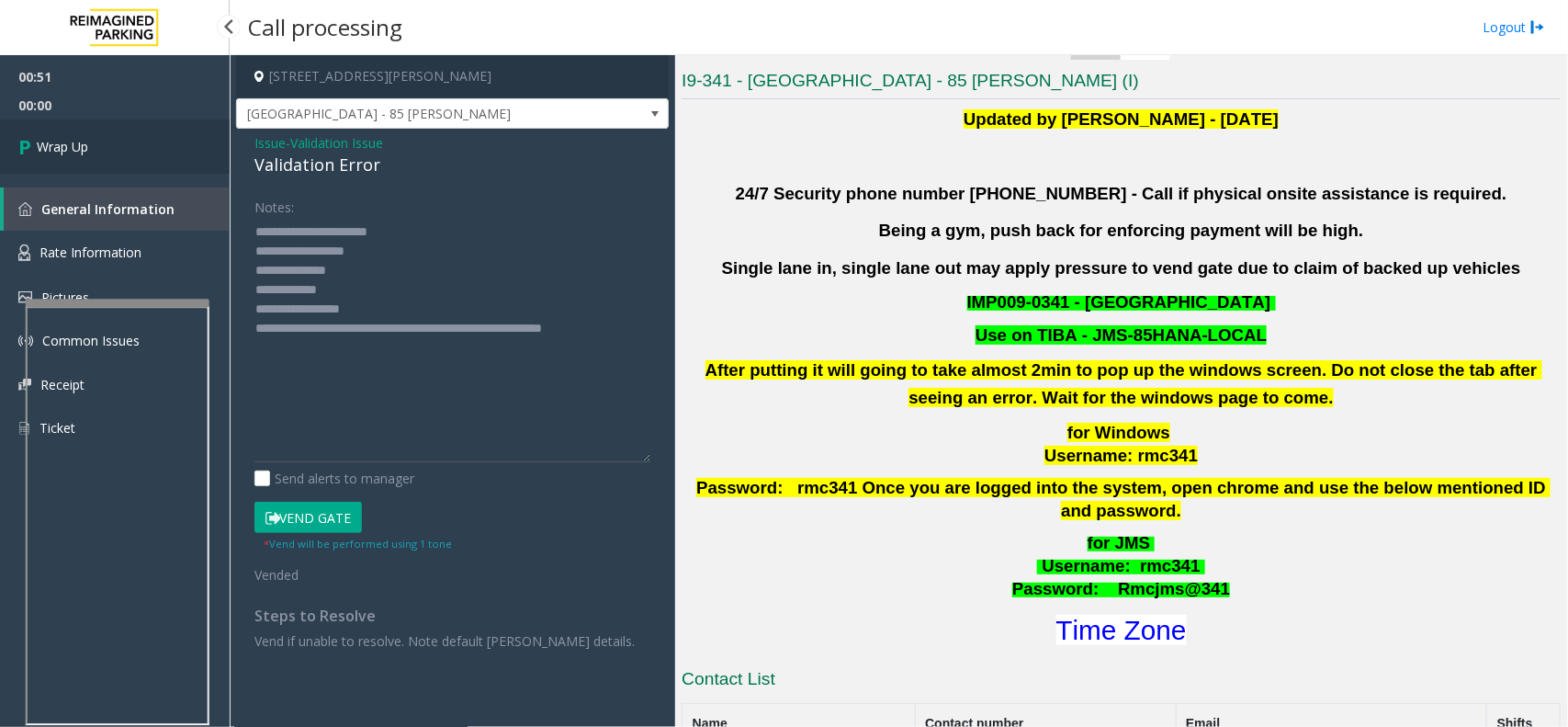 click on "Wrap Up" at bounding box center (115, 146) 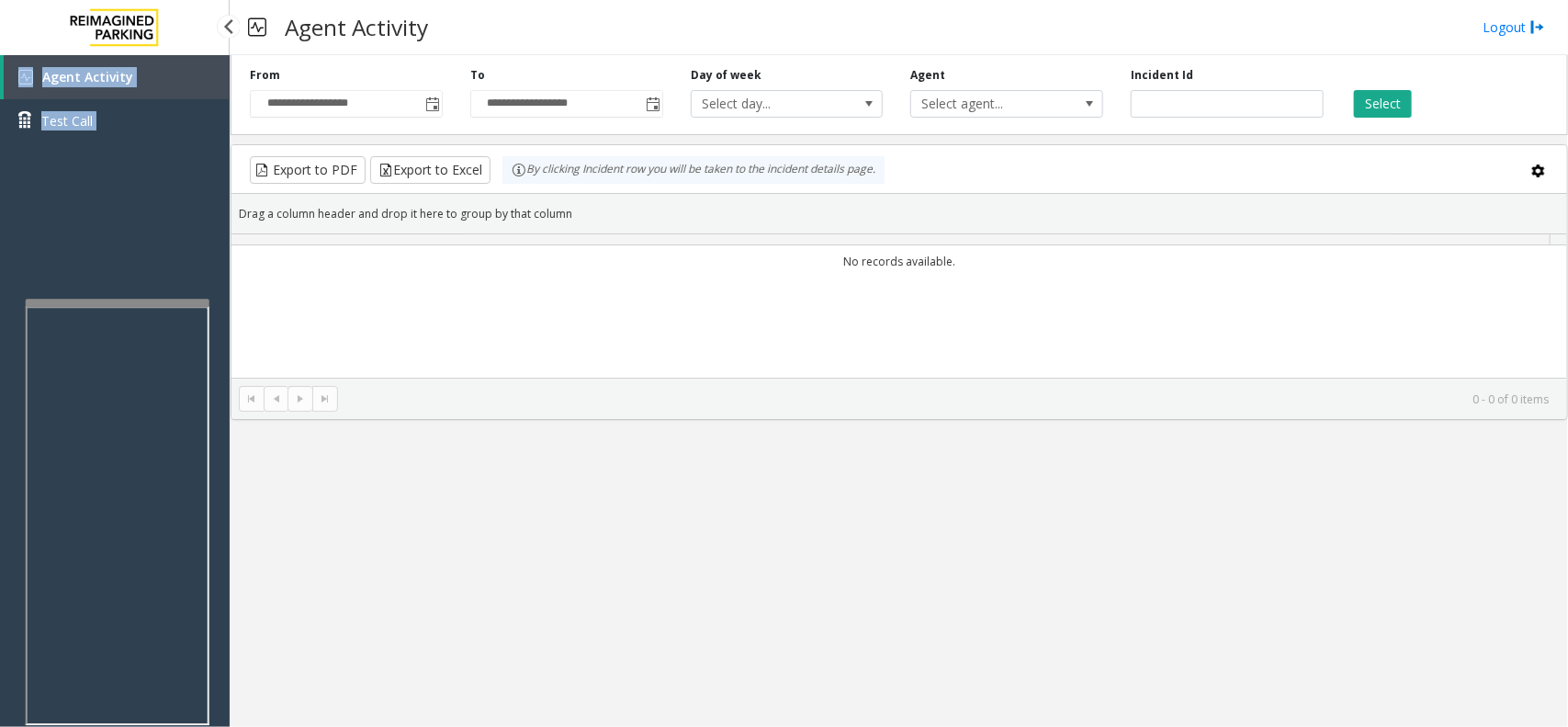 click on "Agent Activity Test Call" at bounding box center (115, 106) 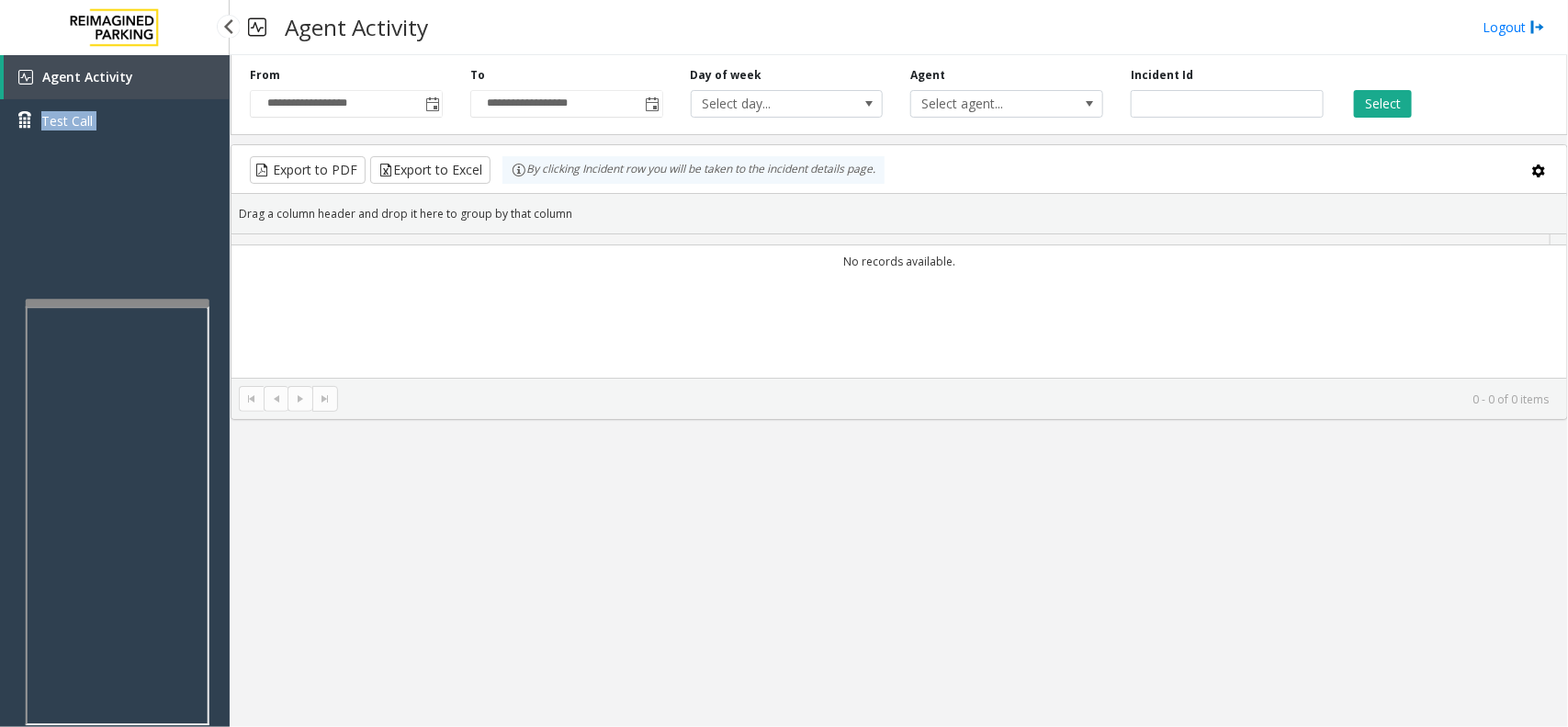 click on "Agent Activity Test Call" at bounding box center [115, 106] 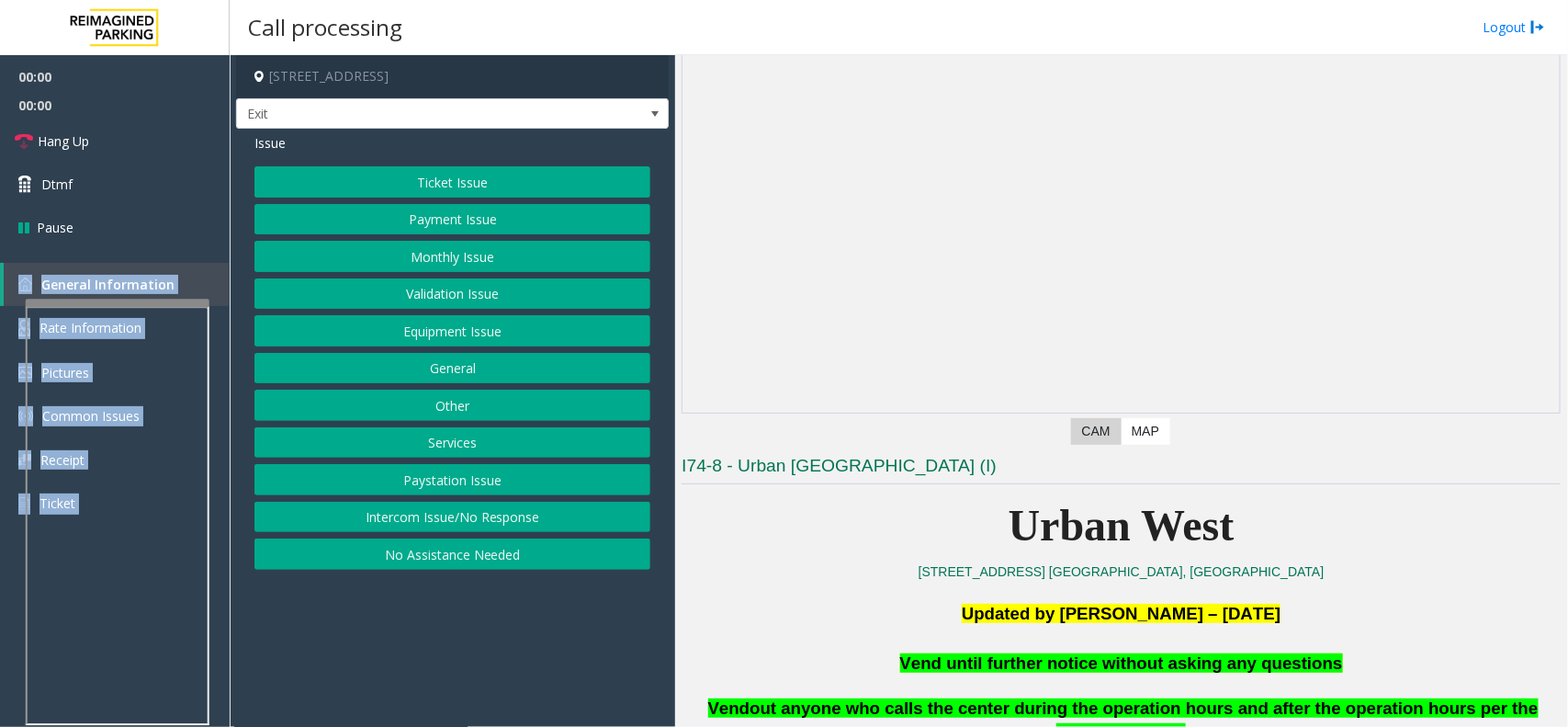 scroll, scrollTop: 115, scrollLeft: 0, axis: vertical 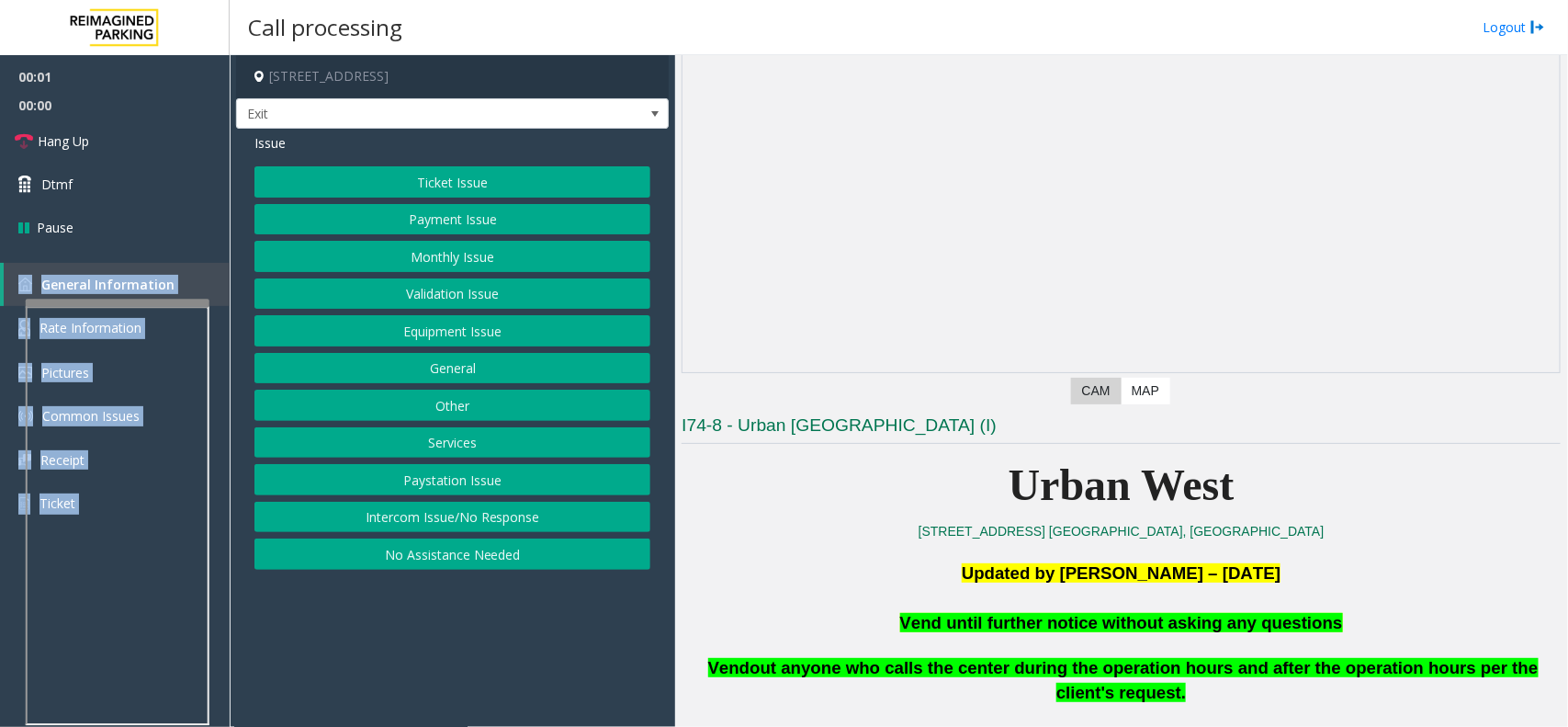 click on "Equipment Issue" 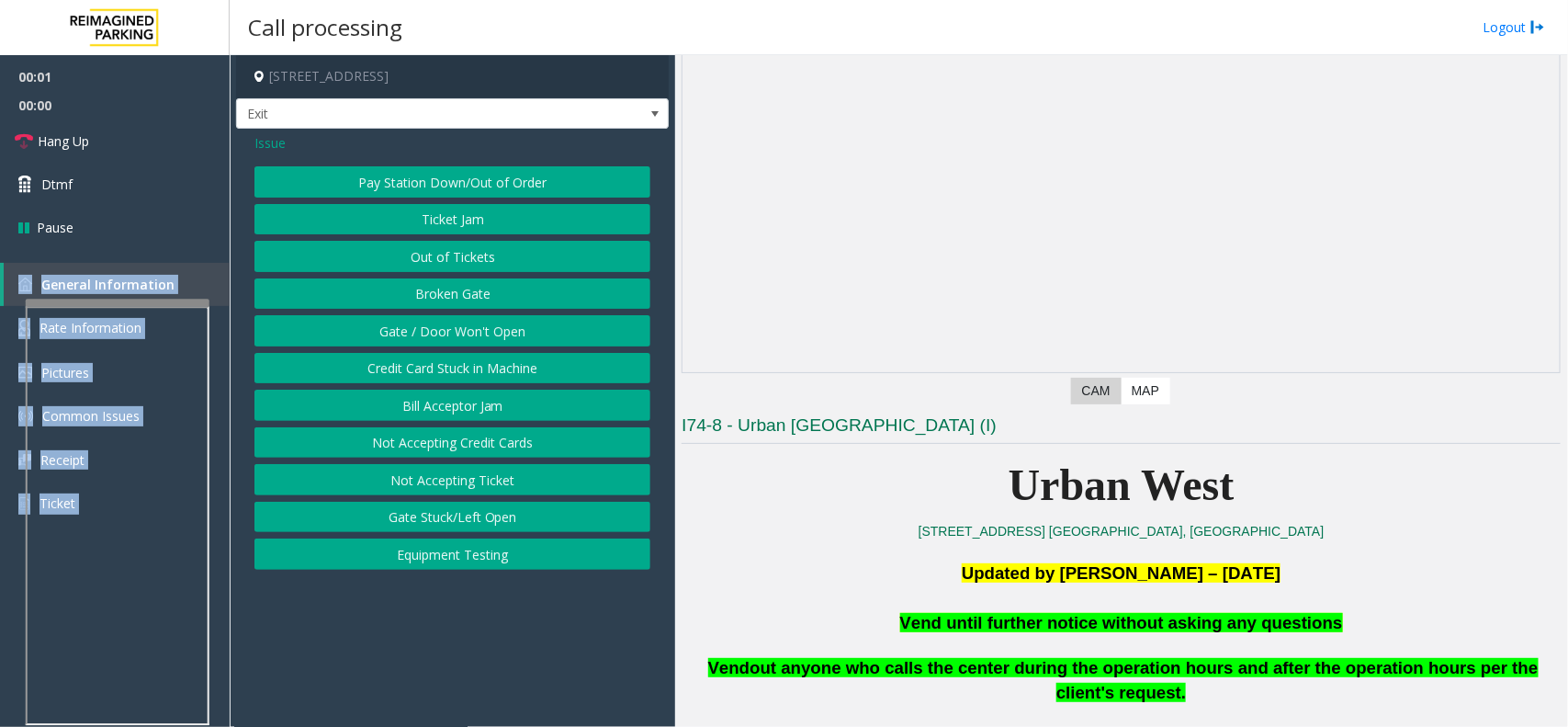 click on "Gate / Door Won't Open" 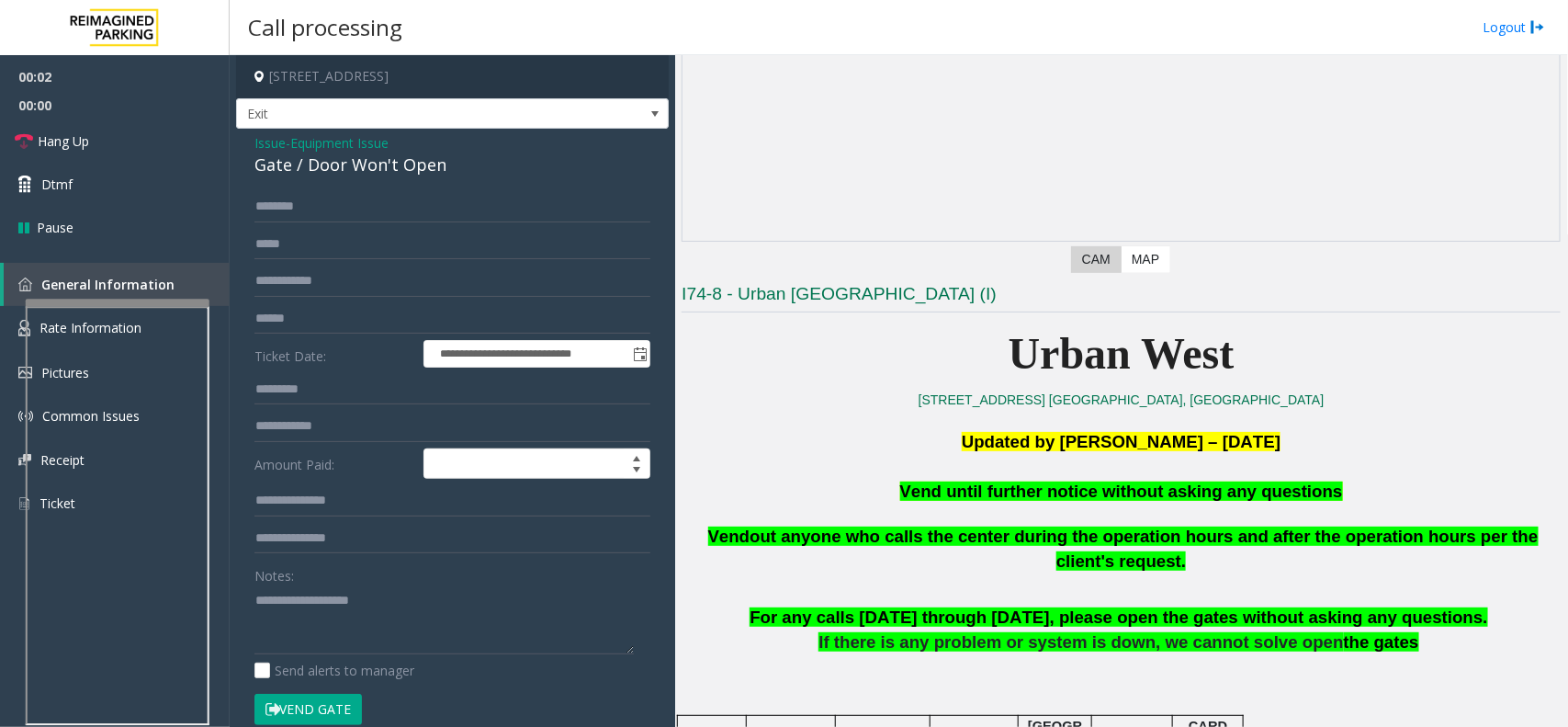 scroll, scrollTop: 345, scrollLeft: 0, axis: vertical 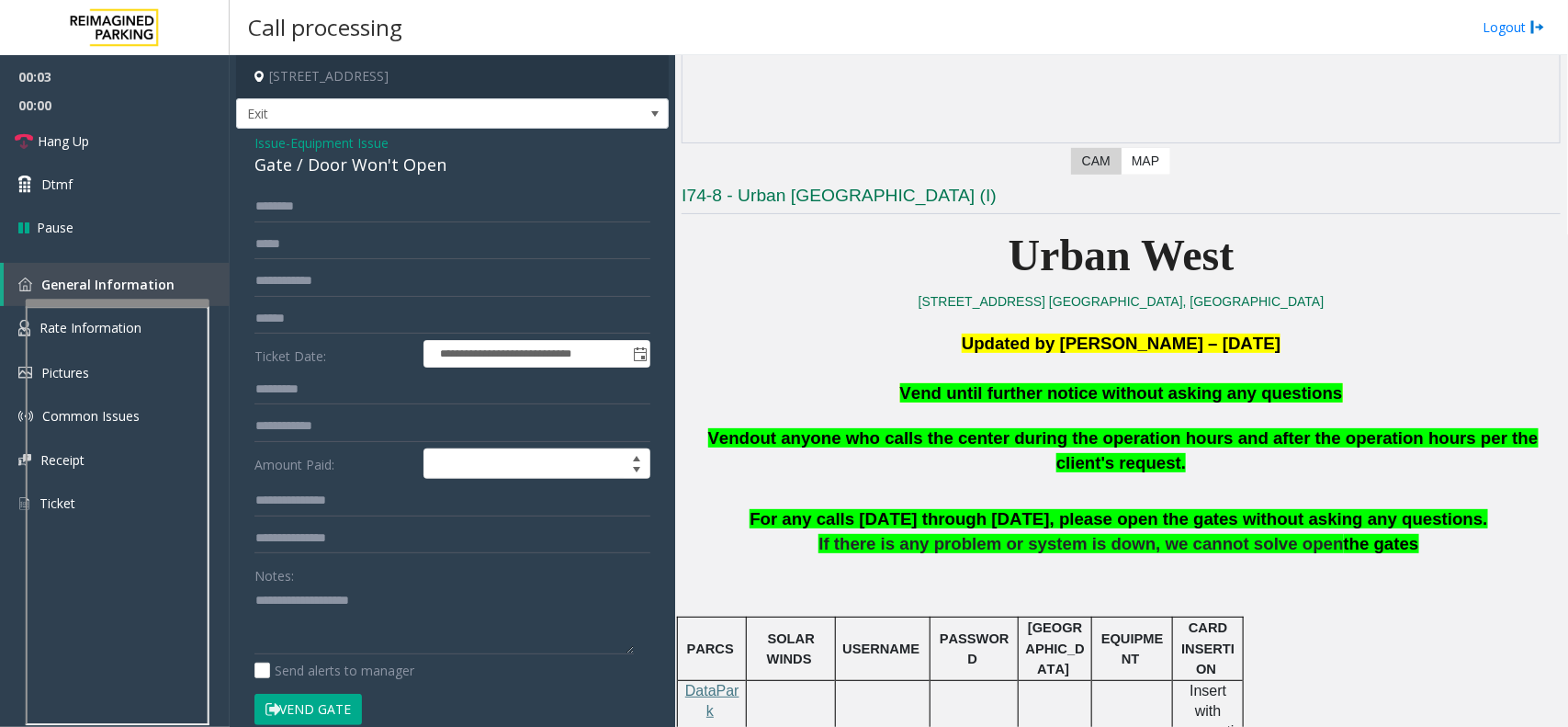 click on "Vend Gate" 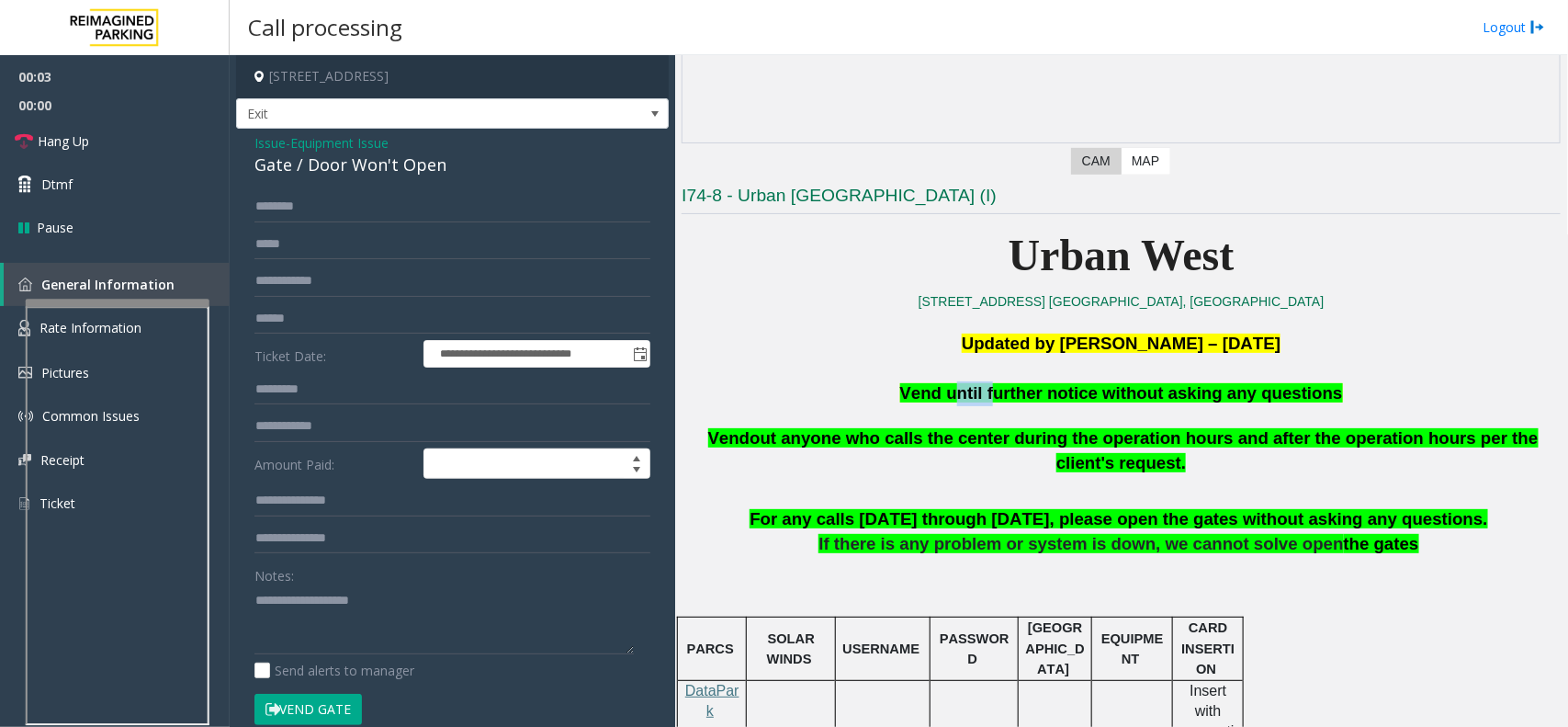 click on "Vend until further notice without asking any questions" 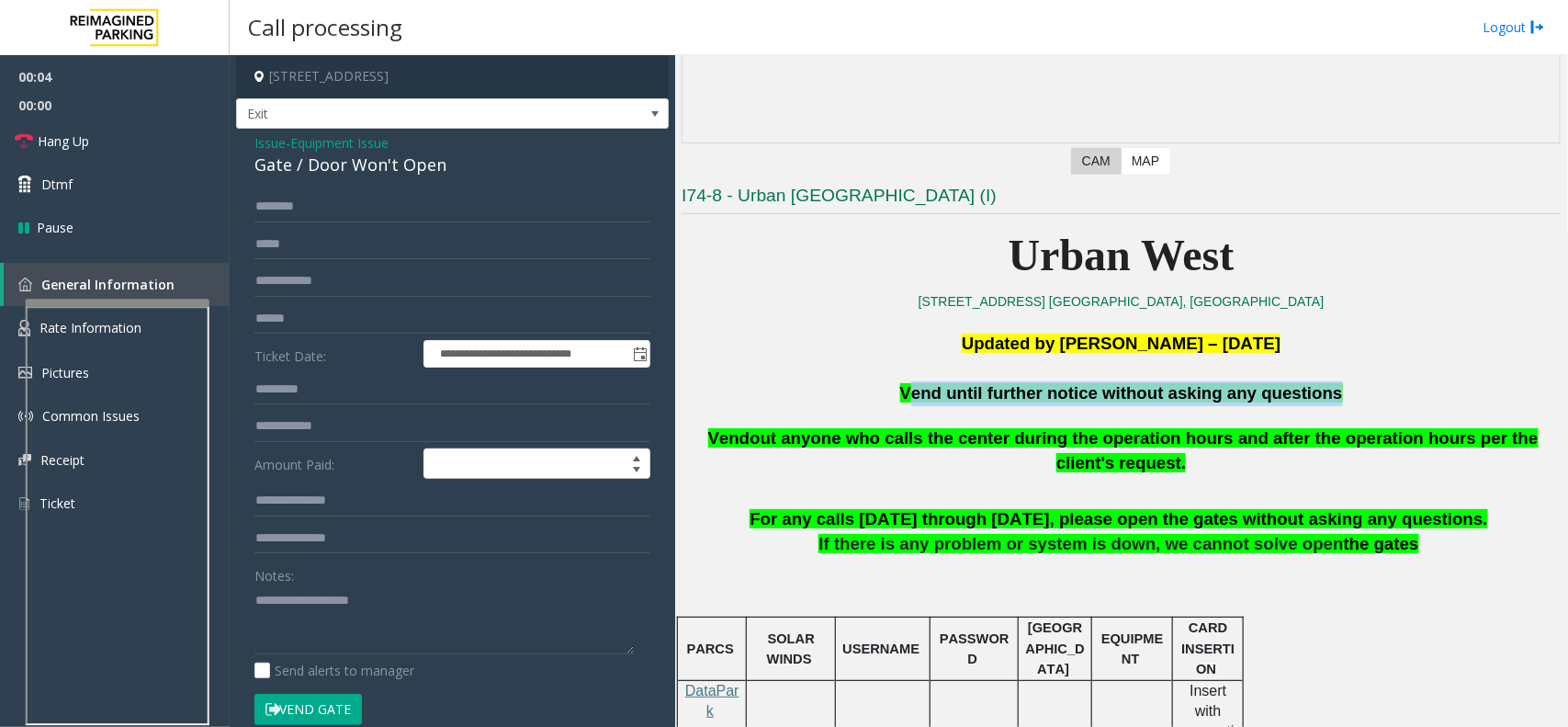click on "Vend until further notice without asking any questions" 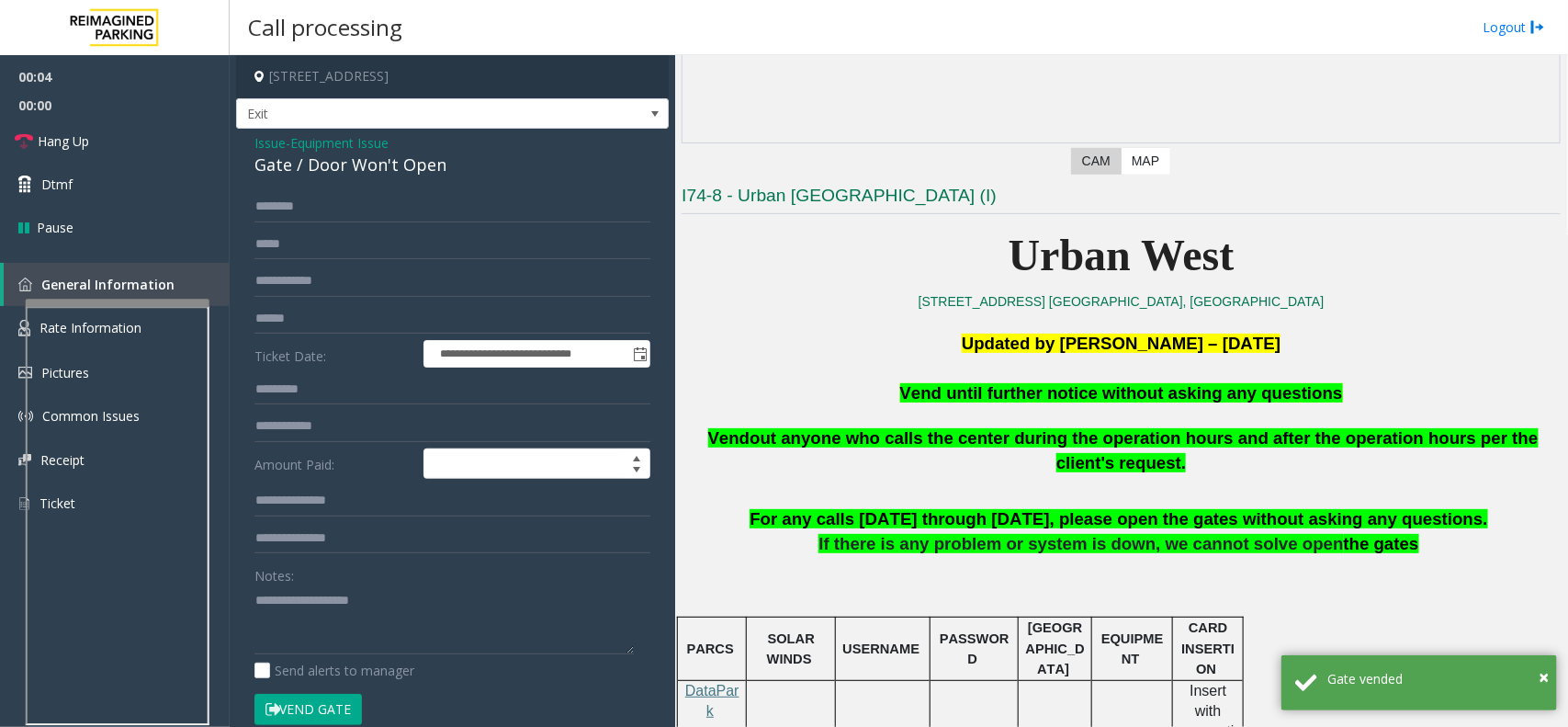 click on "Notes:" 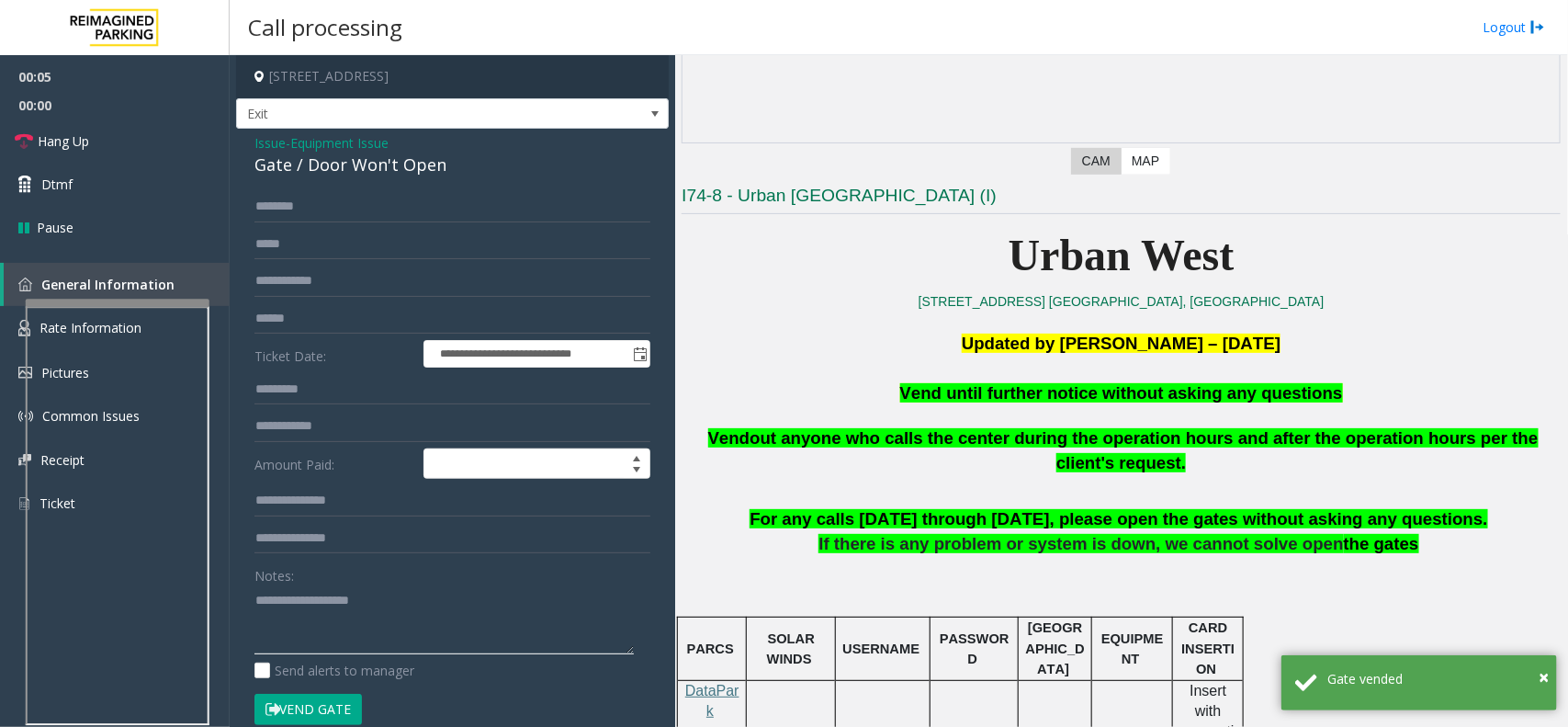 click 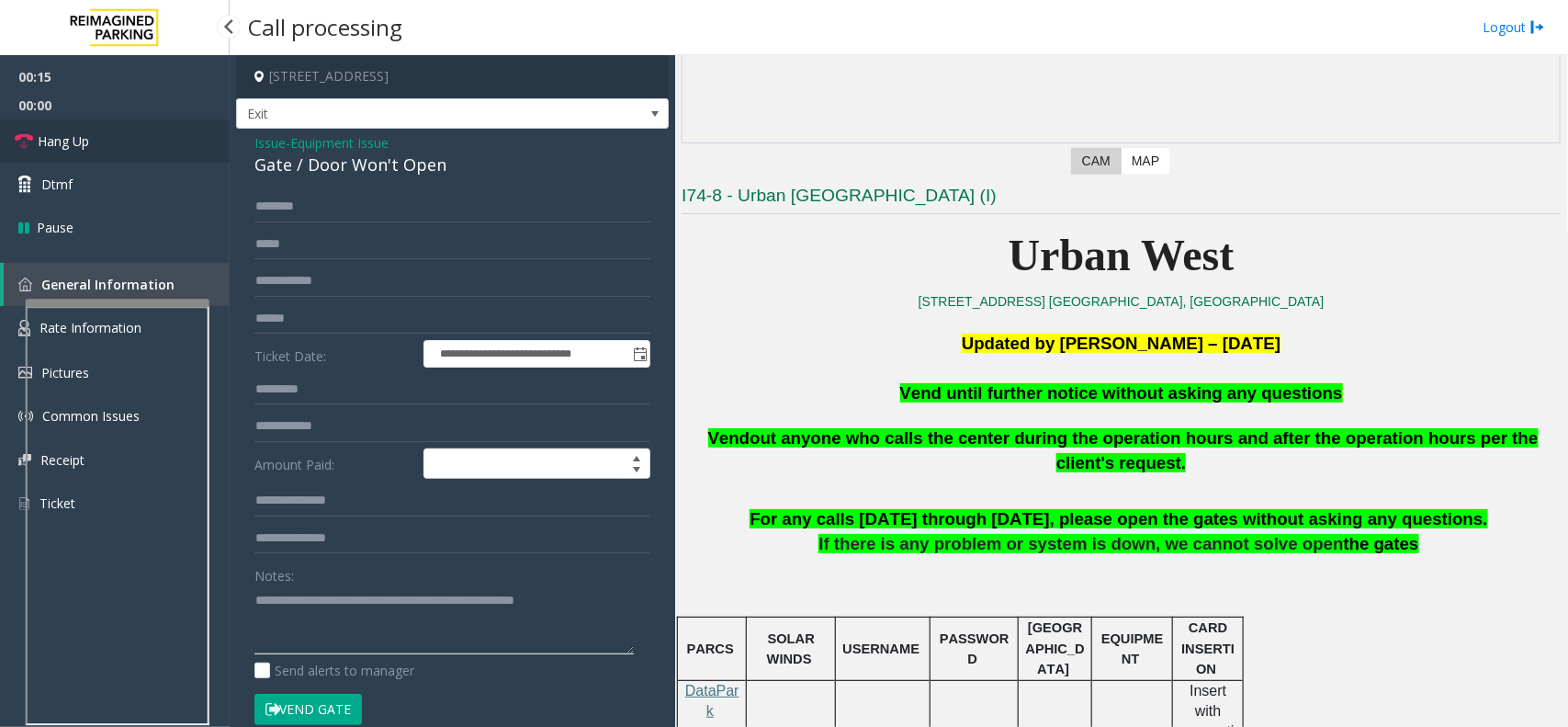 type on "**********" 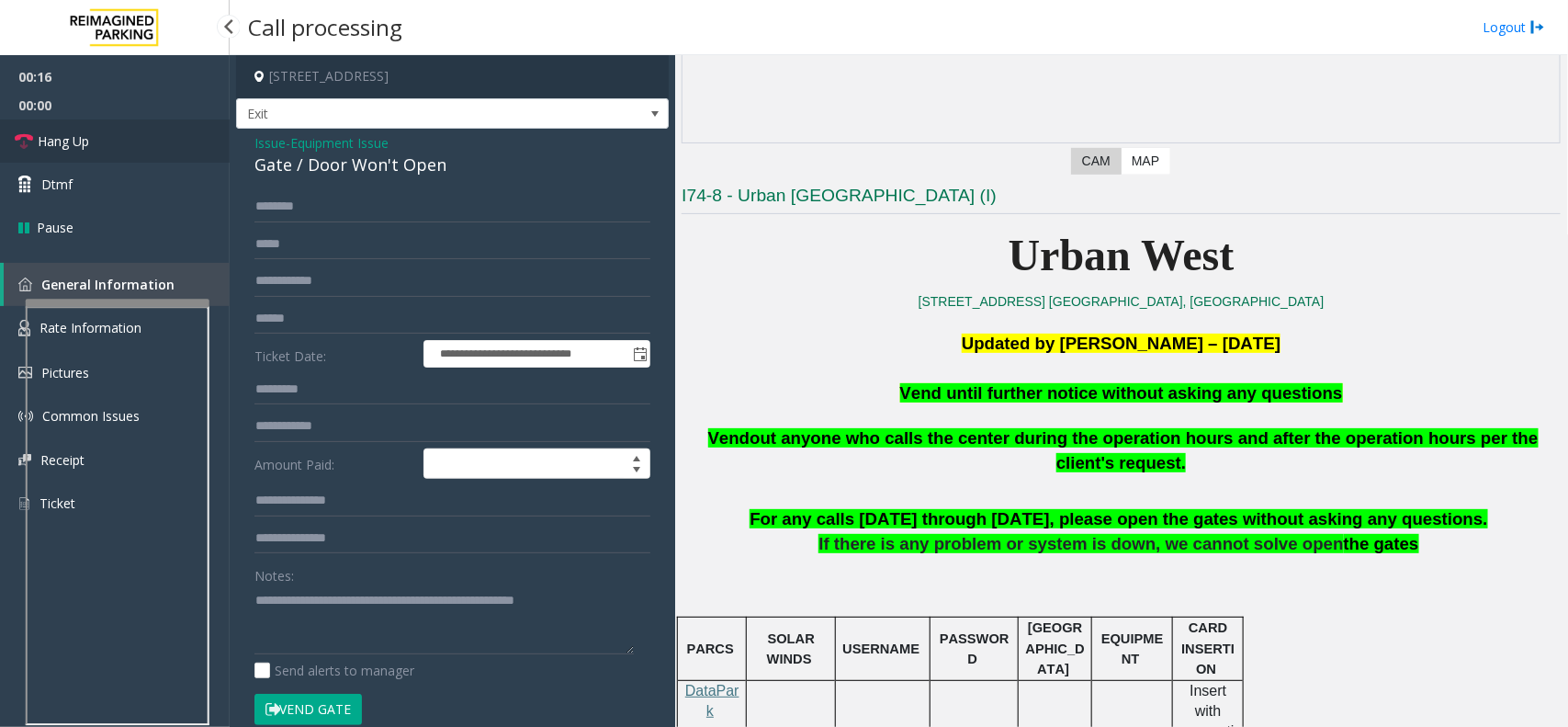 click on "Hang Up" at bounding box center [63, 141] 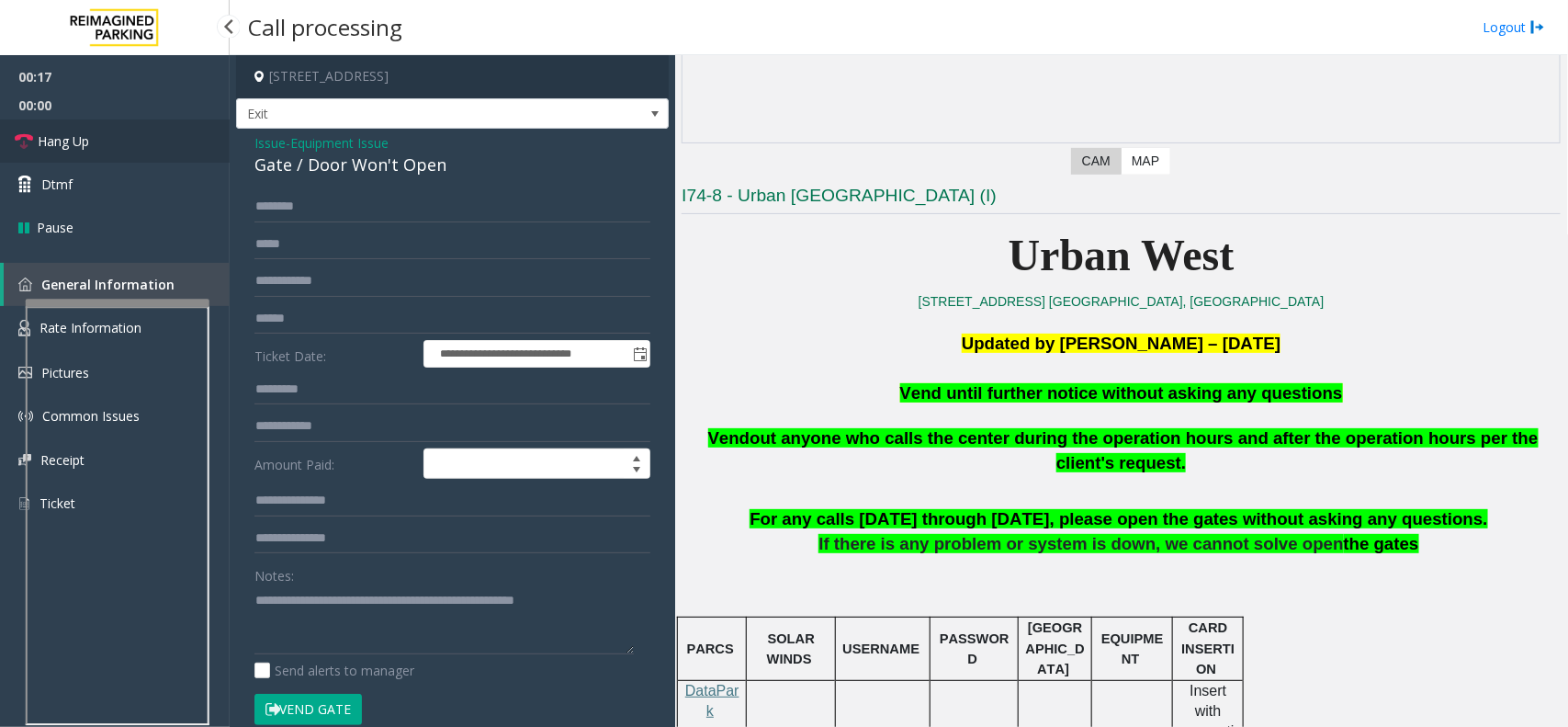 click on "Hang Up" at bounding box center [63, 141] 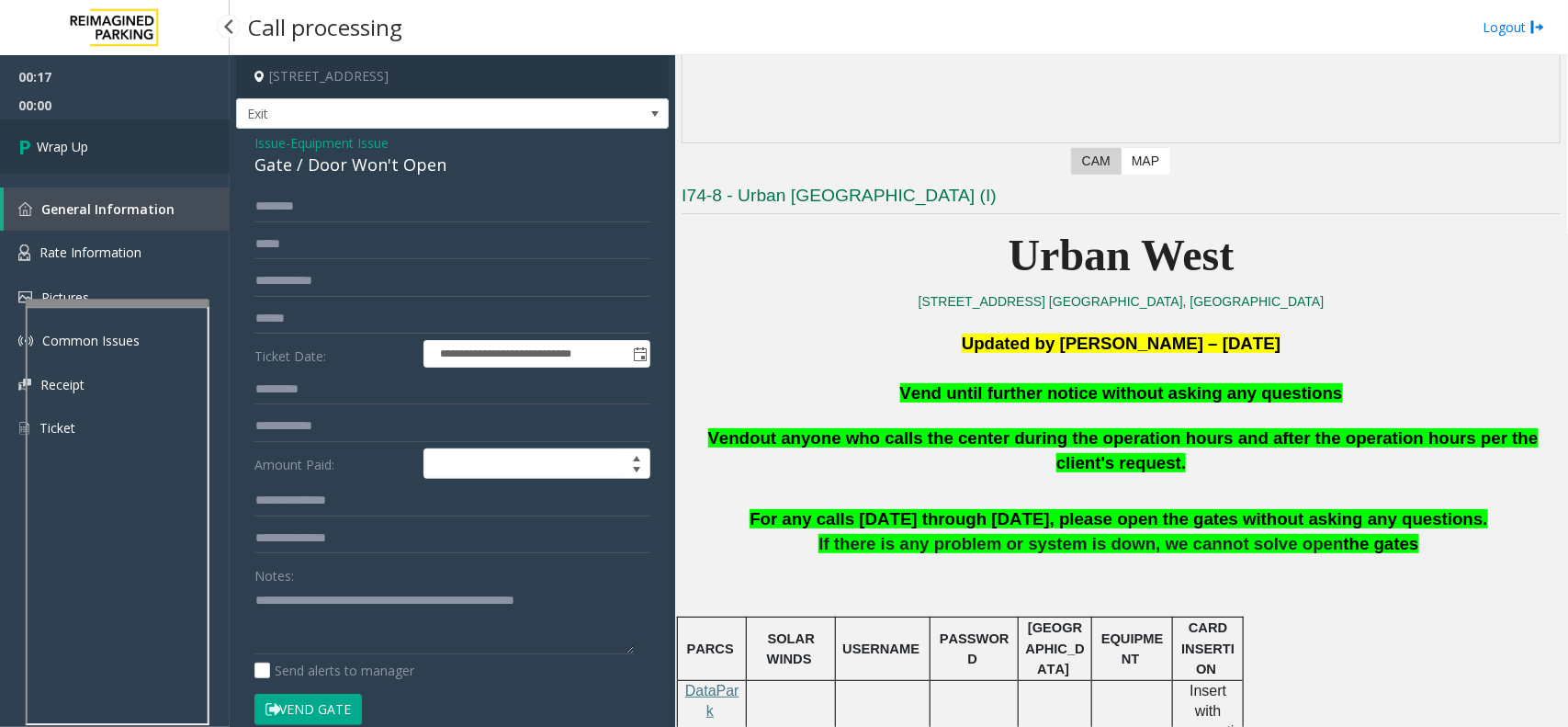 click on "Wrap Up" at bounding box center (115, 146) 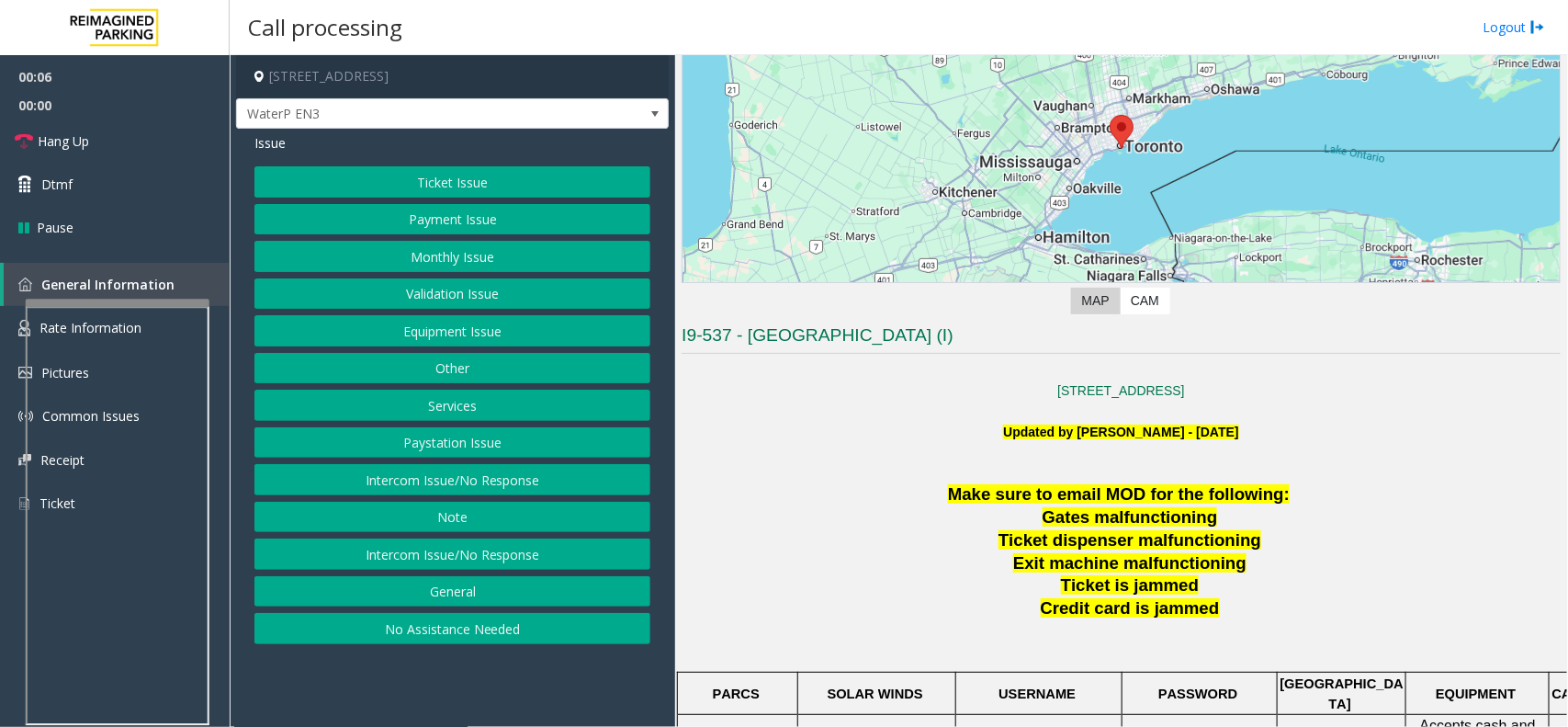 scroll, scrollTop: 230, scrollLeft: 0, axis: vertical 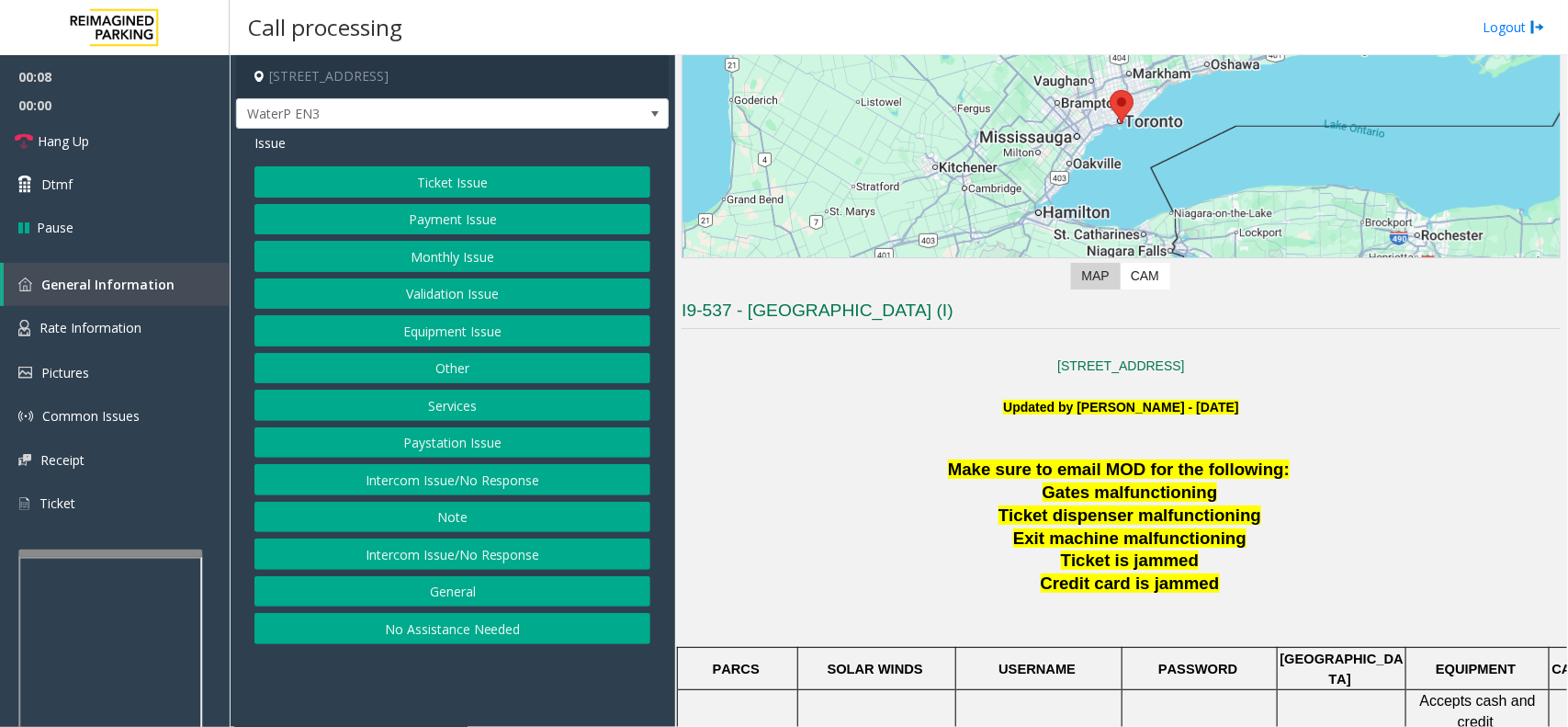 click at bounding box center (110, 553) 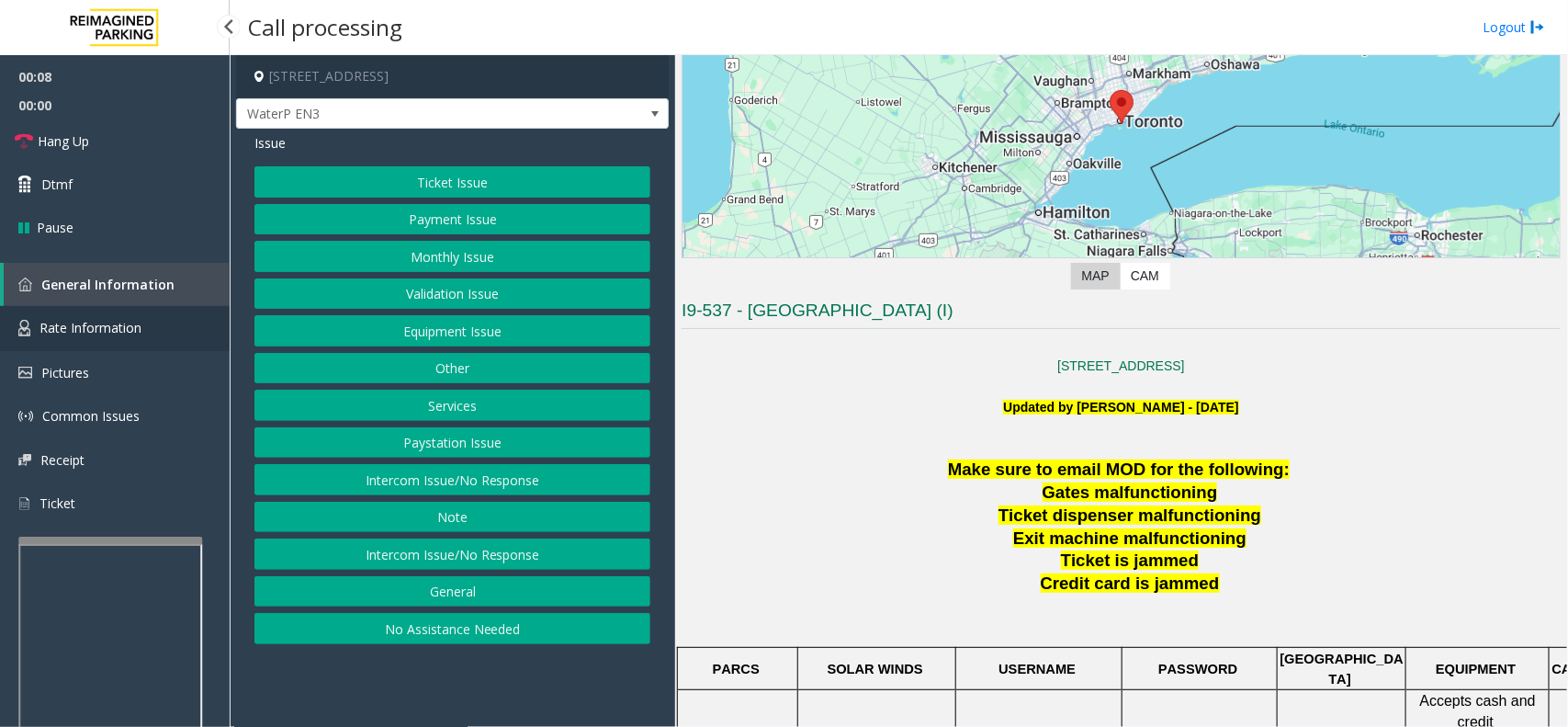 click on "Rate Information" at bounding box center [115, 328] 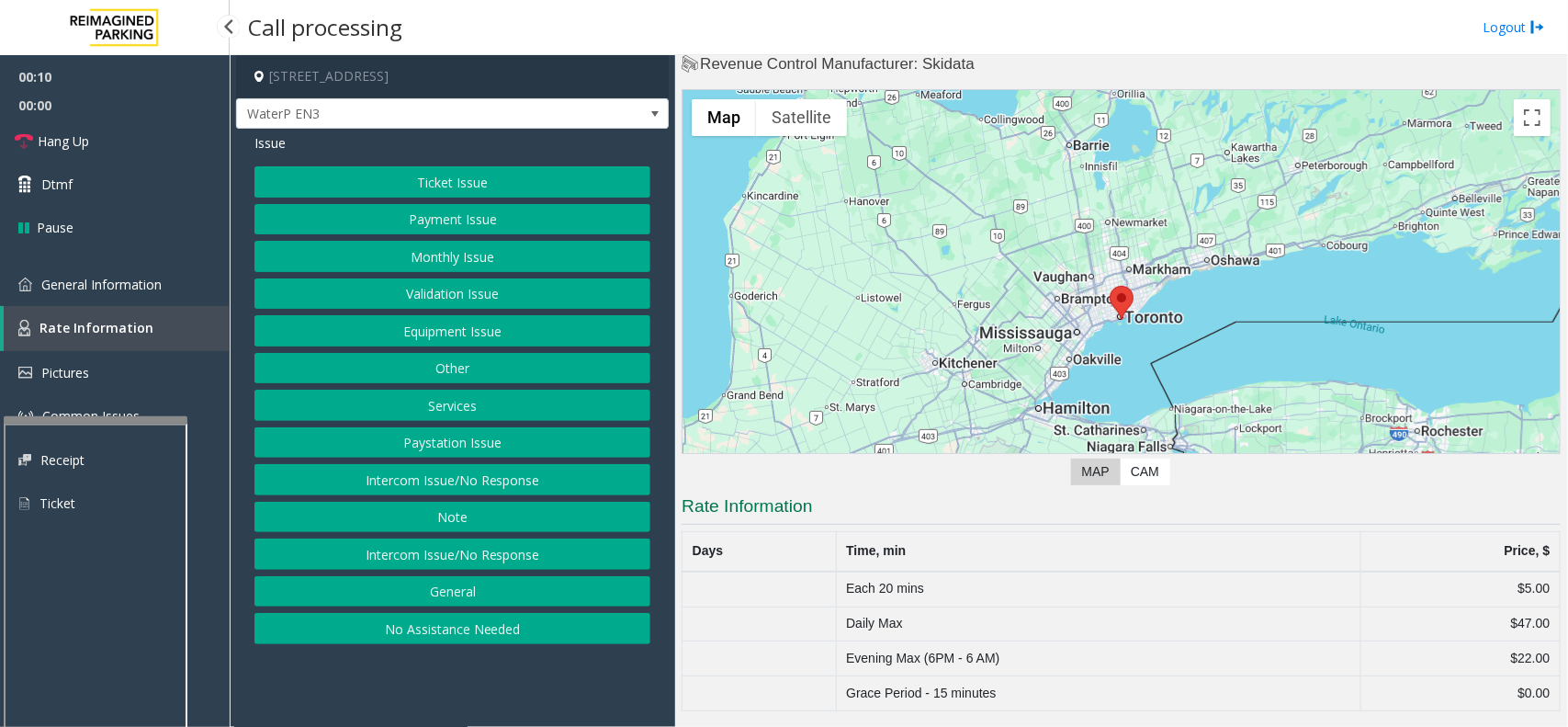 click on "00:10   00:00  Hang Up Dtmf Pause General Information Rate Information Pictures Common Issues Receipt Ticket × Close Powered by Umojo © 2025 Call processing Logout   10 Bay Street, Toronto, ON WaterP EN3 Issue  Ticket Issue   Payment Issue   Monthly Issue   Validation Issue   Equipment Issue   Other   Services   Paystation Issue   Intercom Issue/No Response   Note   Intercom Issue/No Response   General   No Assistance Needed   Main   Revenue Control Manufacturer: Skidata  ← Move left → Move right ↑ Move up ↓ Move down + Zoom in - Zoom out Home Jump left by 75% End Jump right by 75% Page Up Jump up by 75% Page Down Jump down by 75% Map Terrain Satellite Labels Keyboard shortcuts Map Data Map data ©2025 Google Map data ©2025 Google 20 km  Click to toggle between metric and imperial units Terms Report a map error Video is not available for this lane. Previous Next  Map   CAM  Rate Information Days Time, min Price, $ Each 20 mins $5.00 Daily Max $47.00 Evening Max (6PM - 6 AM) $22.00 $0.00 ×" at bounding box center [784, 363] 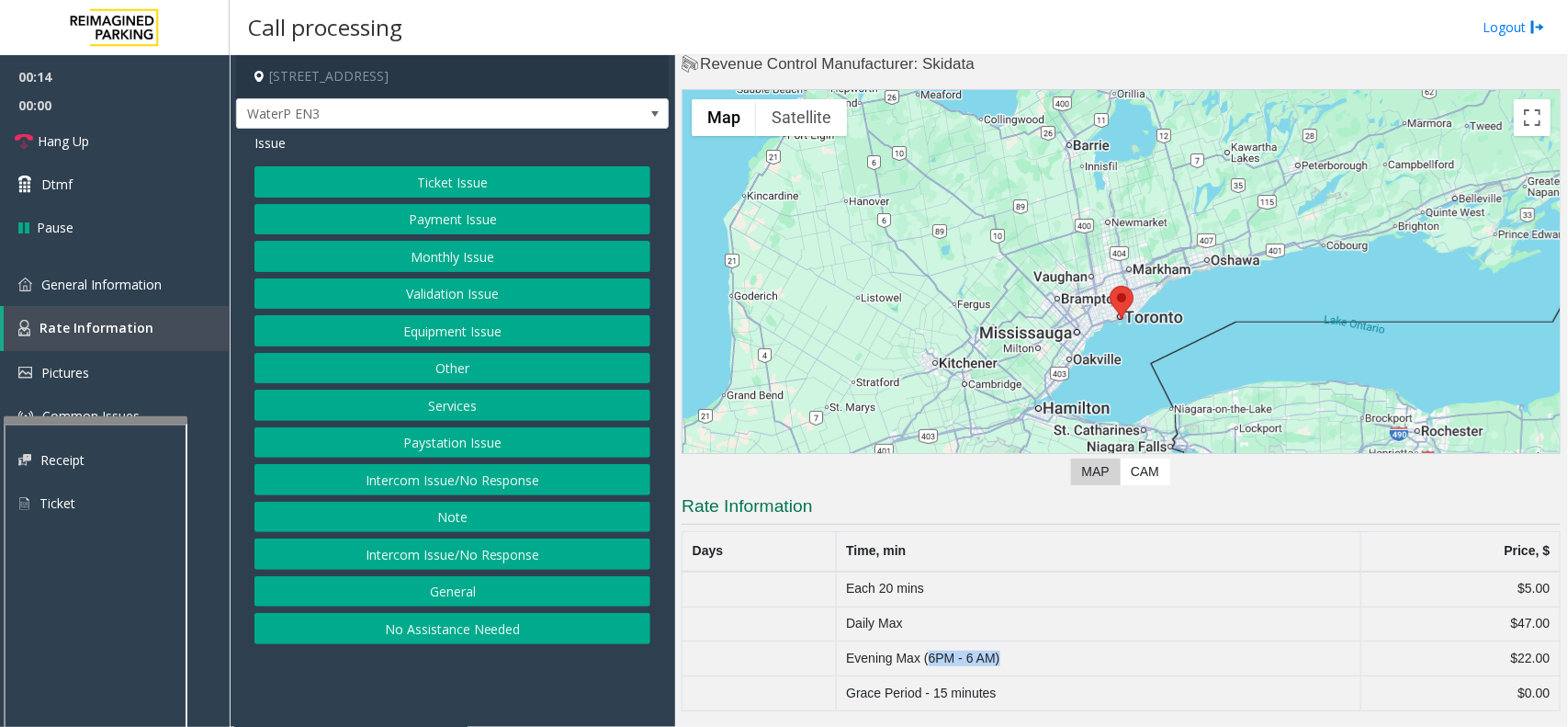 drag, startPoint x: 929, startPoint y: 659, endPoint x: 1027, endPoint y: 650, distance: 98.4124 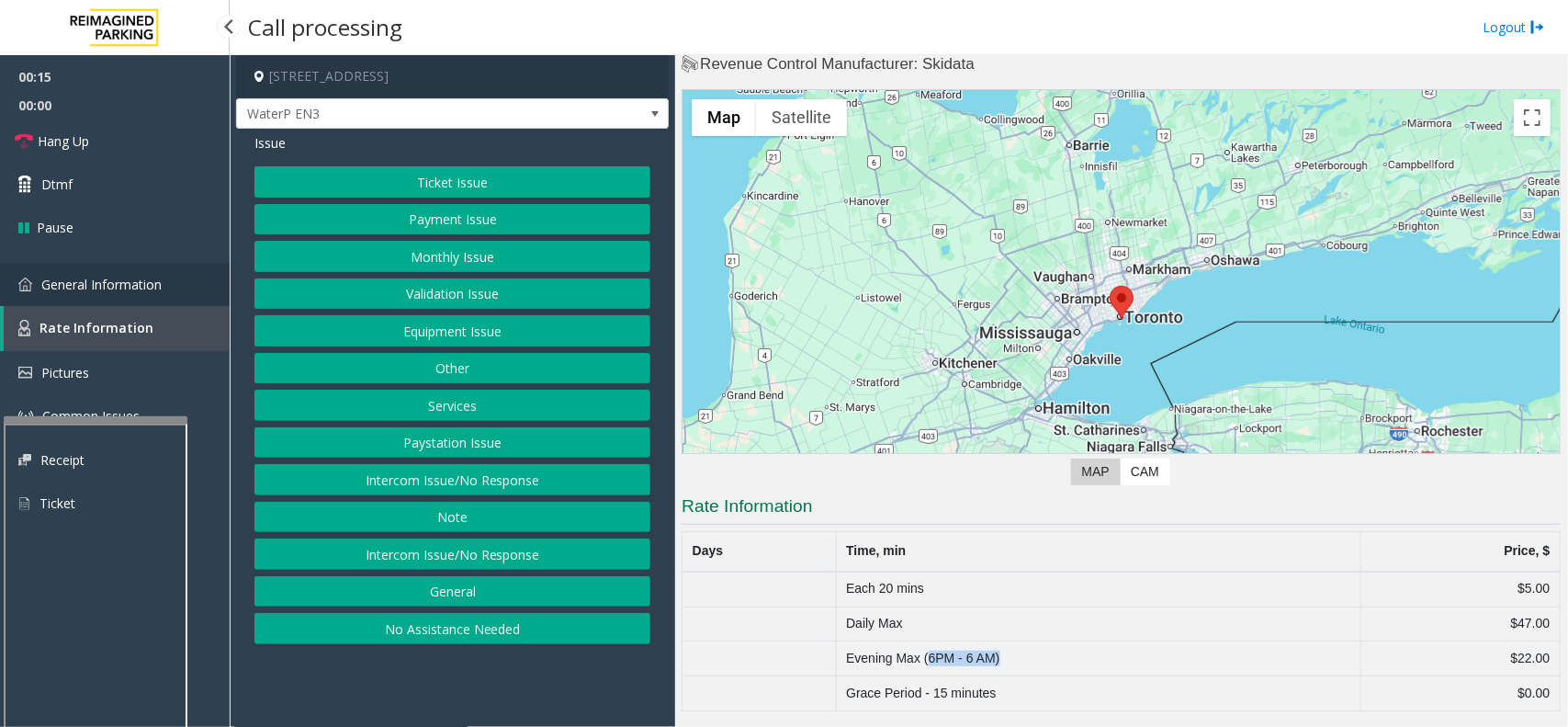click on "General Information" at bounding box center (101, 284) 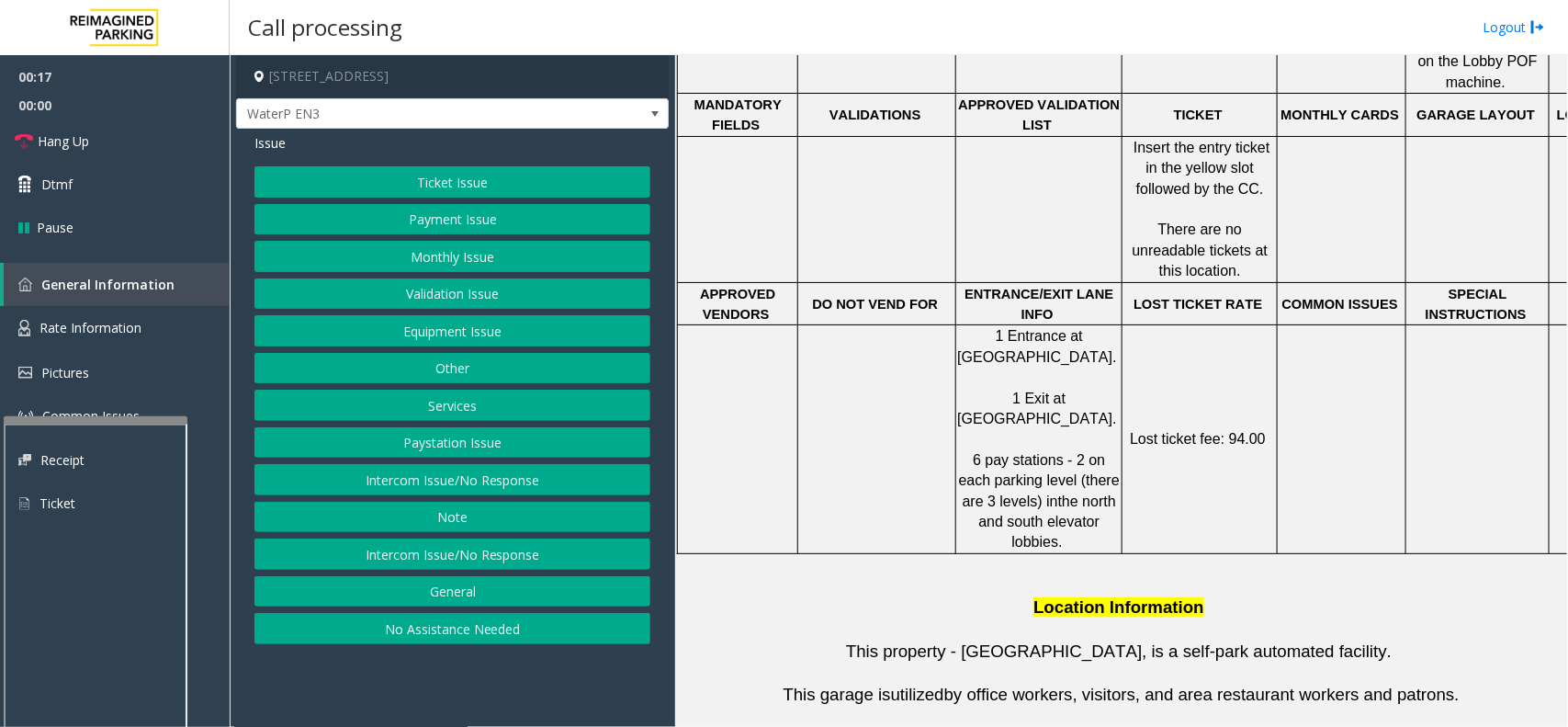scroll, scrollTop: 919, scrollLeft: 0, axis: vertical 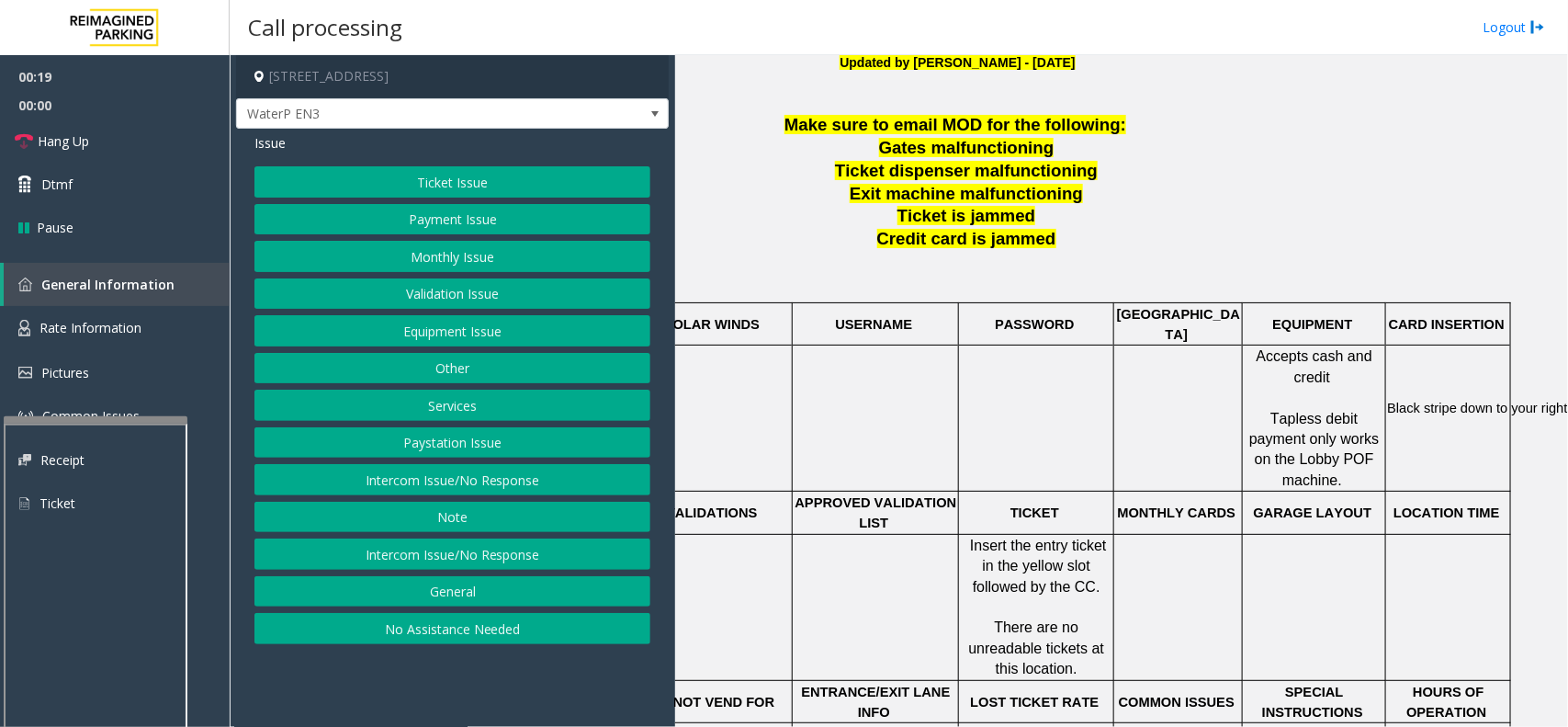 click 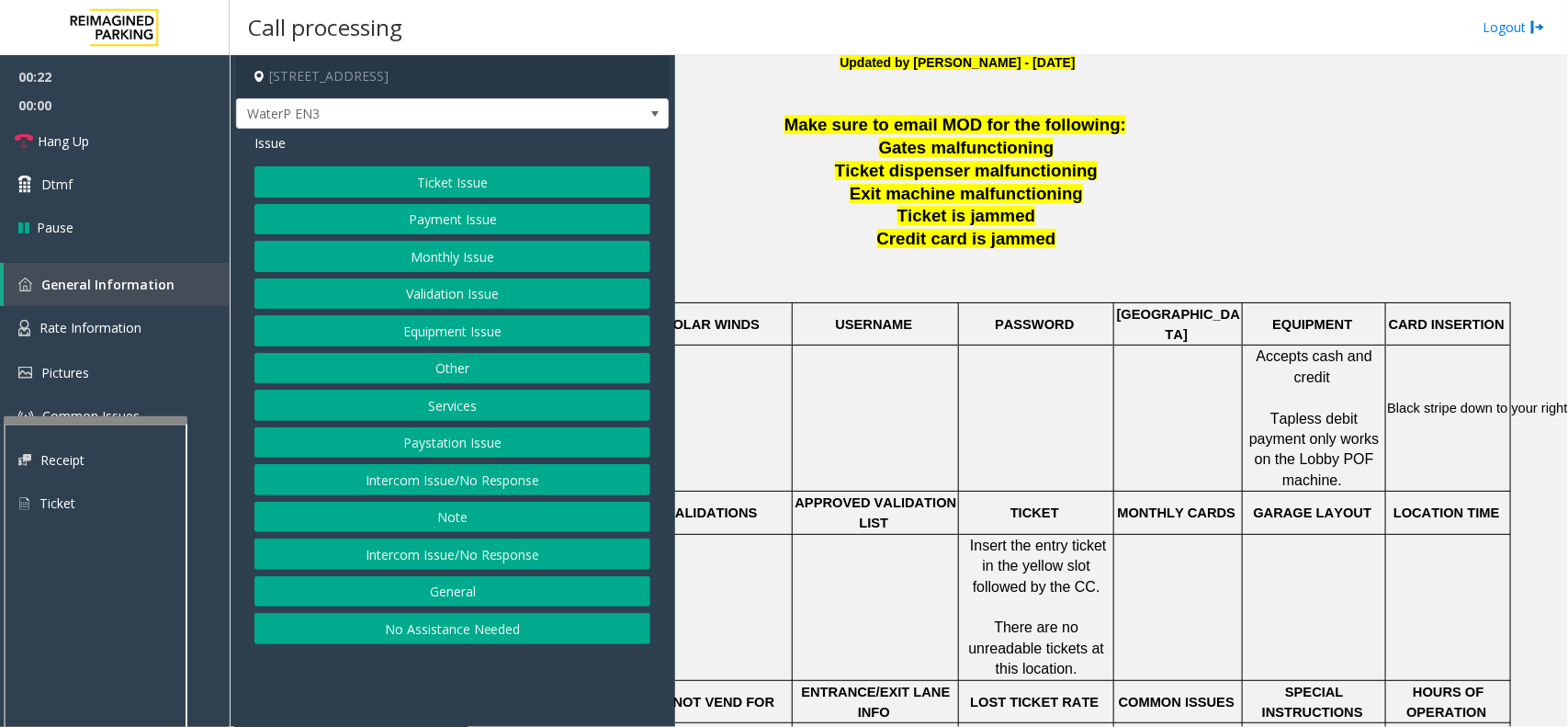 drag, startPoint x: 471, startPoint y: 74, endPoint x: 361, endPoint y: 71, distance: 110.0409 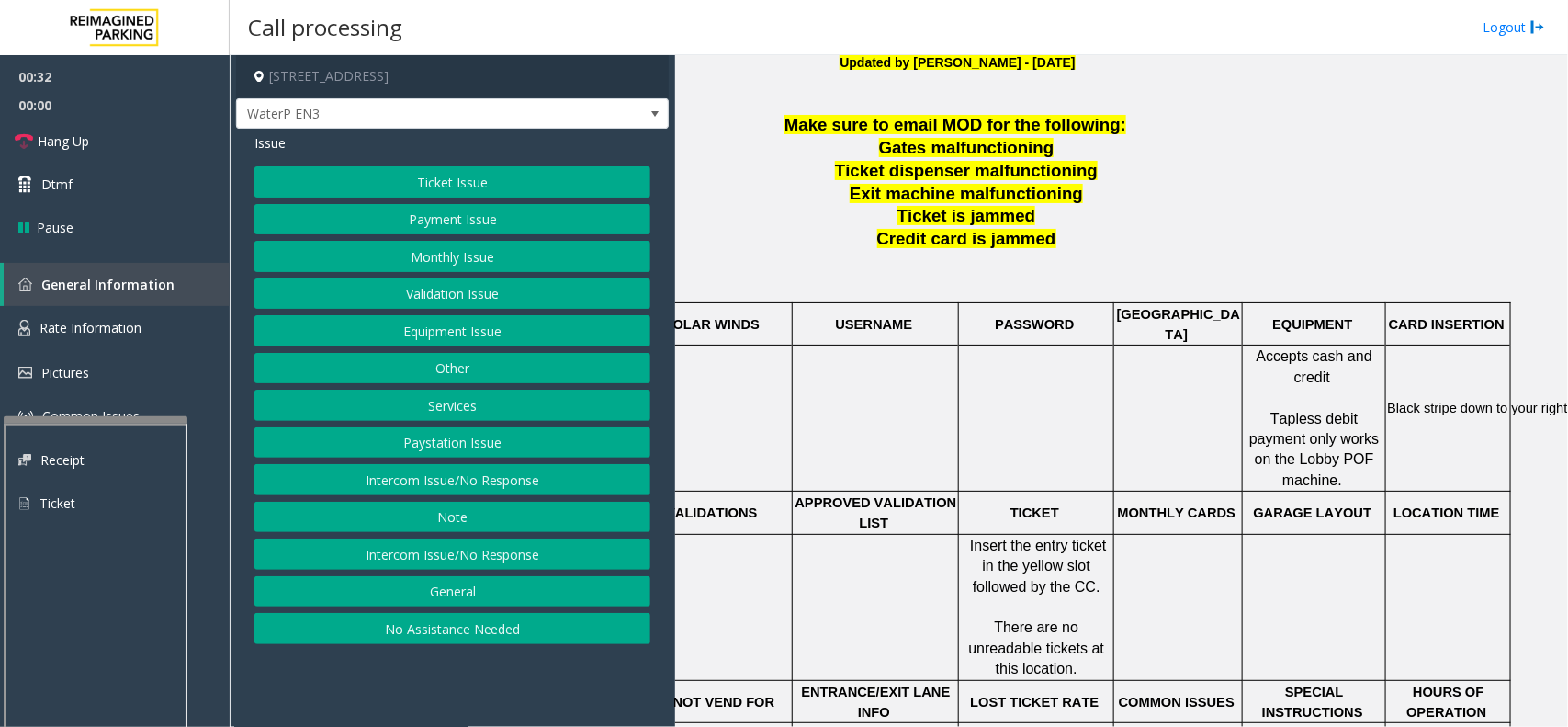 click on "Intercom Issue/No Response" 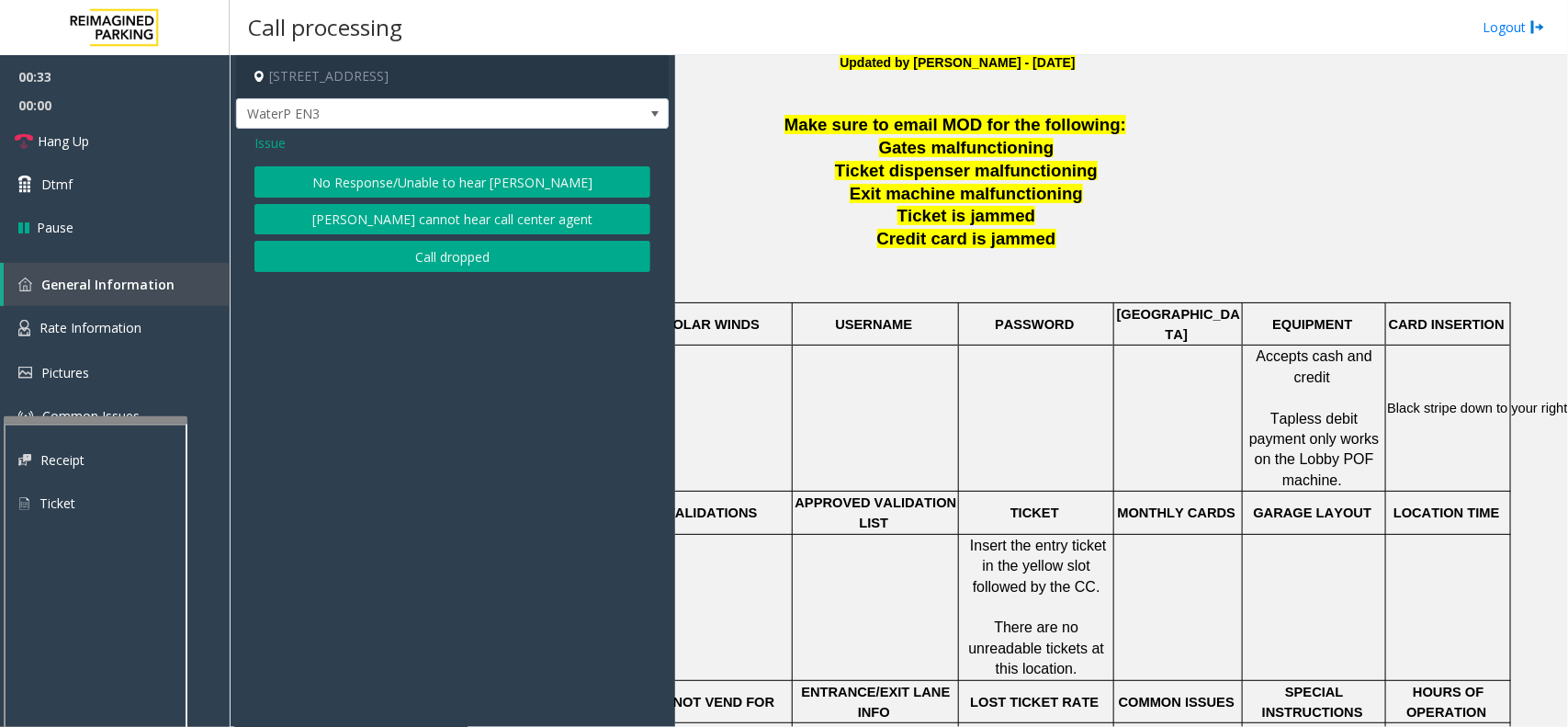 click on "No Response/Unable to hear [PERSON_NAME]" 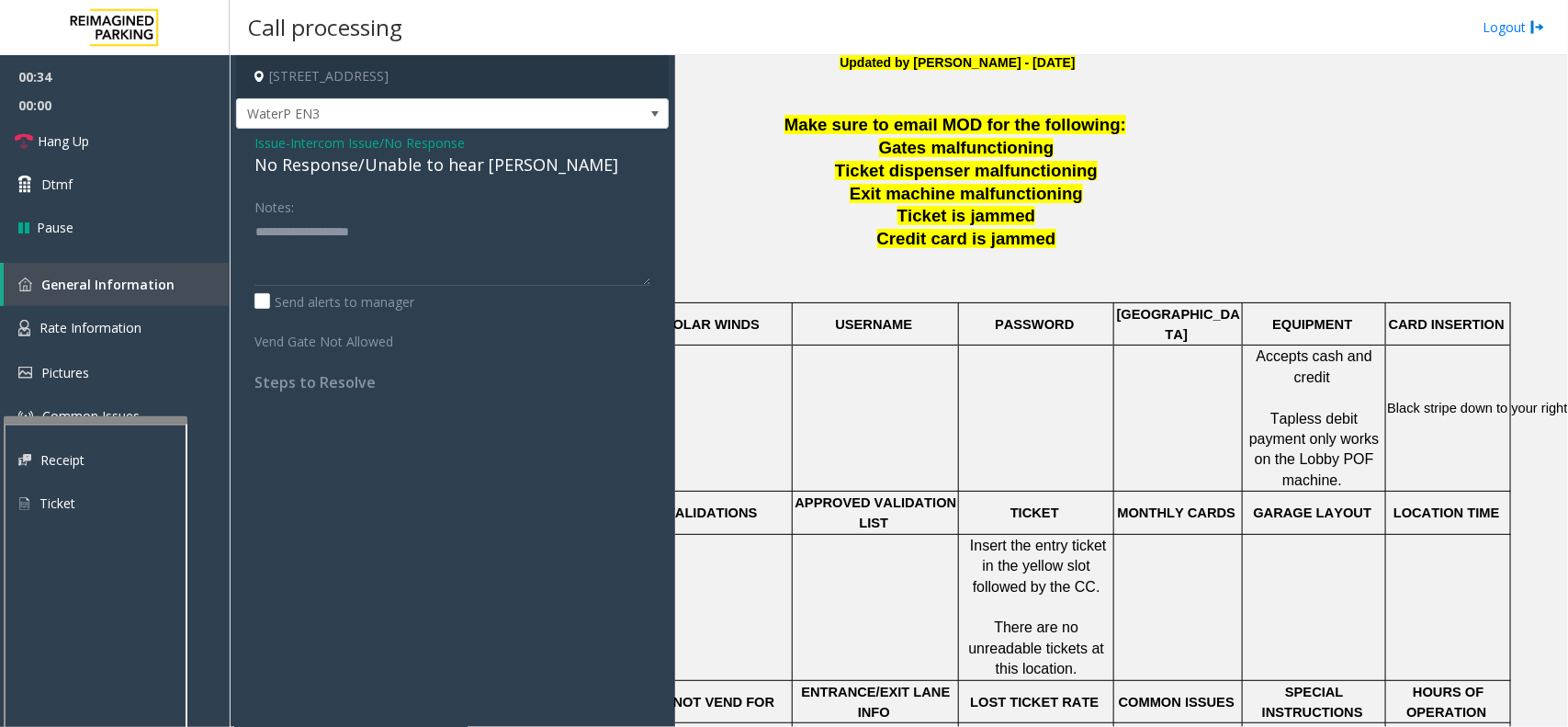 click on "No Response/Unable to hear [PERSON_NAME]" 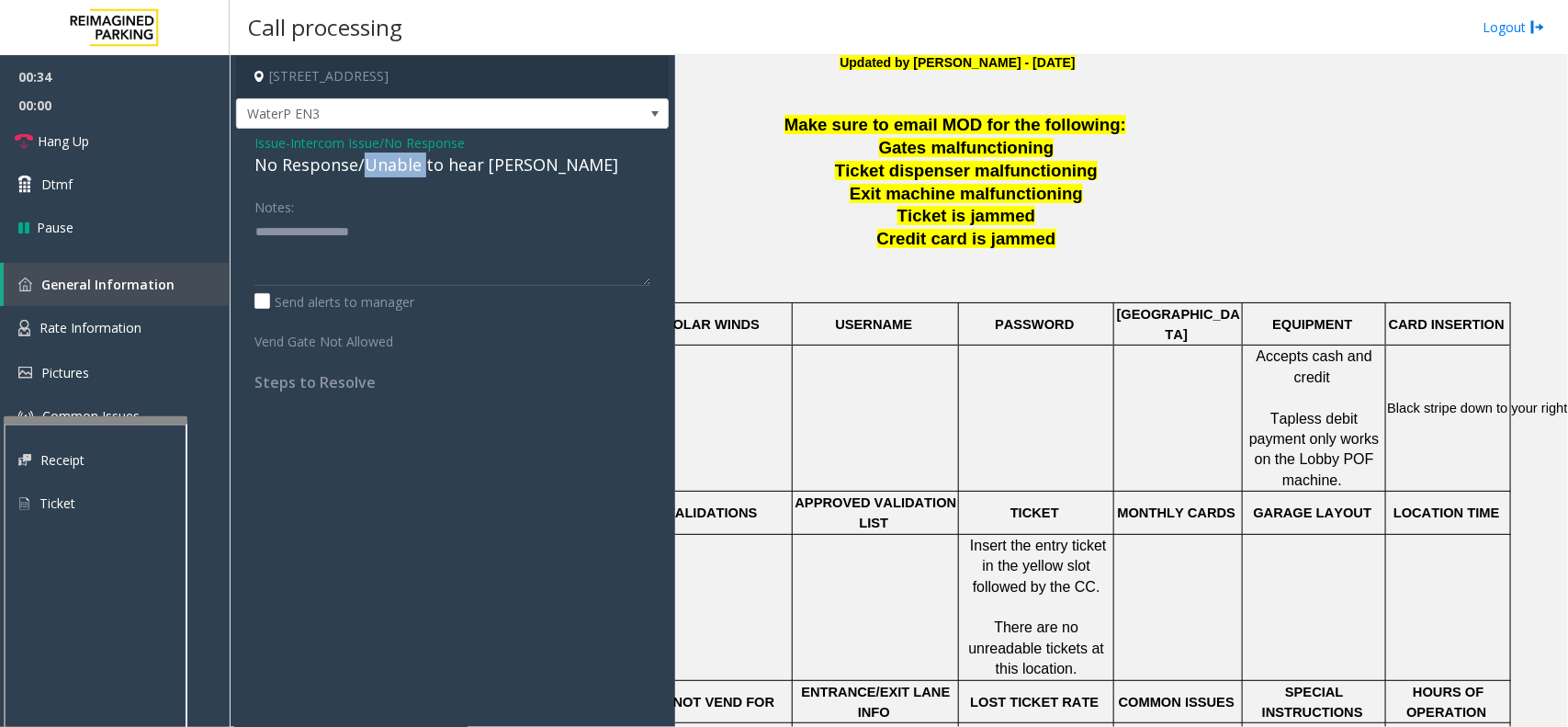 click on "No Response/Unable to hear [PERSON_NAME]" 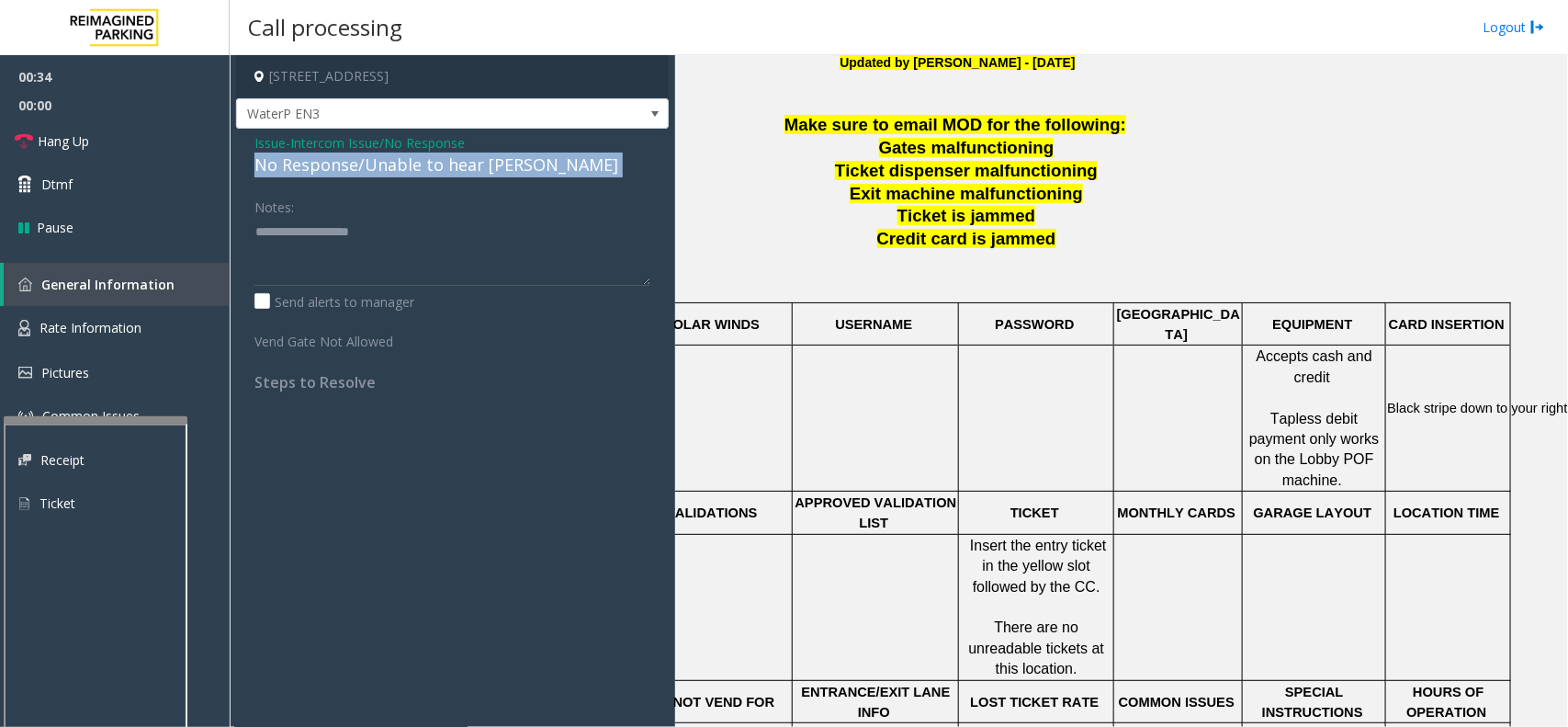 click on "No Response/Unable to hear [PERSON_NAME]" 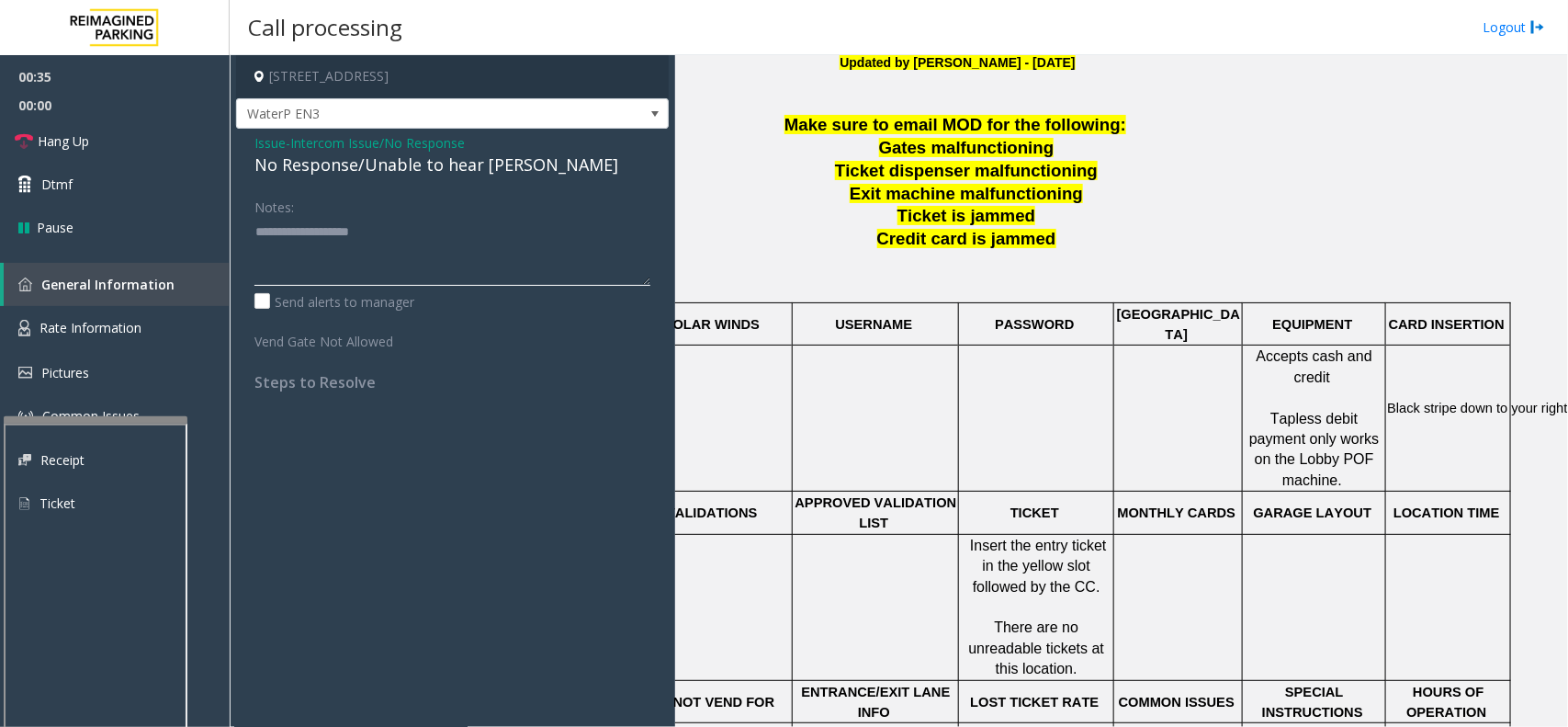 click 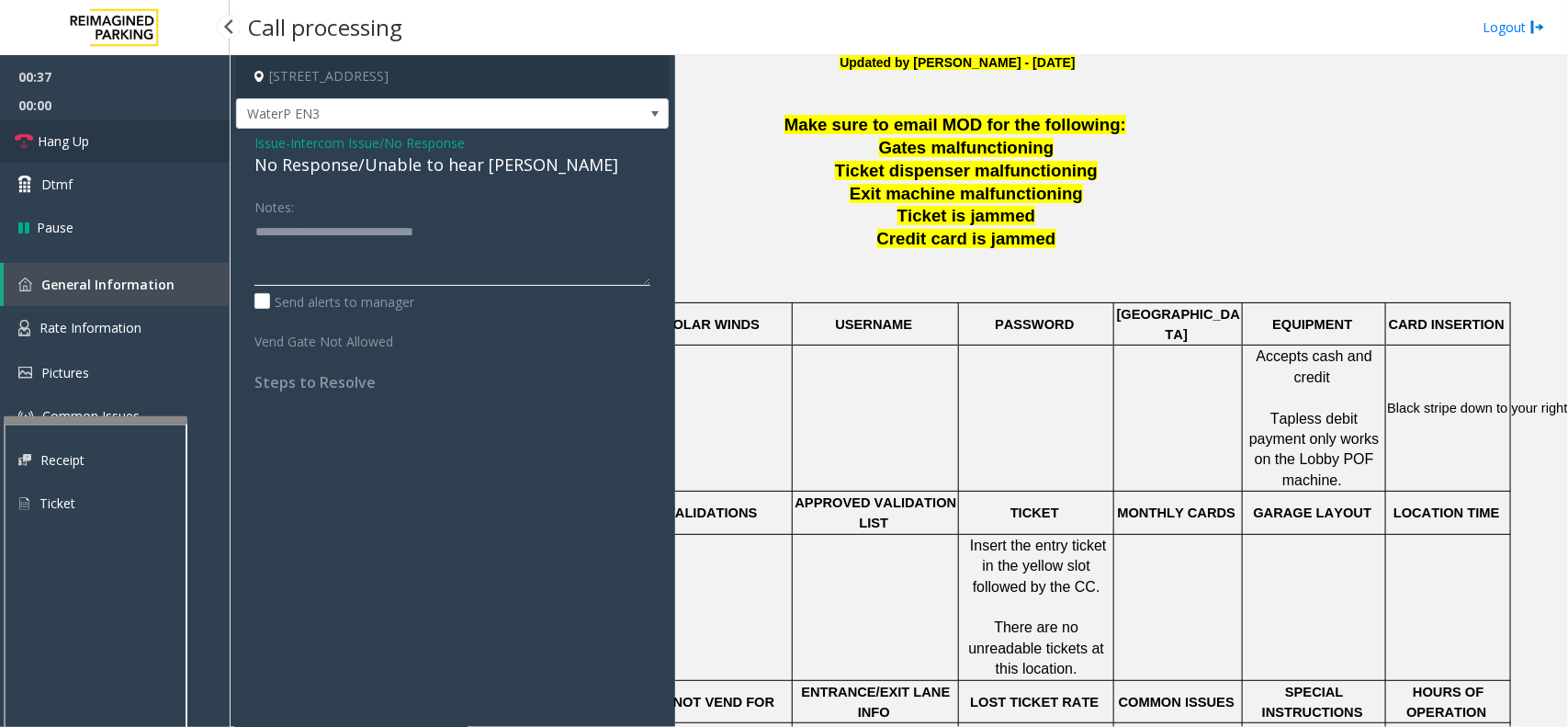 type on "**********" 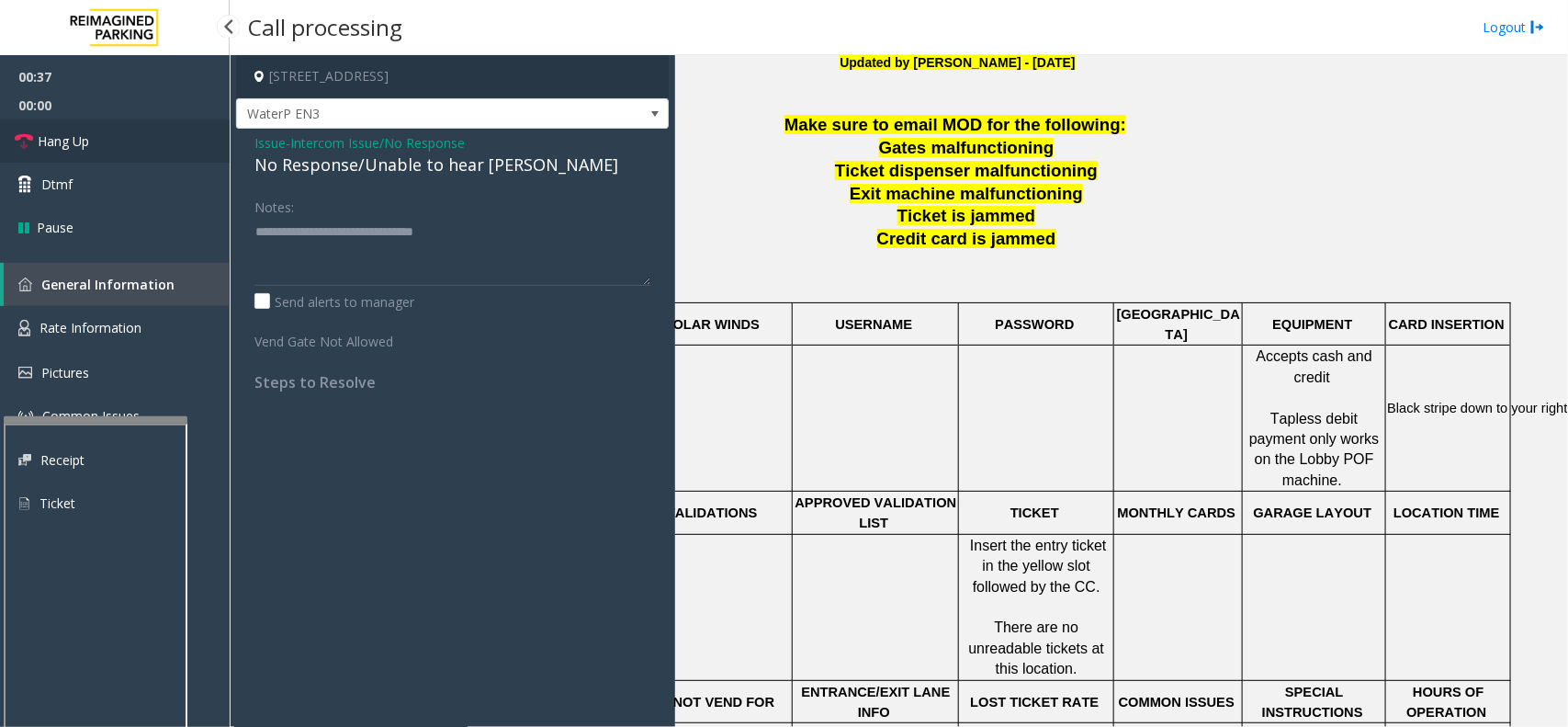 click on "Hang Up" at bounding box center (115, 141) 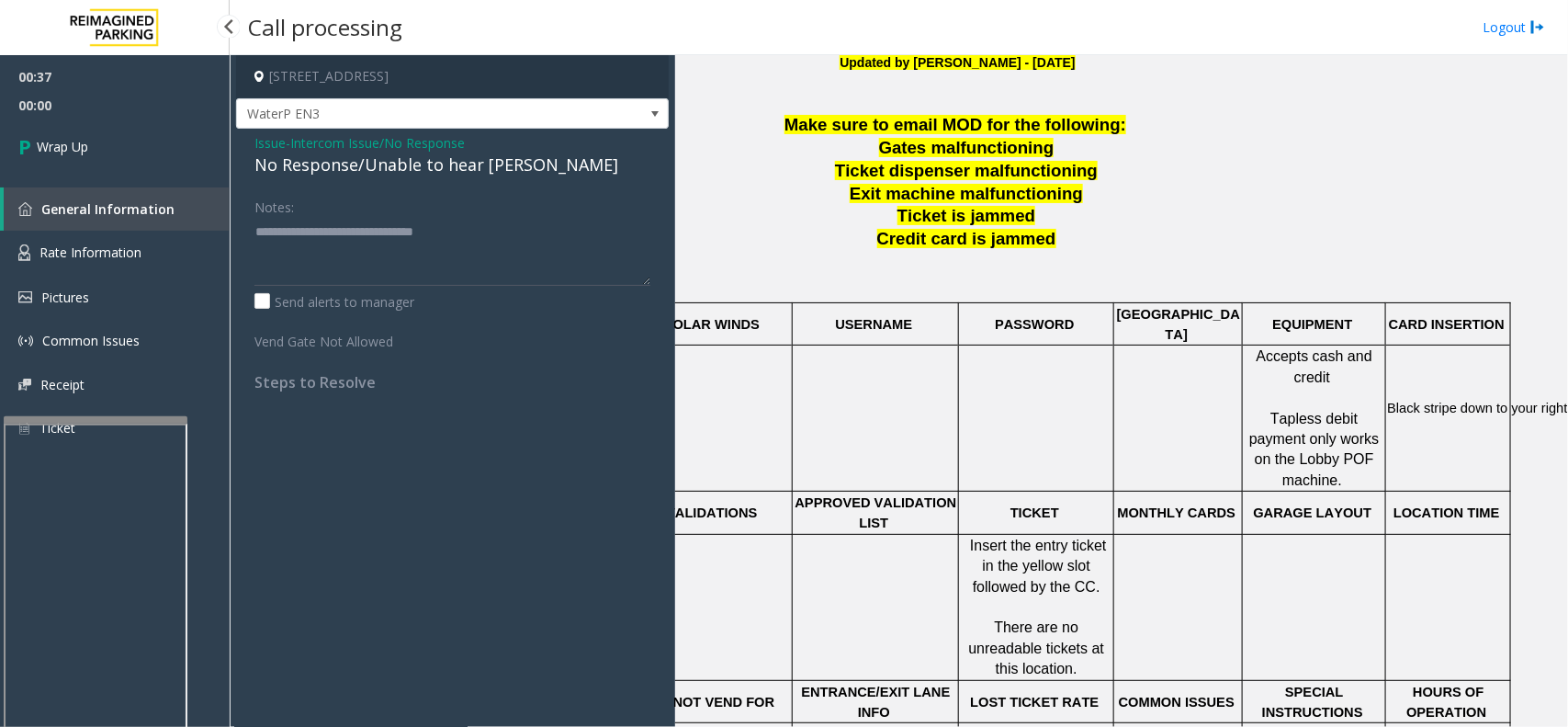 click on "Wrap Up" at bounding box center (115, 146) 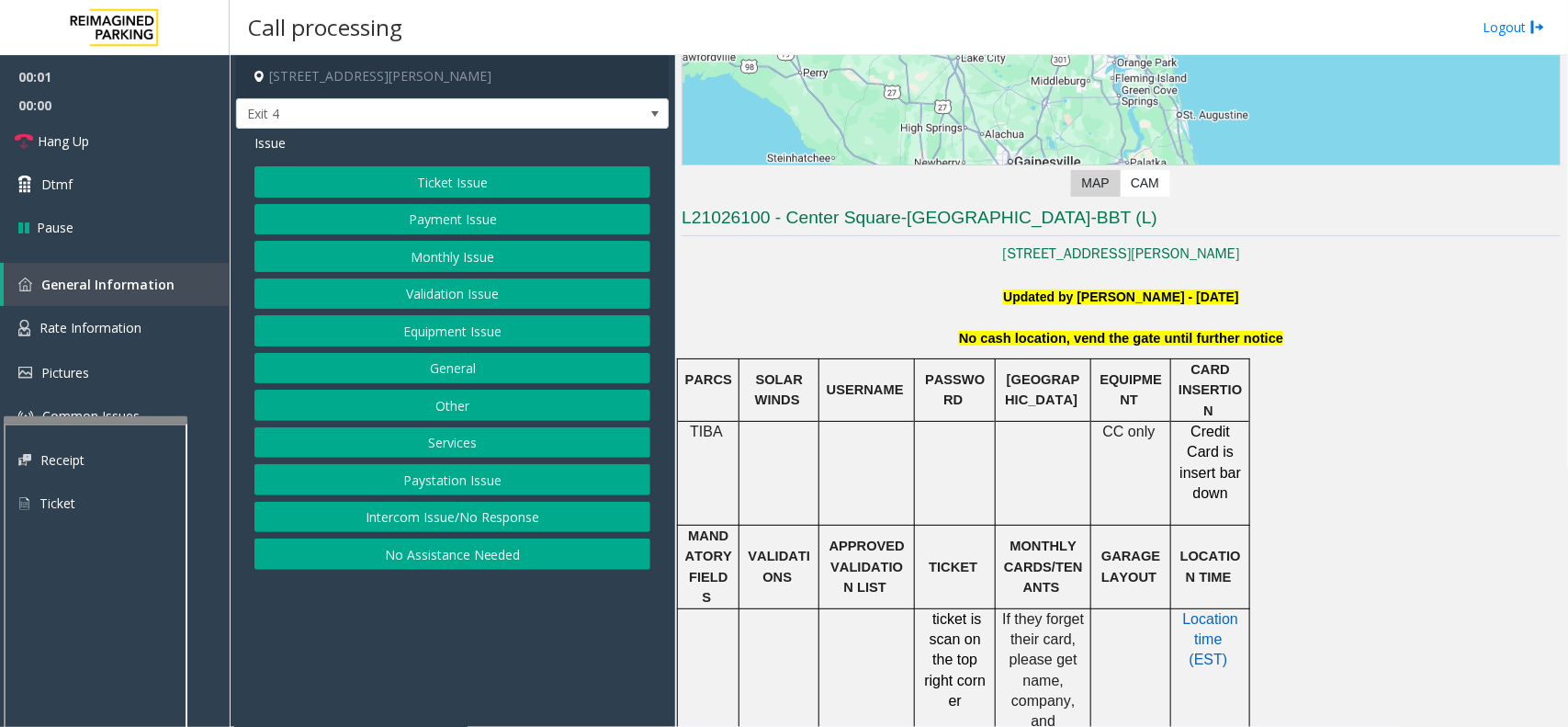 scroll, scrollTop: 345, scrollLeft: 0, axis: vertical 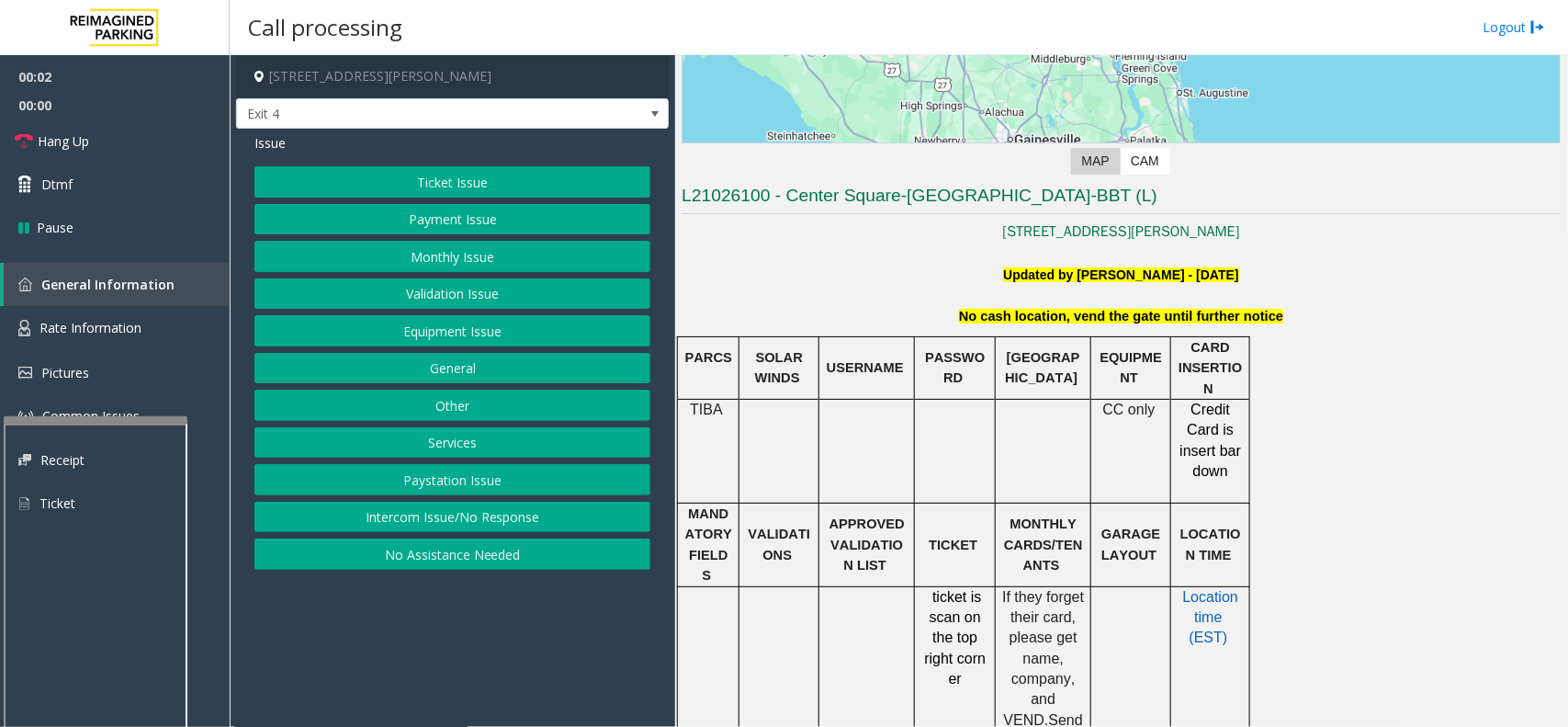 click on "No cash location, vend the gate until further notice" 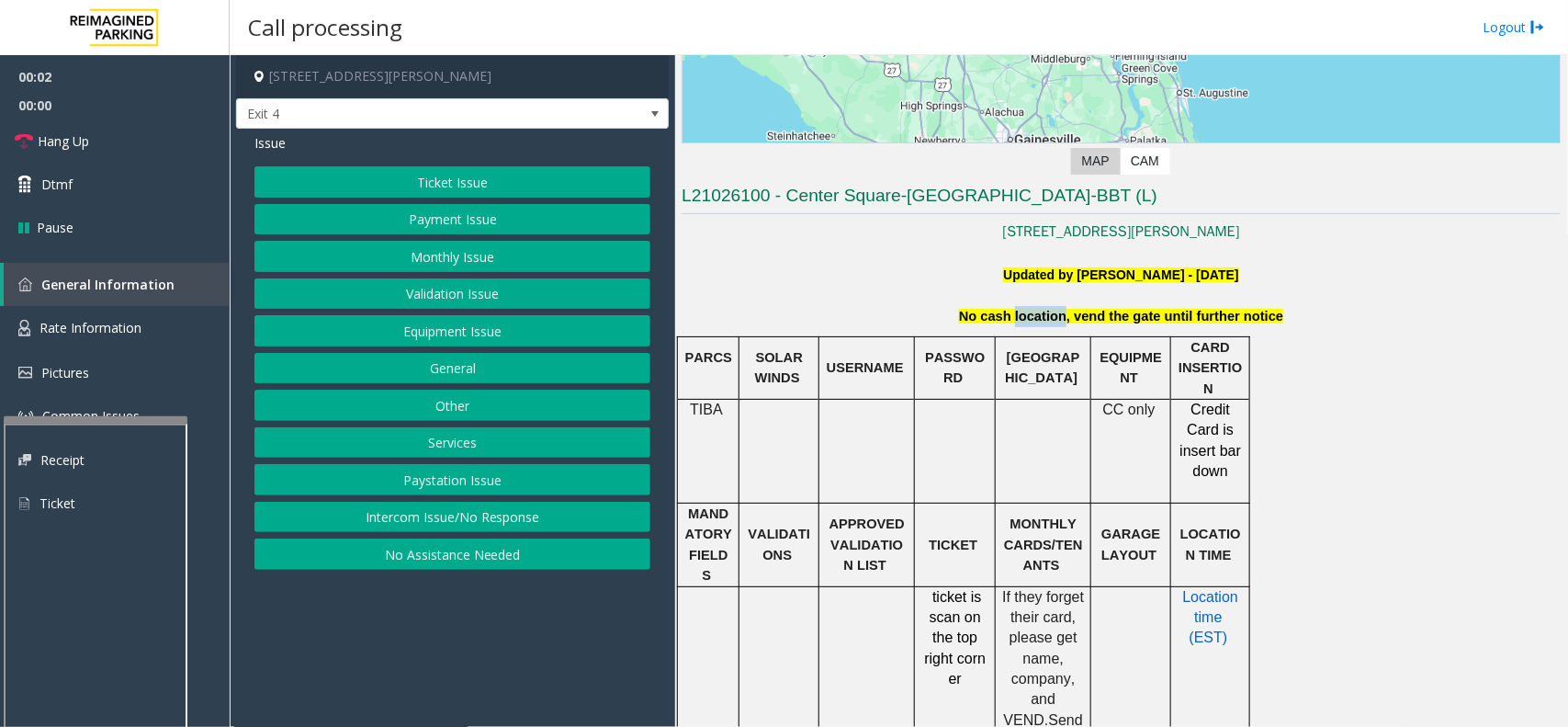 click on "No cash location, vend the gate until further notice" 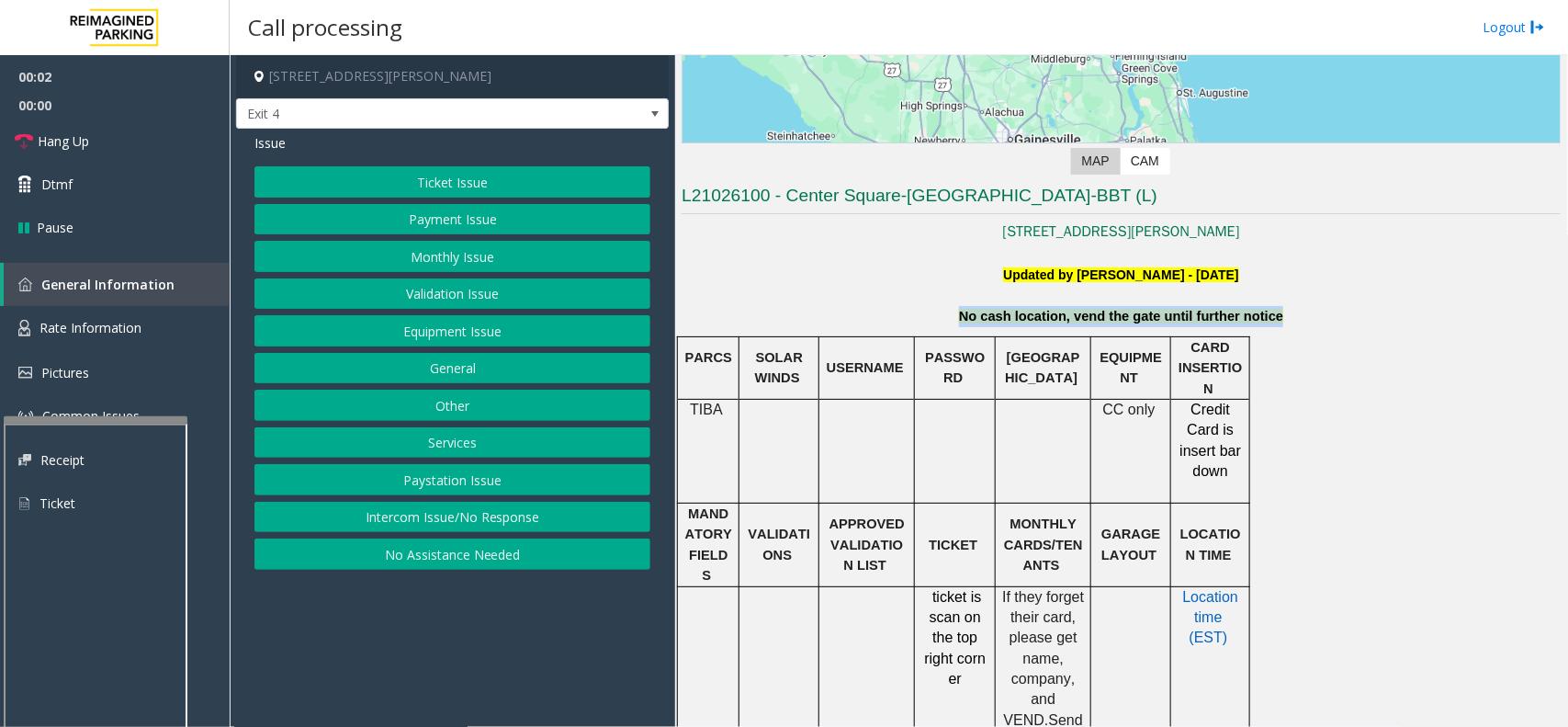 click on "No cash location, vend the gate until further notice" 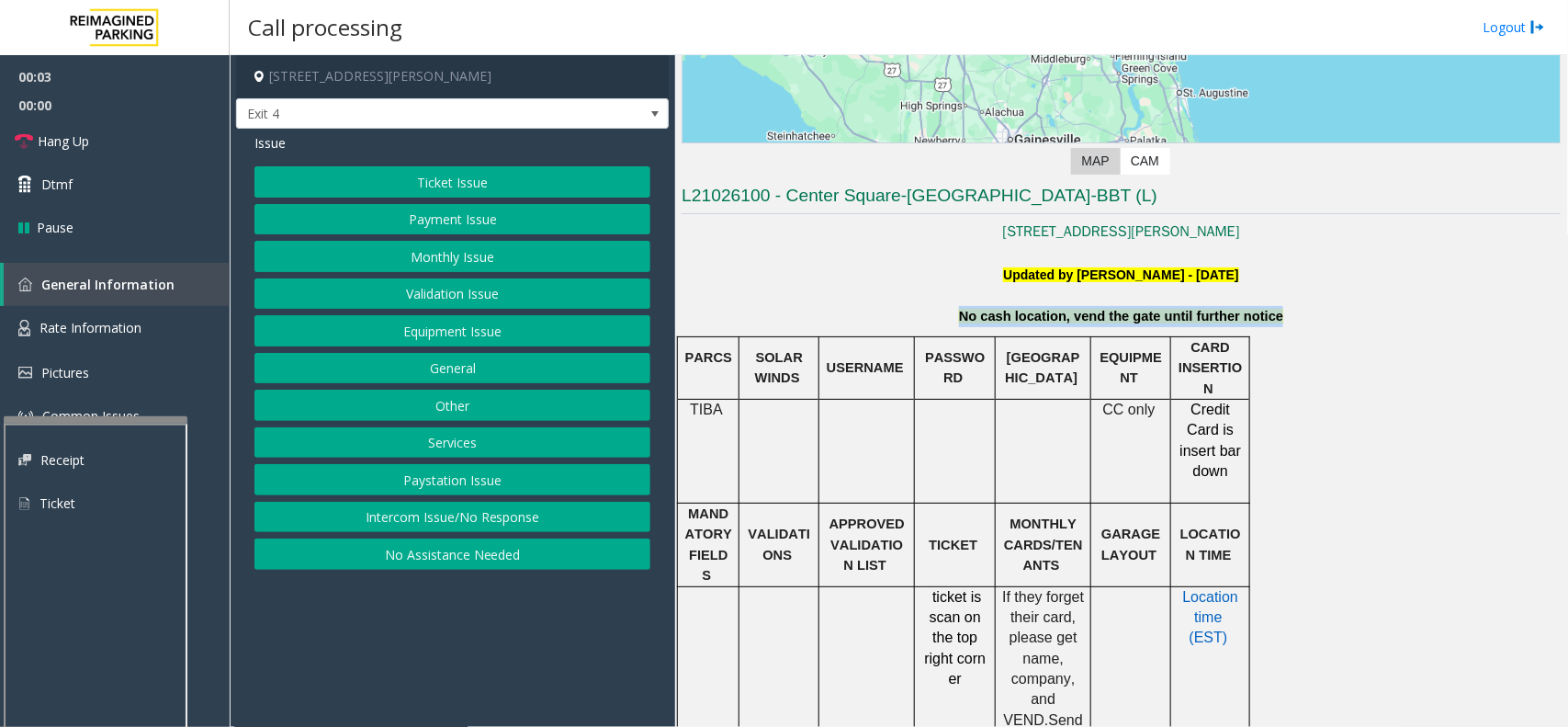 click on "No cash location, vend the gate until further notice" 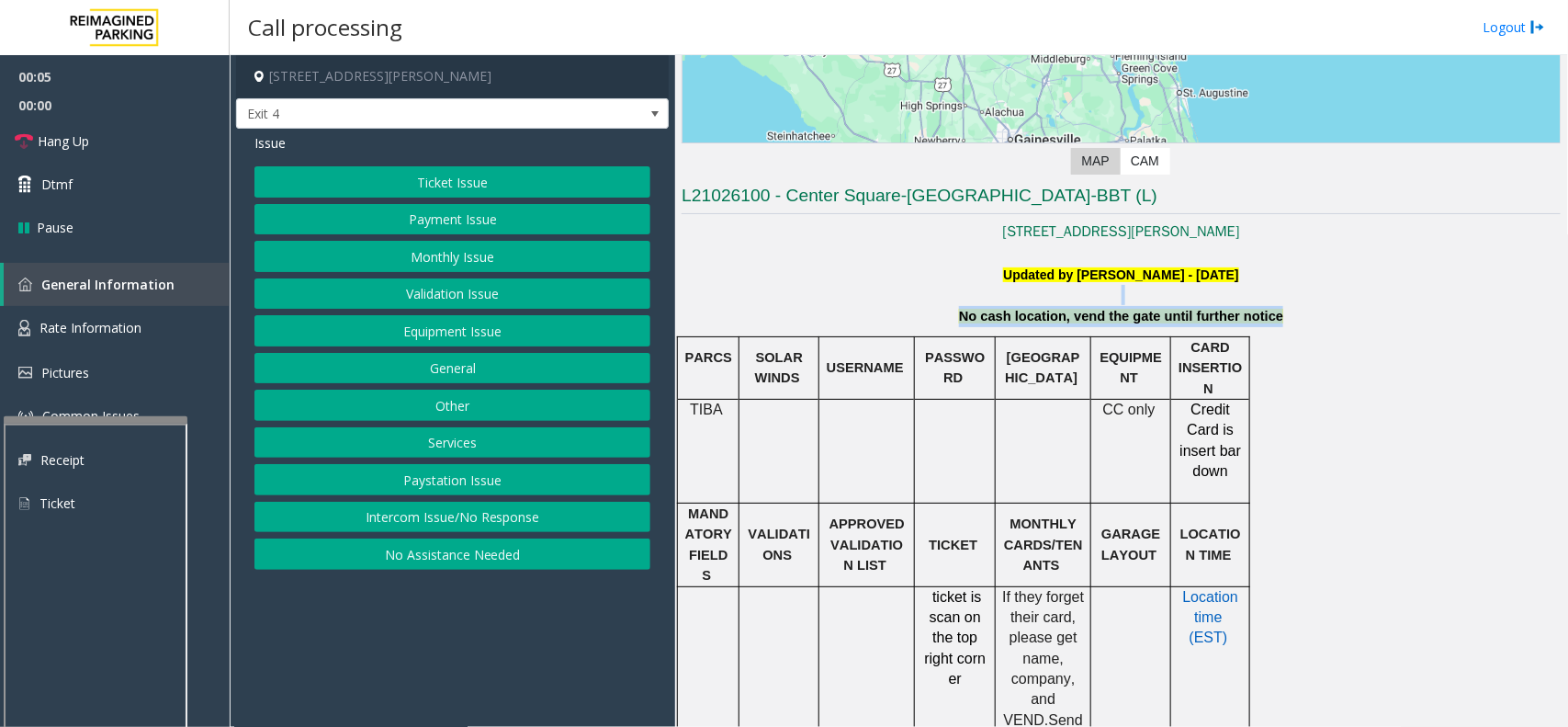 drag, startPoint x: 1062, startPoint y: 305, endPoint x: 1281, endPoint y: 310, distance: 219.05707 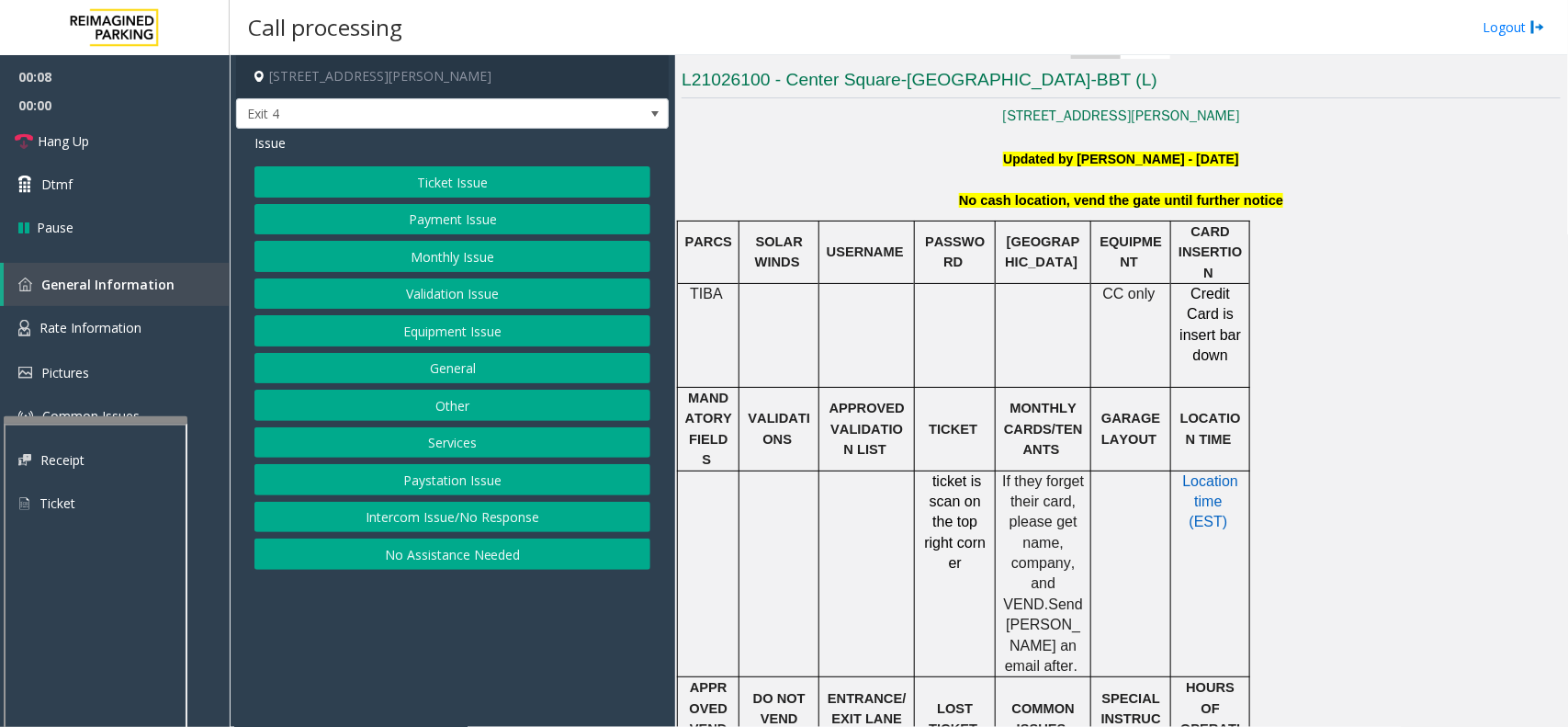 scroll, scrollTop: 460, scrollLeft: 0, axis: vertical 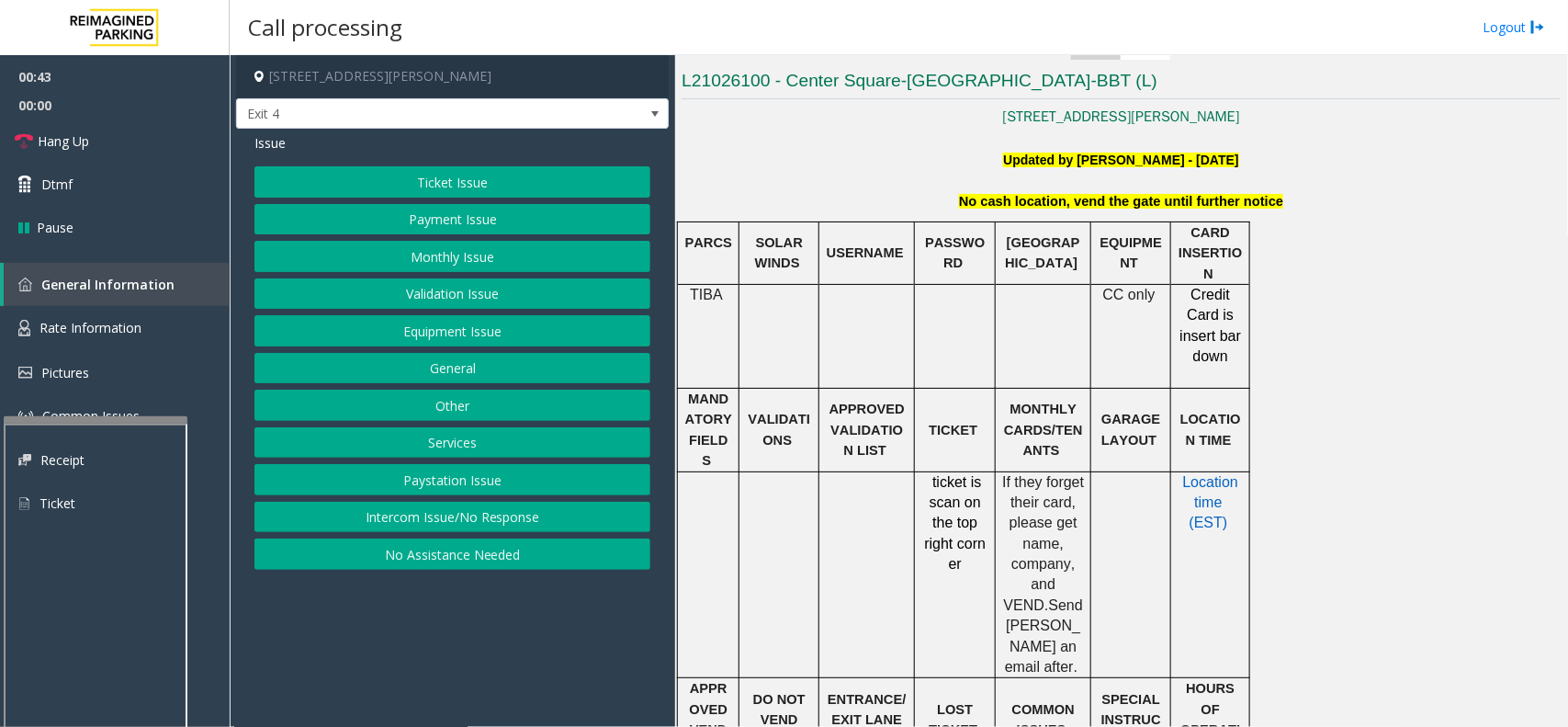 click on "Ticket Issue" 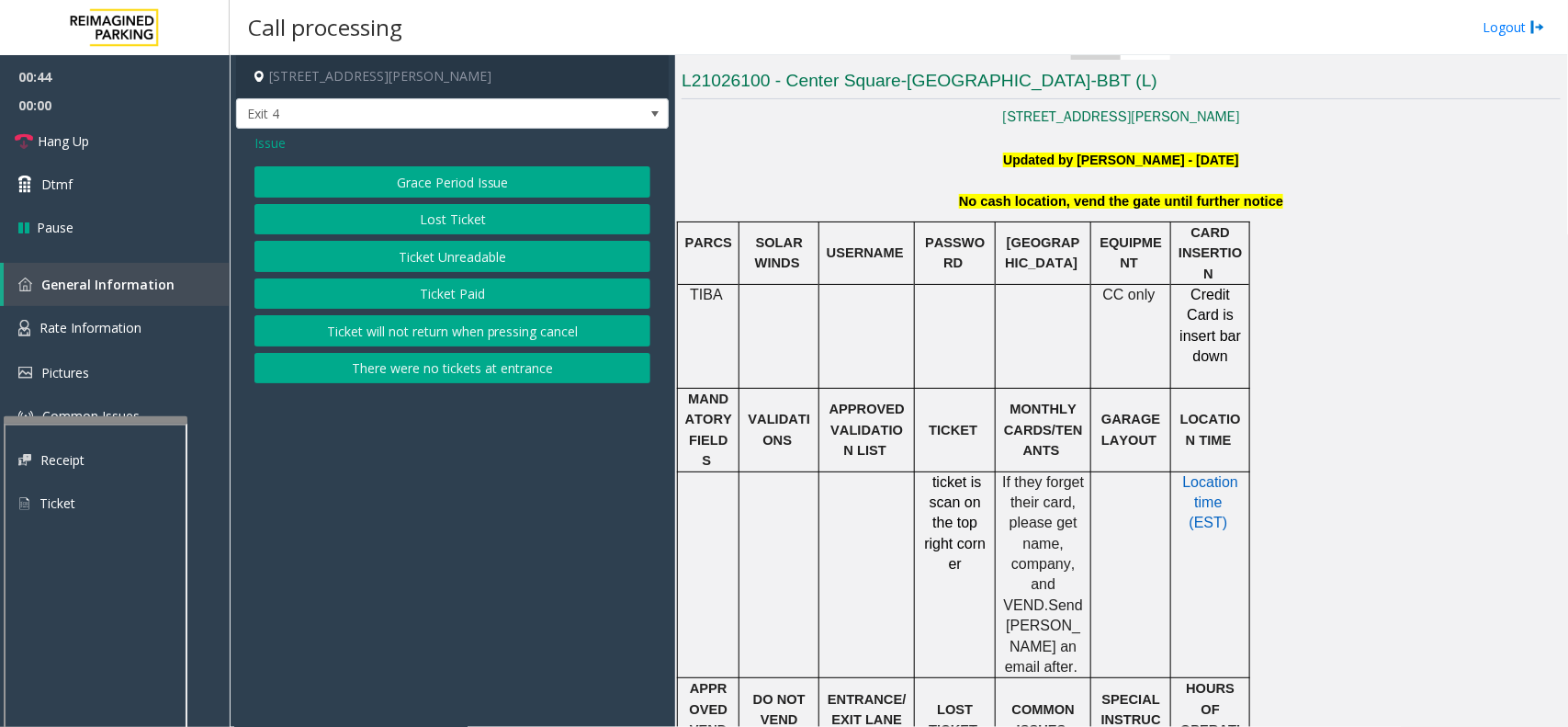 click on "Ticket Unreadable" 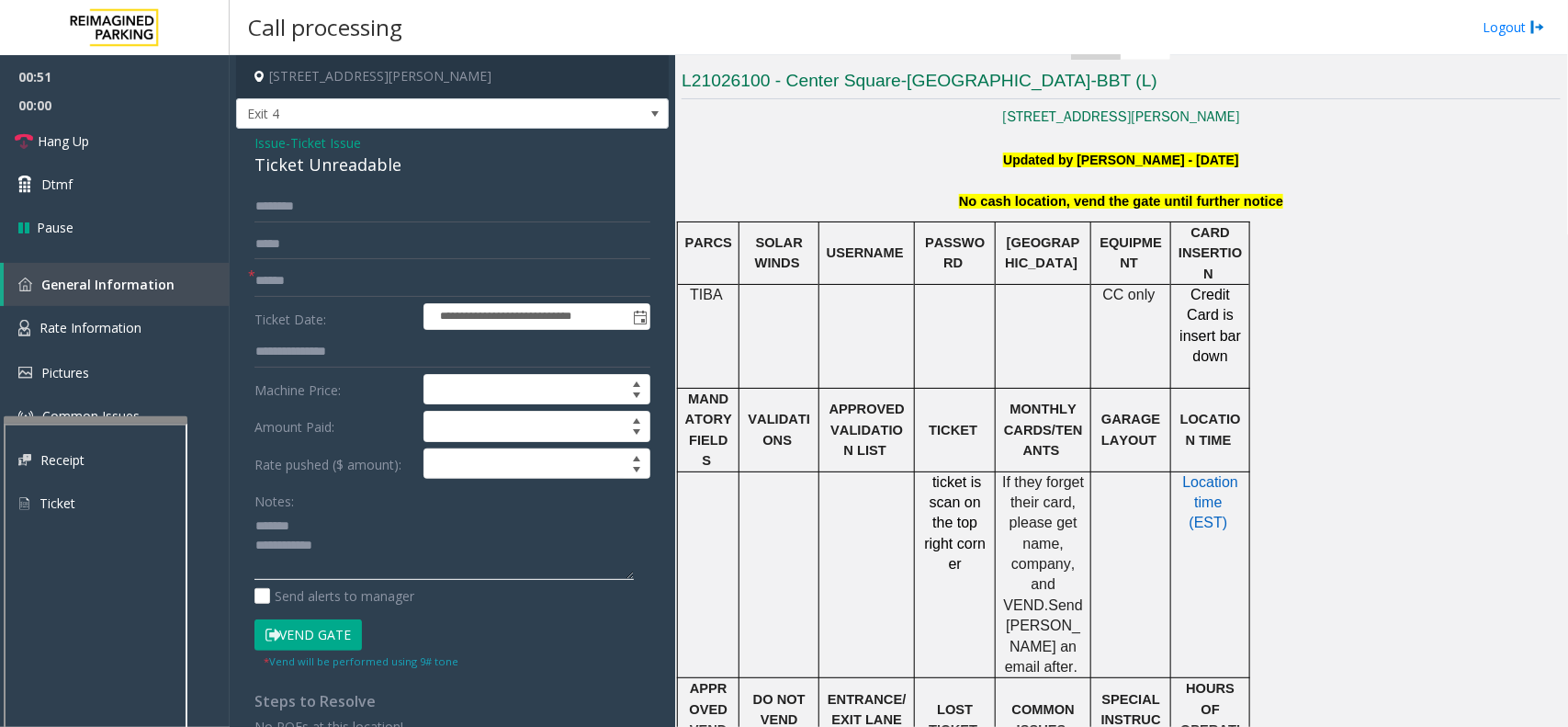 type on "**********" 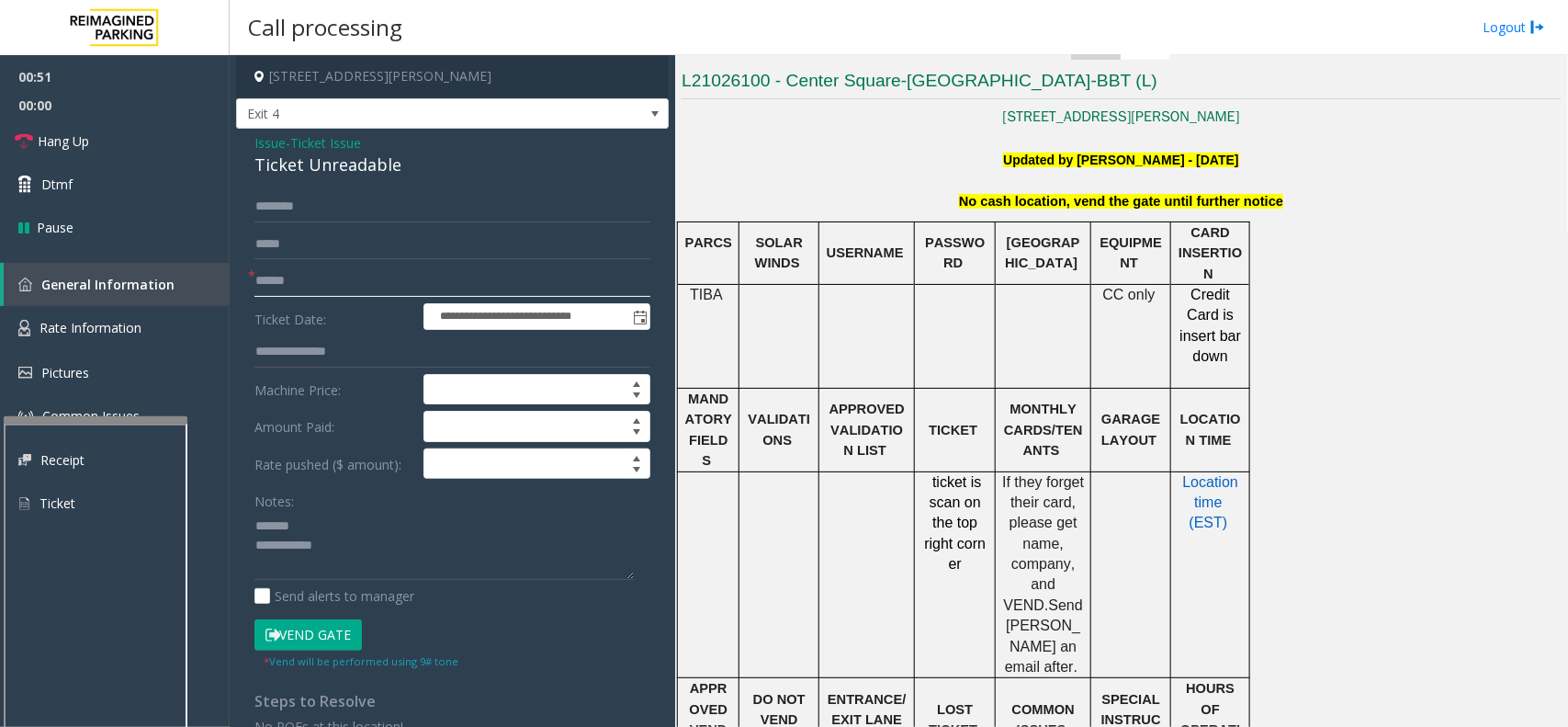 click 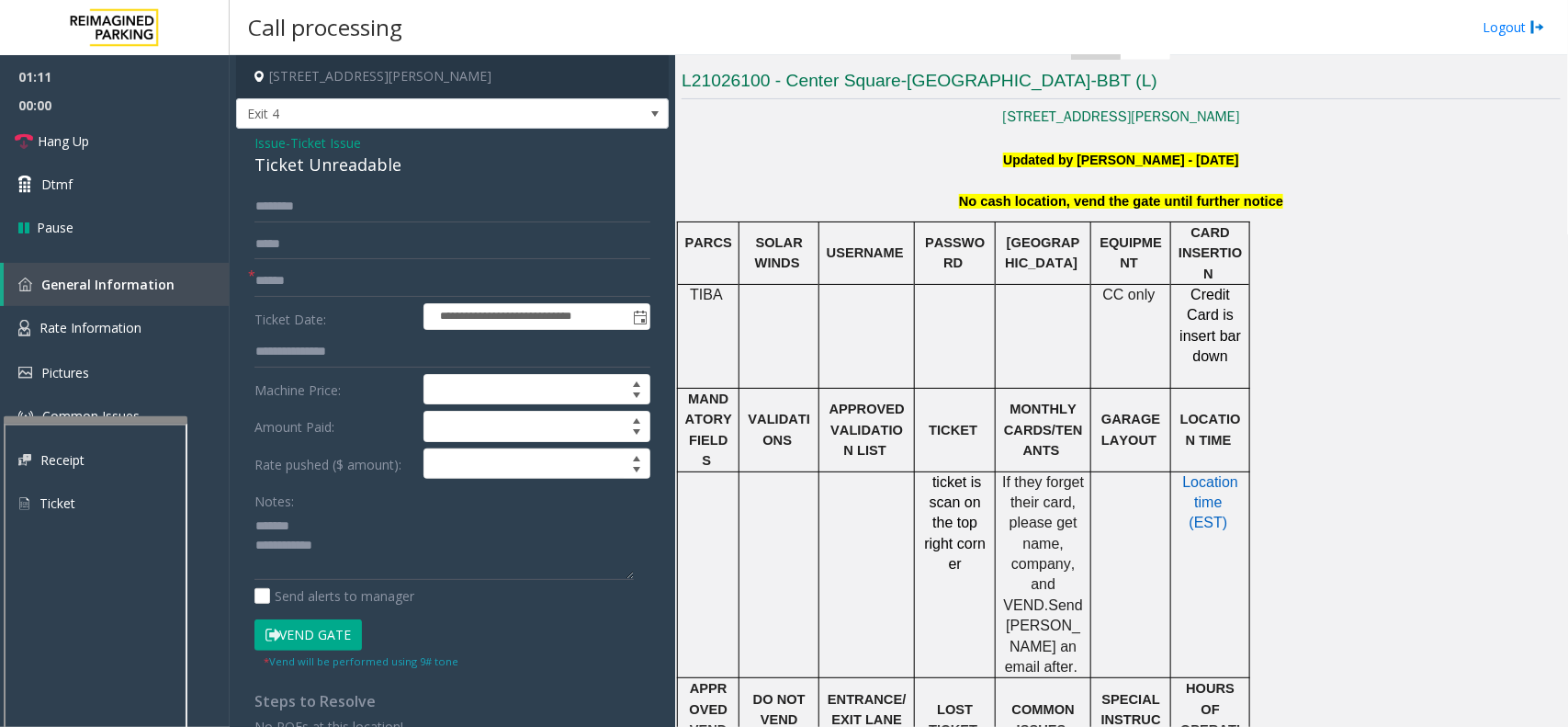 click on "Ticket Issue" 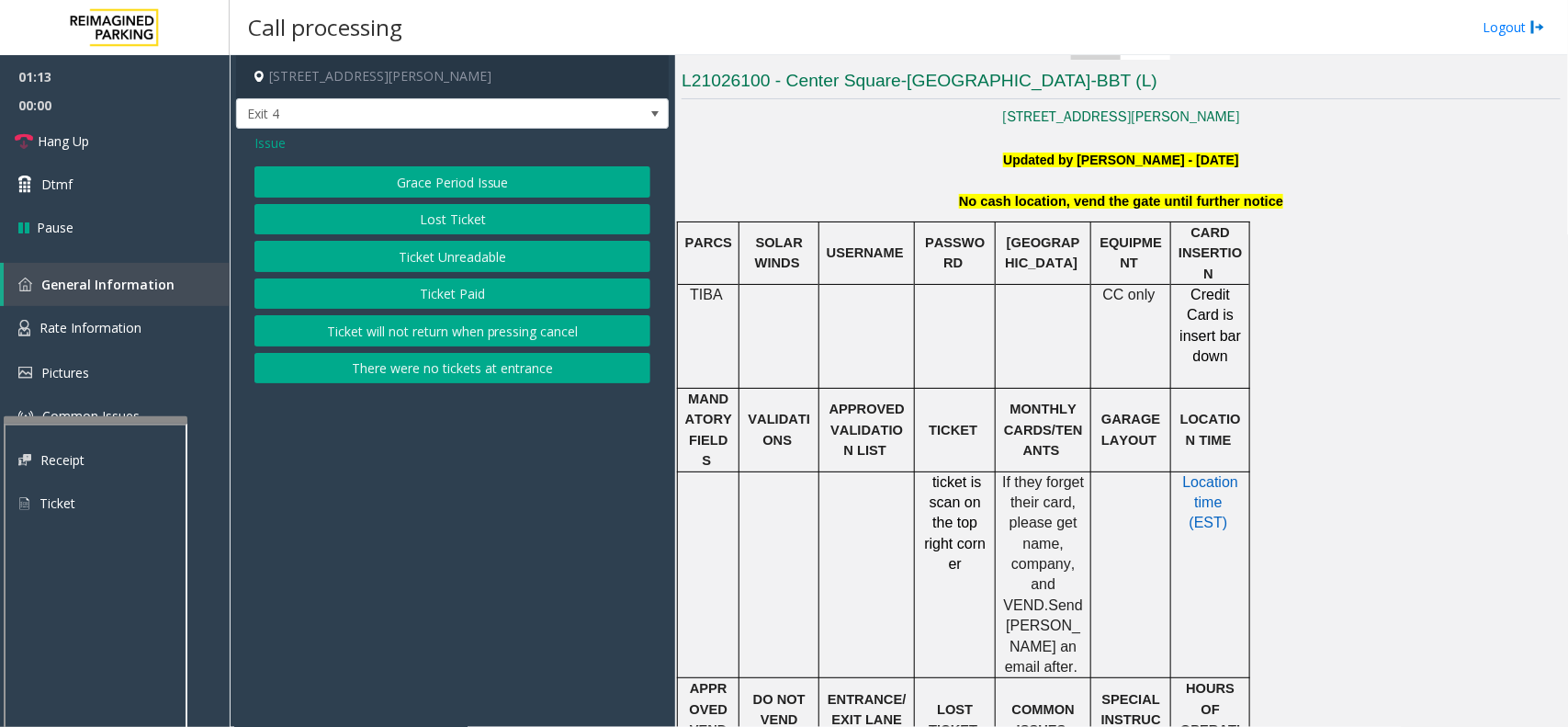 click on "There were no tickets at entrance" 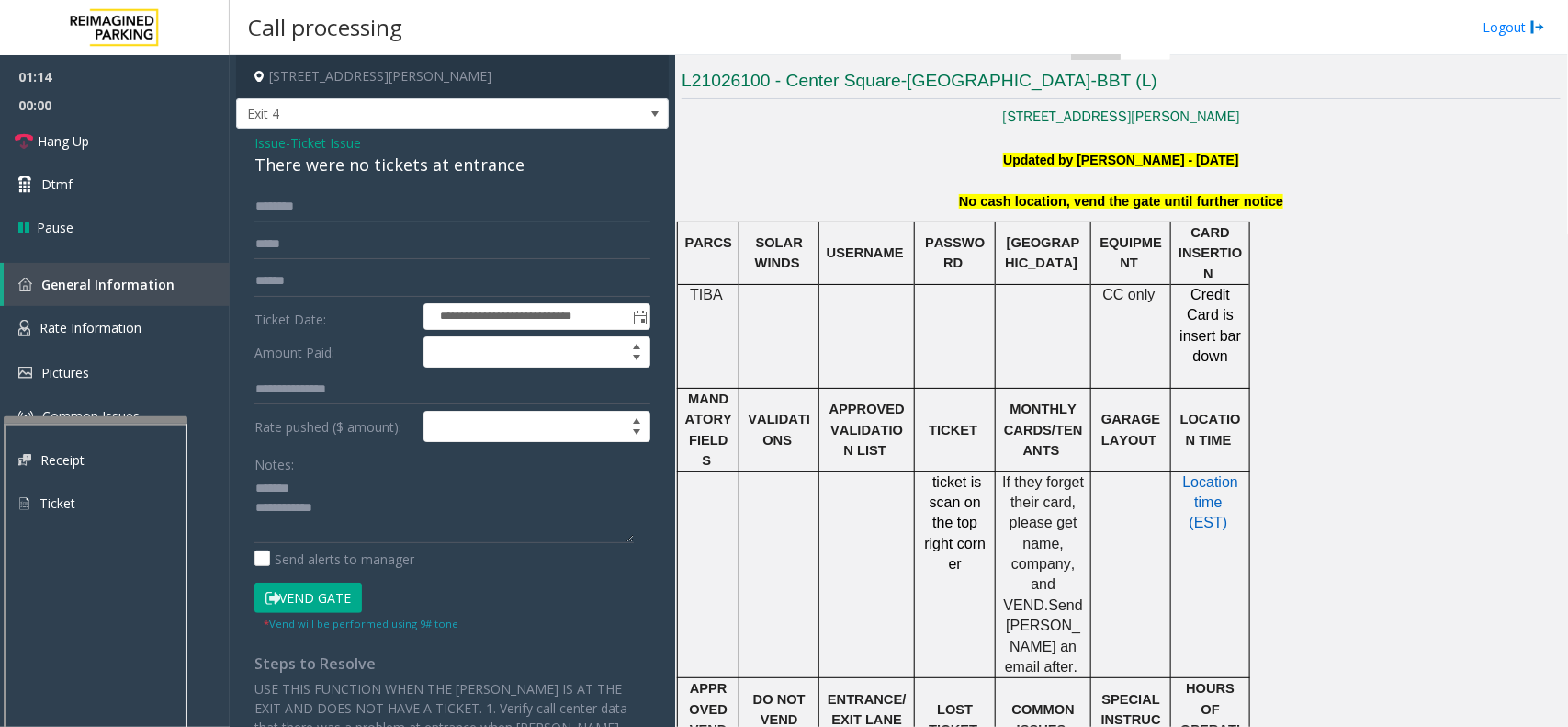 click 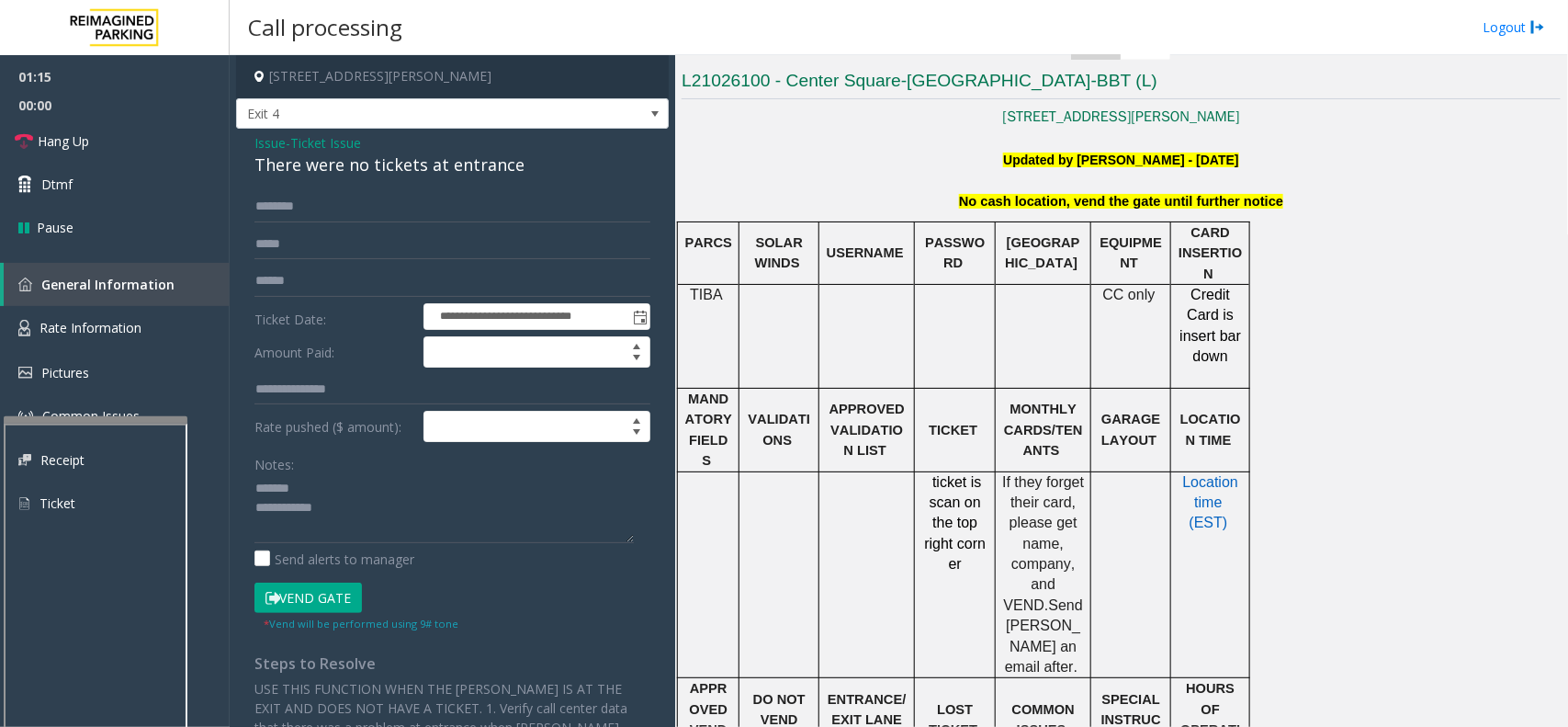 click on "There were no tickets at entrance" 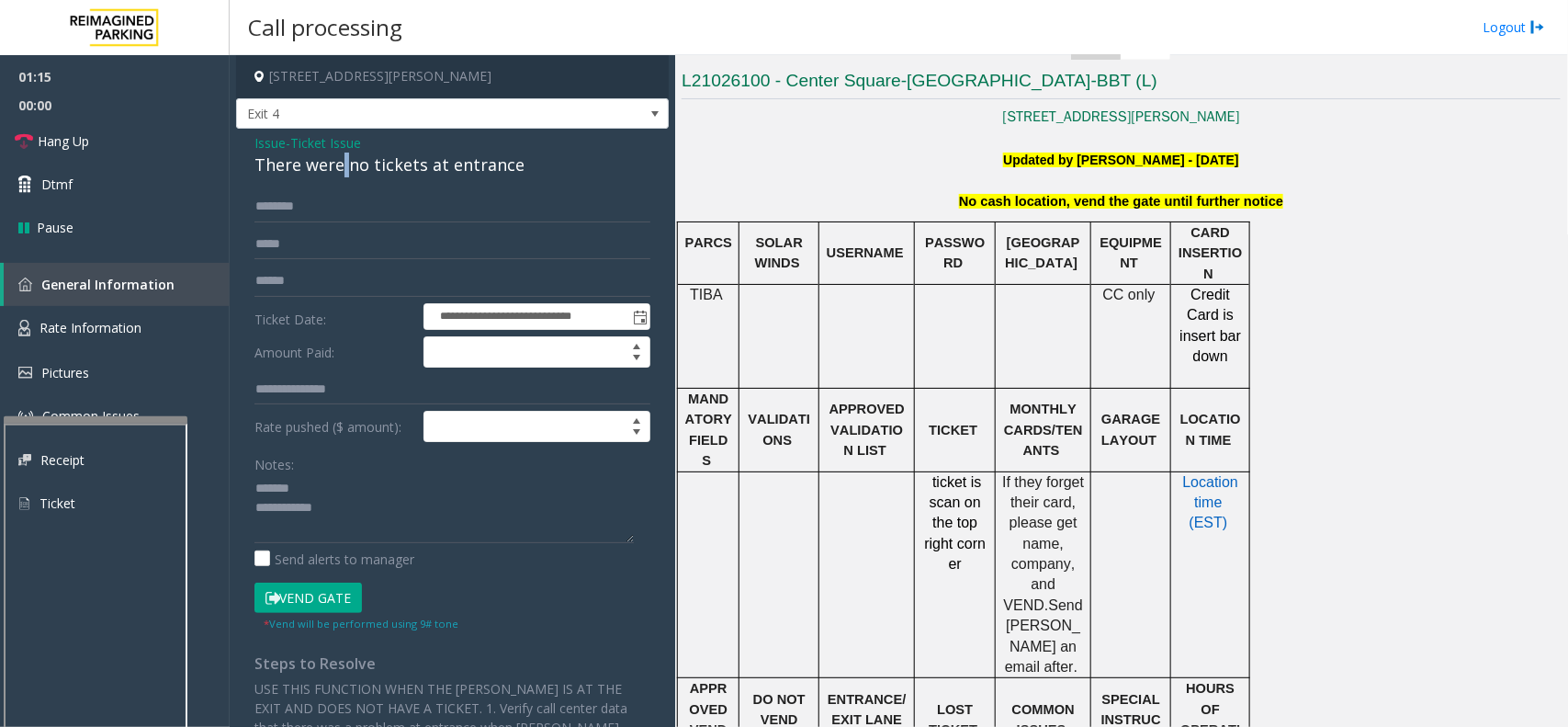 click on "There were no tickets at entrance" 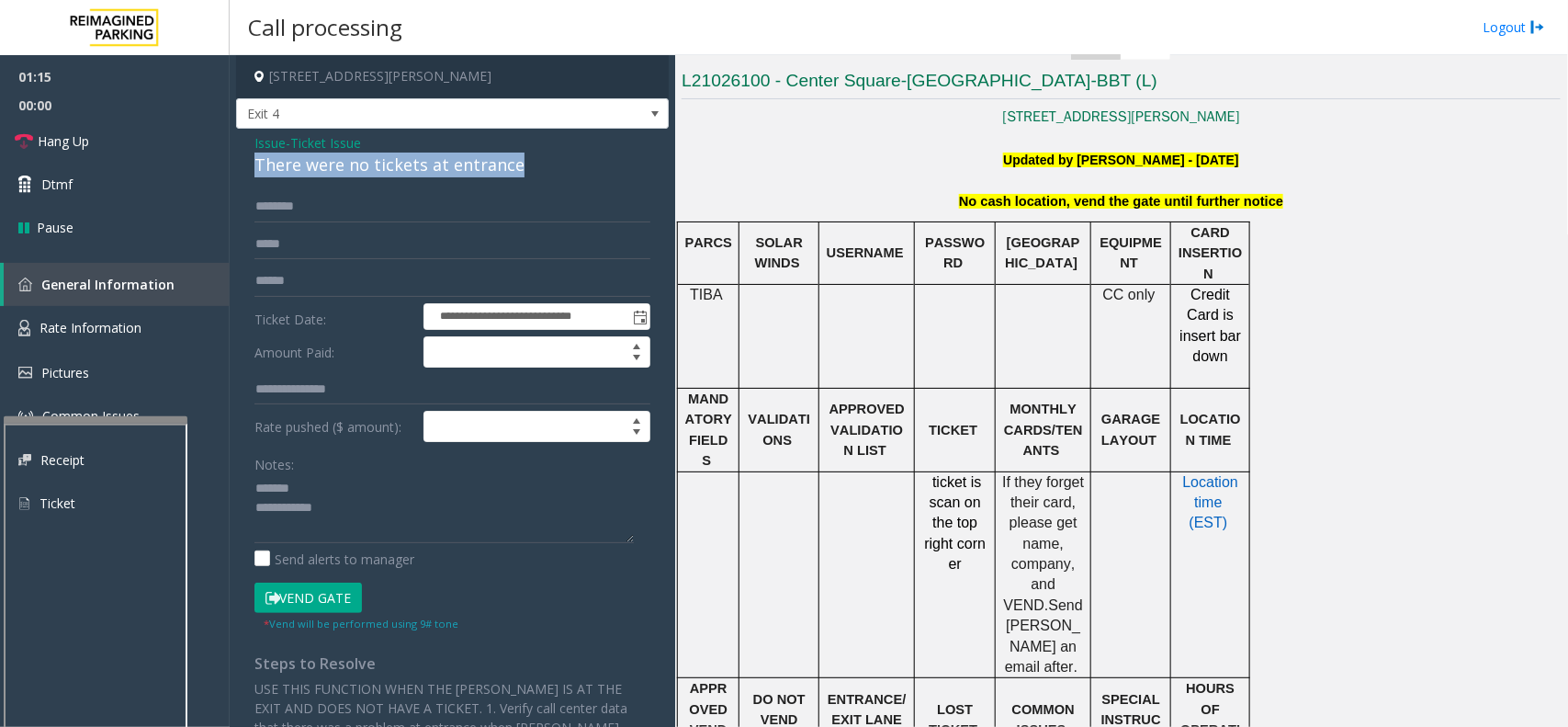 click on "There were no tickets at entrance" 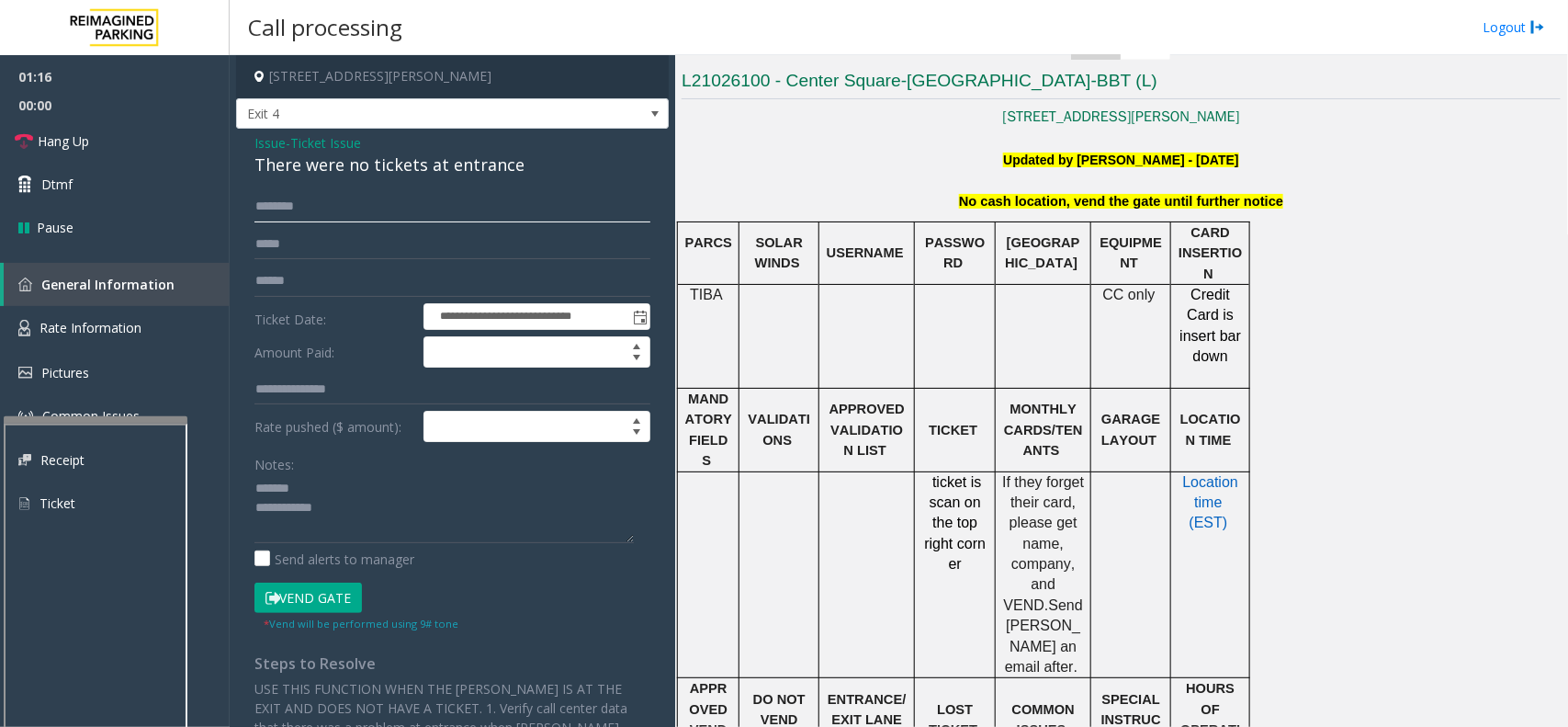 drag, startPoint x: 389, startPoint y: 241, endPoint x: 418, endPoint y: 260, distance: 34.66987 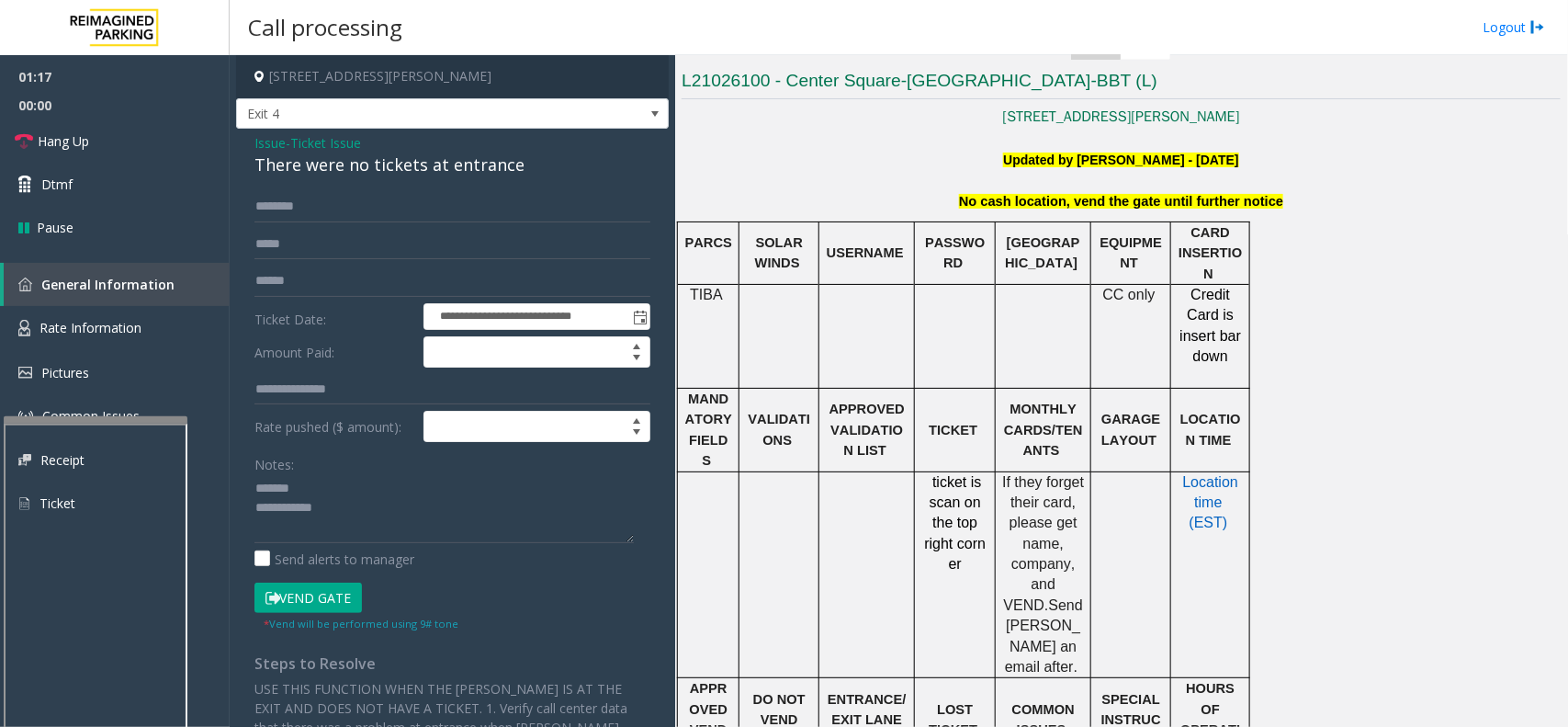 click on "There were no tickets at entrance" 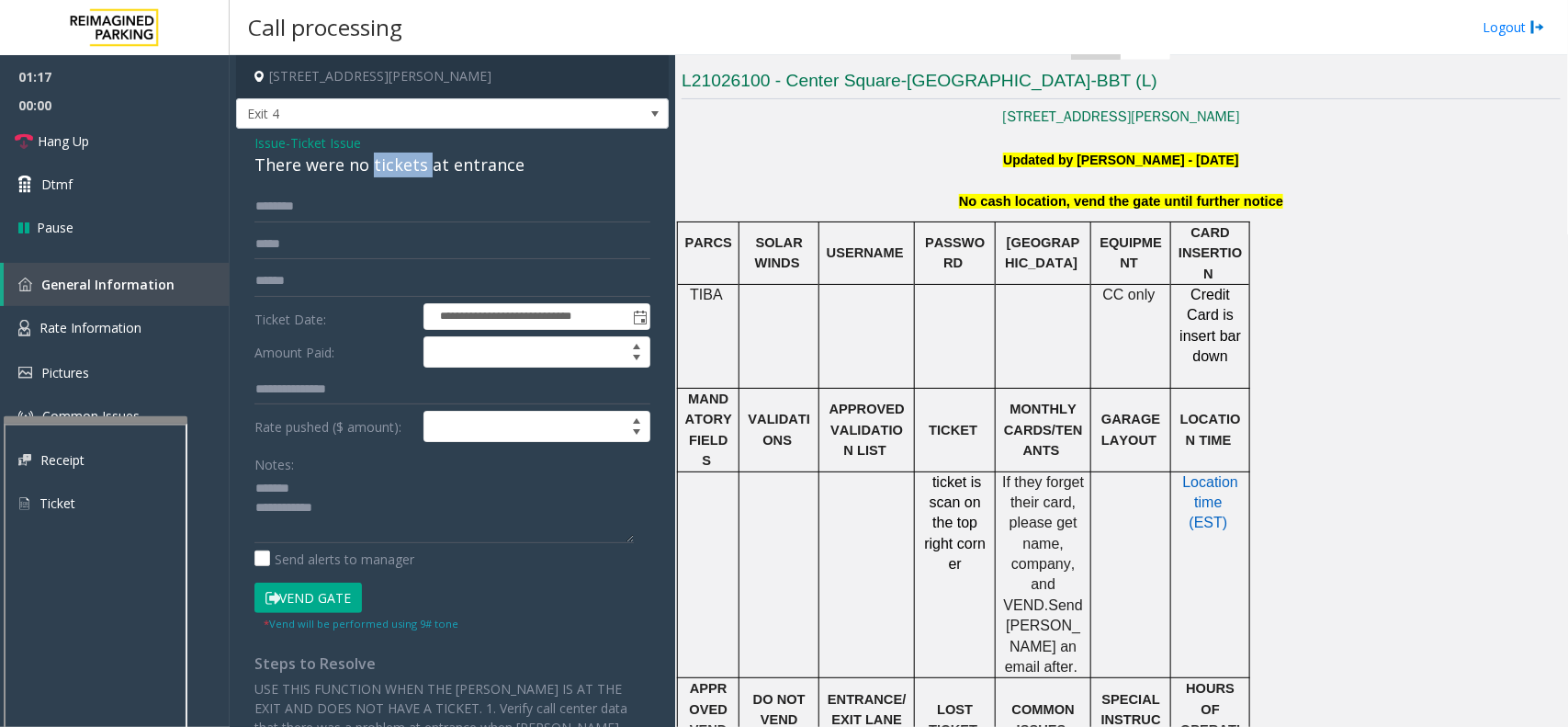 click on "There were no tickets at entrance" 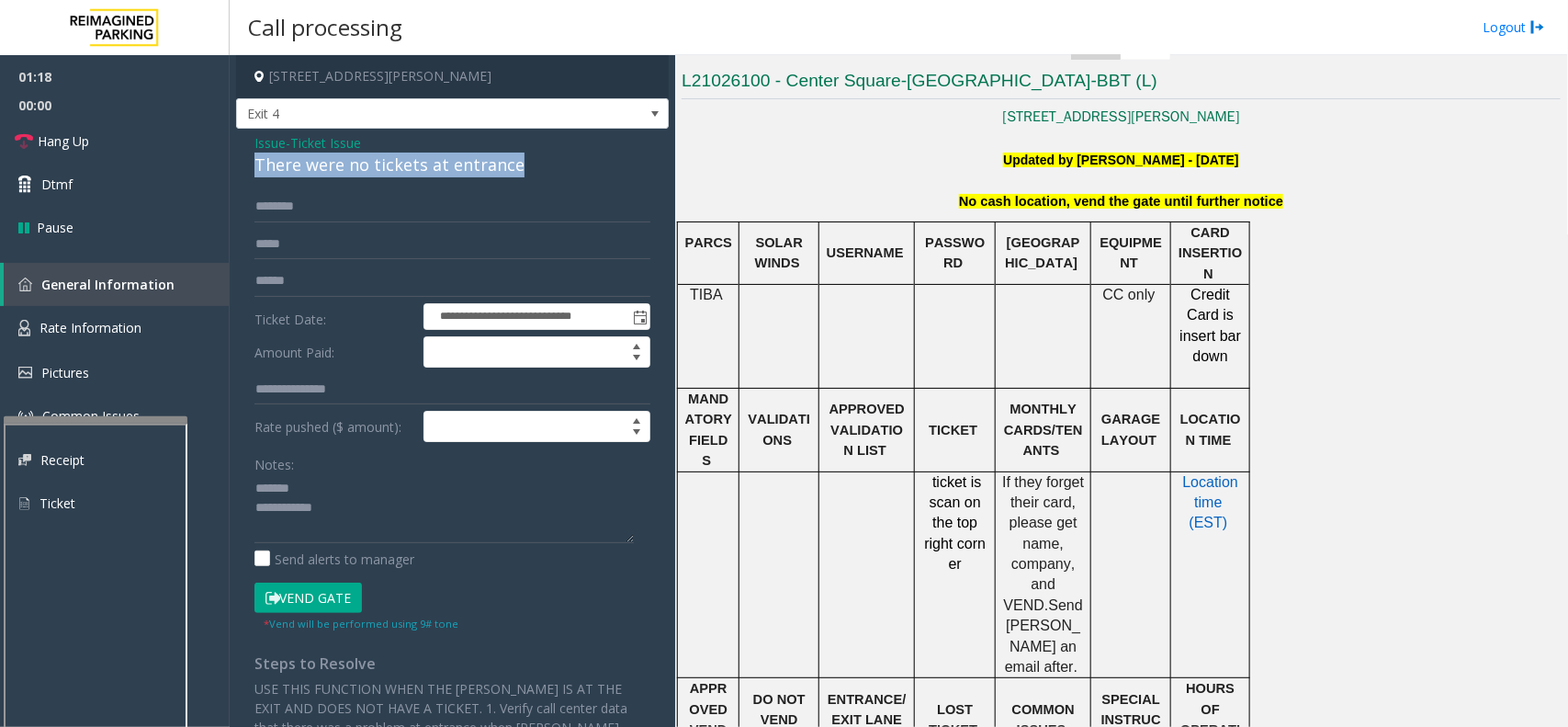 click on "There were no tickets at entrance" 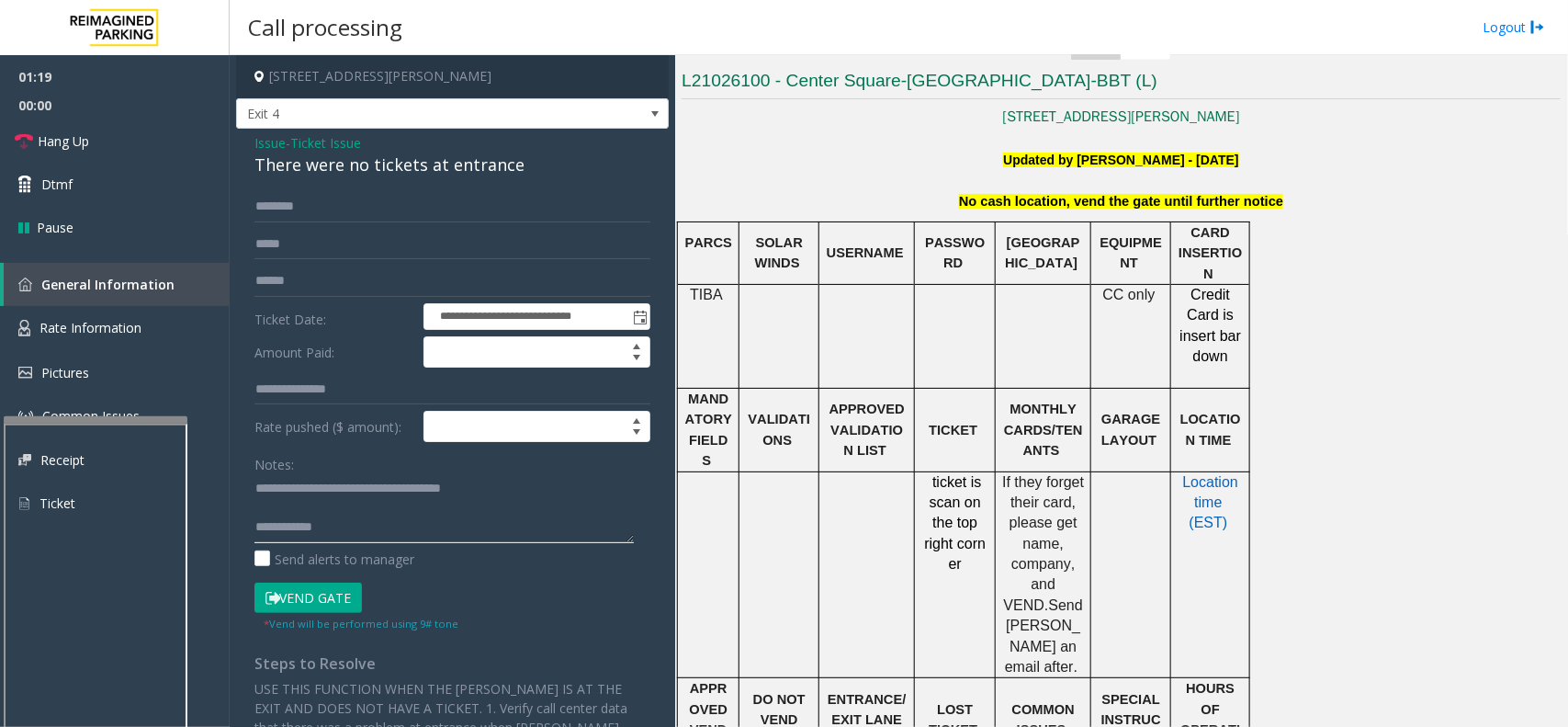 type on "**********" 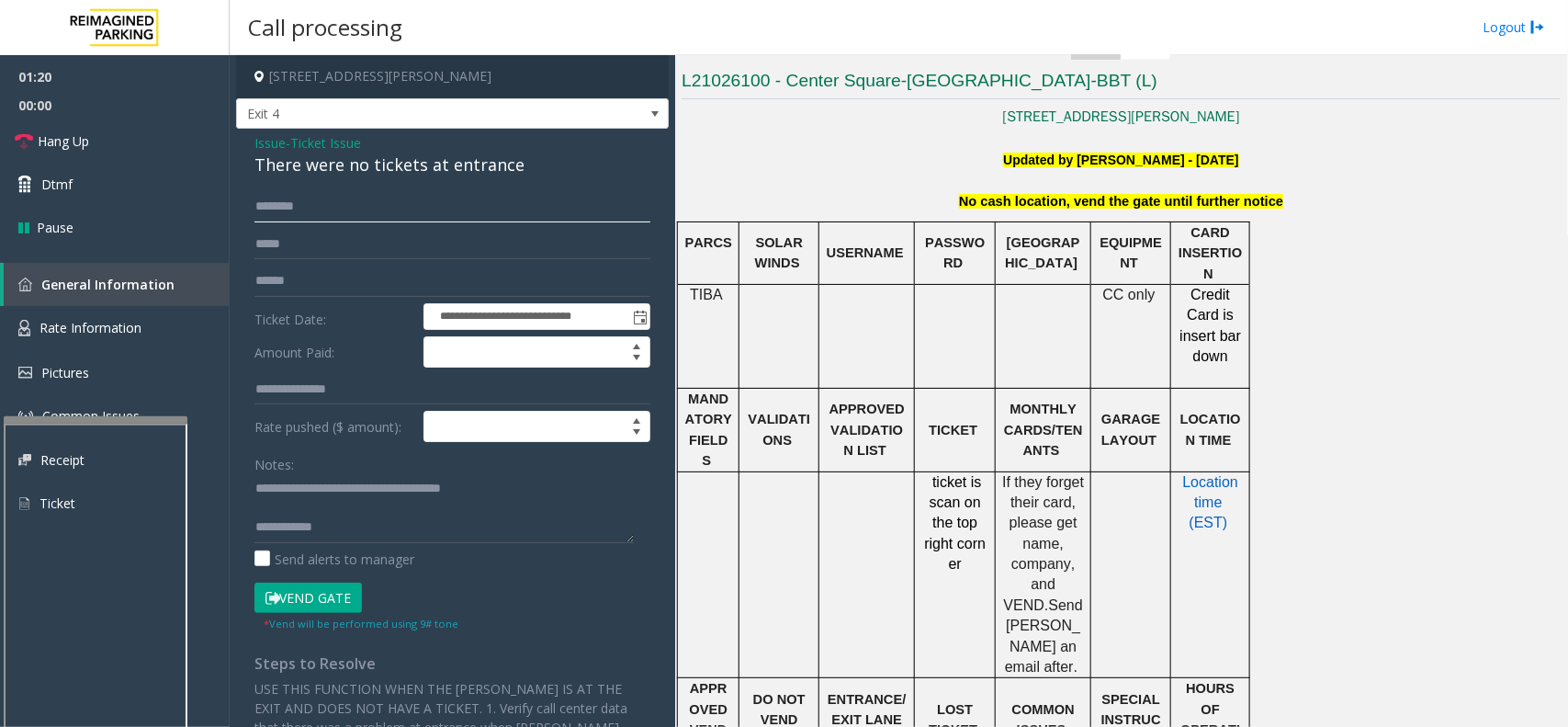 click 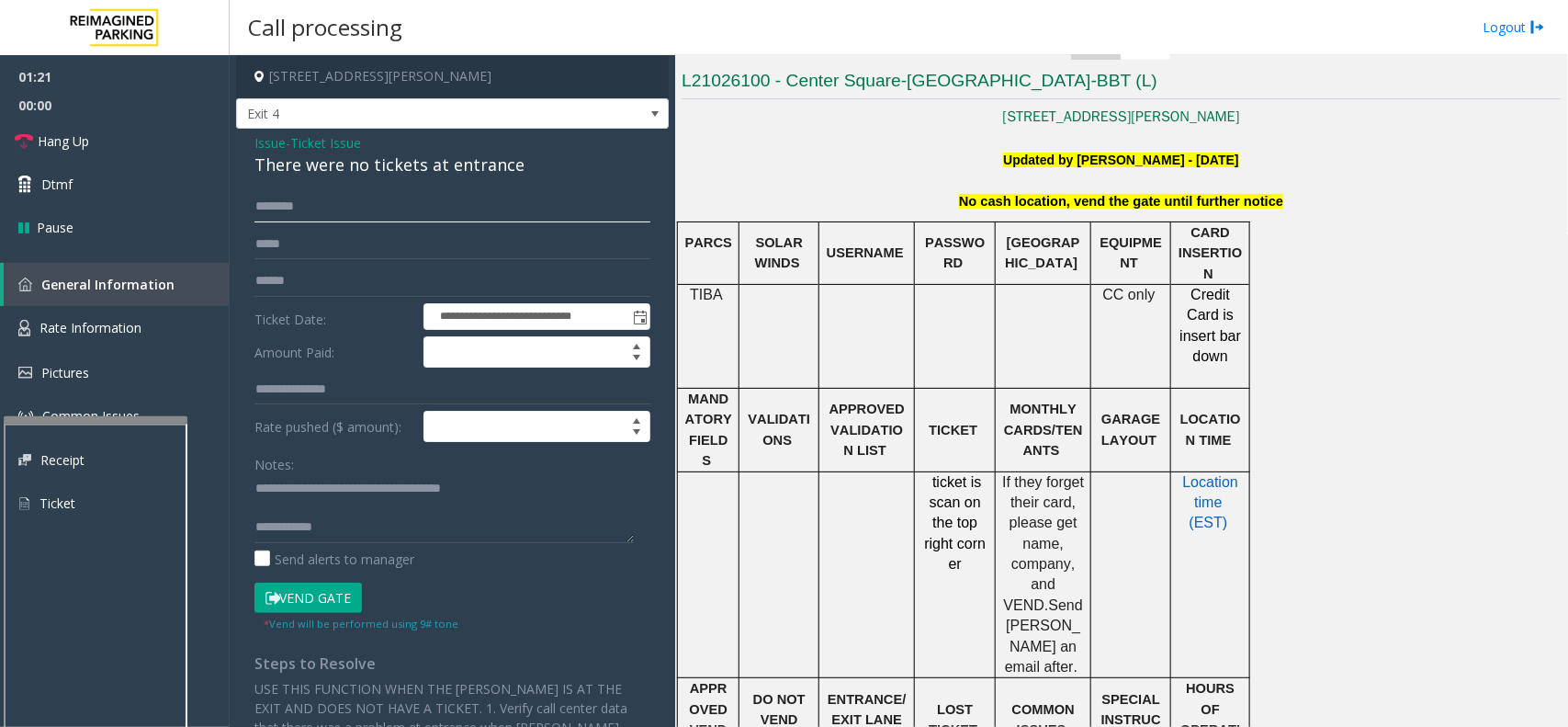 type on "*" 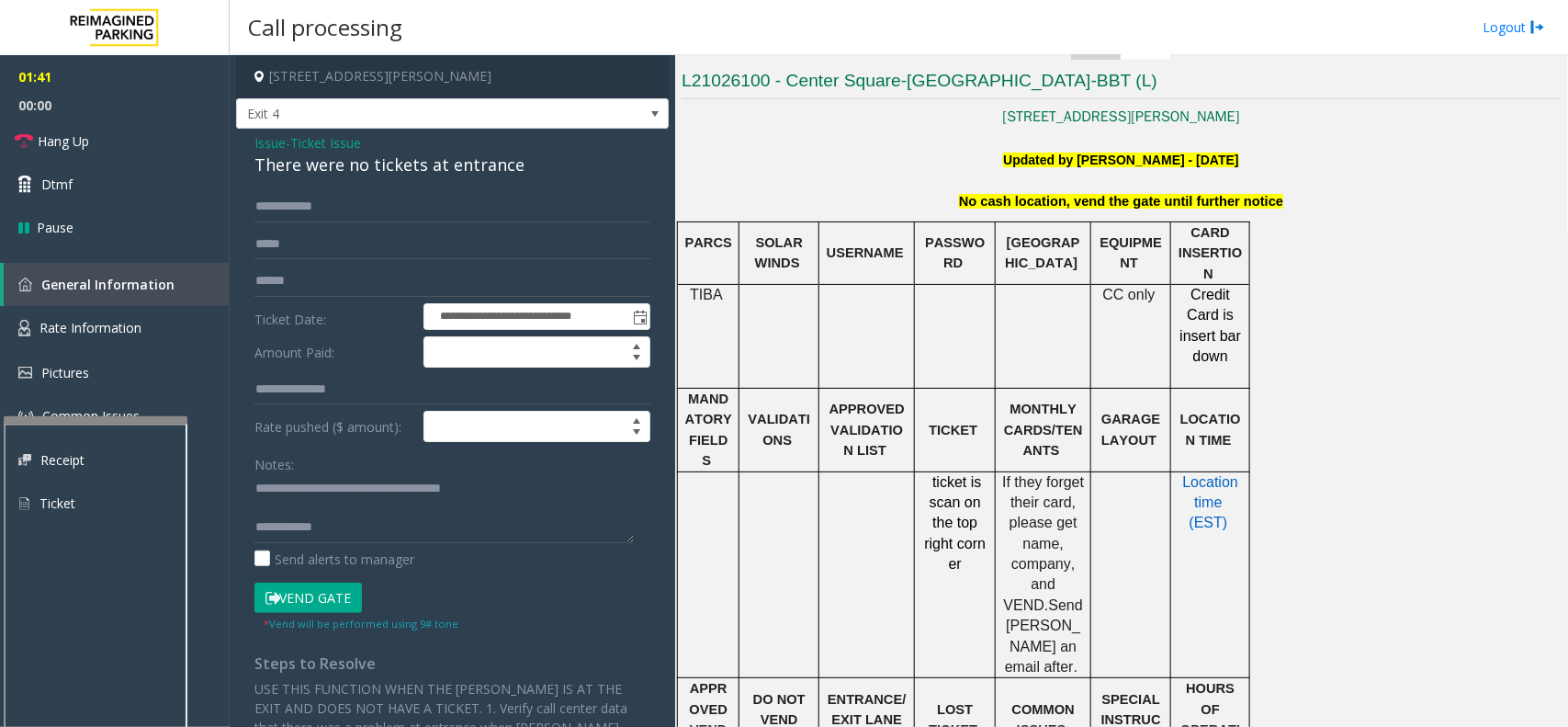 drag, startPoint x: 324, startPoint y: 603, endPoint x: 346, endPoint y: 494, distance: 111.19802 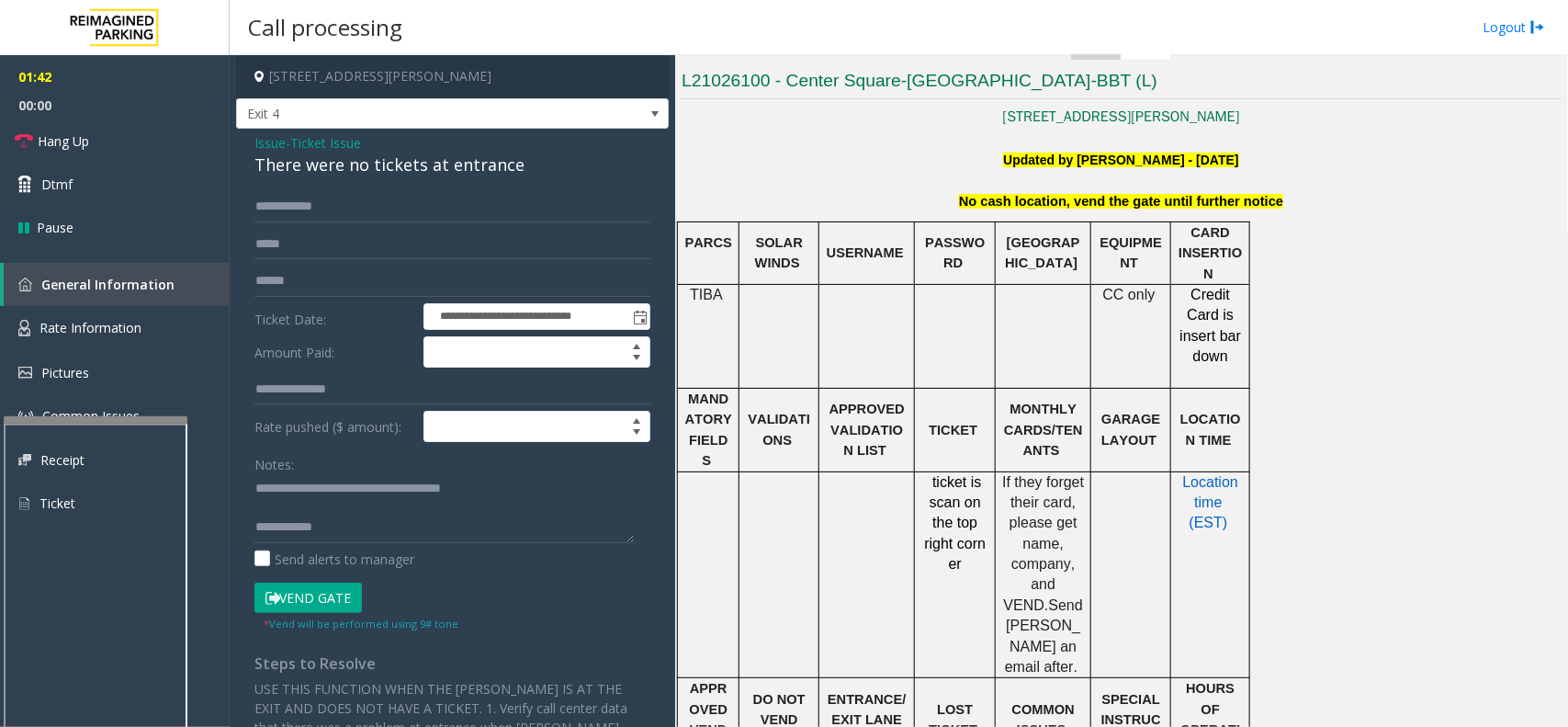 click on "**********" 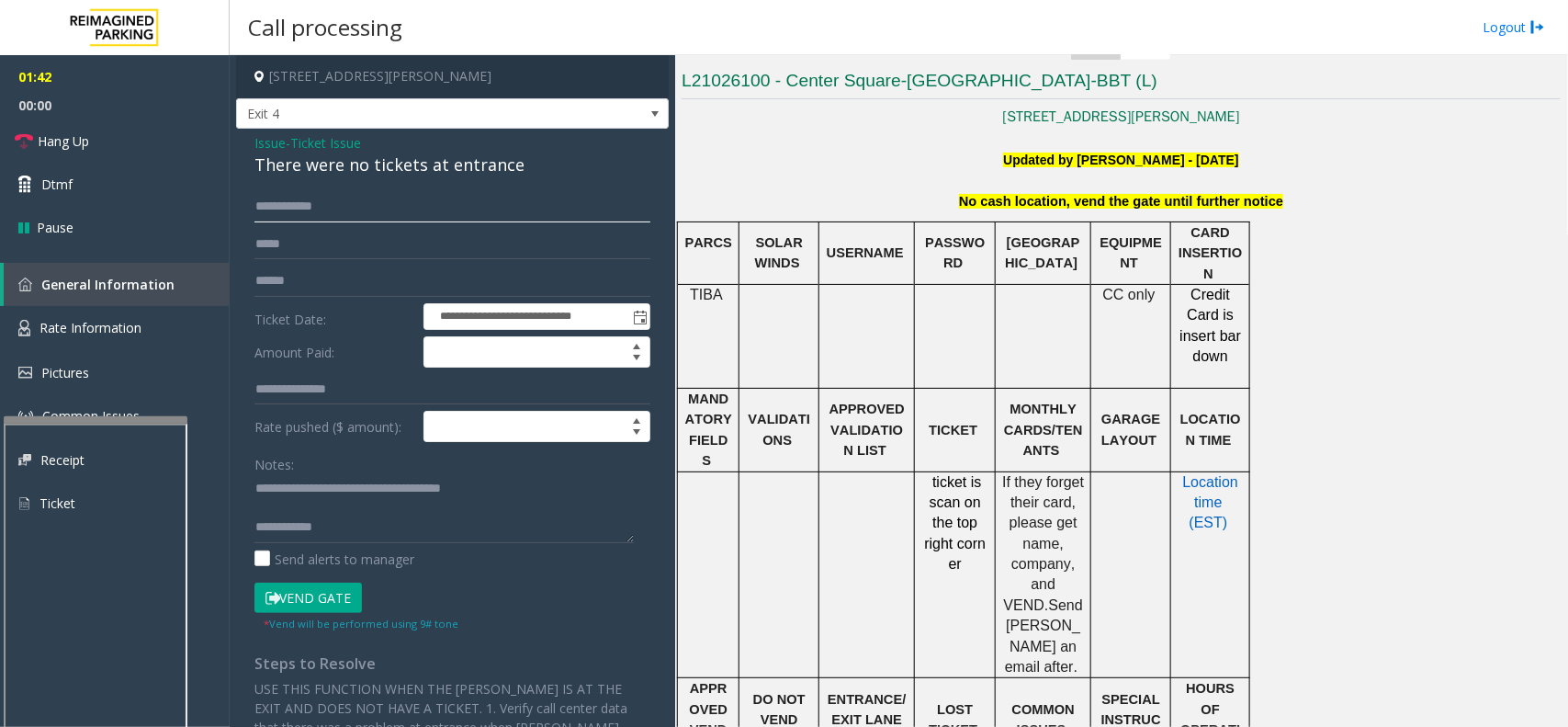 click on "**********" 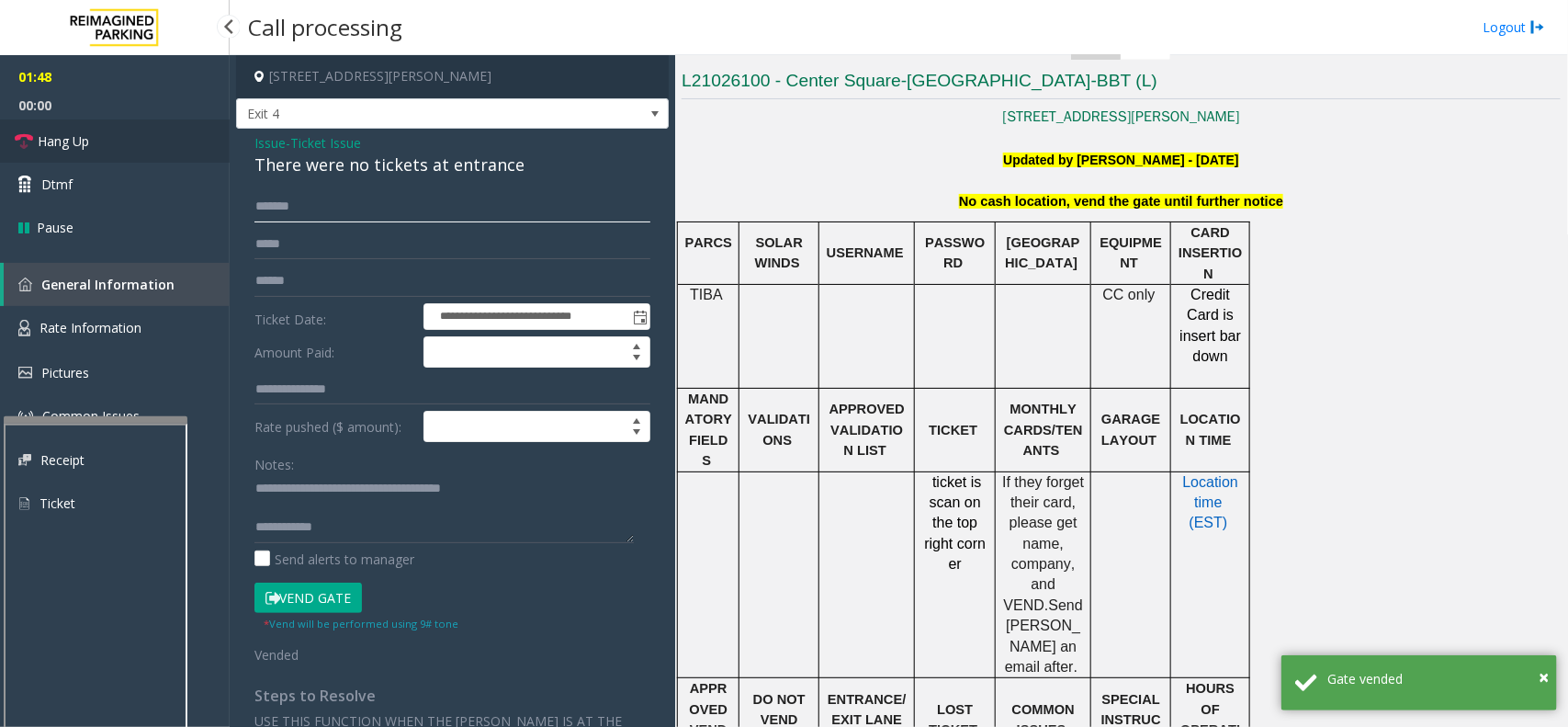 type on "******" 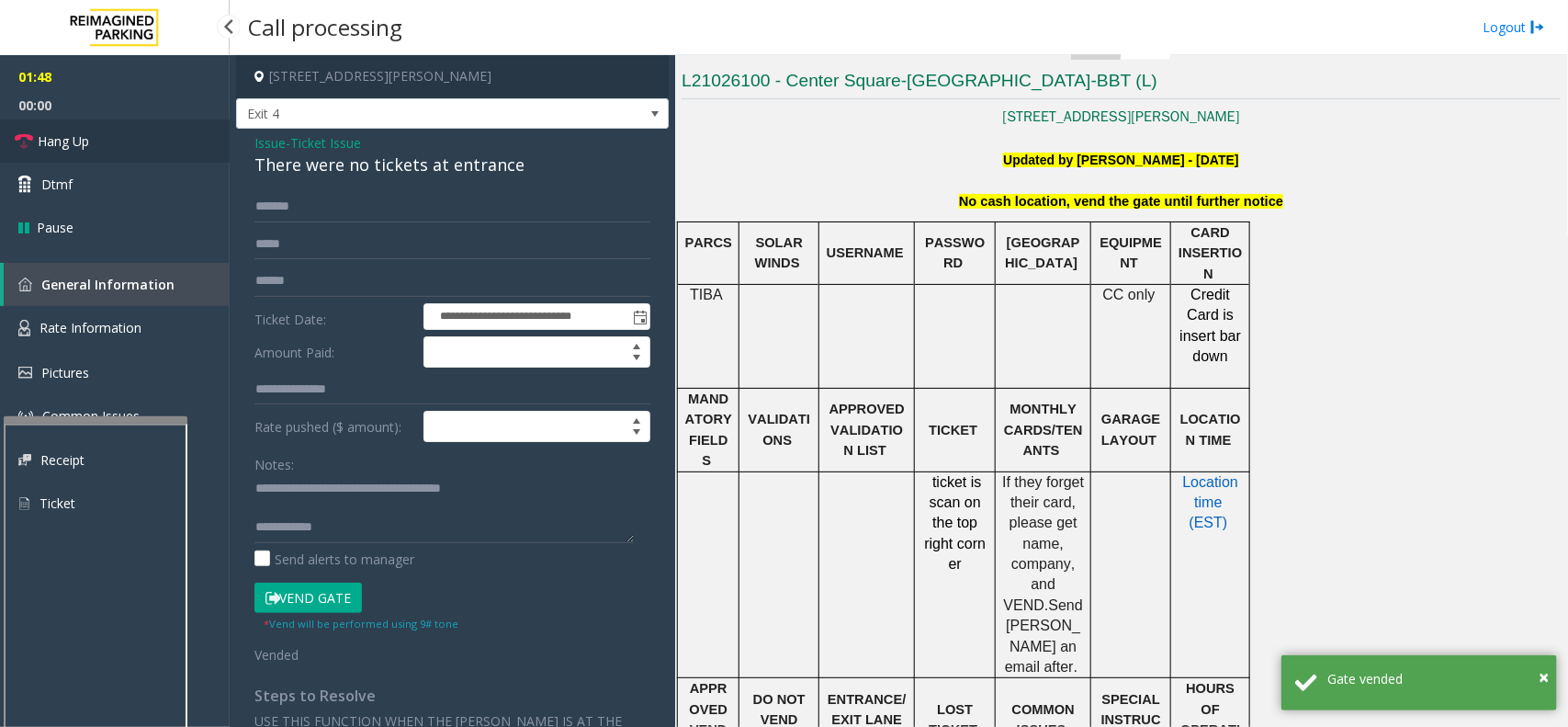 click on "Hang Up" at bounding box center [115, 141] 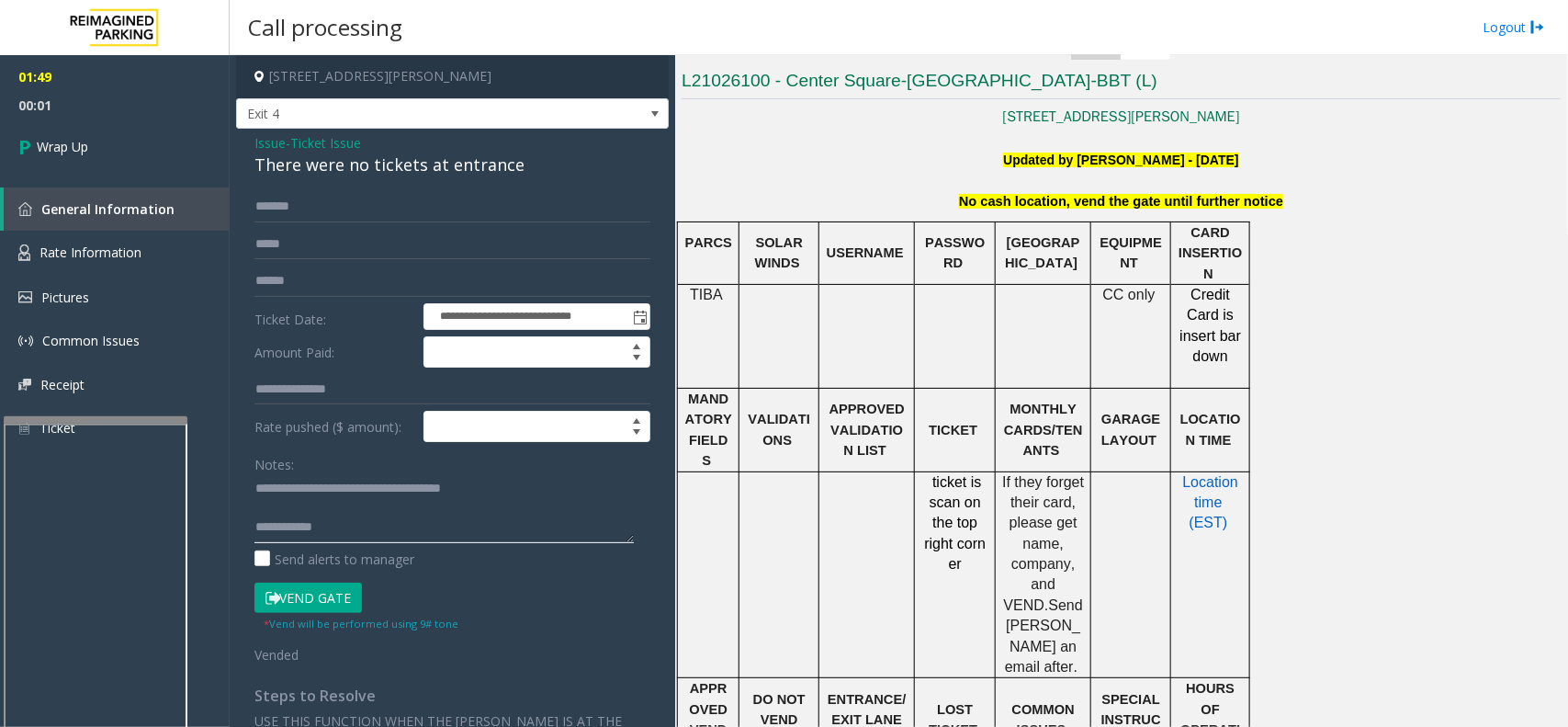 click 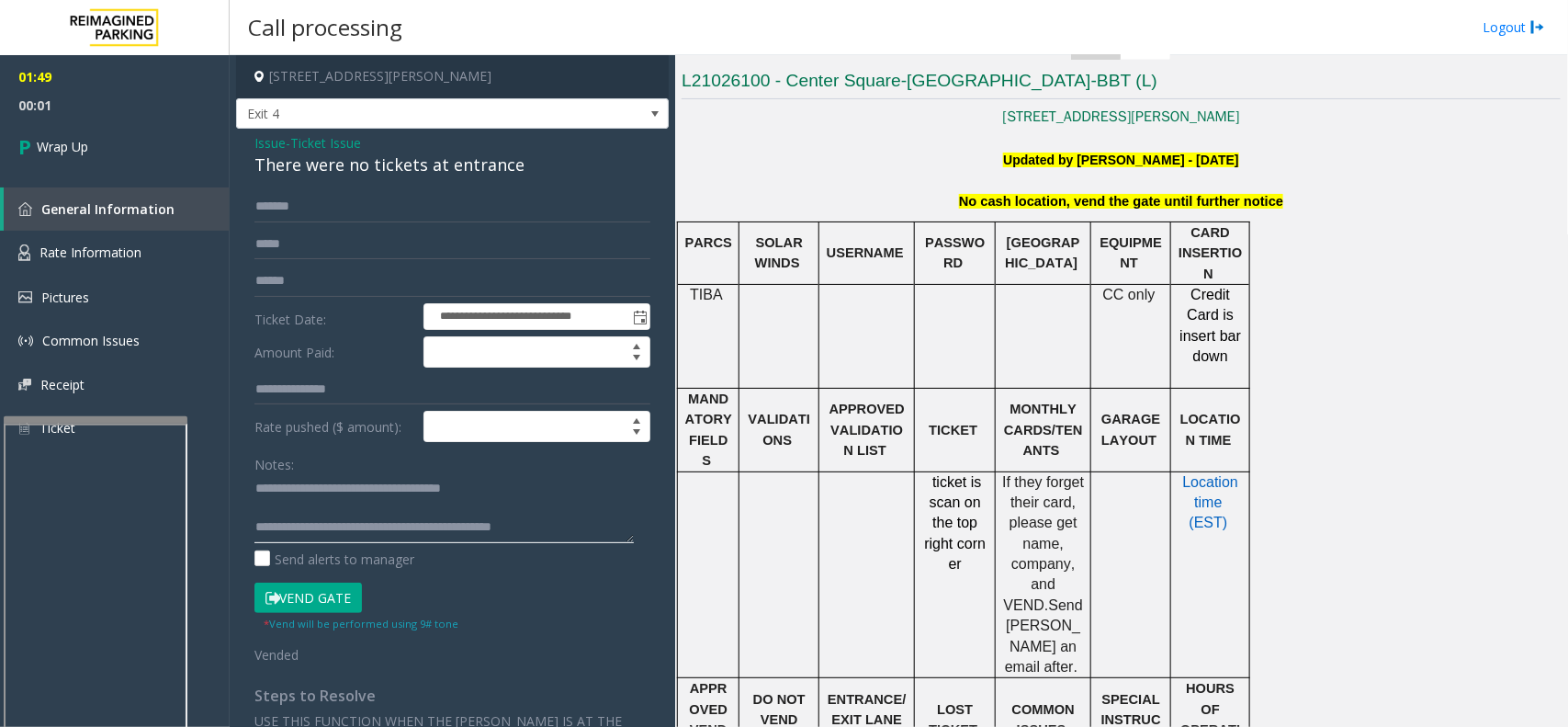 scroll, scrollTop: 12, scrollLeft: 0, axis: vertical 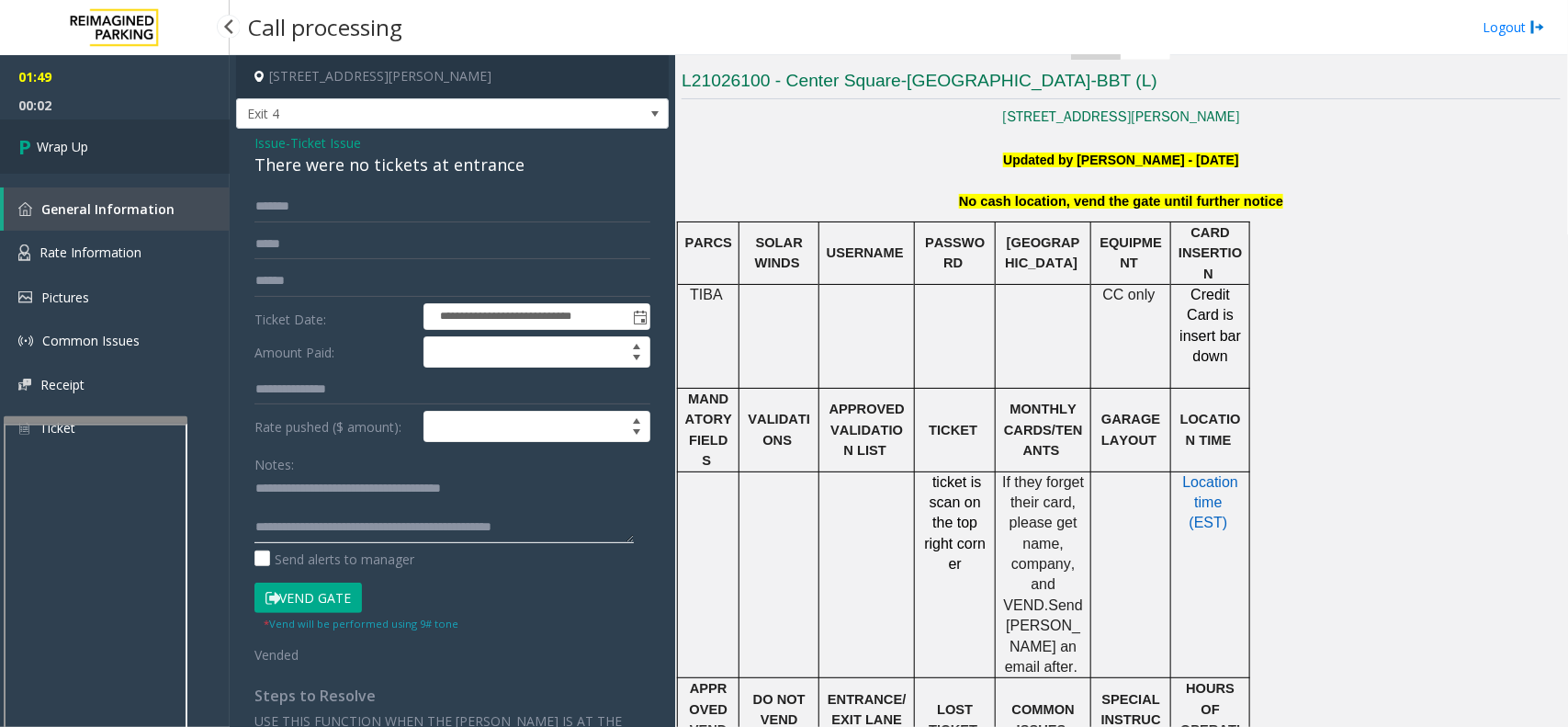 type on "**********" 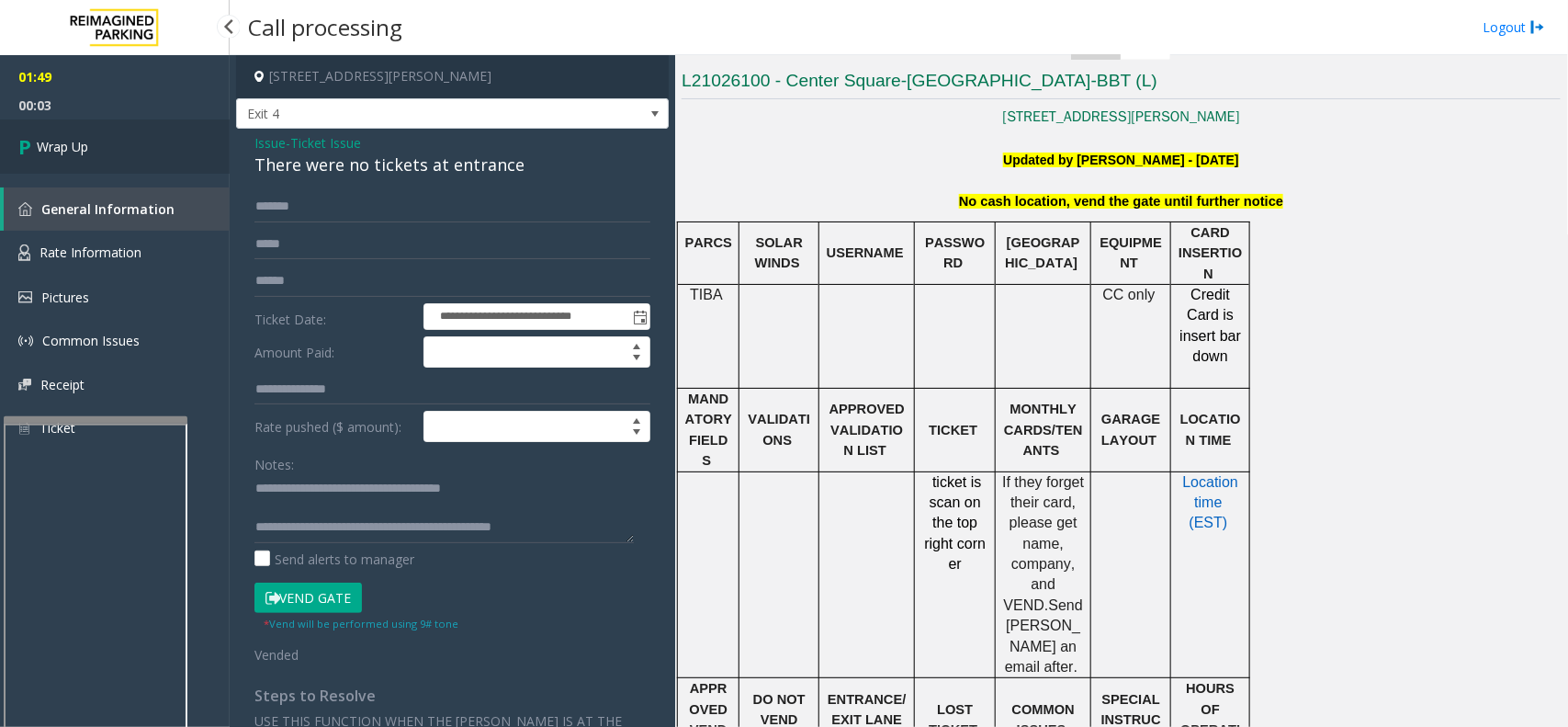 click on "Wrap Up" at bounding box center [115, 146] 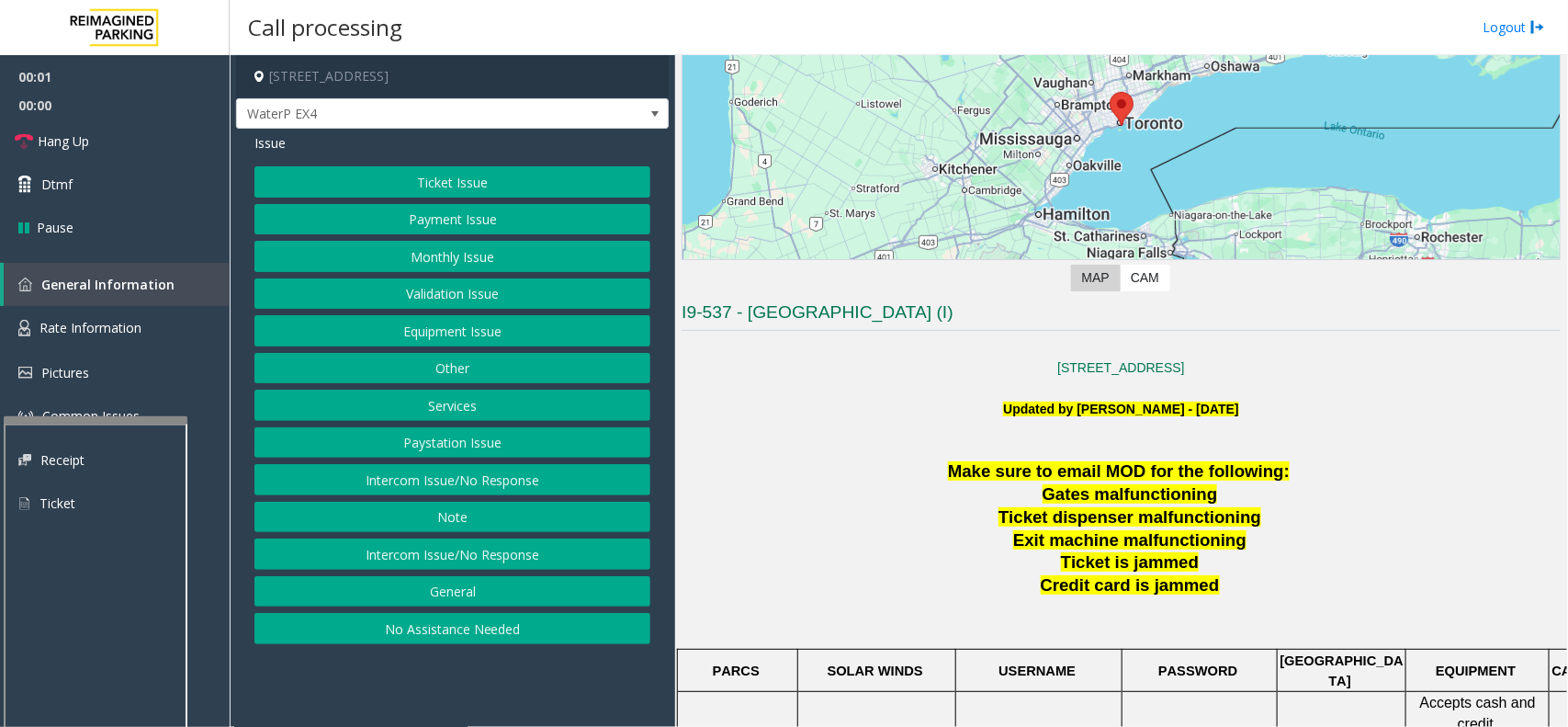 scroll, scrollTop: 230, scrollLeft: 0, axis: vertical 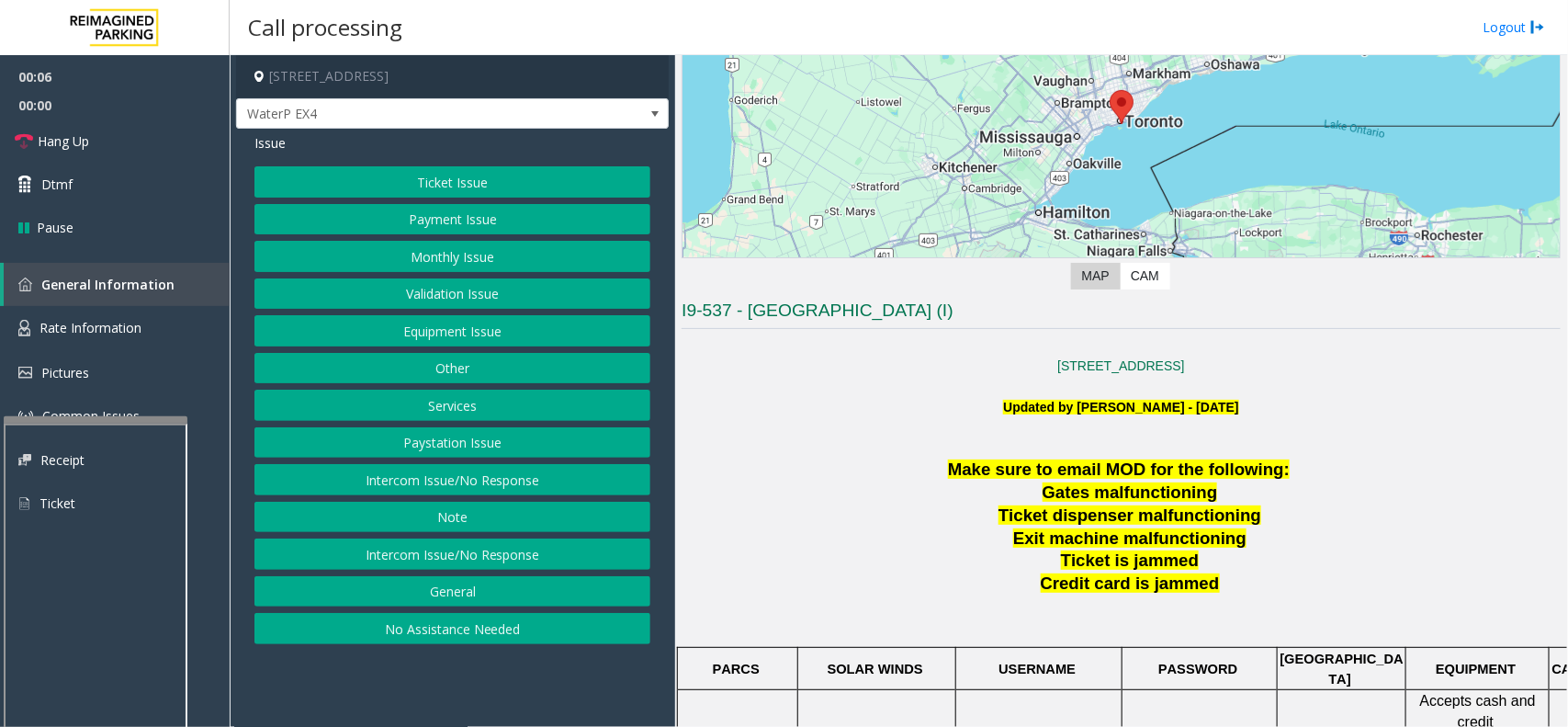 click on "Intercom Issue/No Response" 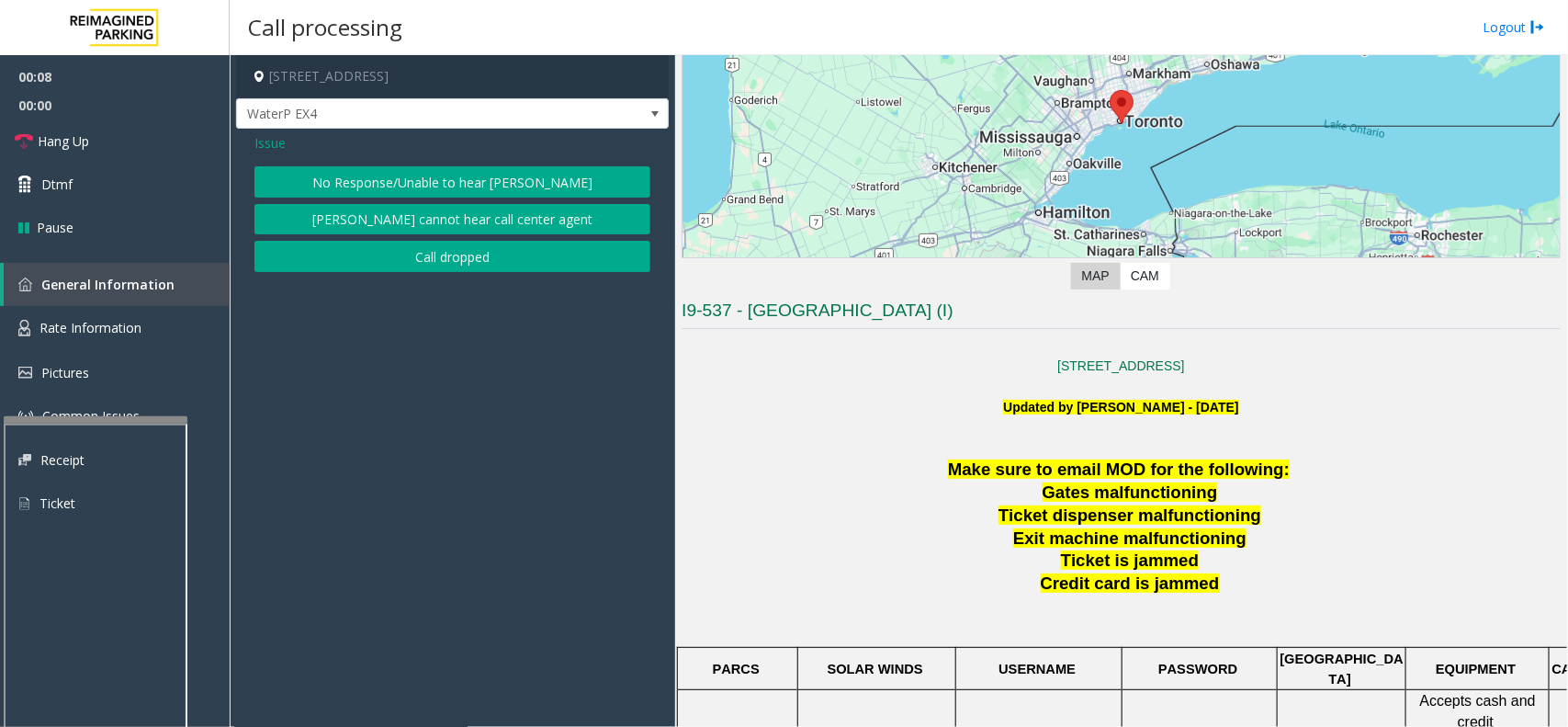 click on "No Response/Unable to hear [PERSON_NAME]" 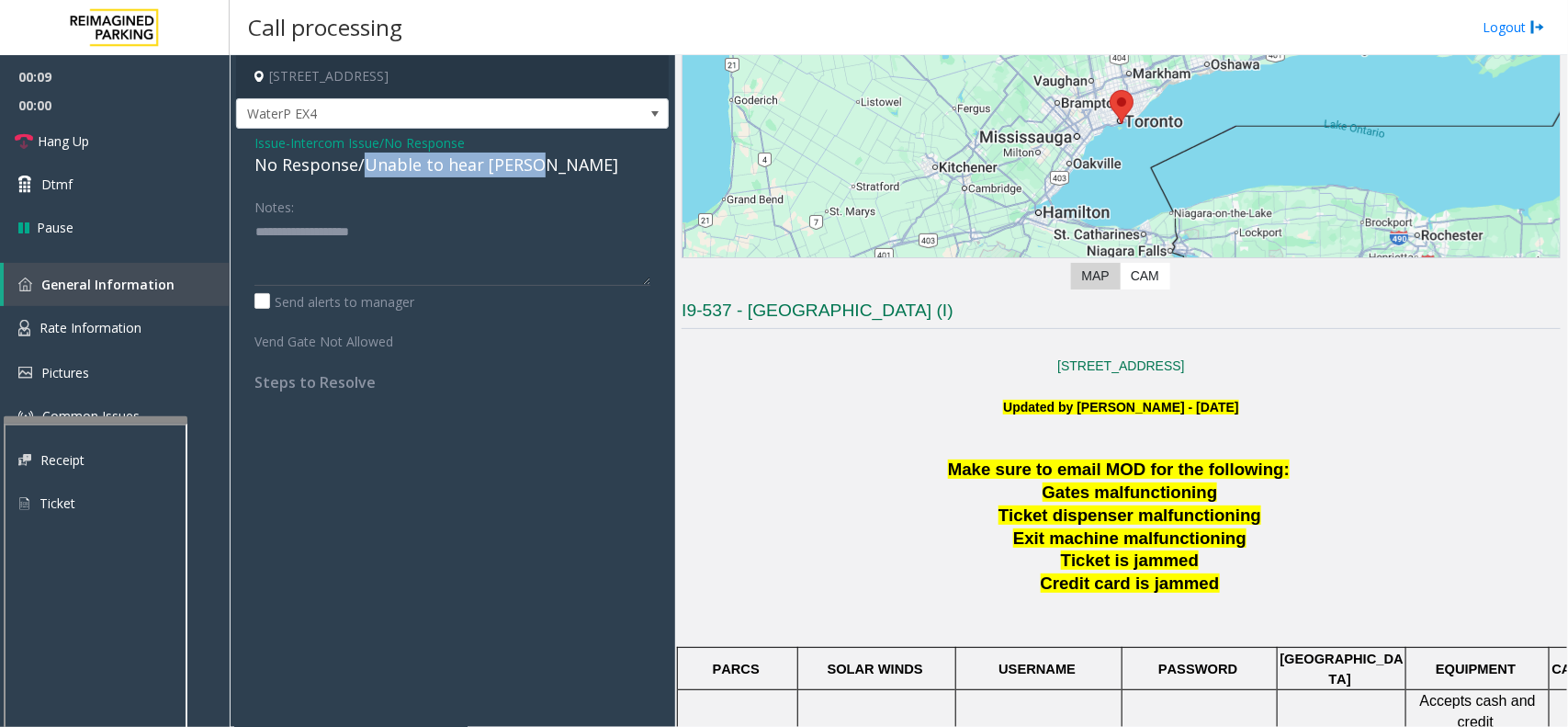 drag, startPoint x: 366, startPoint y: 167, endPoint x: 533, endPoint y: 176, distance: 167.24234 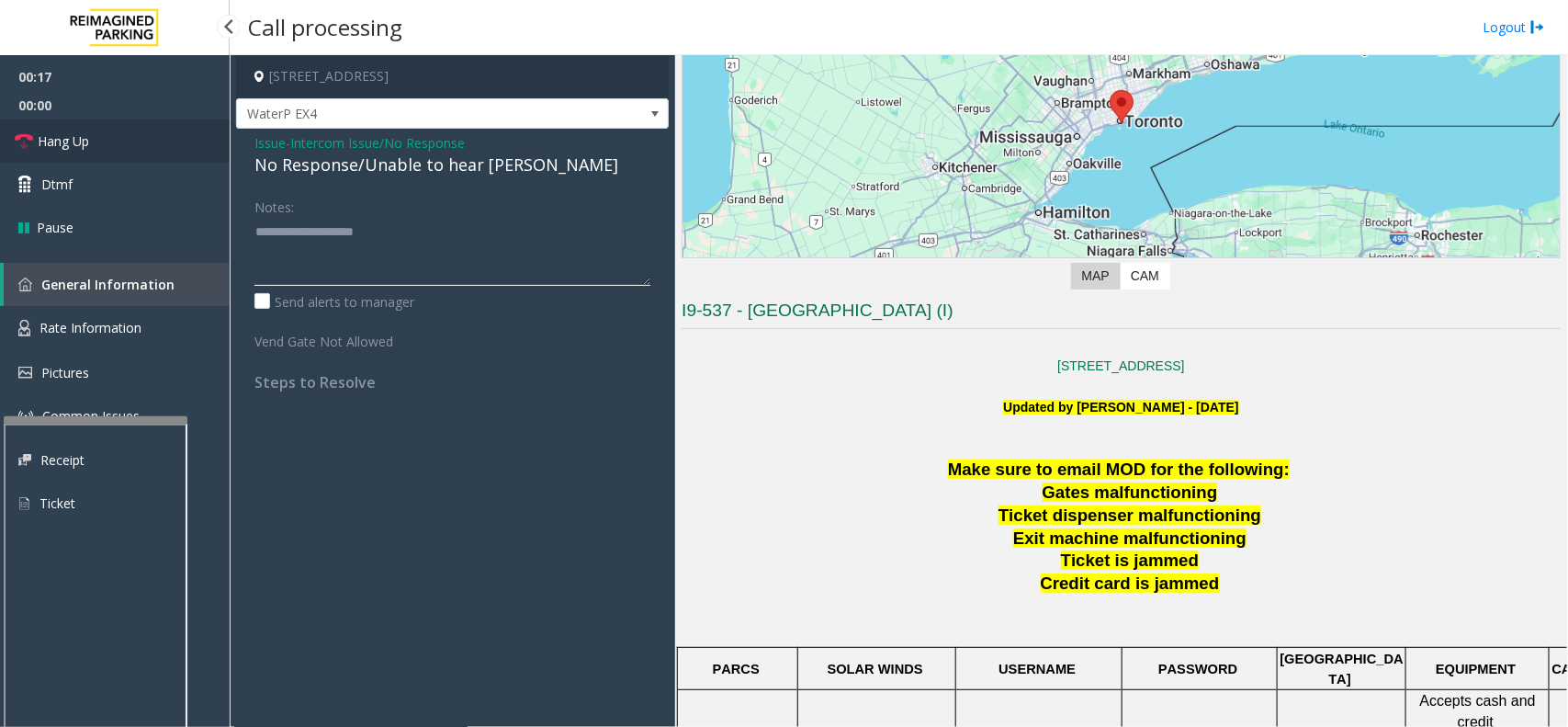 type on "**********" 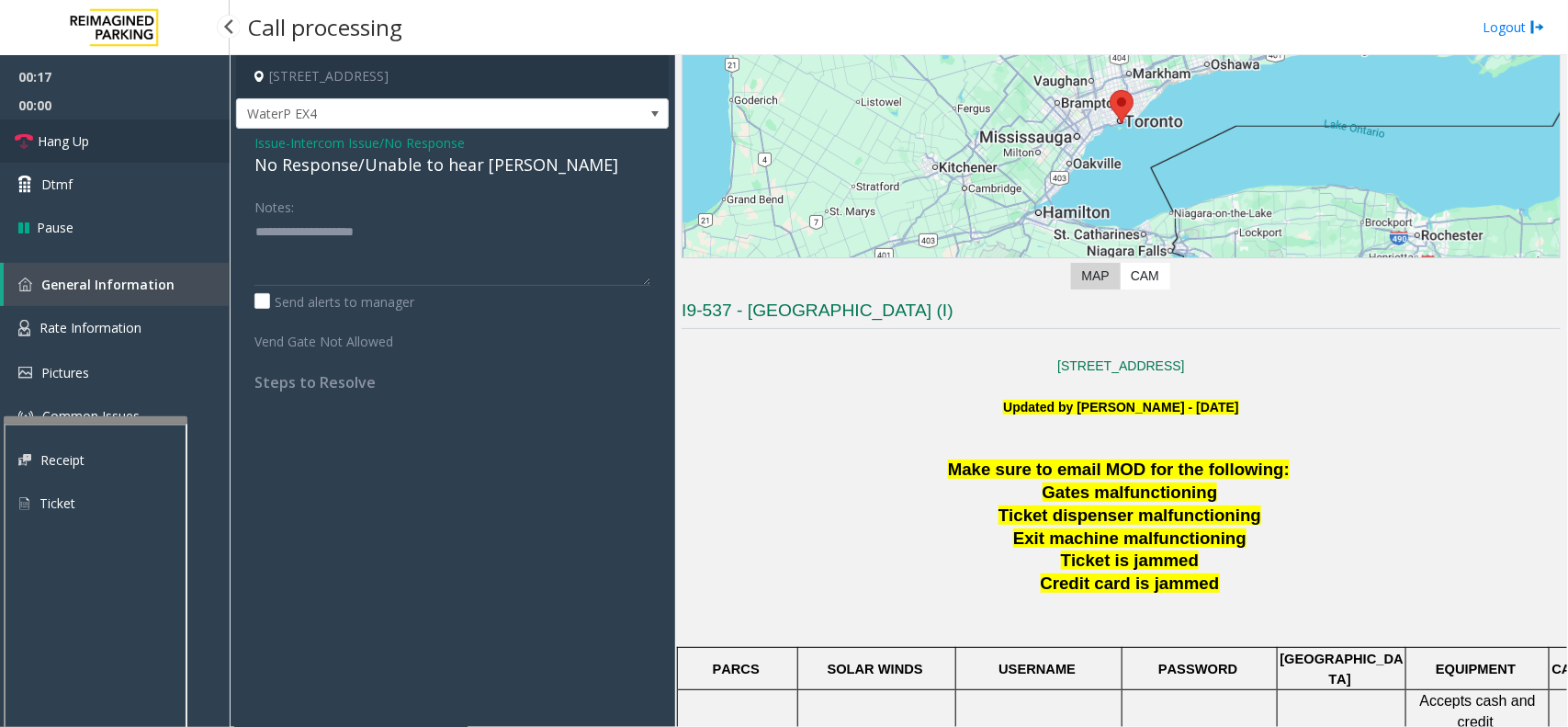 click on "Hang Up" at bounding box center (115, 141) 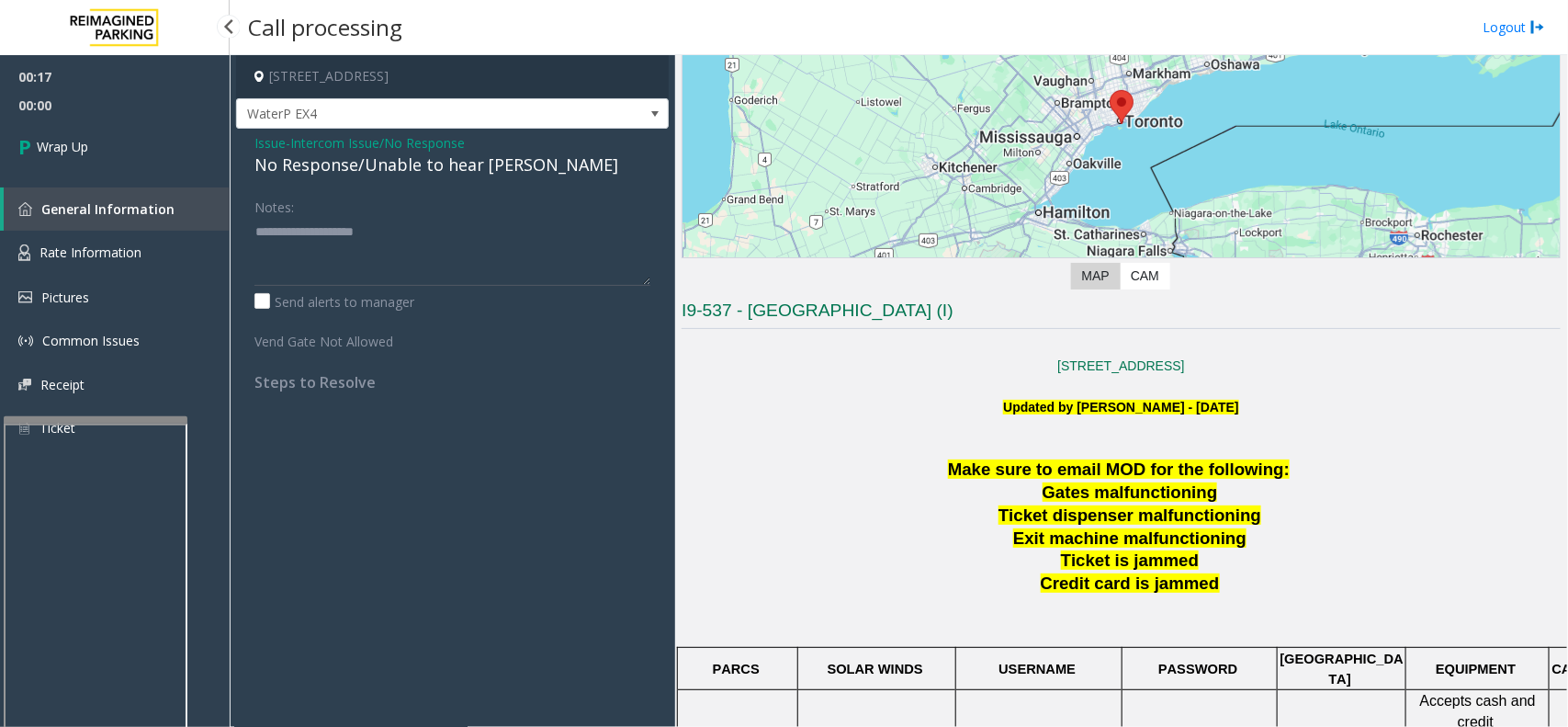 click on "Wrap Up" at bounding box center [115, 146] 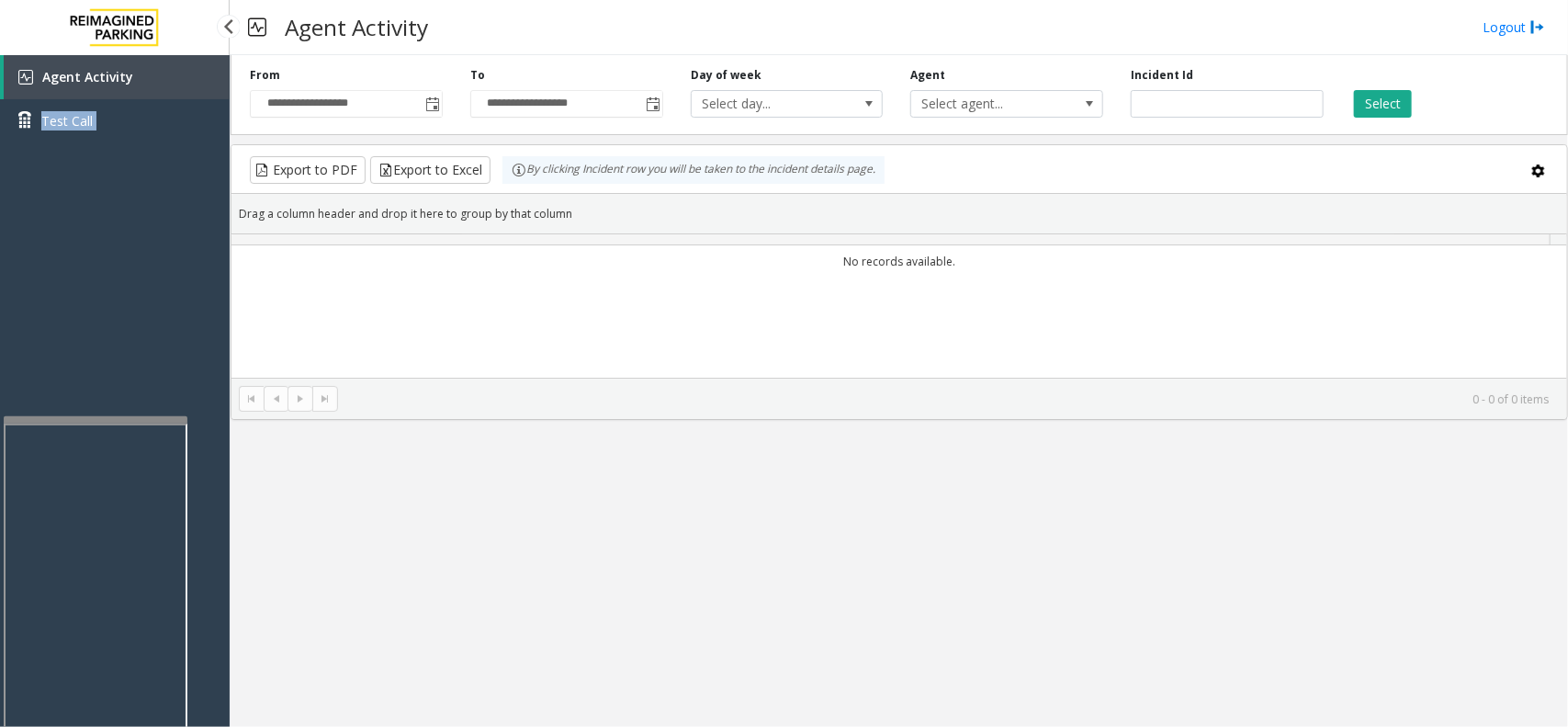 click on "Agent Activity Test Call" at bounding box center [115, 106] 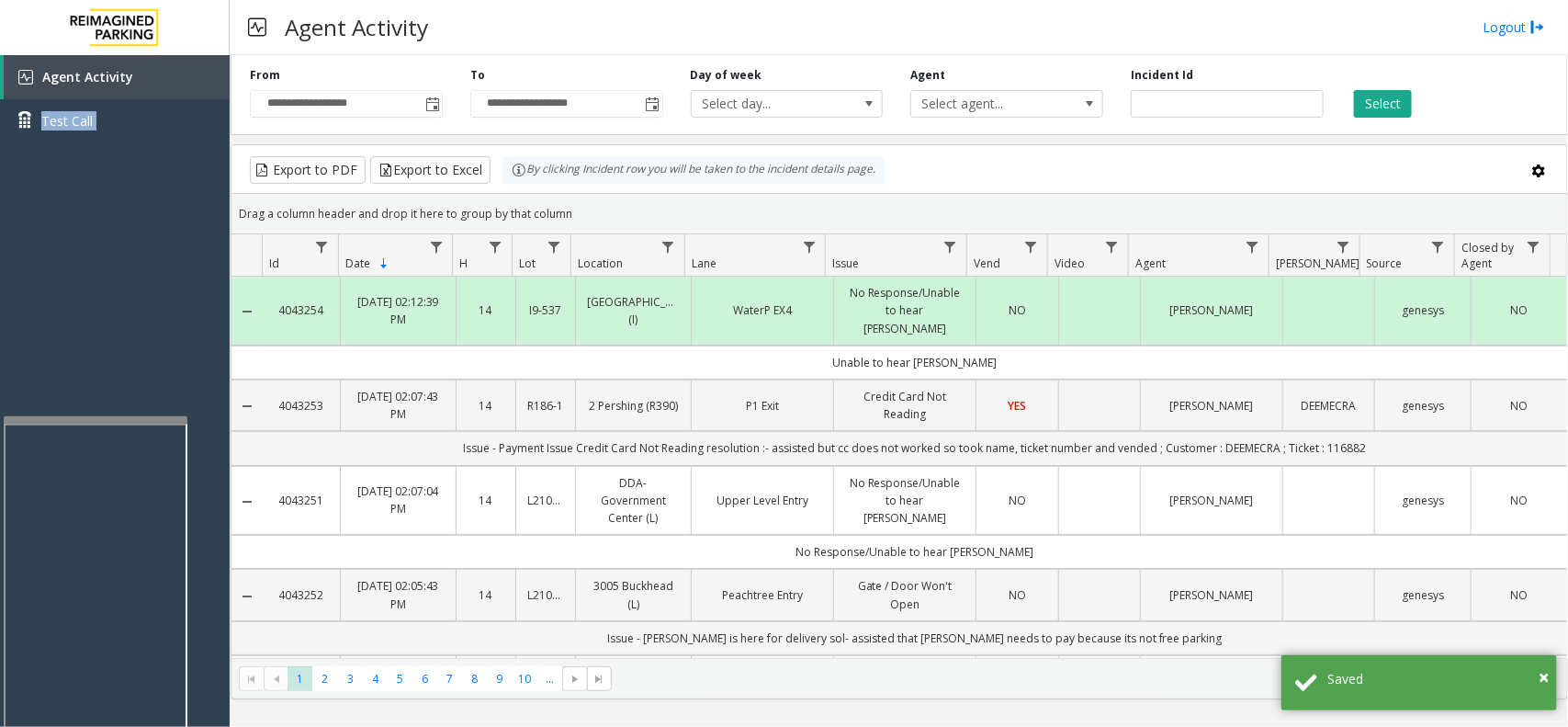 click on "DDA-Government Center (L)" 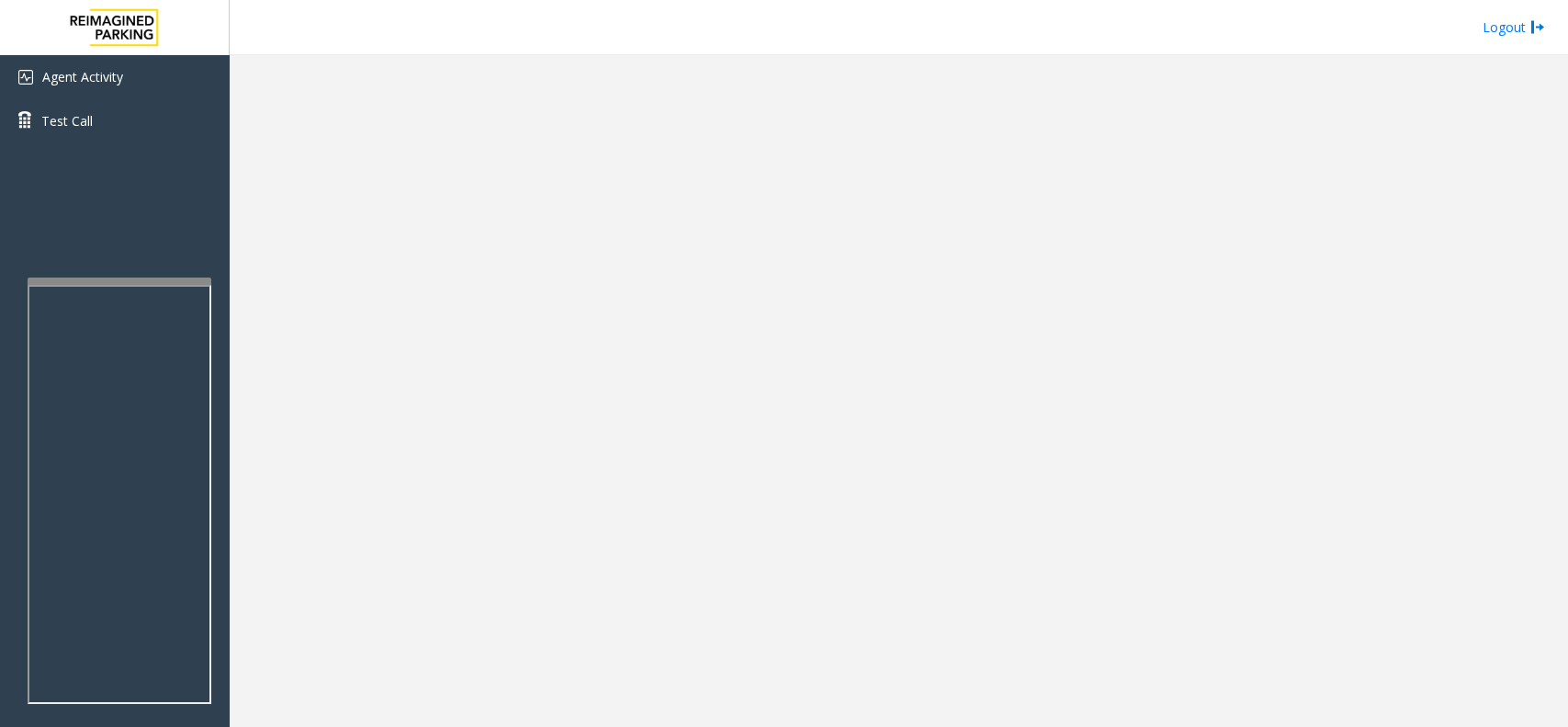 scroll, scrollTop: 0, scrollLeft: 0, axis: both 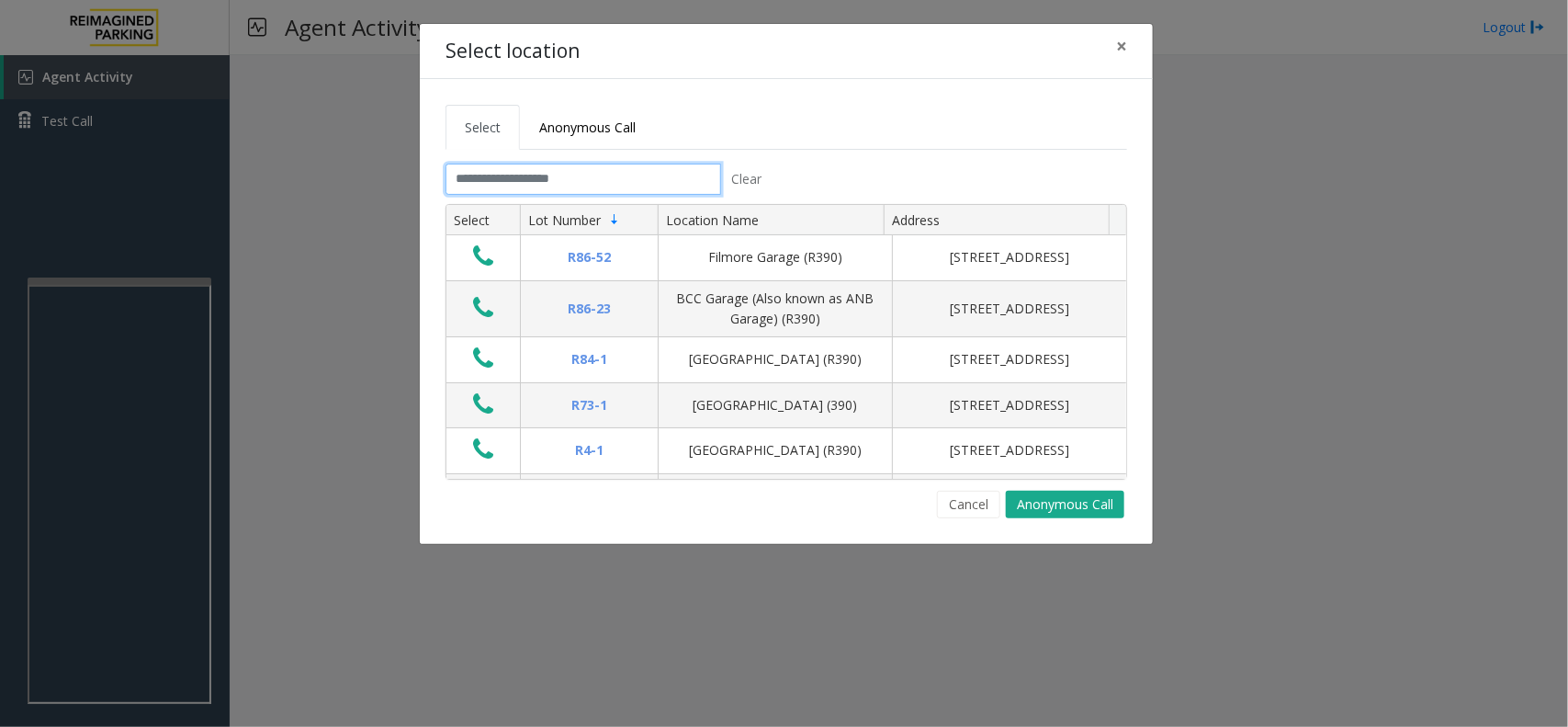 click 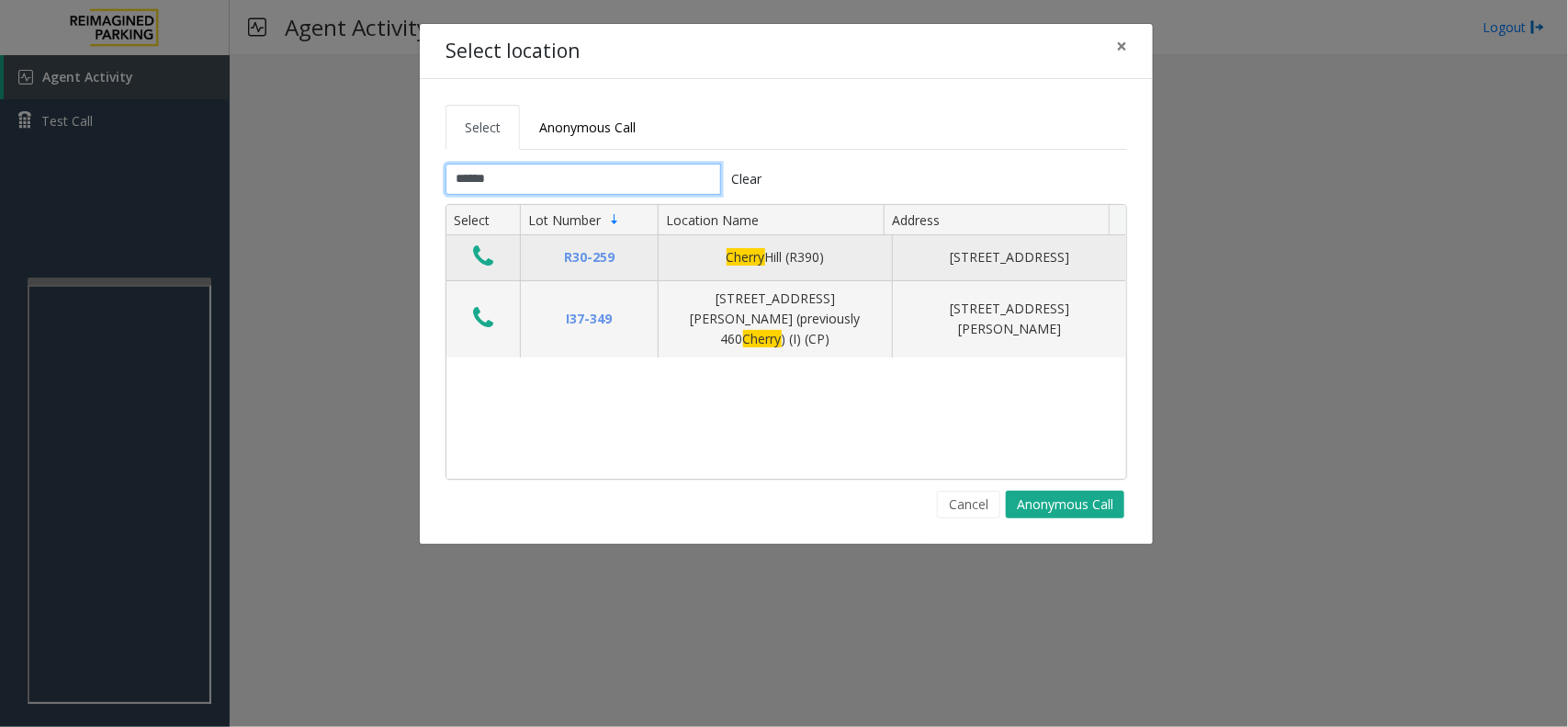 type on "******" 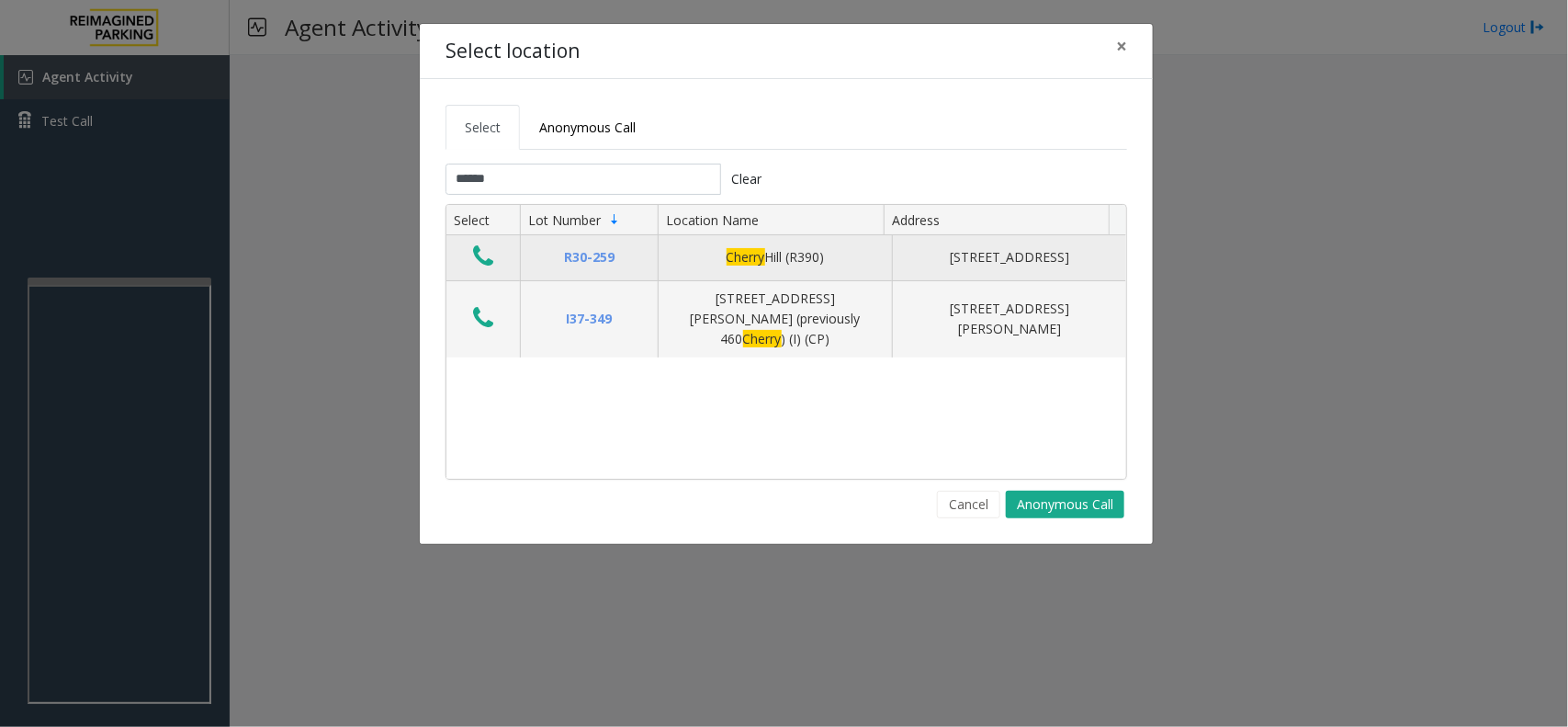 click 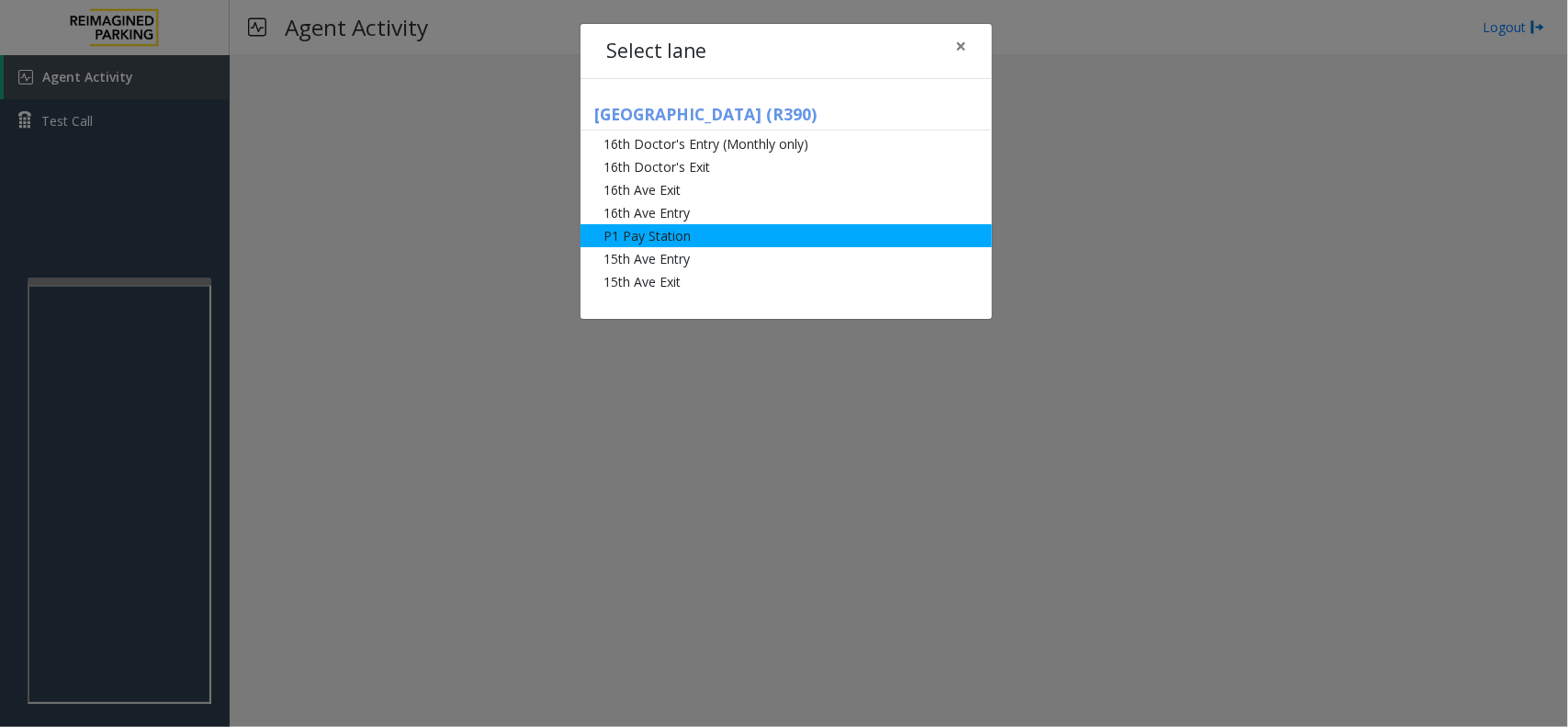 click on "P1 Pay Station" 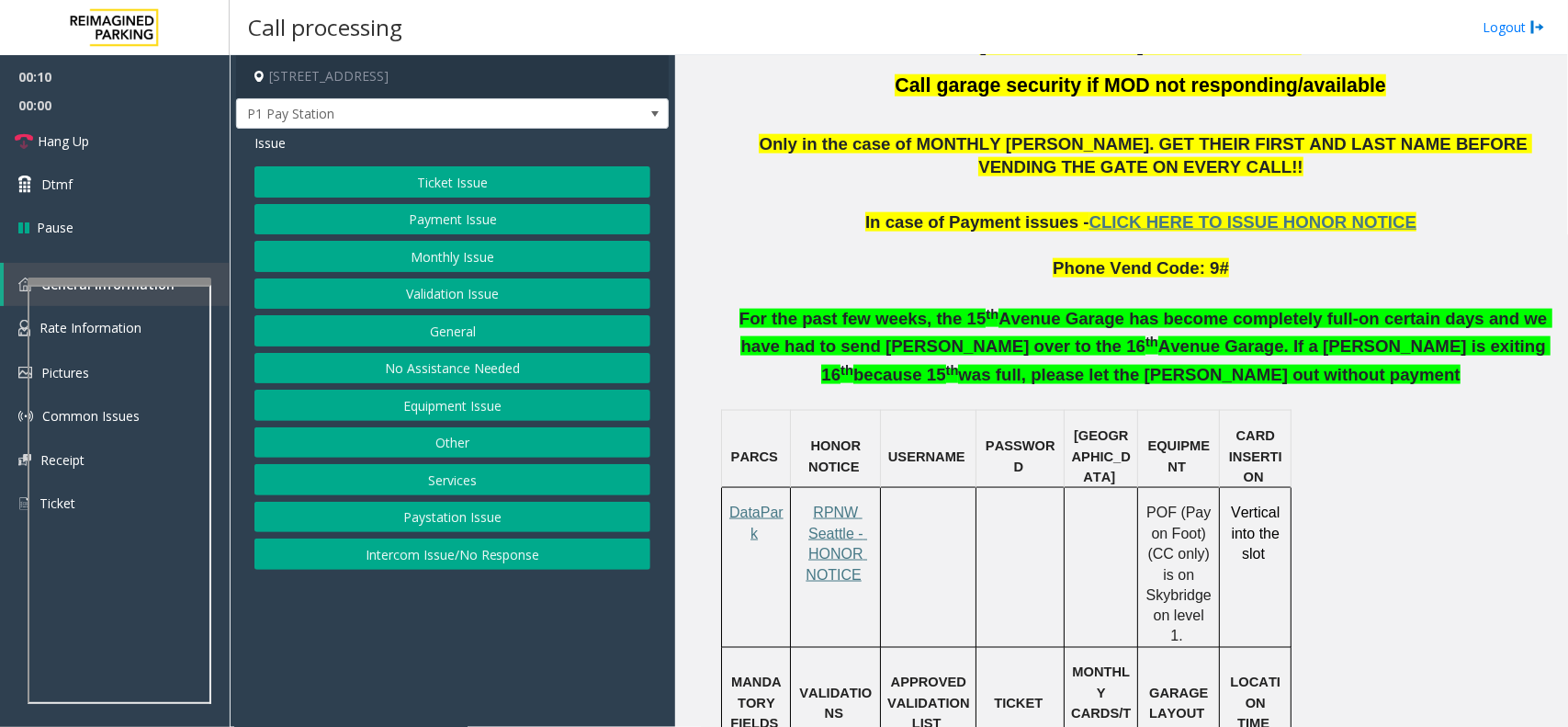 scroll, scrollTop: 1034, scrollLeft: 0, axis: vertical 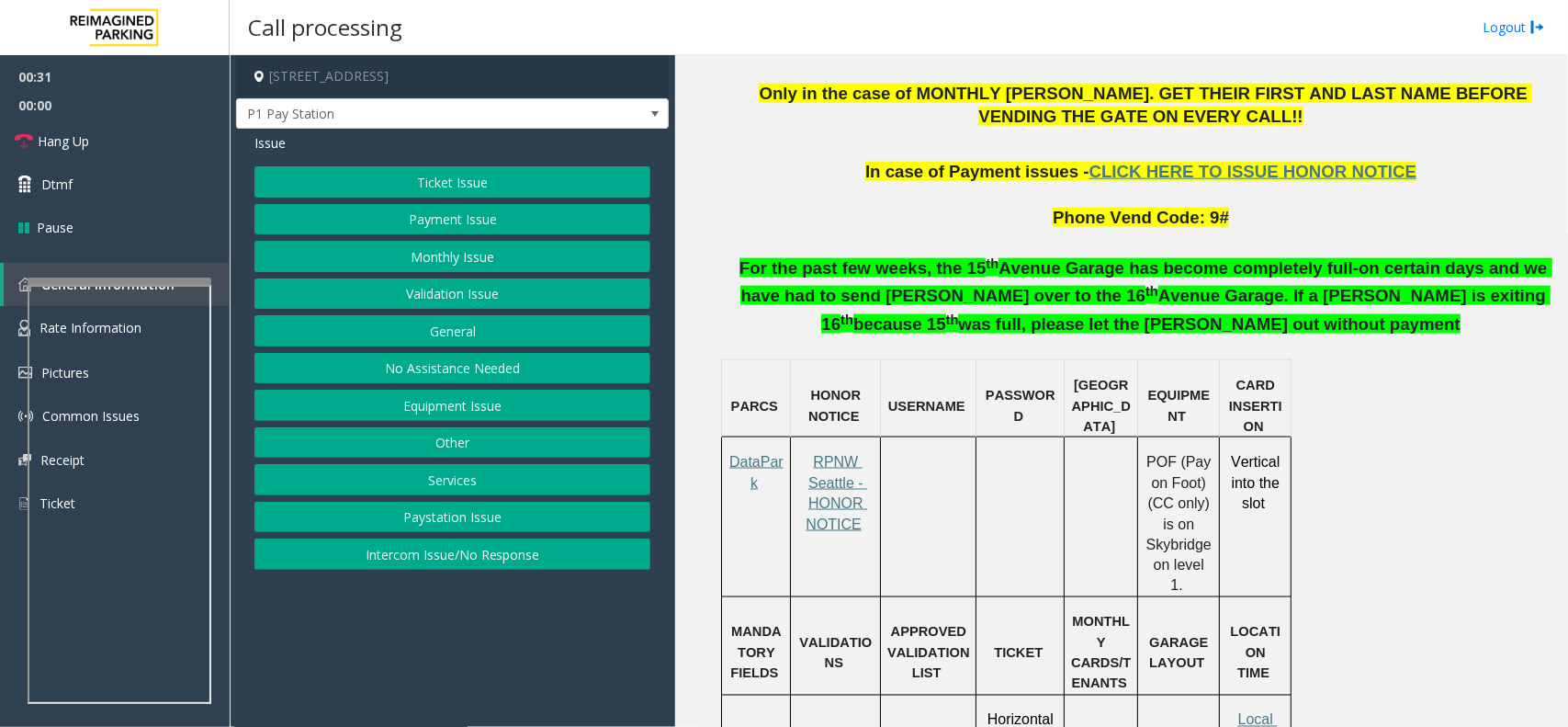 click on "Payment Issue" 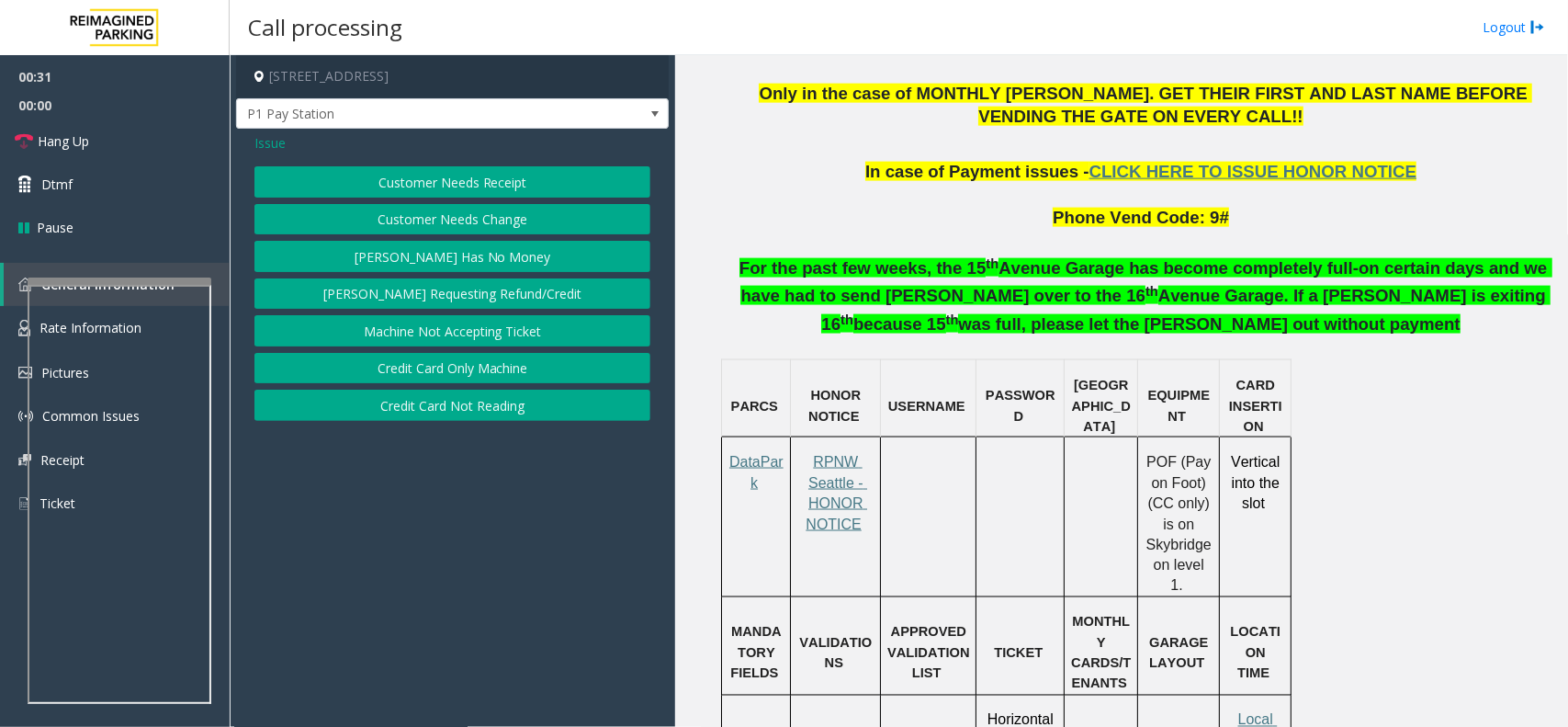 click on "Customer Needs Receipt" 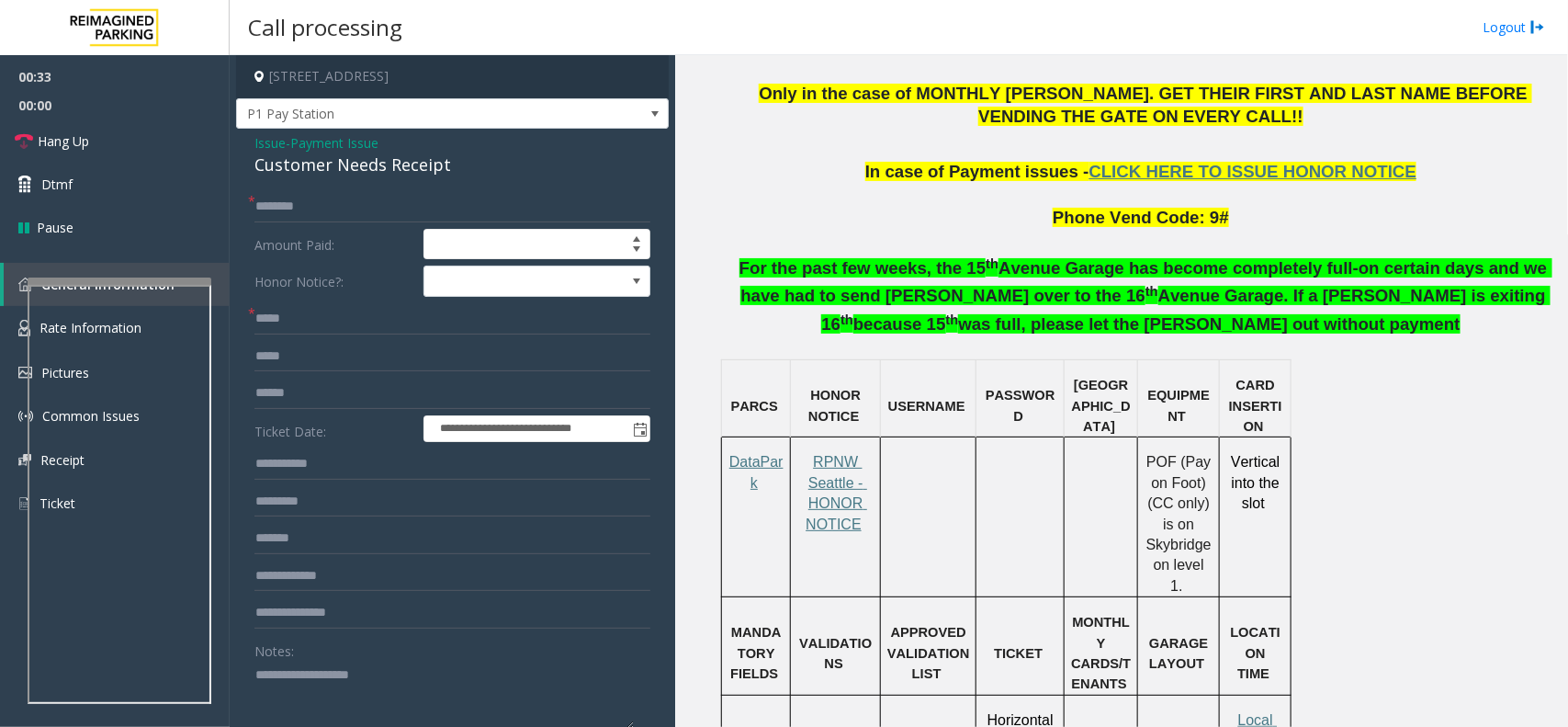 click on "Payment Issue" 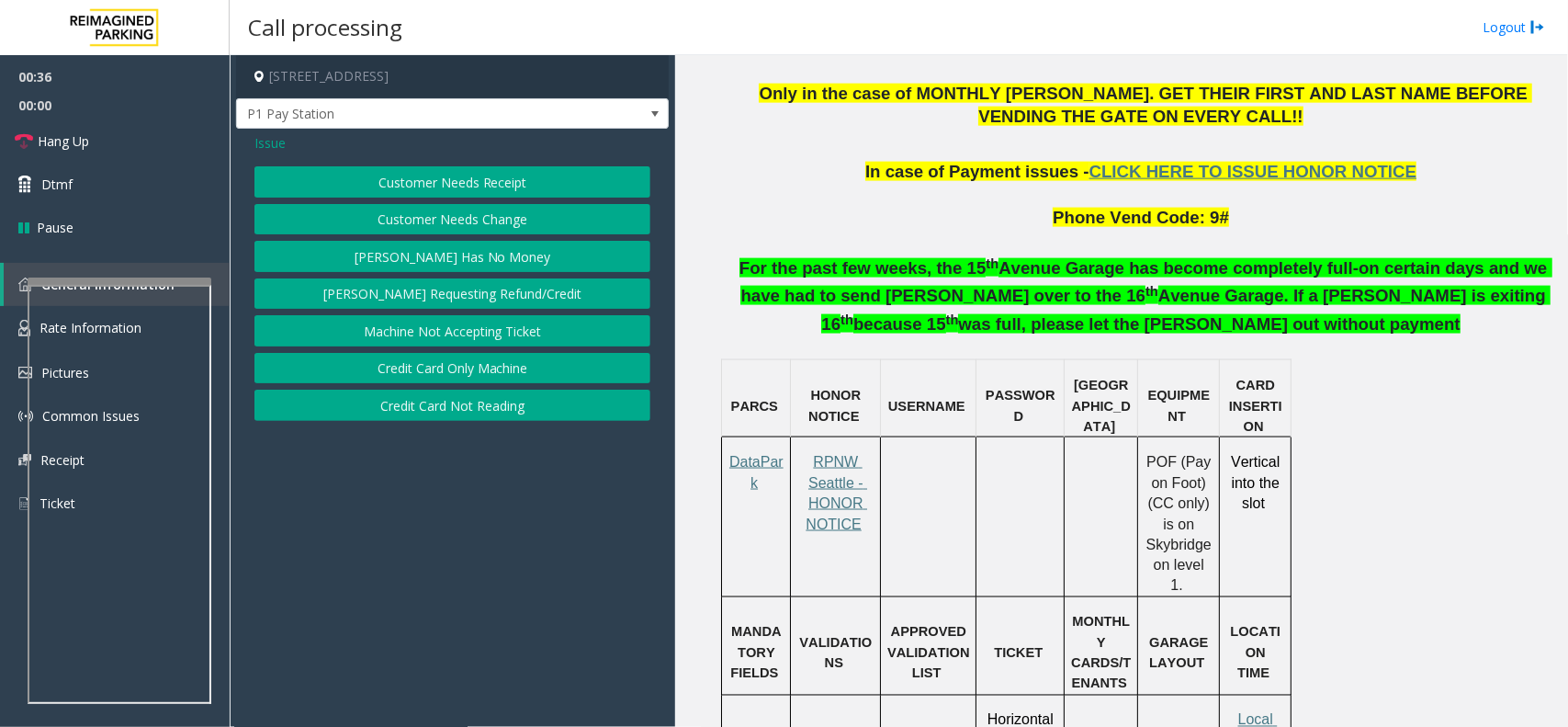 click on "Credit Card Not Reading" 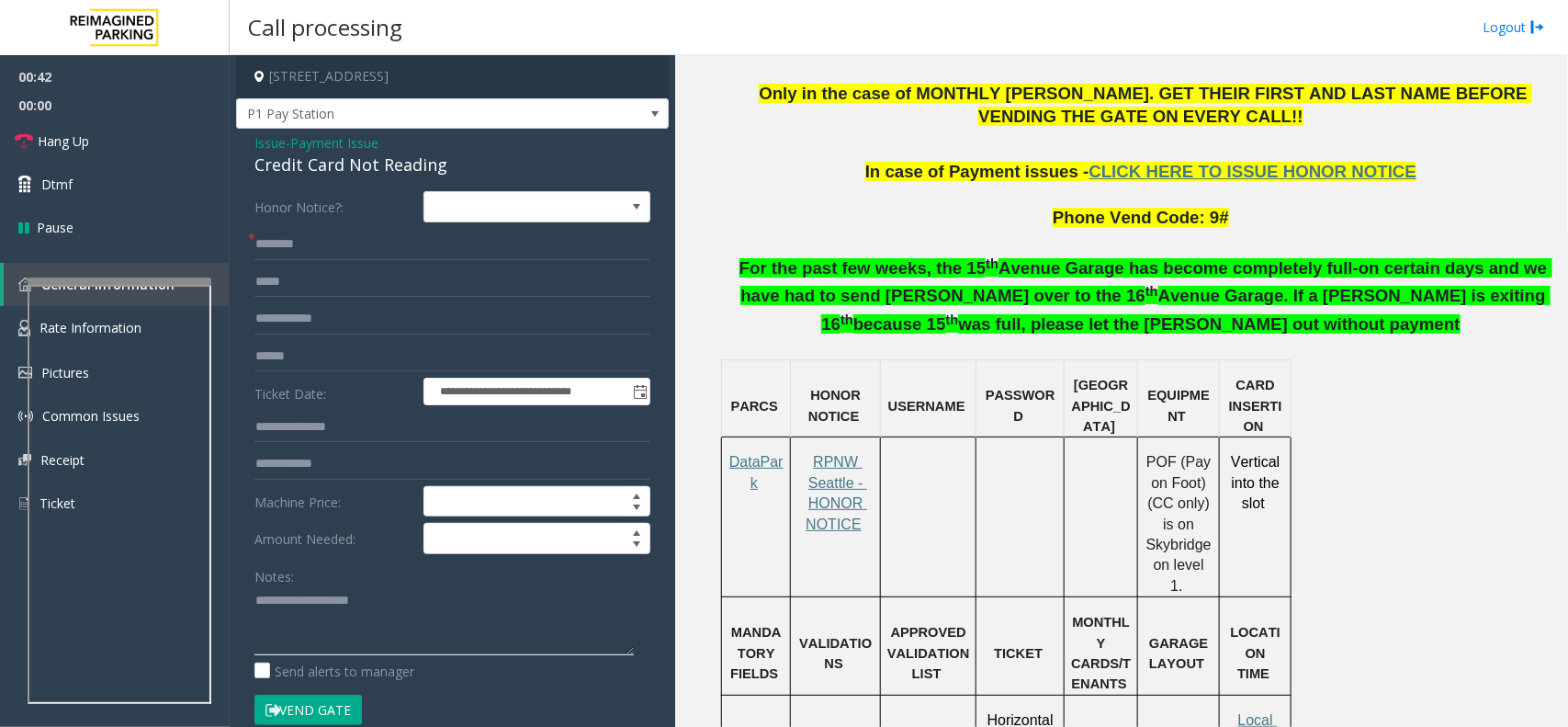 click 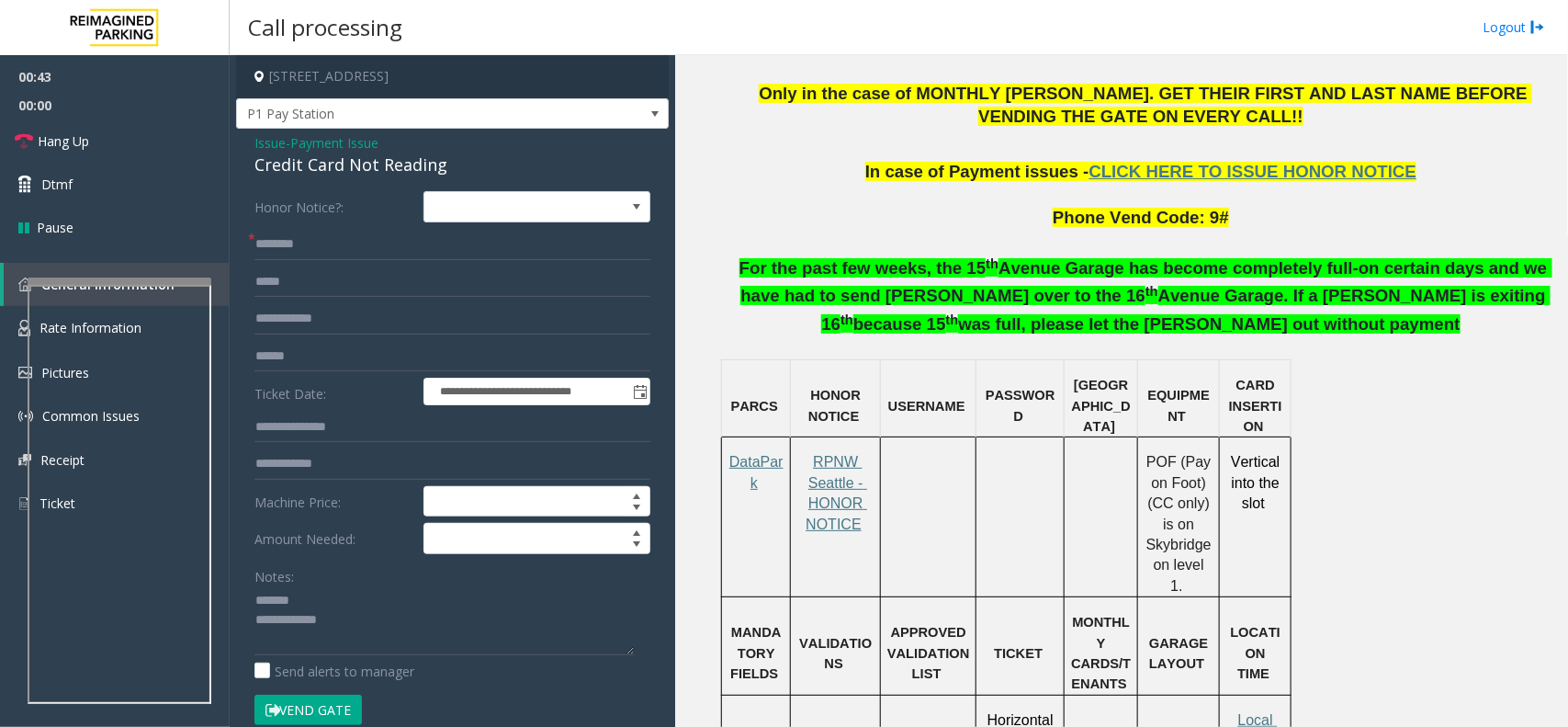 click on "Credit Card Not Reading" 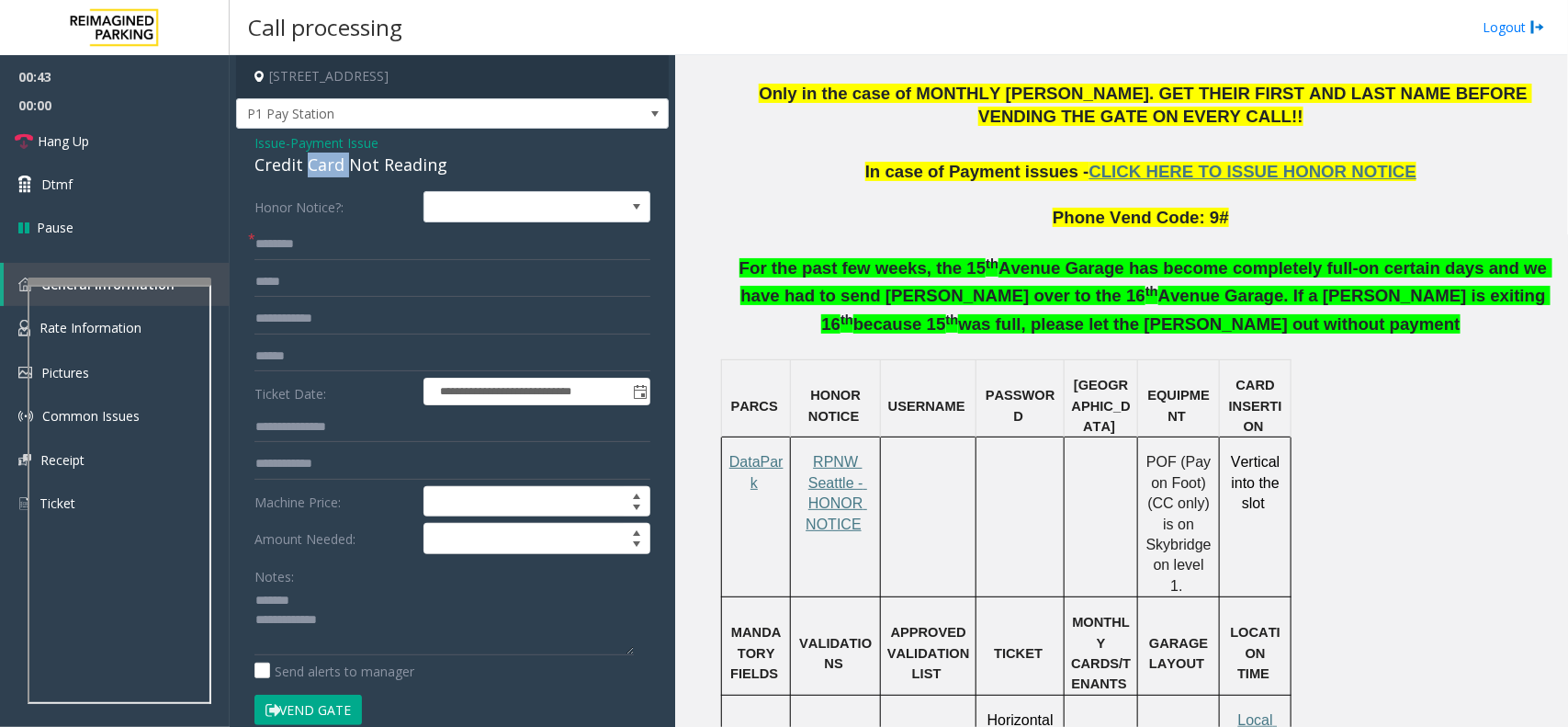 click on "Credit Card Not Reading" 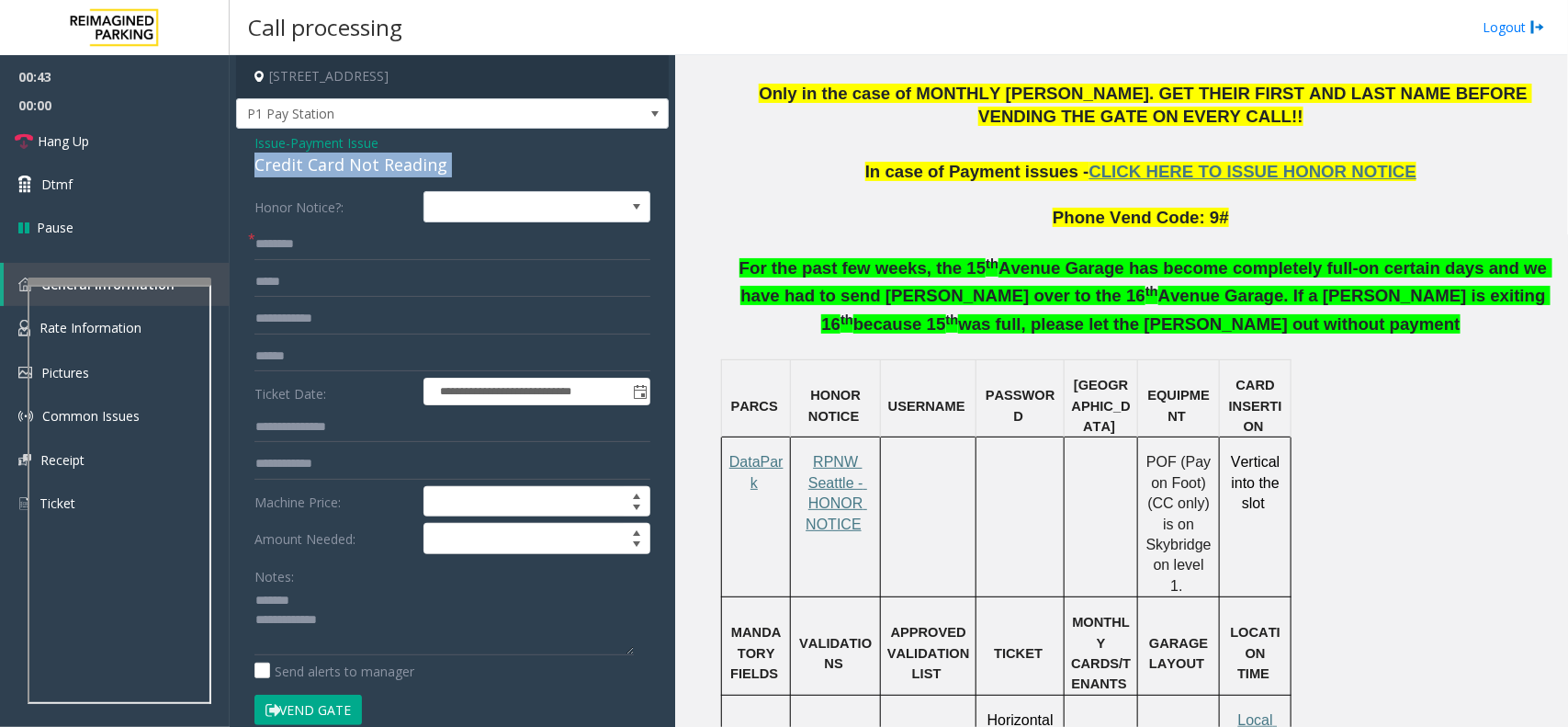 click on "Credit Card Not Reading" 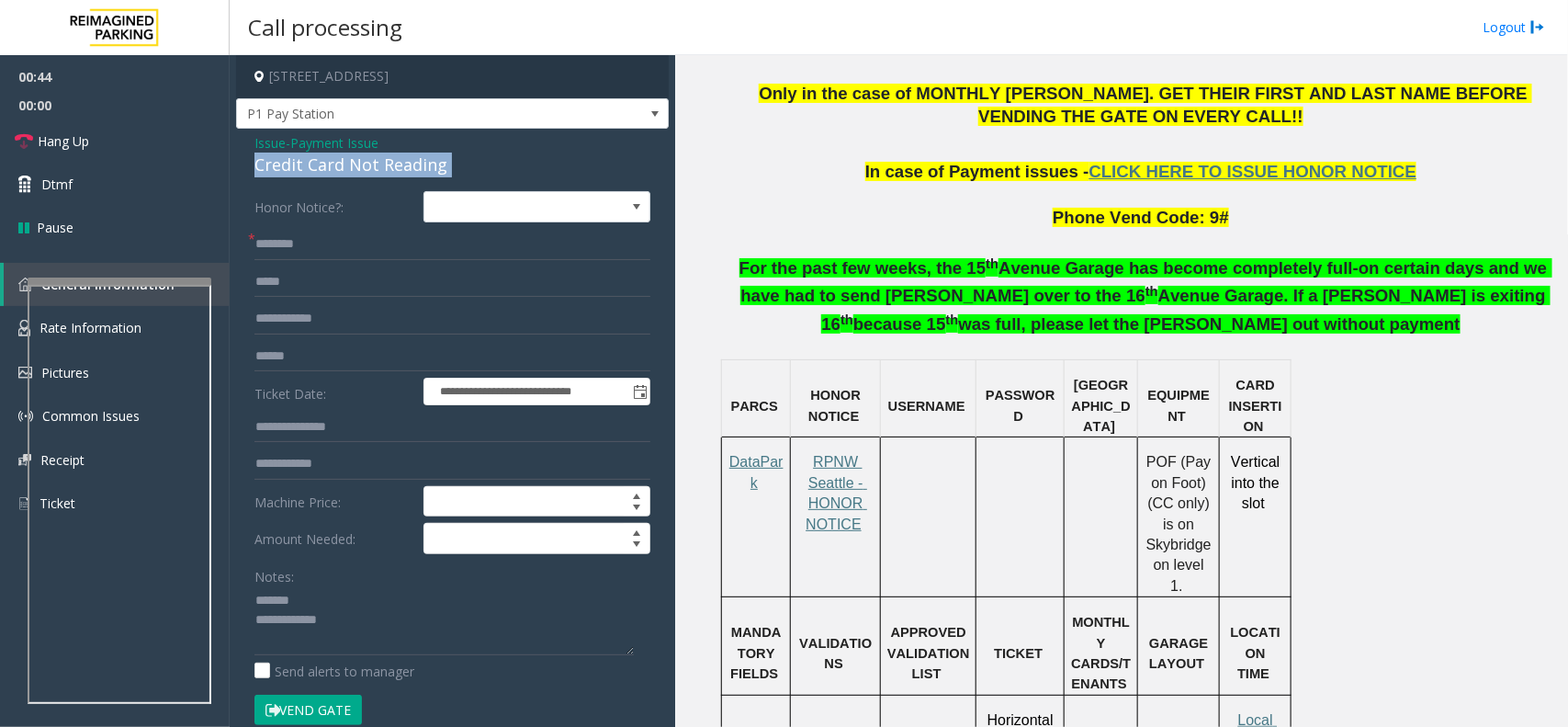 copy on "Credit Card Not Reading" 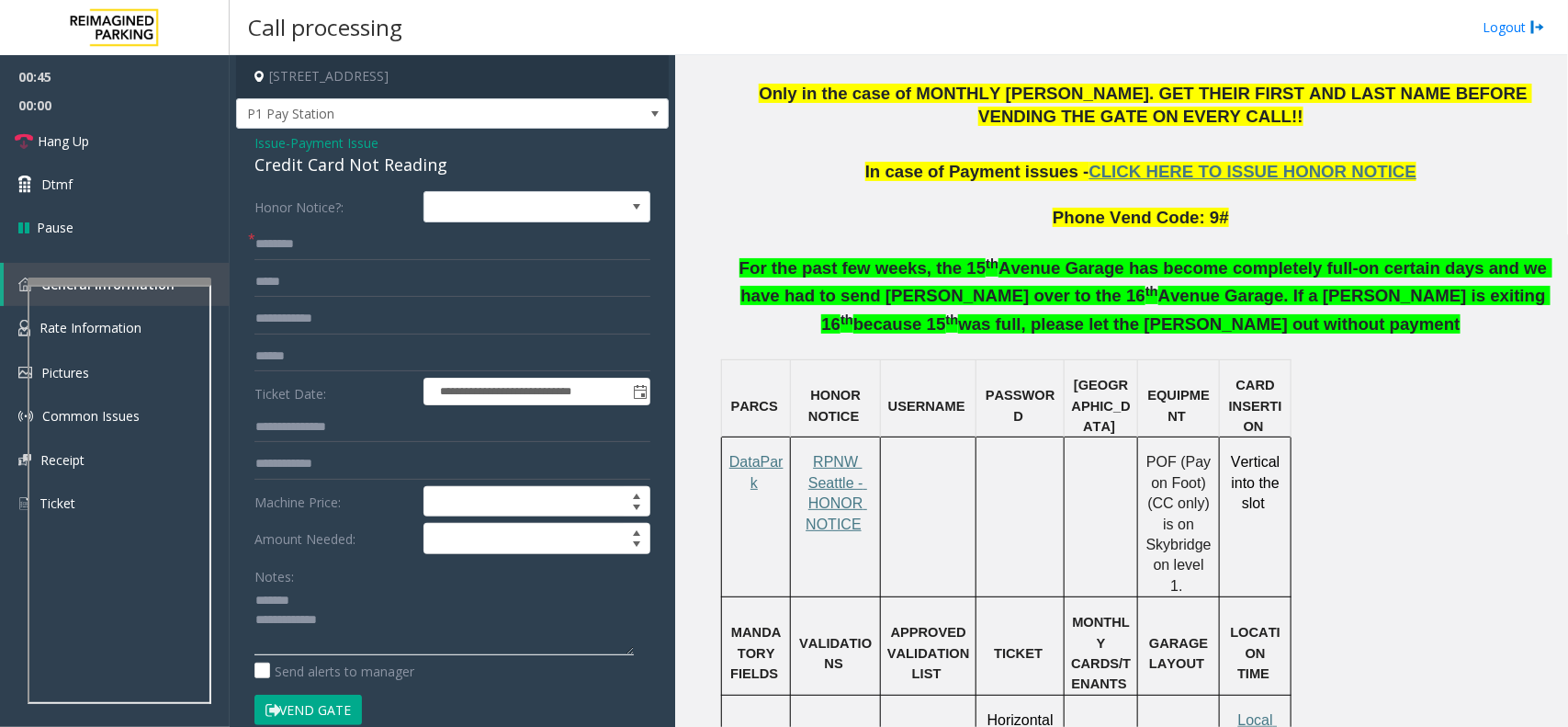 click 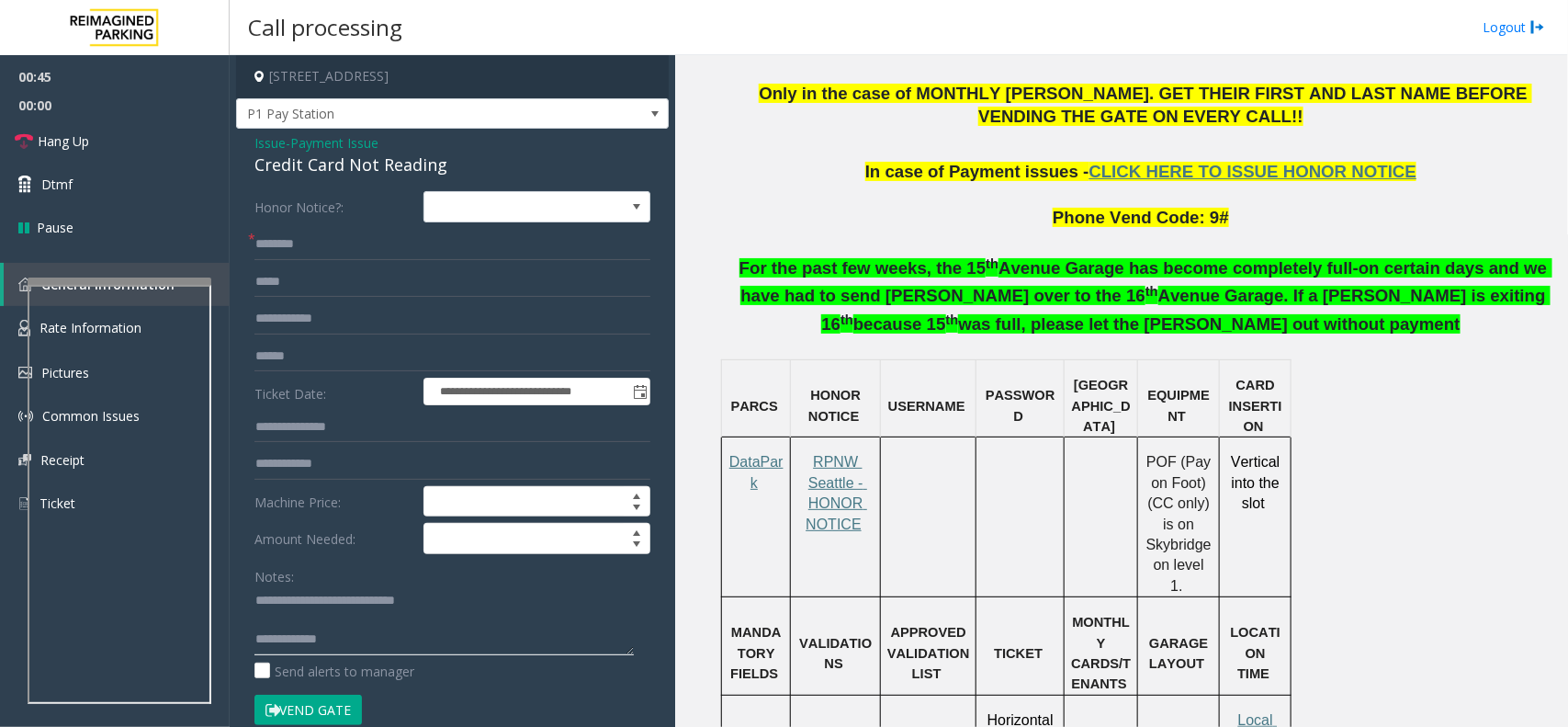 click 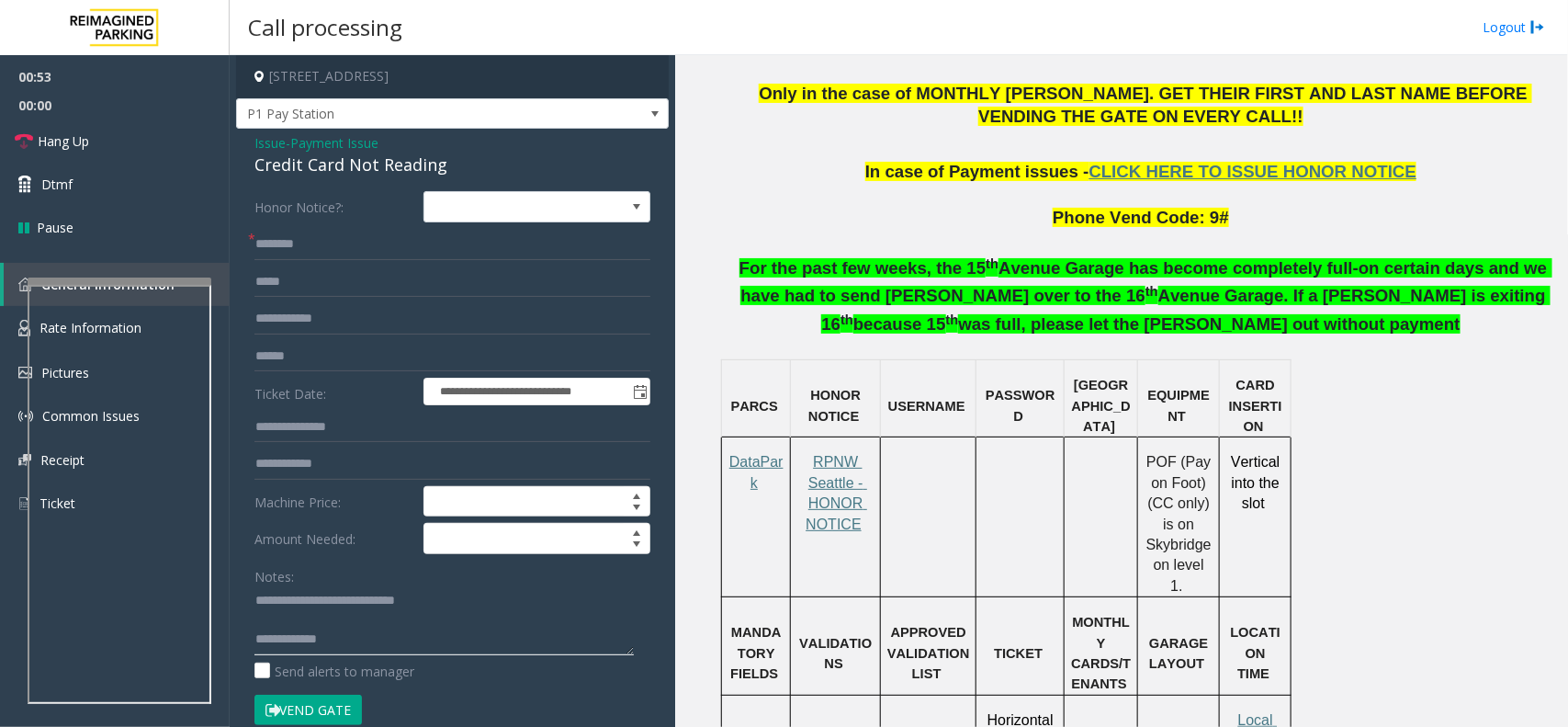 click 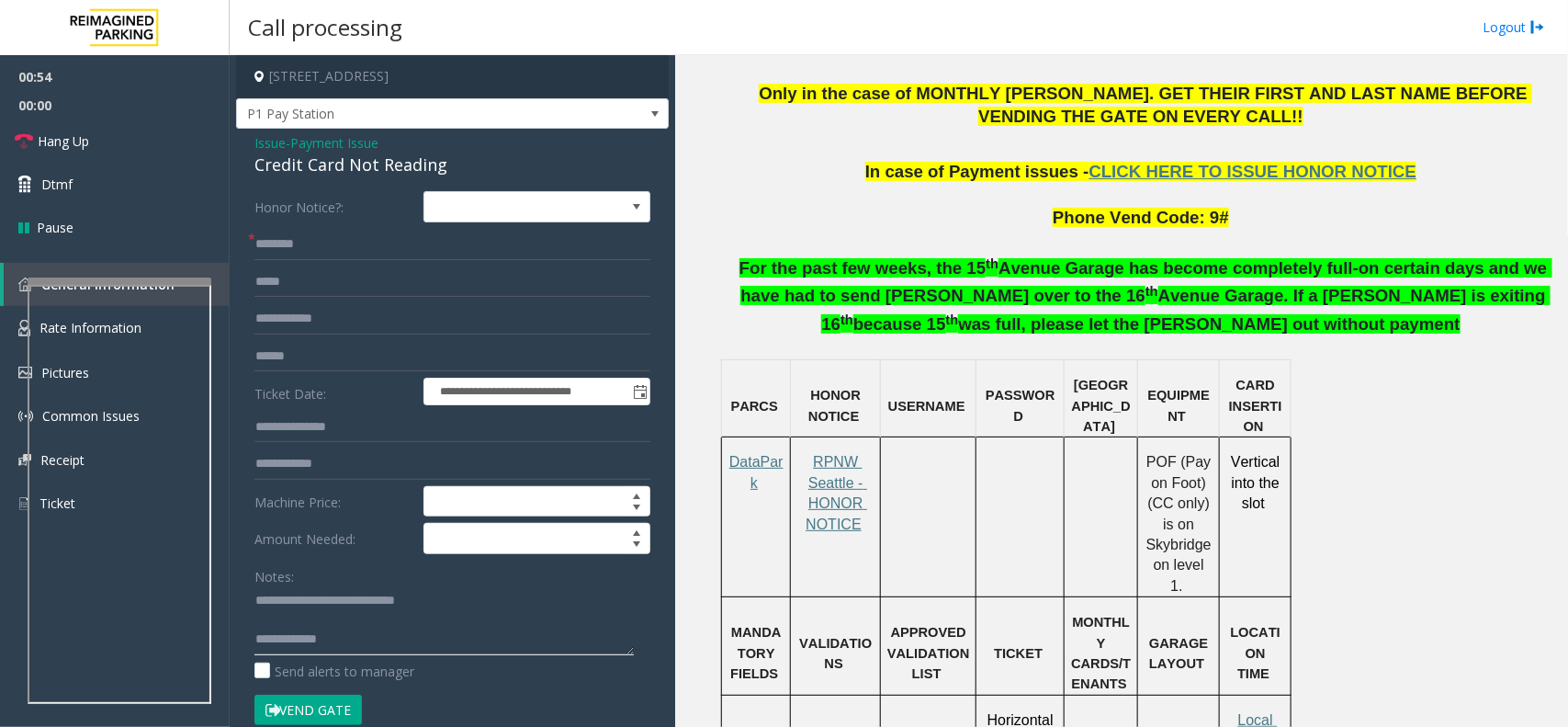 paste on "**********" 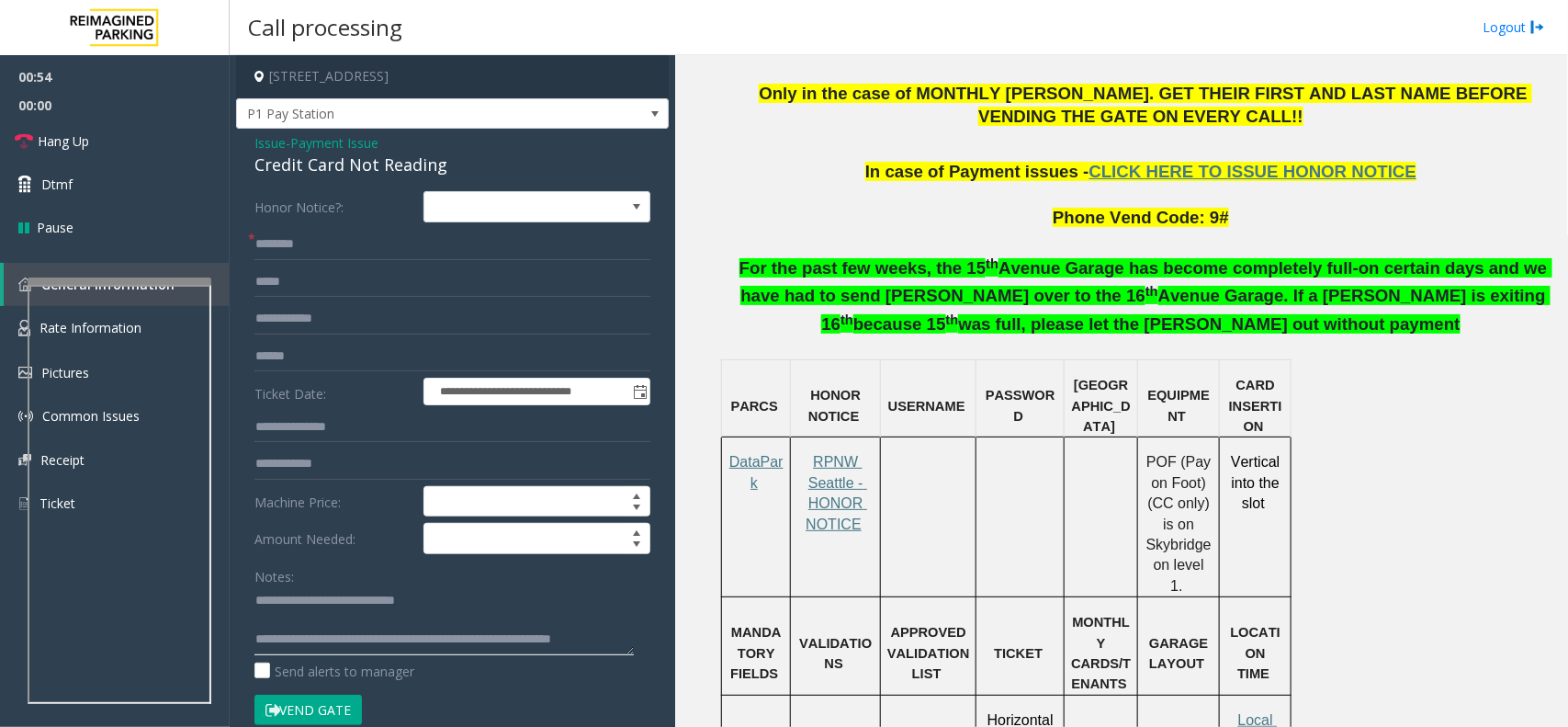 scroll, scrollTop: 14, scrollLeft: 0, axis: vertical 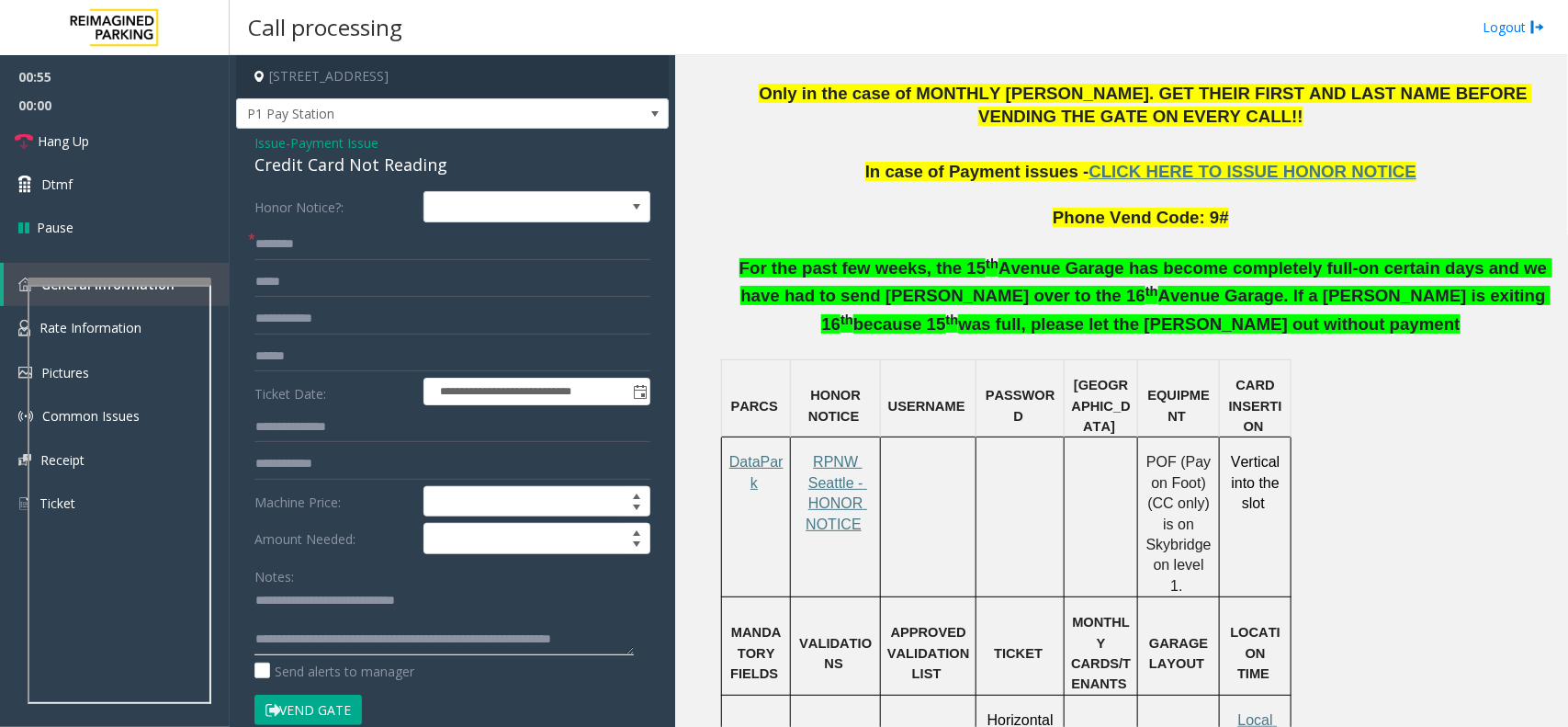 click 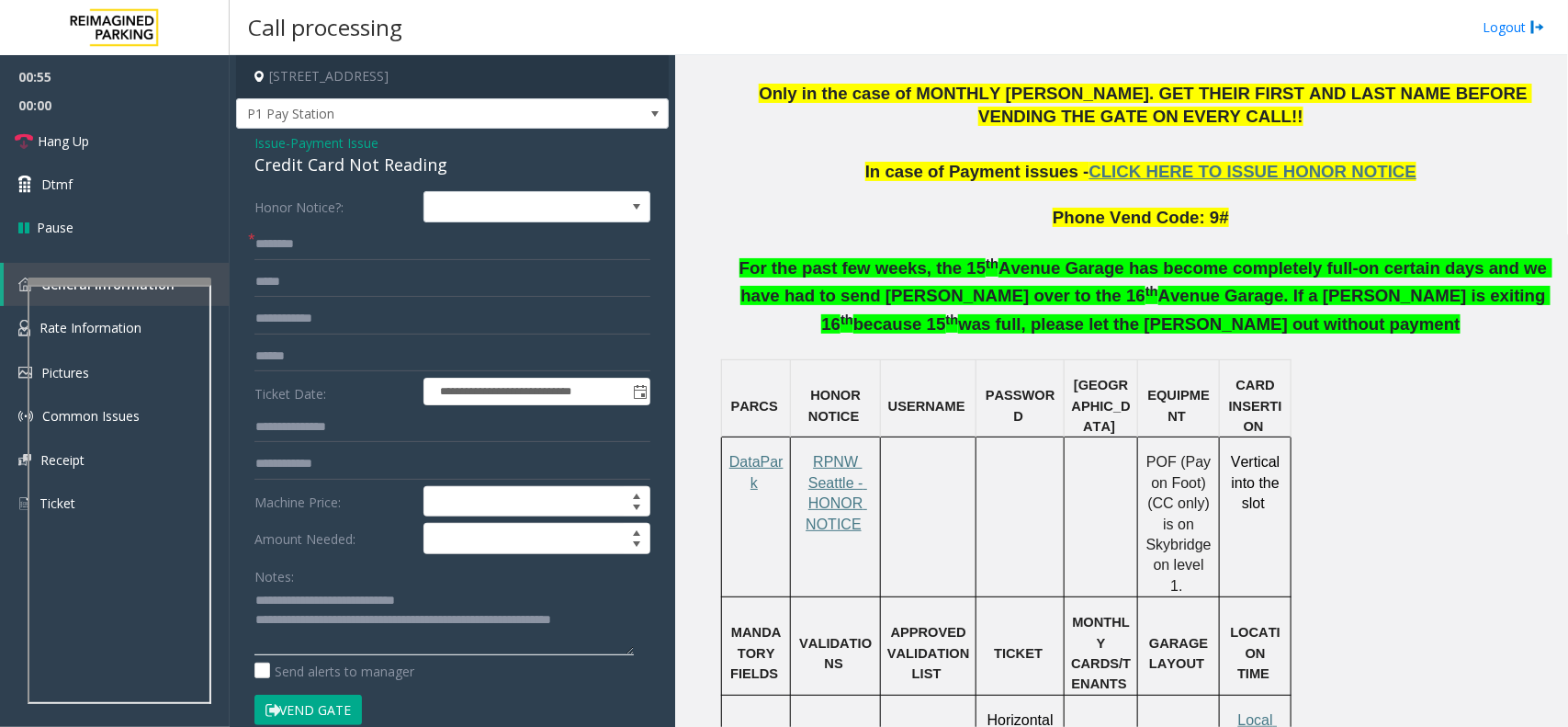 scroll, scrollTop: 0, scrollLeft: 0, axis: both 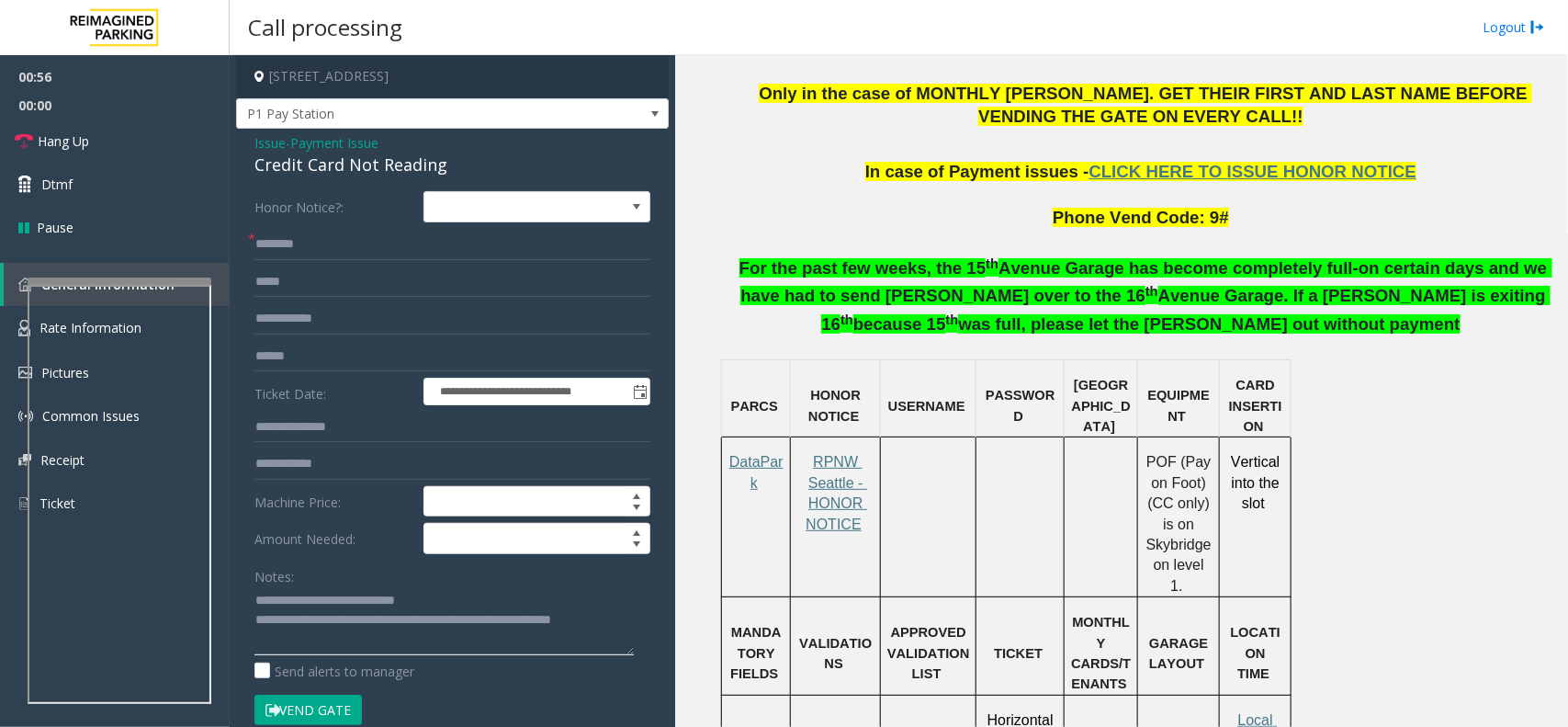 click 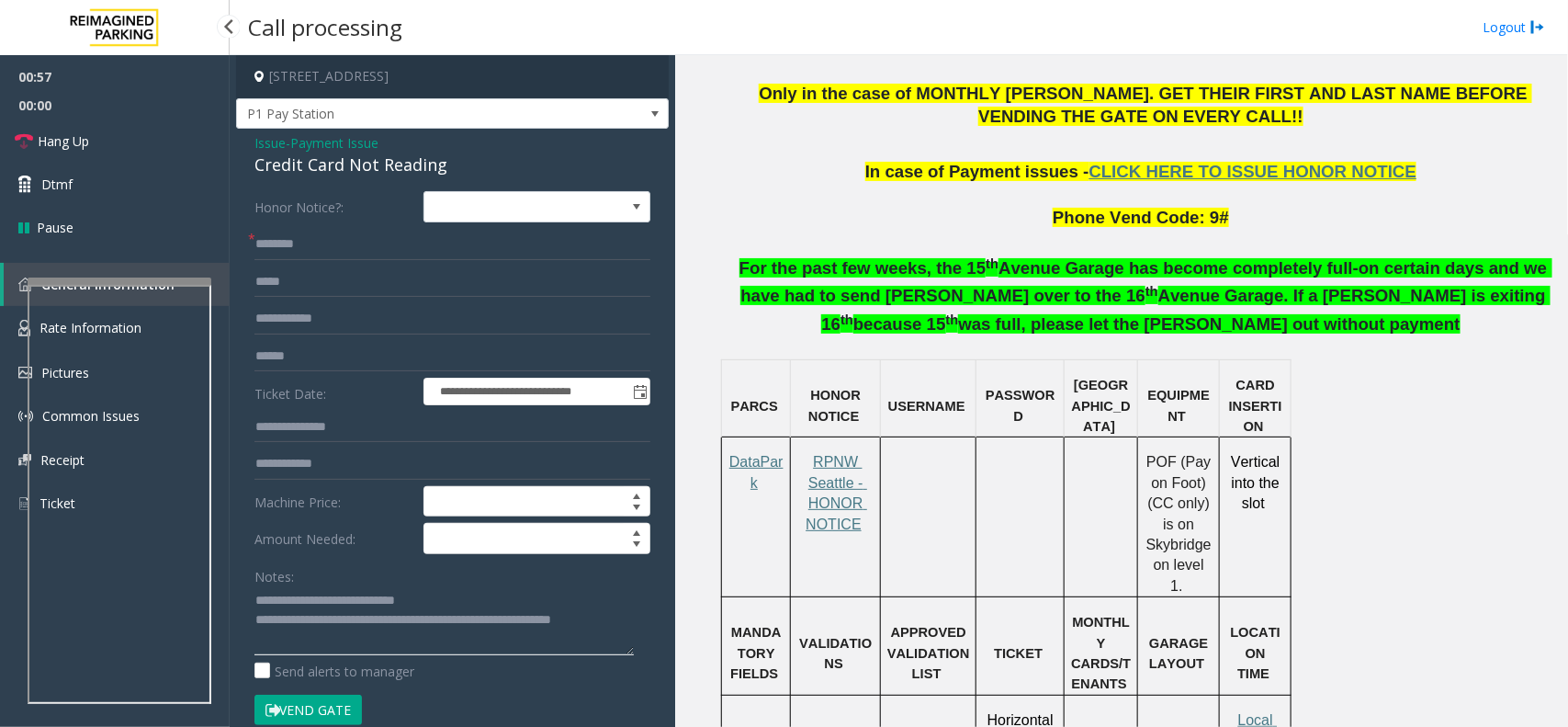 type on "**********" 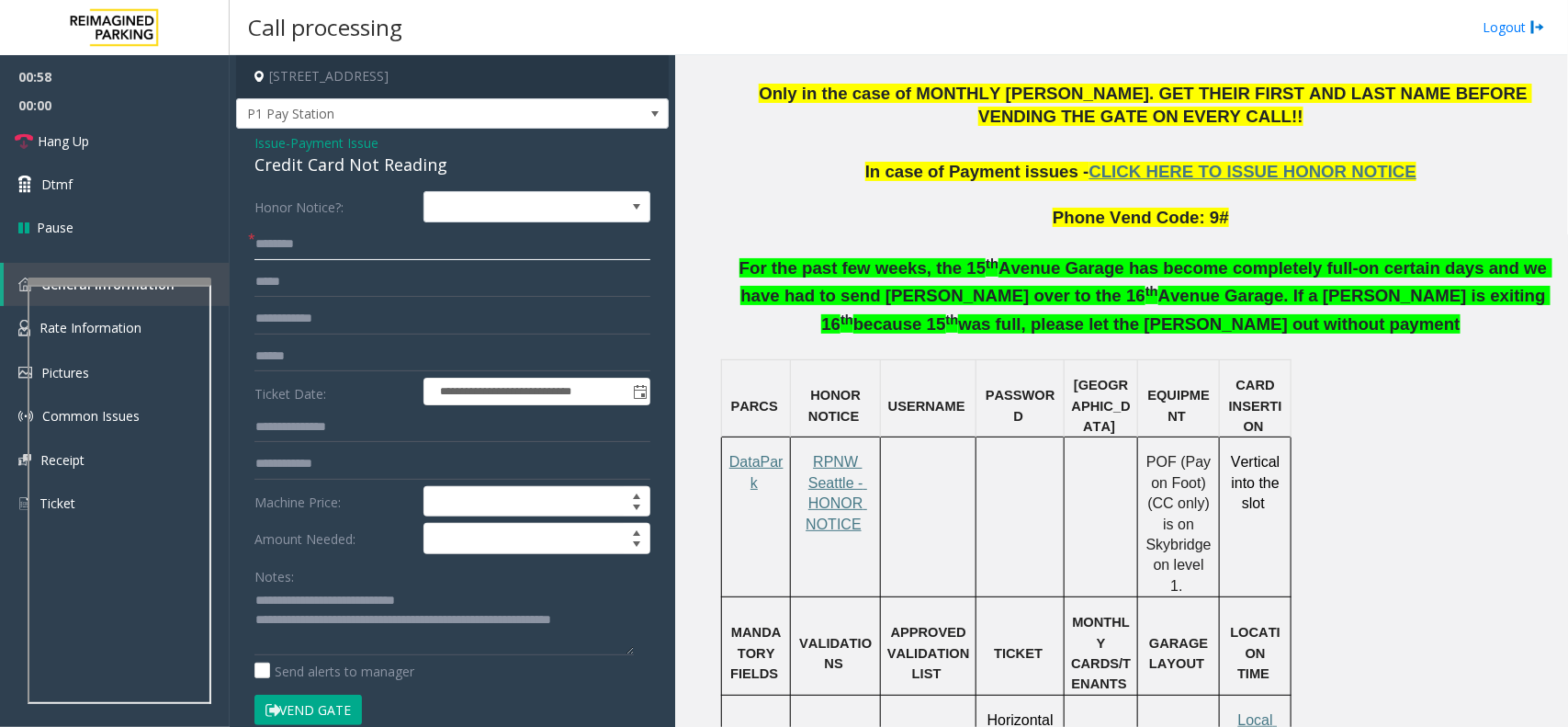 click 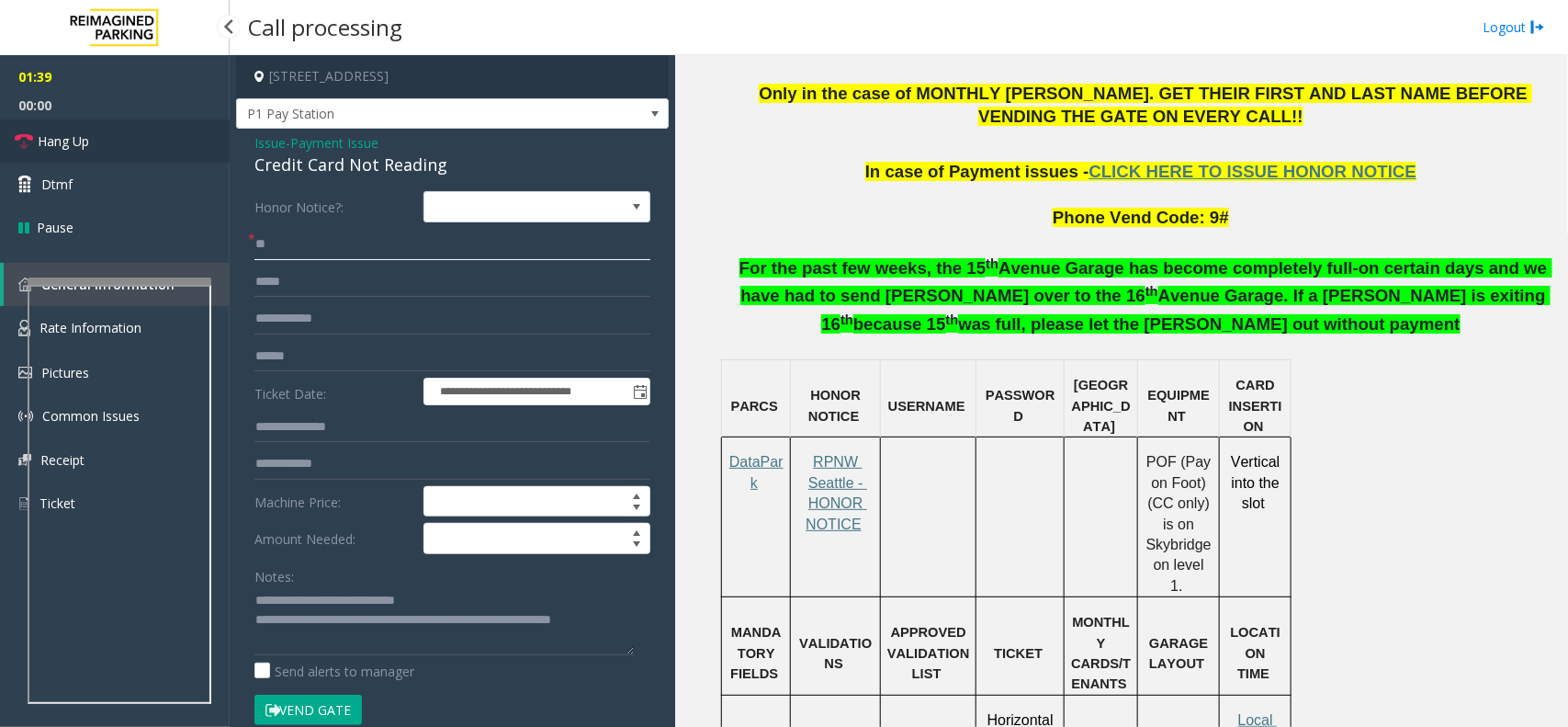 type on "**" 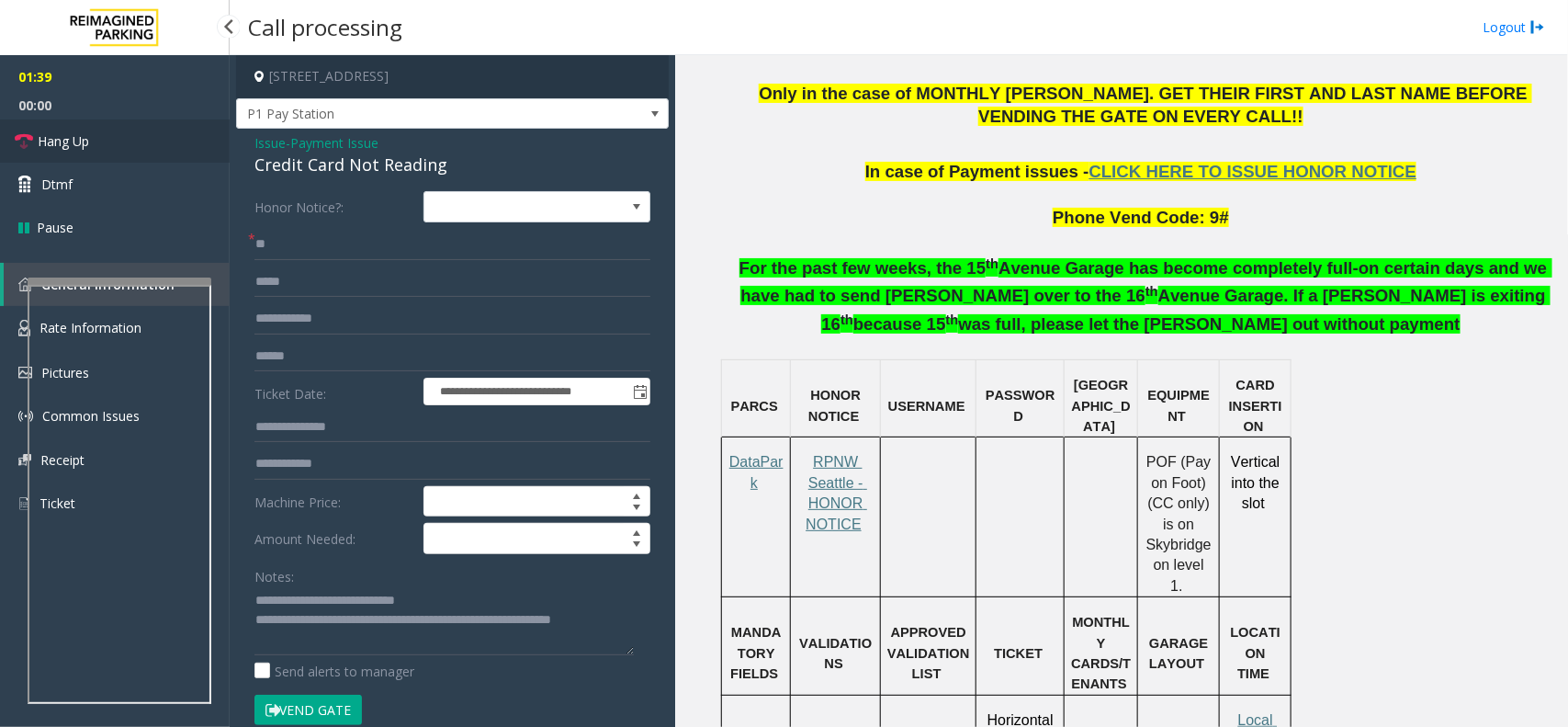 click on "Hang Up" at bounding box center [115, 141] 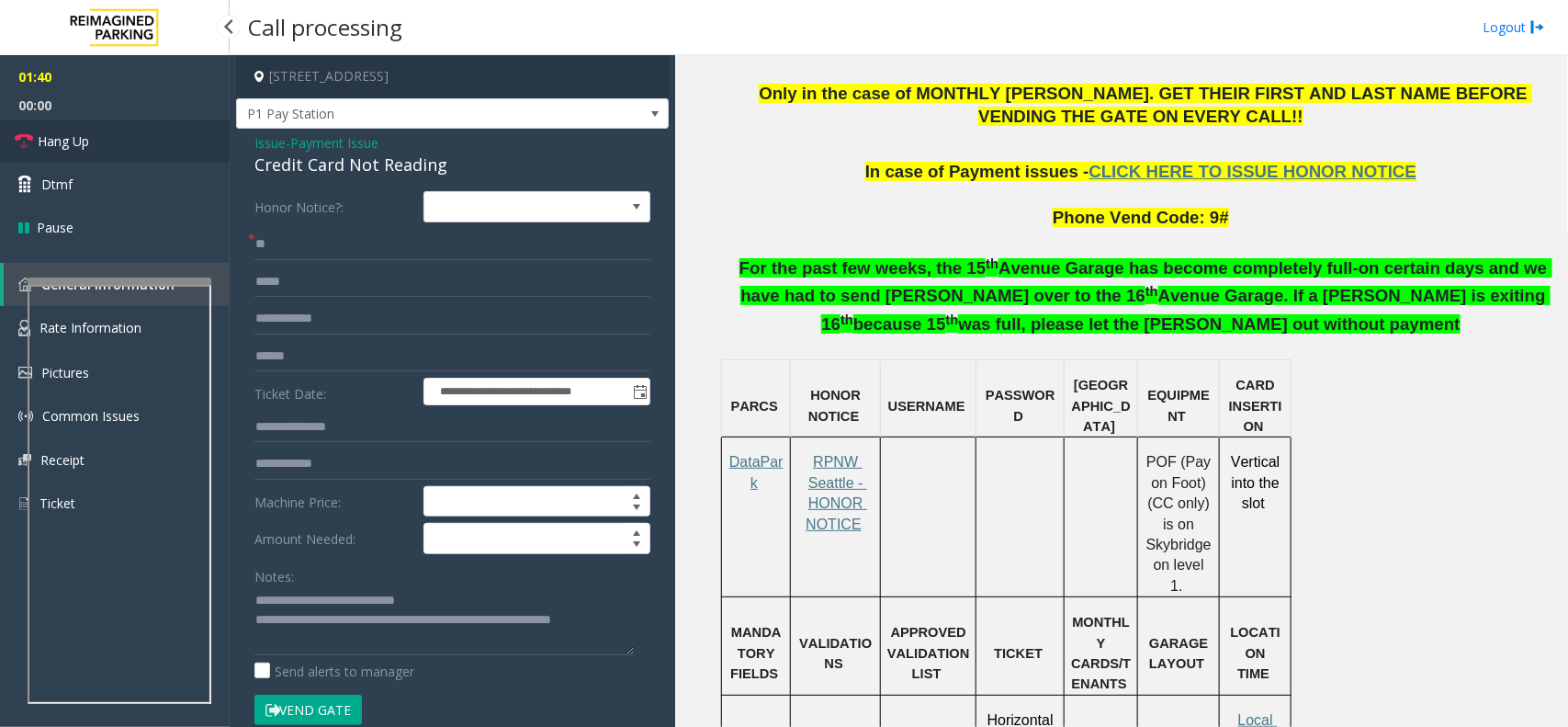 click on "Hang Up" at bounding box center [115, 141] 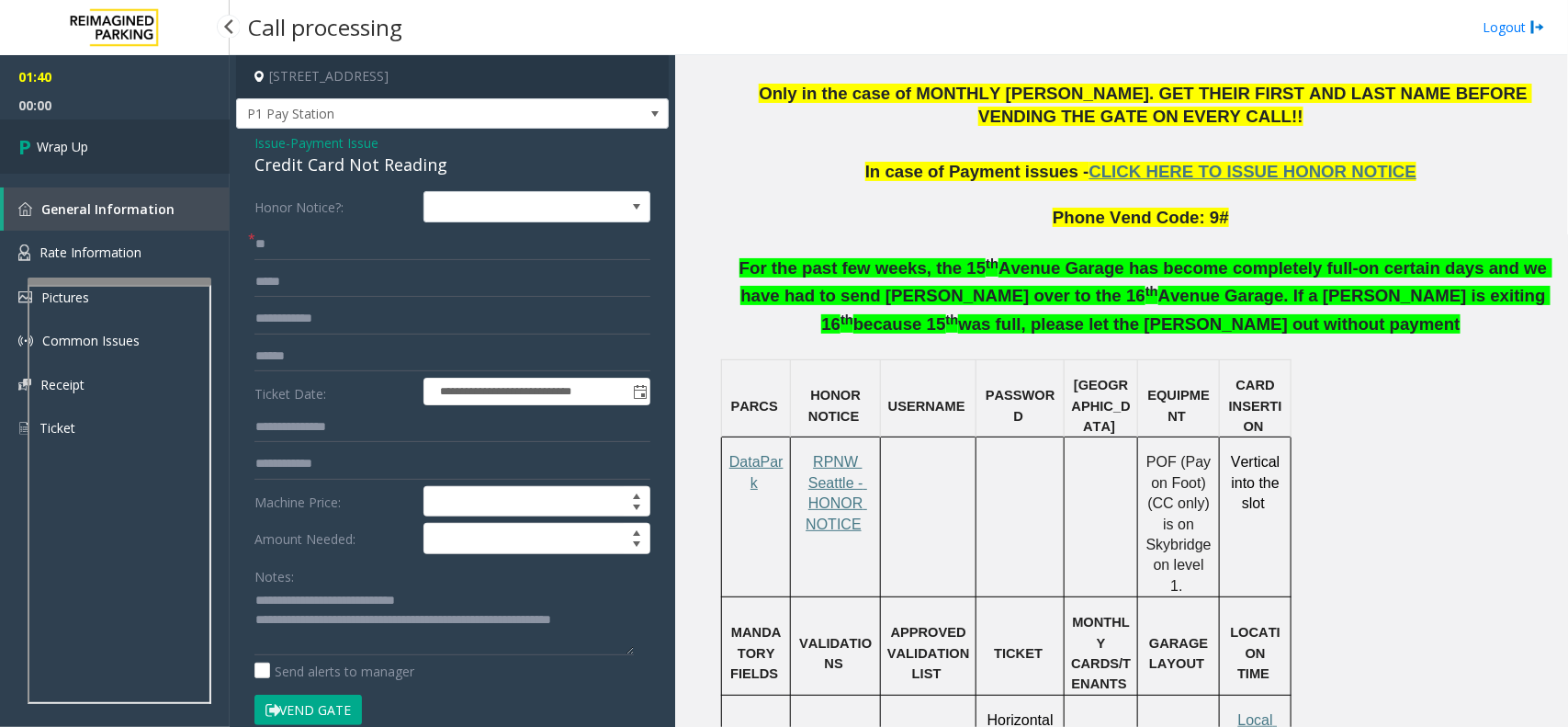 click on "Wrap Up" at bounding box center [115, 146] 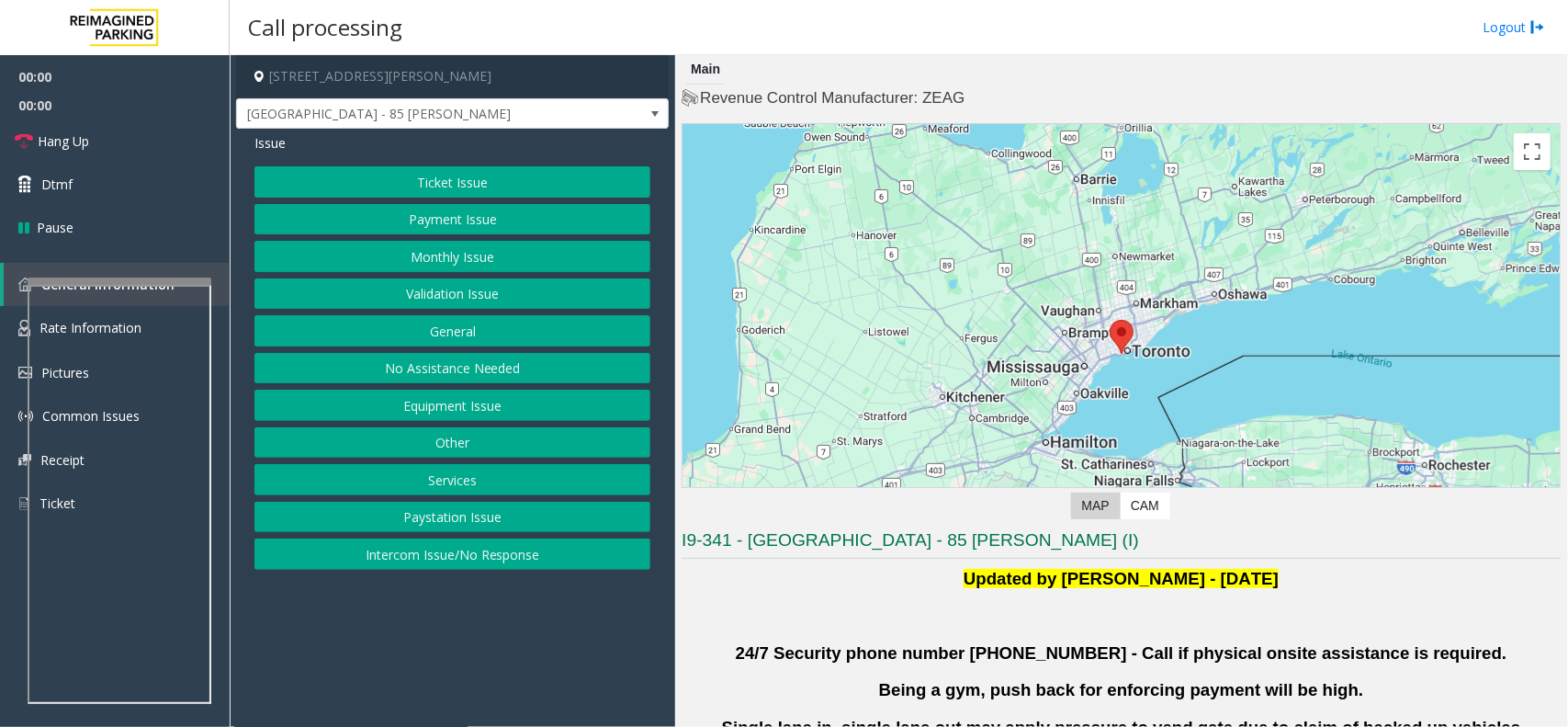 click on "Validation Issue" 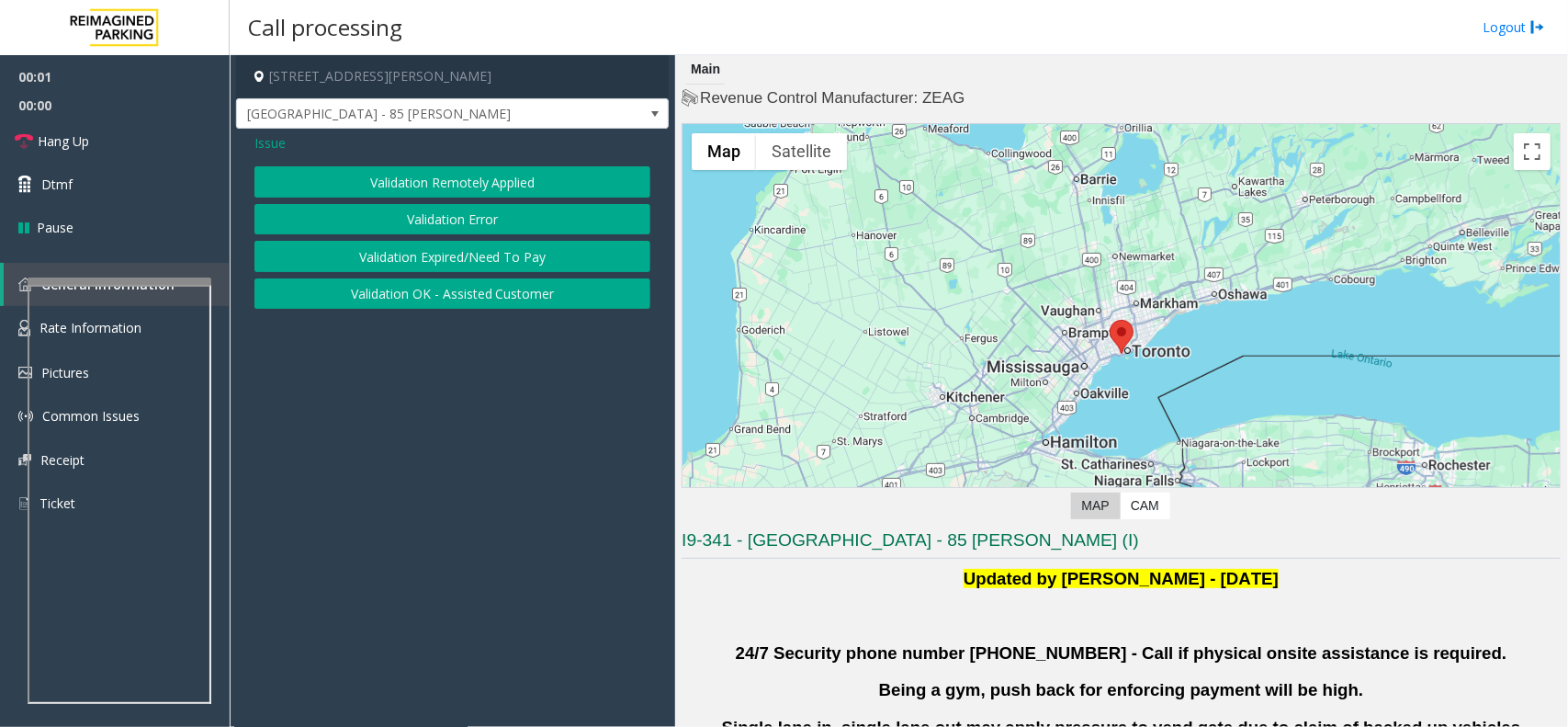 click on "Validation OK - Assisted Customer" 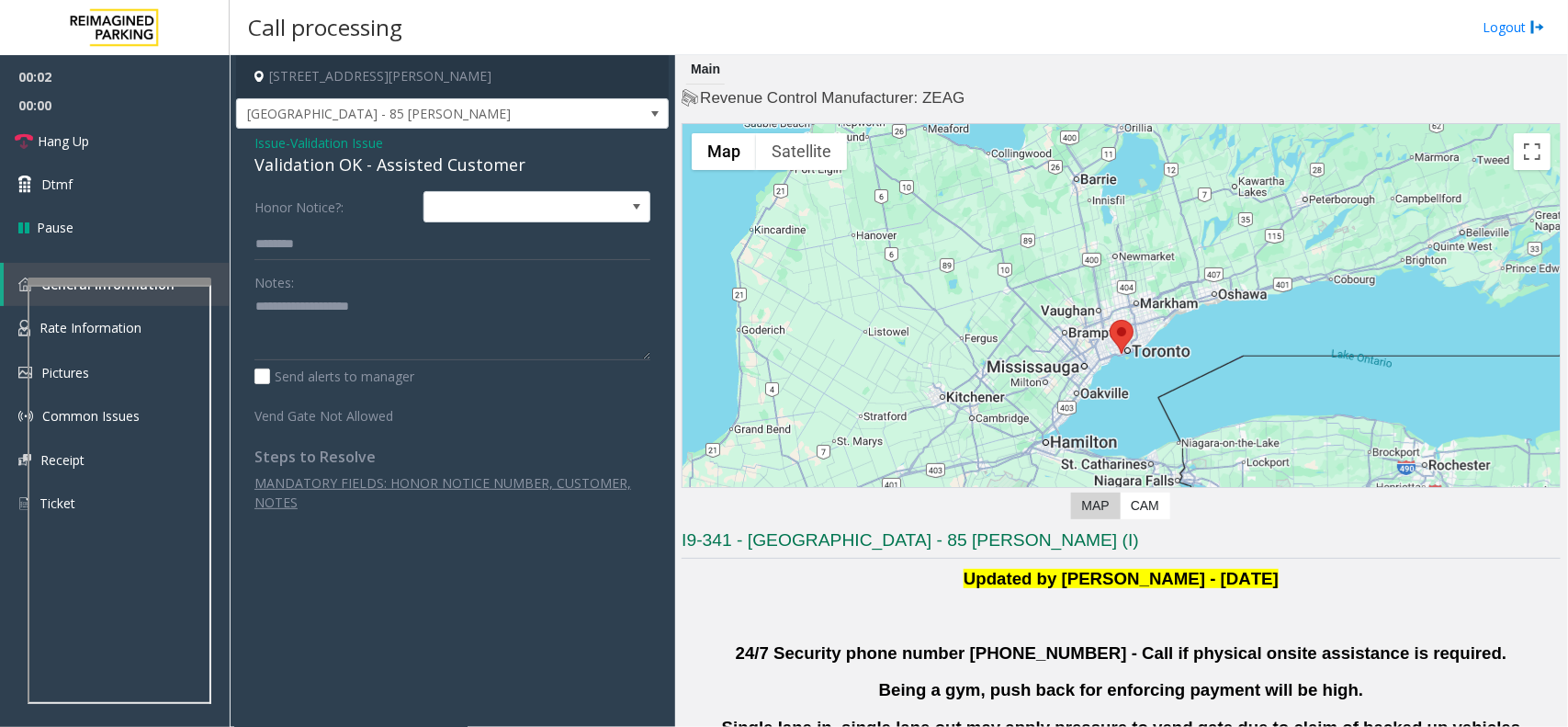 click on "Validation Issue" 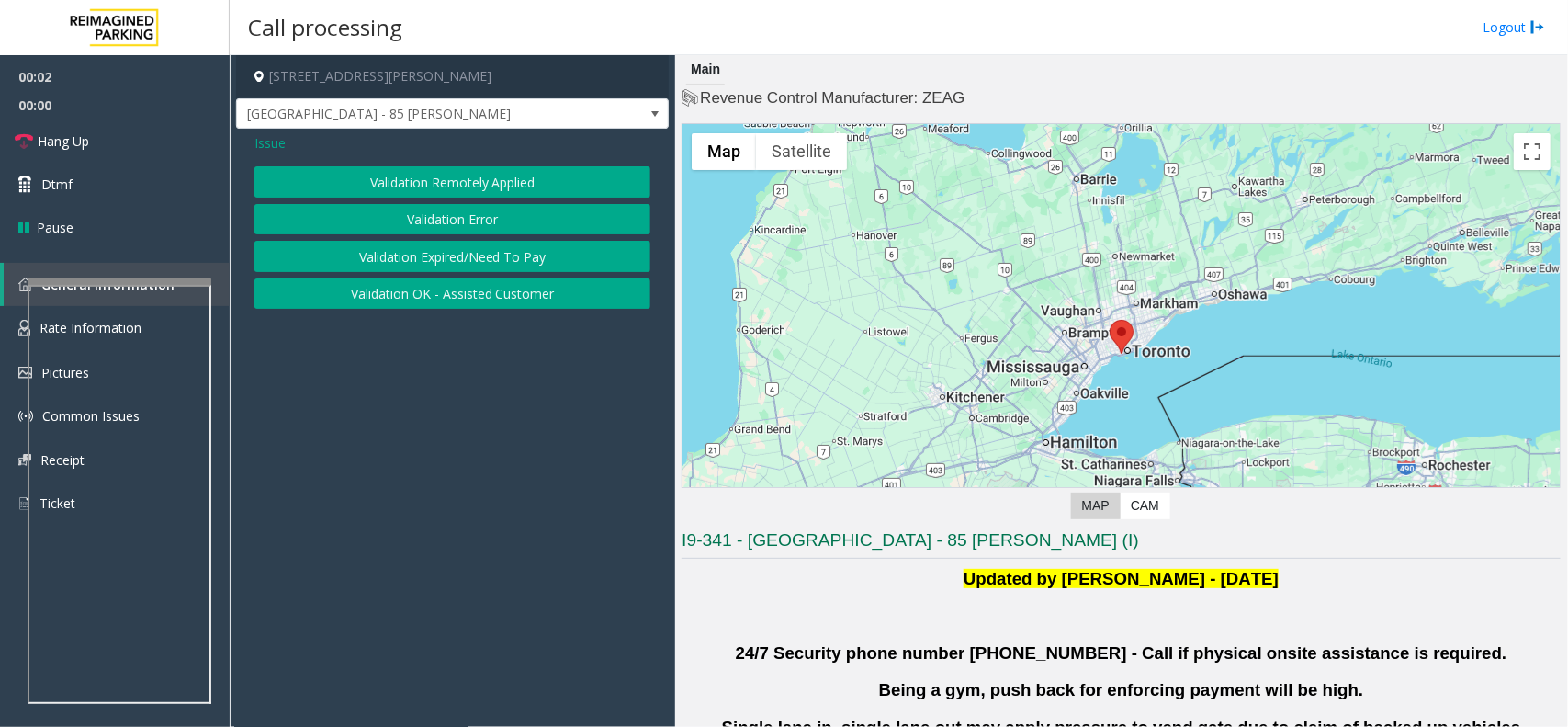 click on "Validation Error" 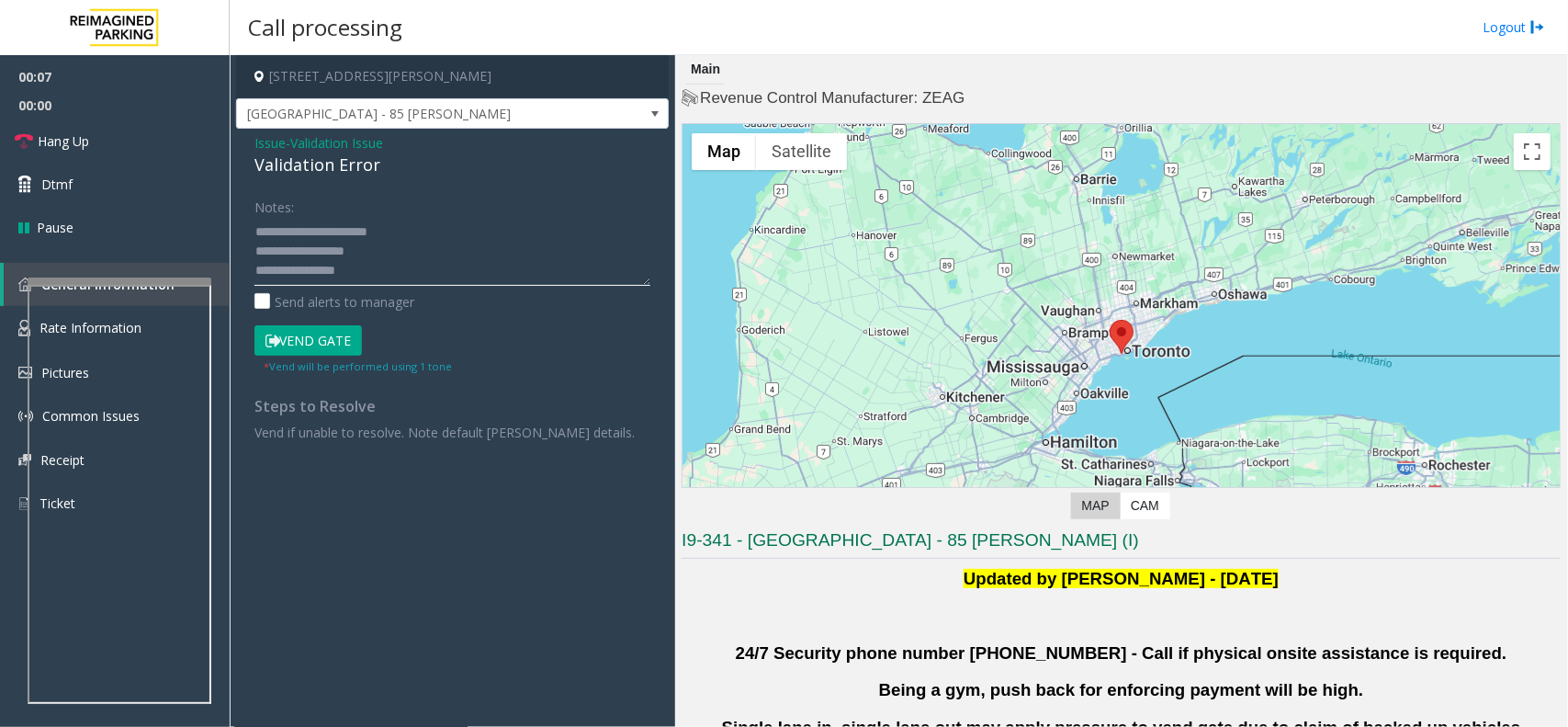 drag, startPoint x: 643, startPoint y: 281, endPoint x: 634, endPoint y: 437, distance: 156.2594 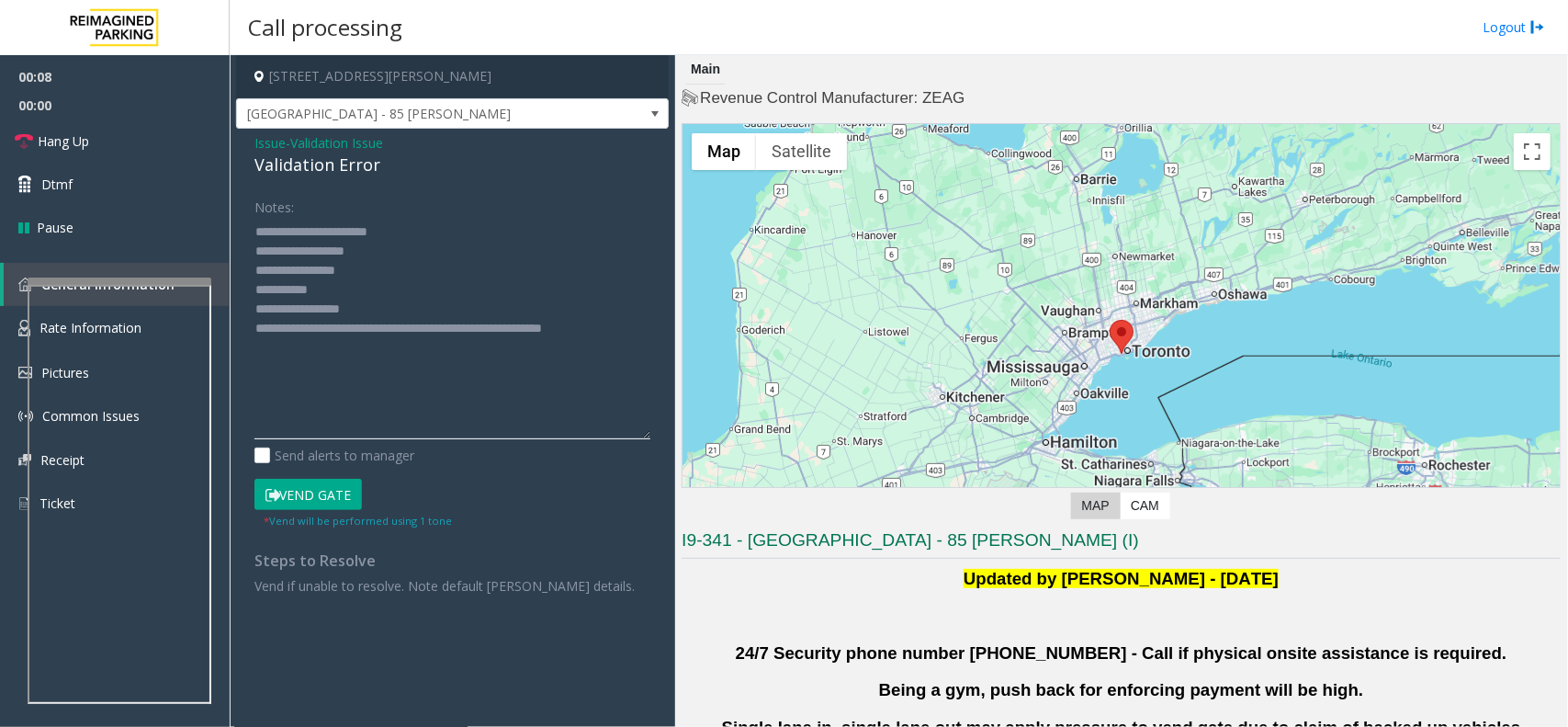 click 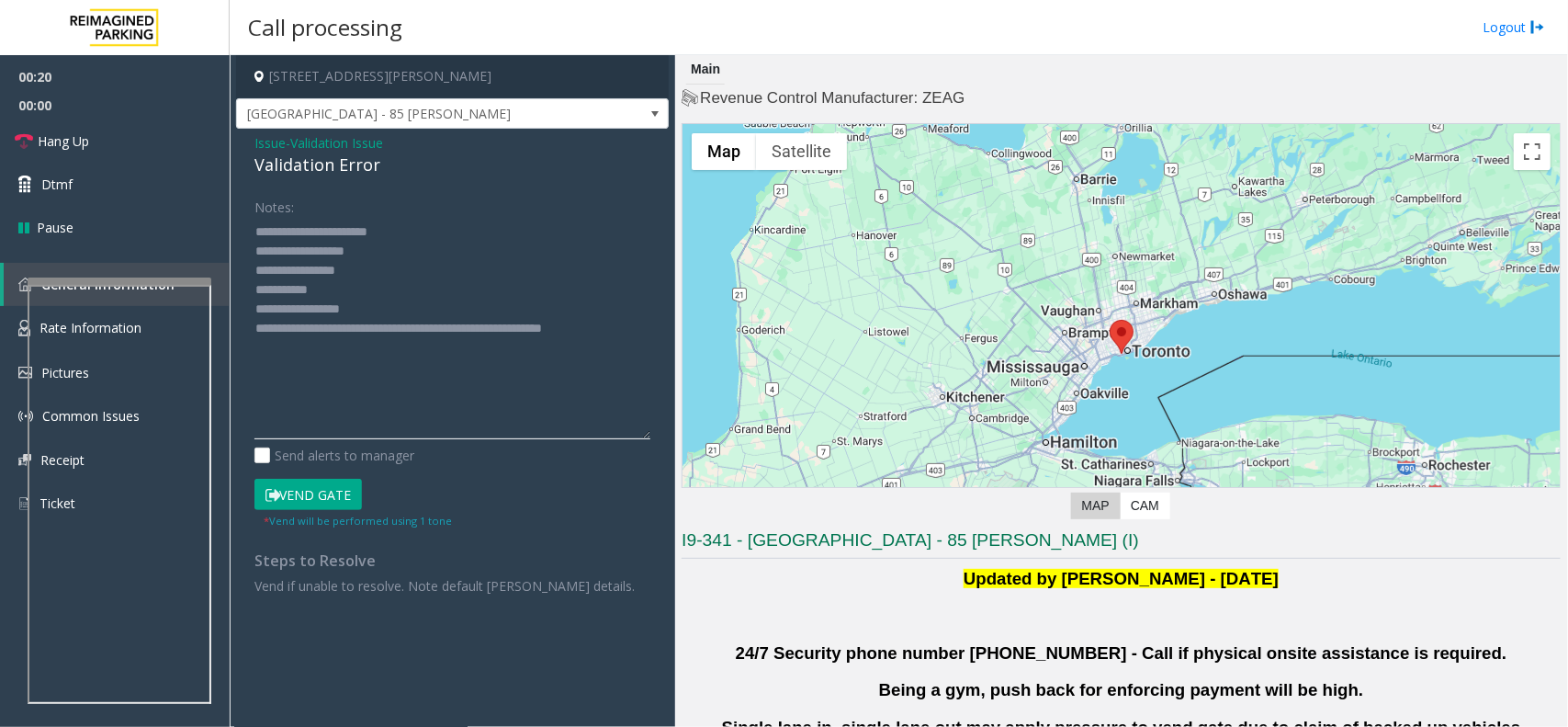 click 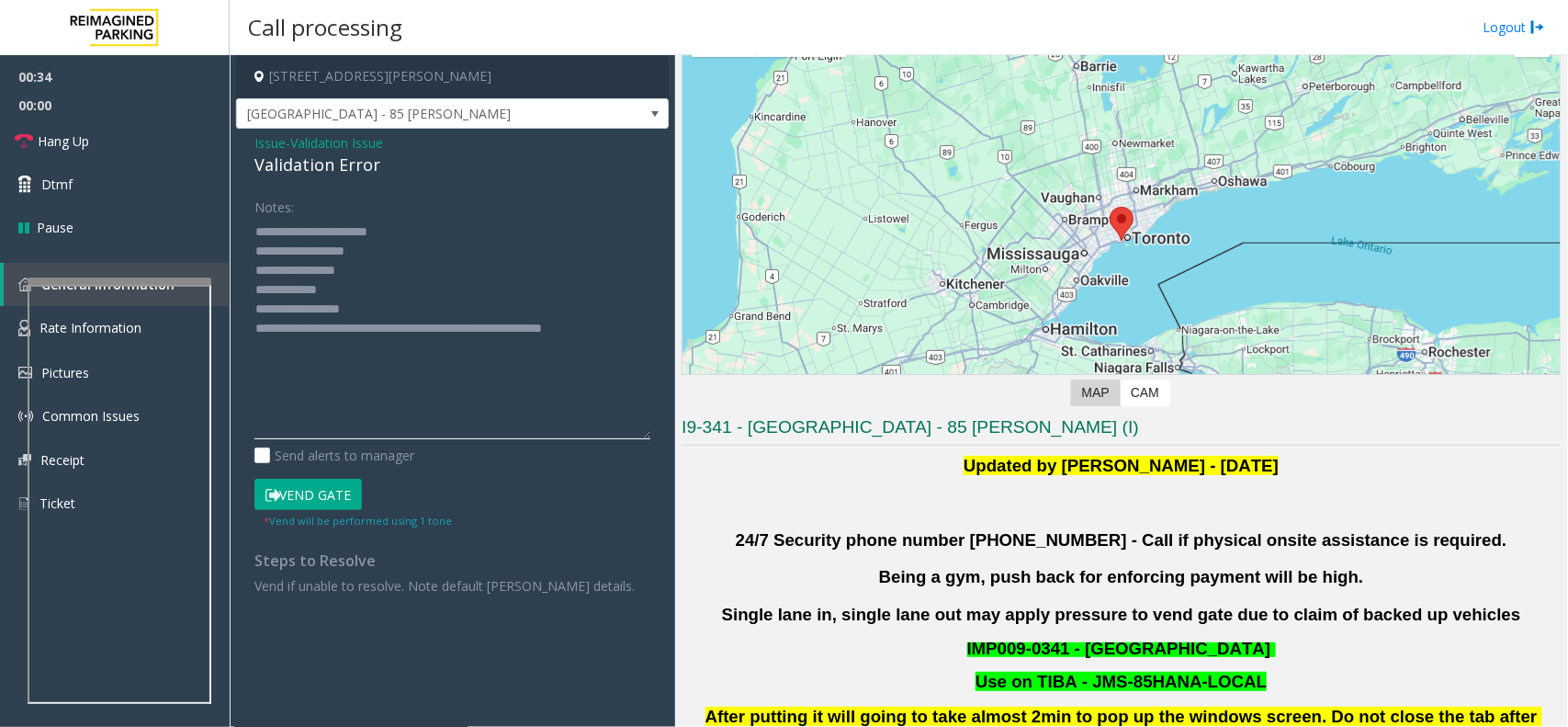 scroll, scrollTop: 230, scrollLeft: 0, axis: vertical 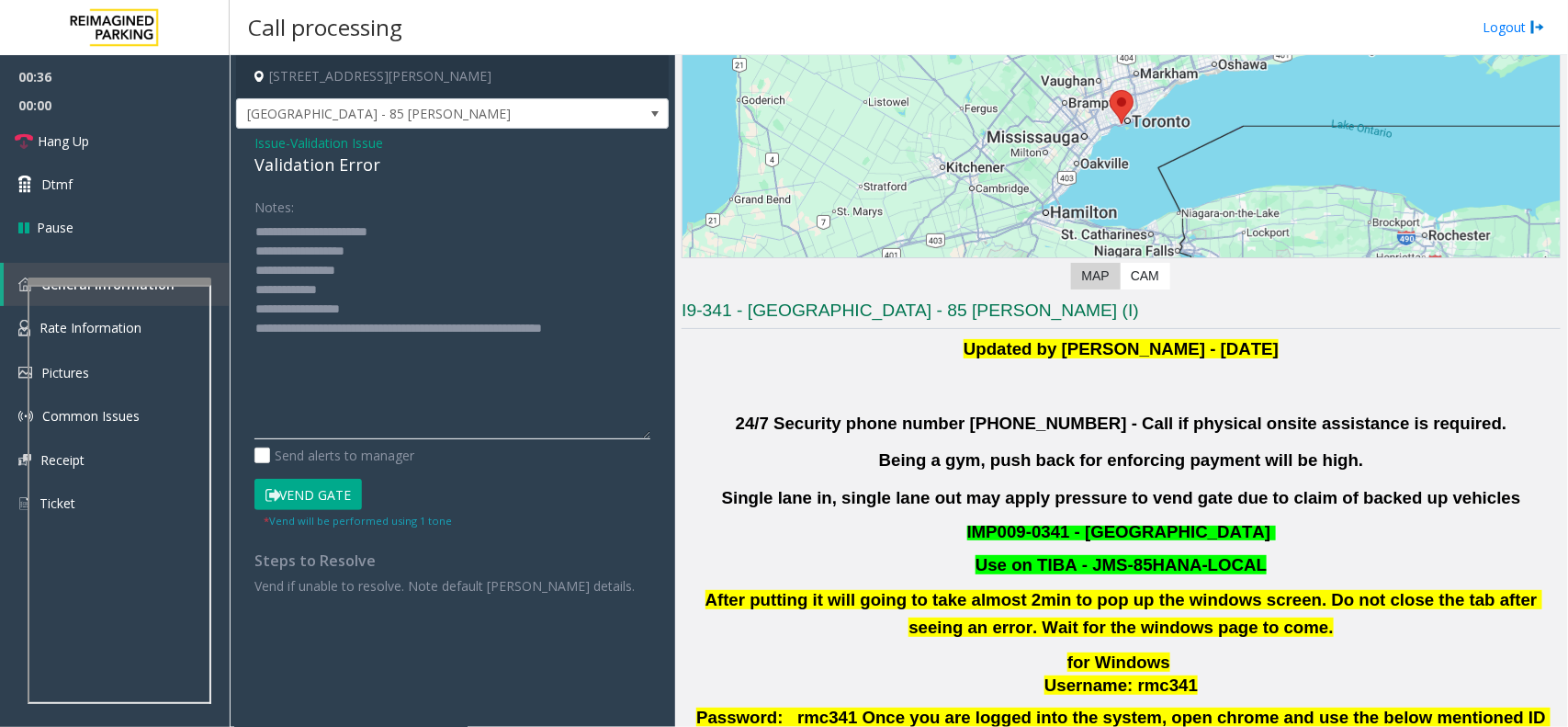 type on "**********" 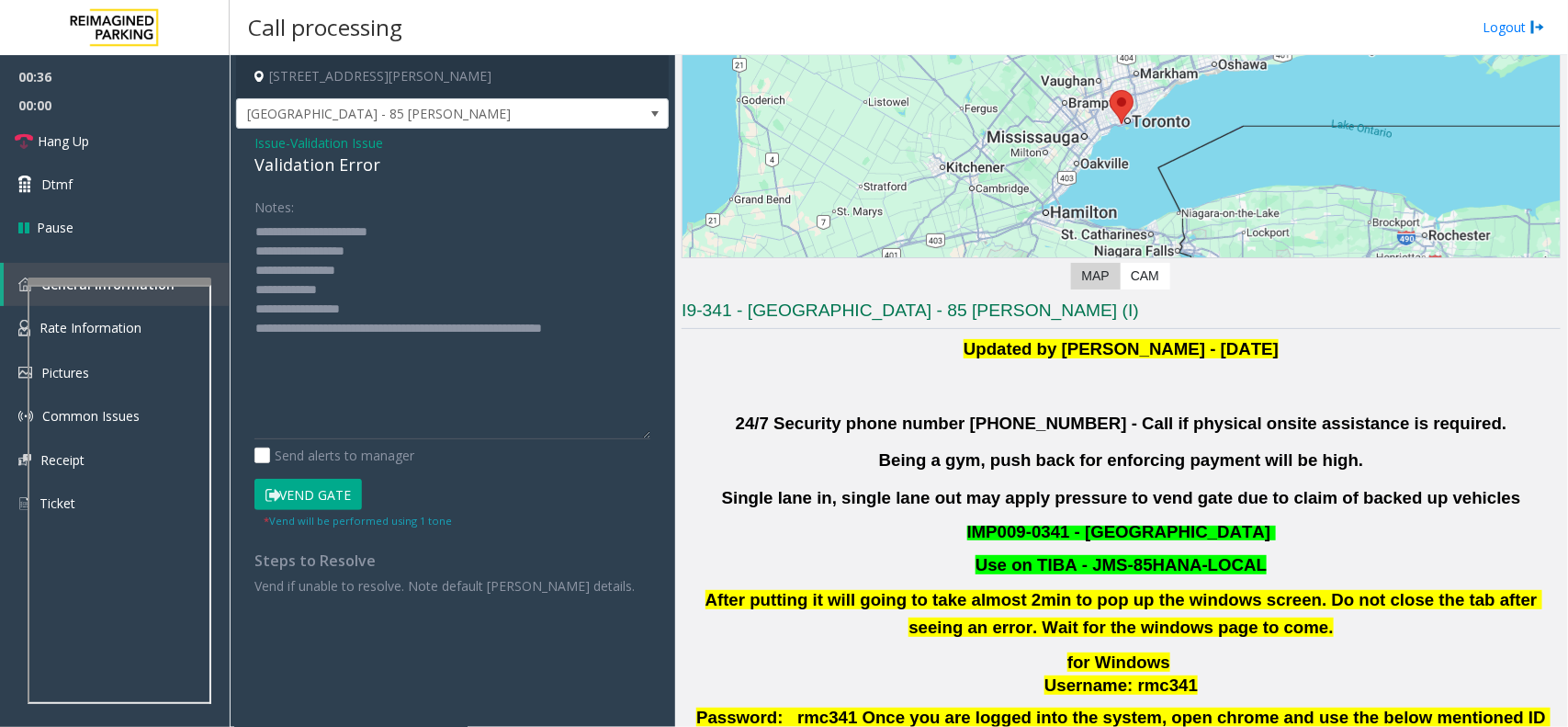 drag, startPoint x: 1082, startPoint y: 528, endPoint x: 1265, endPoint y: 545, distance: 183.78792 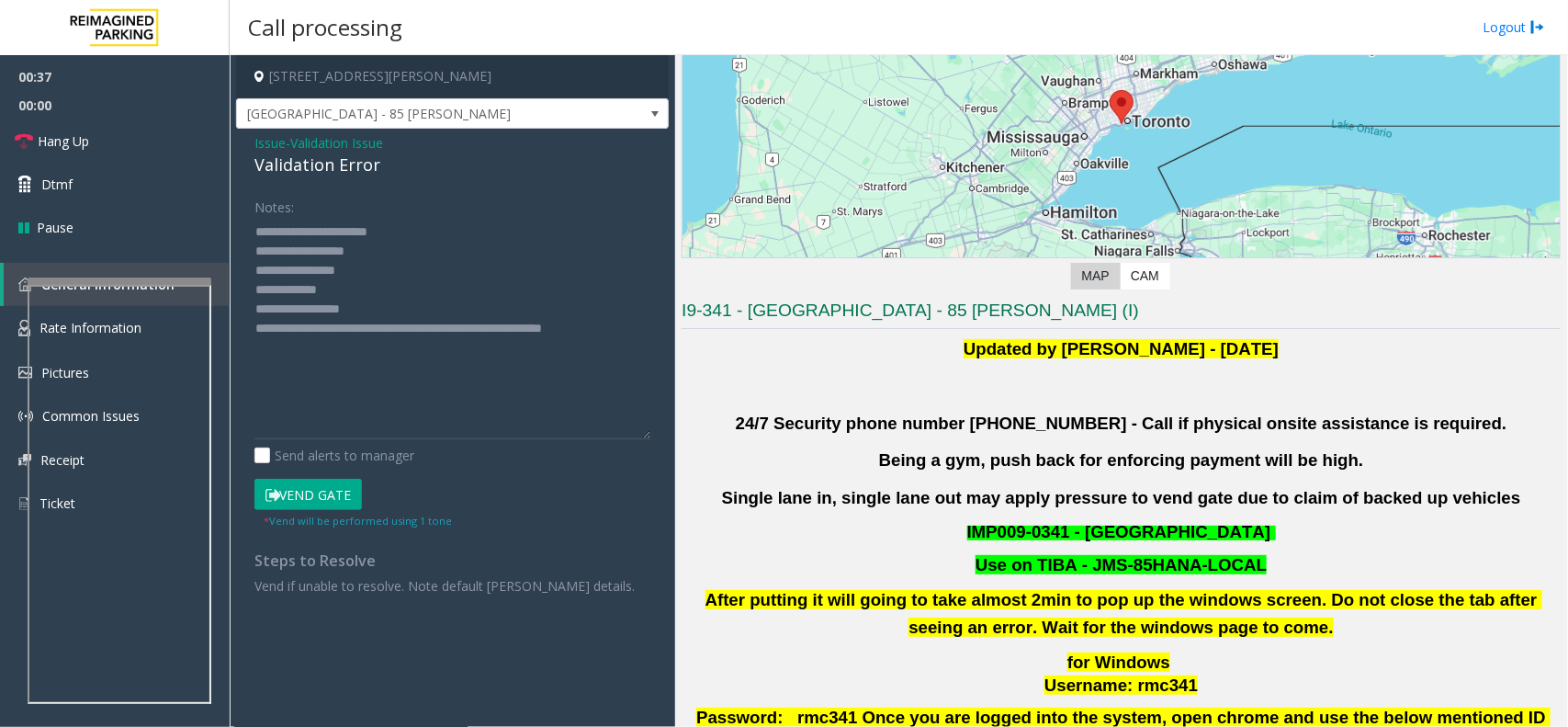 click on "Vend Gate" 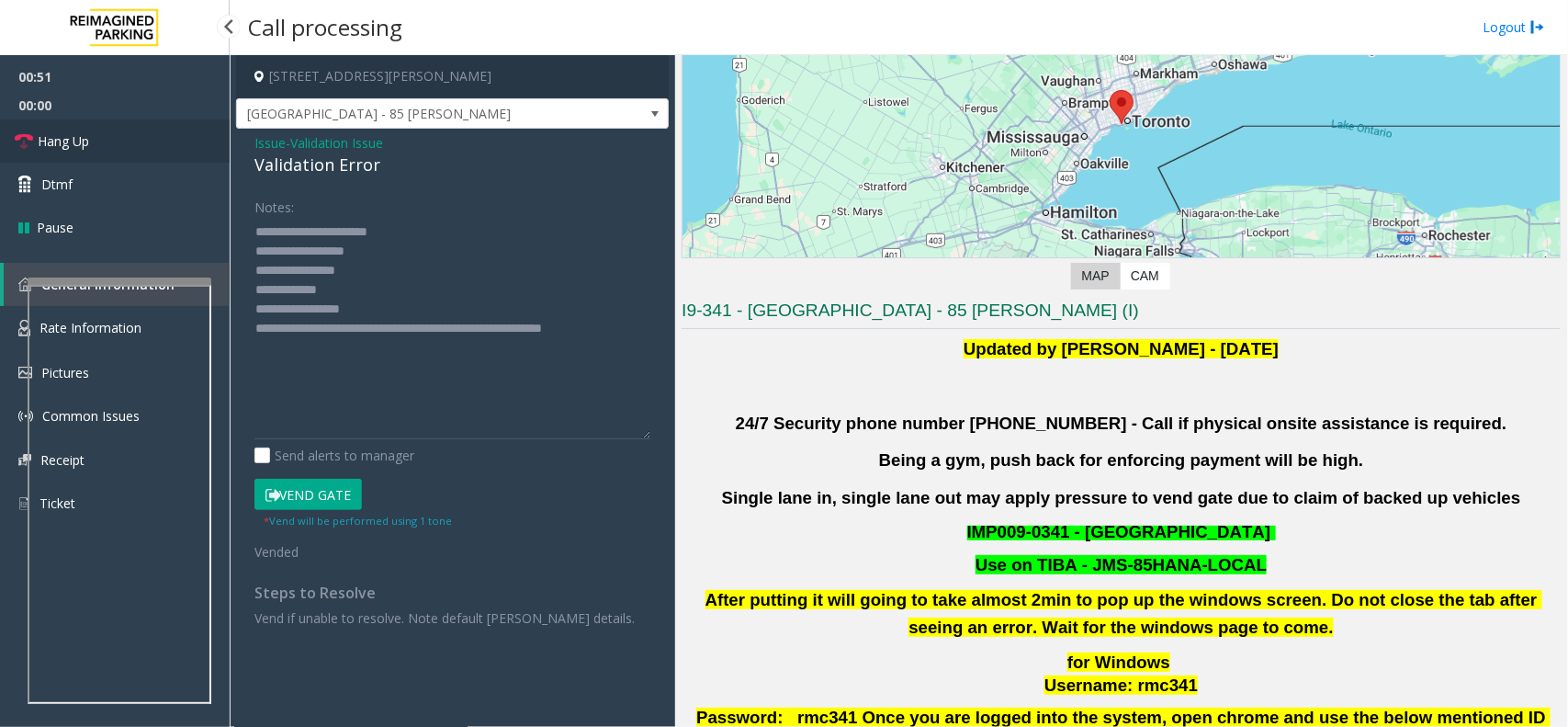 click on "Hang Up" at bounding box center (115, 141) 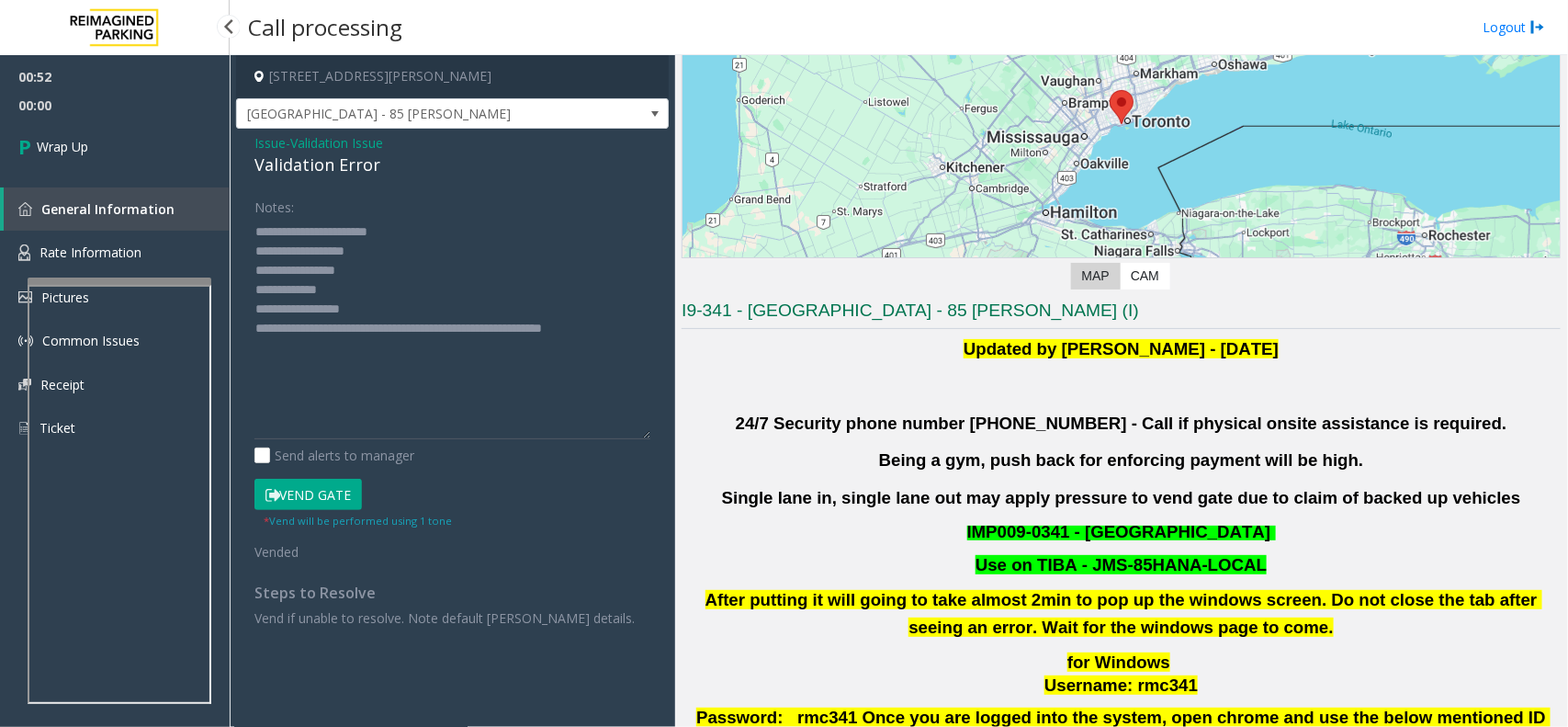 click on "Wrap Up" at bounding box center (115, 146) 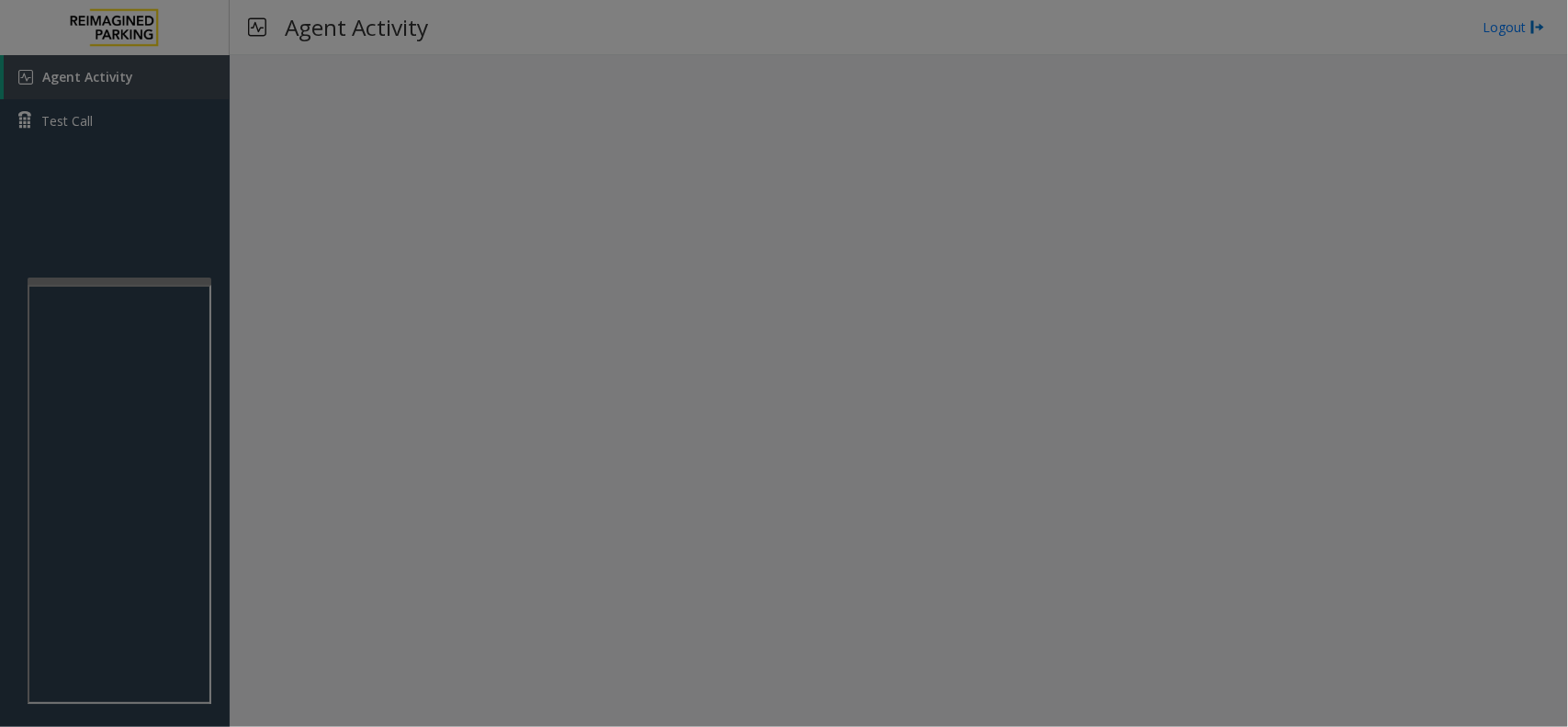 type 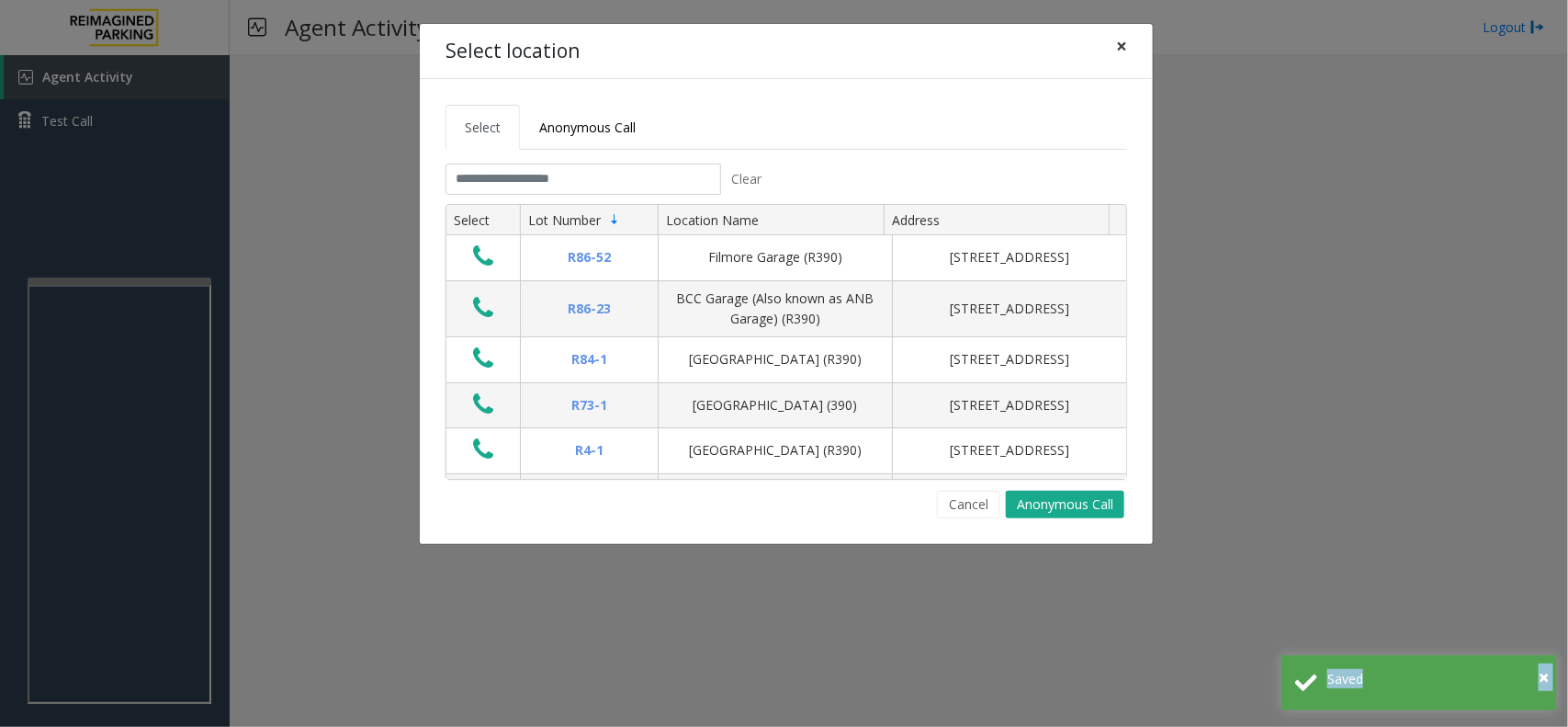 click on "×" 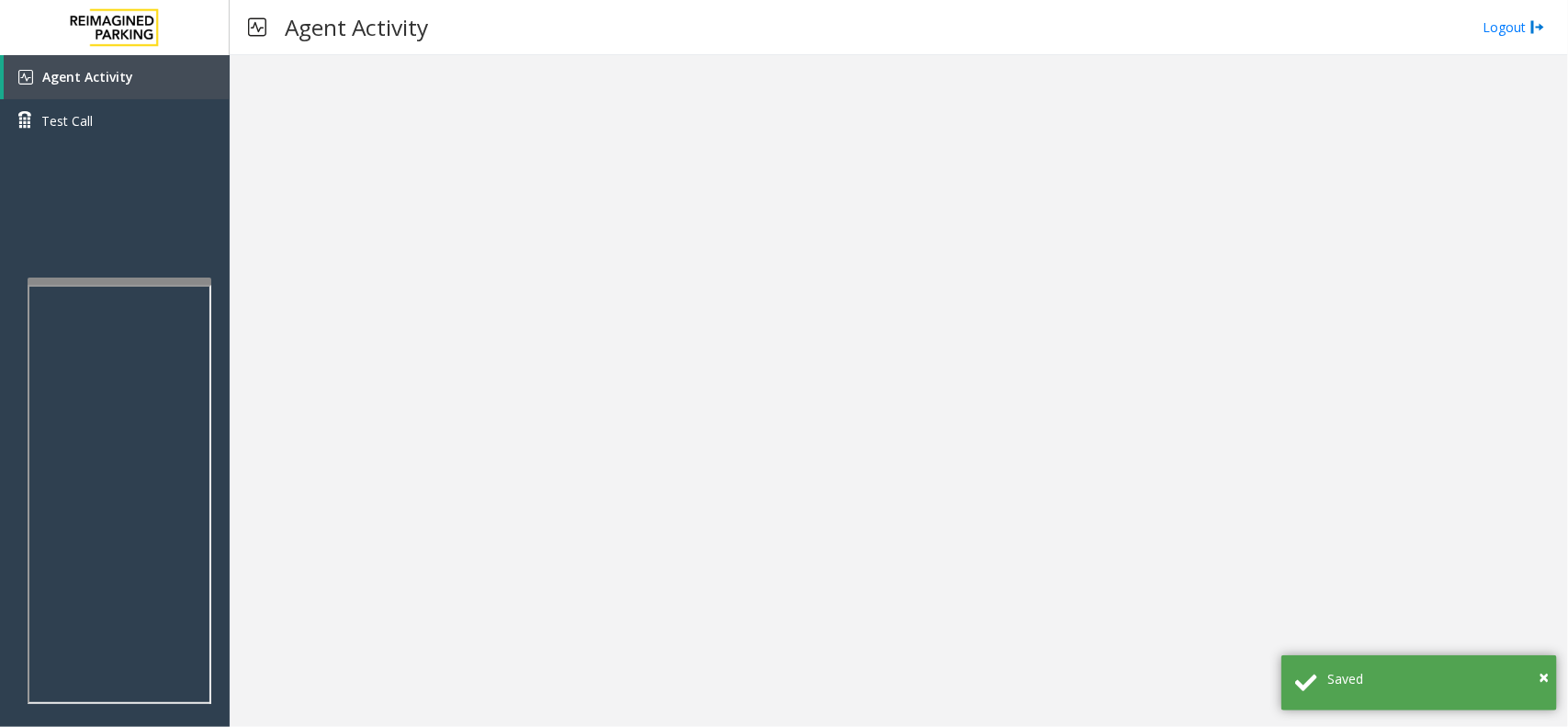 click at bounding box center [898, 391] 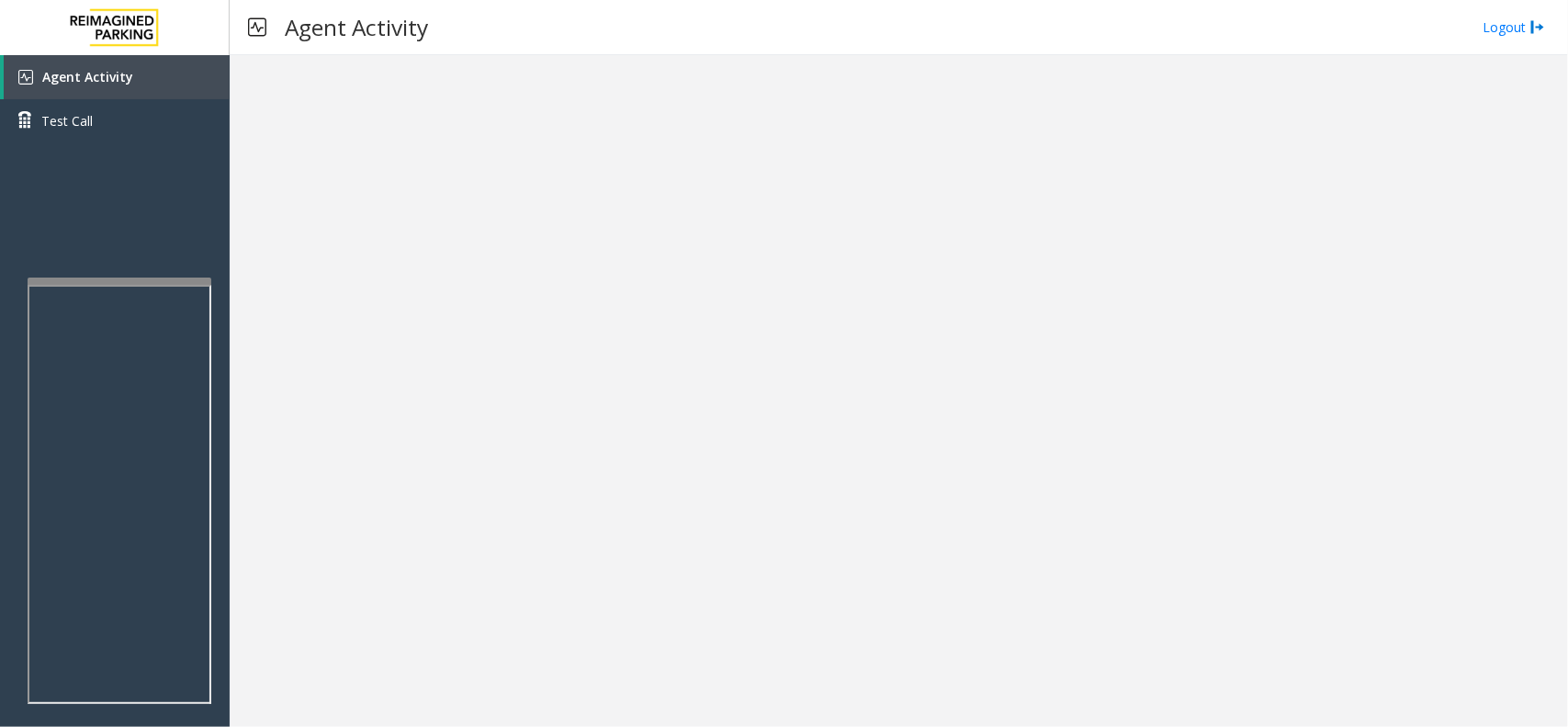 drag, startPoint x: 1343, startPoint y: 576, endPoint x: 1006, endPoint y: 292, distance: 440.70965 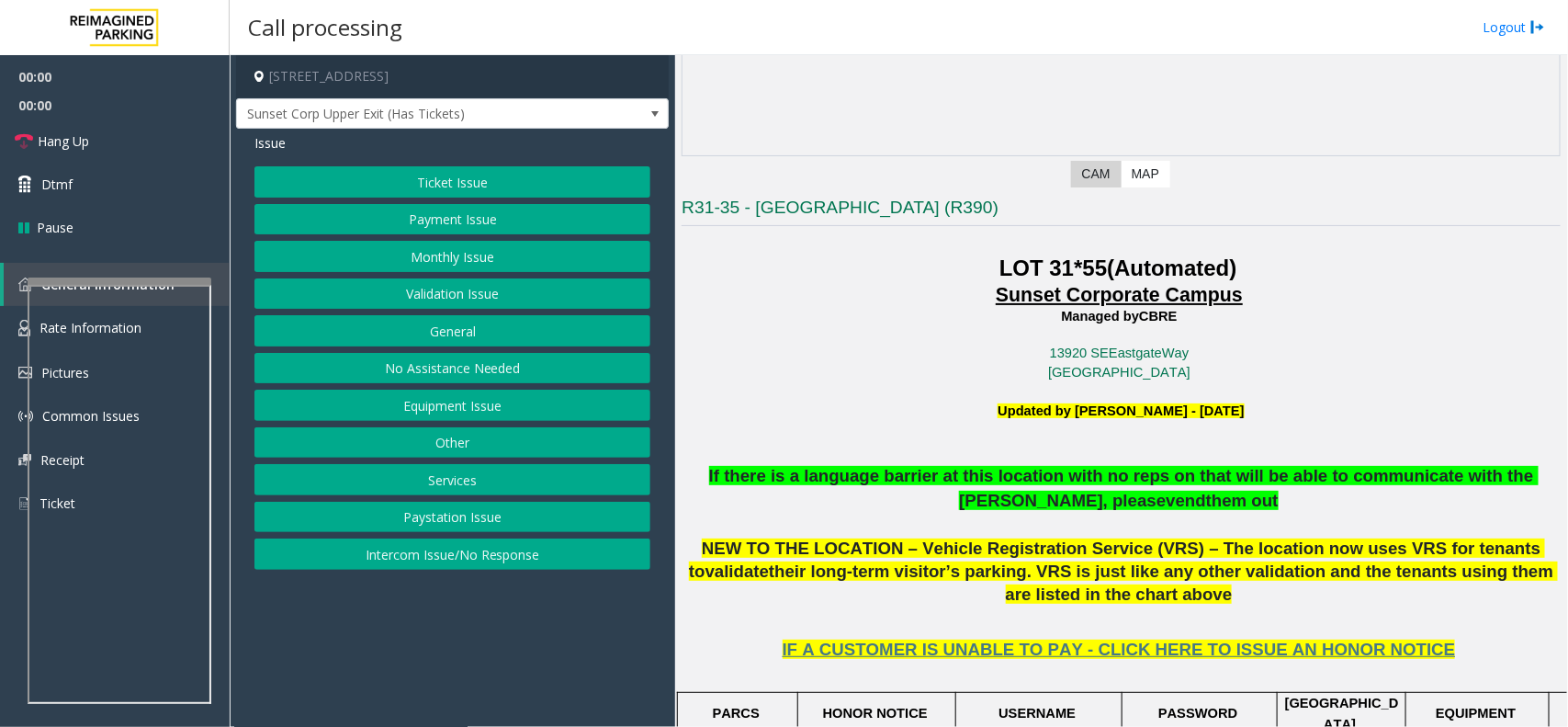 scroll, scrollTop: 460, scrollLeft: 0, axis: vertical 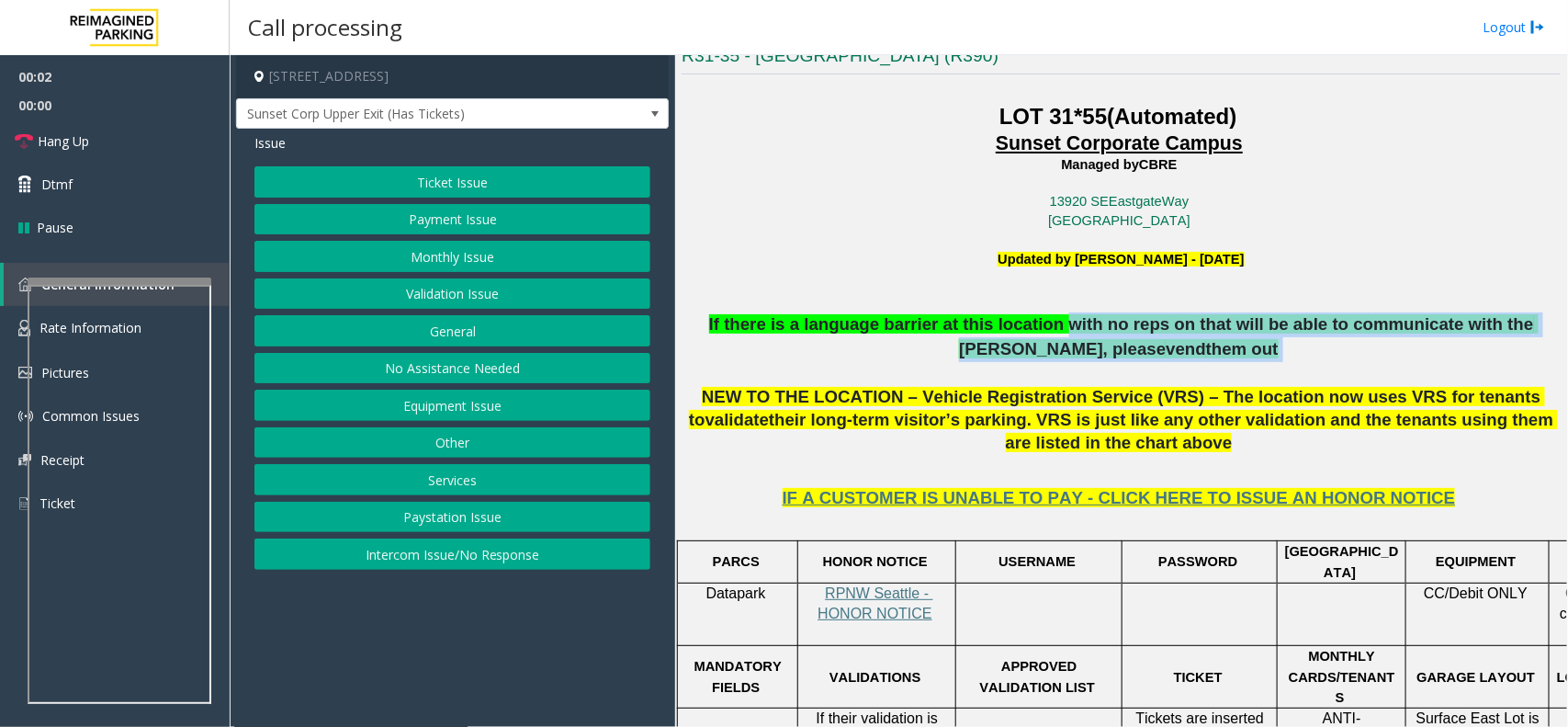 drag, startPoint x: 1009, startPoint y: 319, endPoint x: 1266, endPoint y: 350, distance: 258.8629 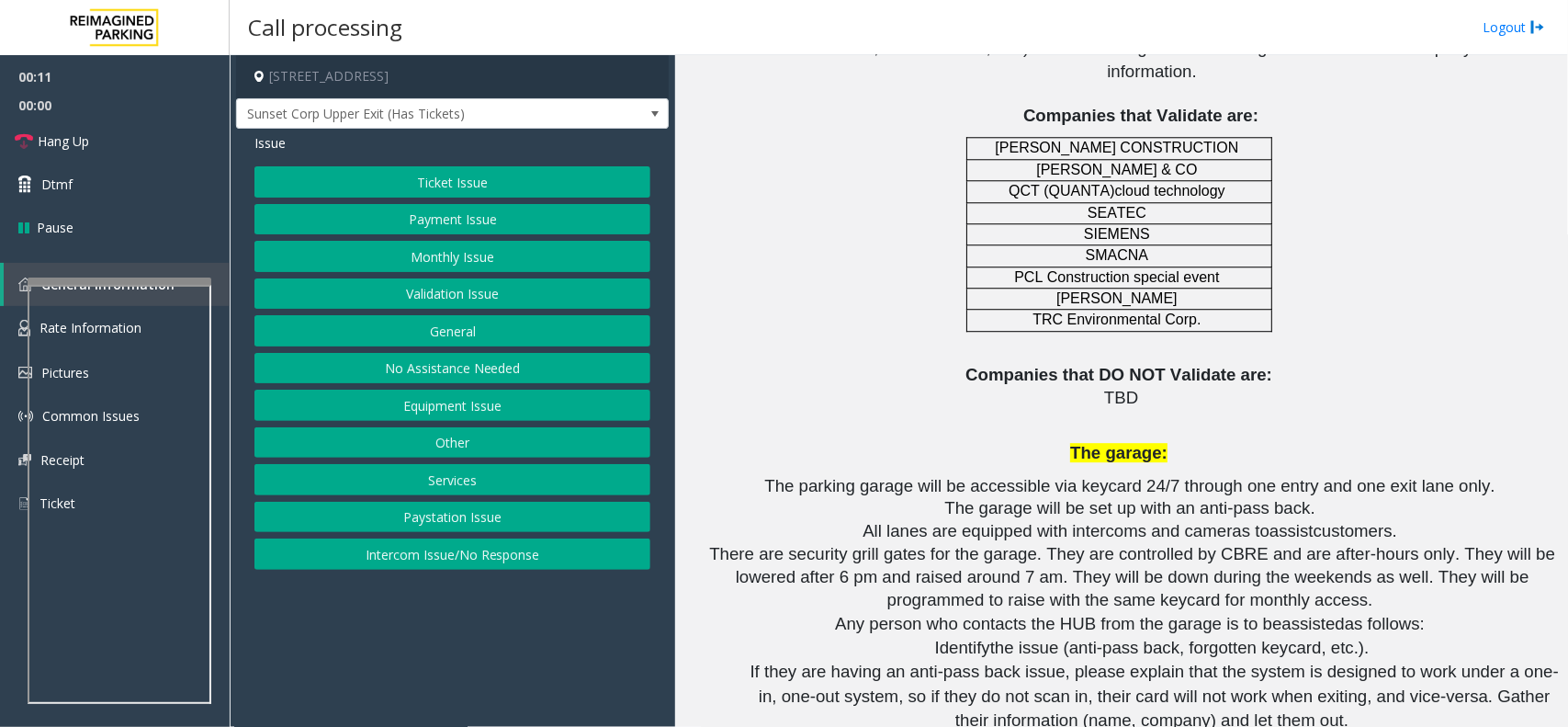 scroll, scrollTop: 2642, scrollLeft: 0, axis: vertical 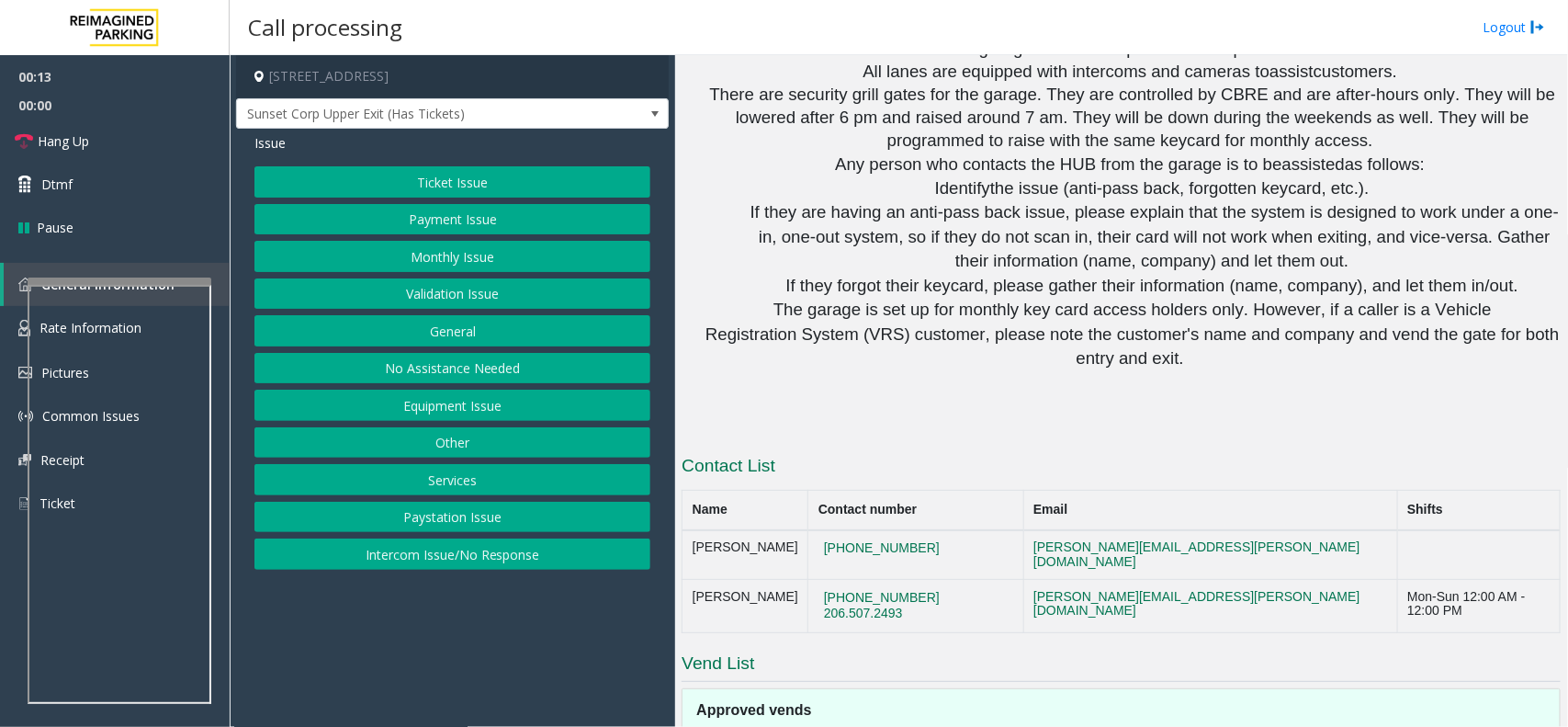click on "Equipment Issue" 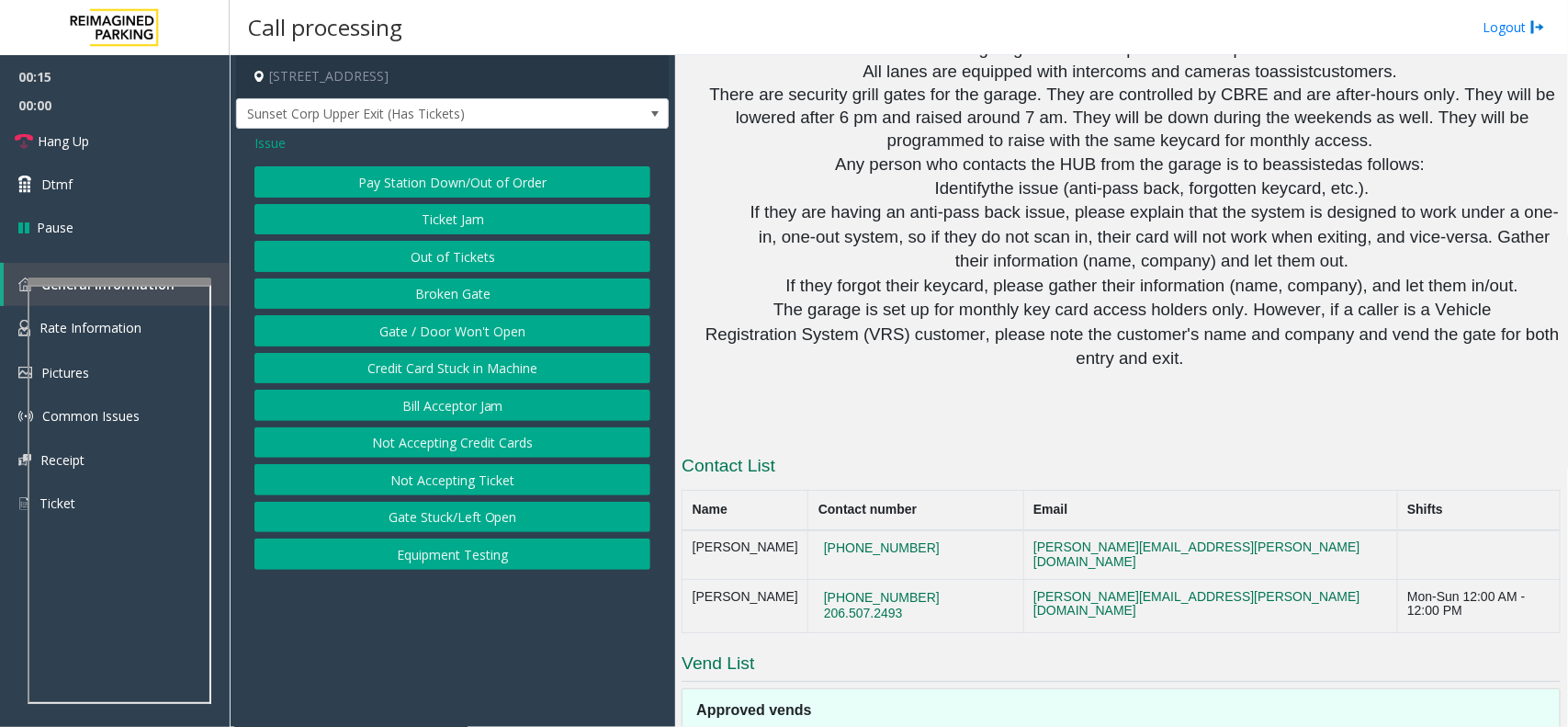 click on "Credit Card Stuck in Machine" 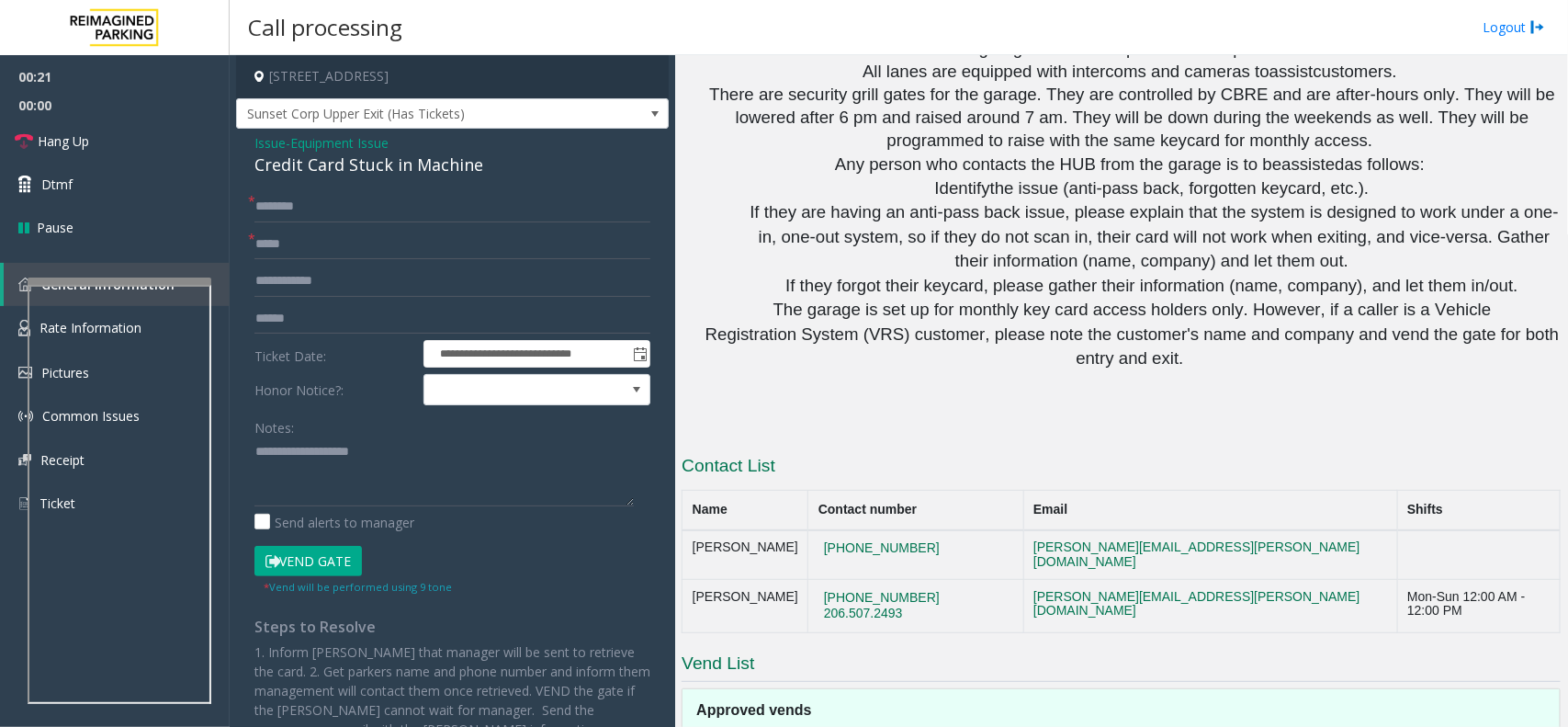 drag, startPoint x: 243, startPoint y: 464, endPoint x: 388, endPoint y: 475, distance: 145.41664 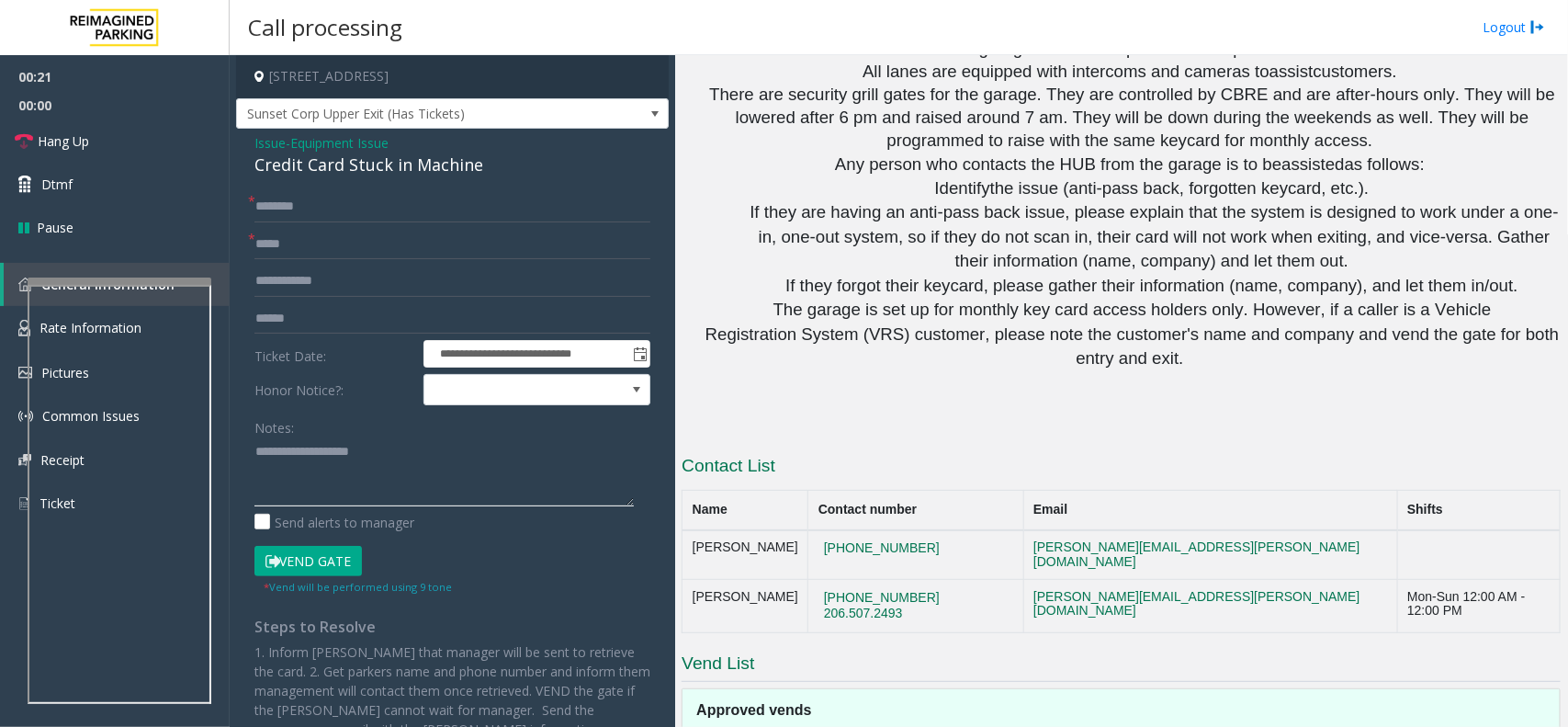 click 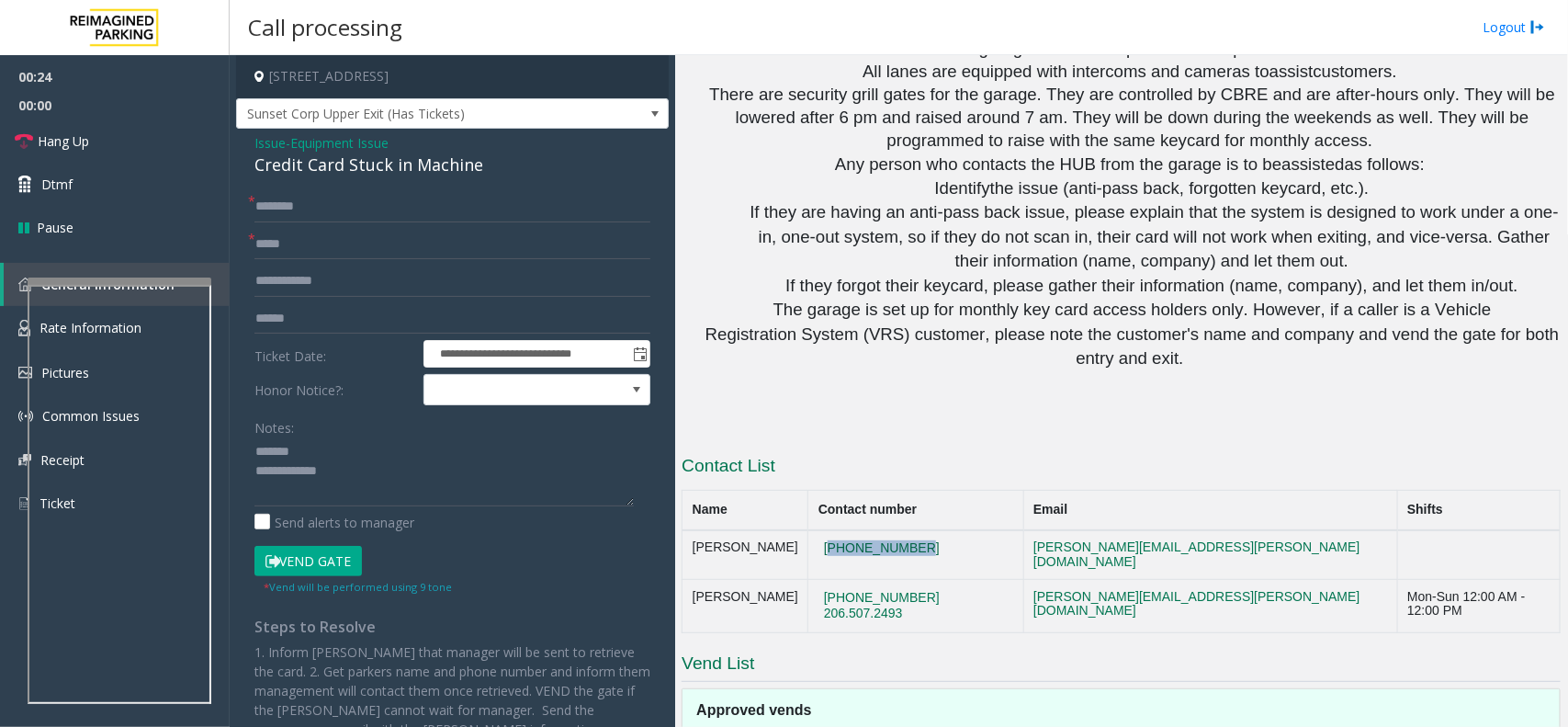 drag, startPoint x: 914, startPoint y: 389, endPoint x: 823, endPoint y: 387, distance: 91.022 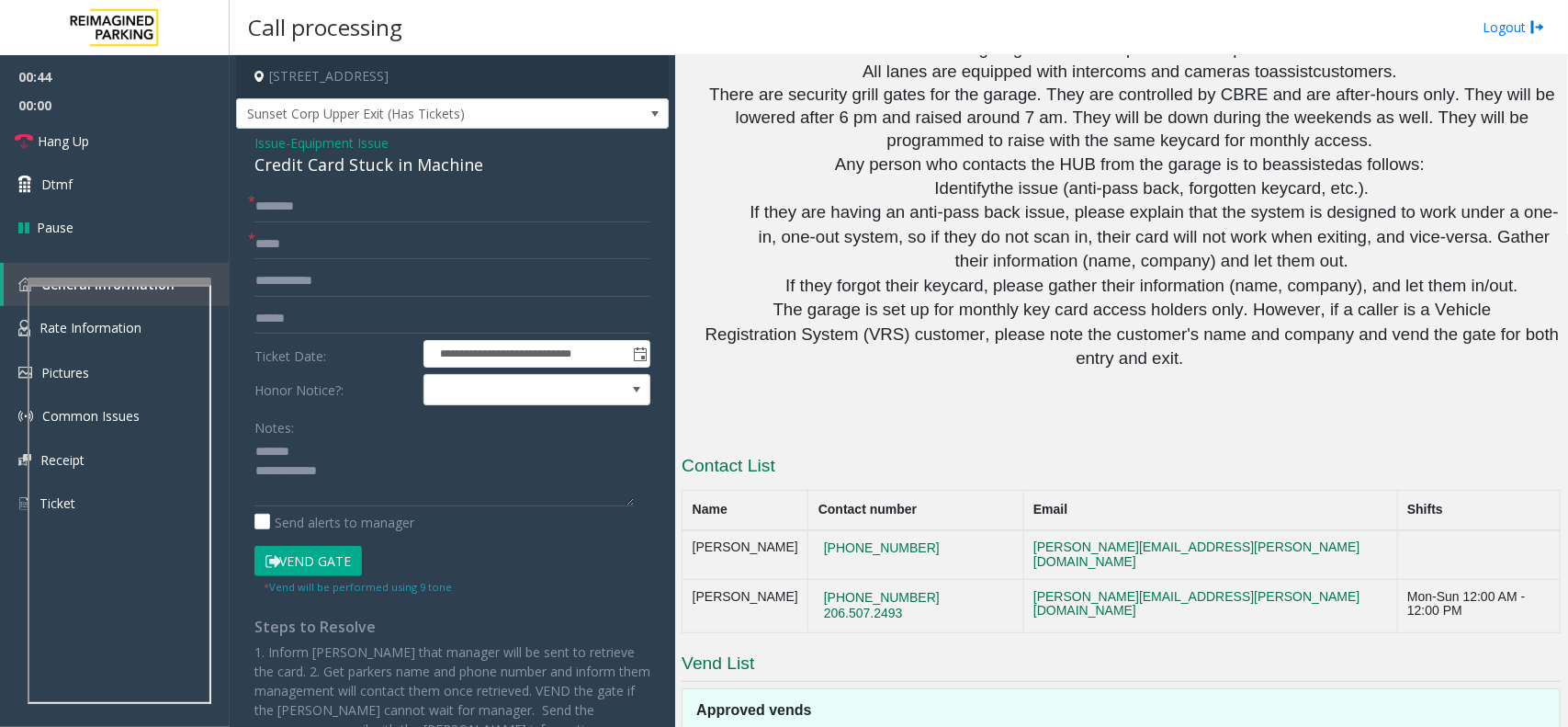 click on "Credit Card Stuck in Machine" 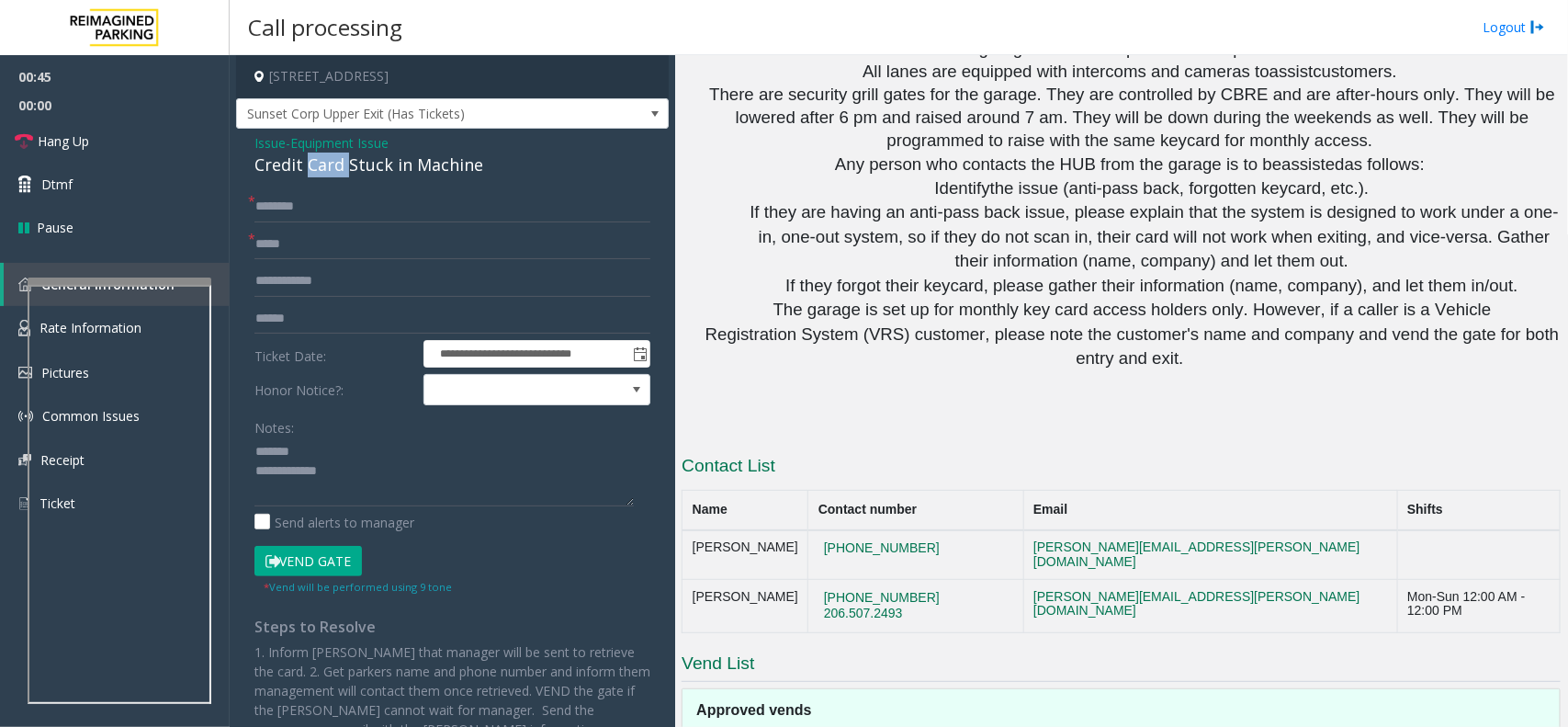 click on "Credit Card Stuck in Machine" 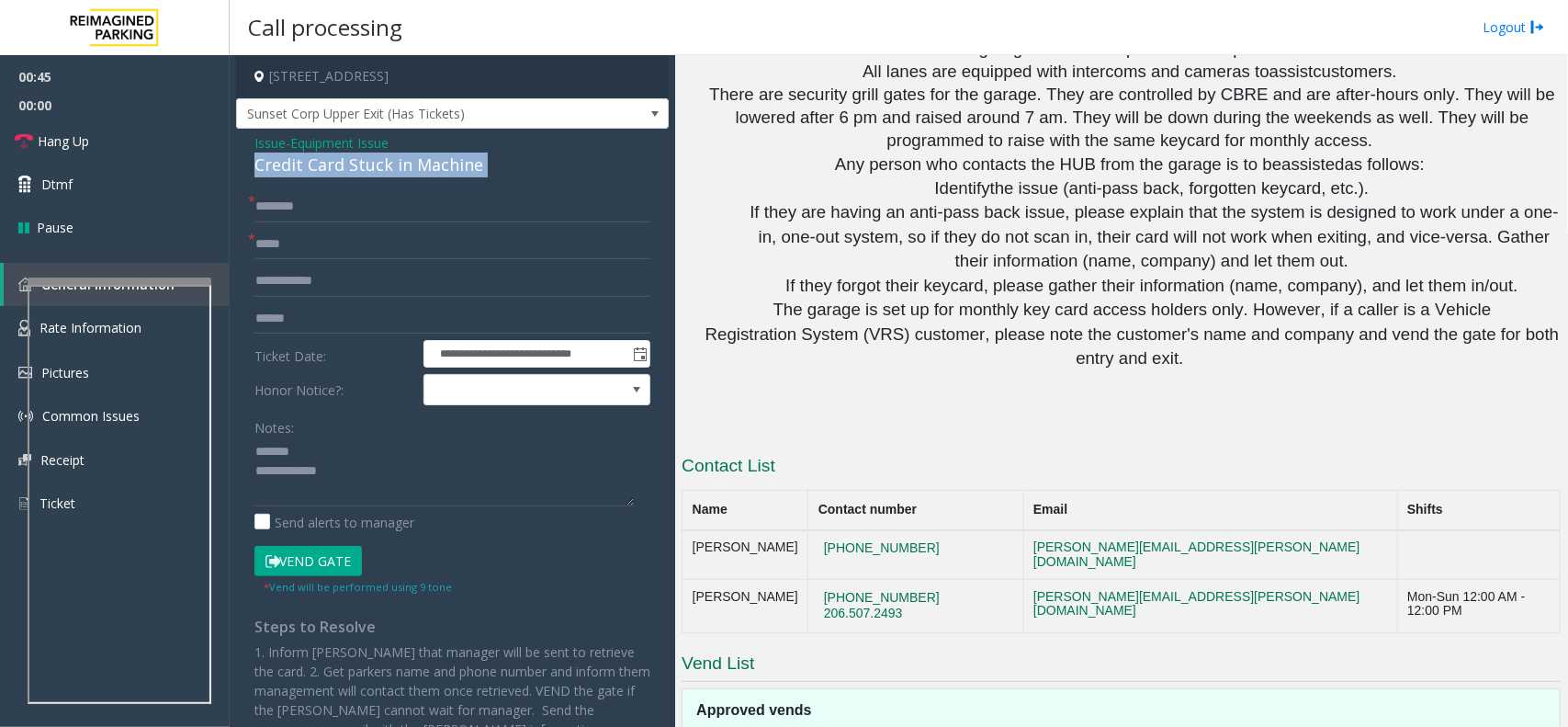 click on "Credit Card Stuck in Machine" 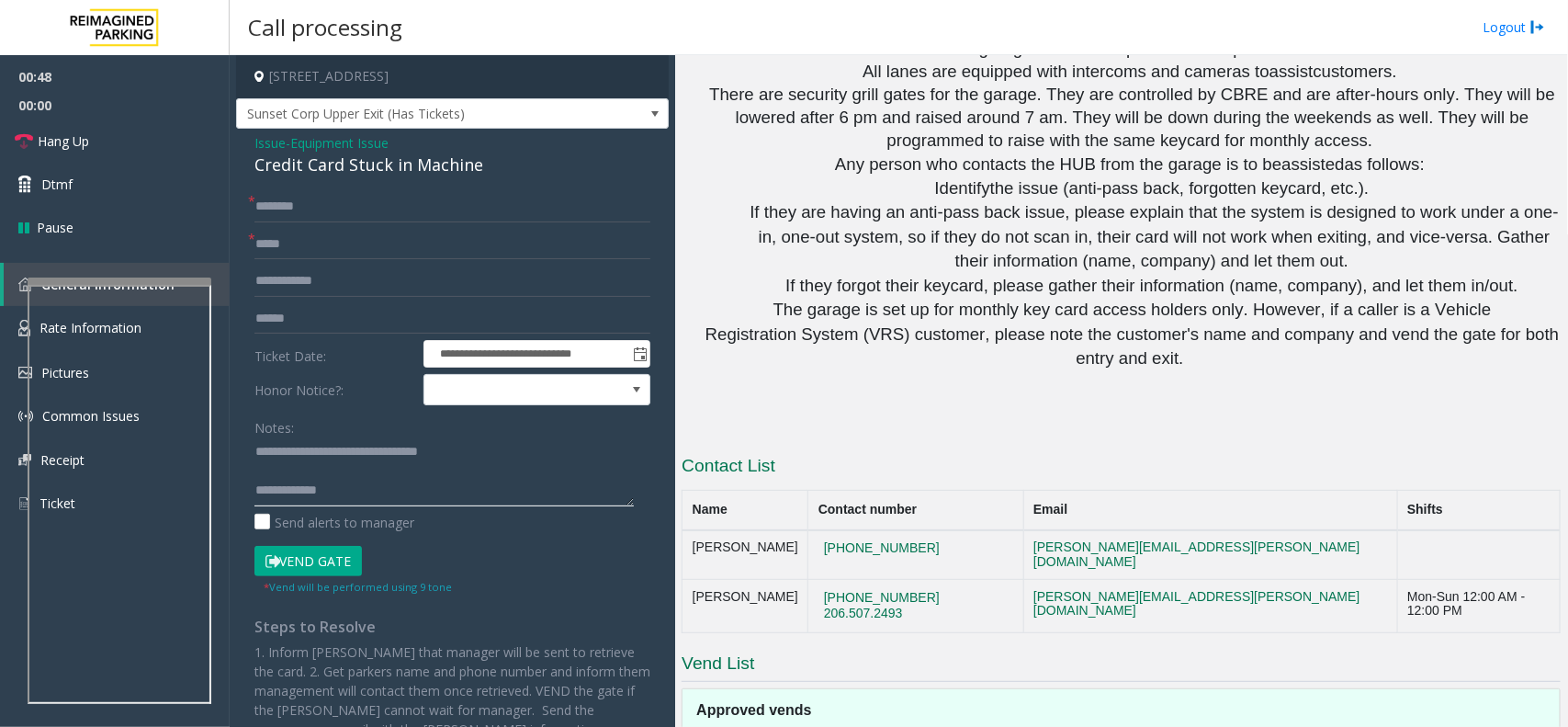click 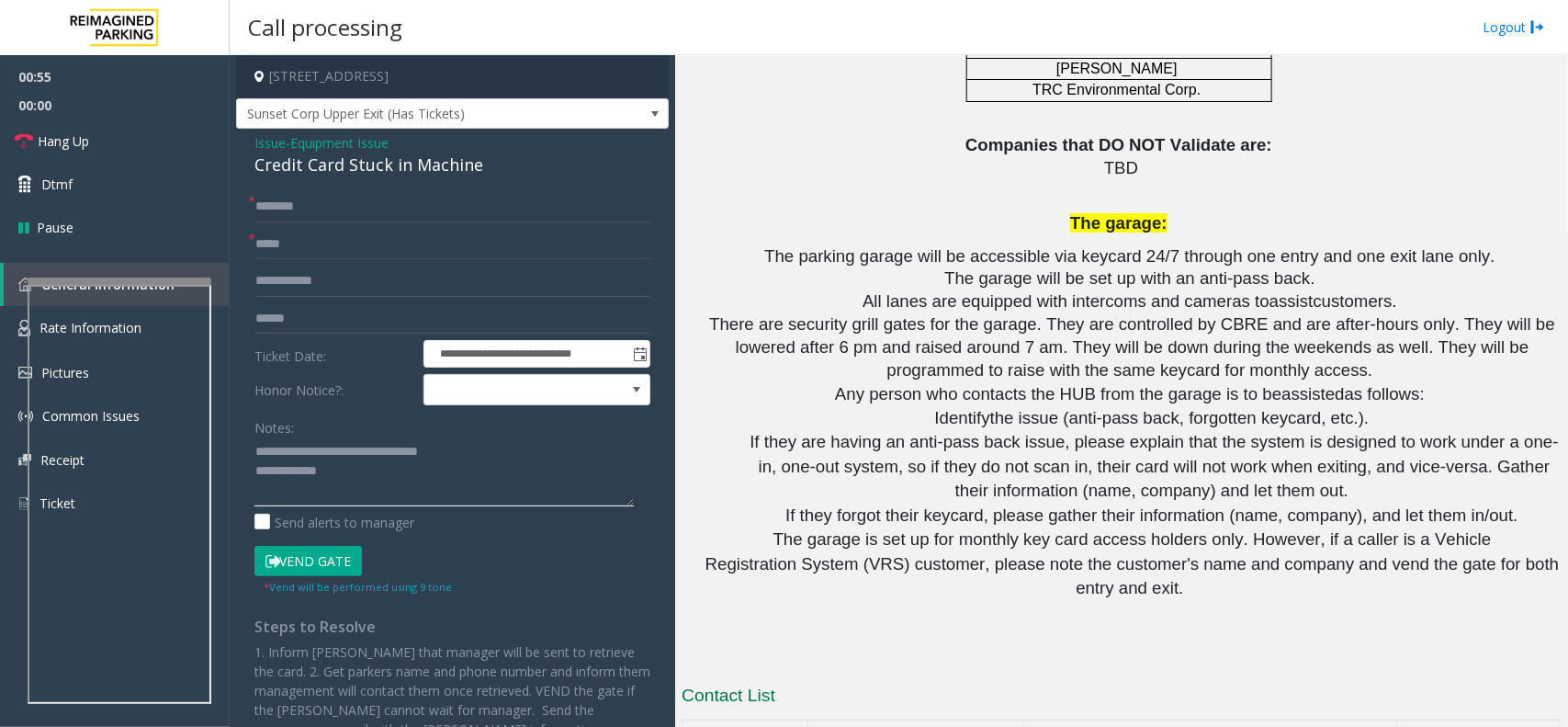scroll, scrollTop: 2298, scrollLeft: 0, axis: vertical 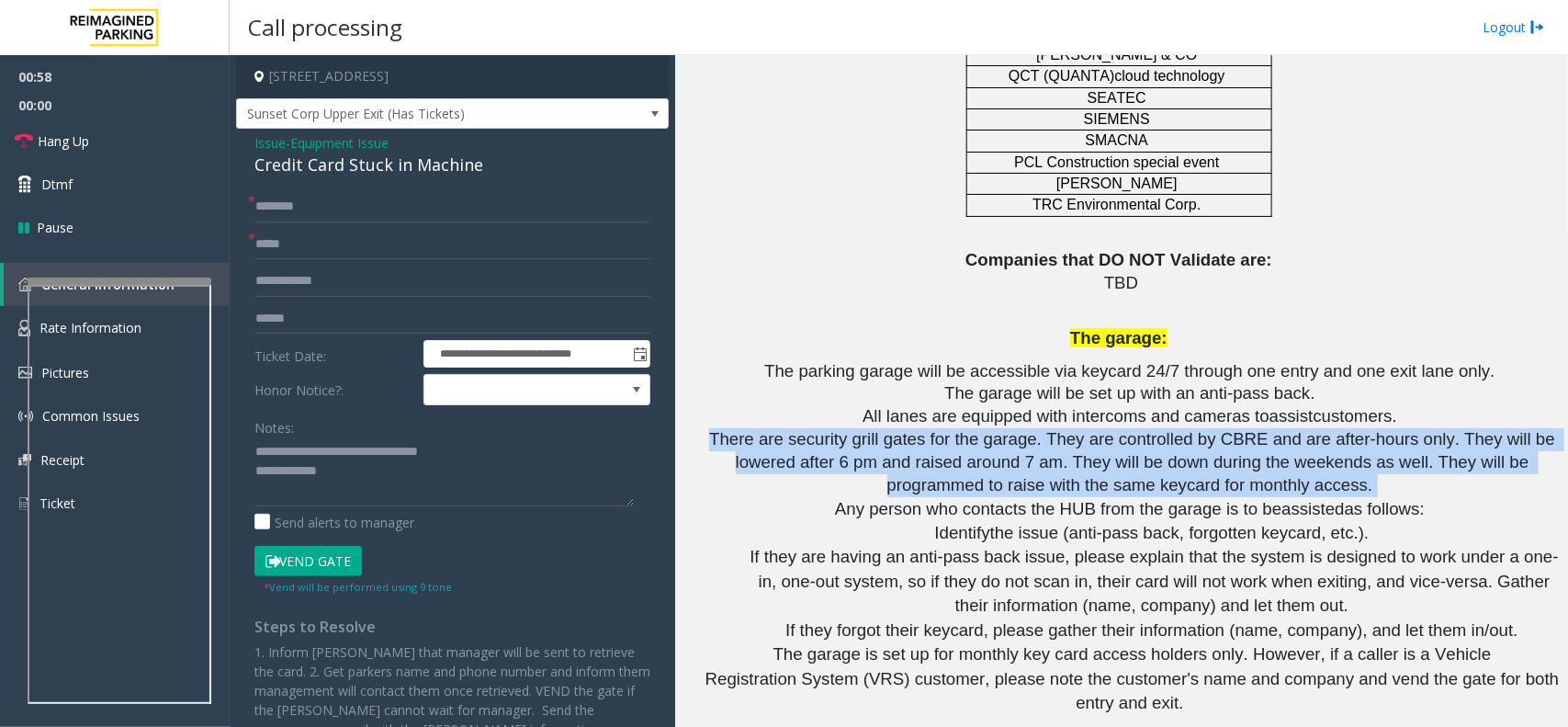 drag, startPoint x: 707, startPoint y: 309, endPoint x: 1325, endPoint y: 368, distance: 620.81 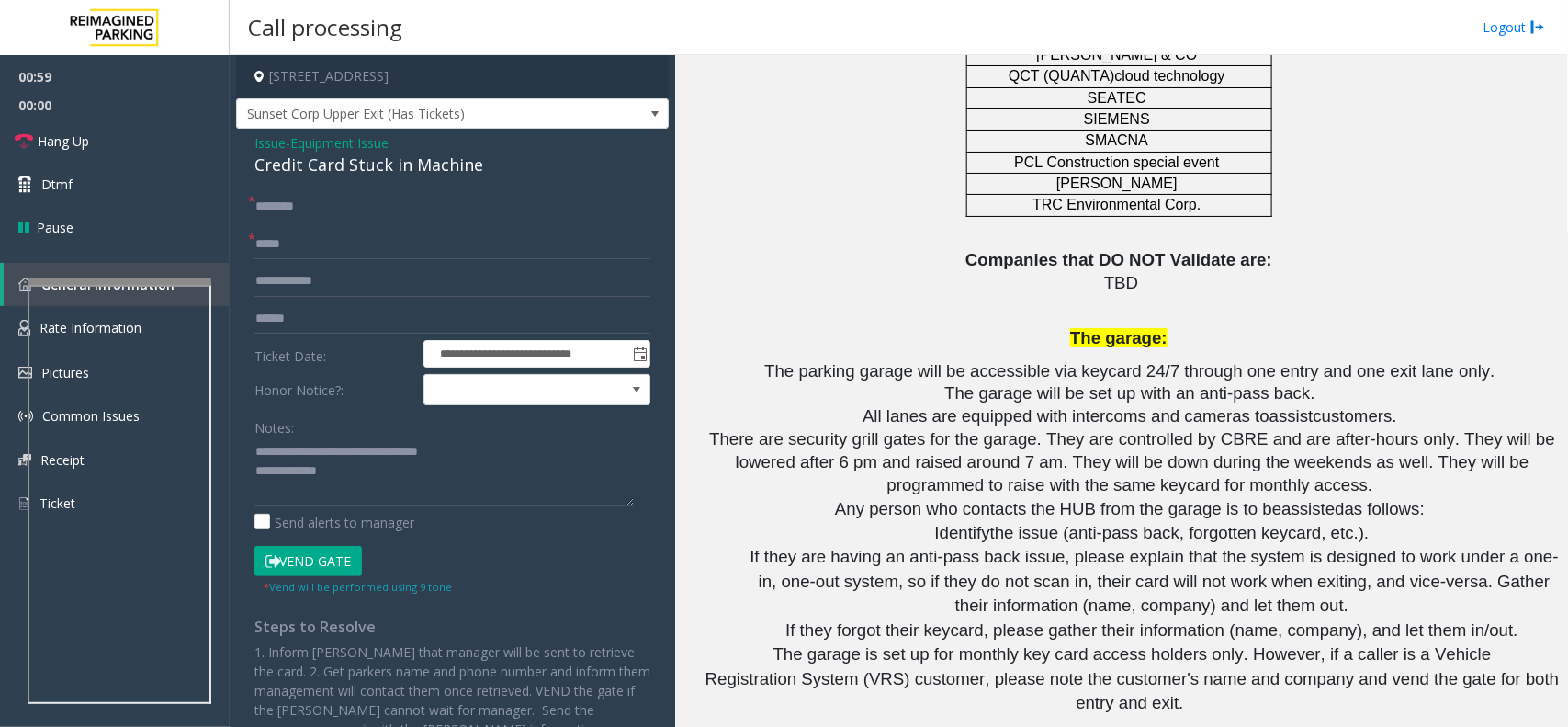 click on "Any person who contacts the HUB from the garage   is to be  assisted  as follows:" 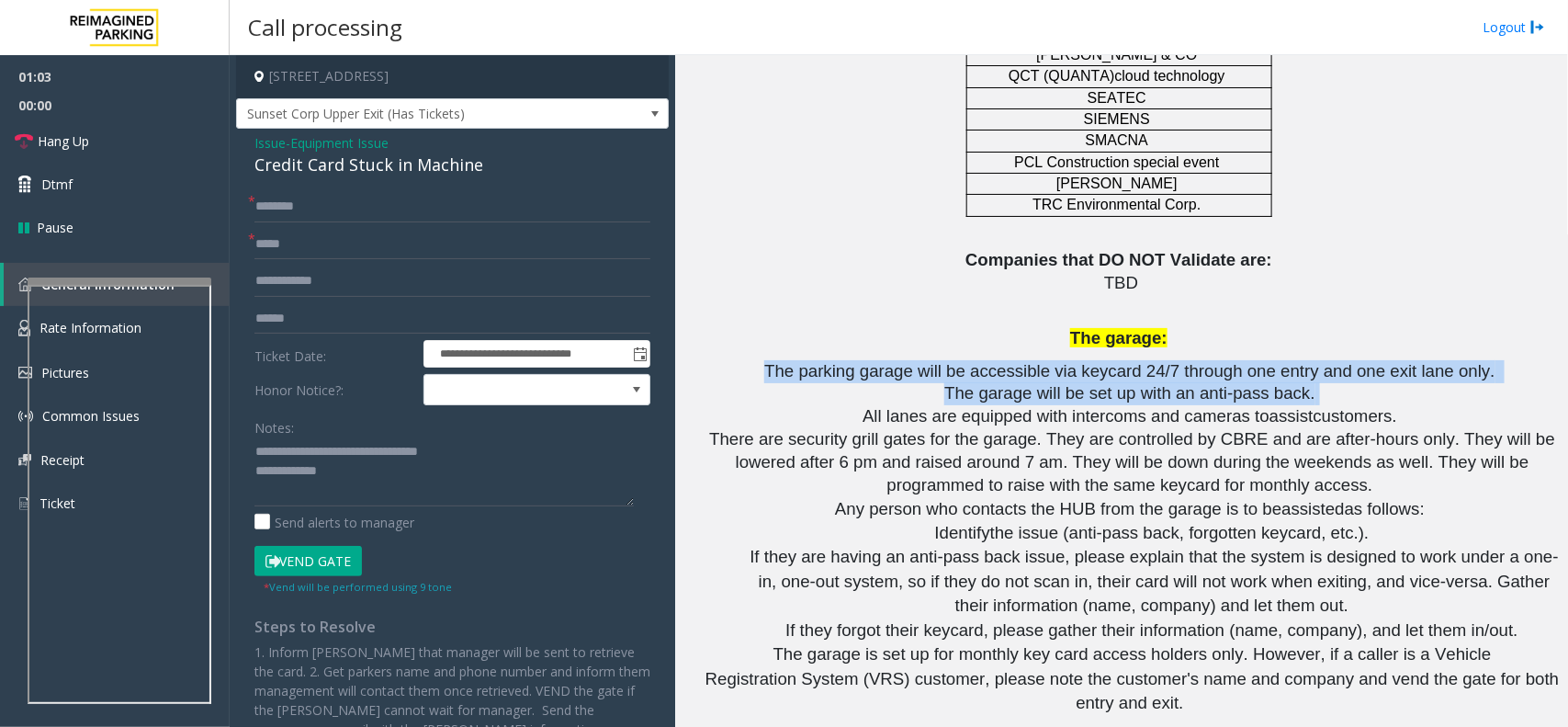 drag, startPoint x: 790, startPoint y: 244, endPoint x: 1305, endPoint y: 256, distance: 515.1398 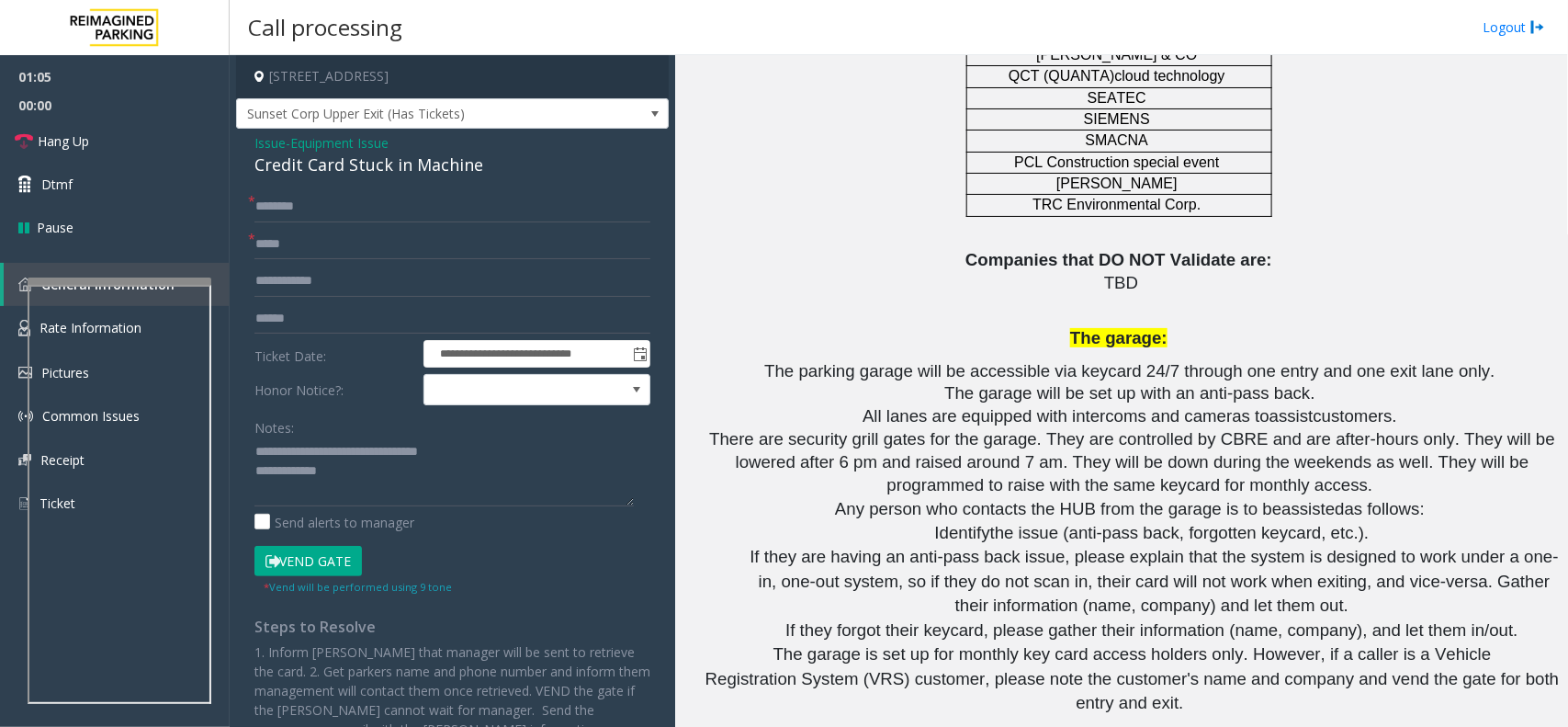 click on "customers." 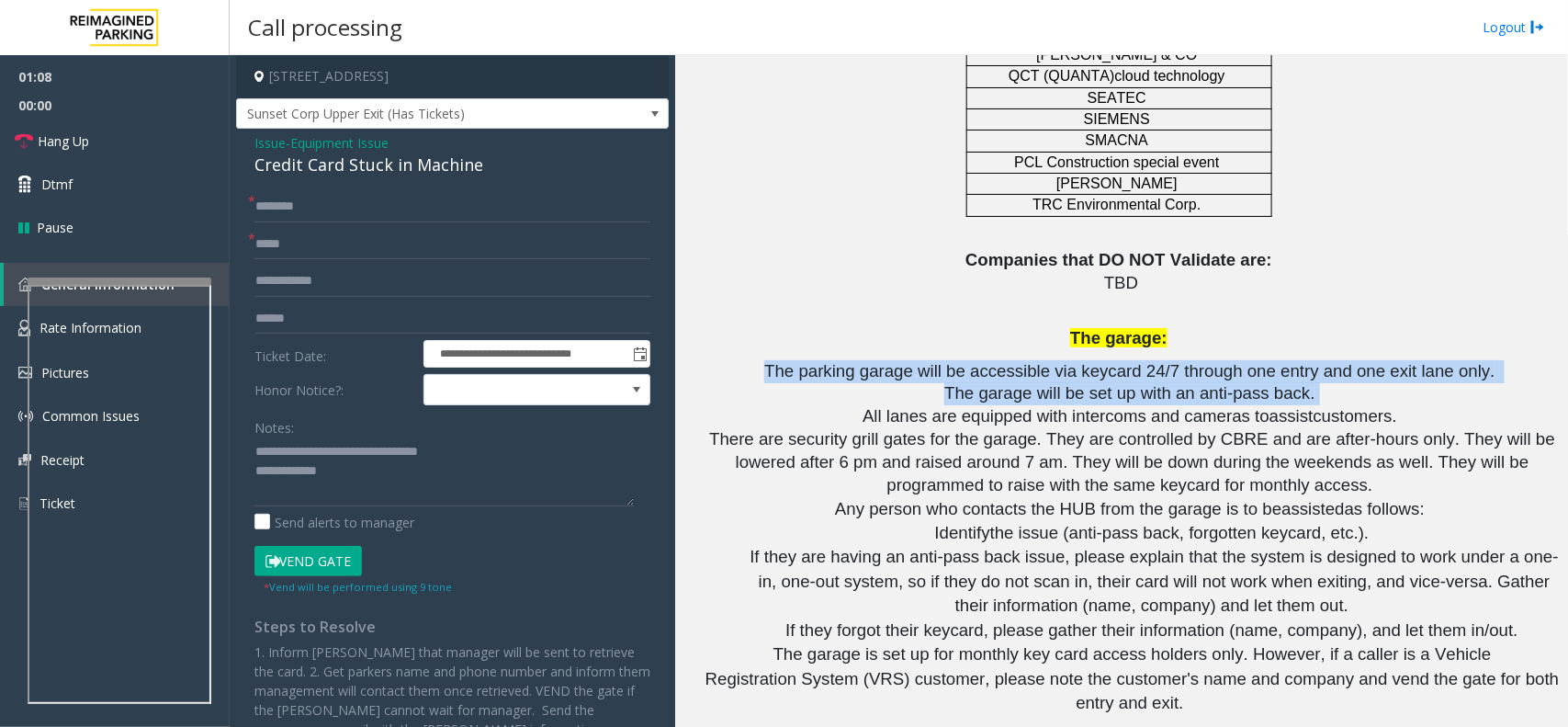 drag, startPoint x: 1297, startPoint y: 267, endPoint x: 785, endPoint y: 244, distance: 512.5163 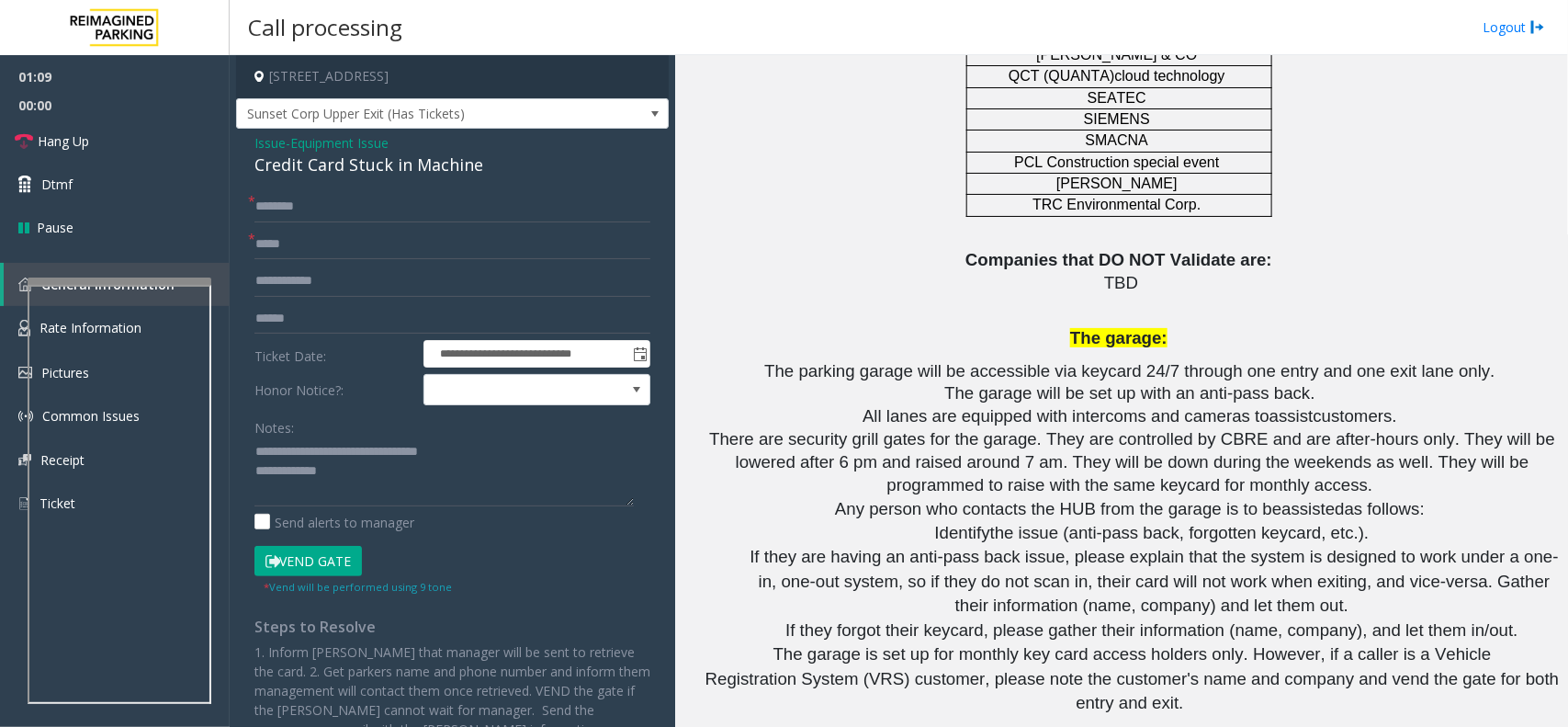 click on "The garage:" 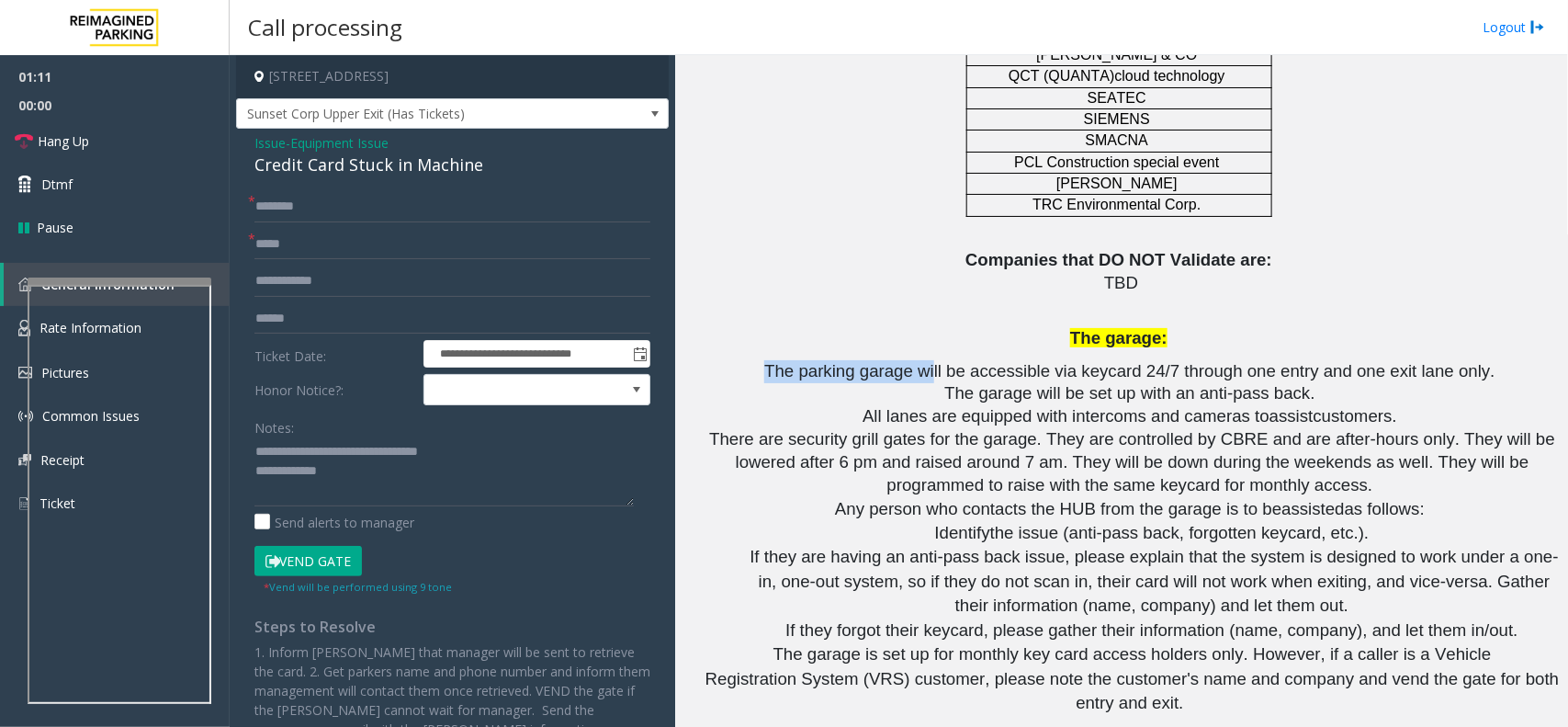 drag, startPoint x: 788, startPoint y: 244, endPoint x: 939, endPoint y: 237, distance: 151.16216 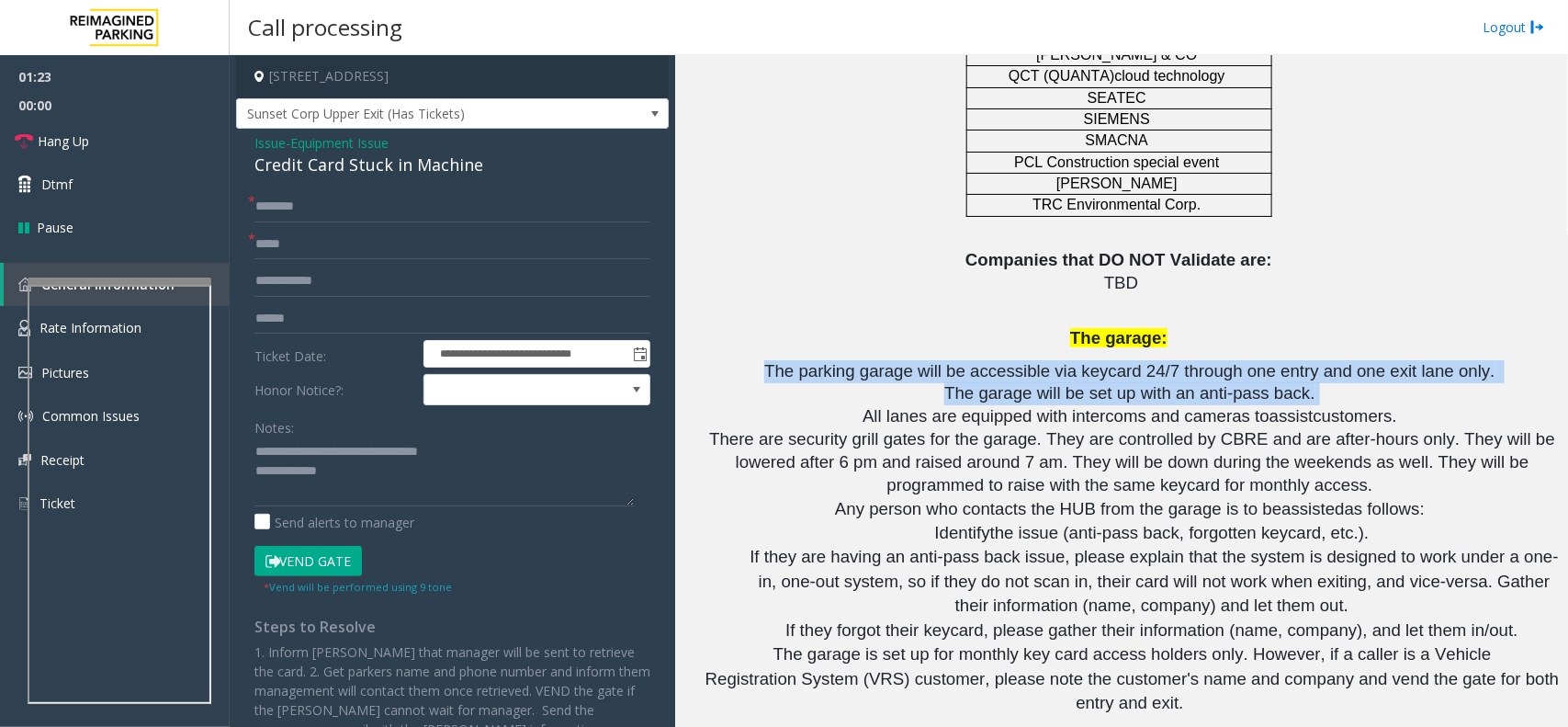 drag, startPoint x: 1293, startPoint y: 268, endPoint x: 786, endPoint y: 234, distance: 508.13876 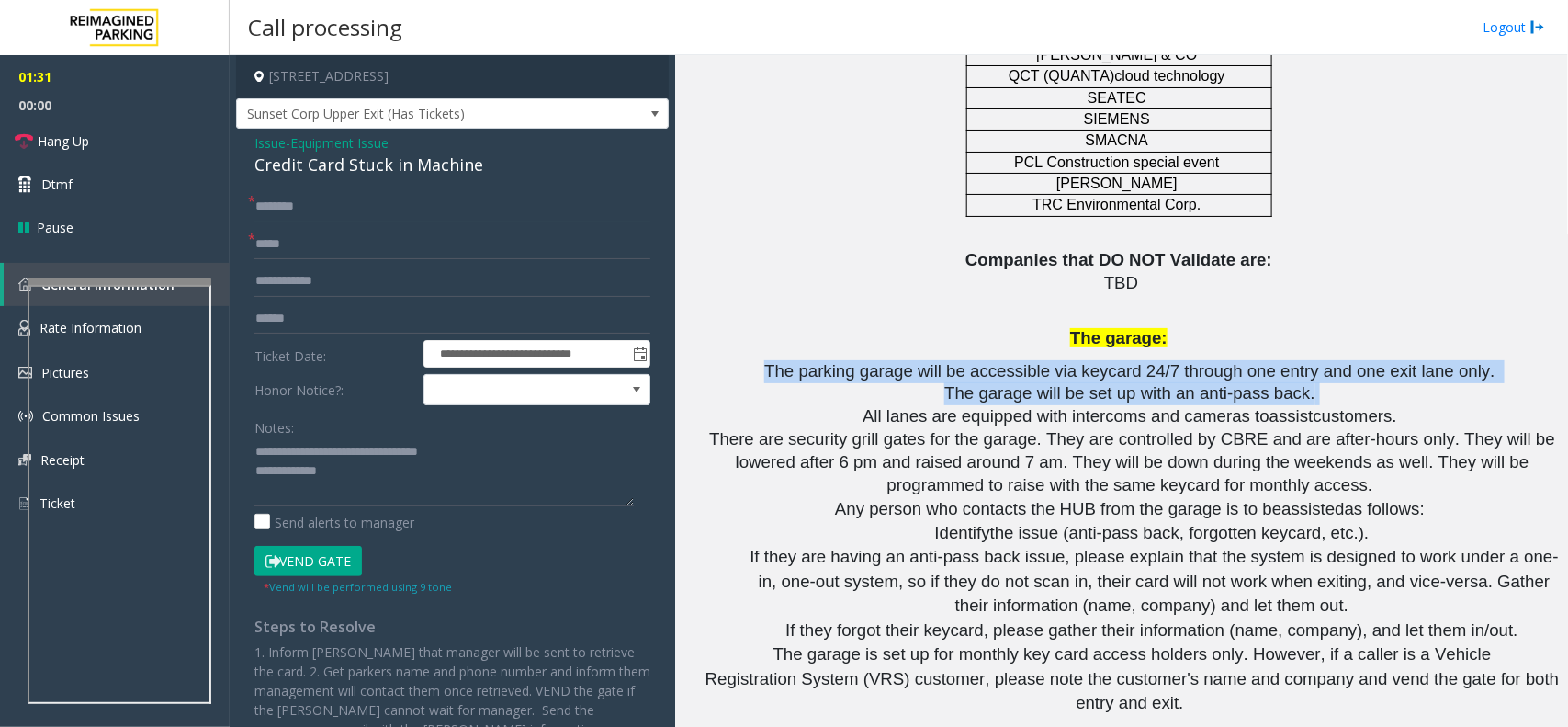 drag, startPoint x: 787, startPoint y: 242, endPoint x: 1296, endPoint y: 259, distance: 509.28381 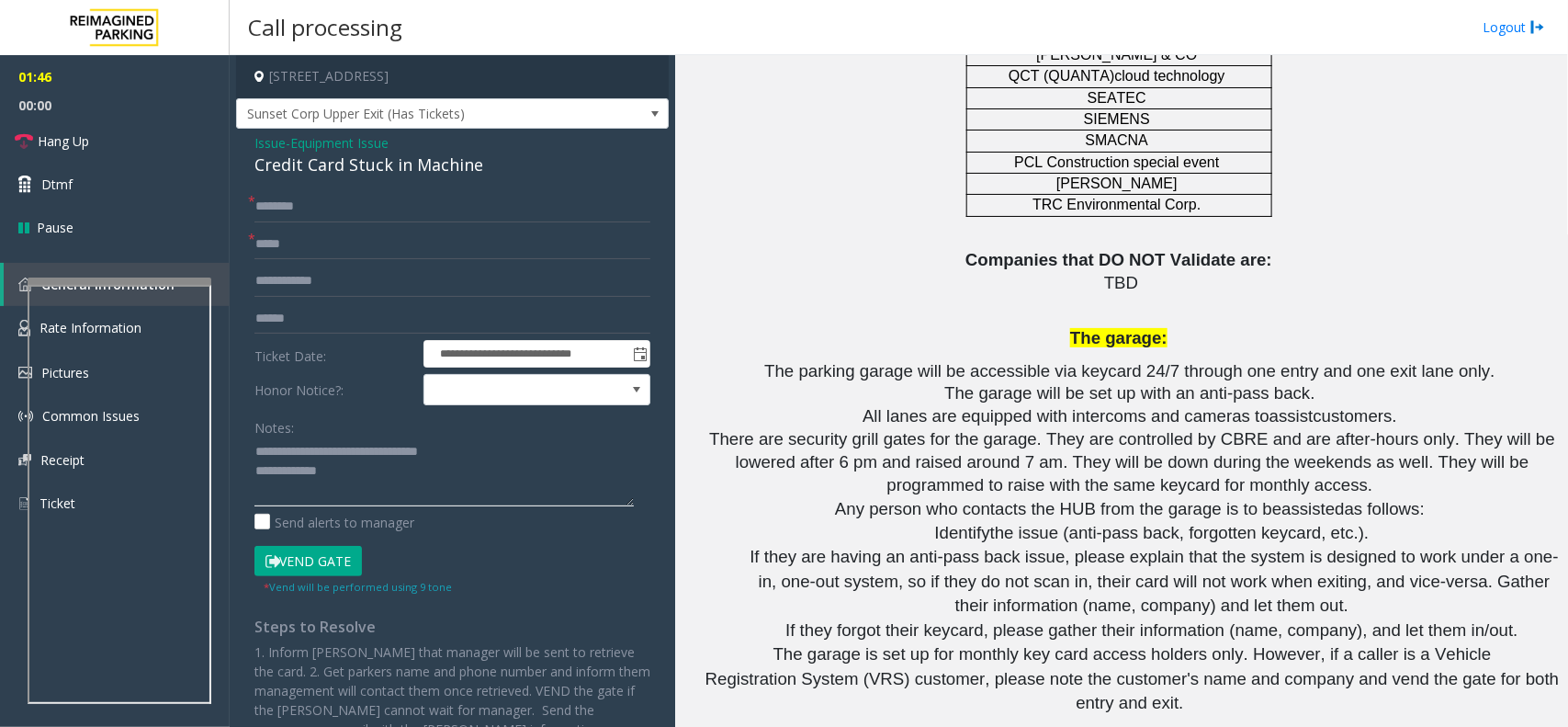 click 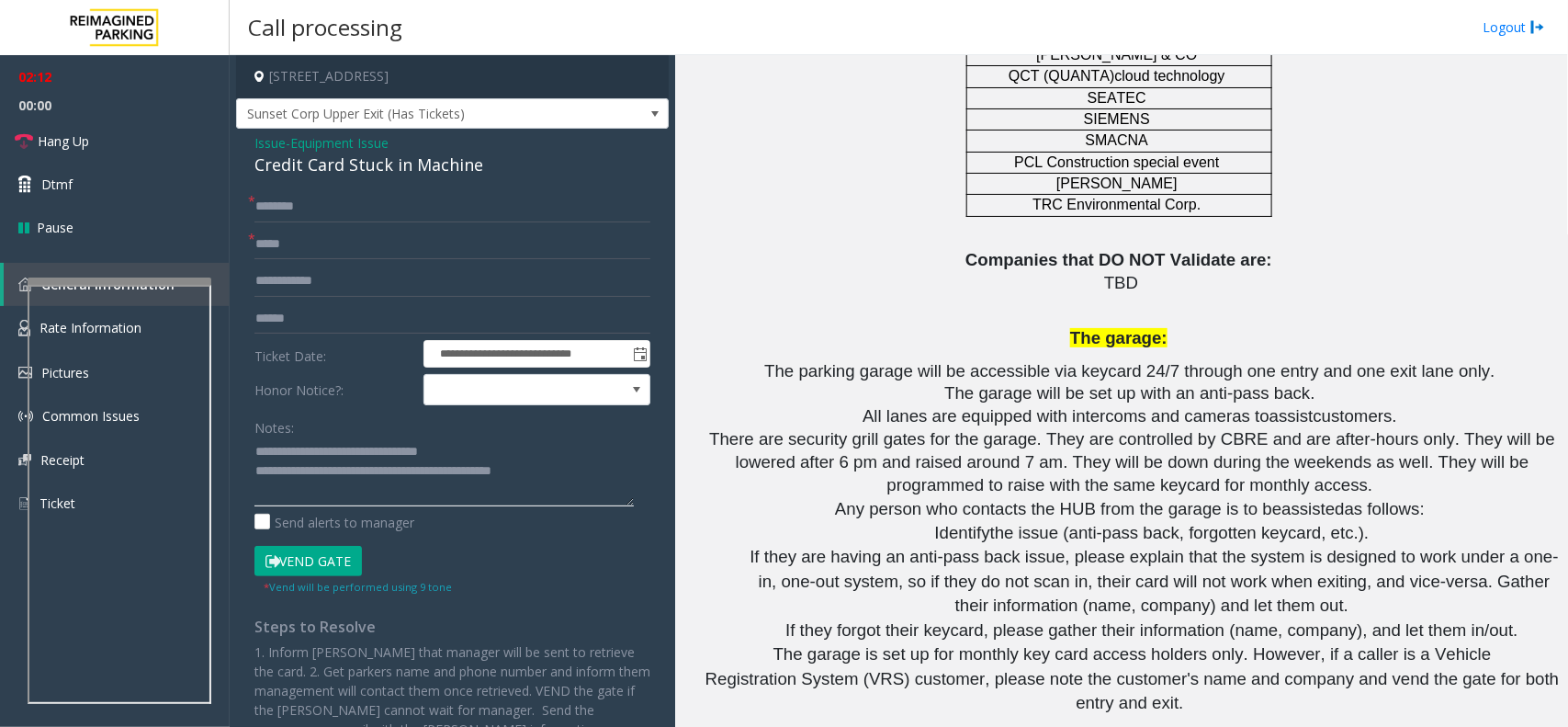 type on "**********" 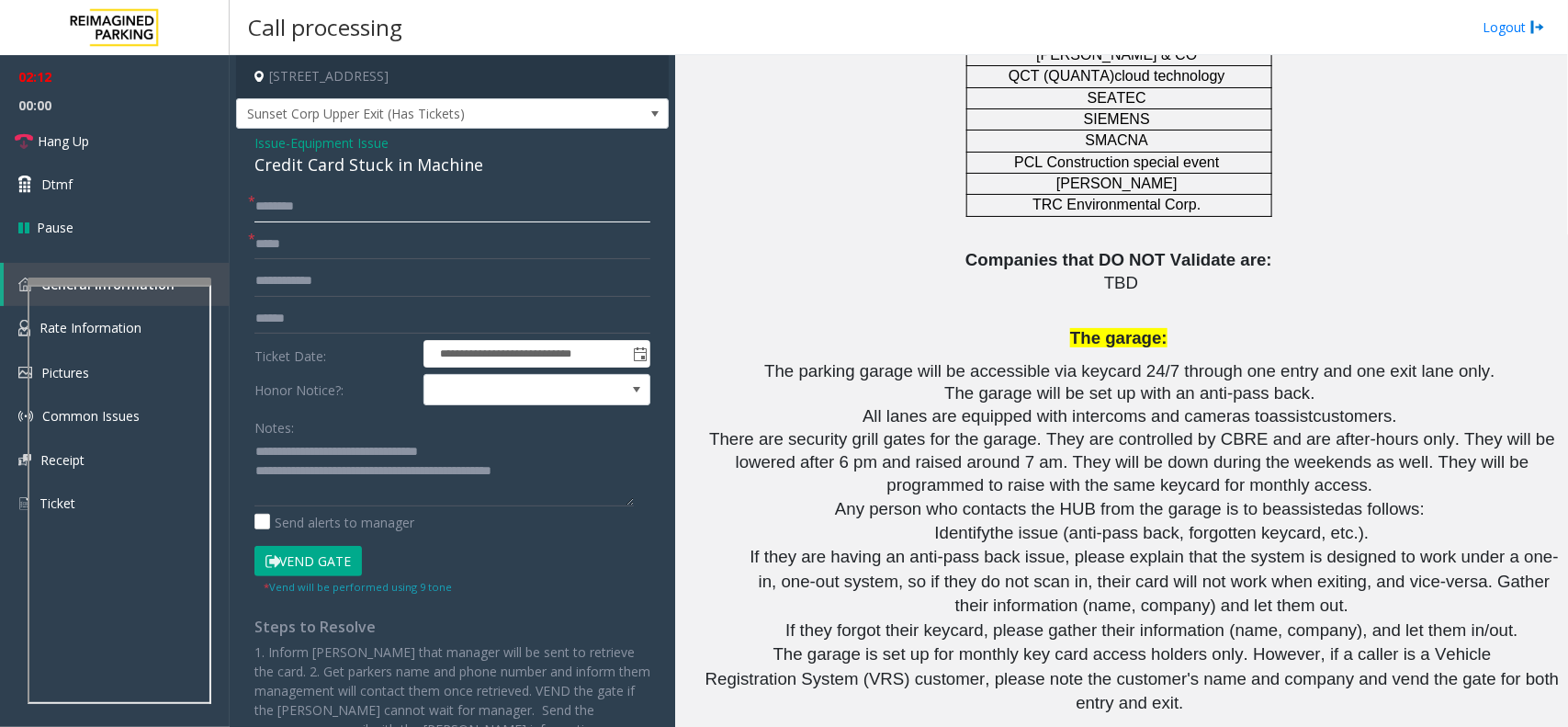 click 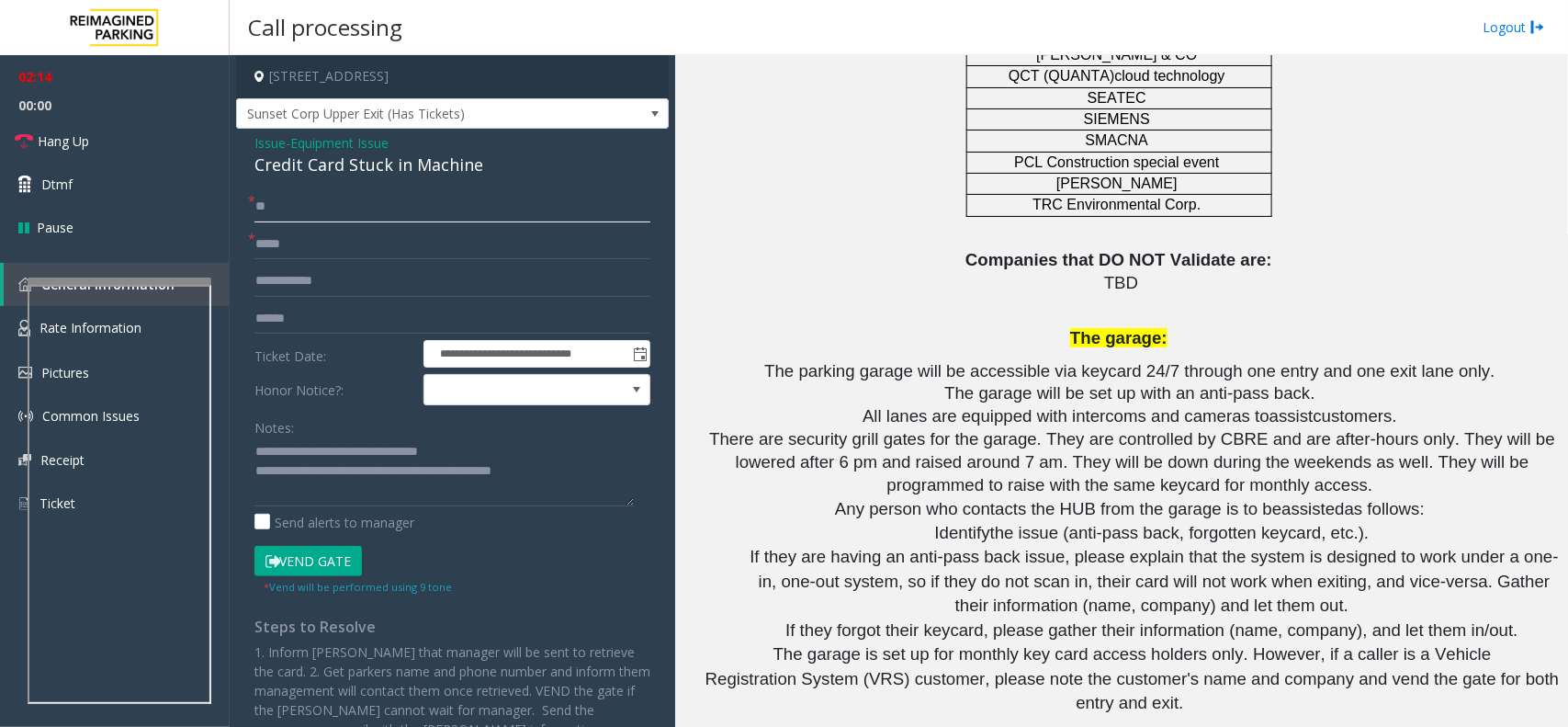 type on "**" 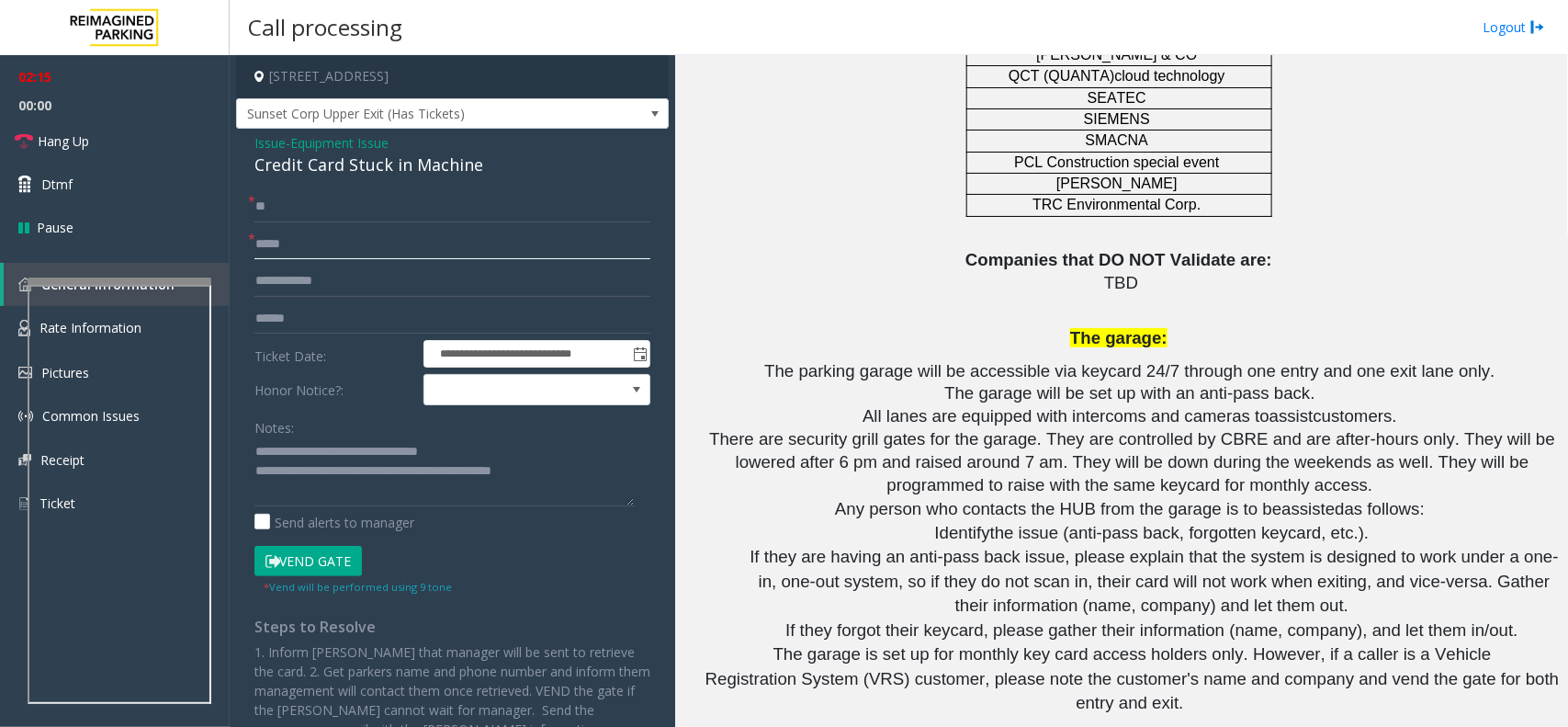 click 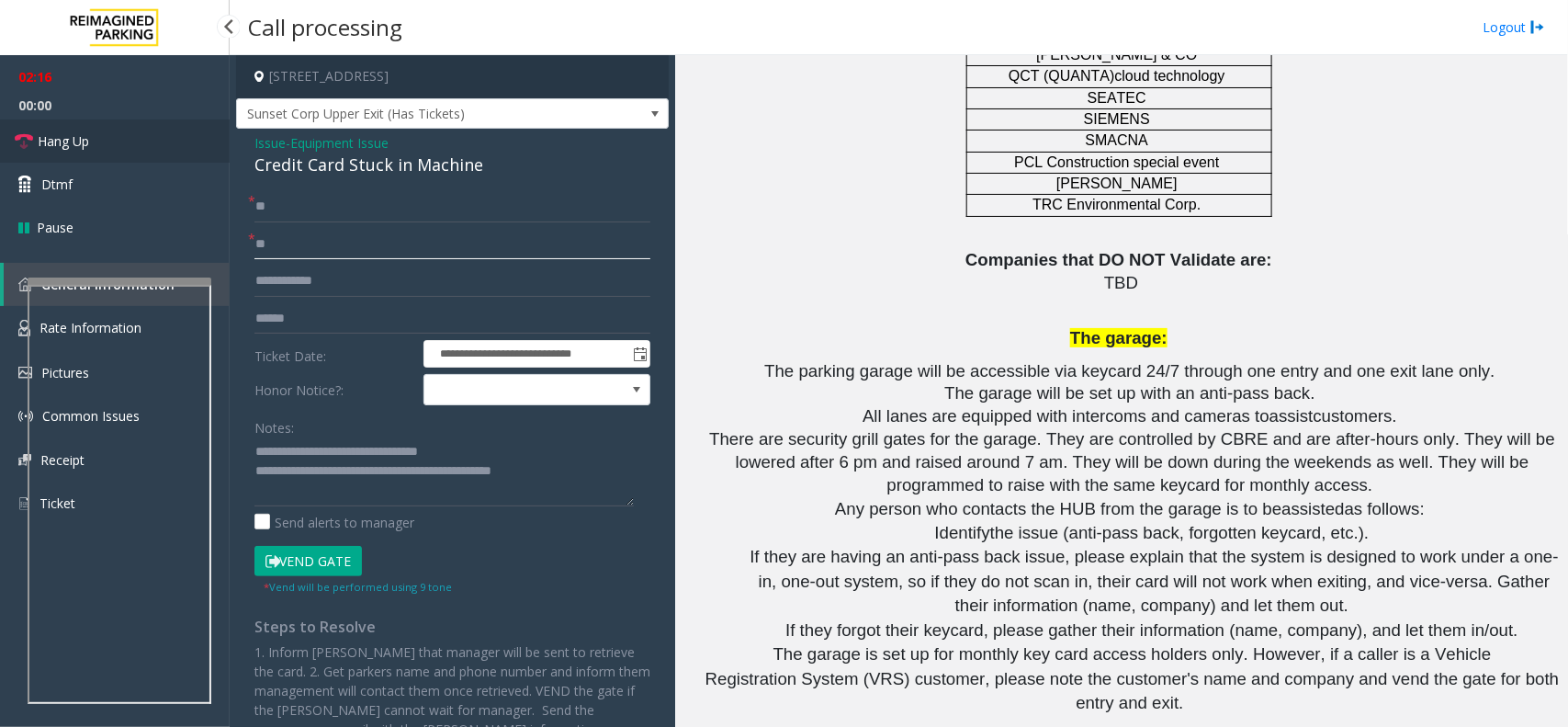 type on "**" 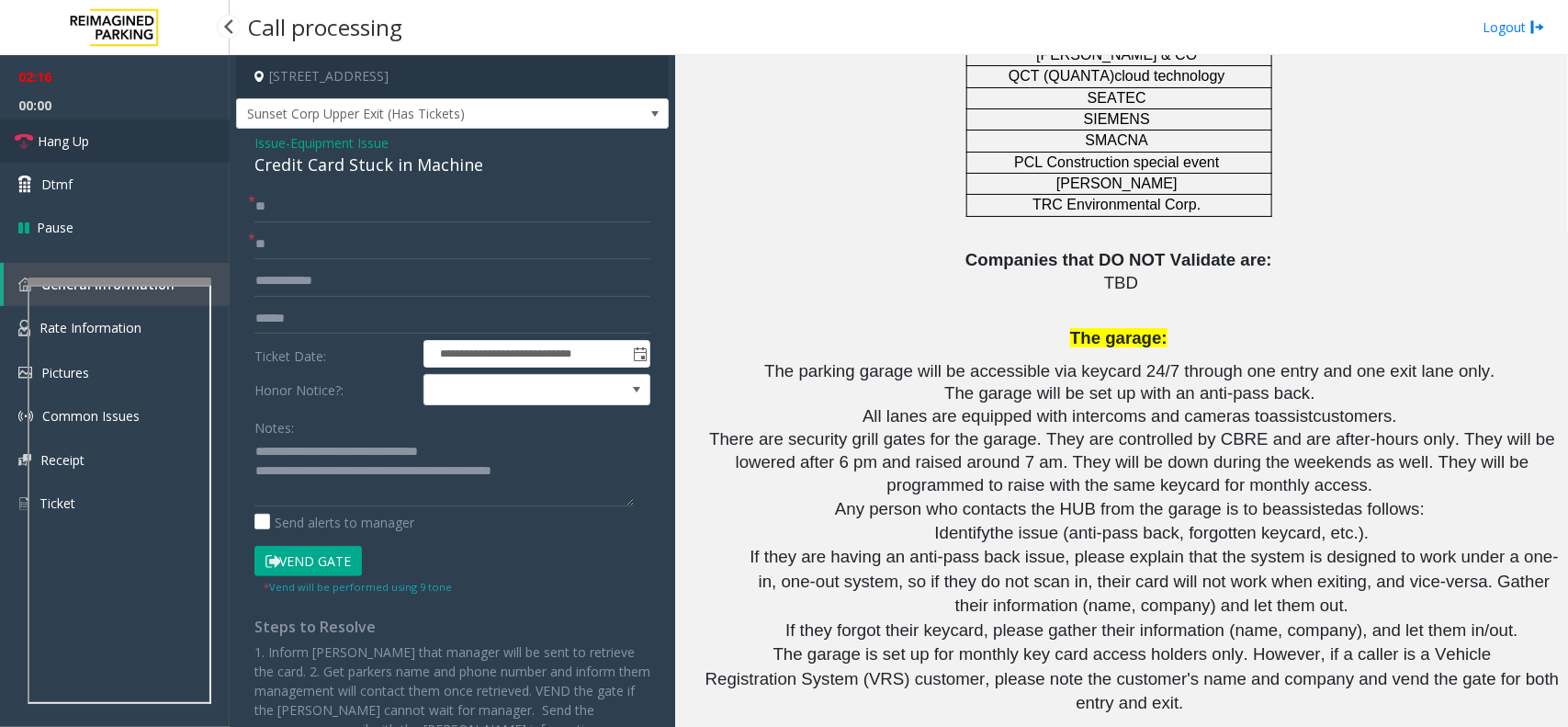 click on "Hang Up" at bounding box center [115, 141] 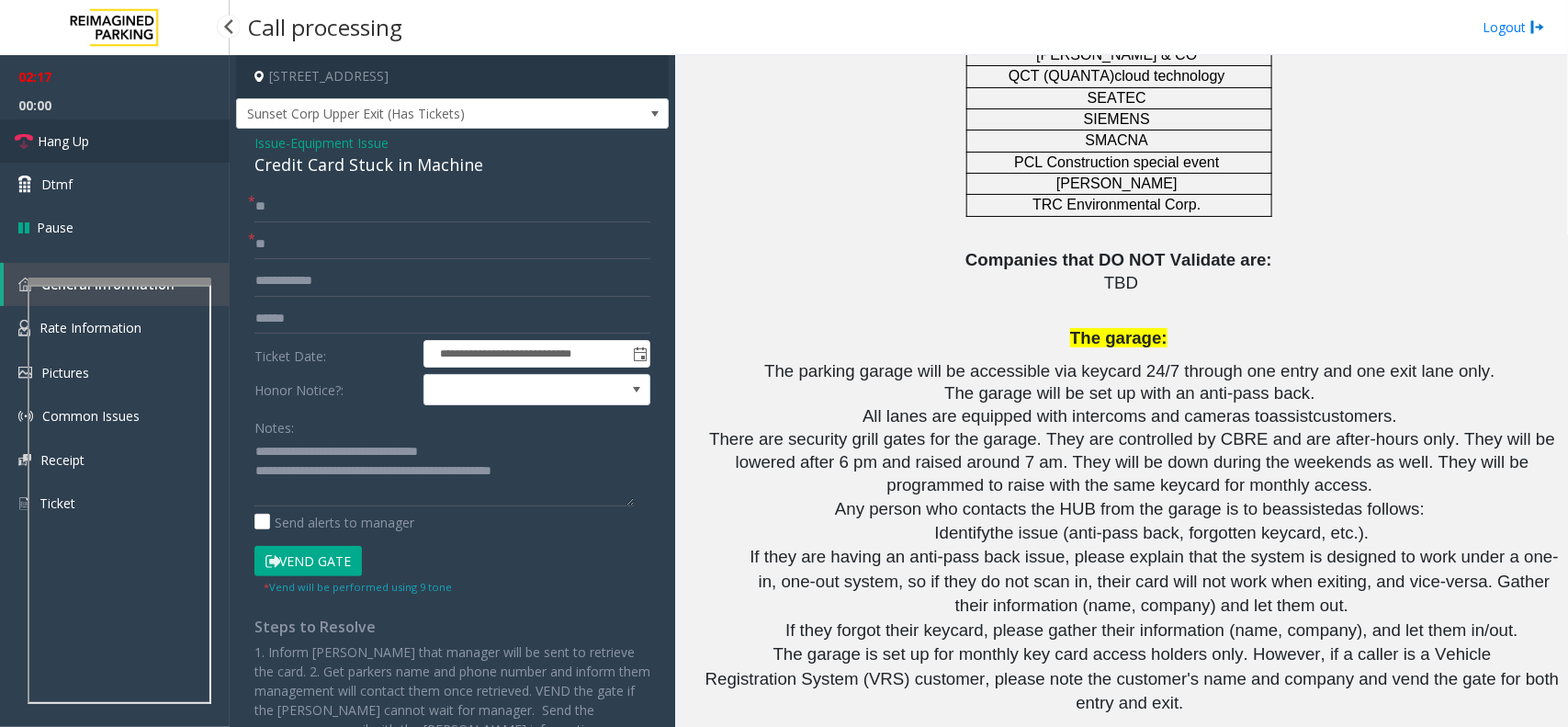 click on "Hang Up" at bounding box center [115, 141] 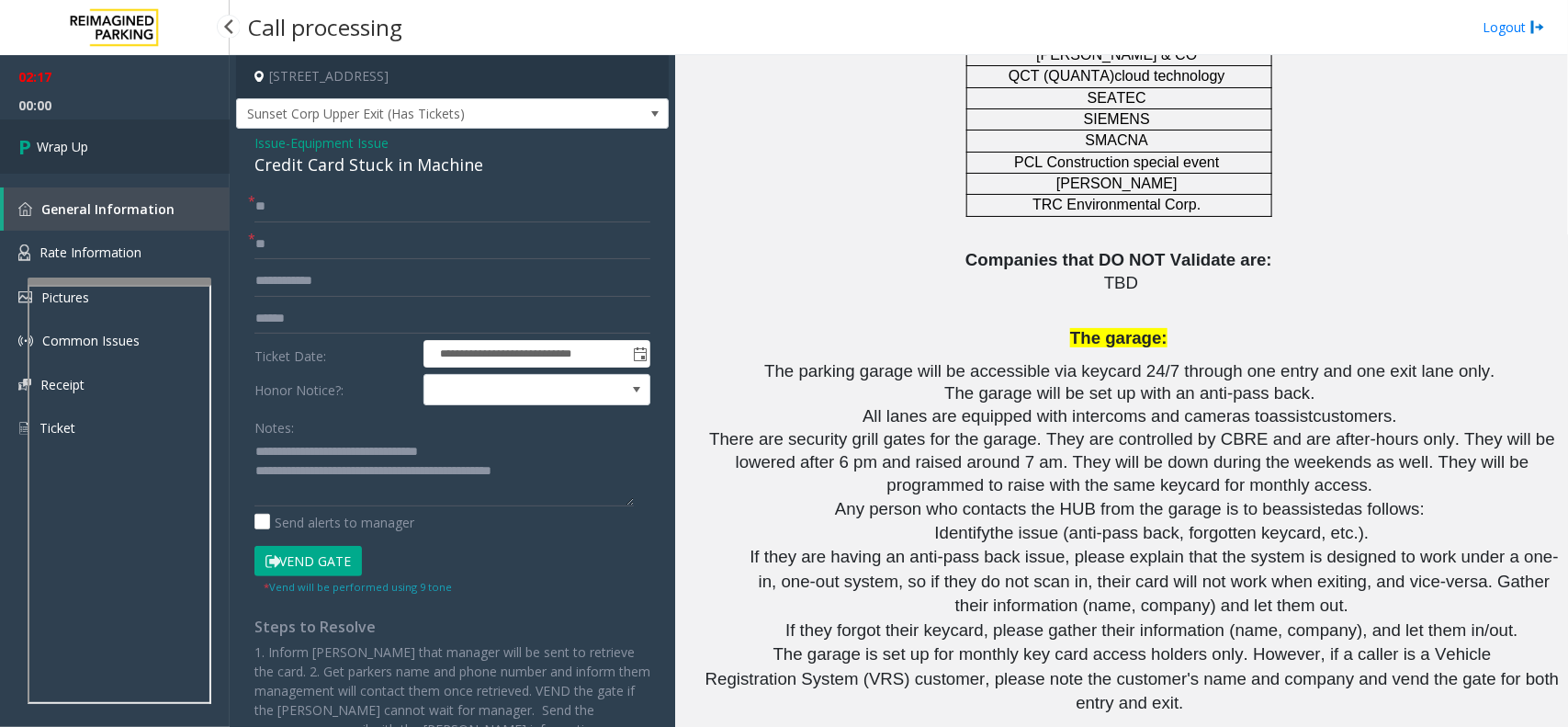 click on "Wrap Up" at bounding box center (115, 146) 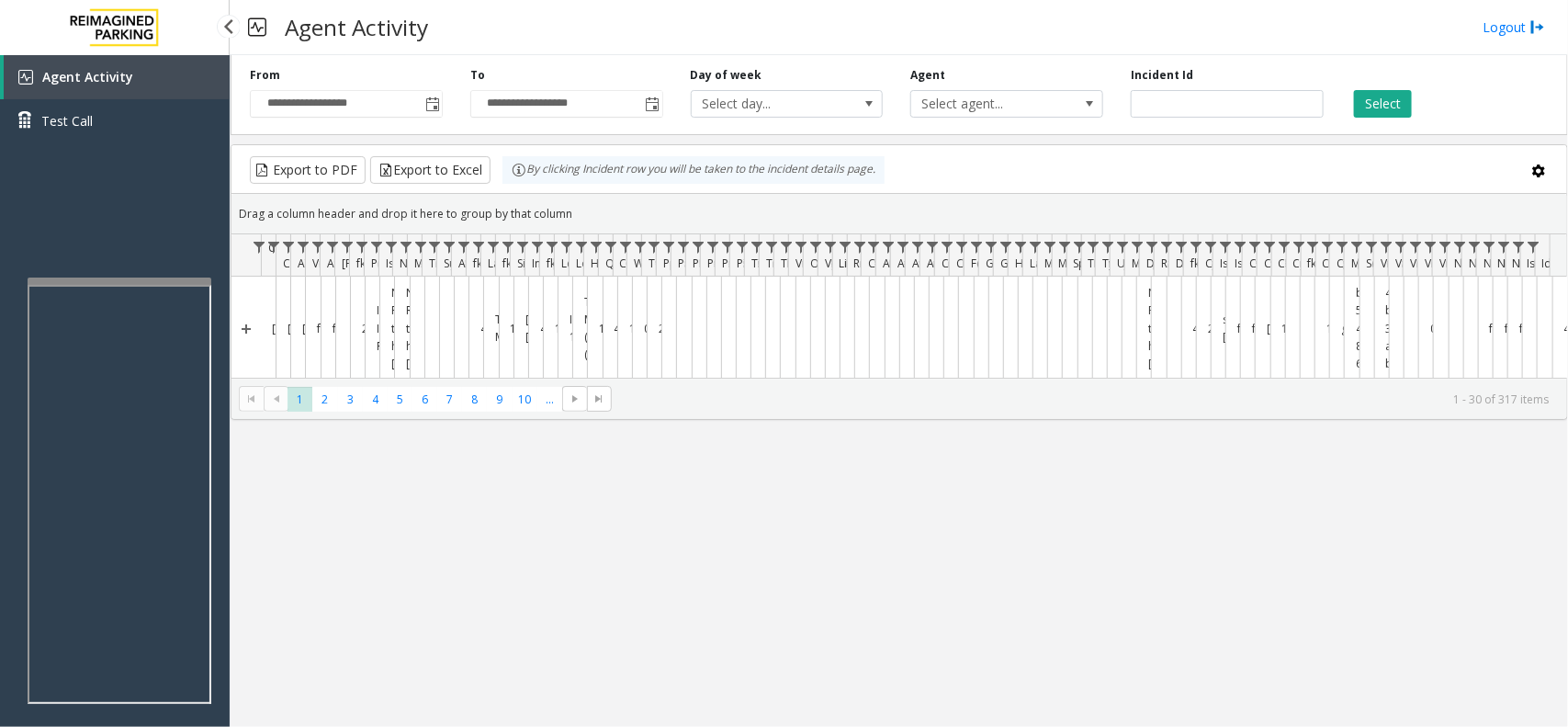 click on "Agent Activity Test Call" at bounding box center [115, 106] 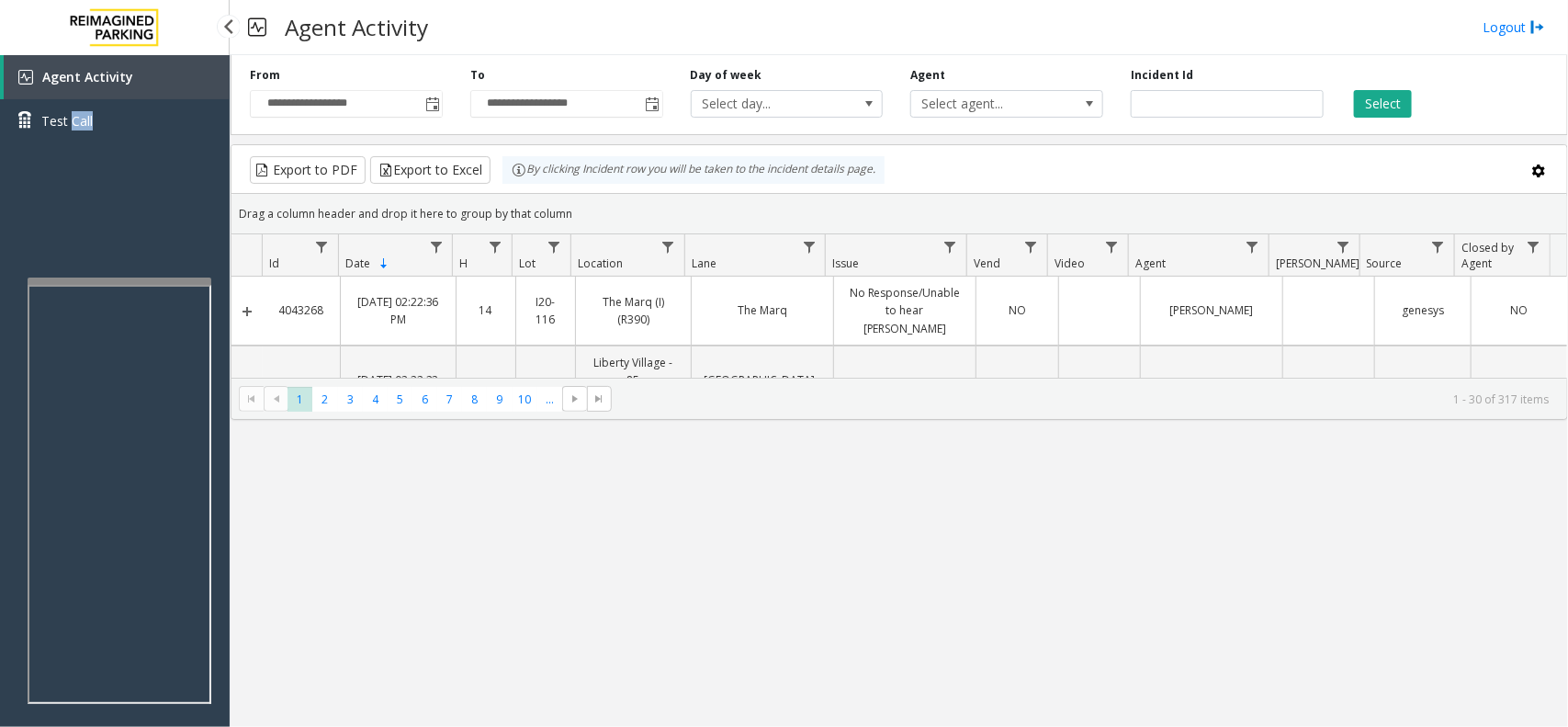 click on "Agent Activity Test Call" at bounding box center (115, 418) 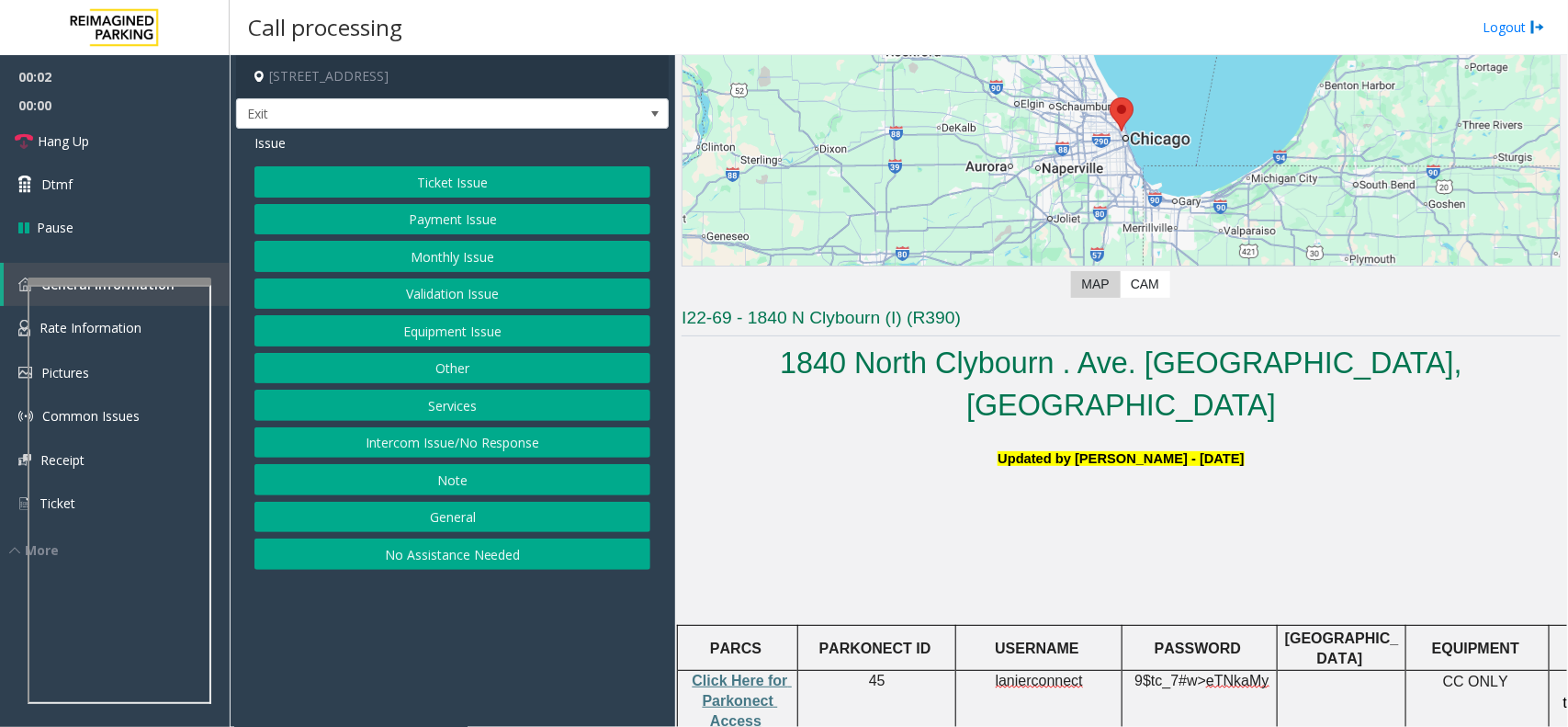 scroll, scrollTop: 460, scrollLeft: 0, axis: vertical 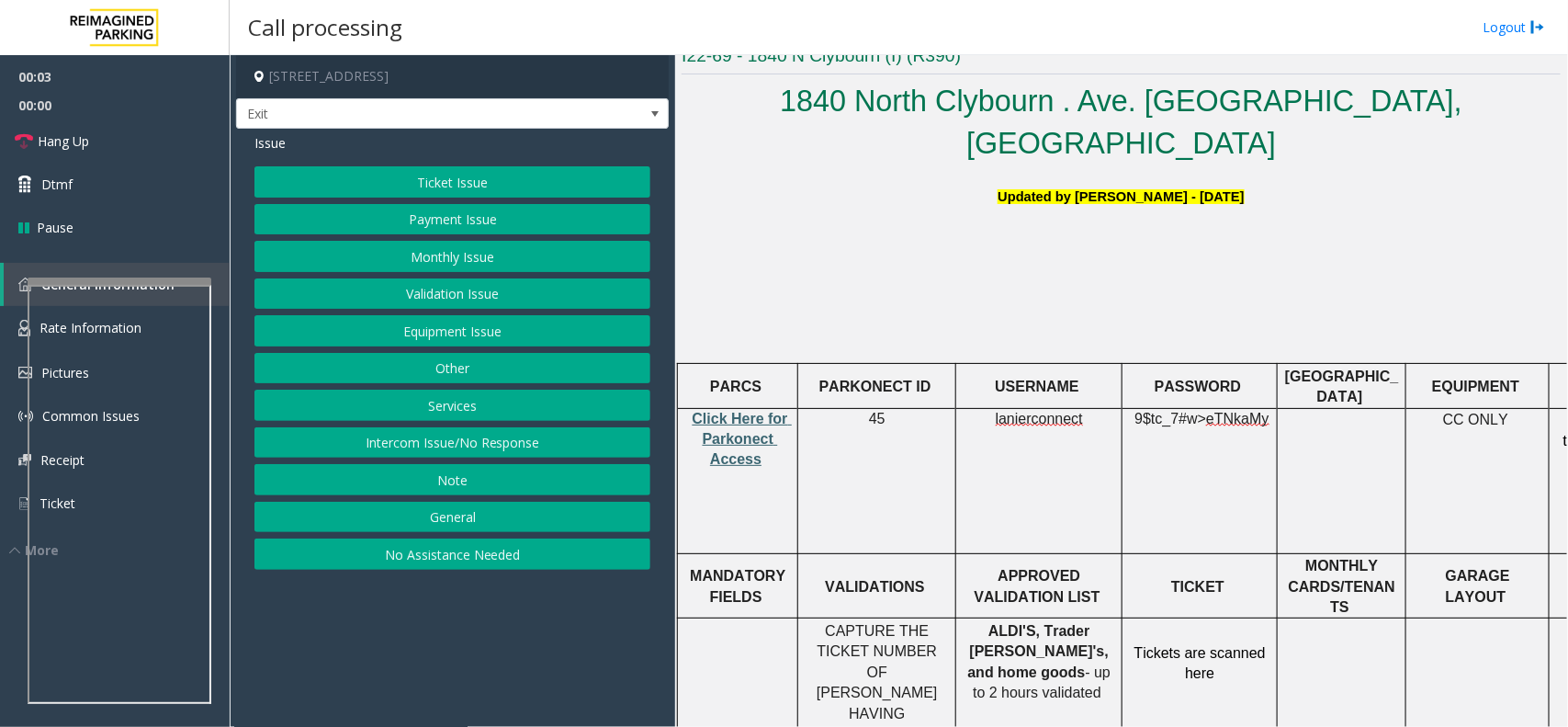 click on "Click Here for Parkonect Access" 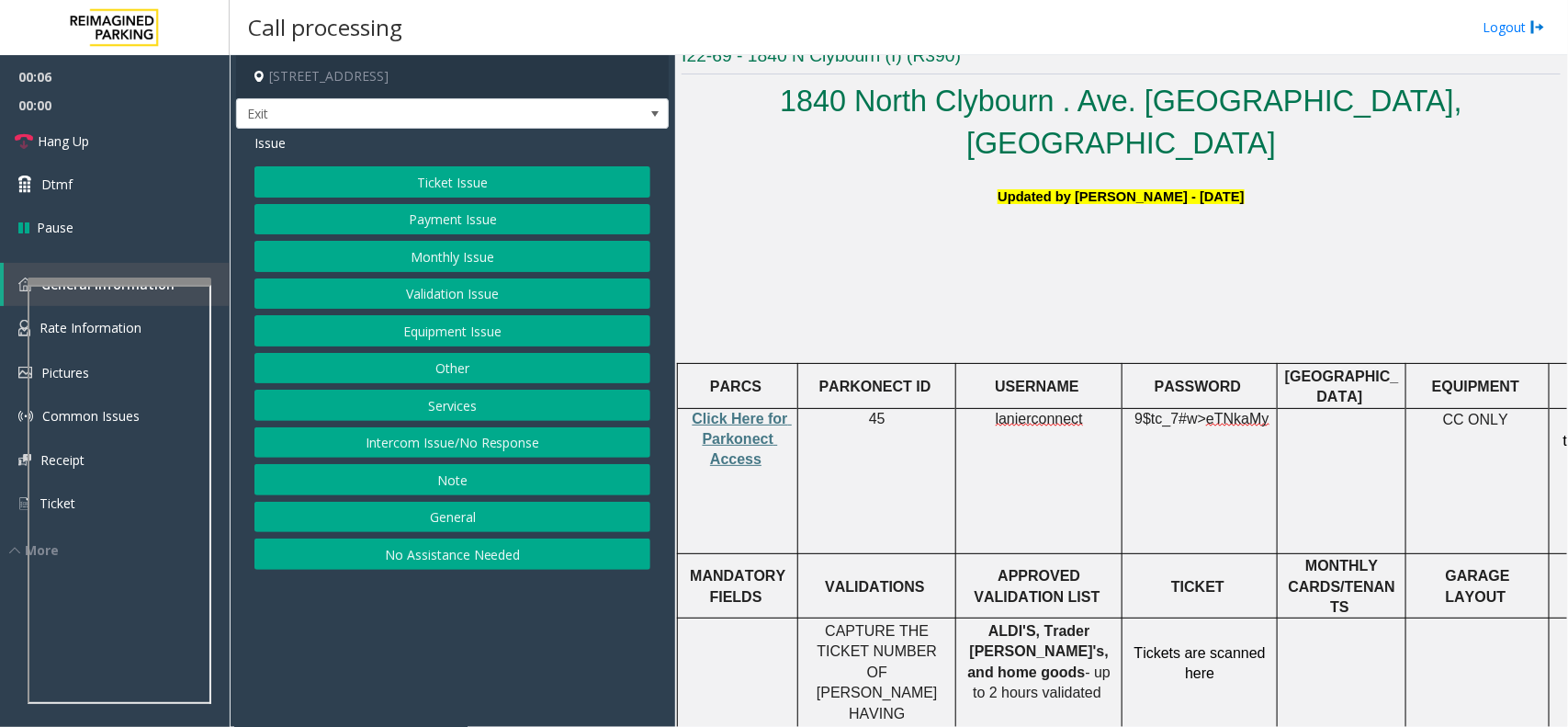 click on "lanierconnect" 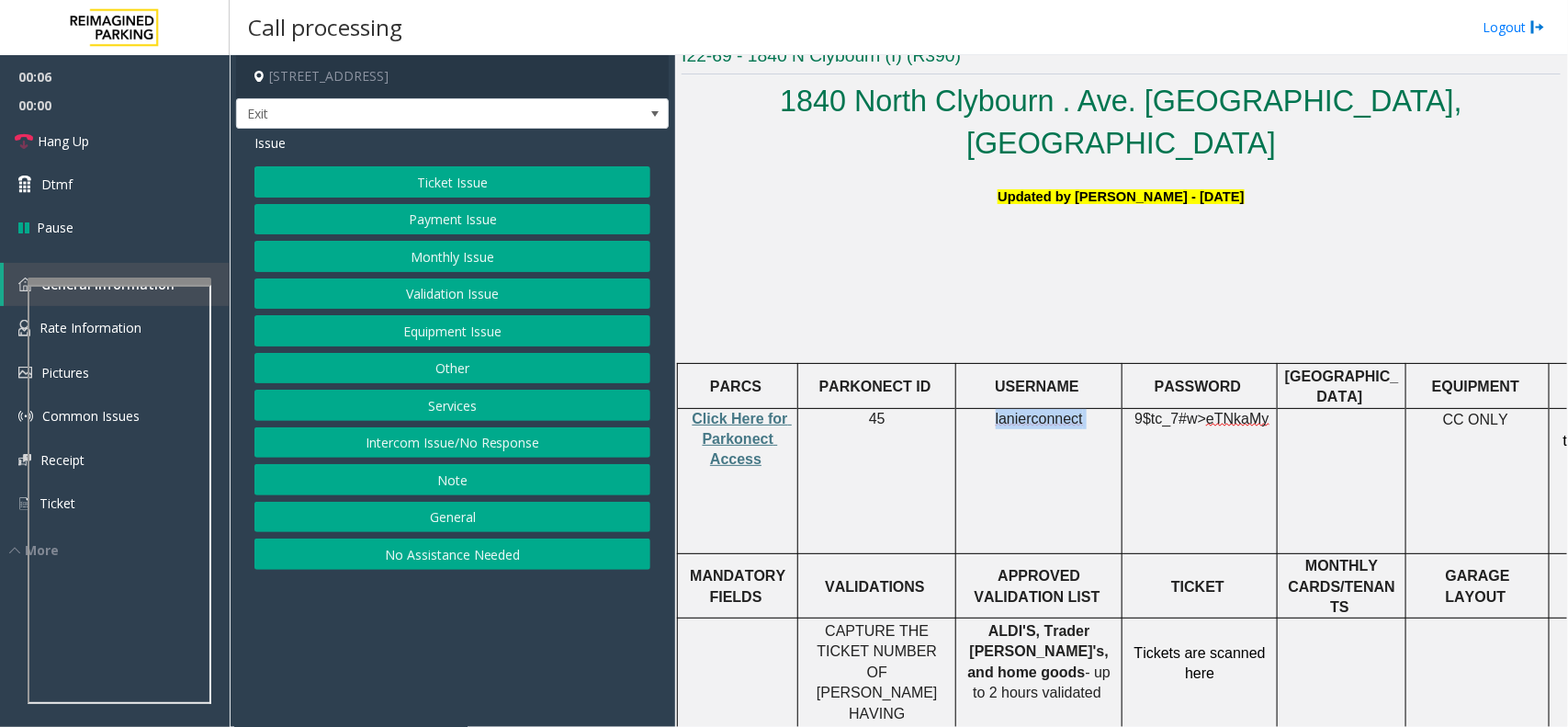 click on "lanierconnect" 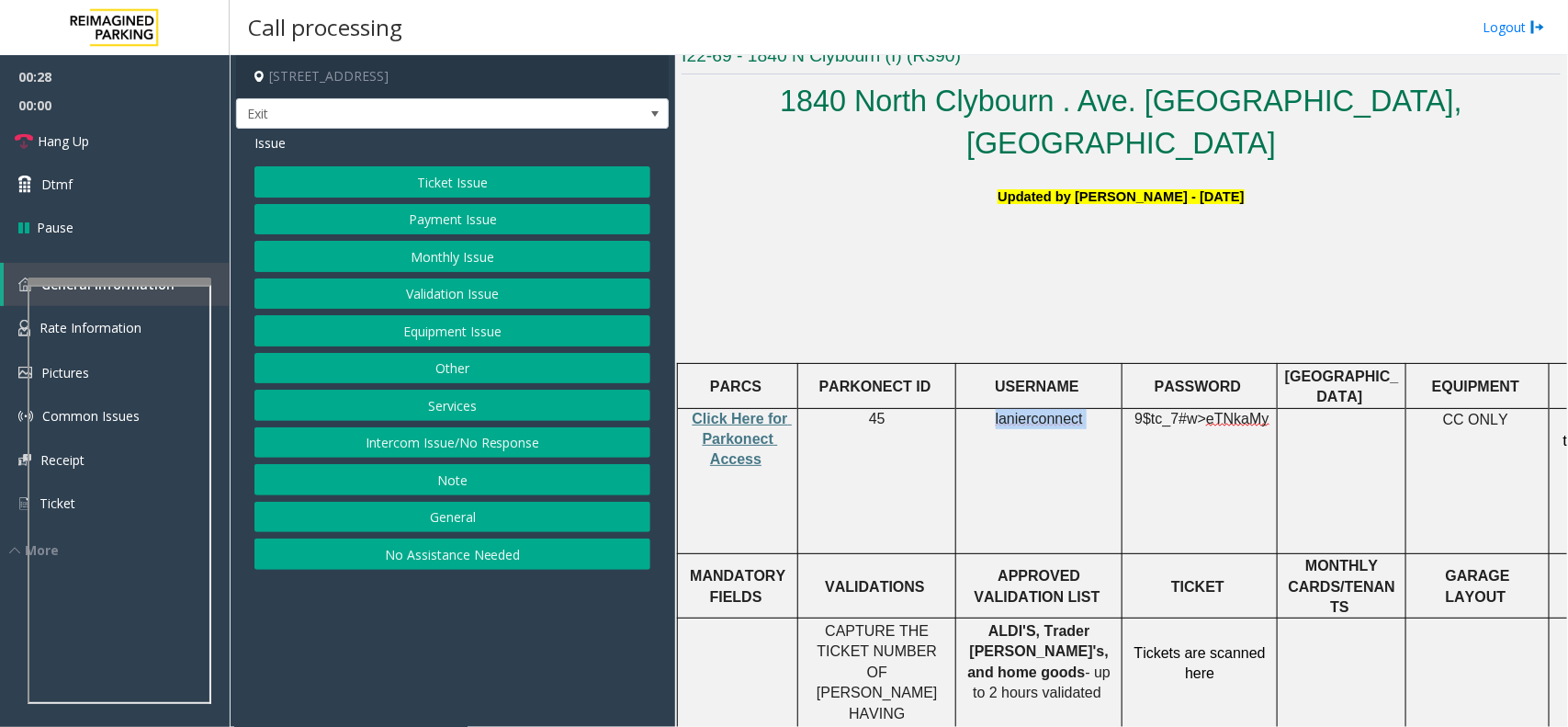 click on "Intercom Issue/No Response" 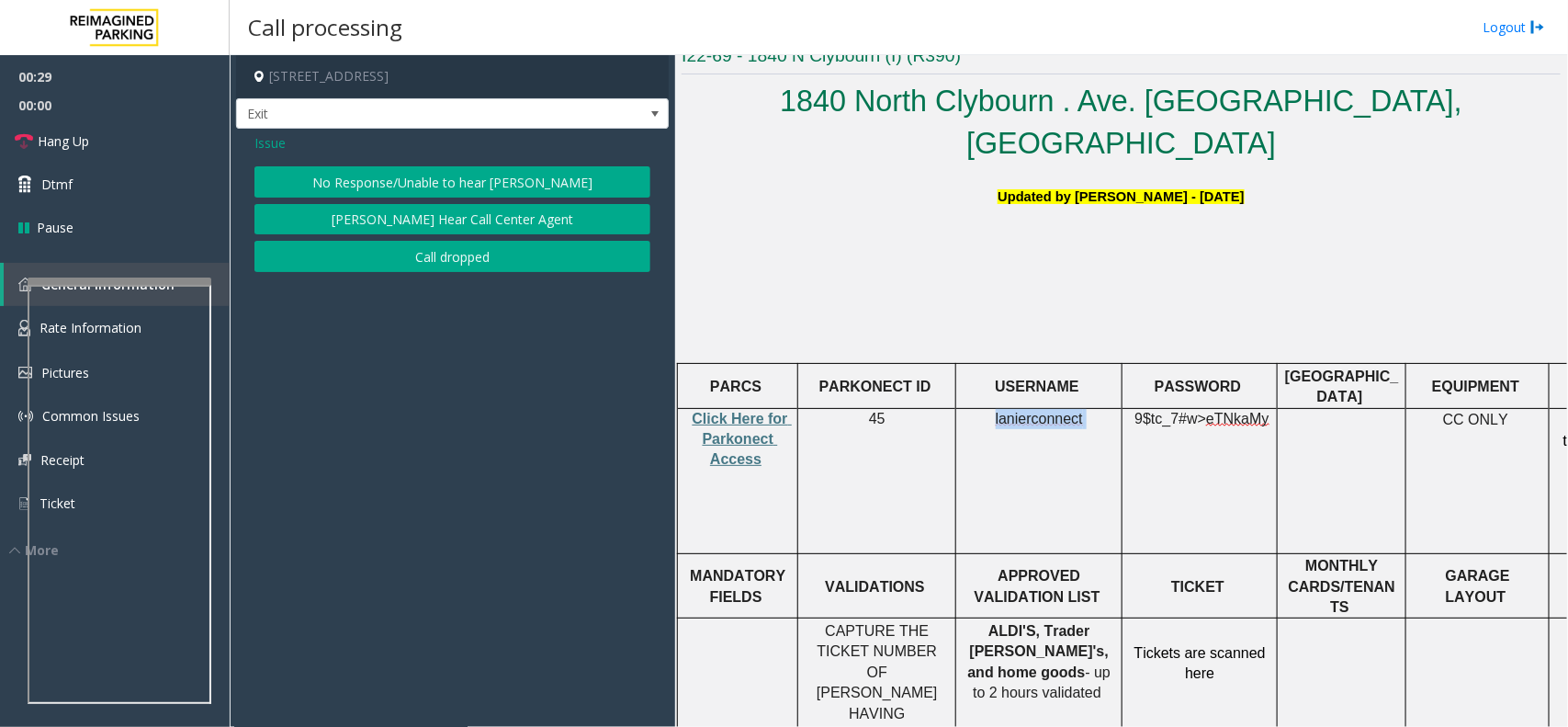 click on "No Response/Unable to hear [PERSON_NAME]" 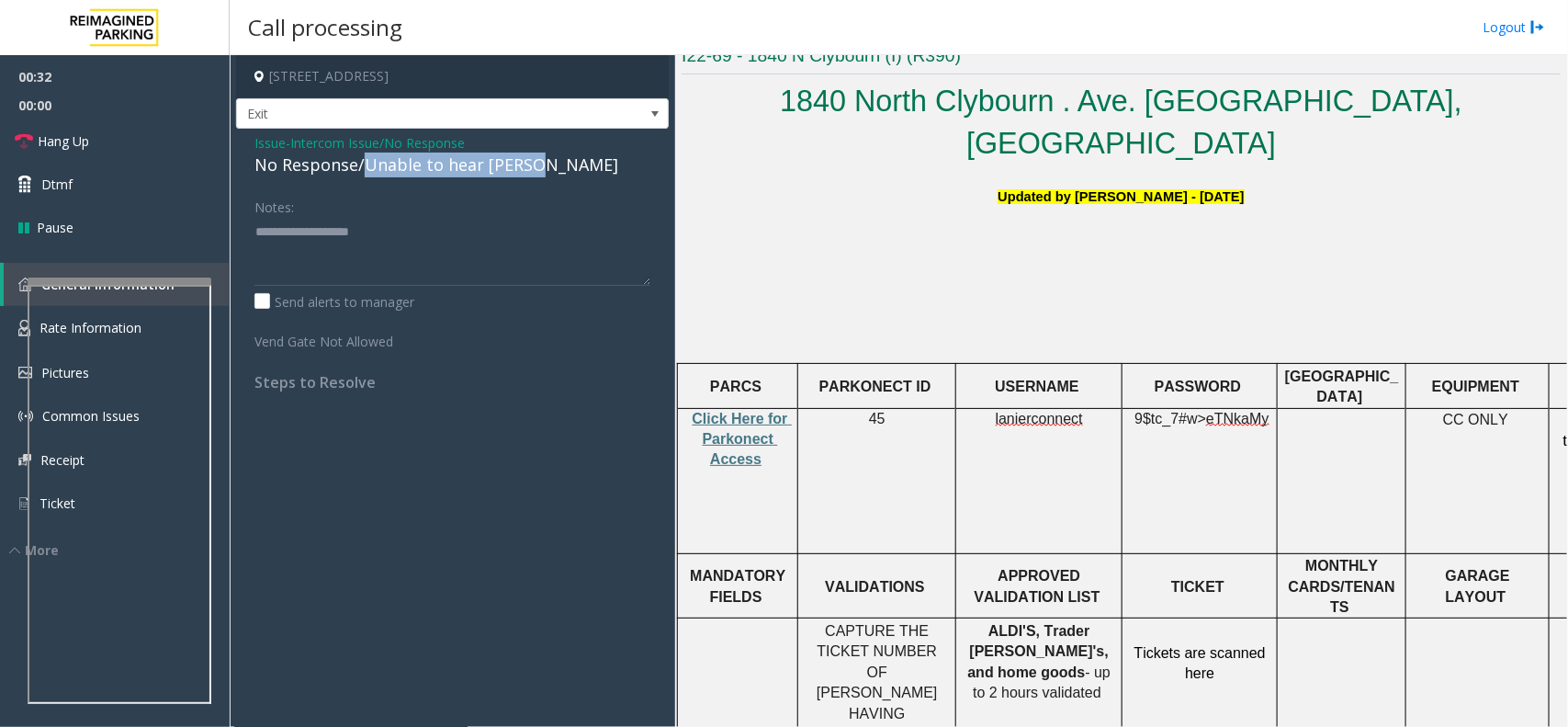 drag, startPoint x: 363, startPoint y: 166, endPoint x: 535, endPoint y: 175, distance: 172.2353 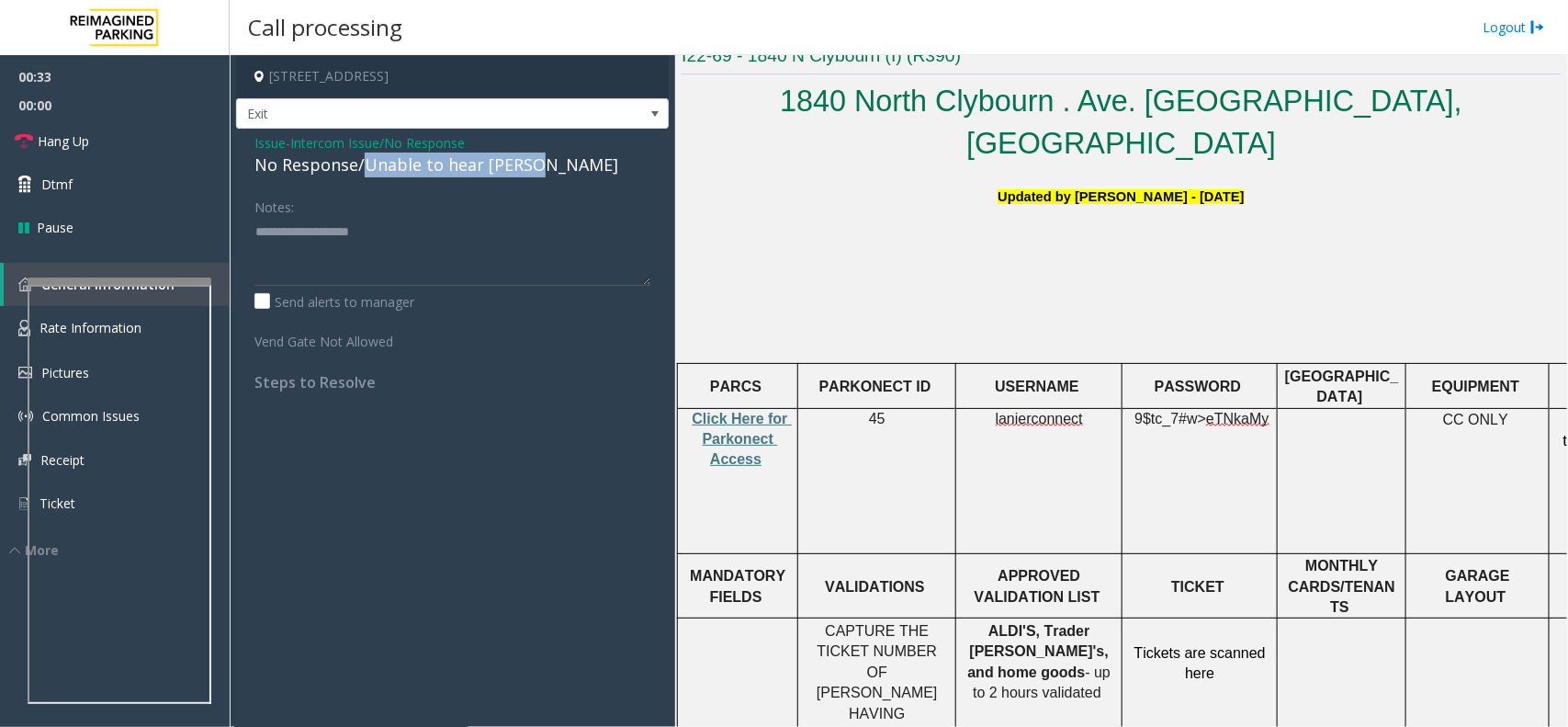 copy on "Unable to hear [PERSON_NAME]" 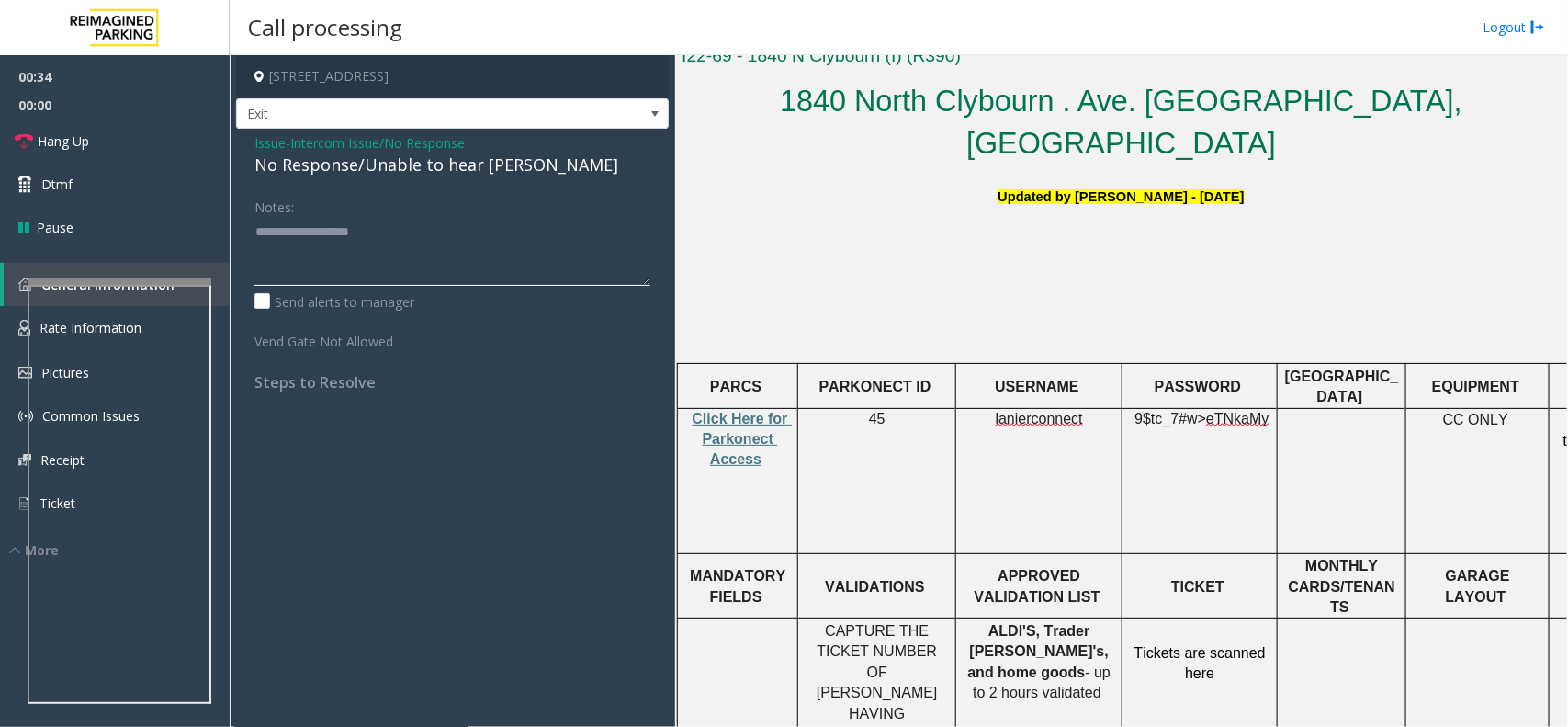 click 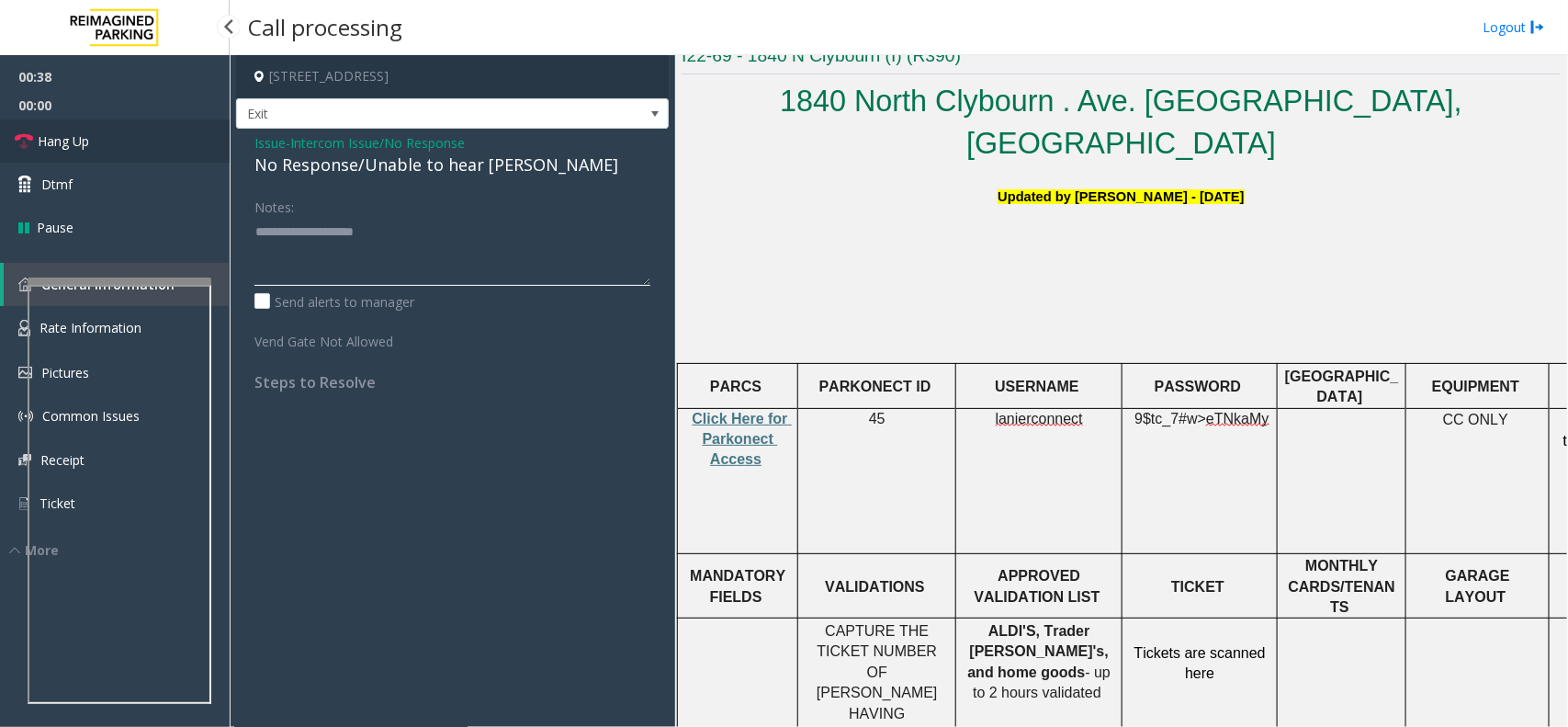 type on "**********" 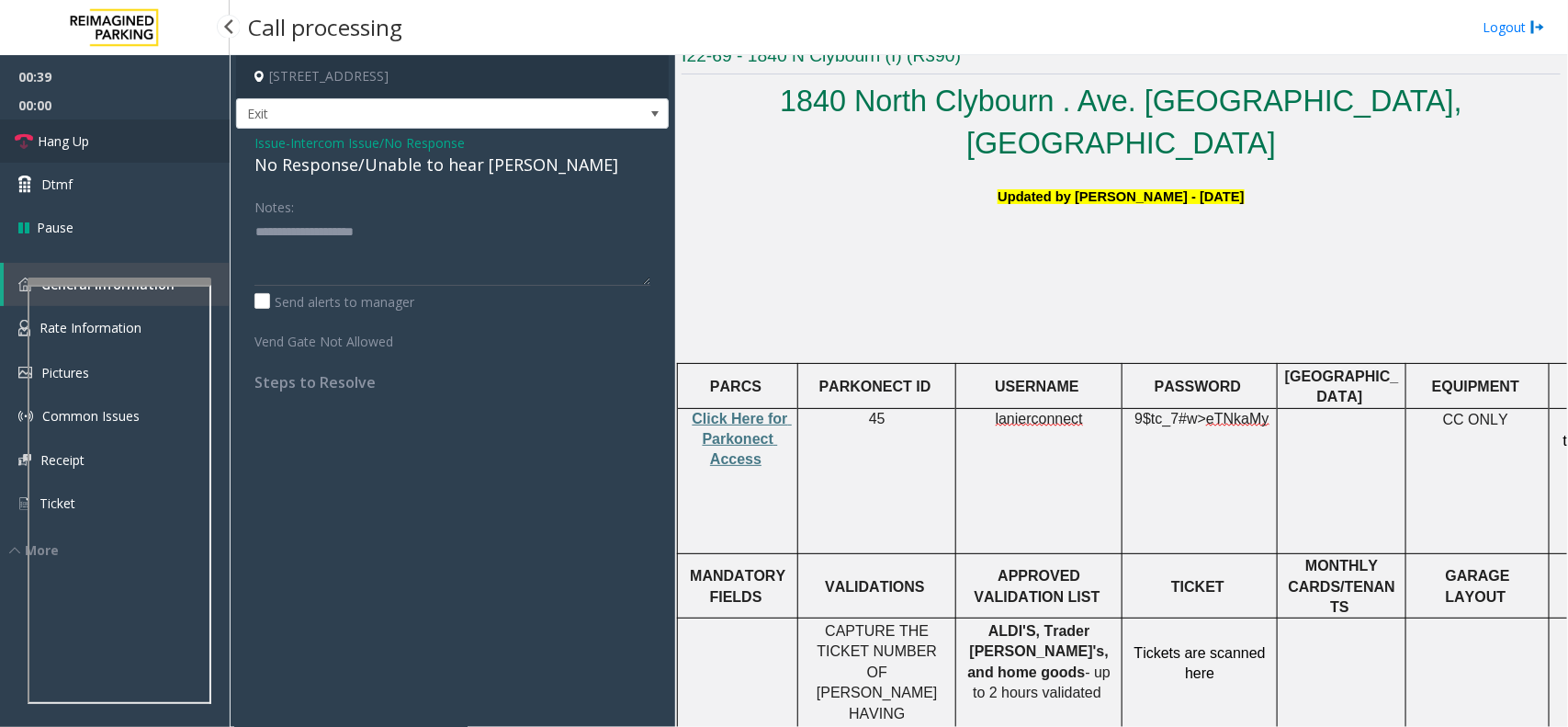 click on "Hang Up" at bounding box center (115, 141) 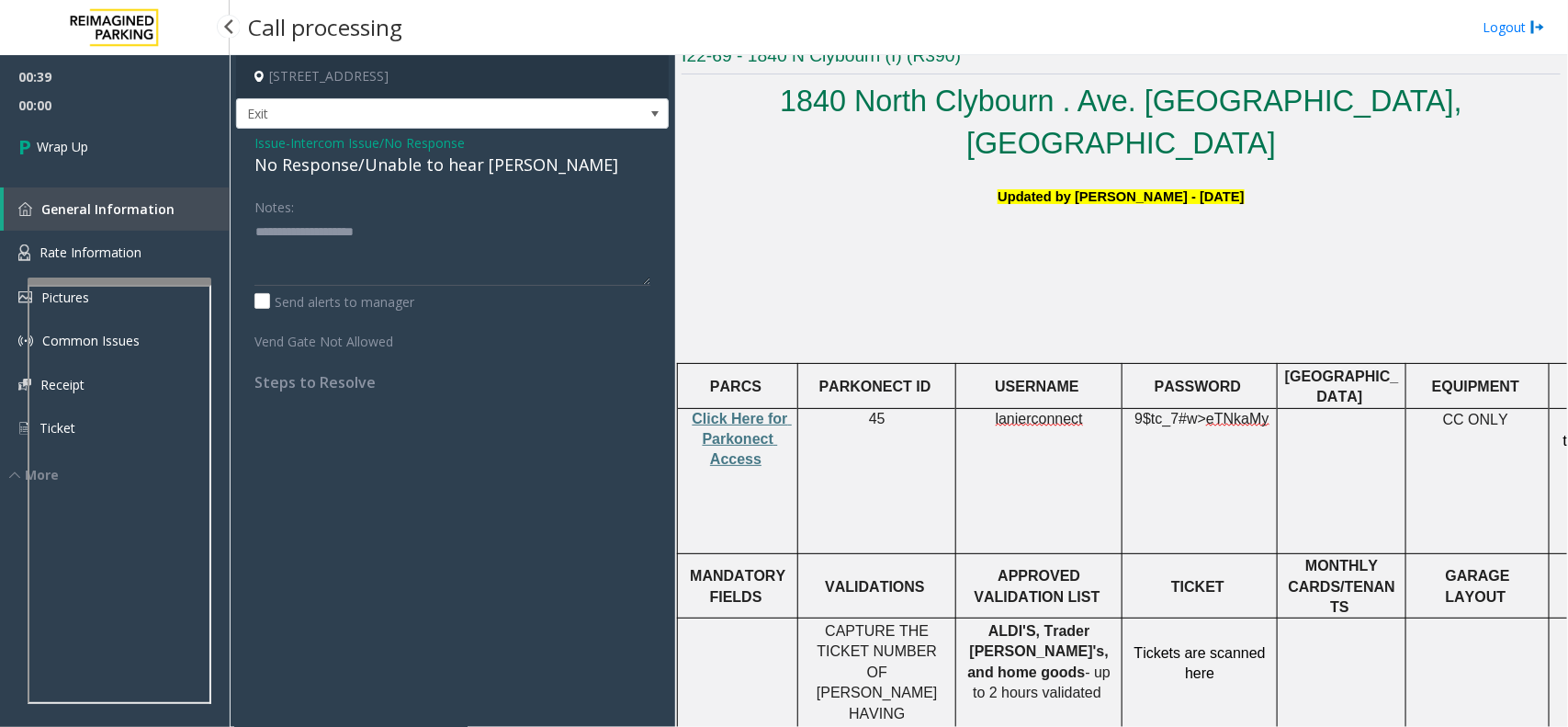 click on "Wrap Up" at bounding box center [115, 146] 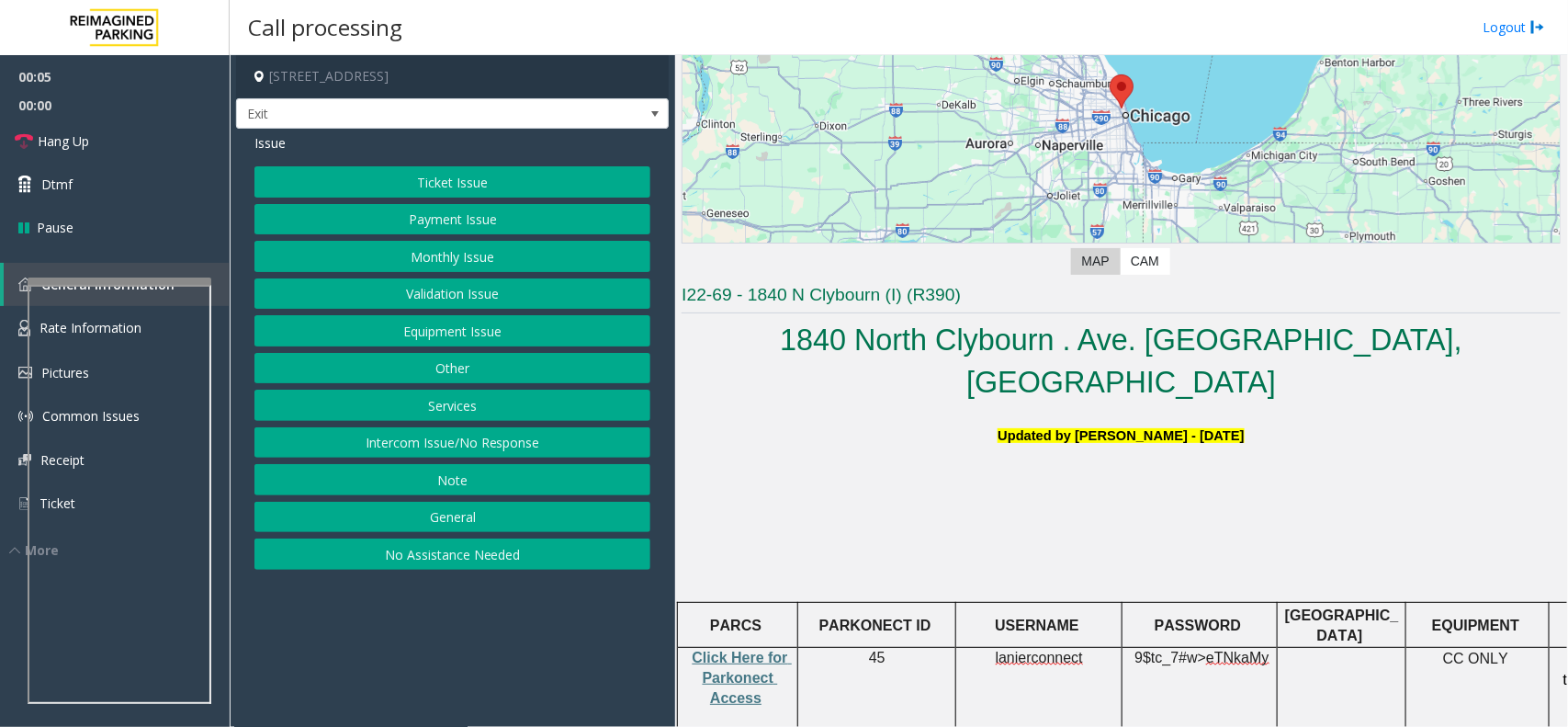 scroll, scrollTop: 460, scrollLeft: 0, axis: vertical 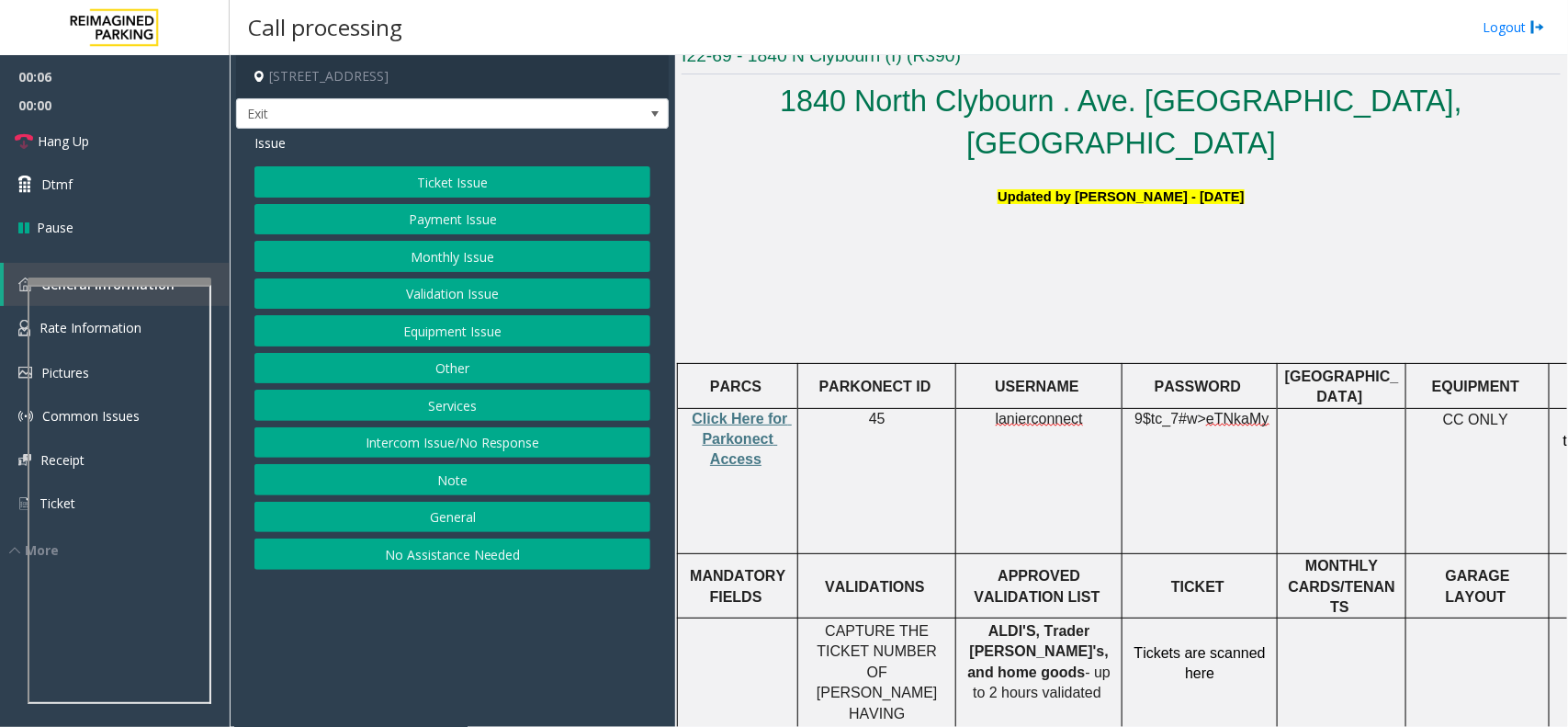 click on "lanierconnect" 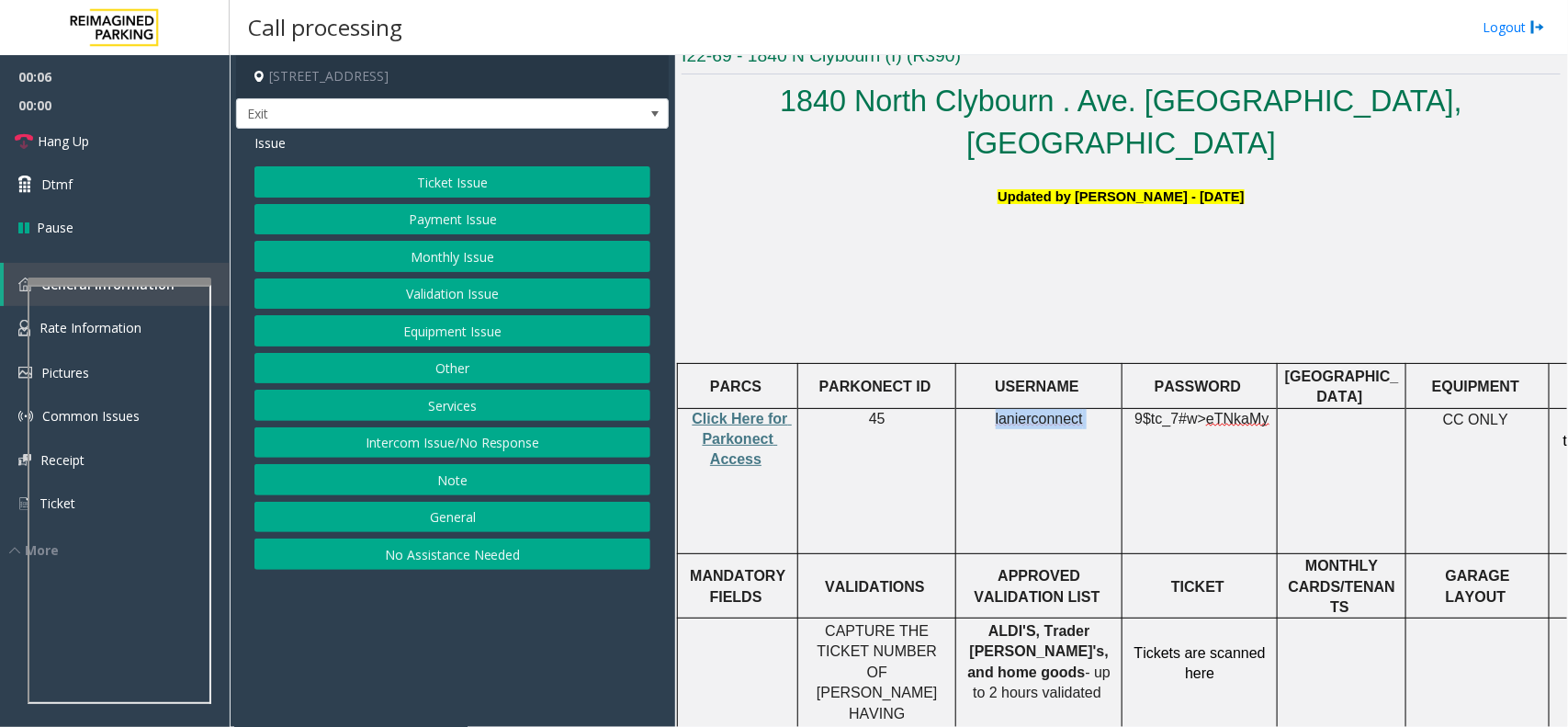 click on "lanierconnect" 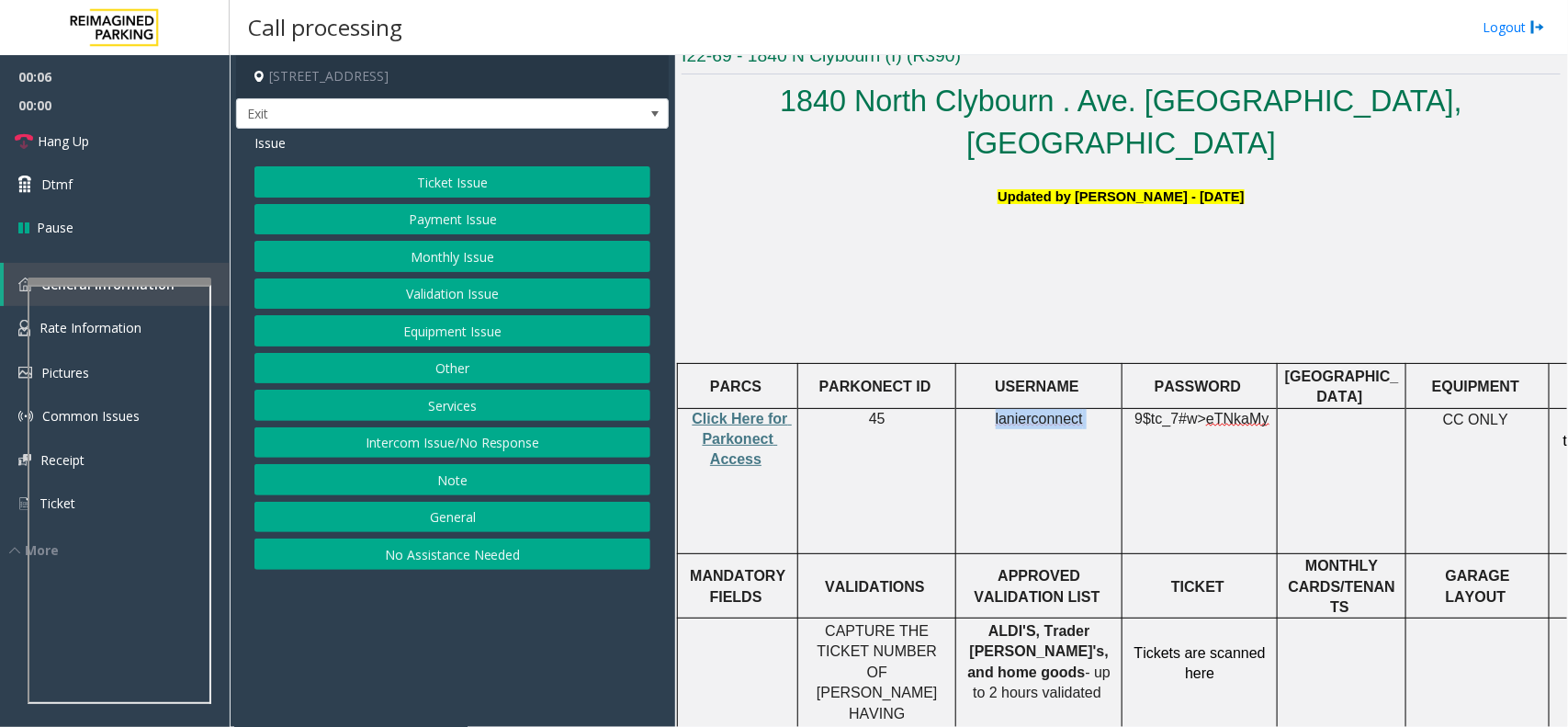 copy on "lanierconnect" 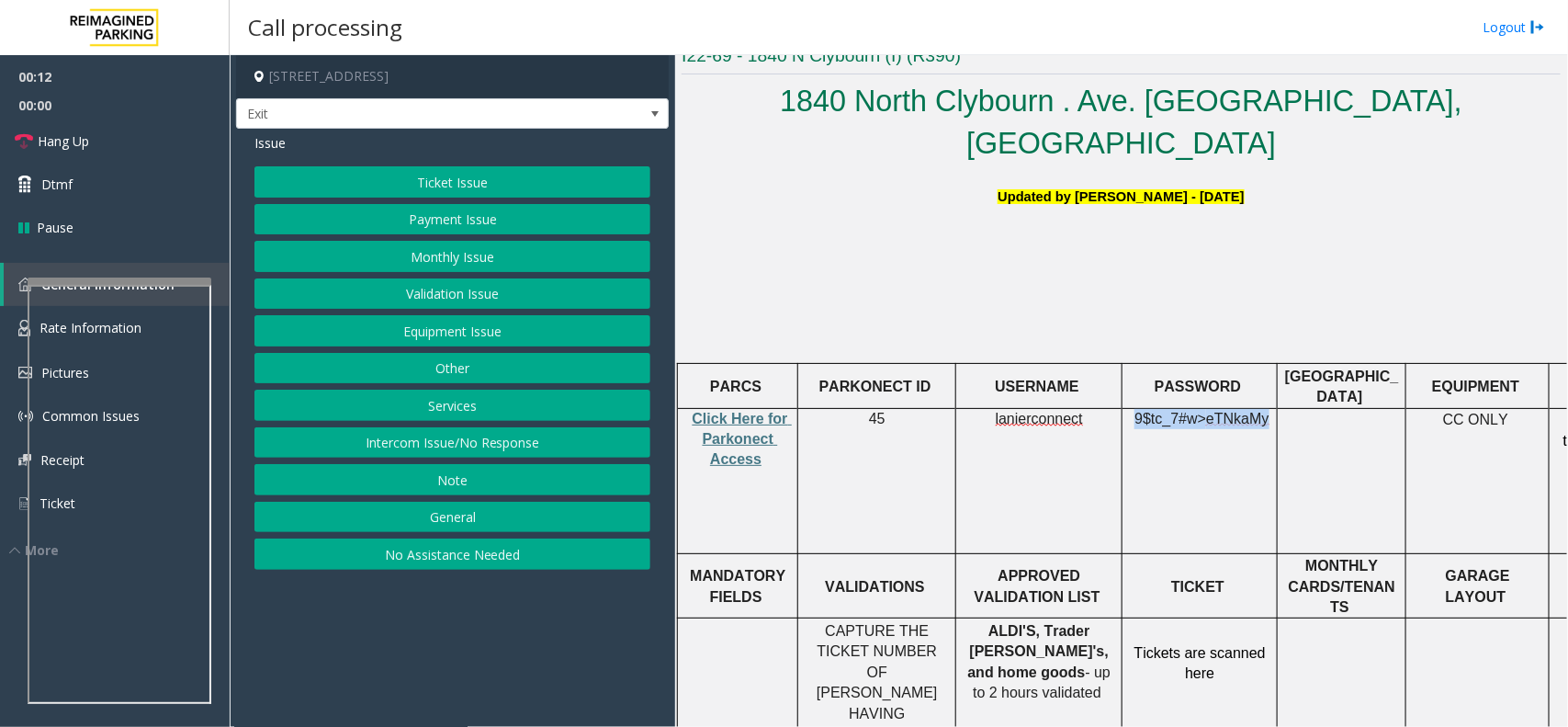 drag, startPoint x: 1142, startPoint y: 370, endPoint x: 1260, endPoint y: 374, distance: 118.068 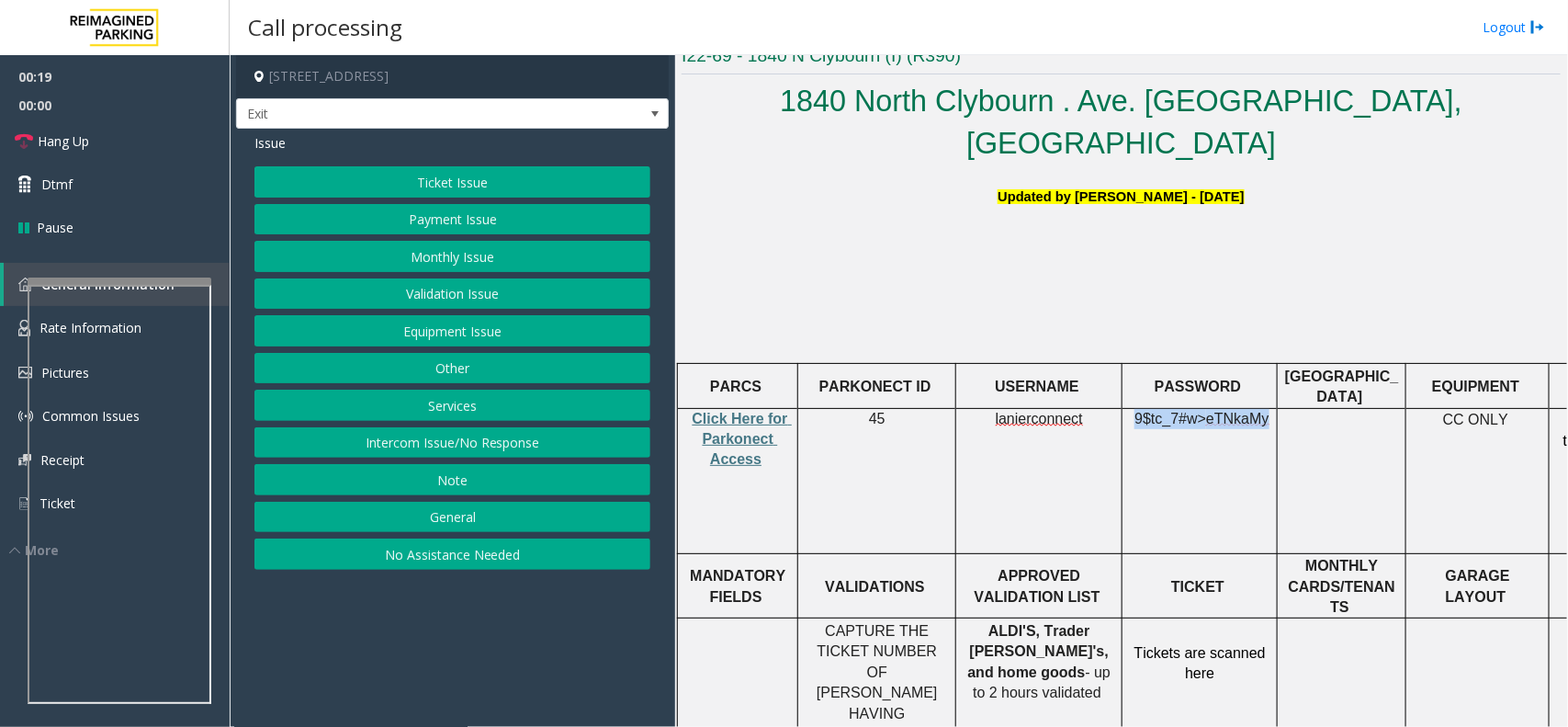 click on "Ticket Issue" 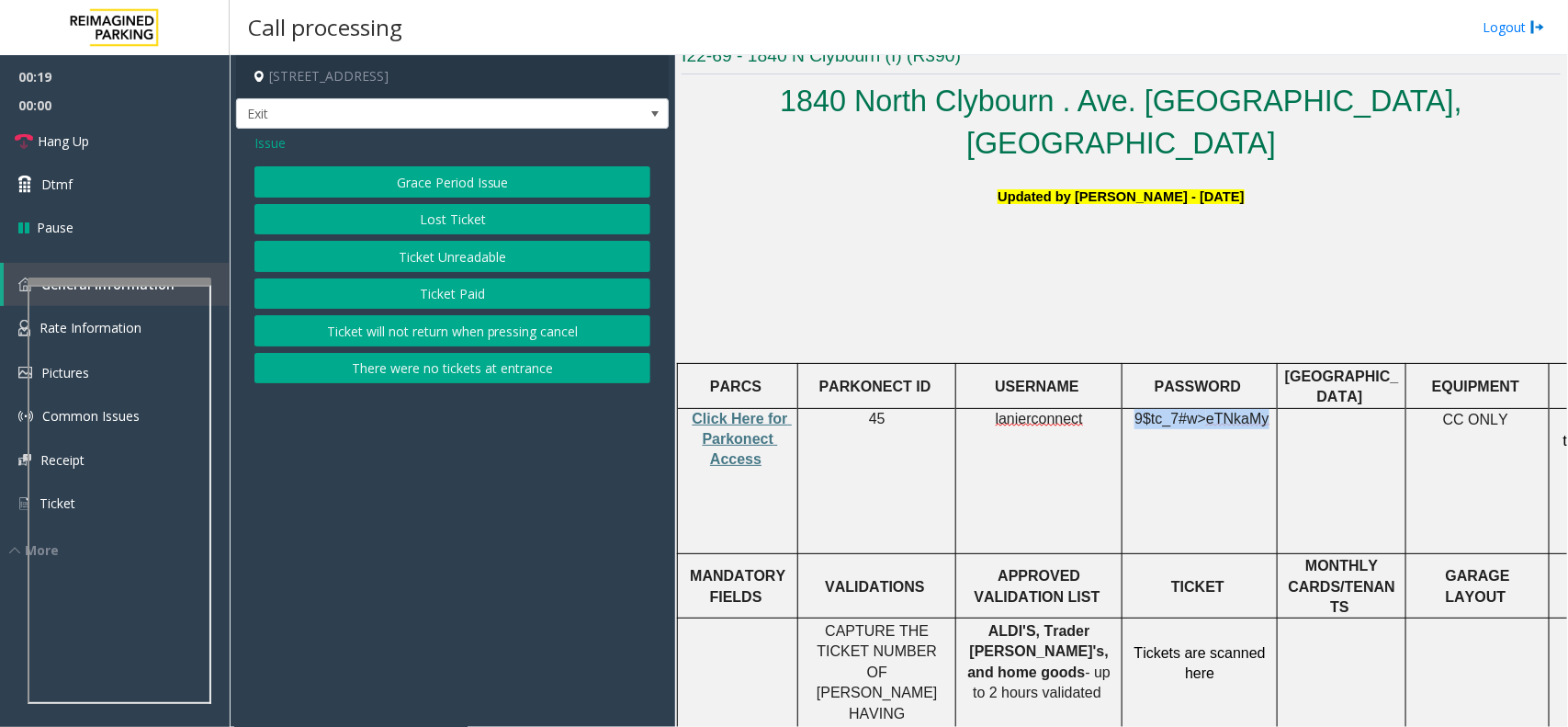 click on "Ticket Unreadable" 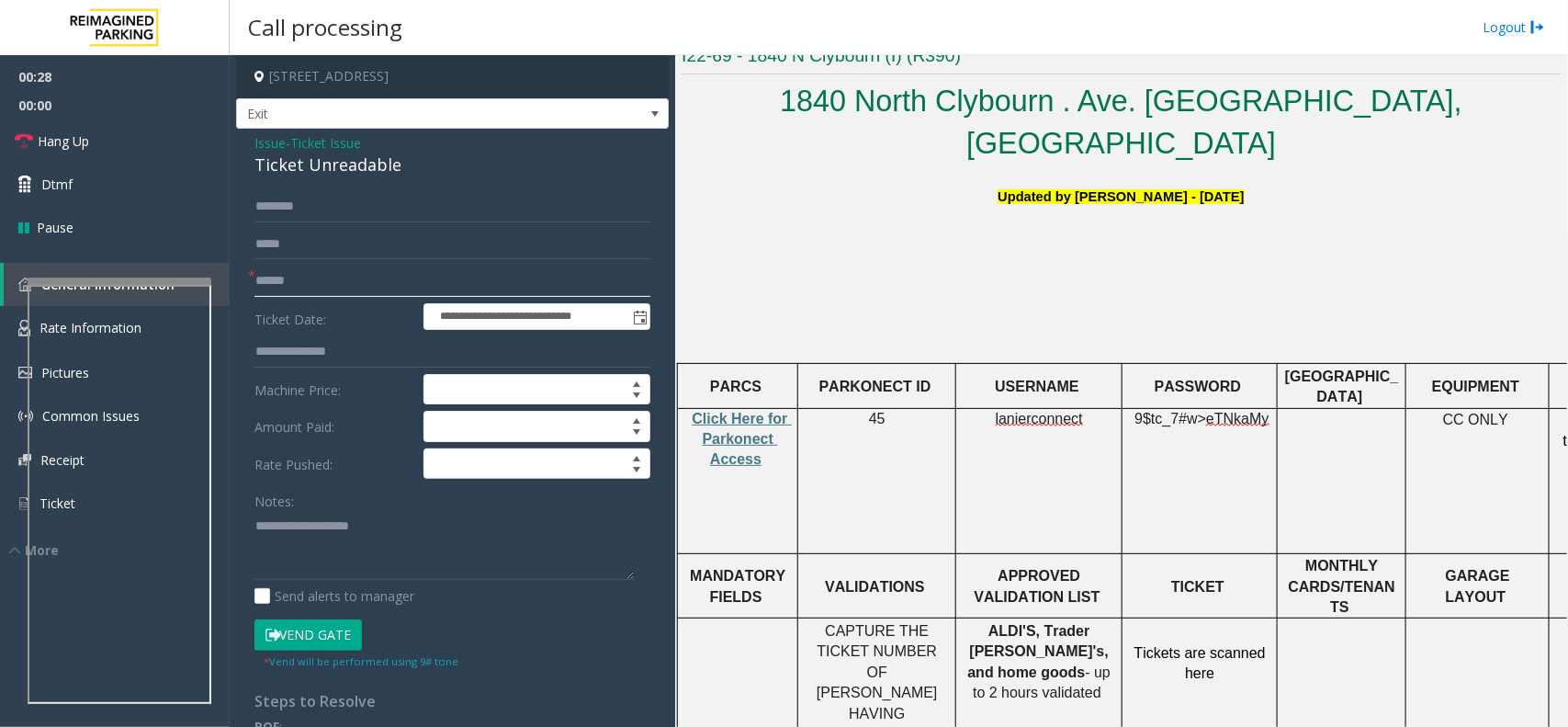 click 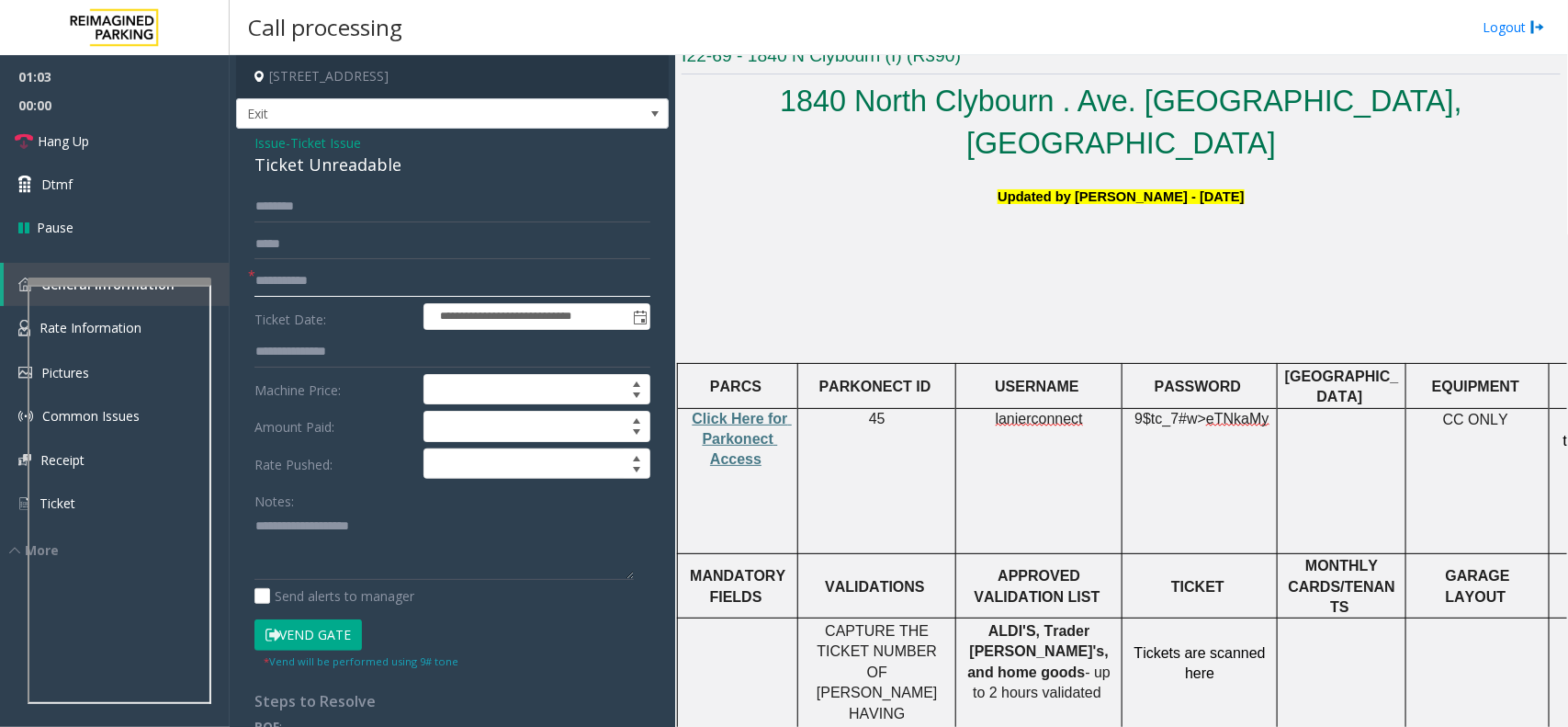 type on "**********" 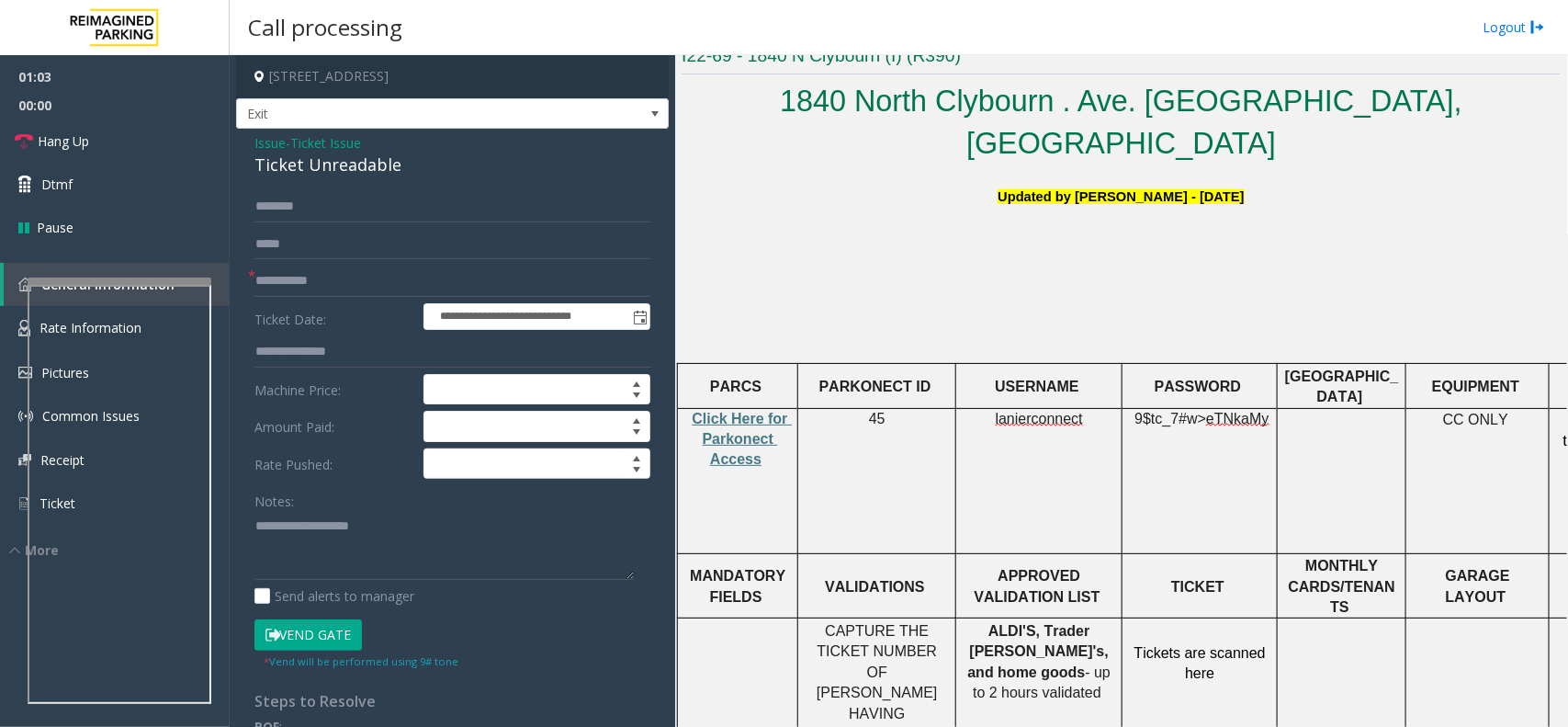 click on "9$tc_7#w>" 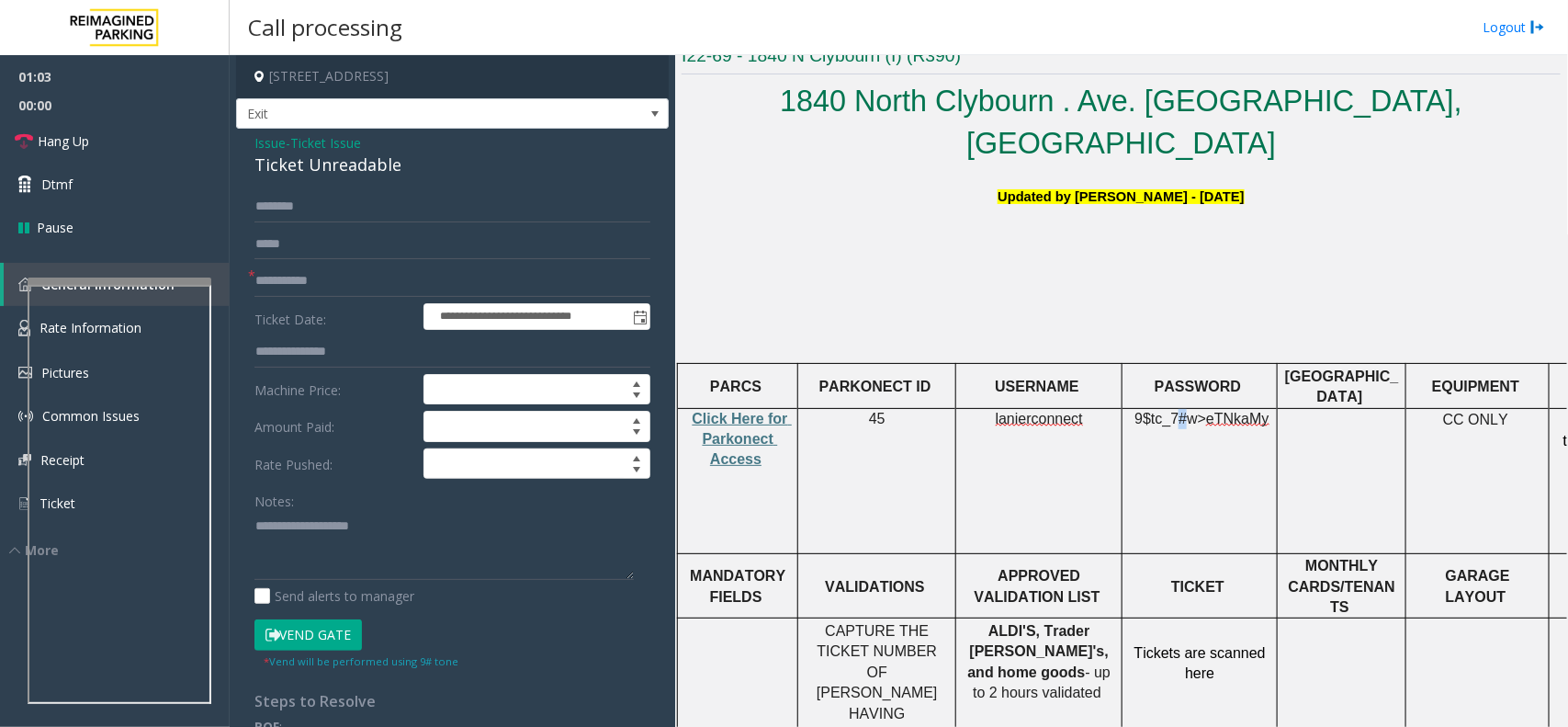 click on "9$tc_7#w>" 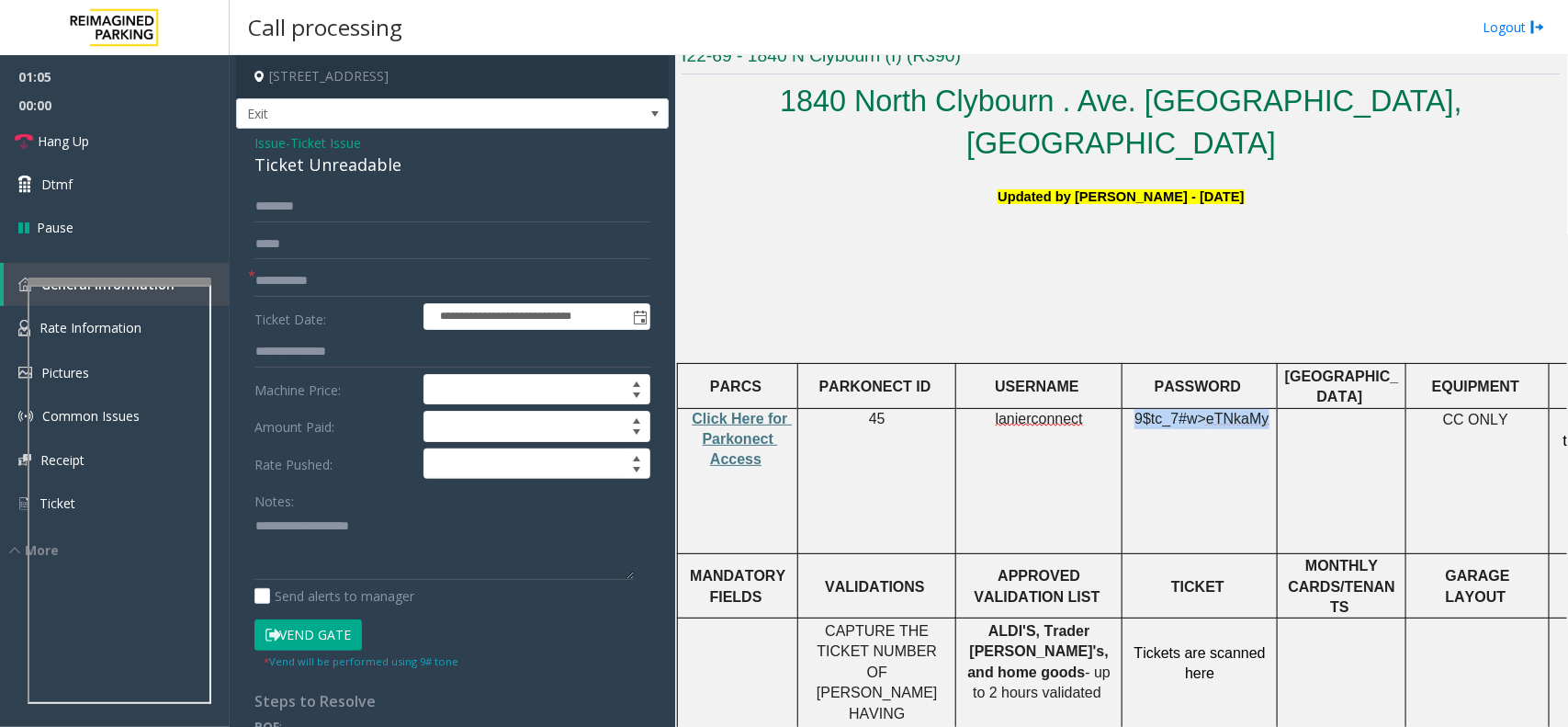 drag, startPoint x: 1140, startPoint y: 373, endPoint x: 1260, endPoint y: 383, distance: 120.41595 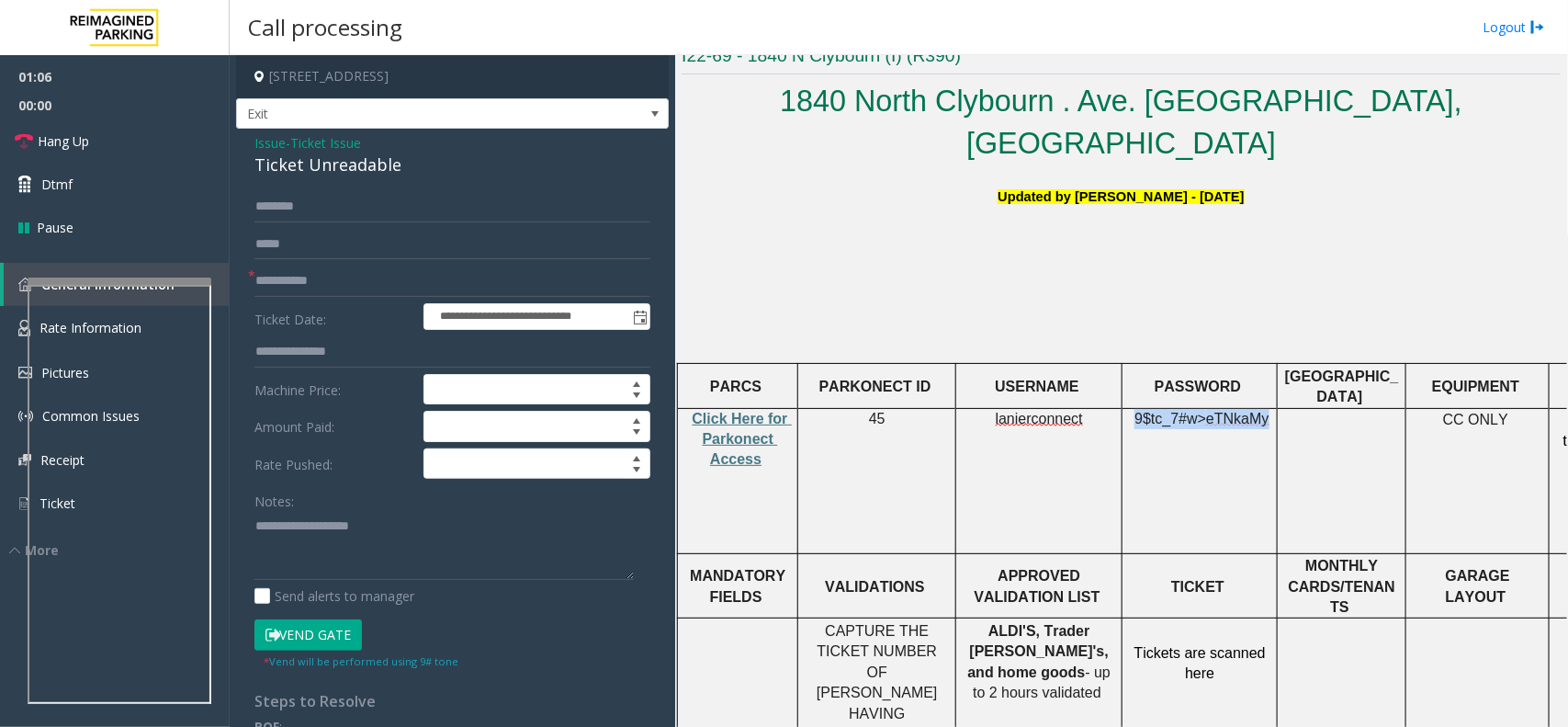 copy on "9$tc_7#w> eTNkaMy" 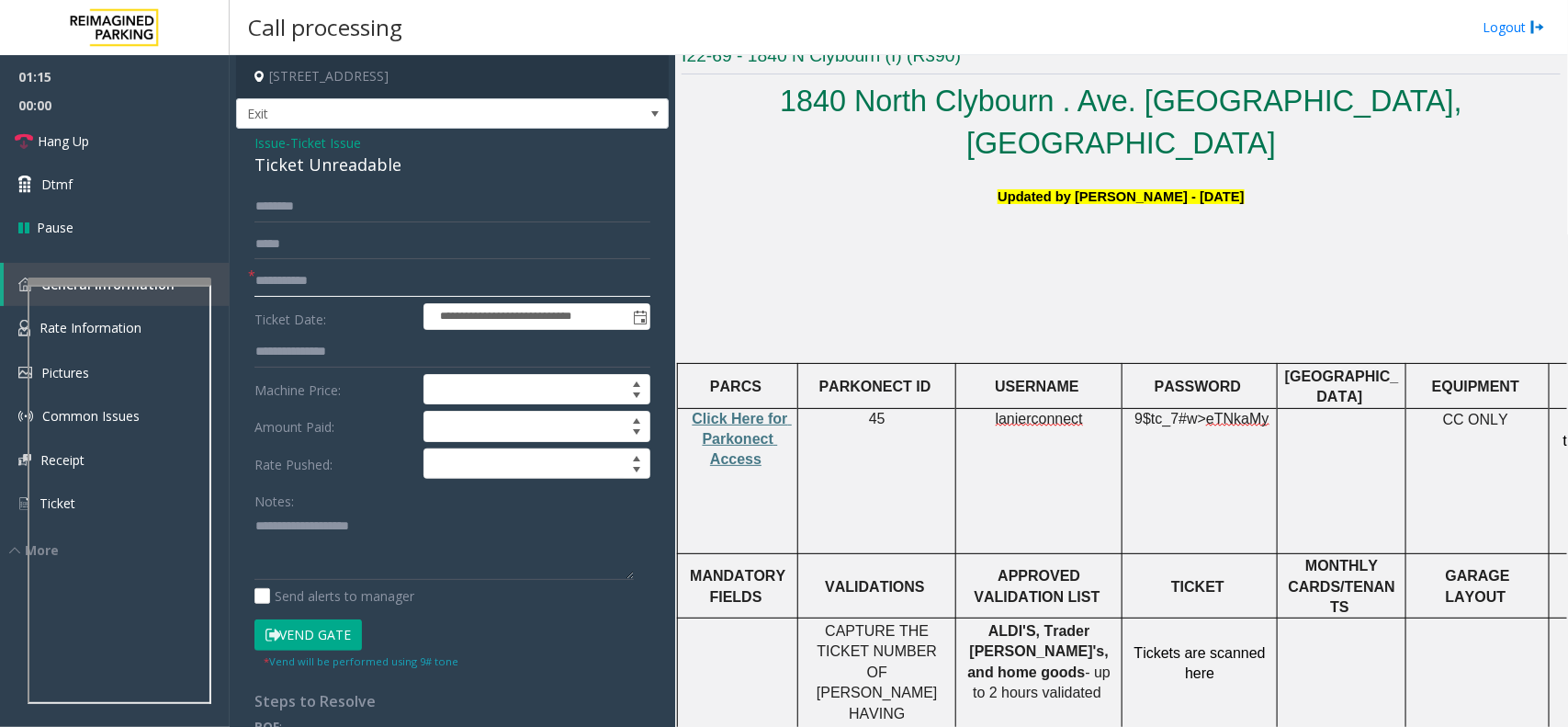 click on "**********" 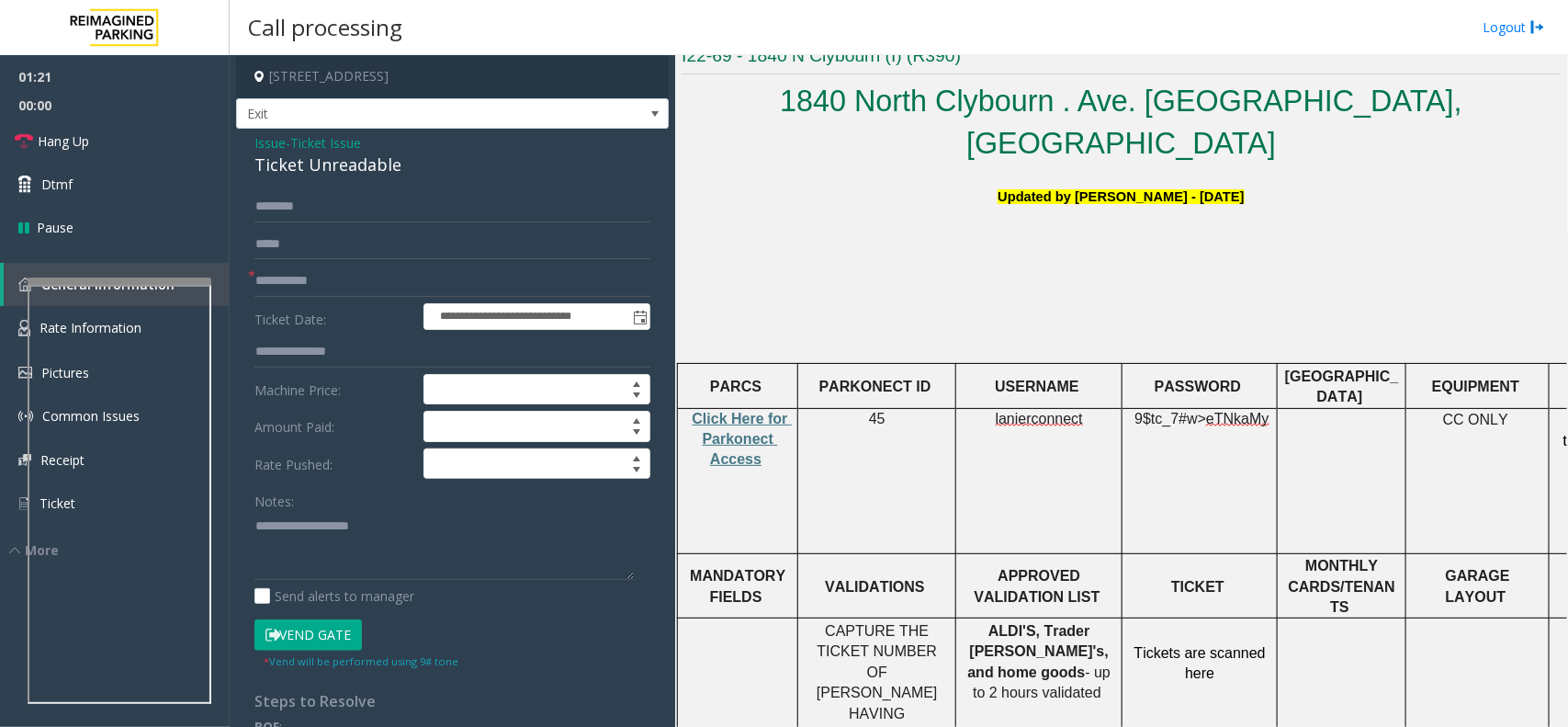 click on "Vend Gate" 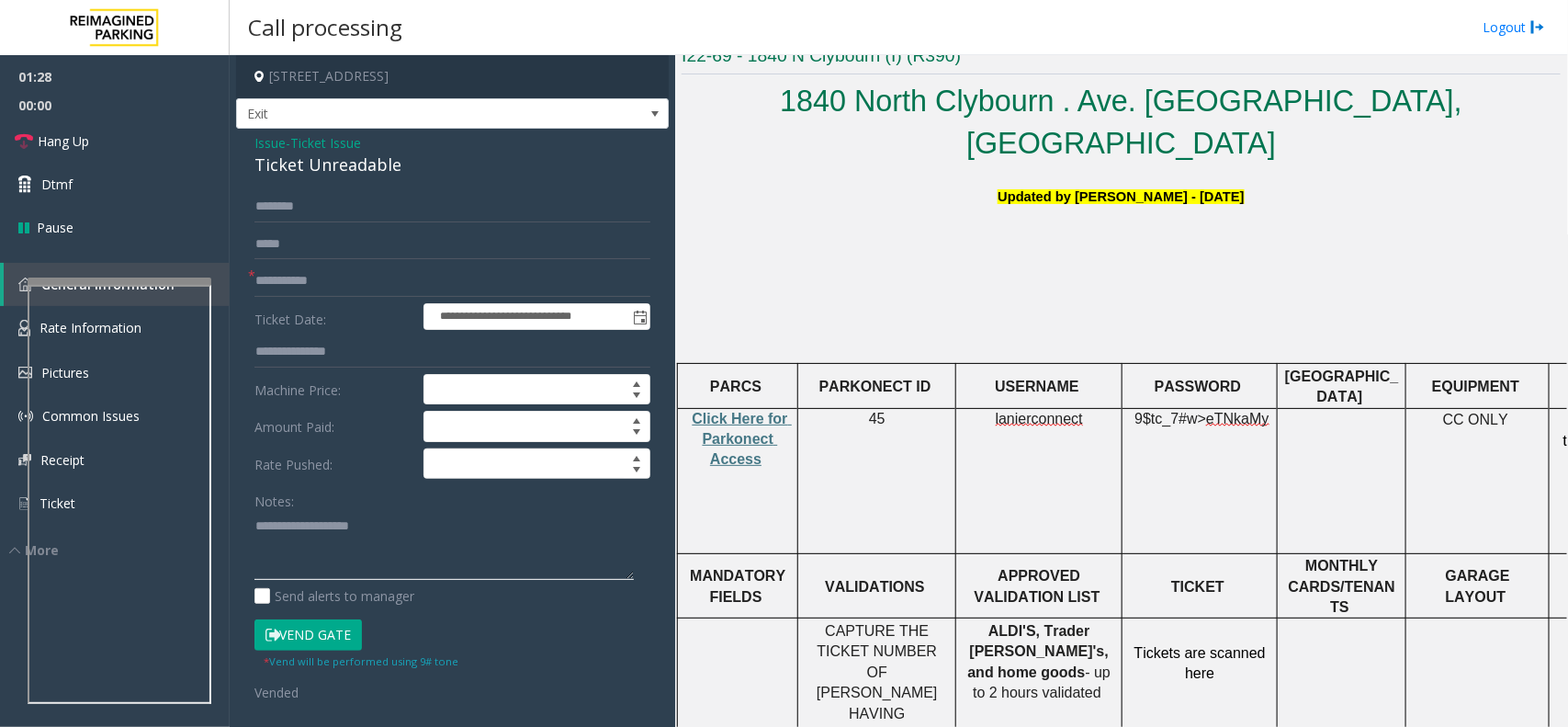 click 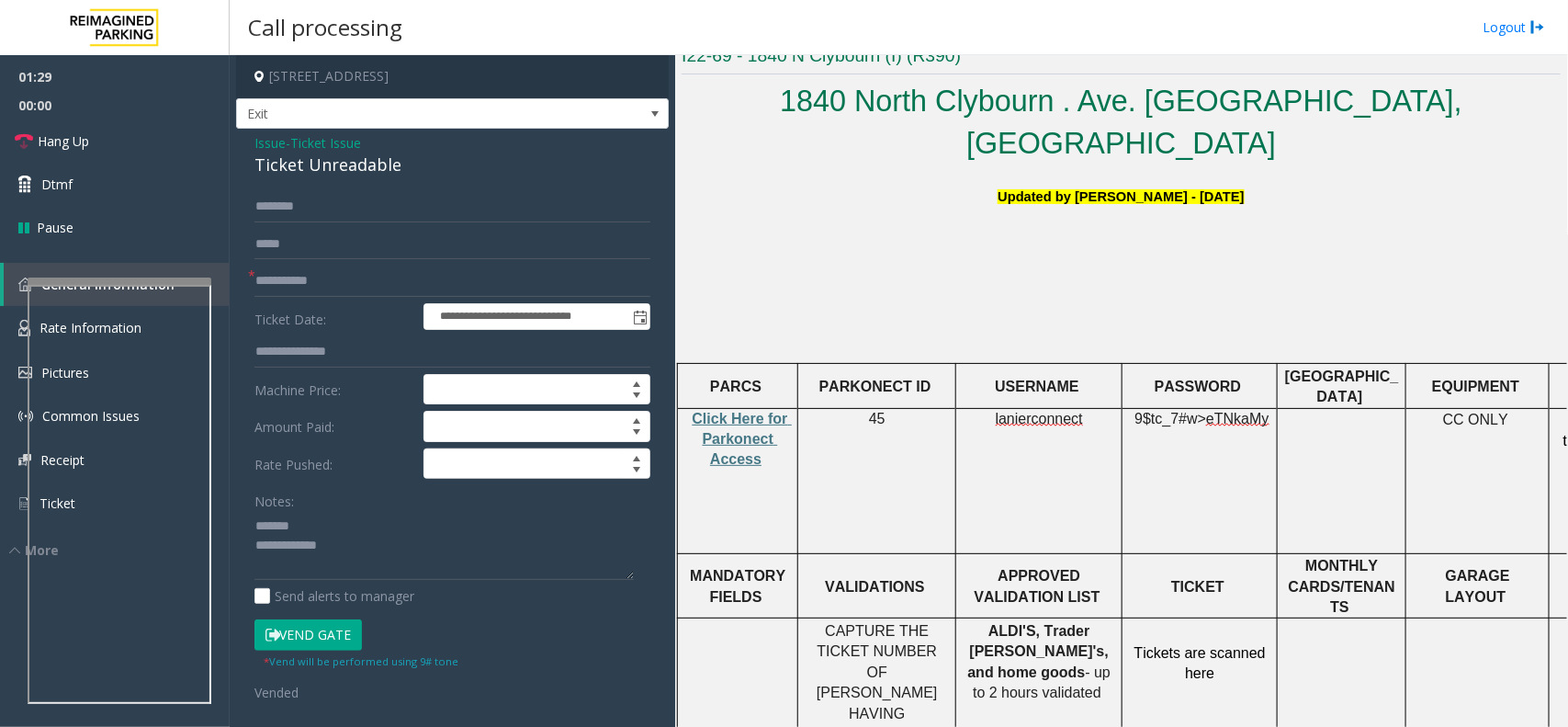 click on "Ticket Unreadable" 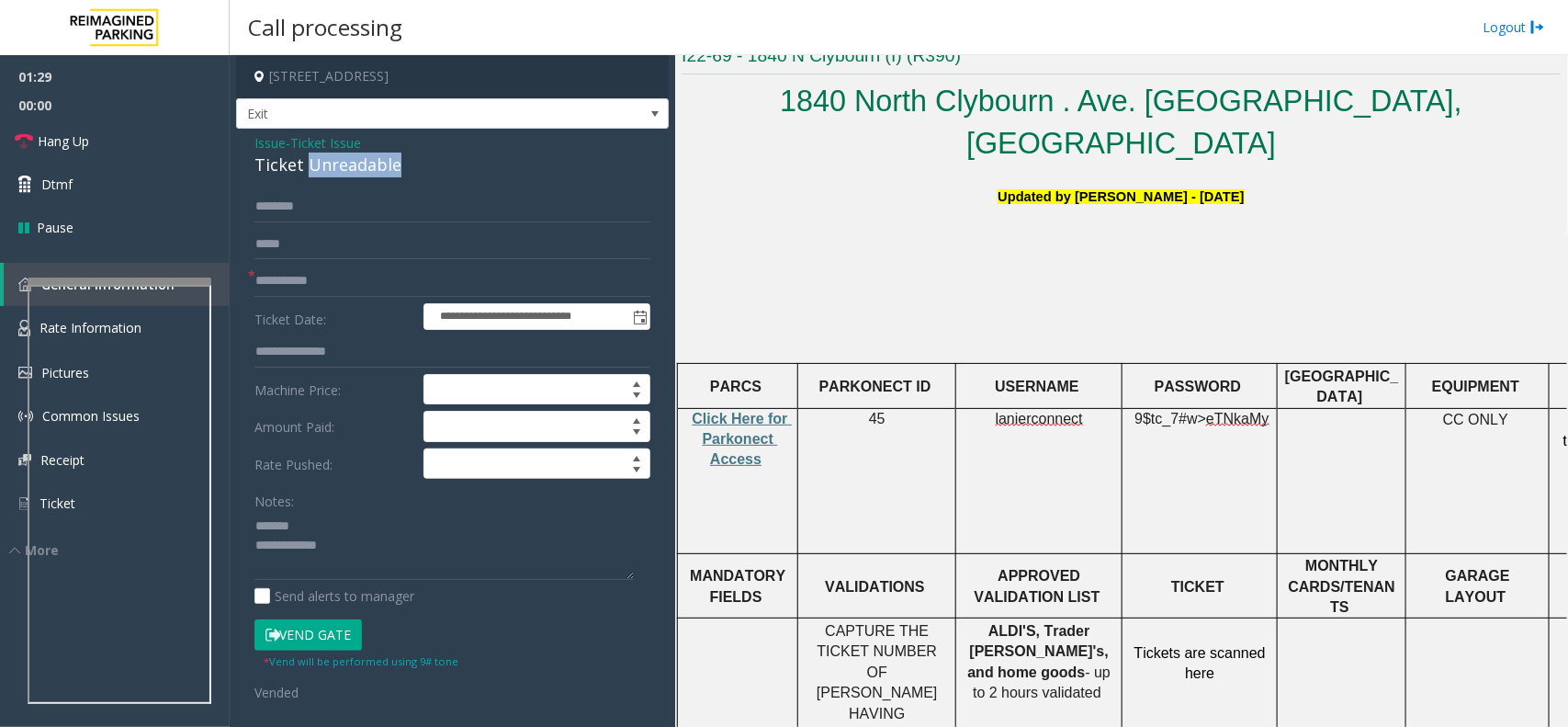 click on "Ticket Unreadable" 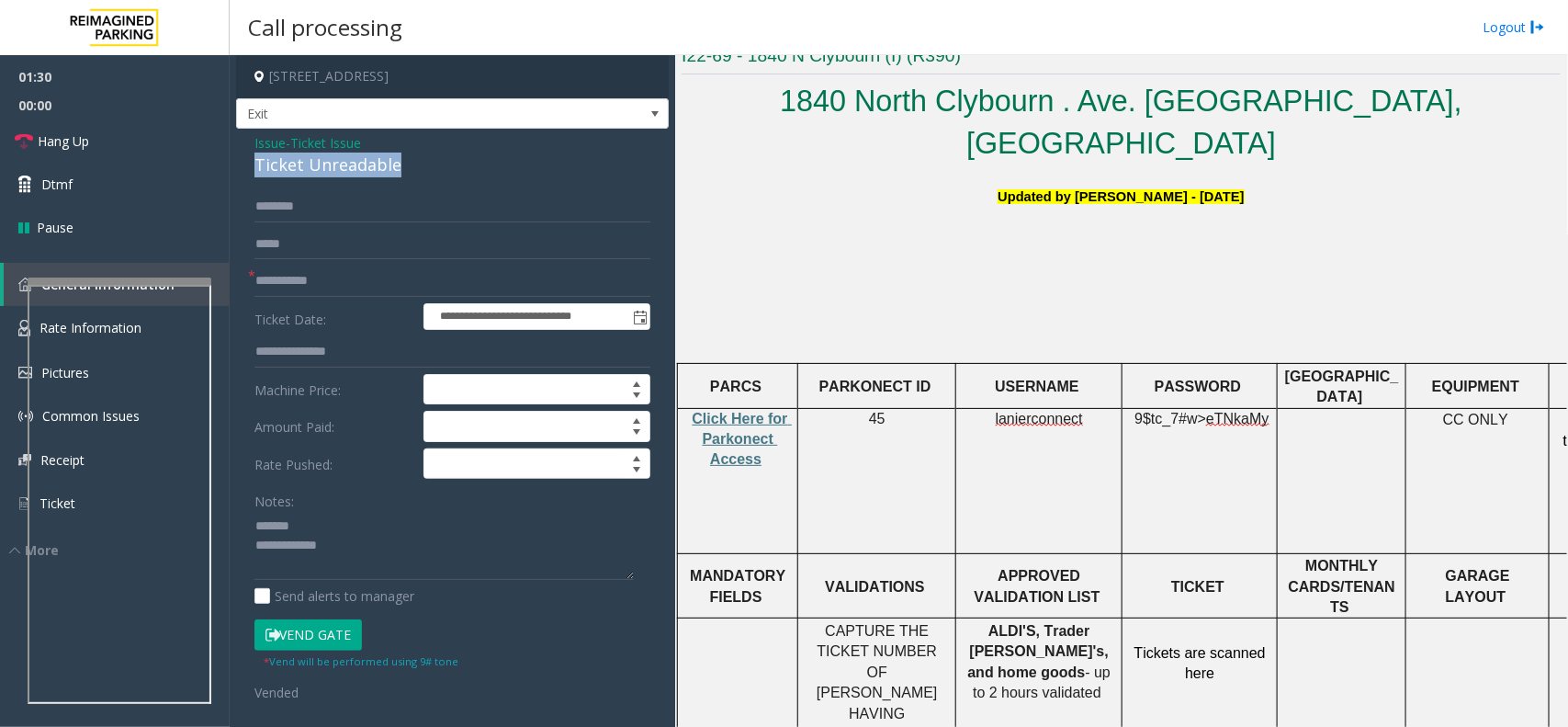 click on "Ticket Unreadable" 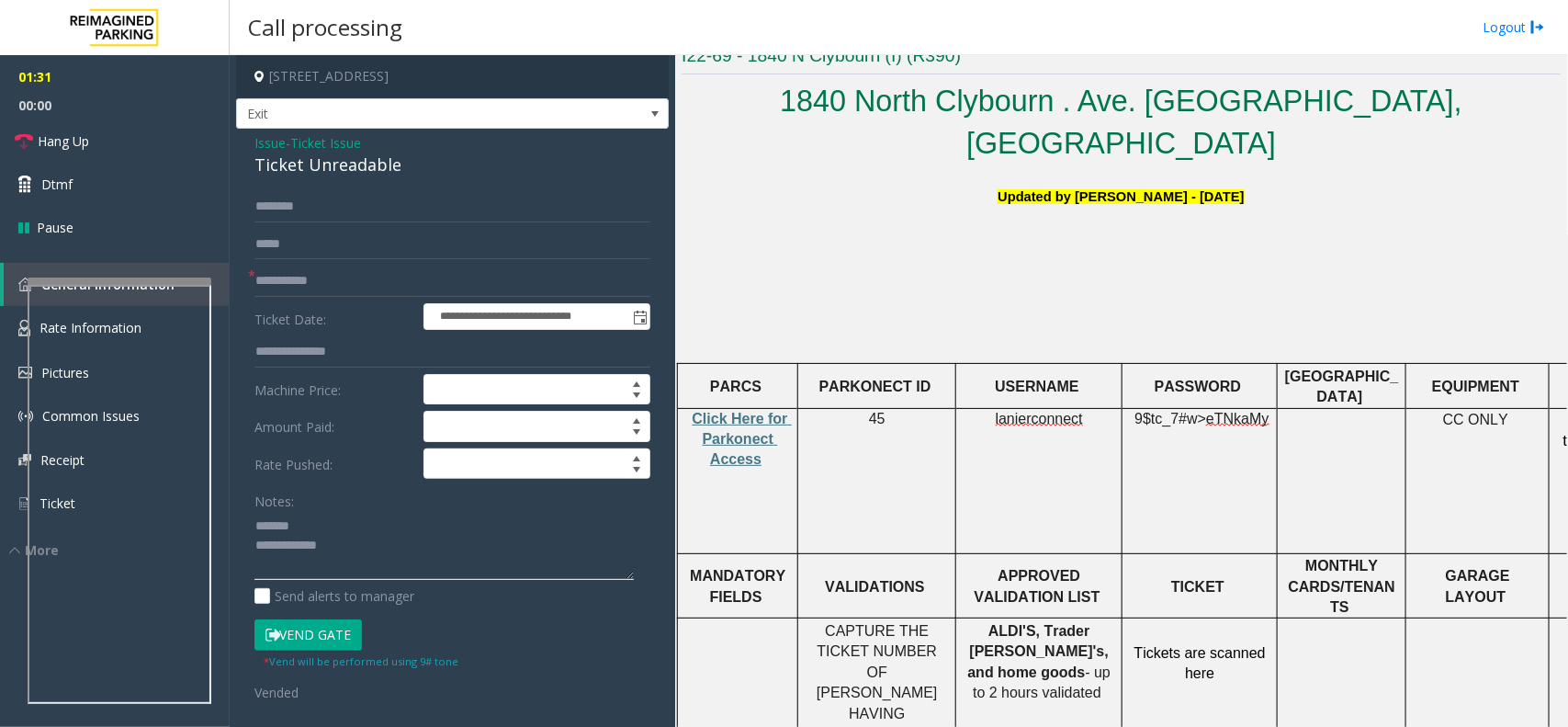 click 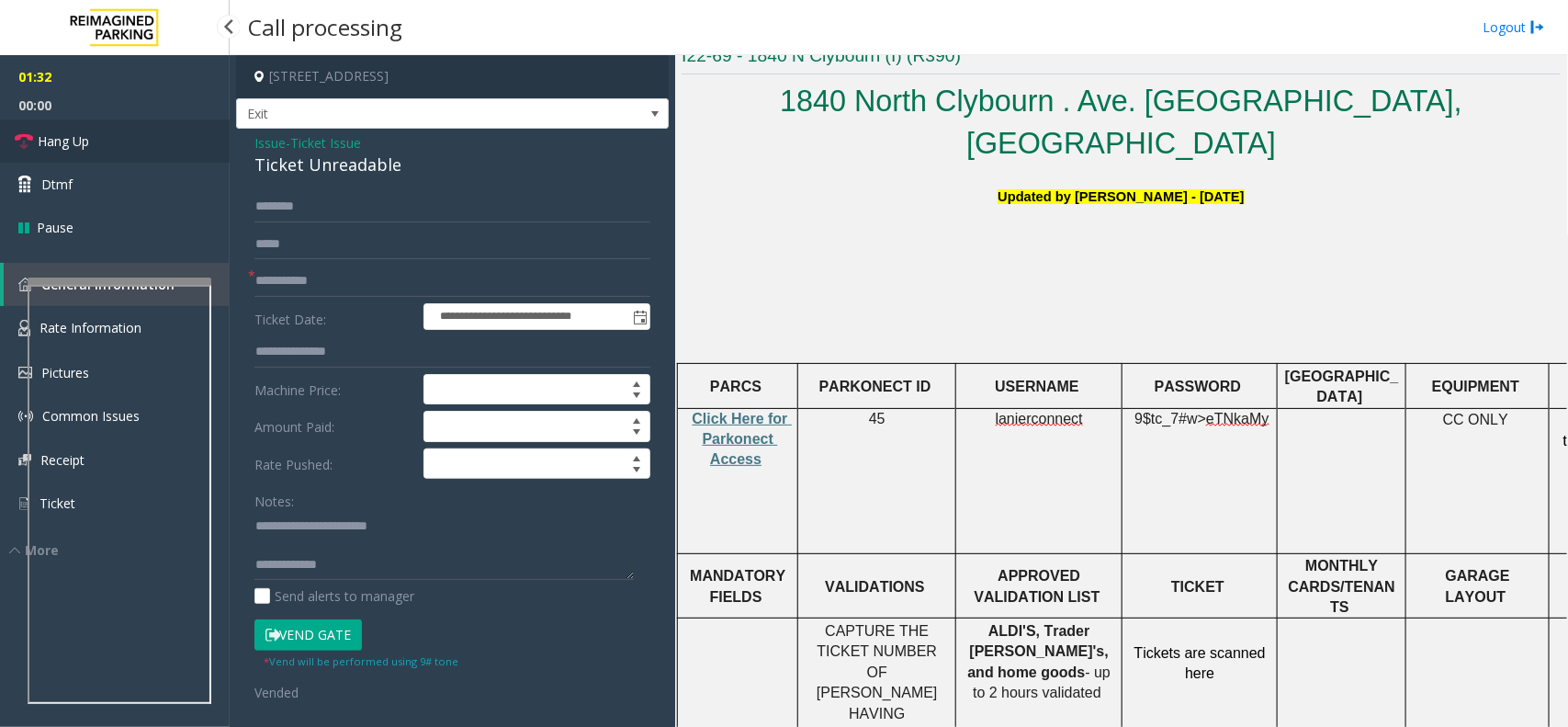 click on "Hang Up" at bounding box center [115, 141] 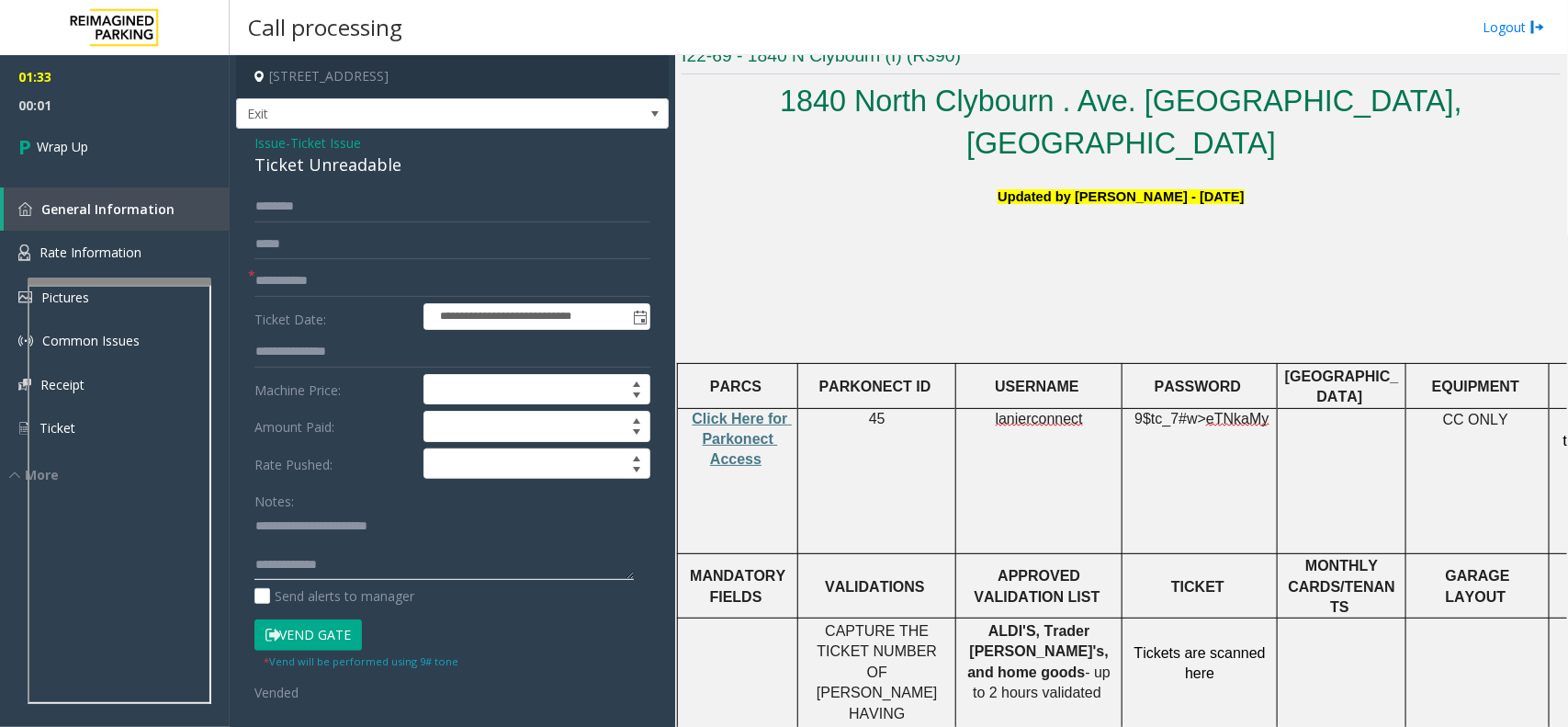 click 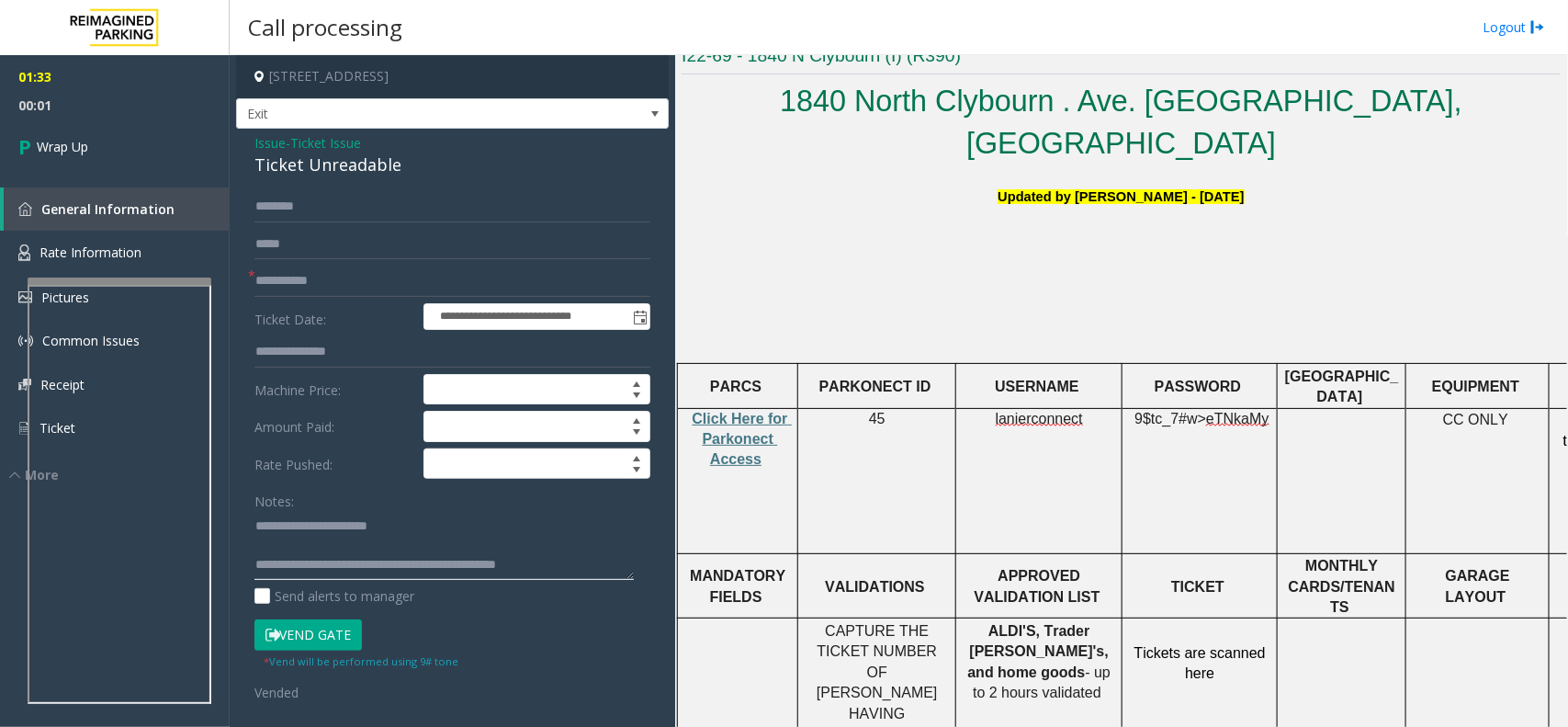 scroll, scrollTop: 12, scrollLeft: 0, axis: vertical 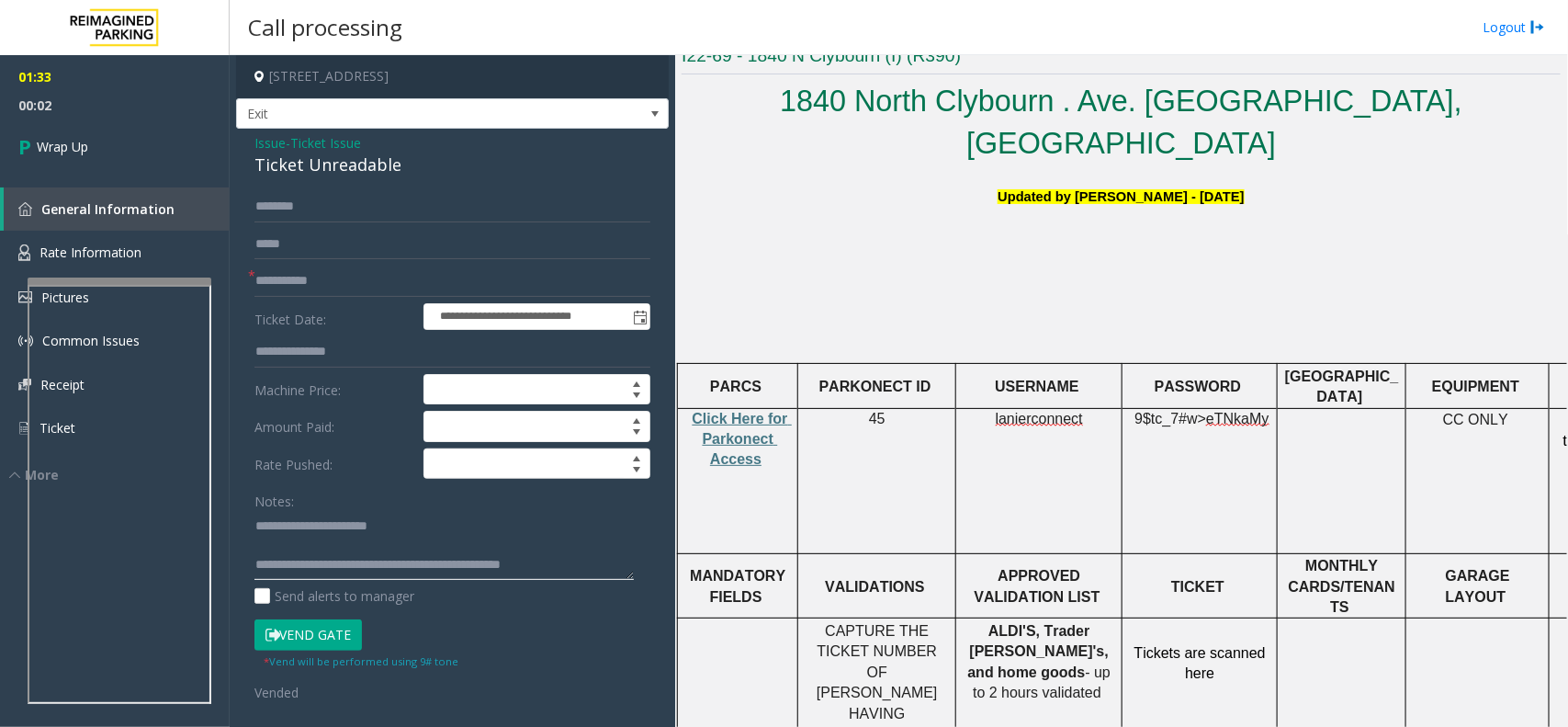 click 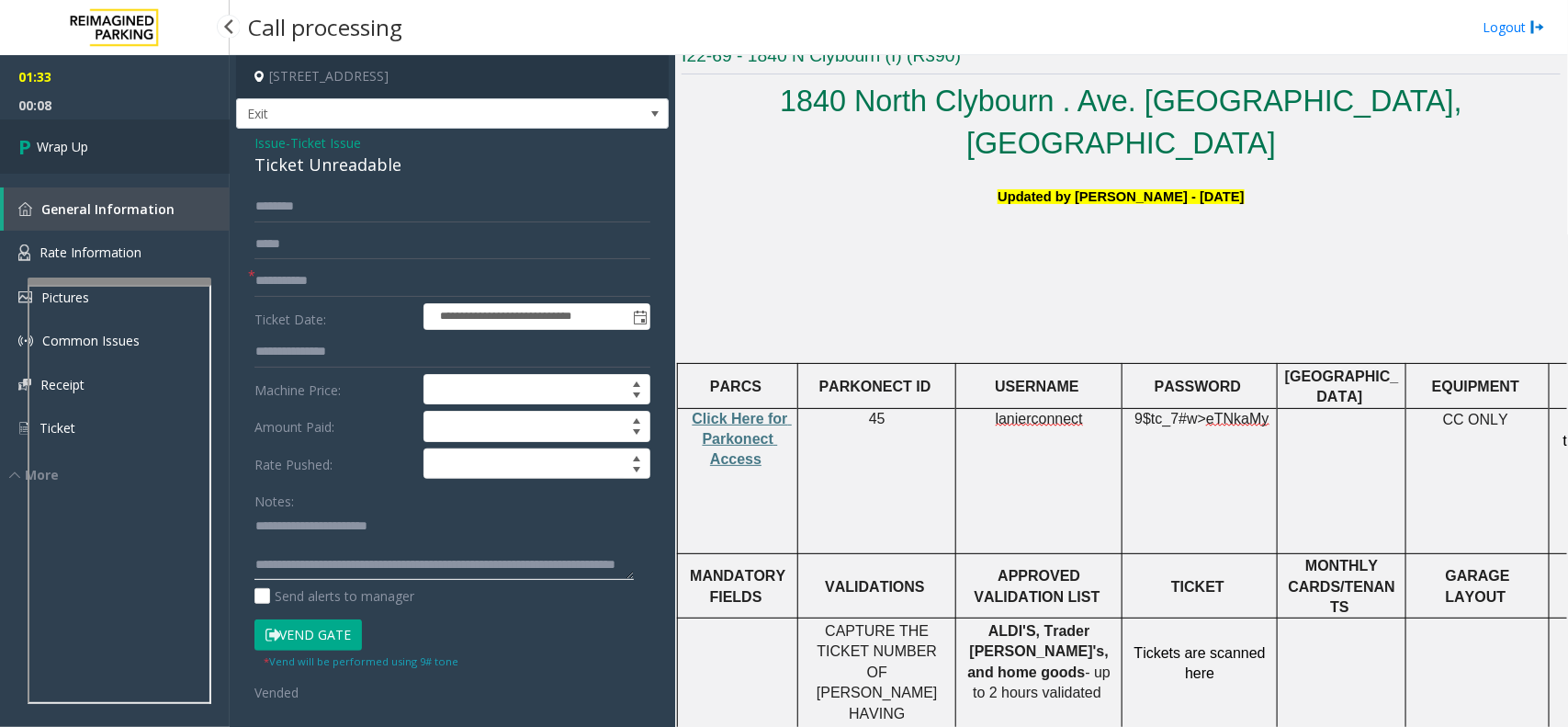 type on "**********" 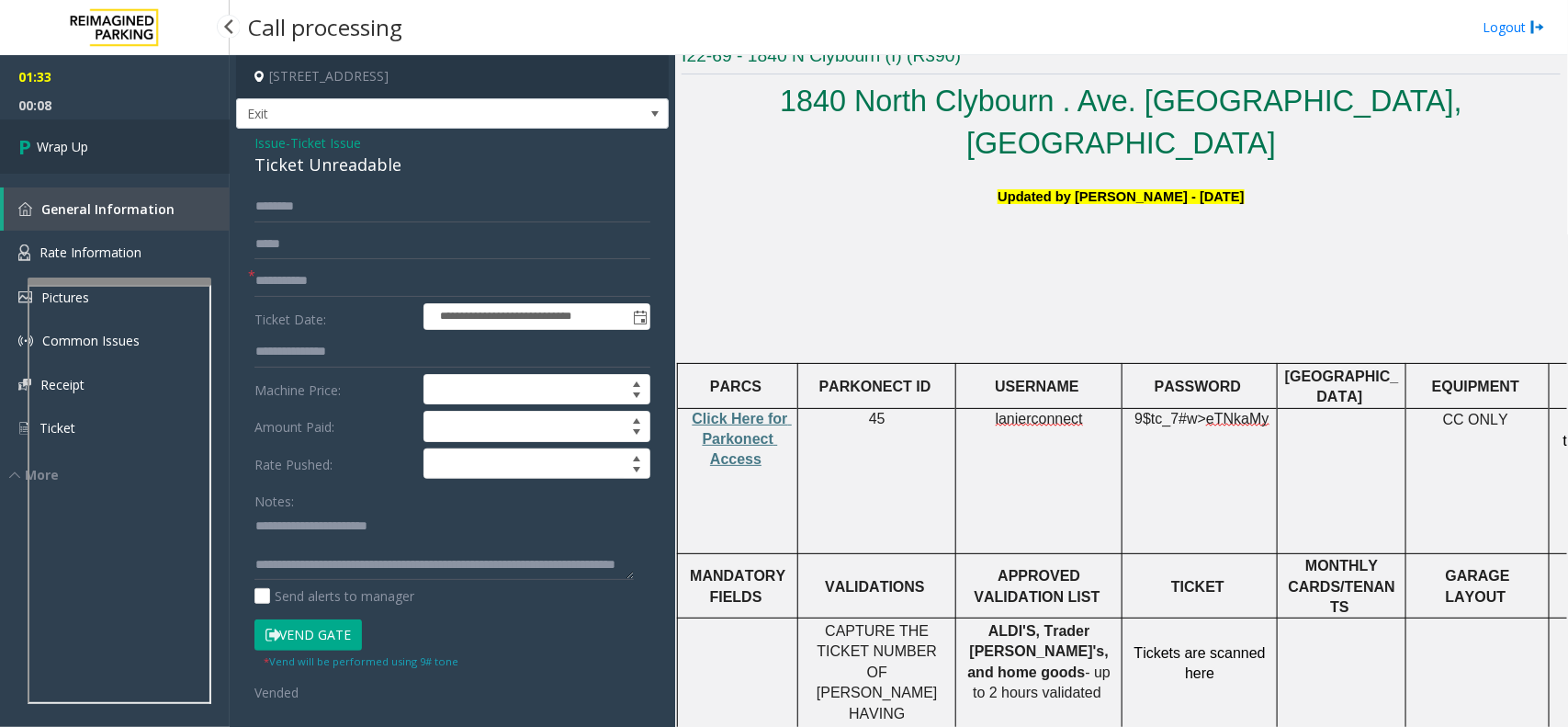 click on "Wrap Up" at bounding box center (115, 146) 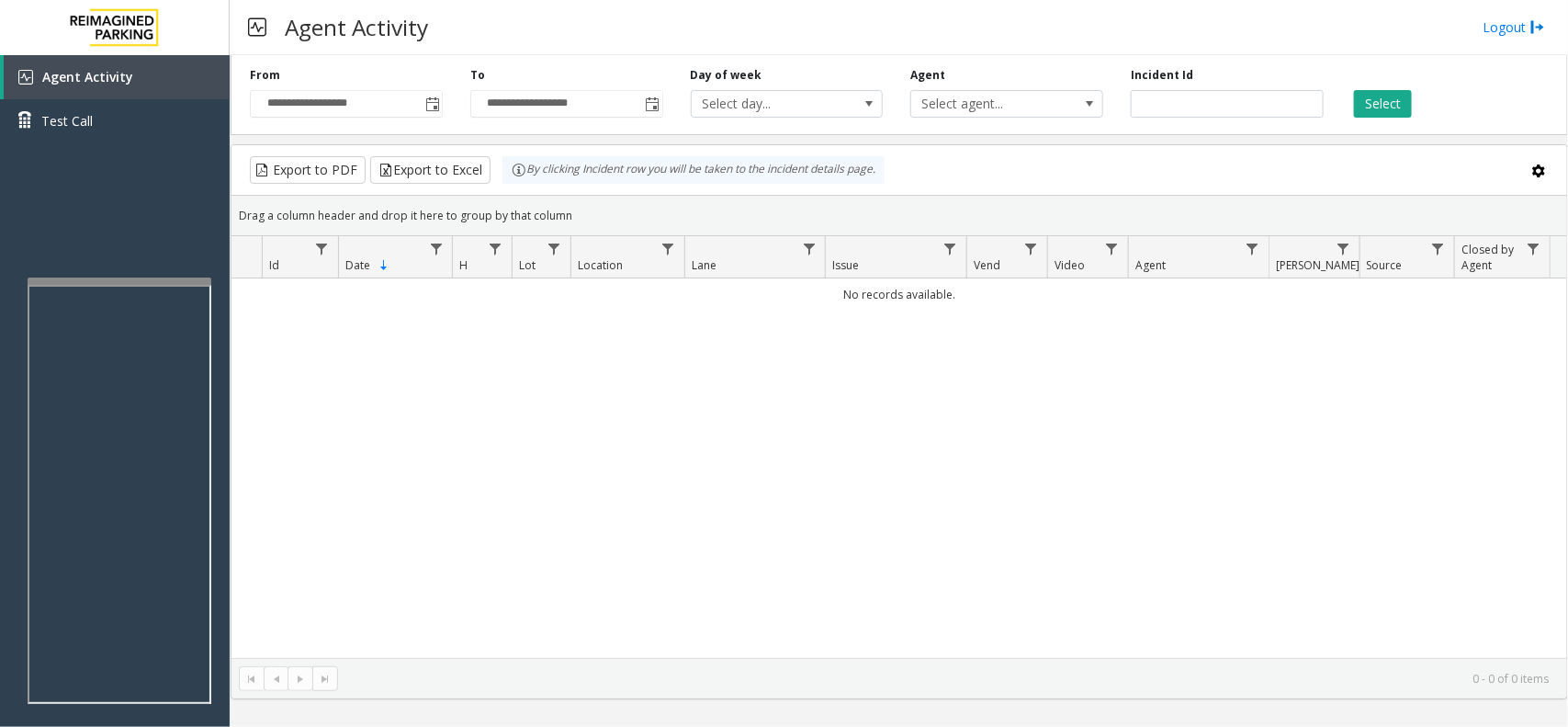 click on "No records available." 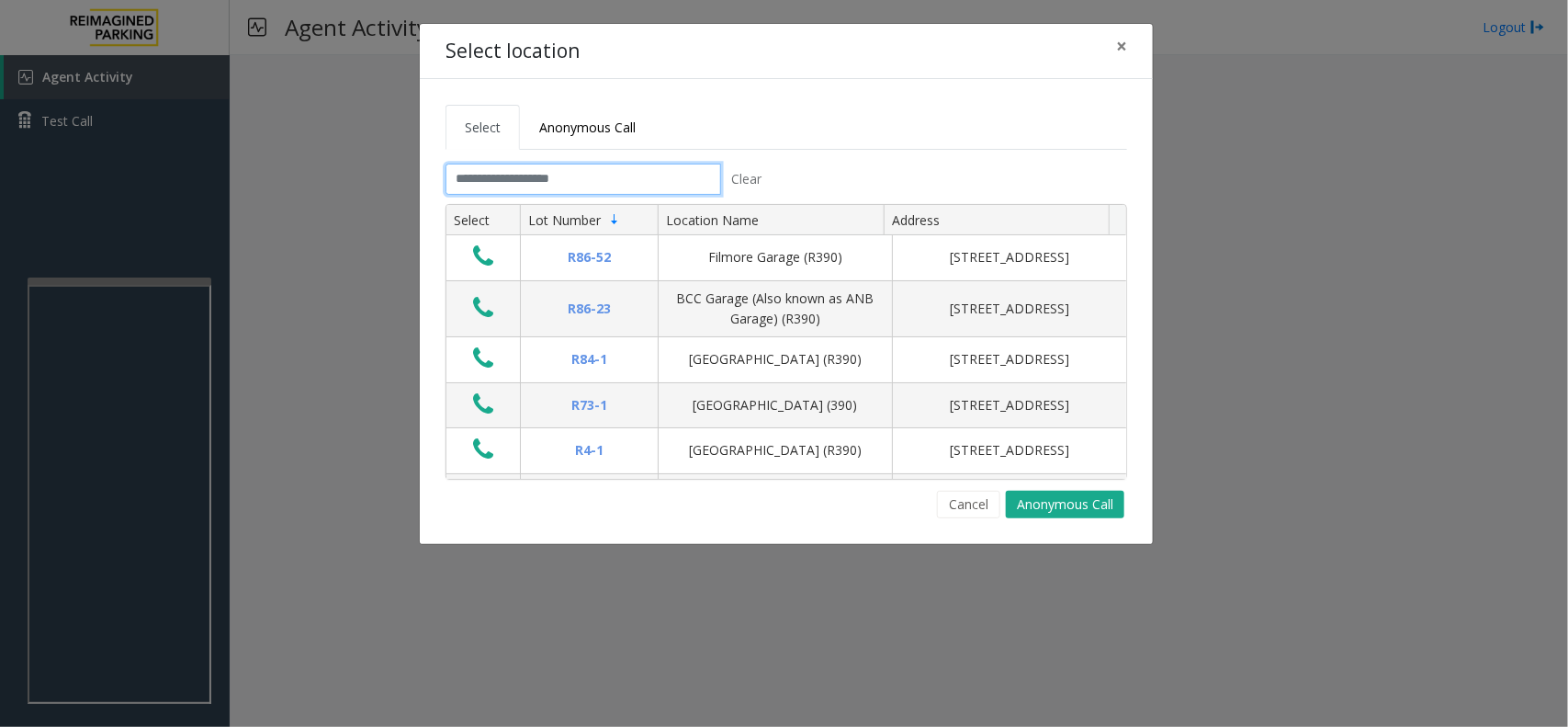 click 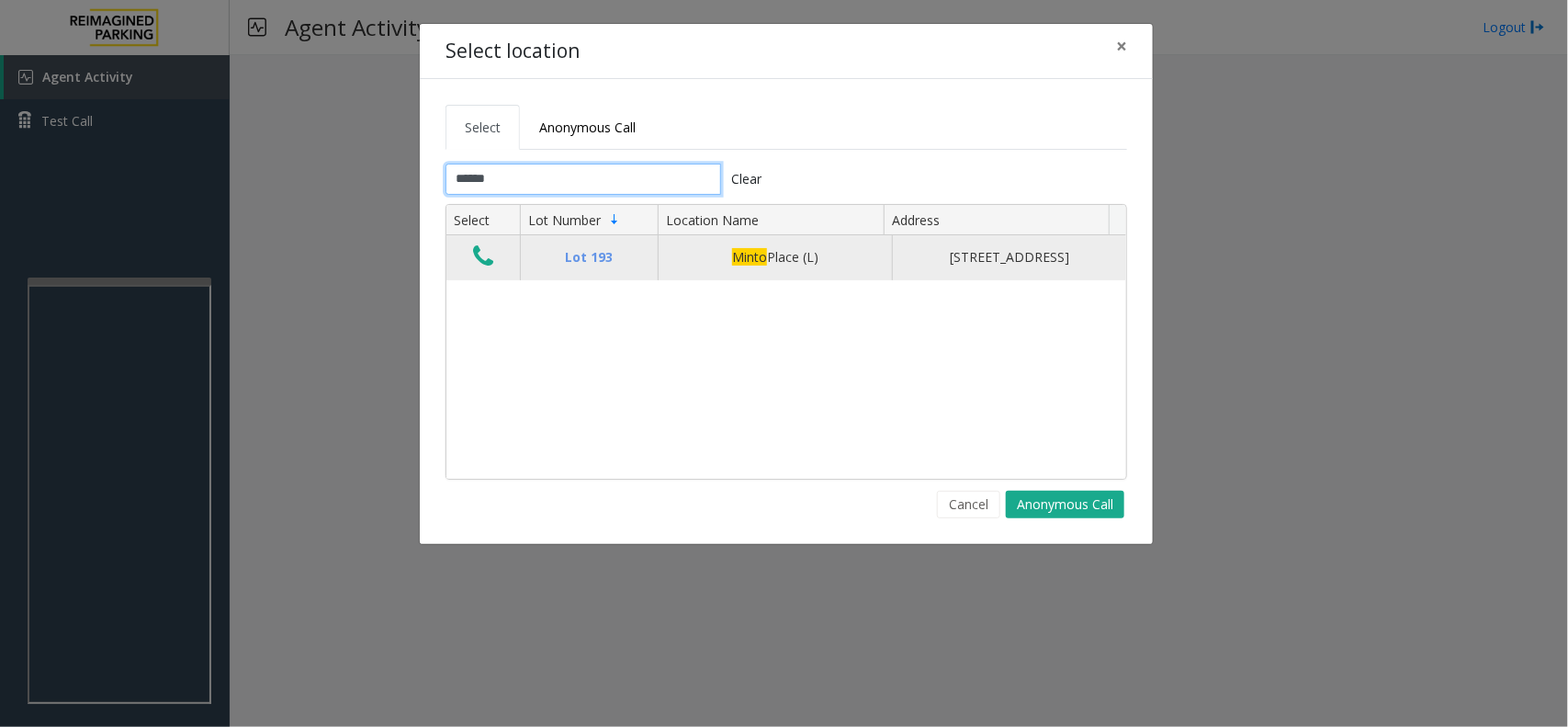 type on "*****" 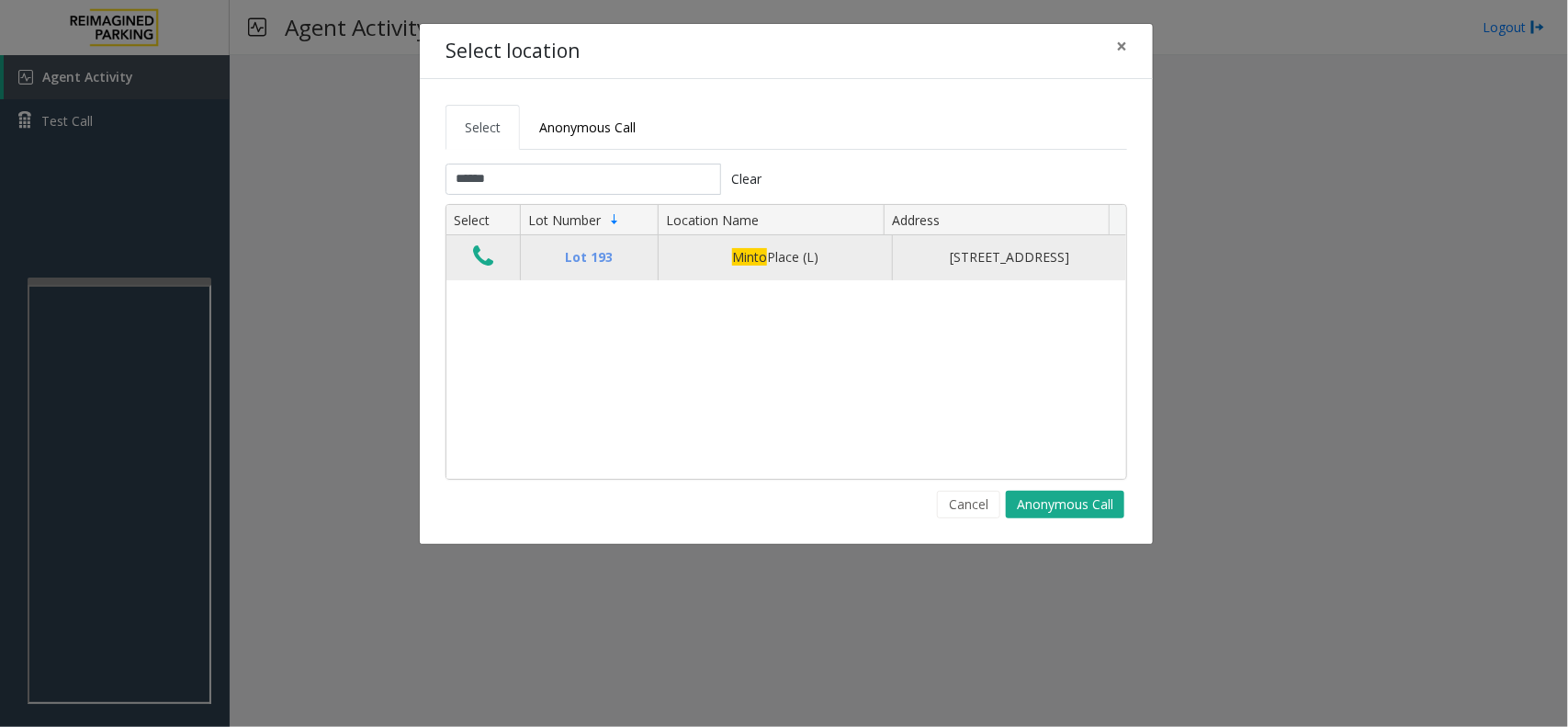 click 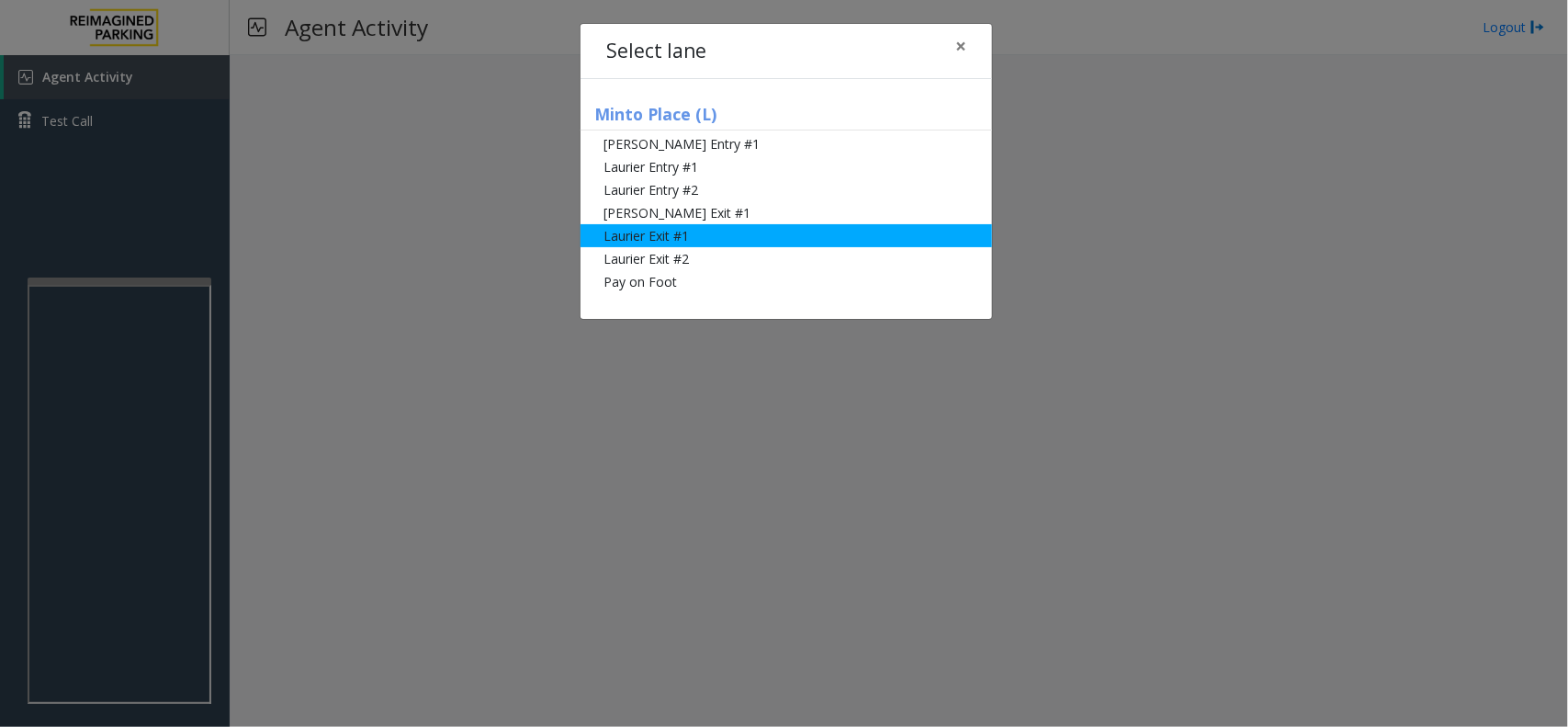 click on "Laurier Exit #1" 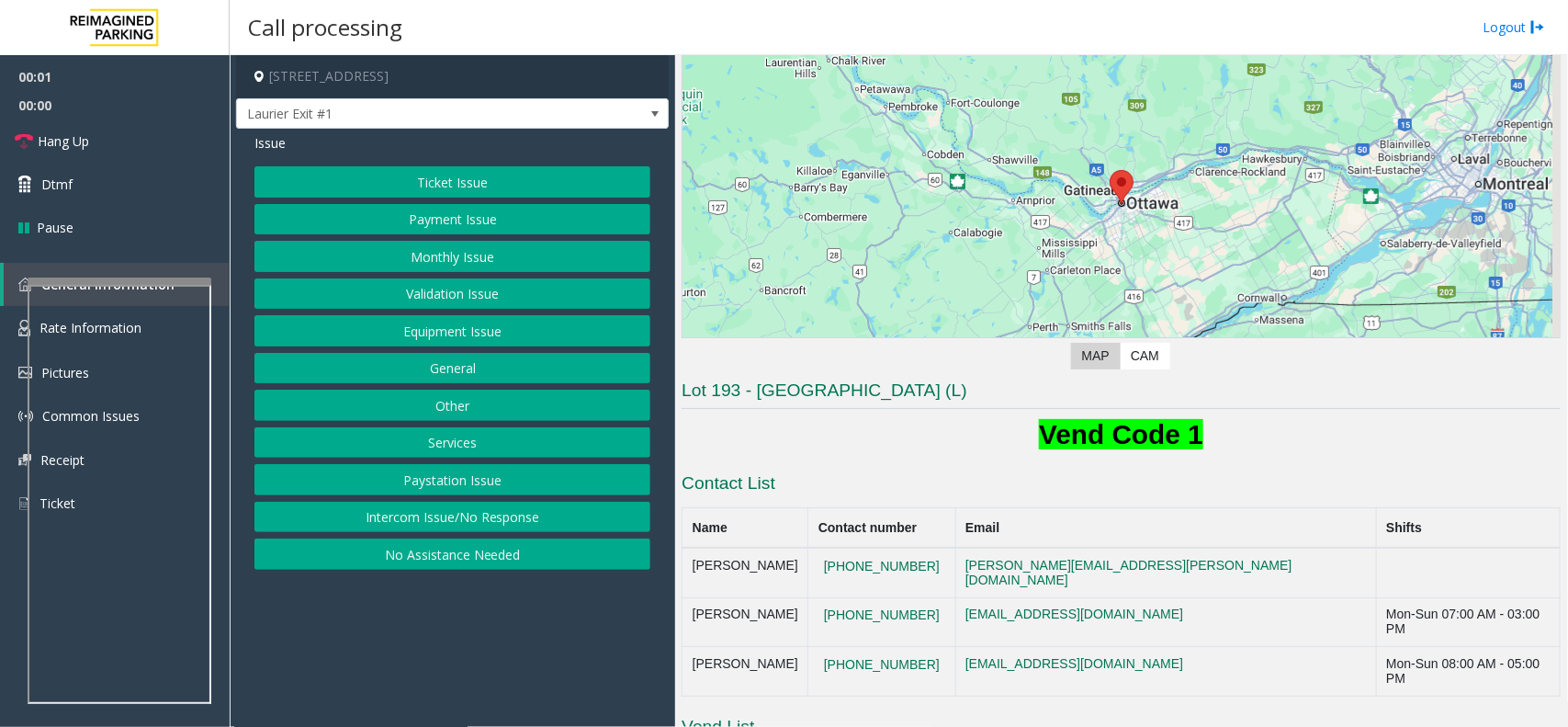 scroll, scrollTop: 383, scrollLeft: 0, axis: vertical 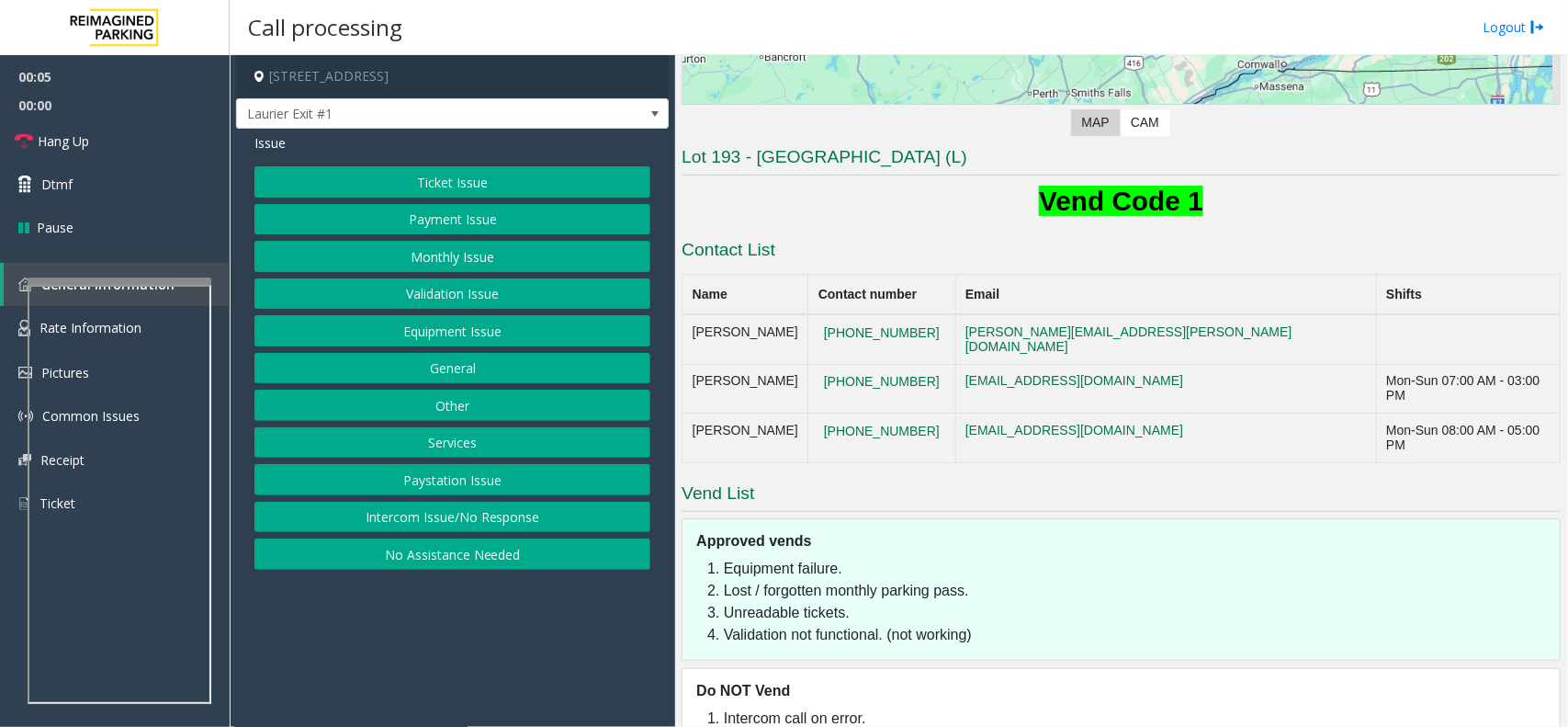 click on "Monthly Issue" 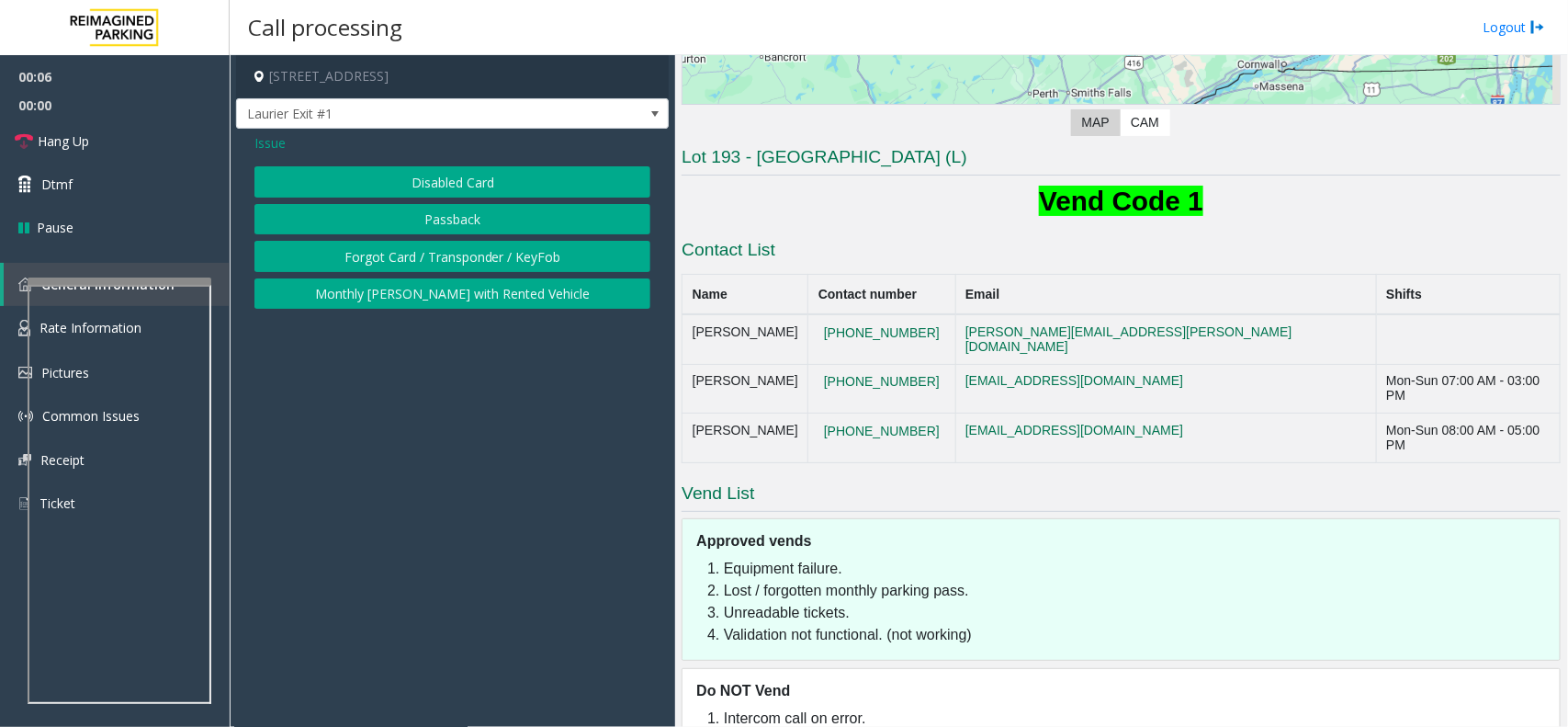 click on "Disabled Card" 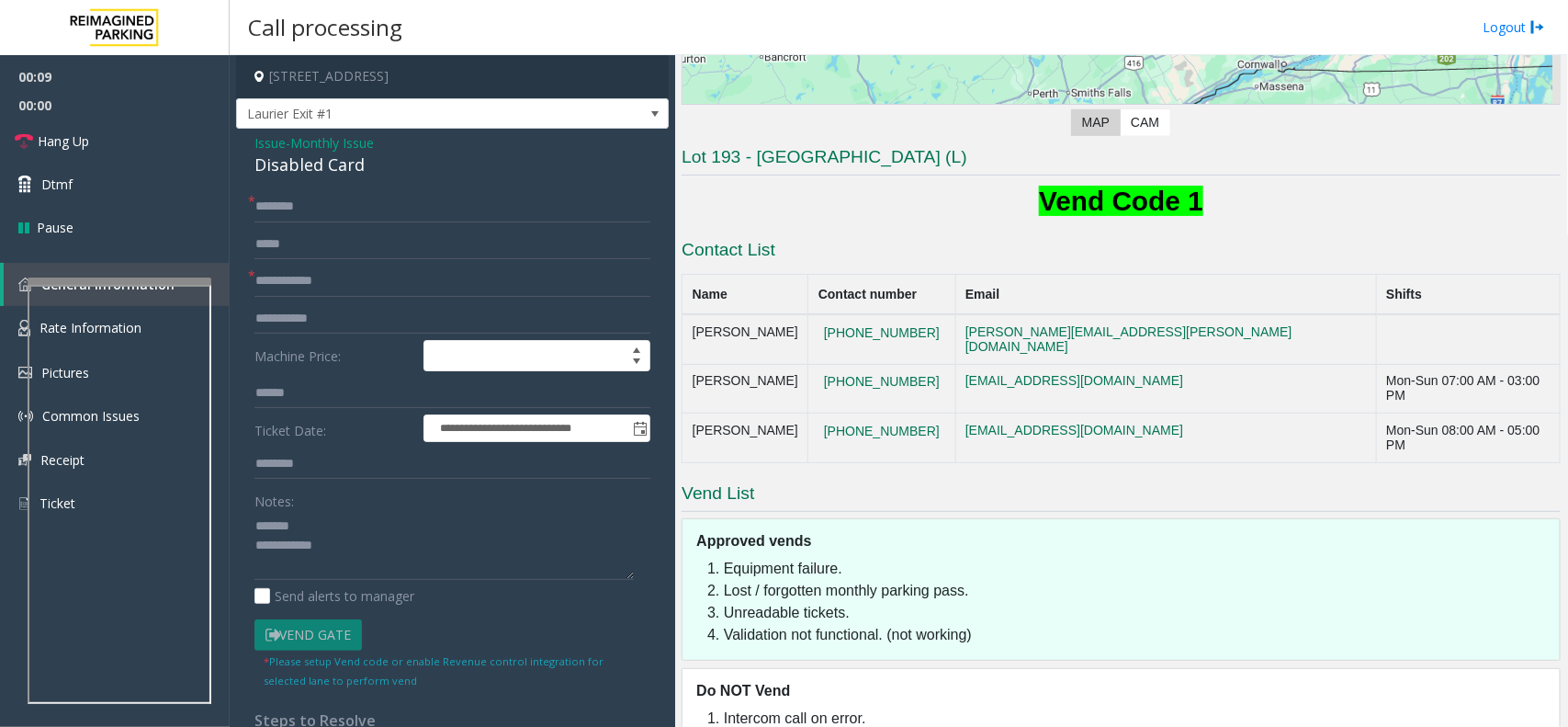 click on "Disabled Card" 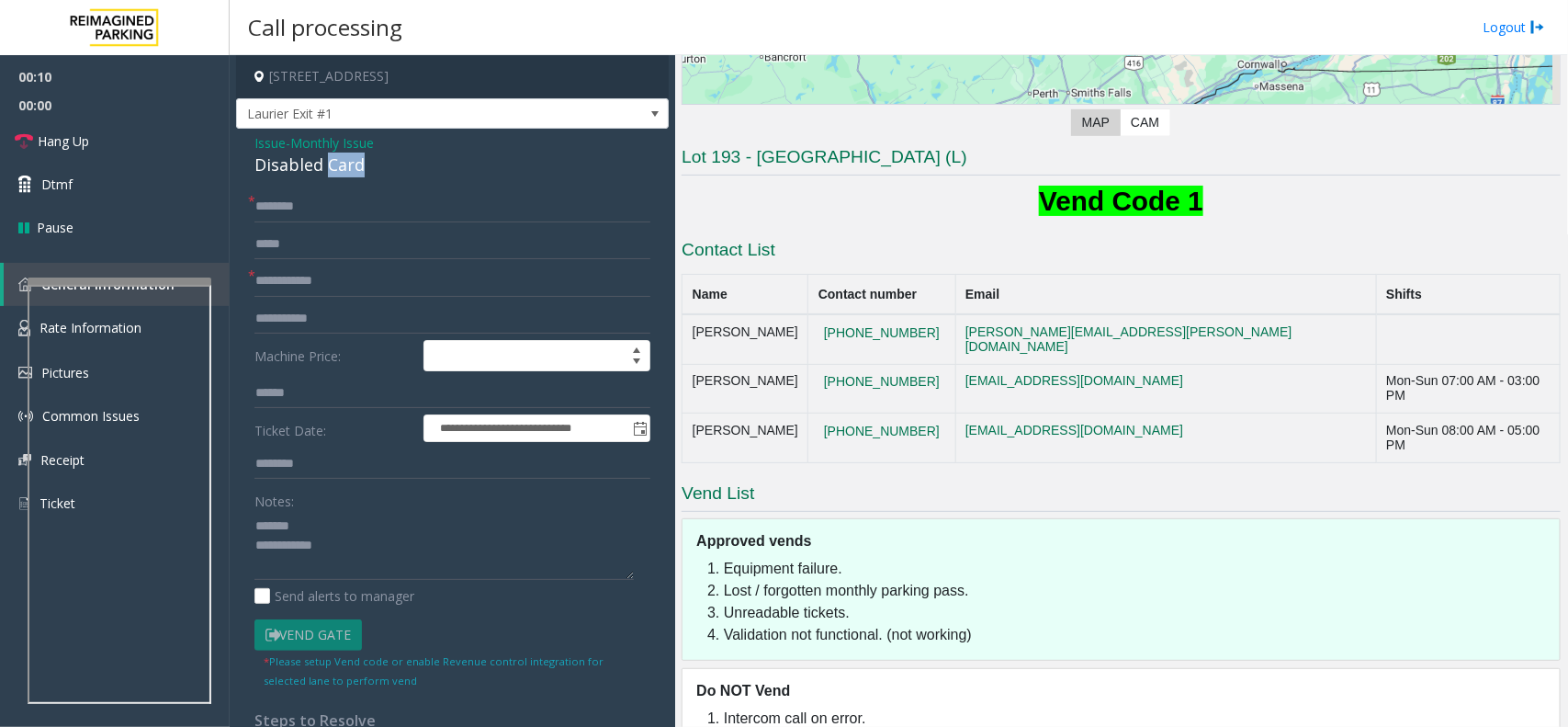 click on "Disabled Card" 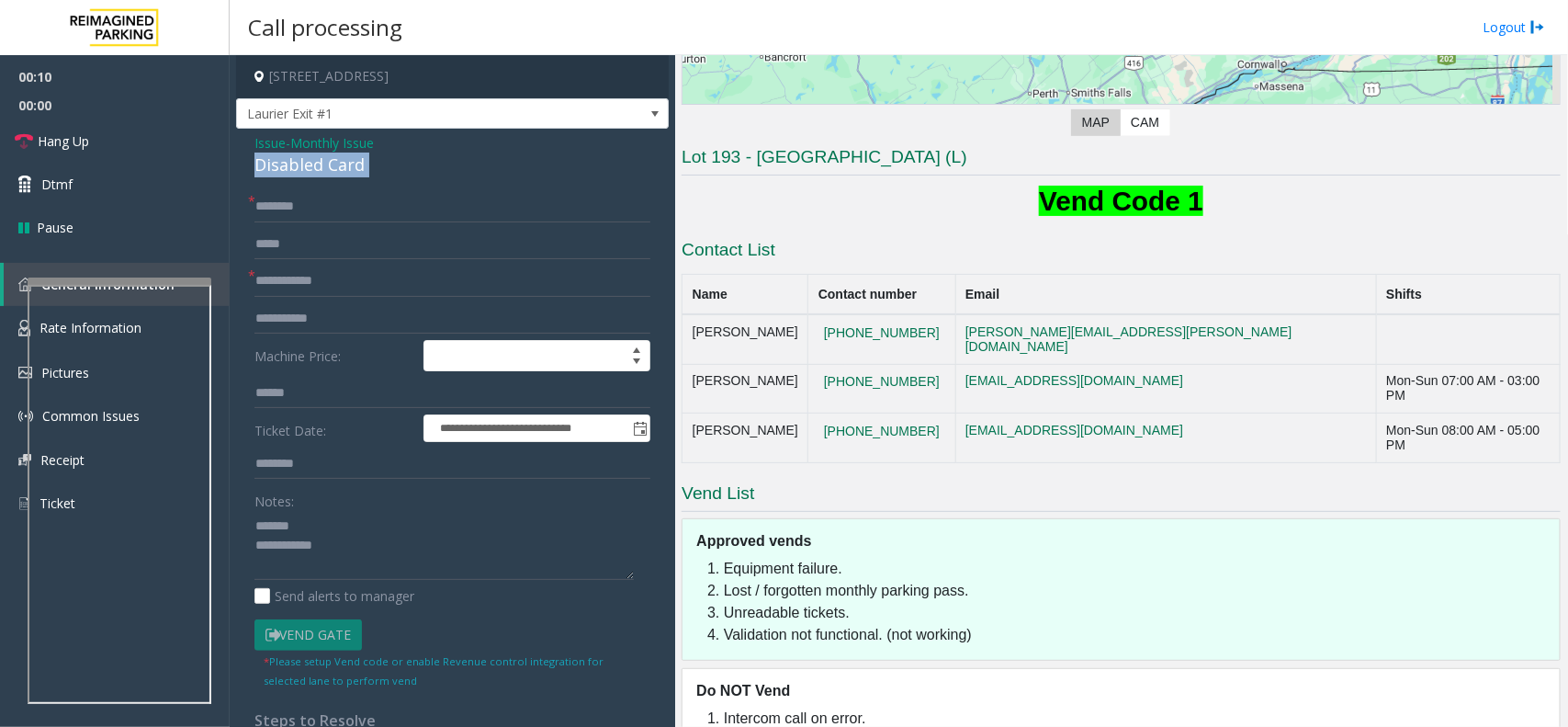click on "Disabled Card" 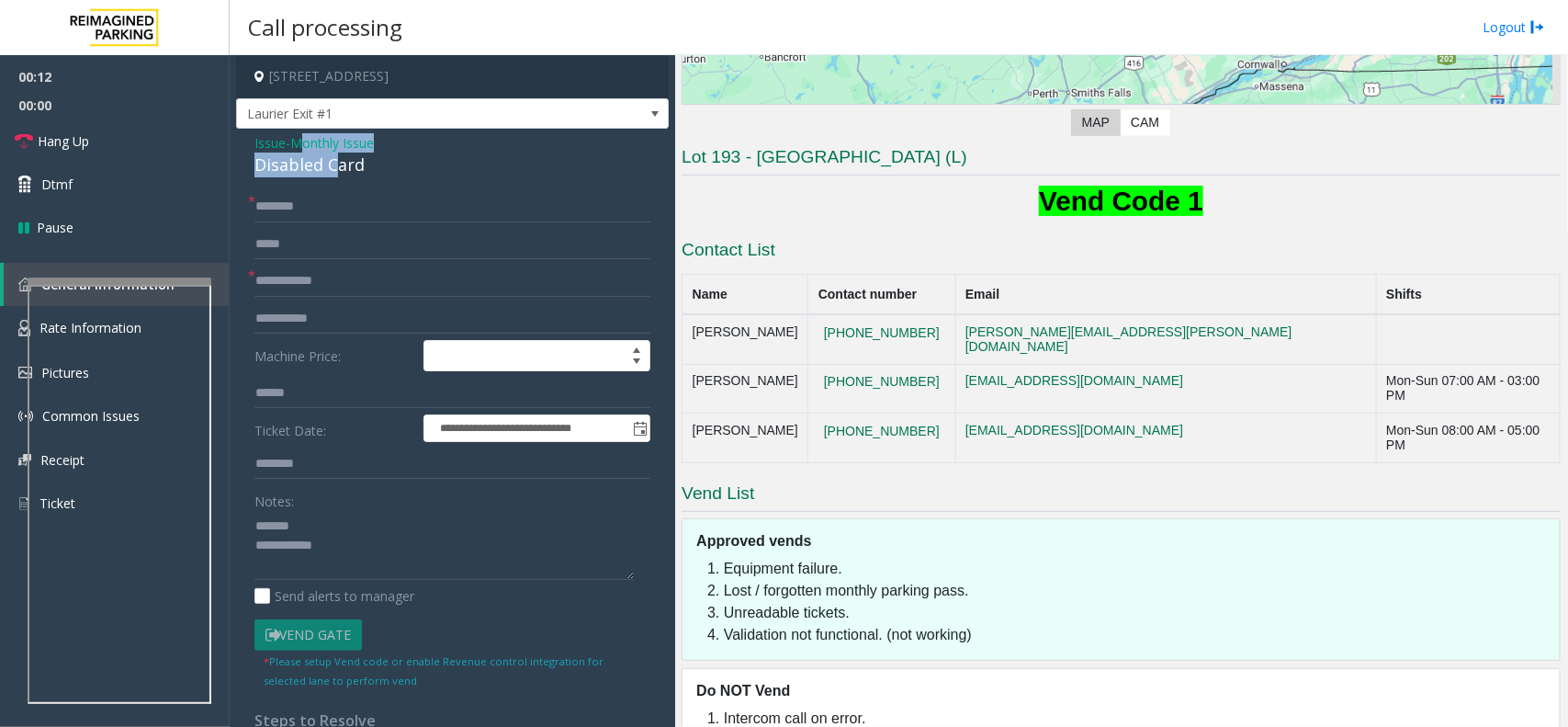 drag, startPoint x: 306, startPoint y: 148, endPoint x: 337, endPoint y: 166, distance: 35.846897 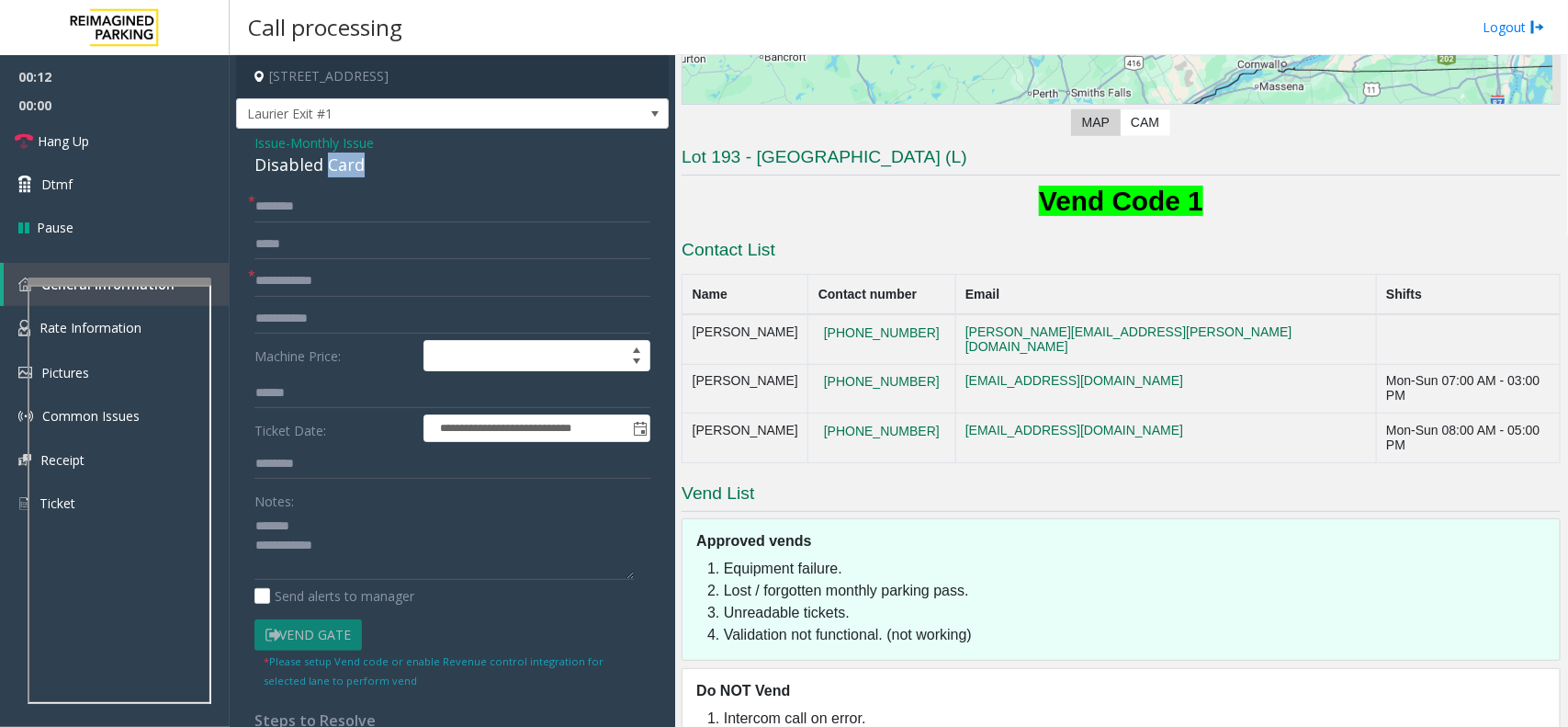 click on "Disabled Card" 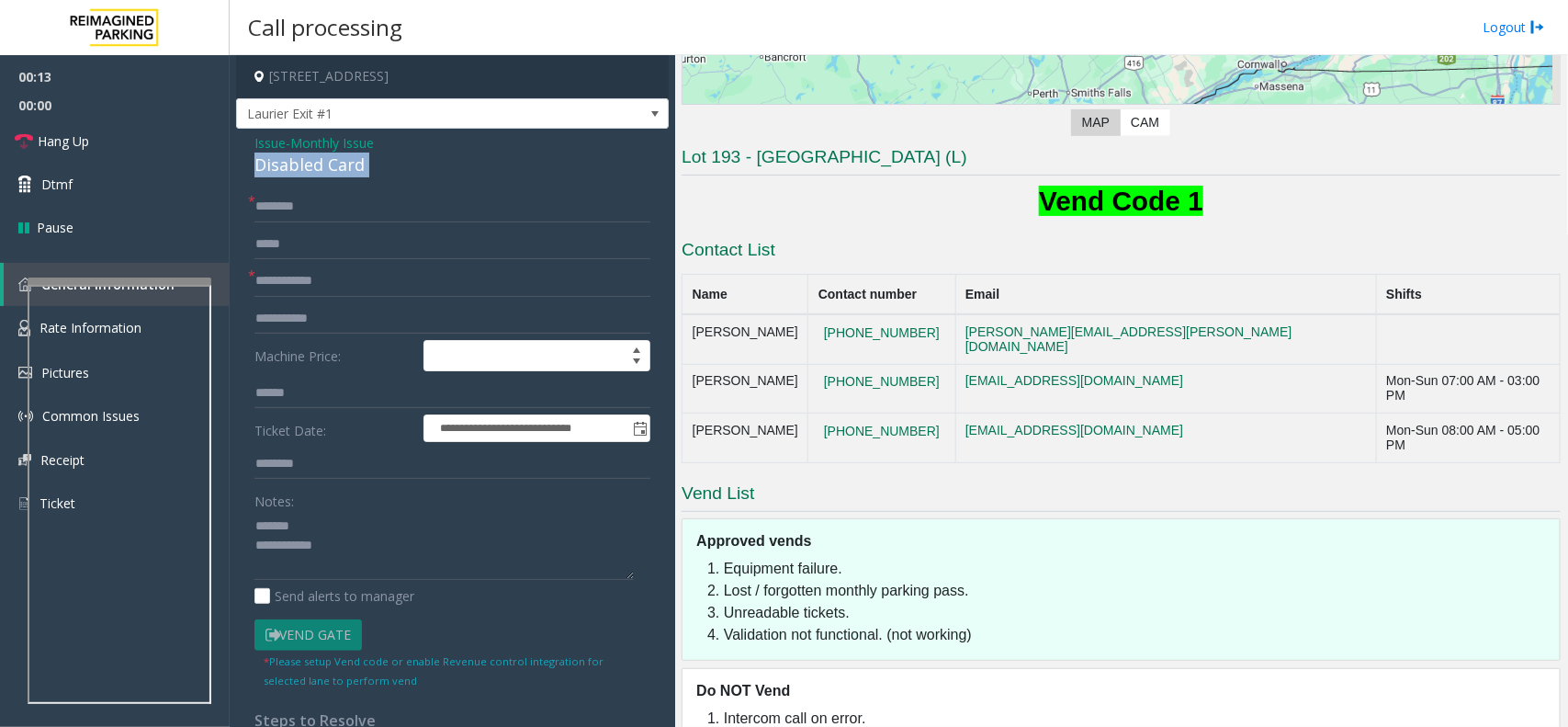 click on "Disabled Card" 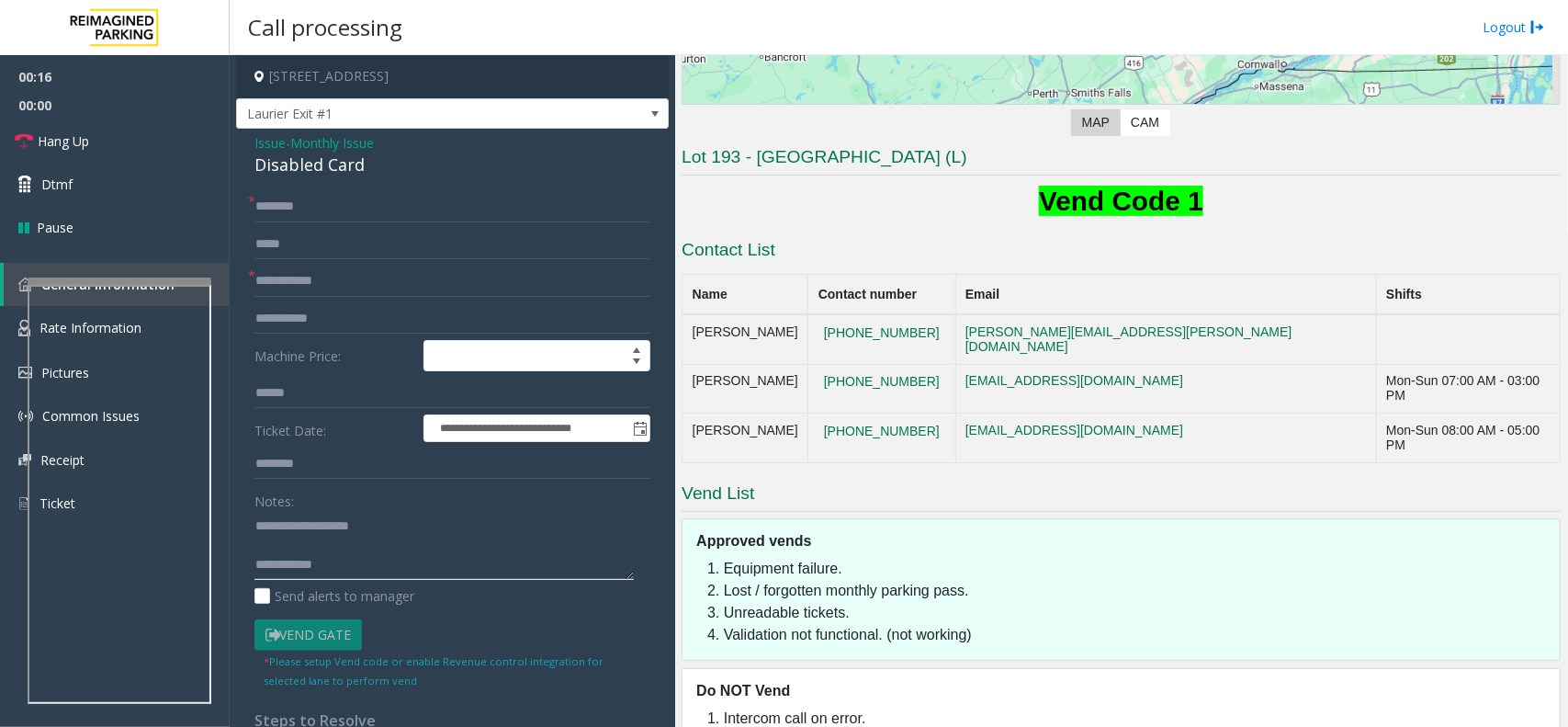 type on "**********" 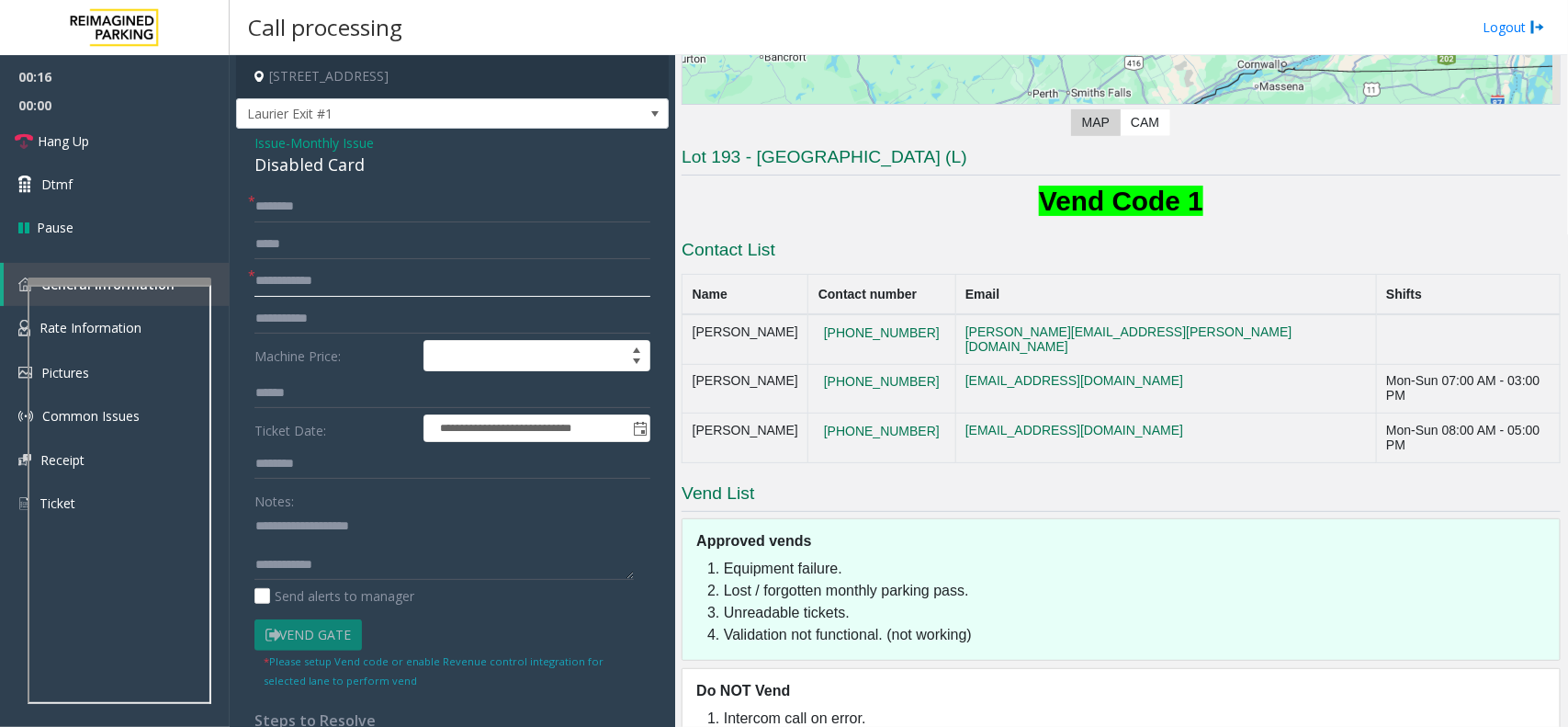 click 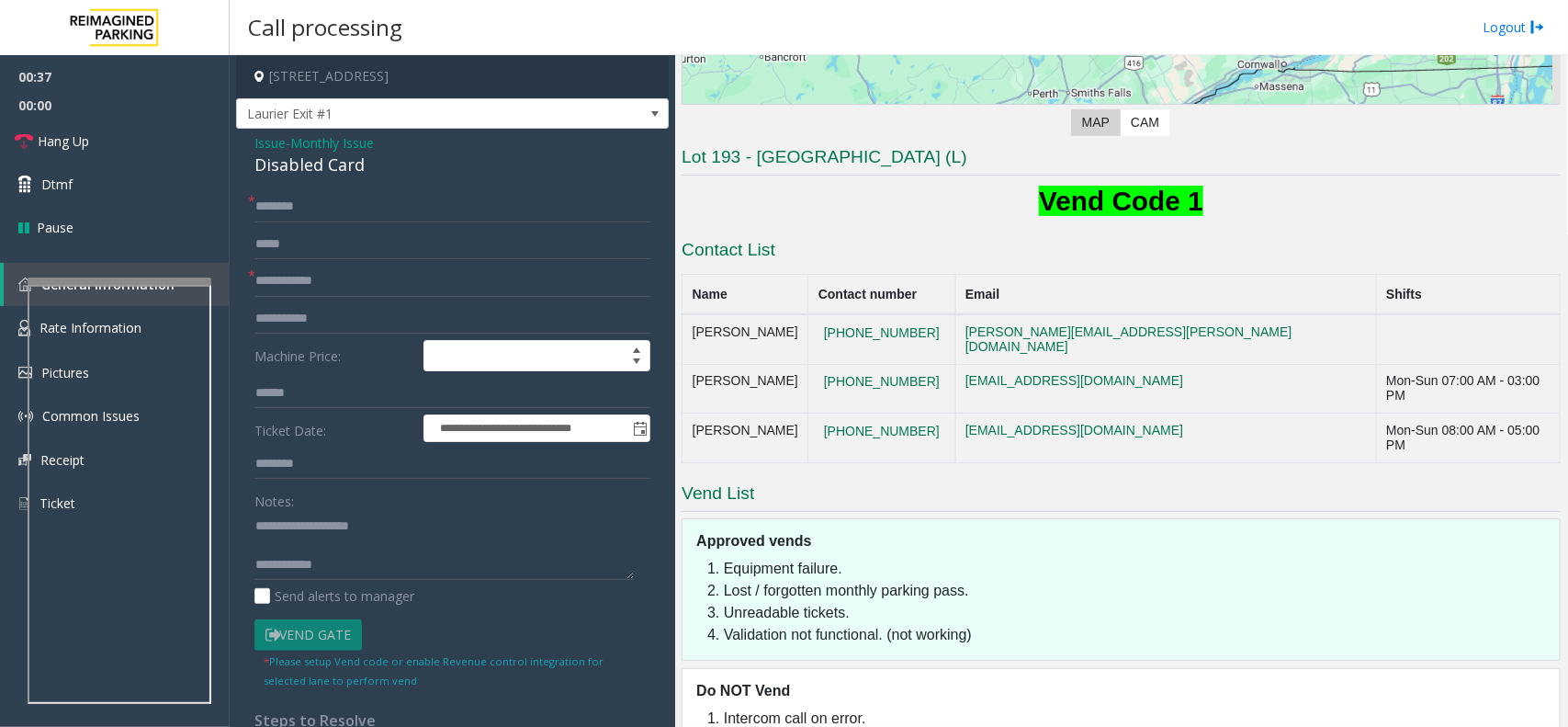 click on "Monthly Issue" 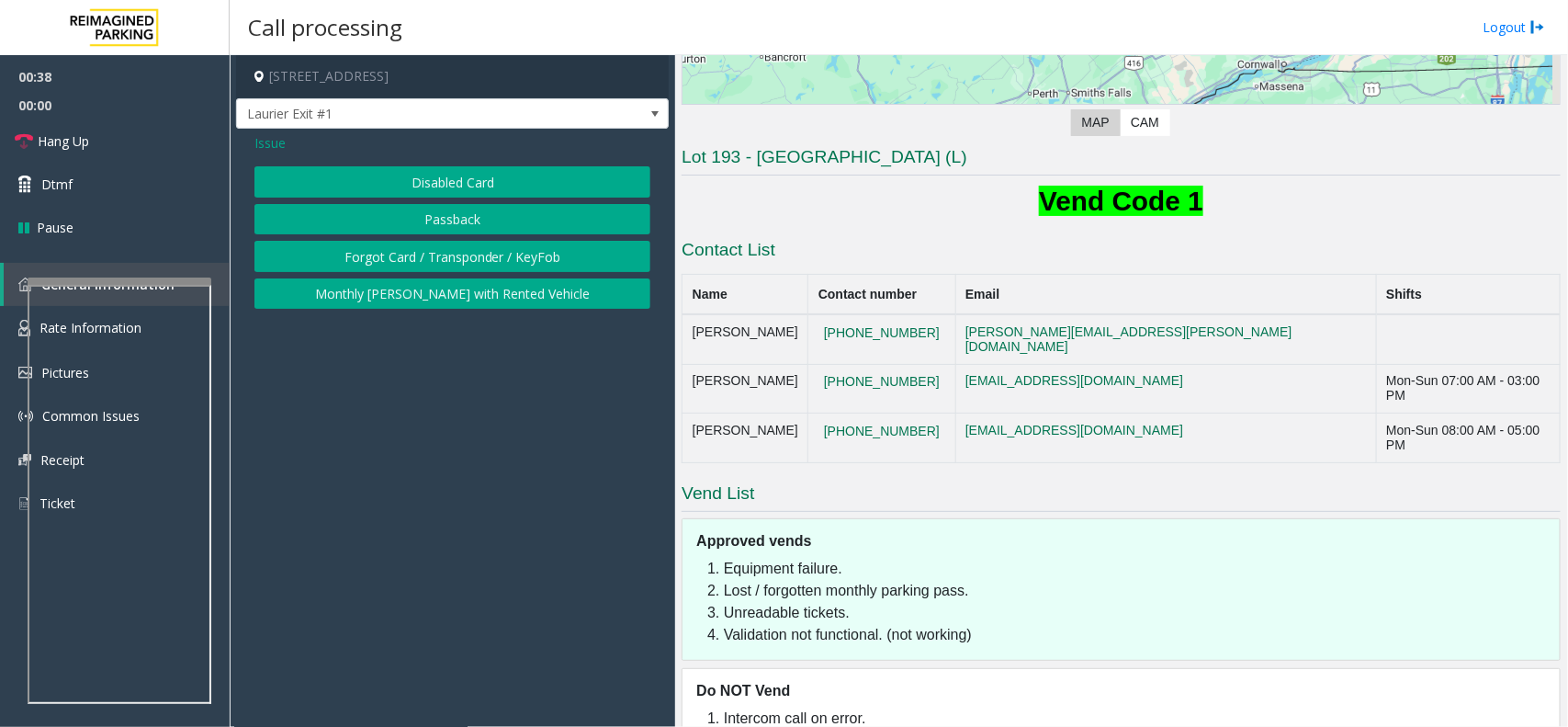 click on "Forgot Card / Transponder / KeyFob" 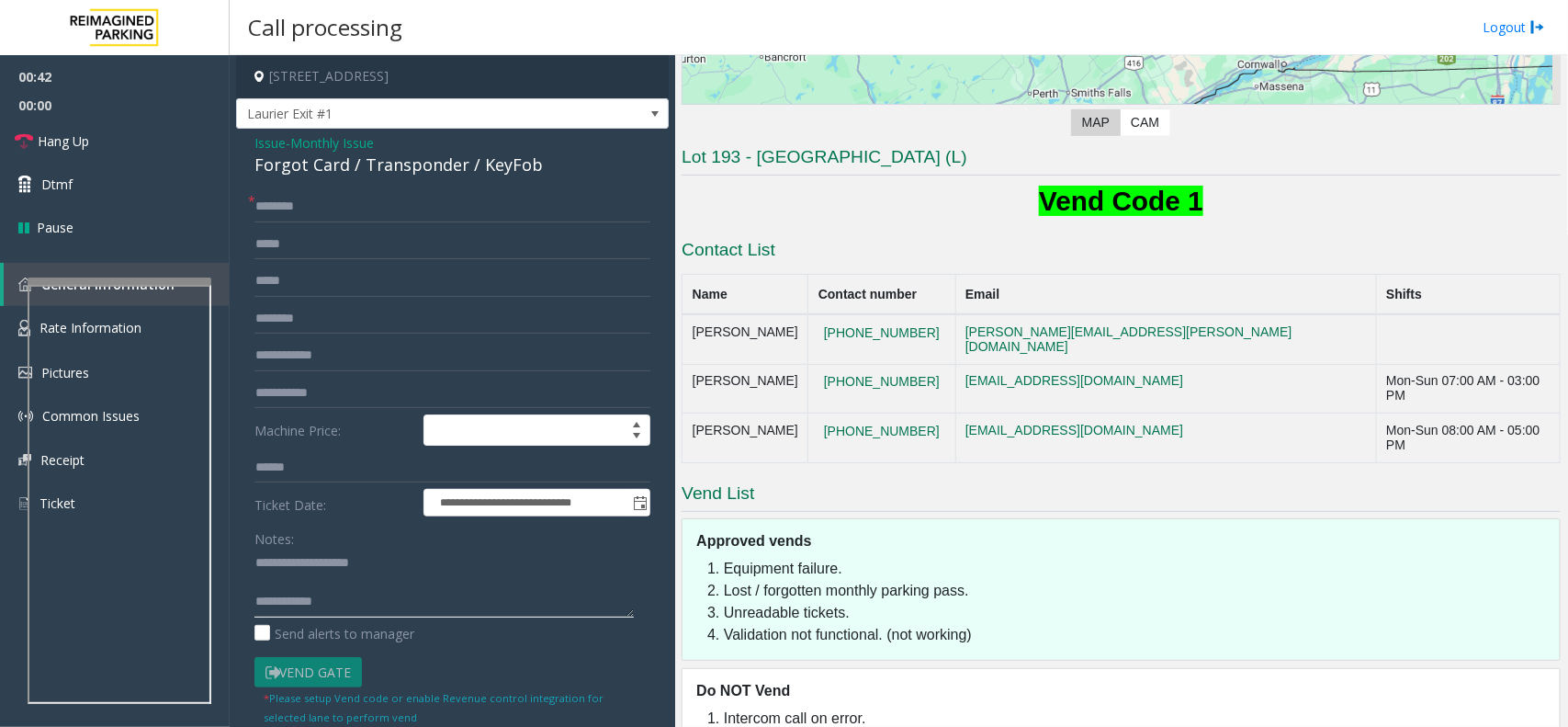 drag, startPoint x: 388, startPoint y: 562, endPoint x: 294, endPoint y: 559, distance: 94.0479 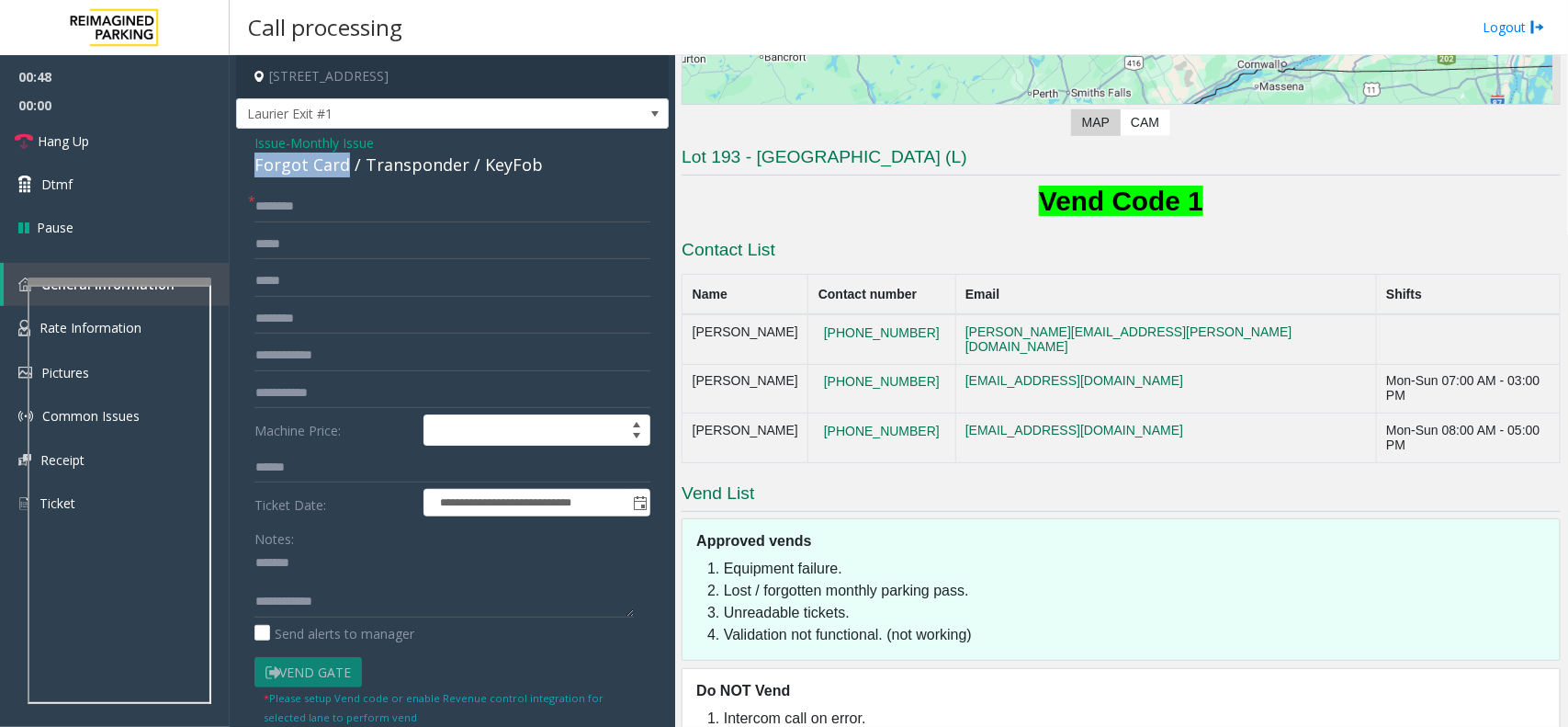 drag, startPoint x: 257, startPoint y: 170, endPoint x: 344, endPoint y: 167, distance: 87.051709 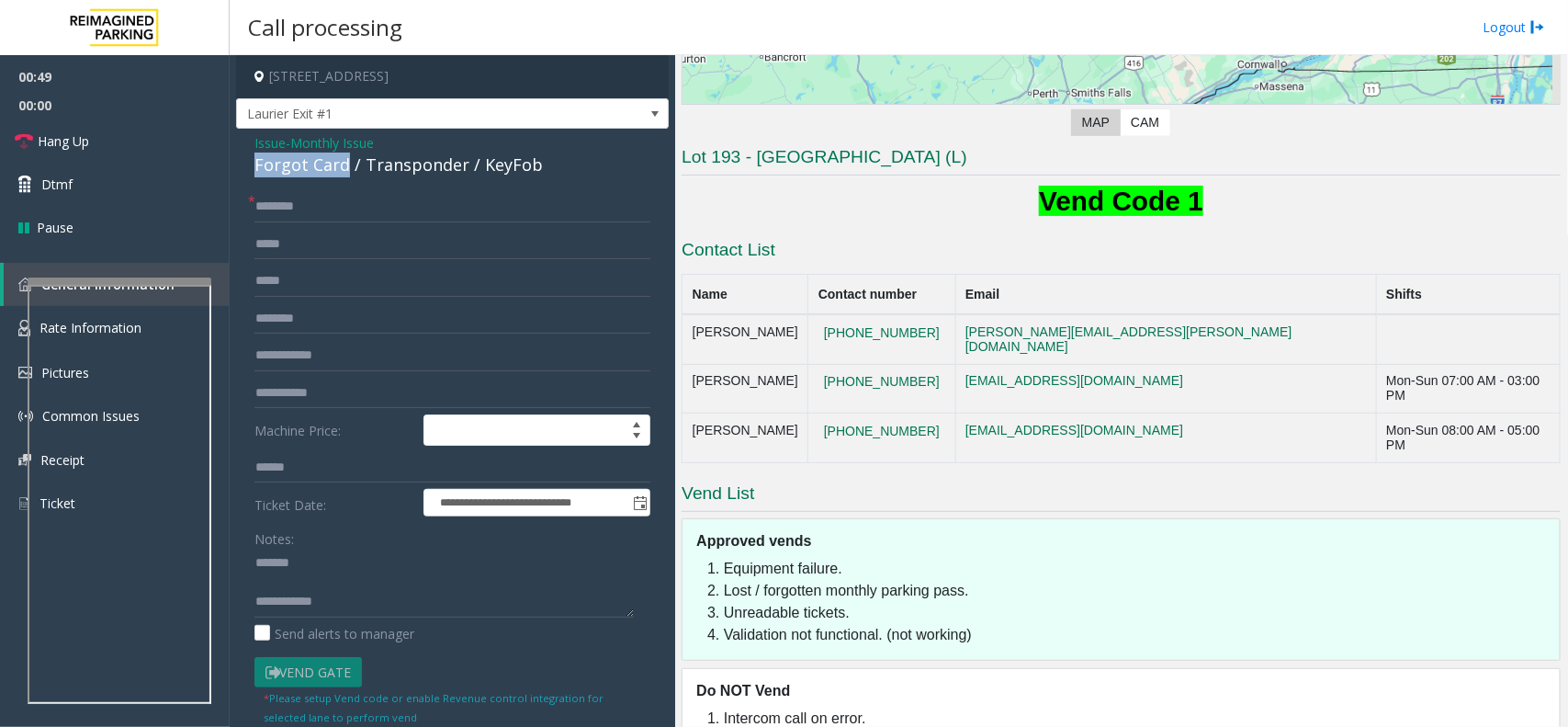 copy on "Forgot Card" 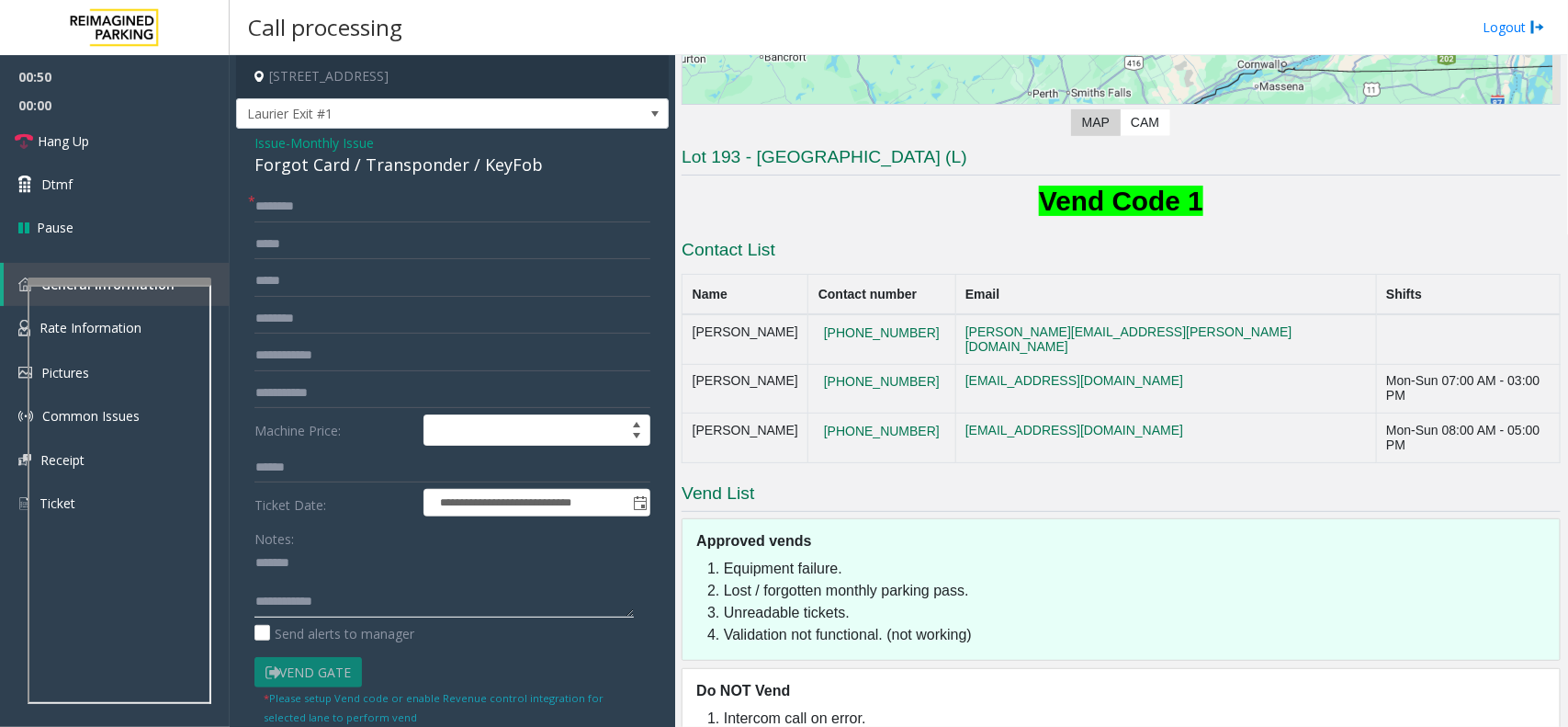 click 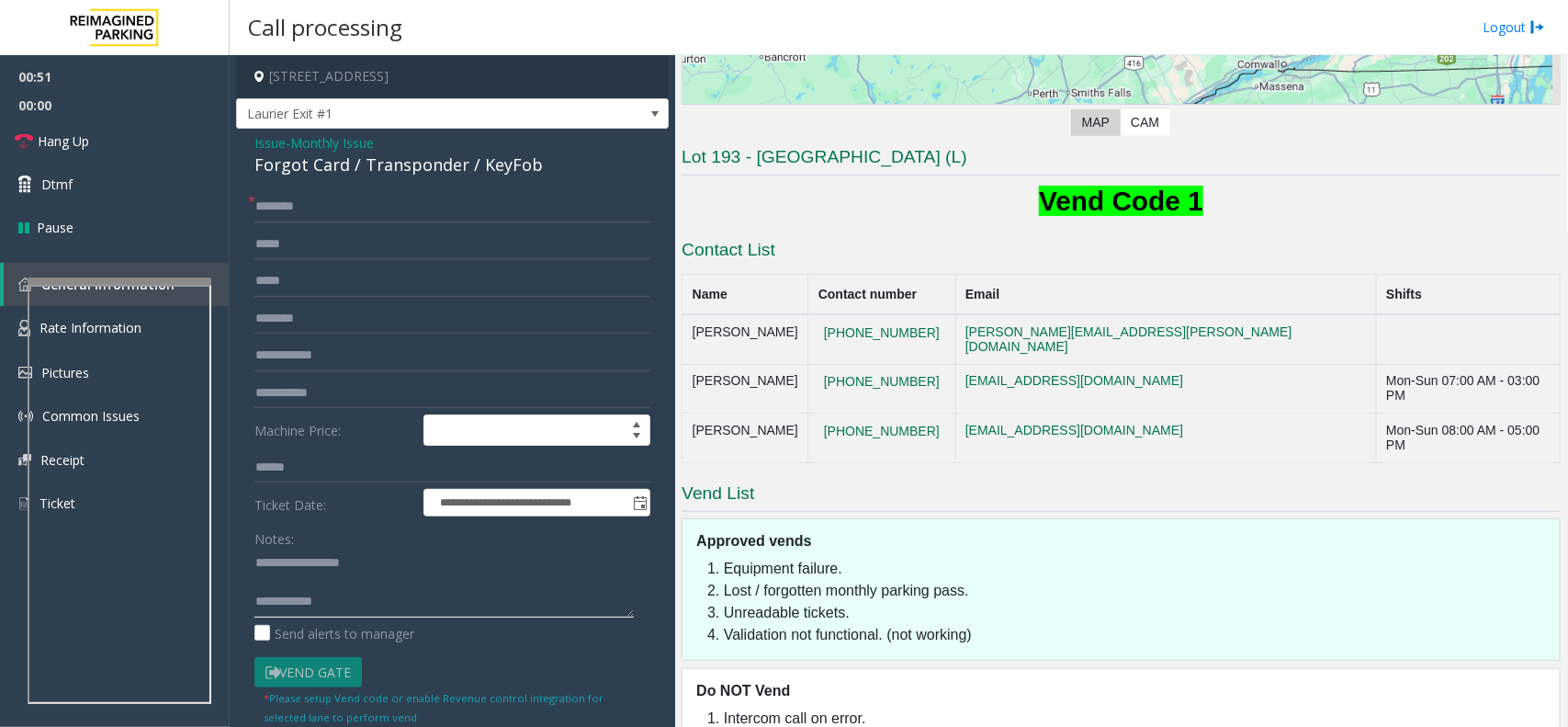 type on "**********" 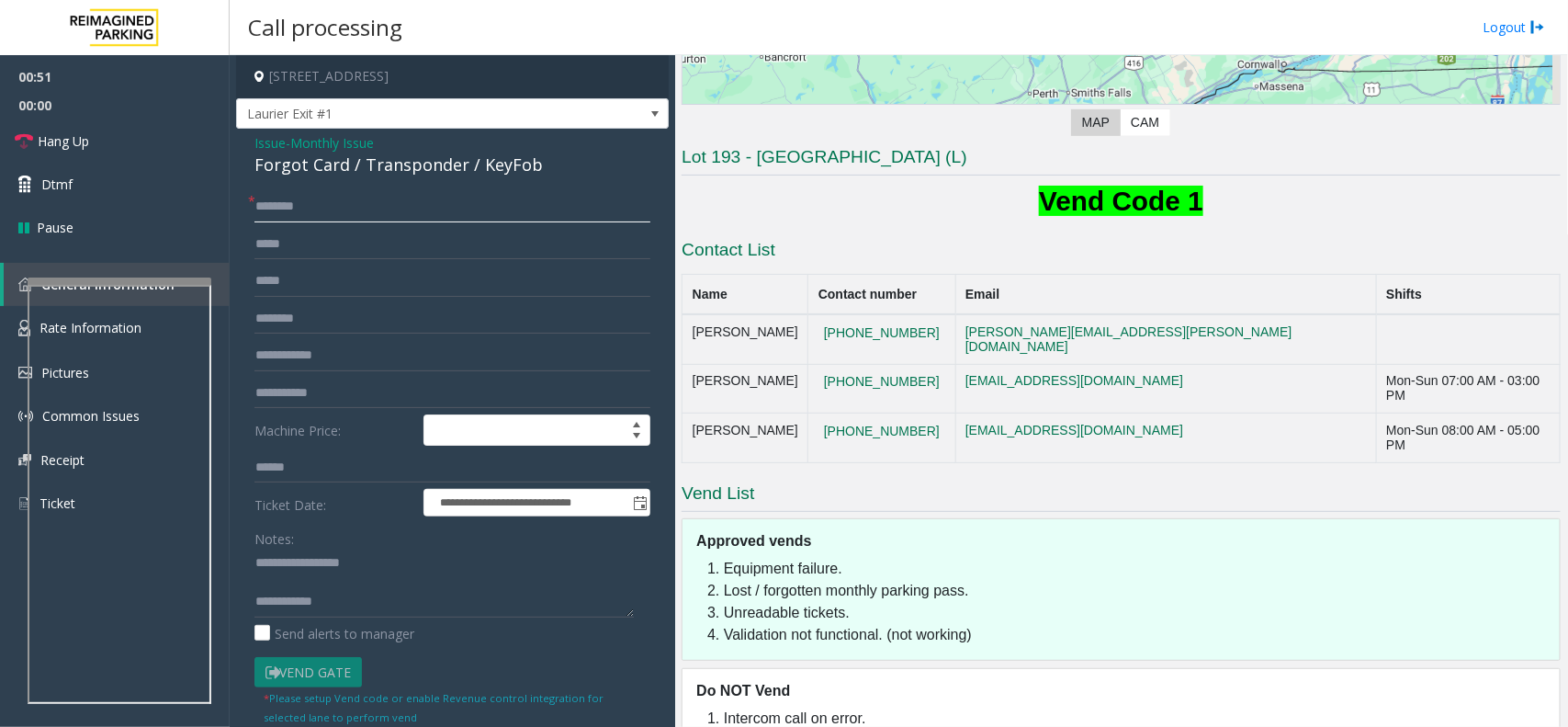 click 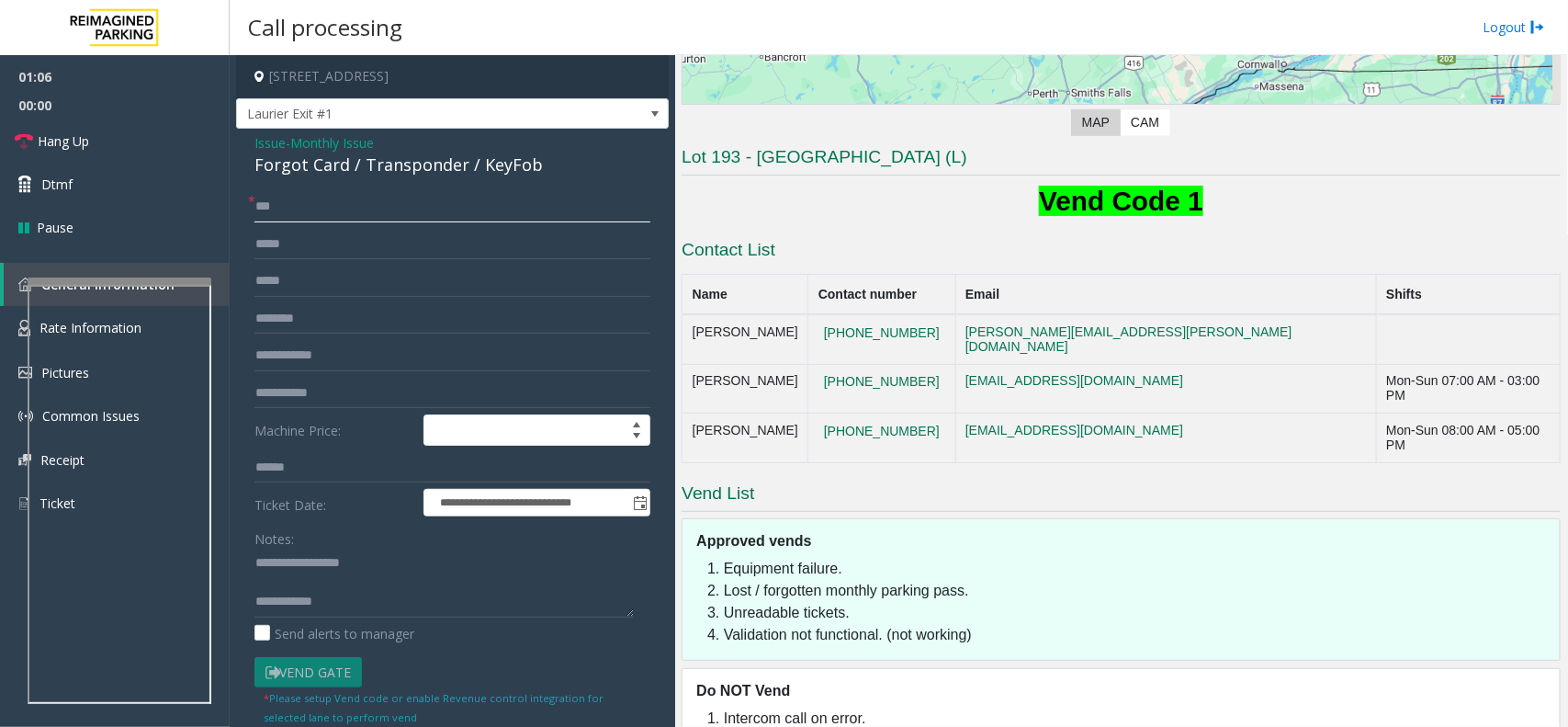type on "**" 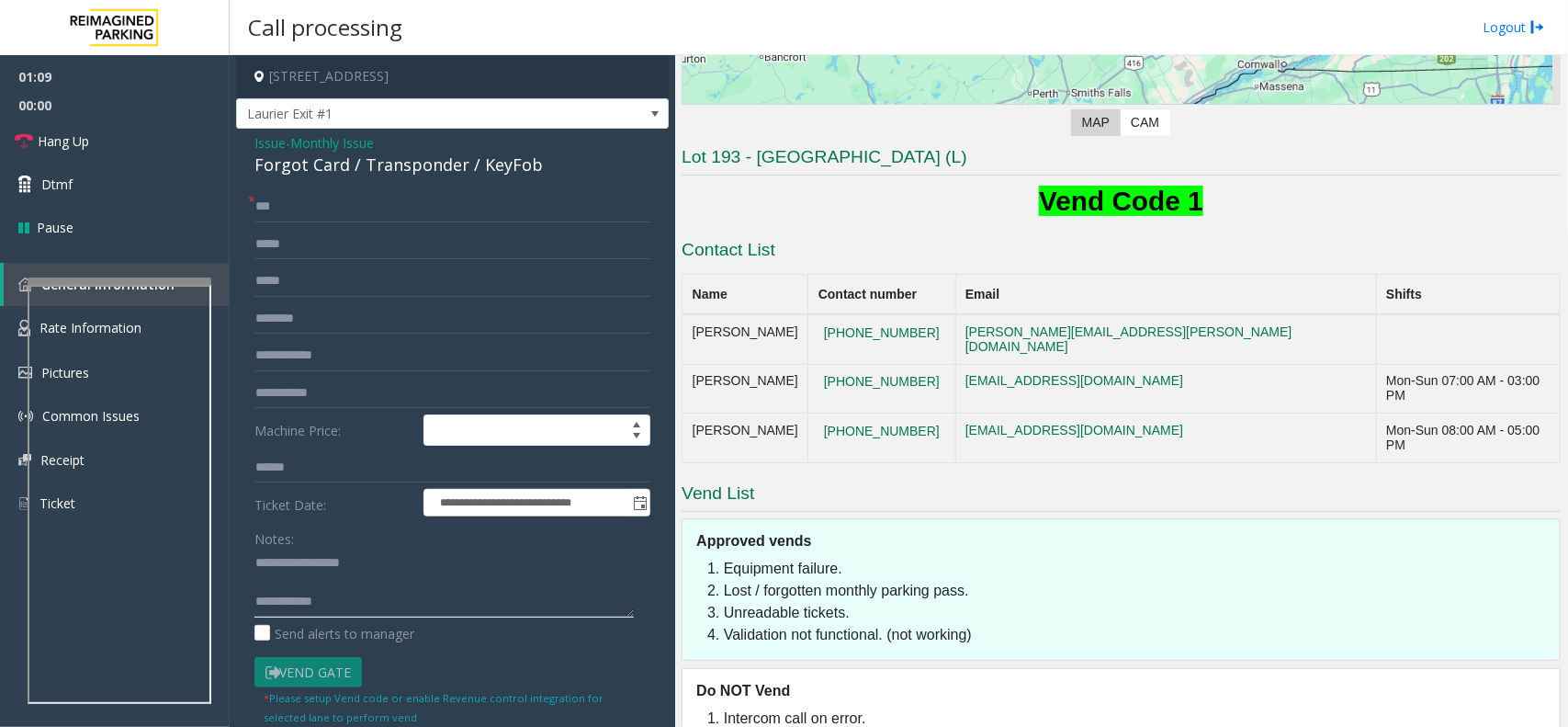 click 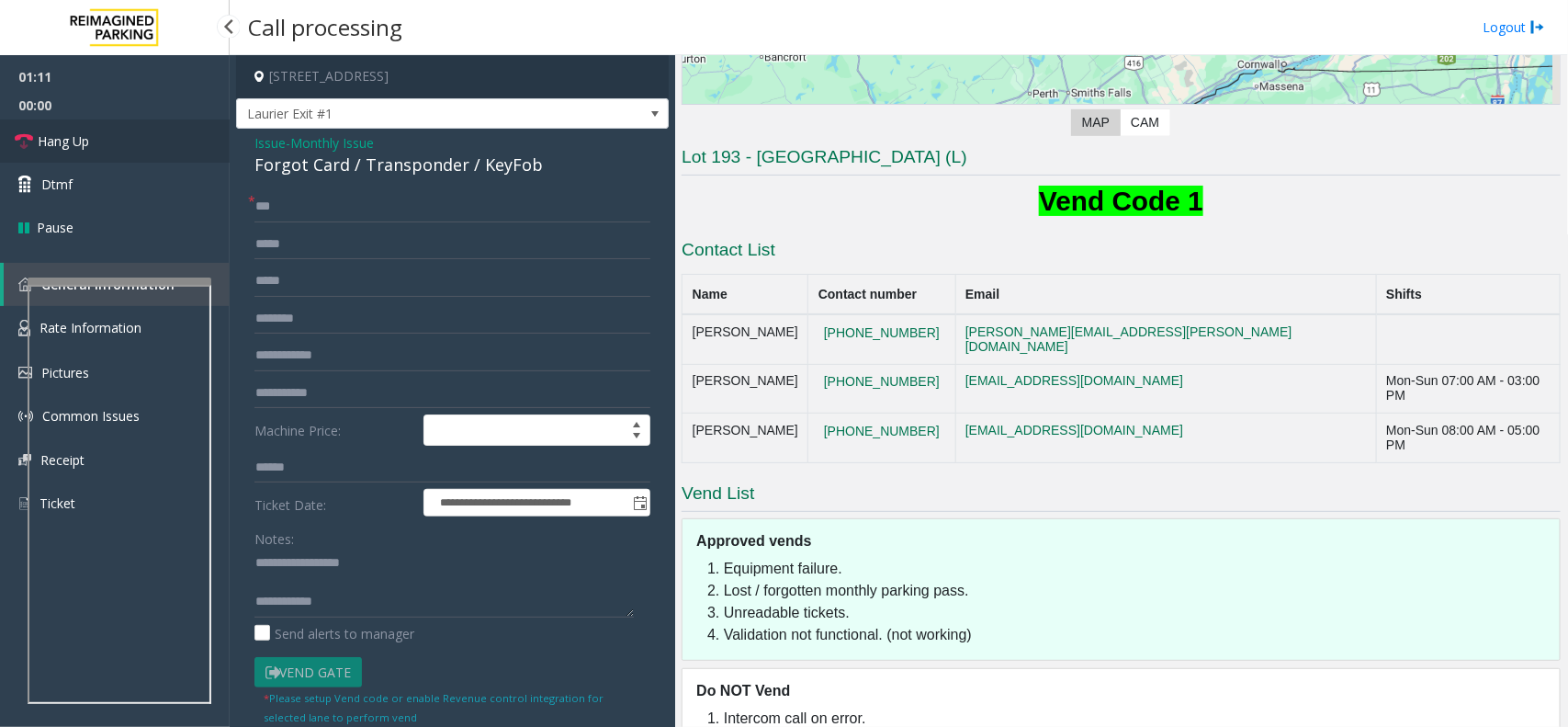 click on "Hang Up" at bounding box center [115, 141] 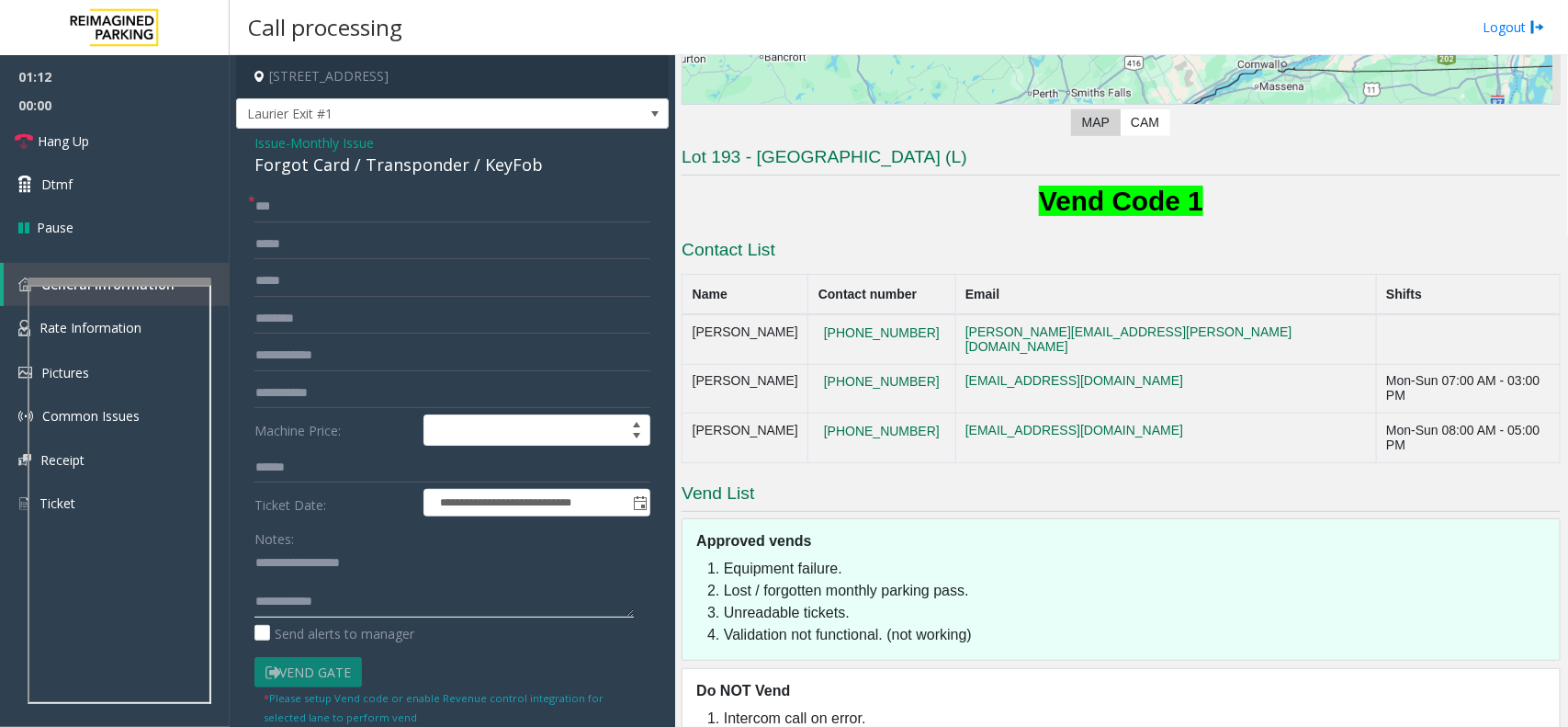 click 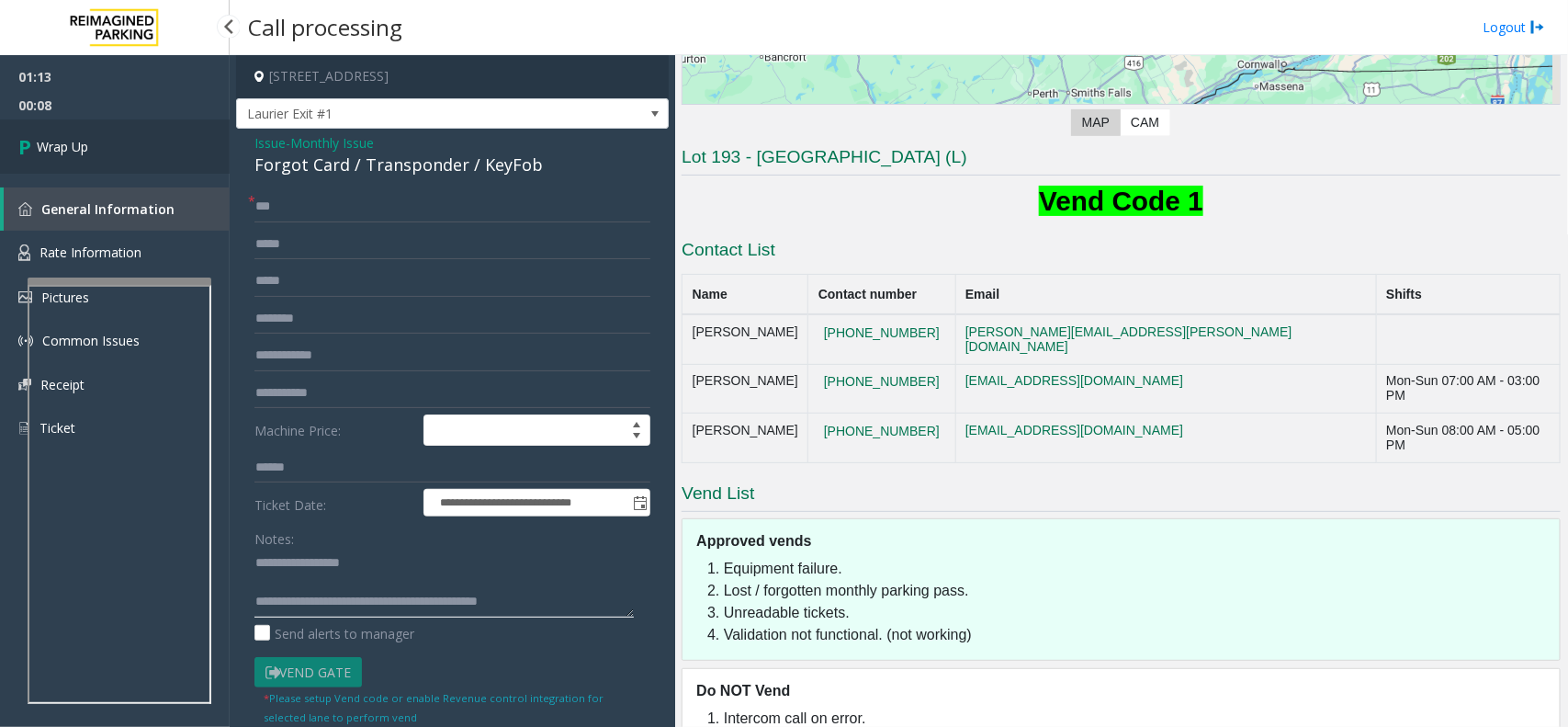 type on "**********" 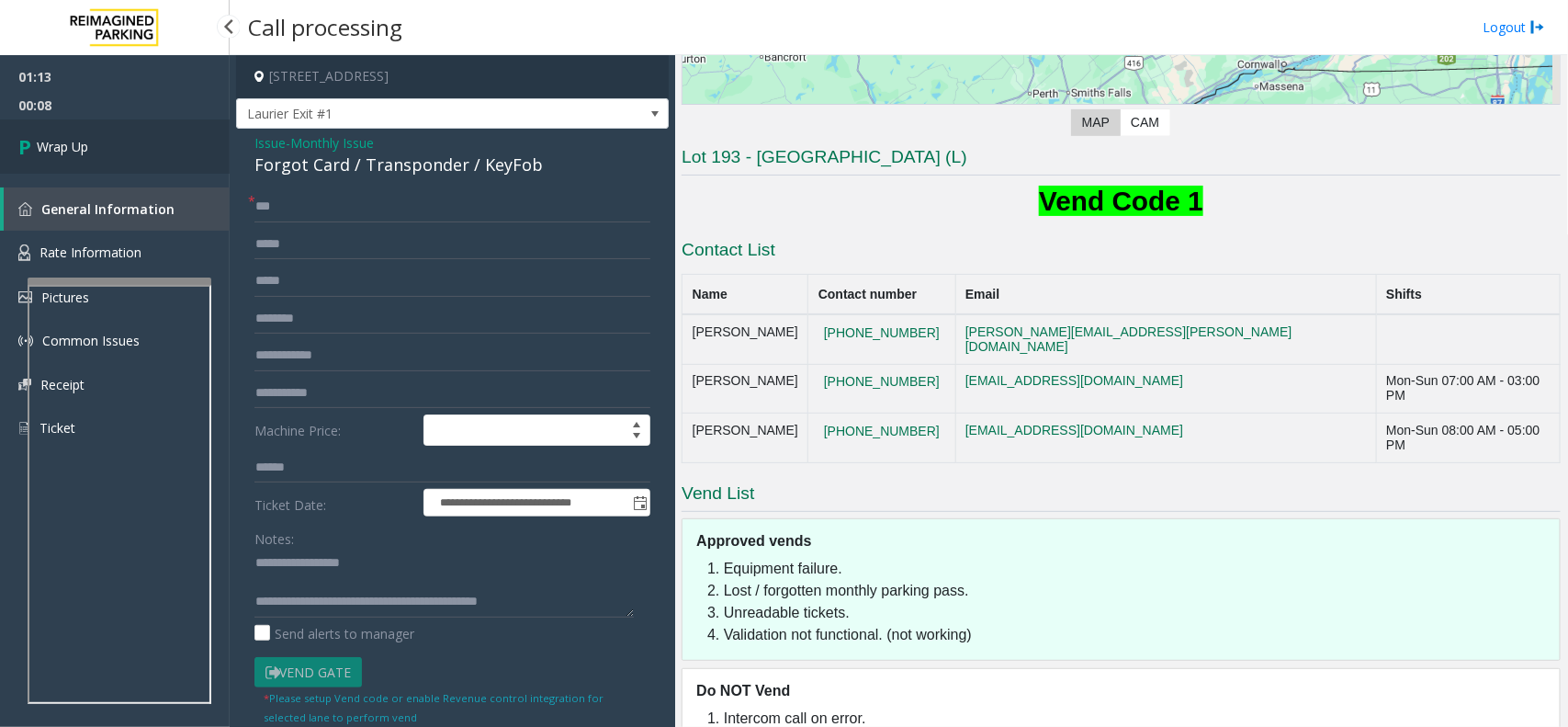 click on "Wrap Up" at bounding box center [115, 146] 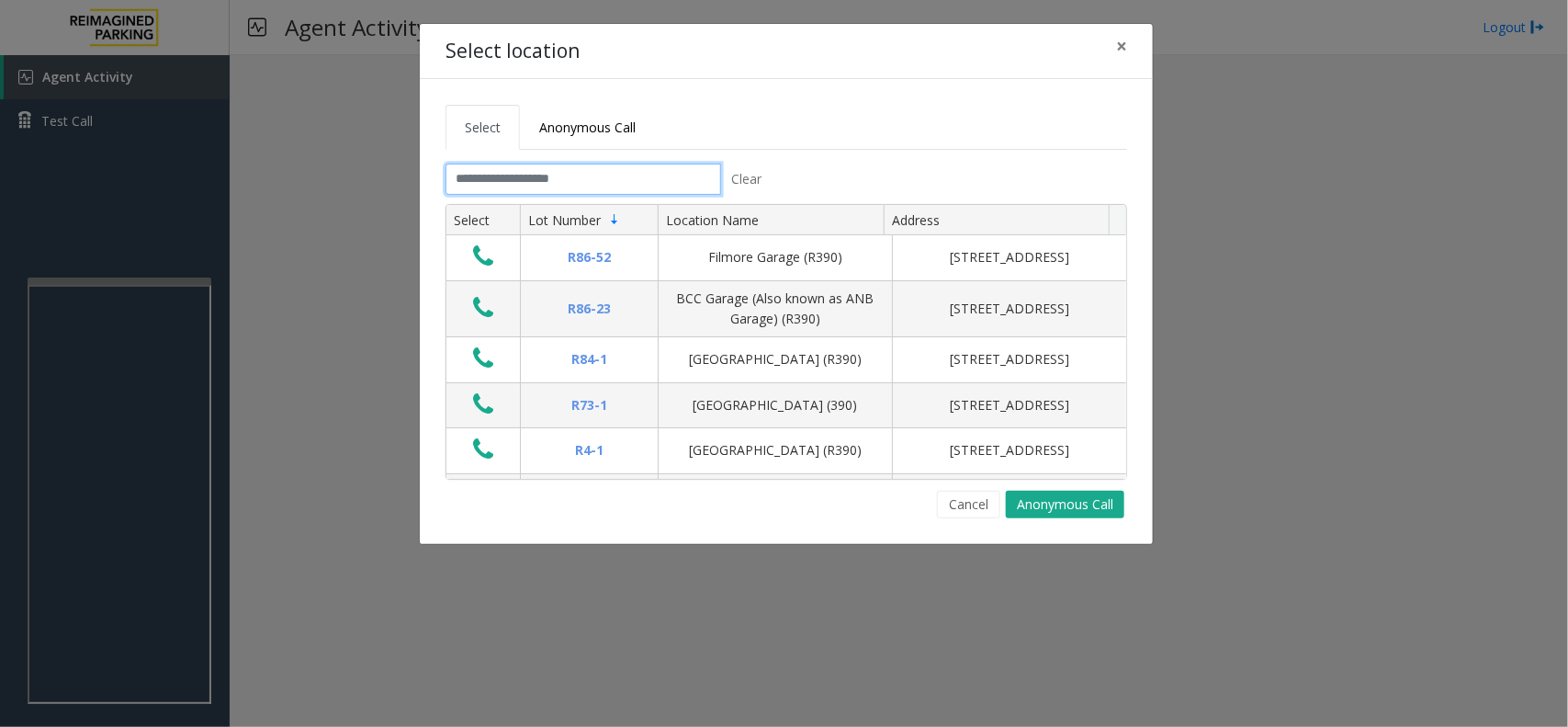 click 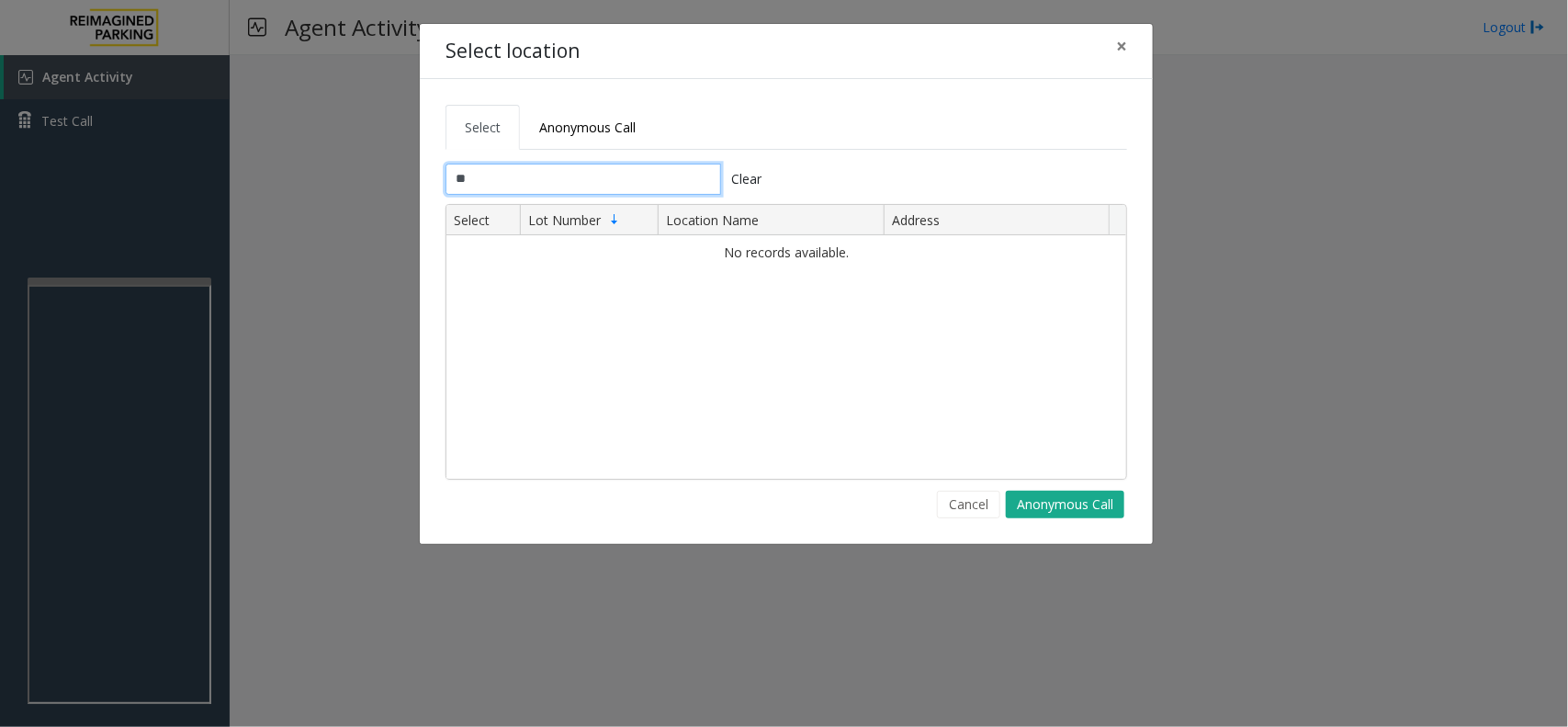 type on "*" 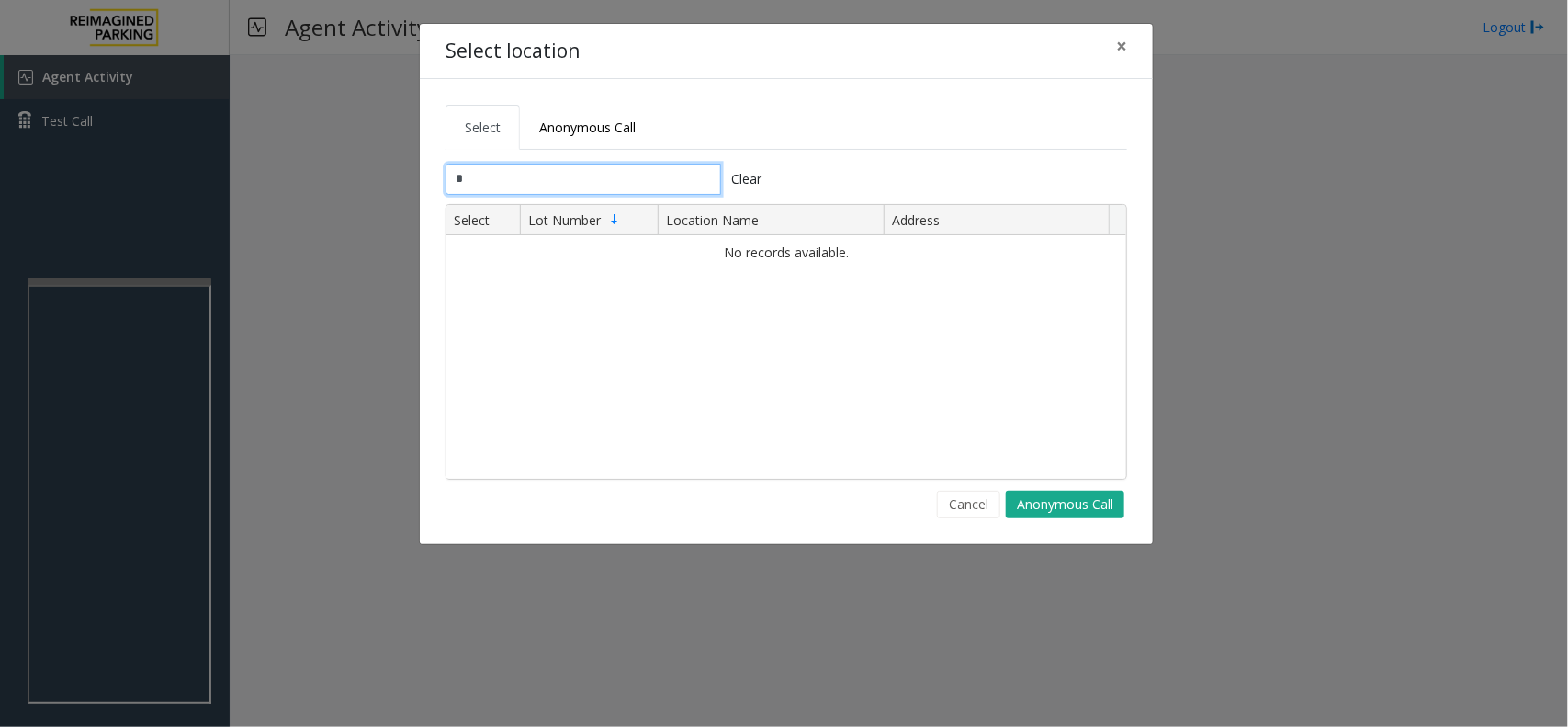 type 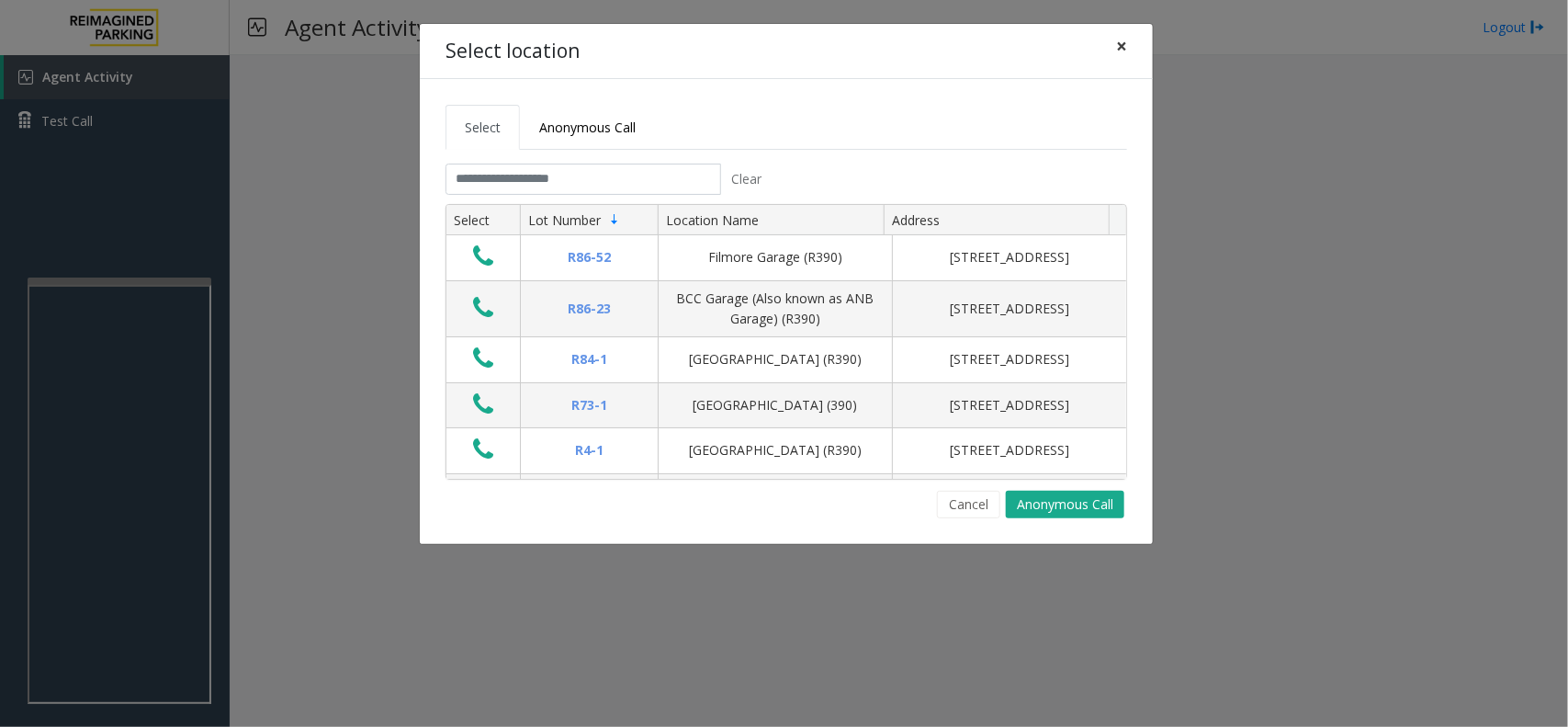 click on "×" 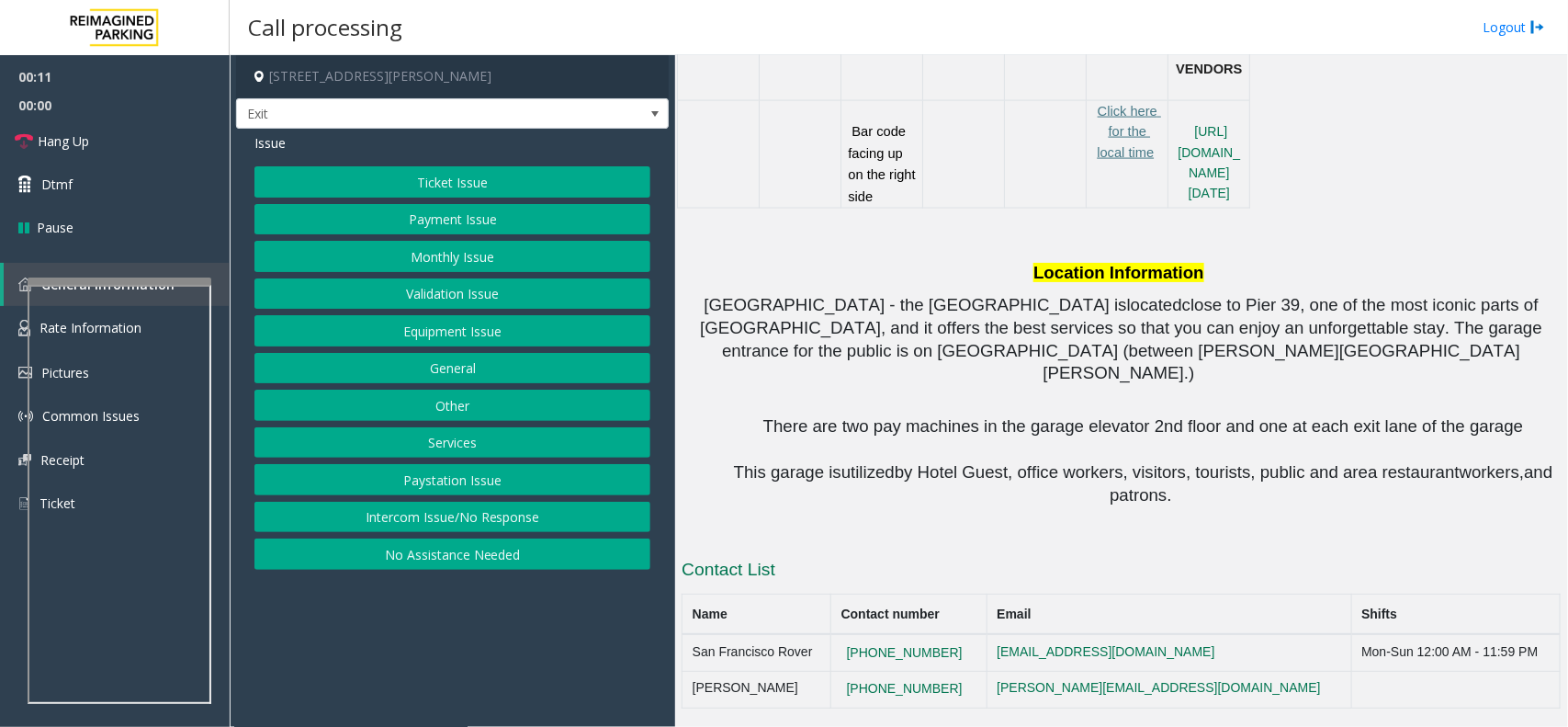 scroll, scrollTop: 1642, scrollLeft: 0, axis: vertical 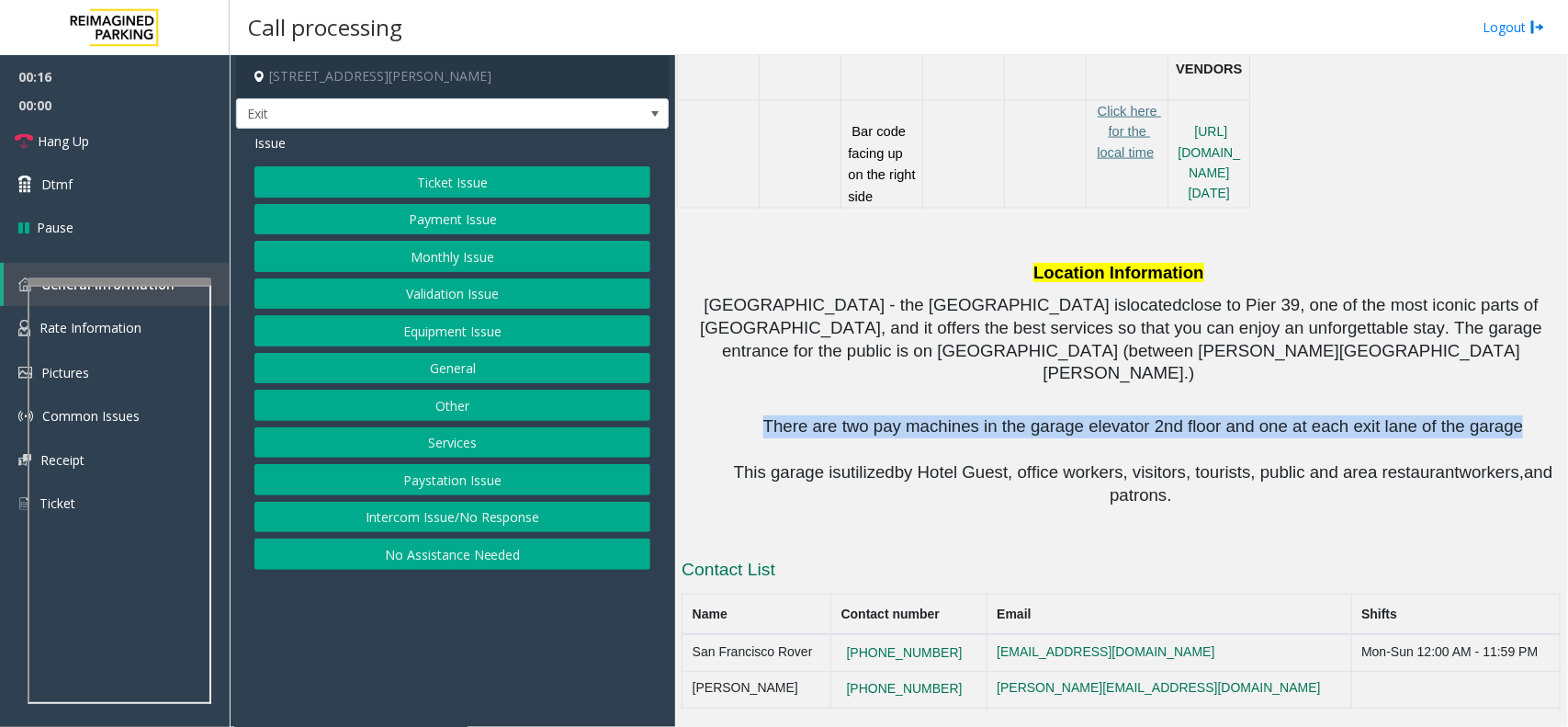 drag, startPoint x: 786, startPoint y: 424, endPoint x: 1489, endPoint y: 429, distance: 703.0178 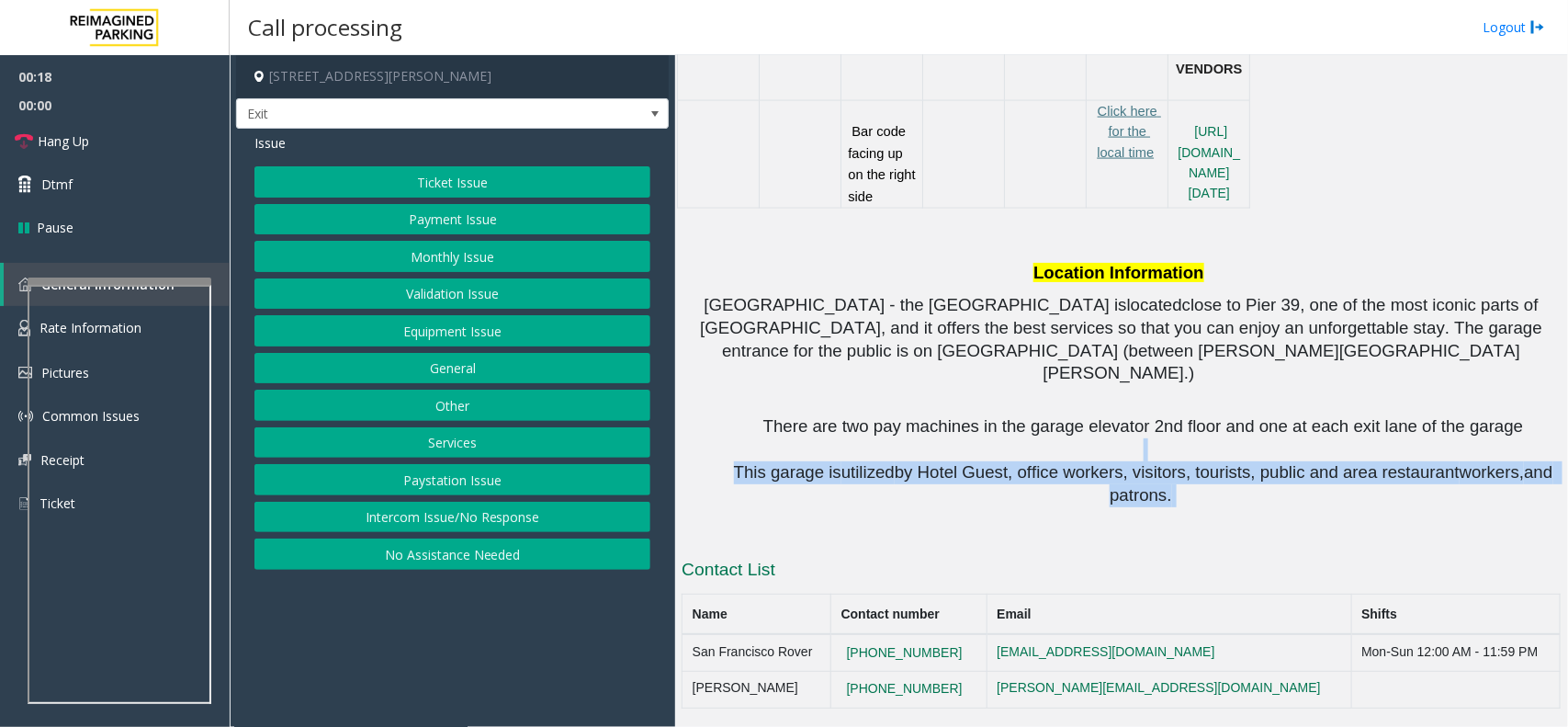 drag, startPoint x: 1199, startPoint y: 519, endPoint x: 705, endPoint y: 458, distance: 497.7519 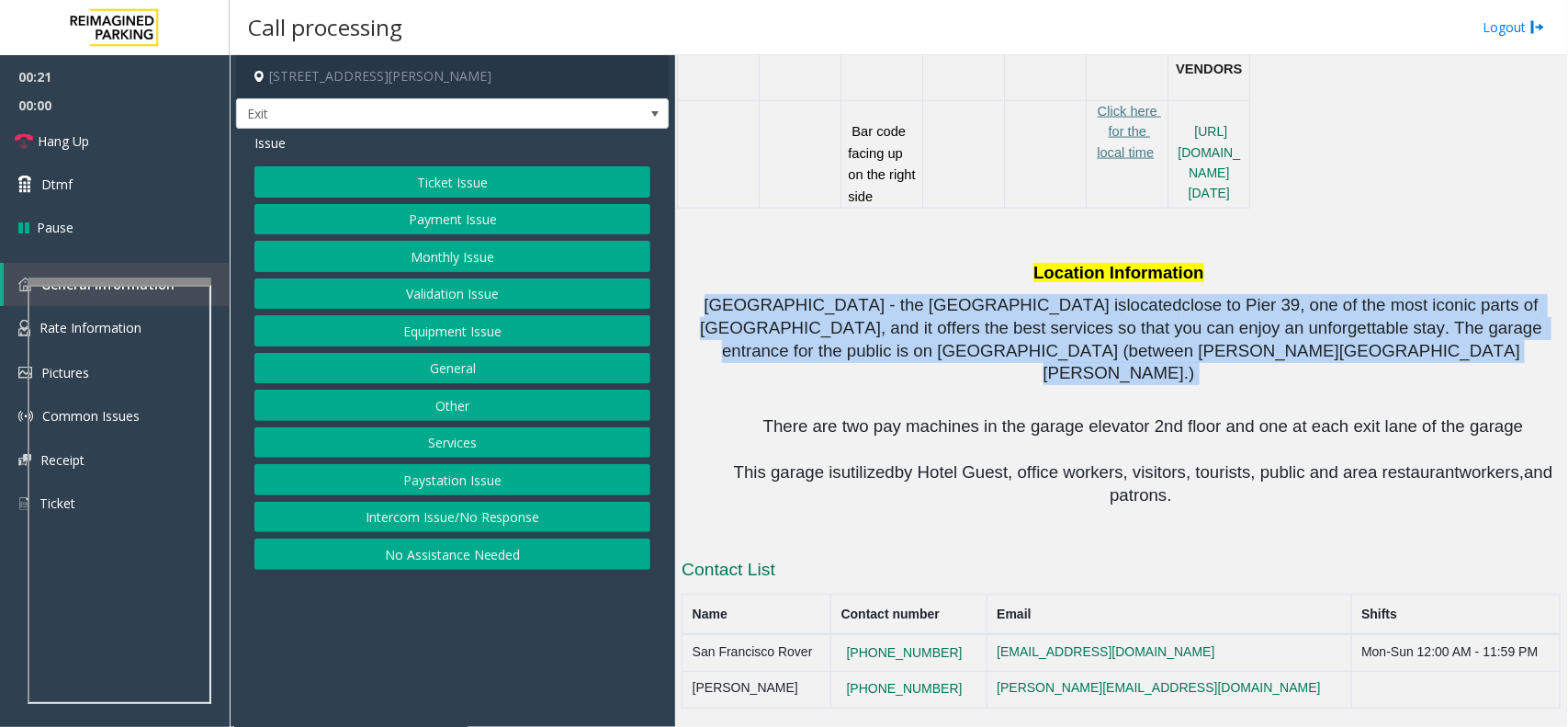 drag, startPoint x: 716, startPoint y: 326, endPoint x: 1284, endPoint y: 379, distance: 570.46735 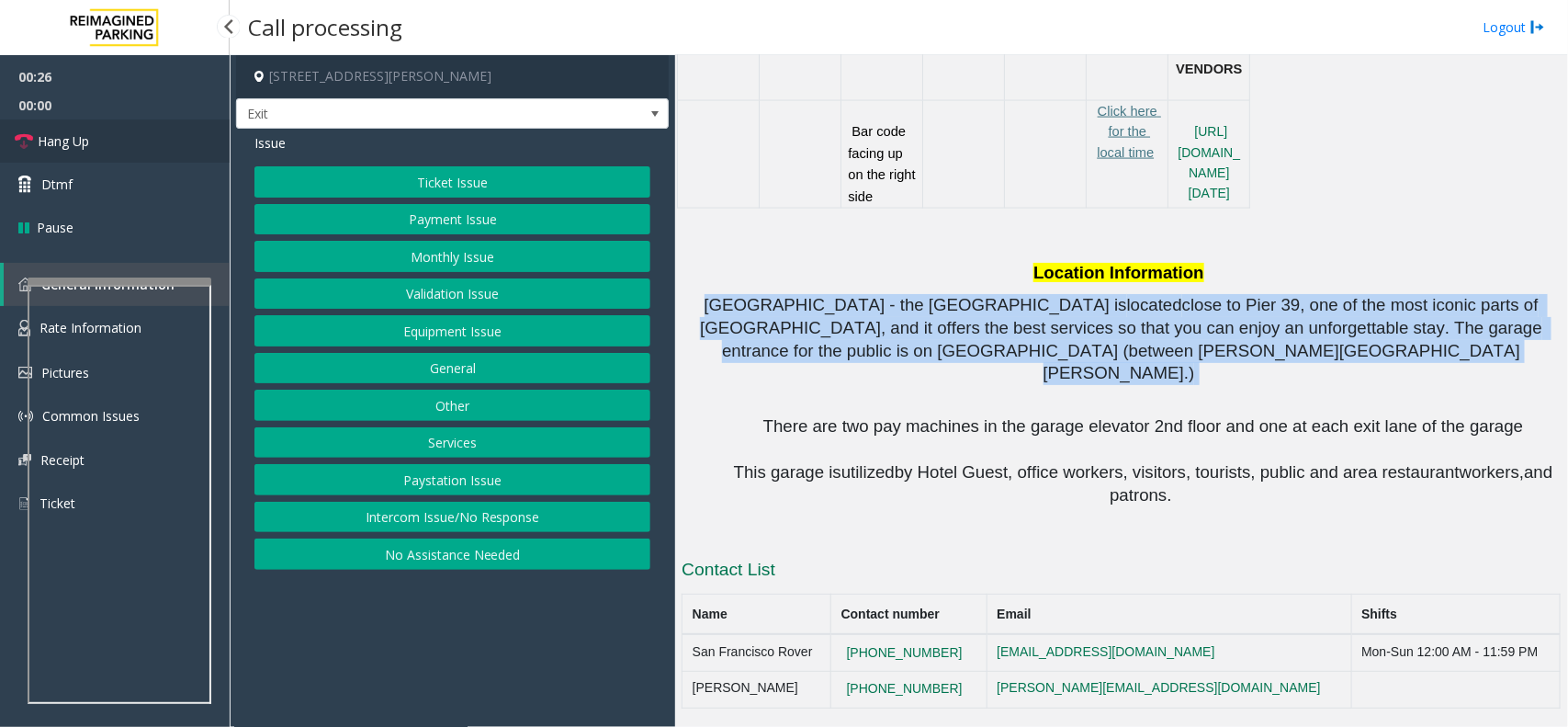 click on "Hang Up" at bounding box center [115, 141] 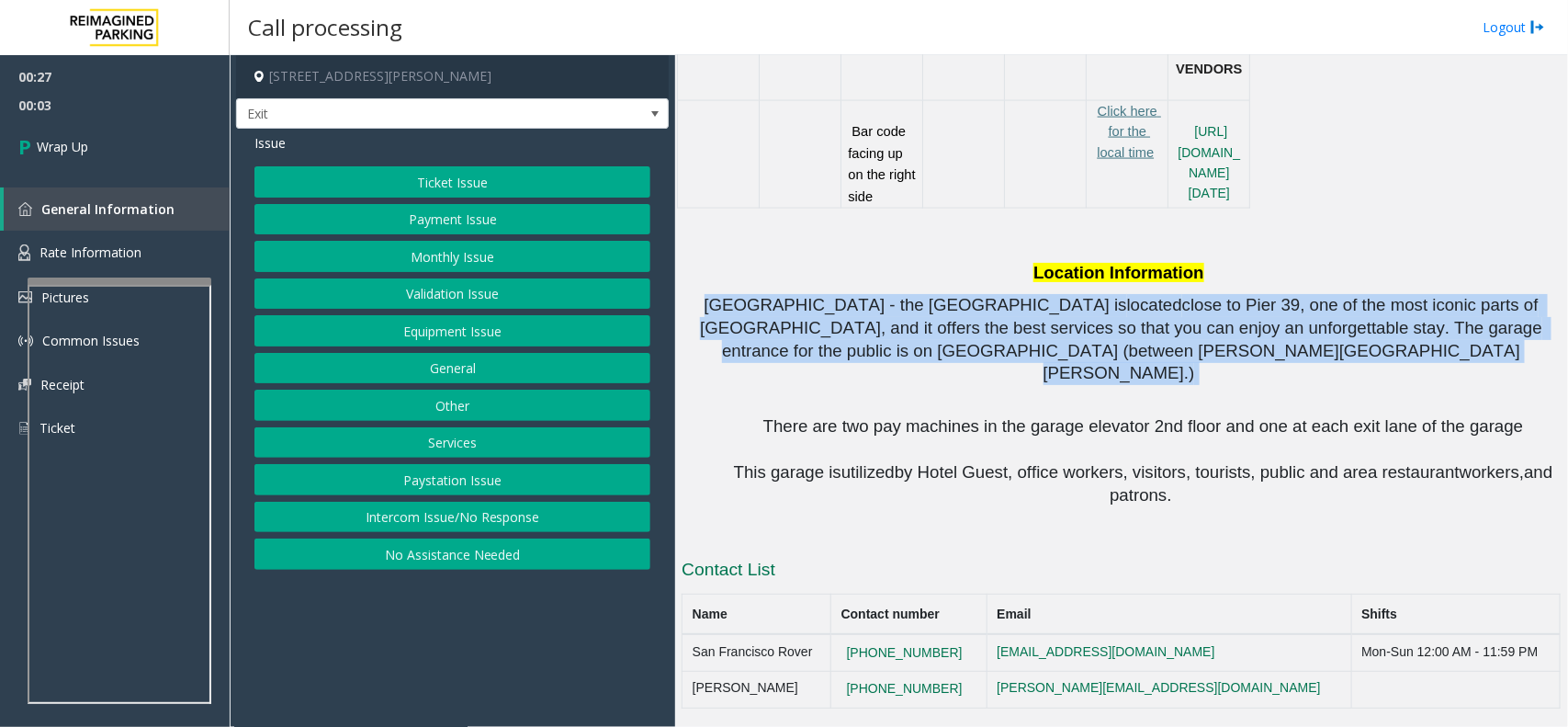 click on "Equipment Issue" 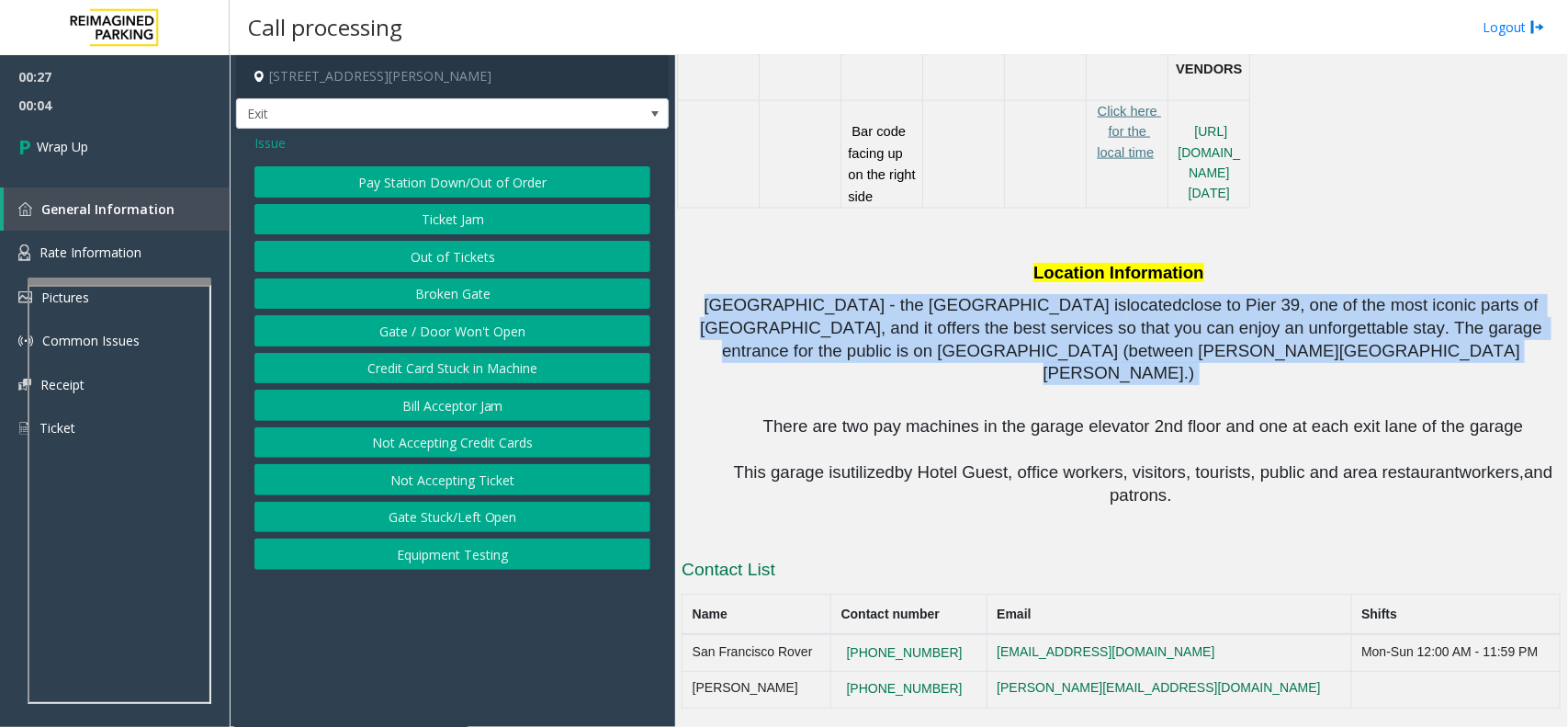 click on "Gate / Door Won't Open" 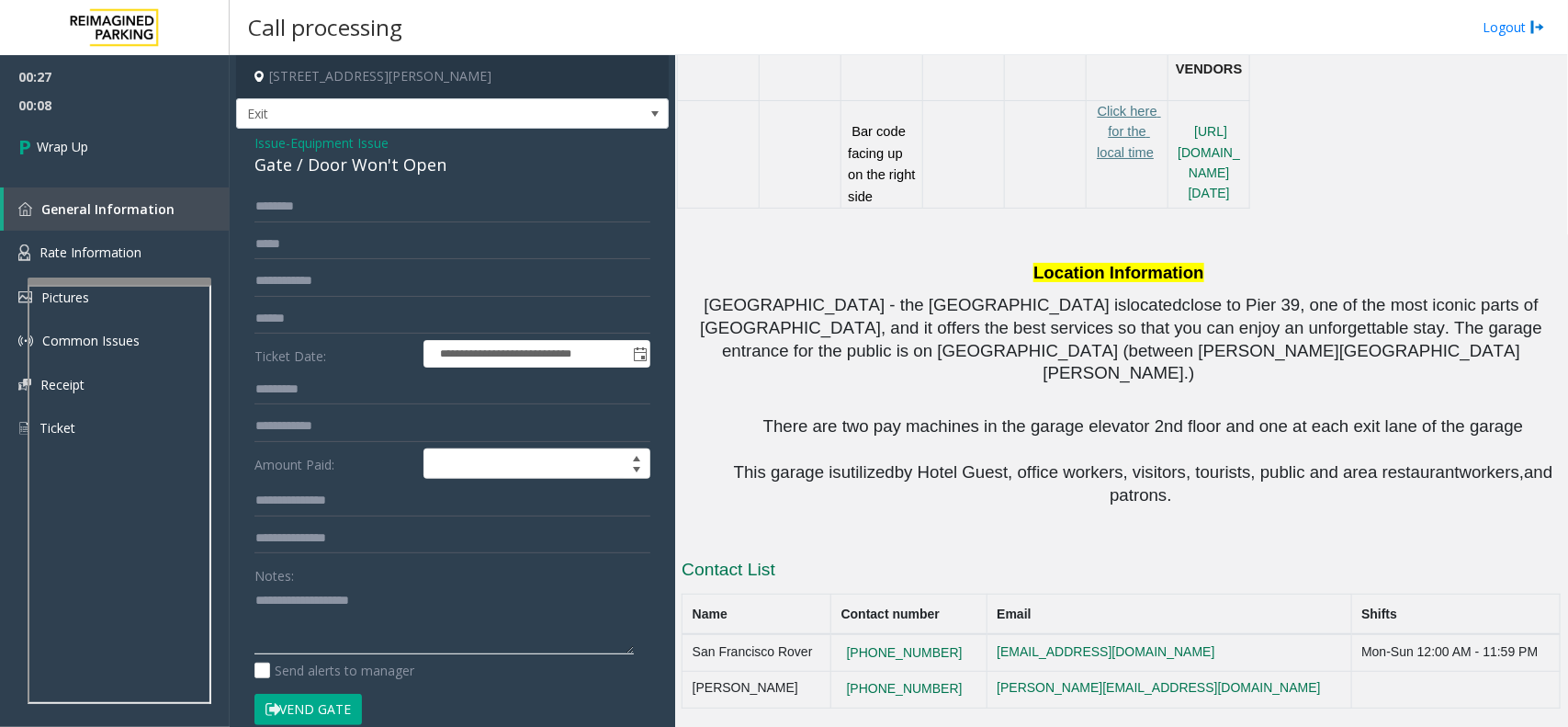click 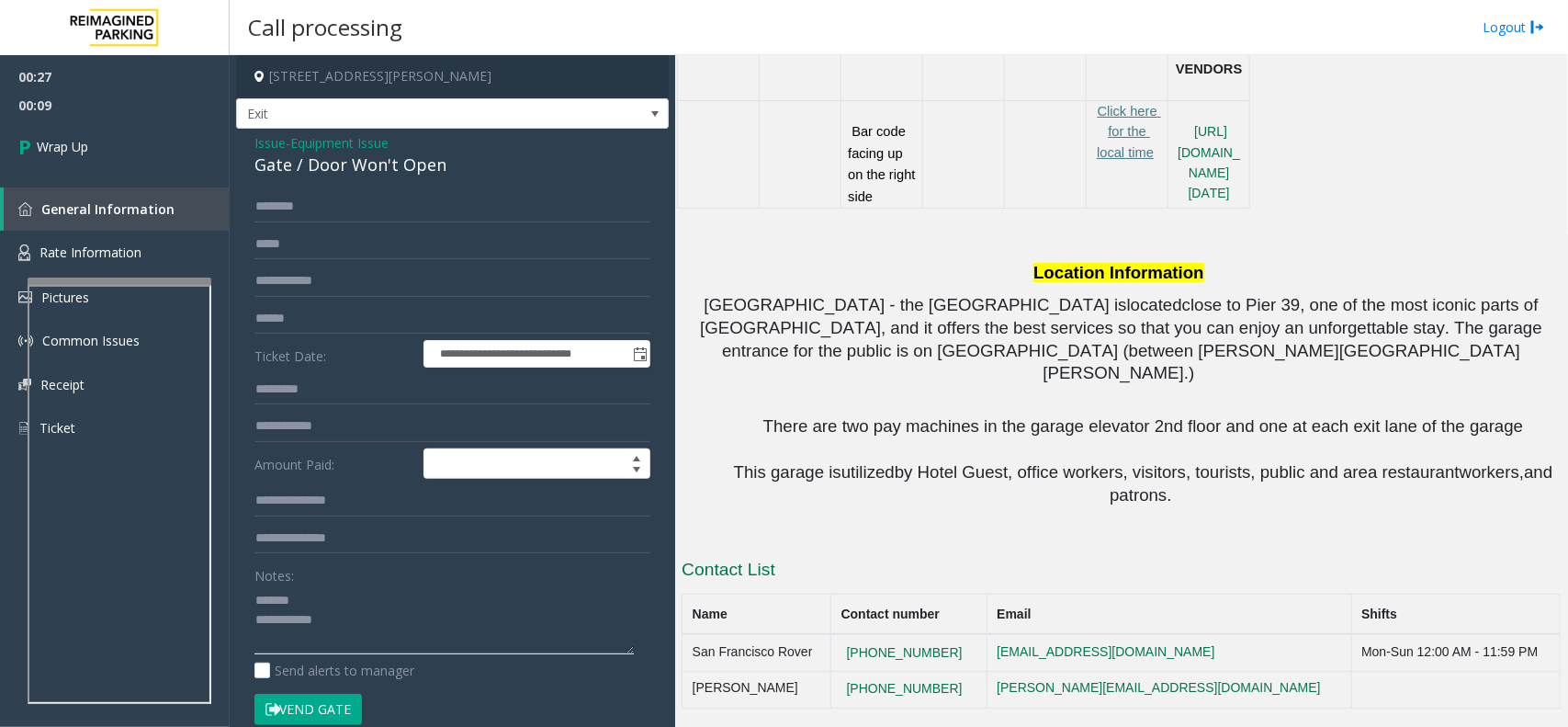 type on "**********" 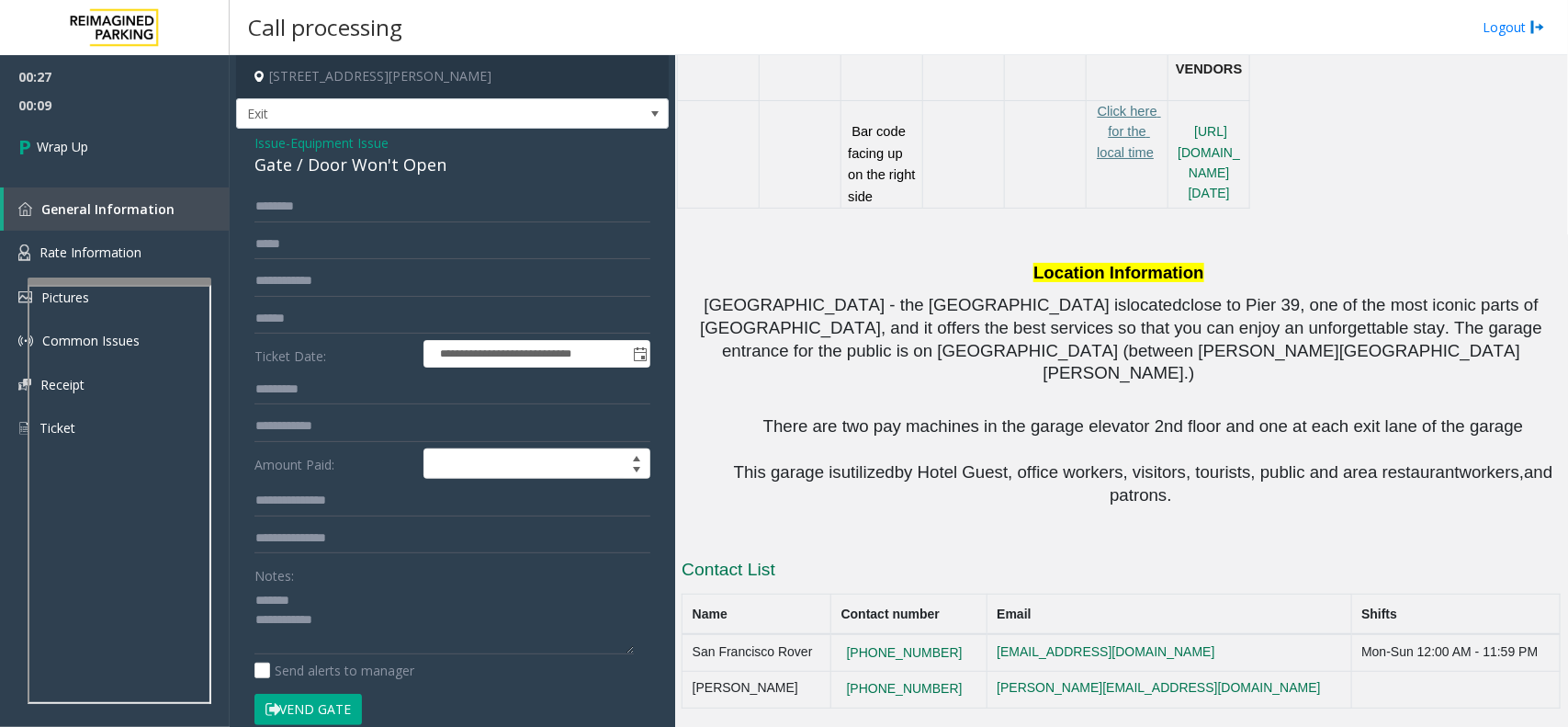 click on "Equipment Issue" 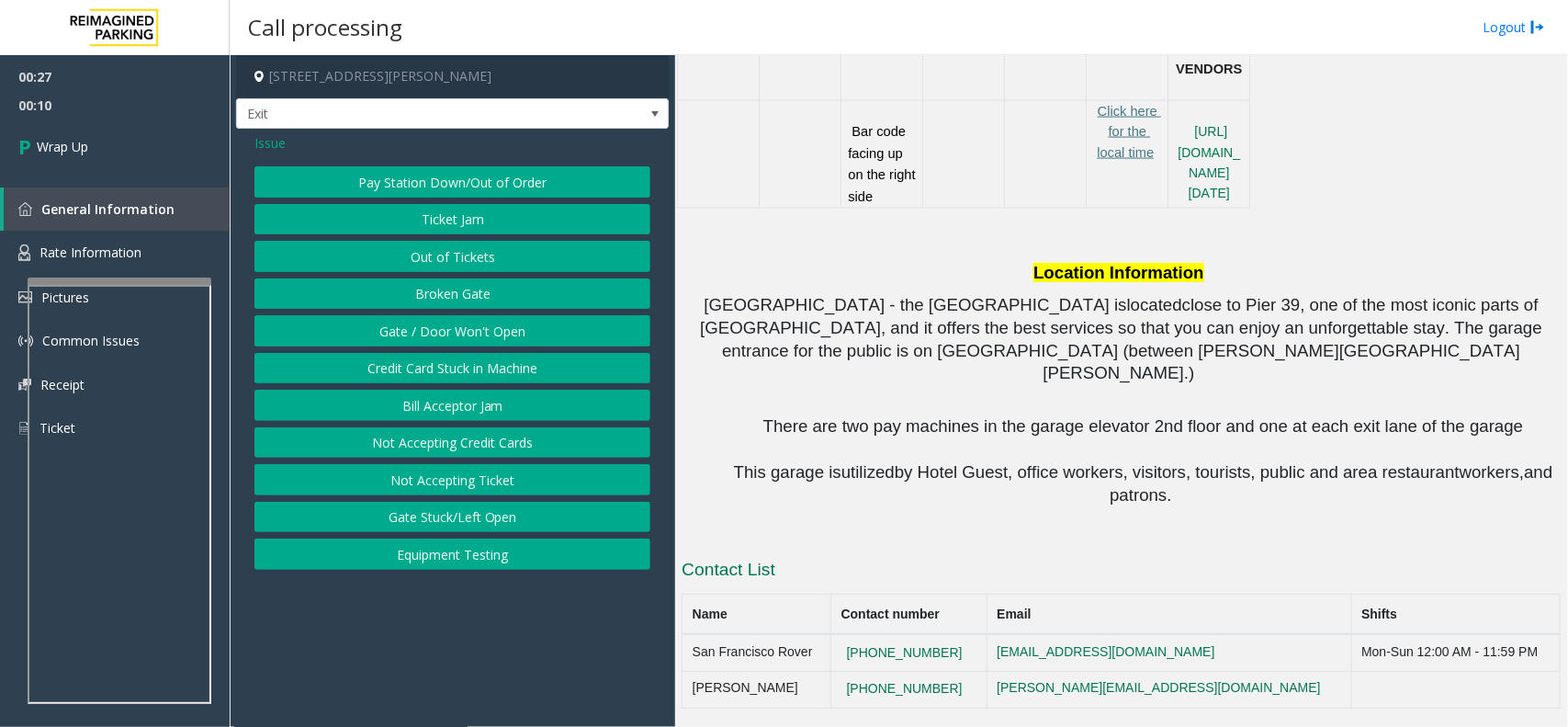 click on "Gate / Door Won't Open" 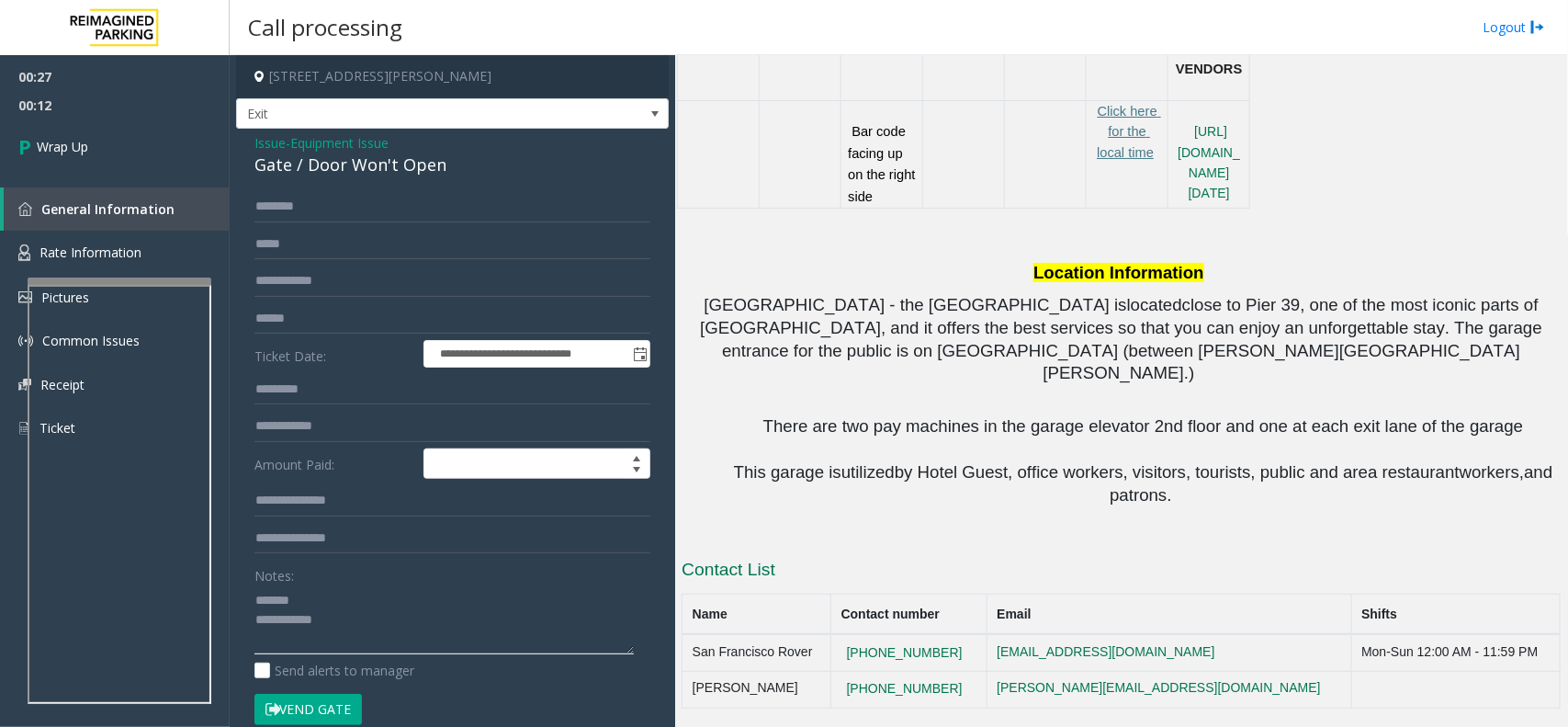 click 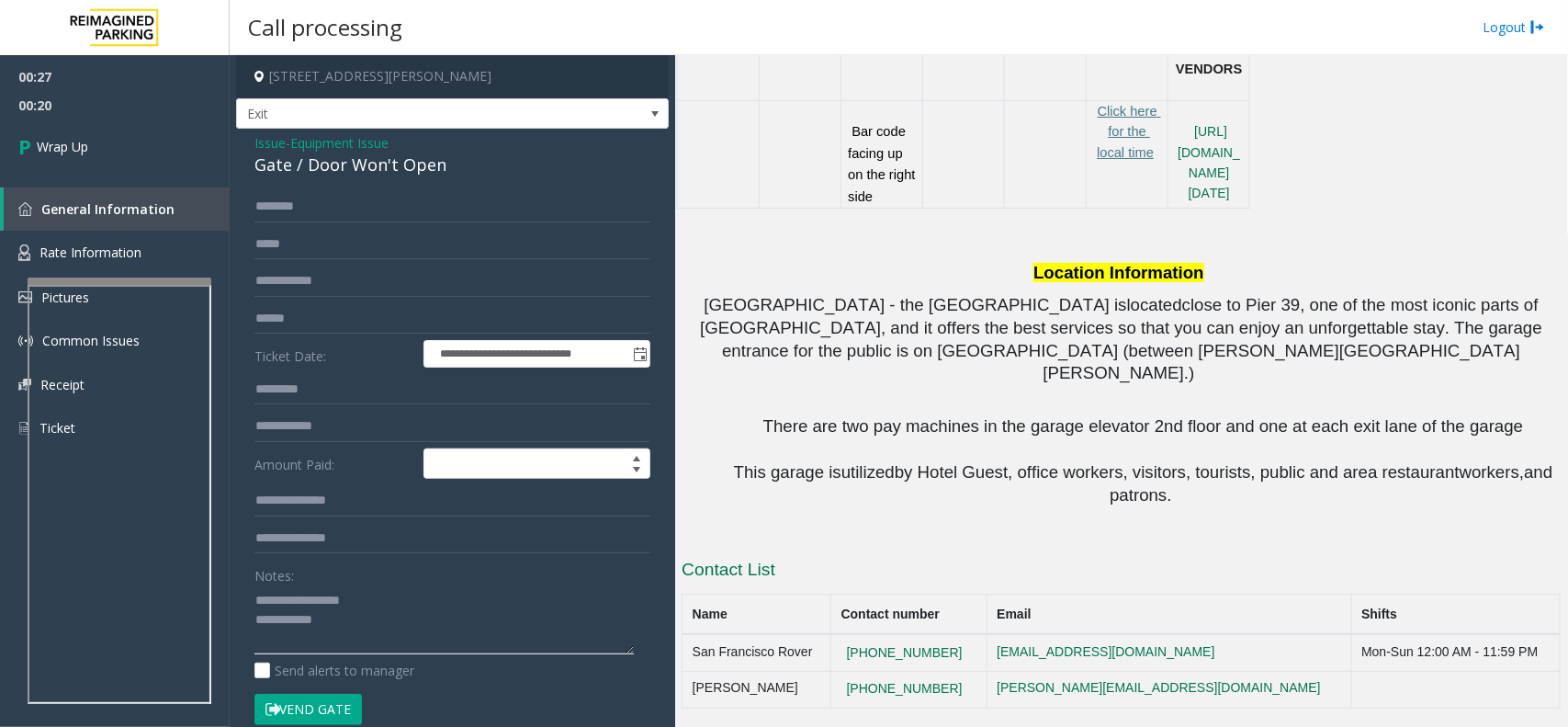 click 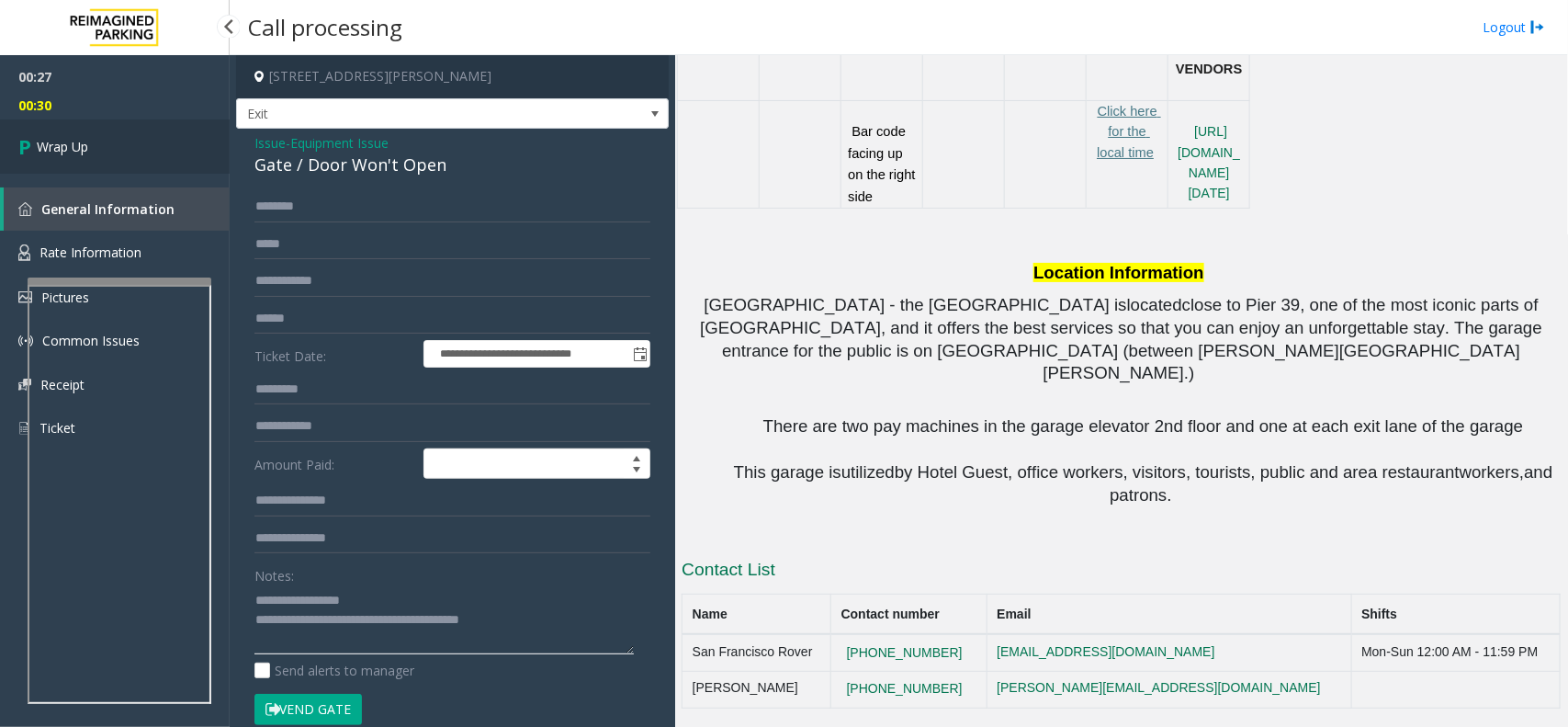 type on "**********" 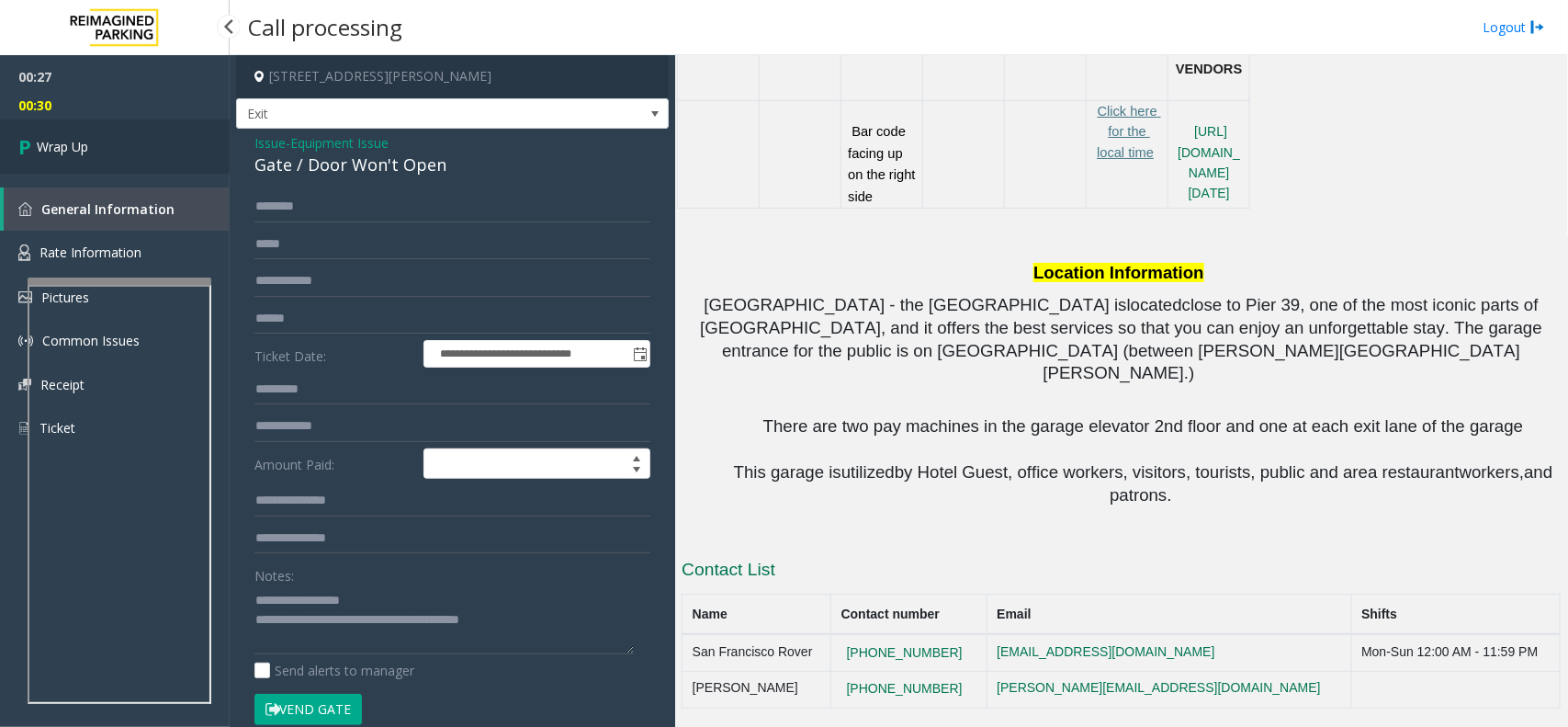 click on "Wrap Up" at bounding box center [115, 146] 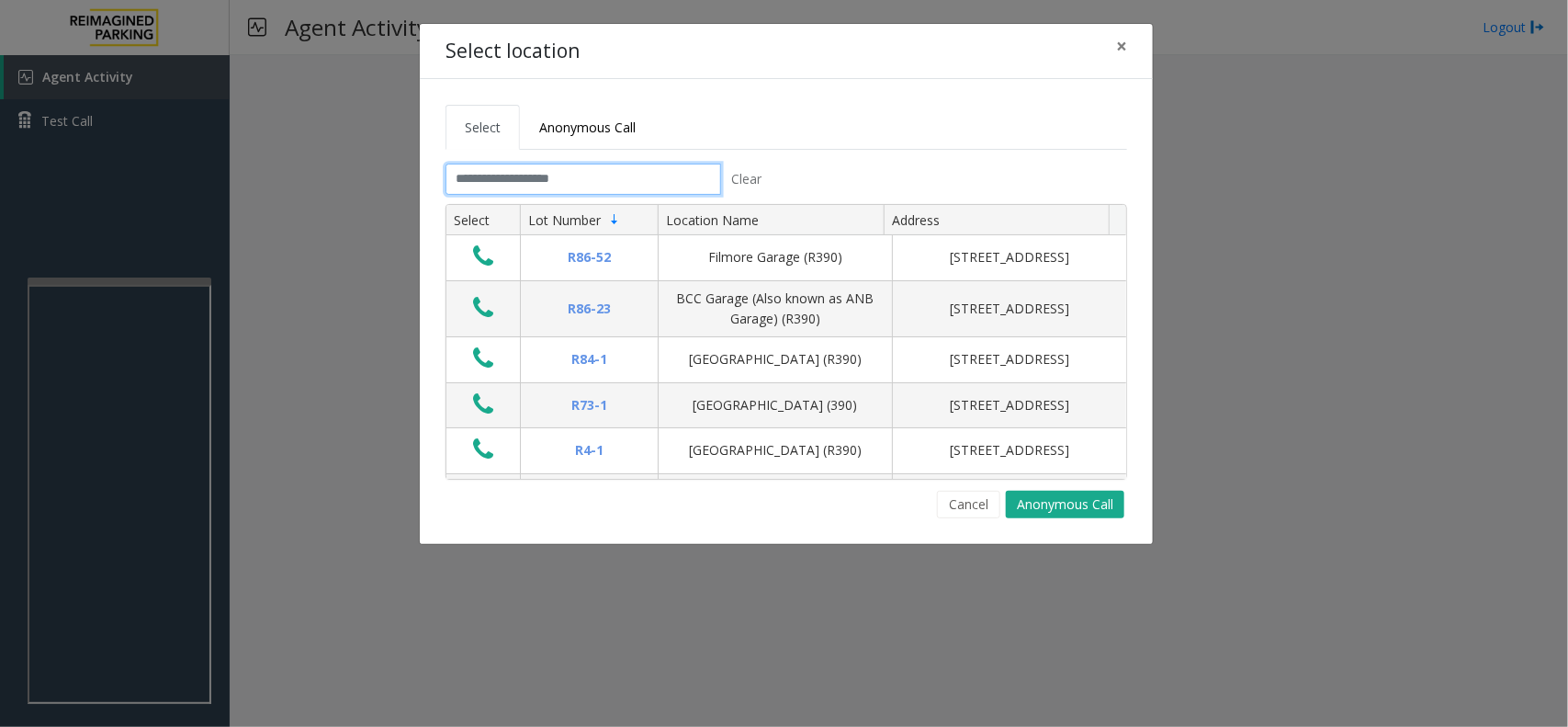 click 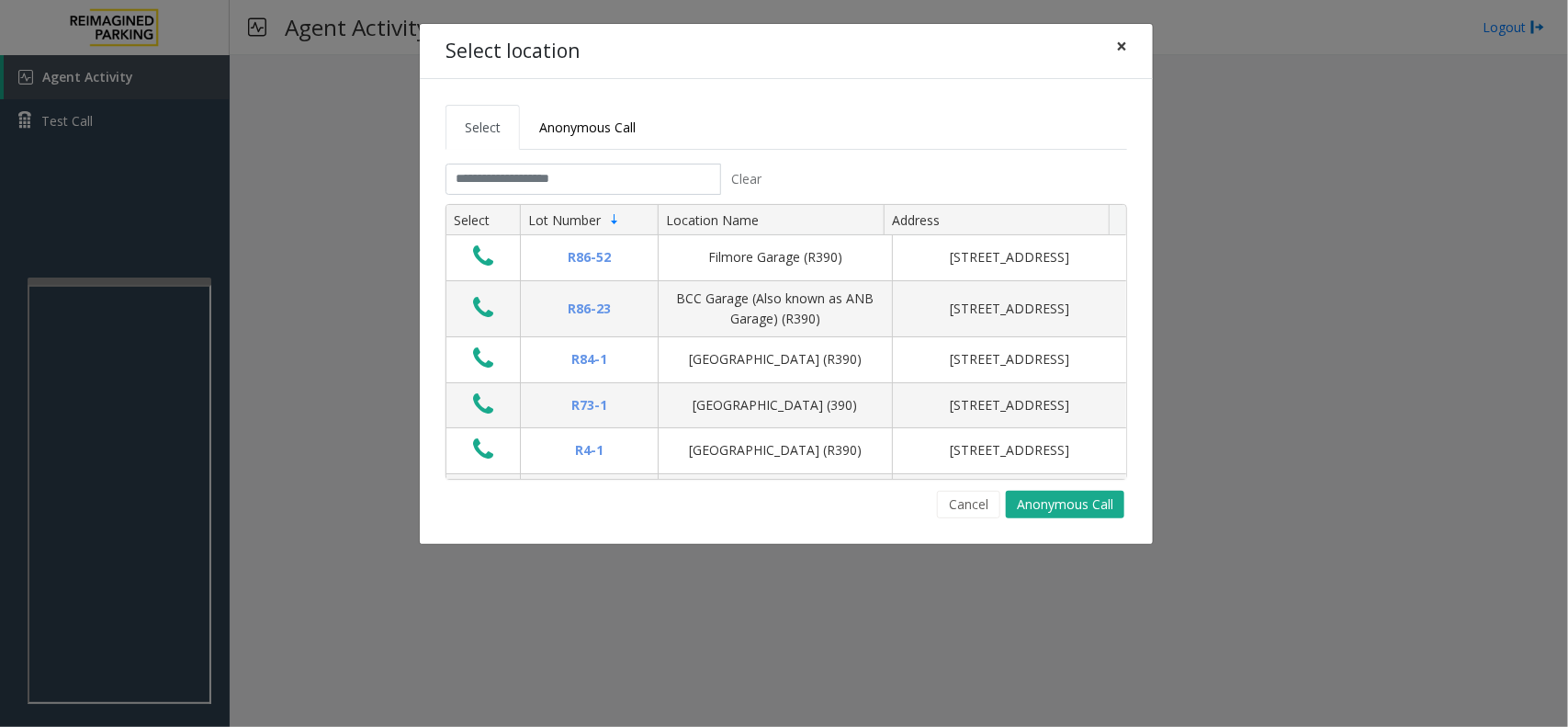 click on "×" 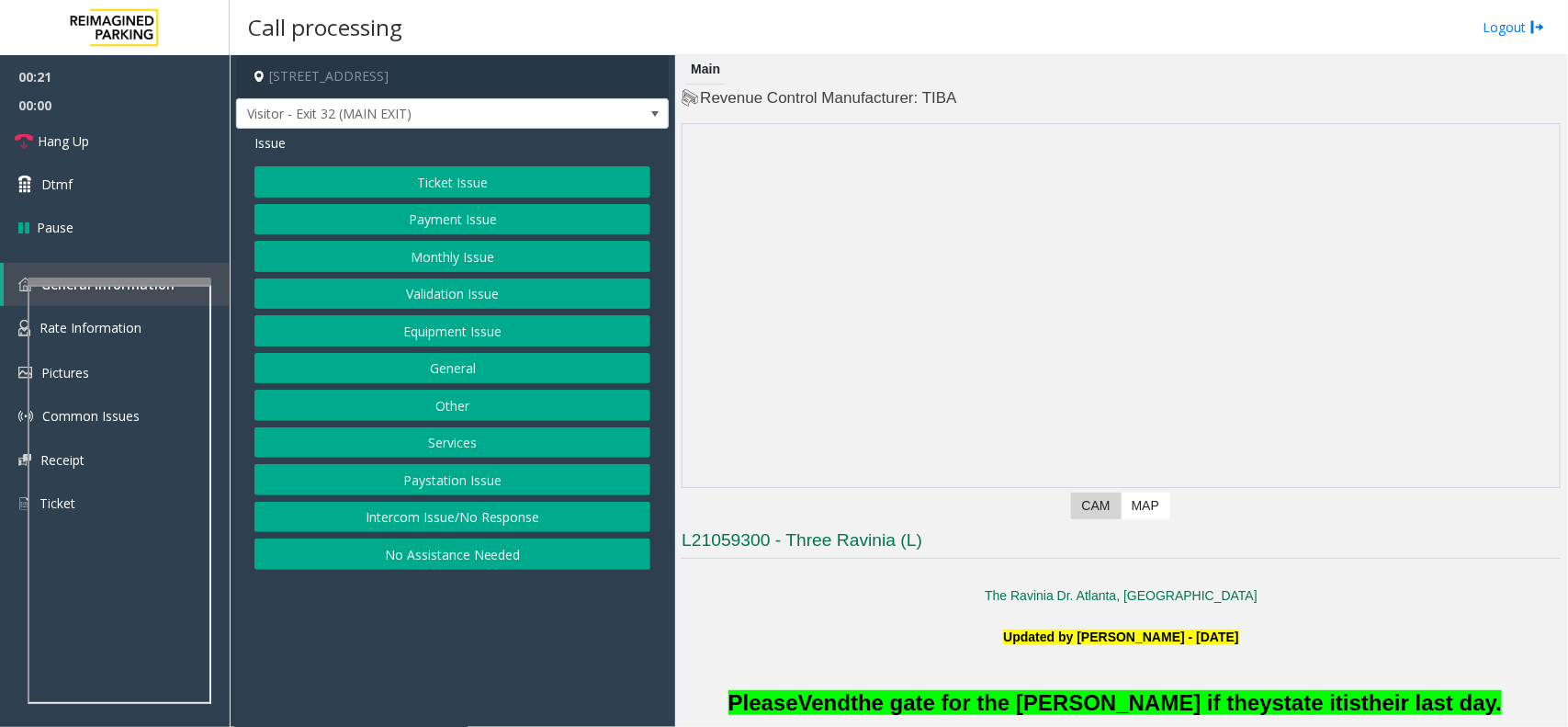 click on "Intercom Issue/No Response" 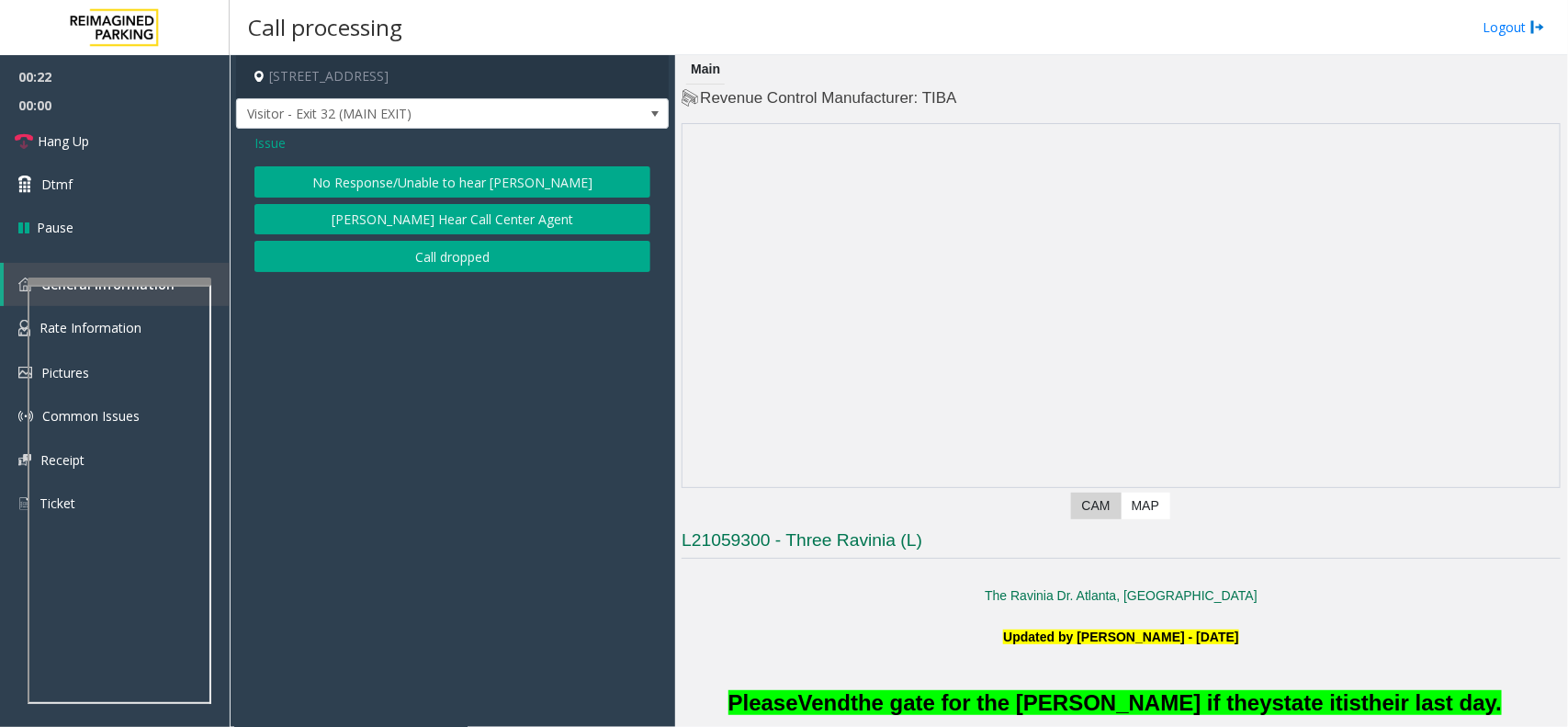 click on "No Response/Unable to hear [PERSON_NAME]" 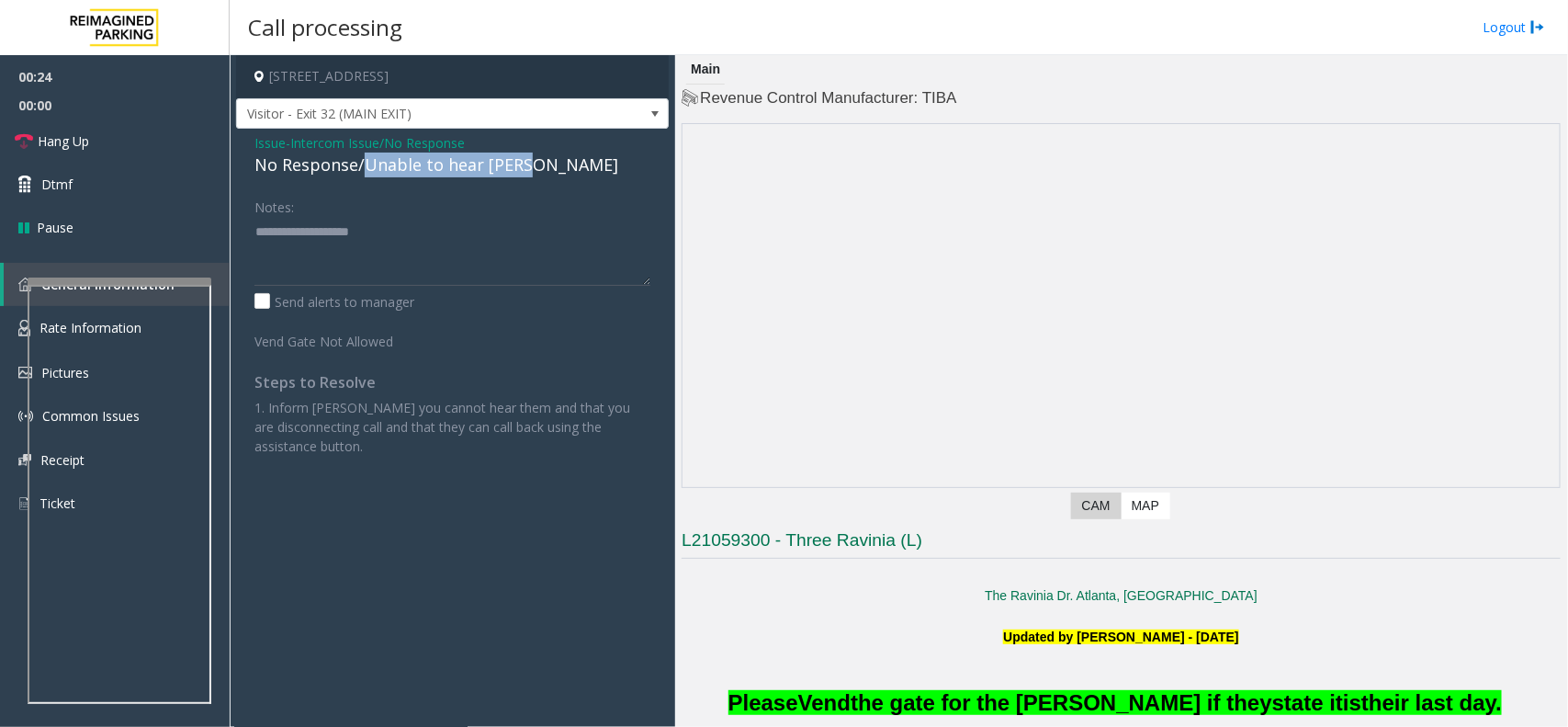 drag, startPoint x: 365, startPoint y: 165, endPoint x: 525, endPoint y: 166, distance: 160.00312 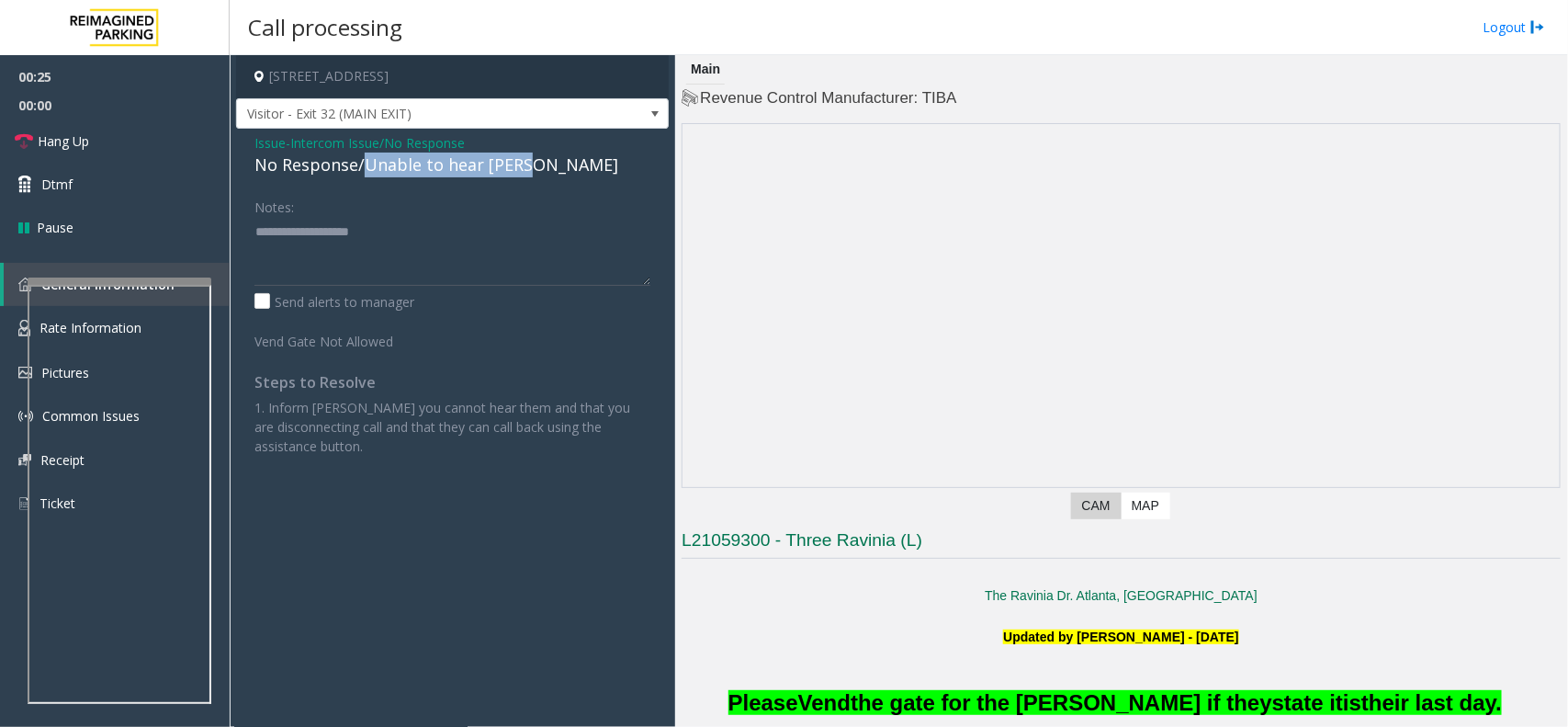 copy on "Unable to hear [PERSON_NAME]" 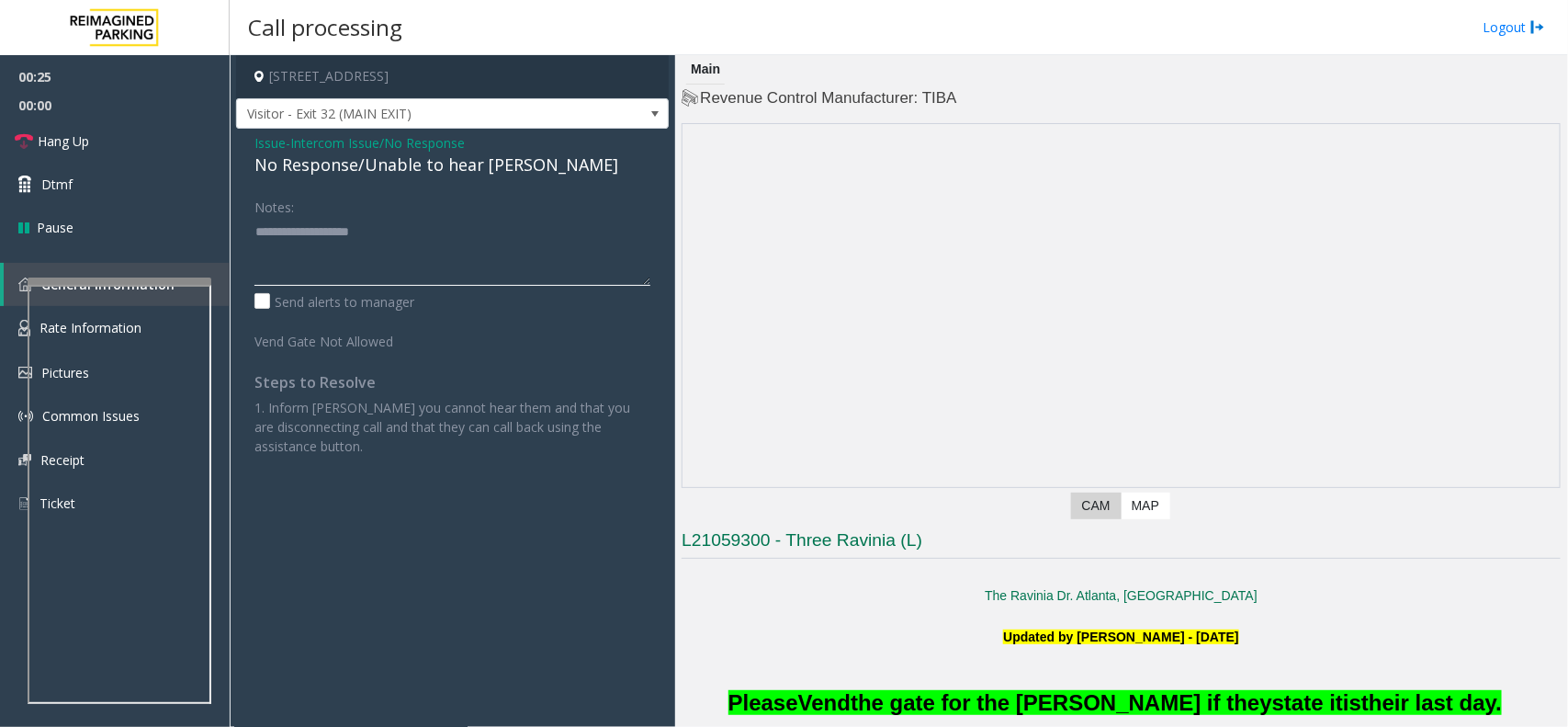 click 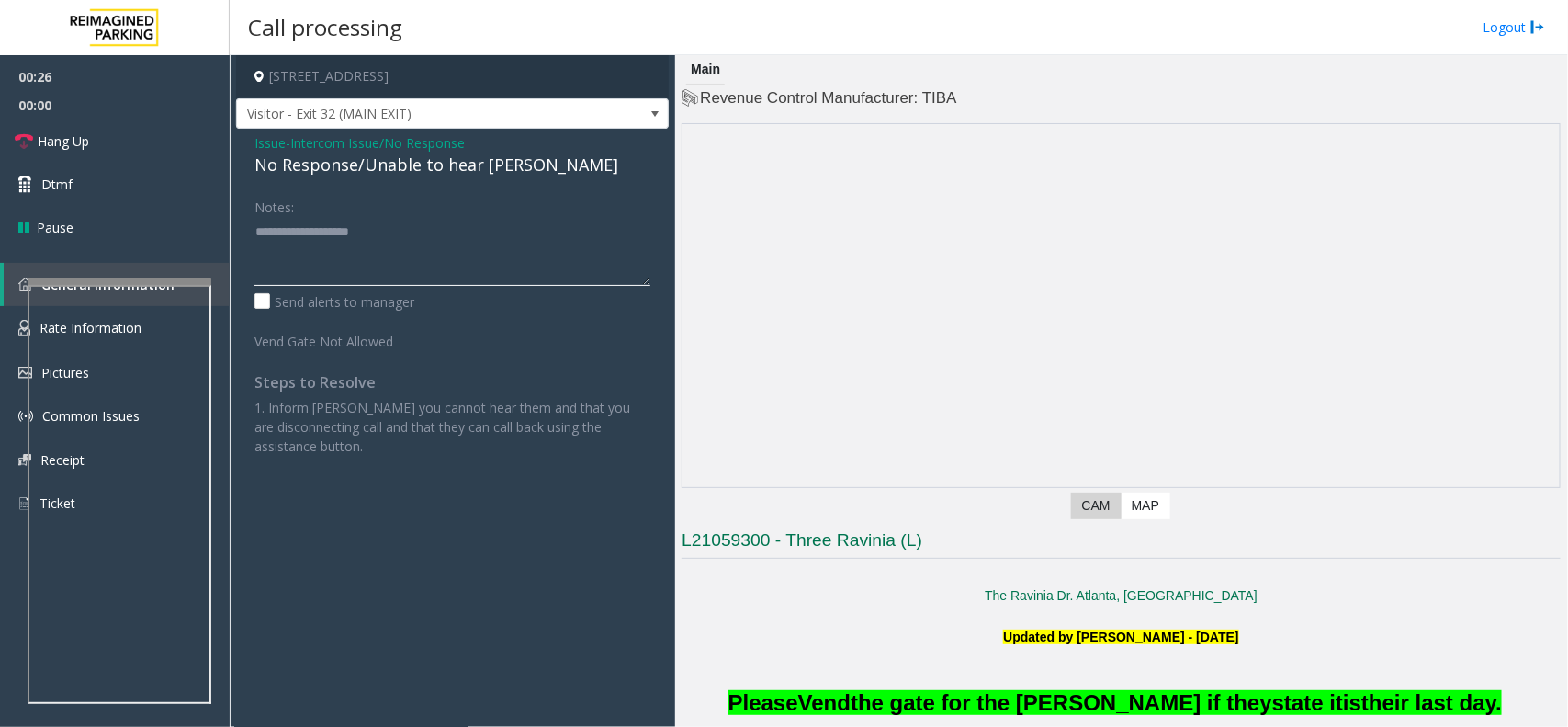 paste on "**********" 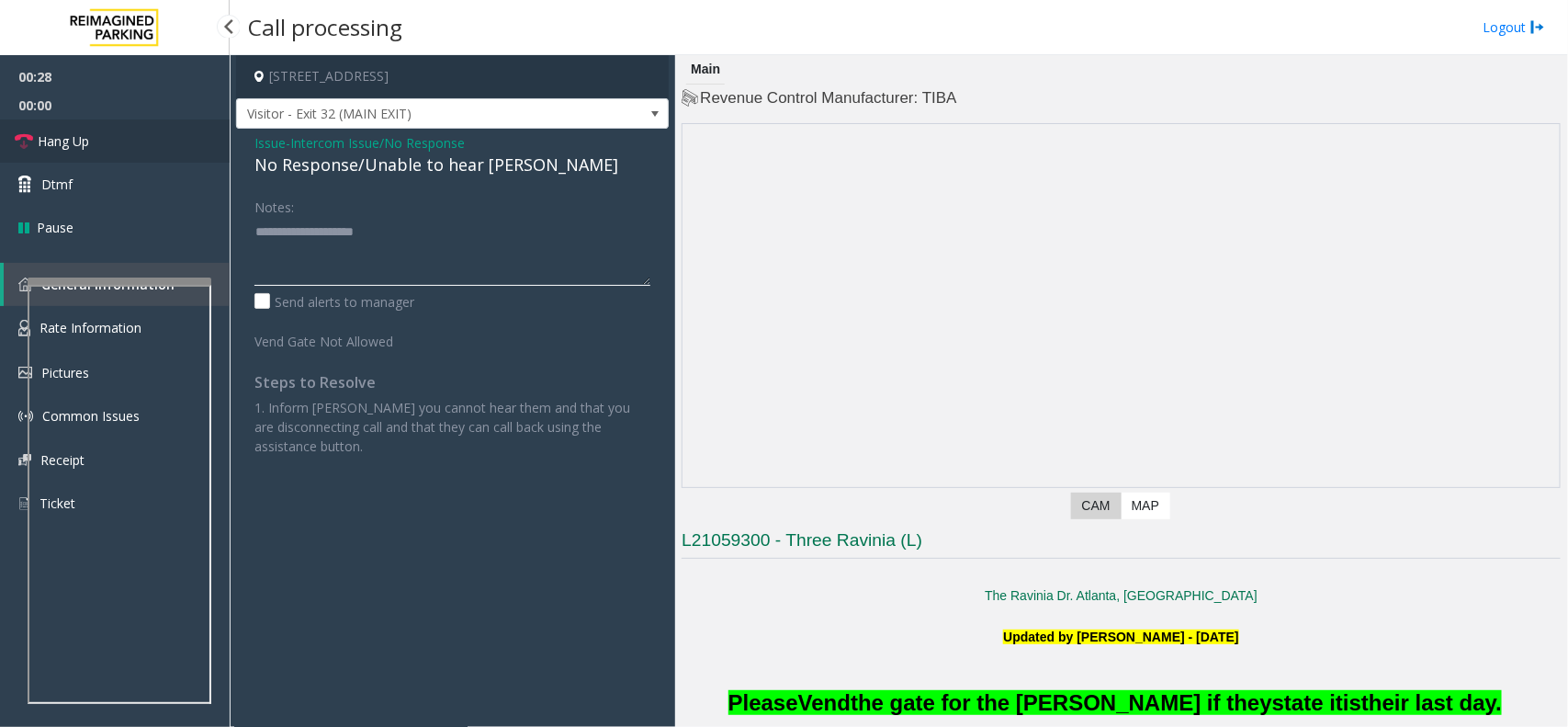 type on "**********" 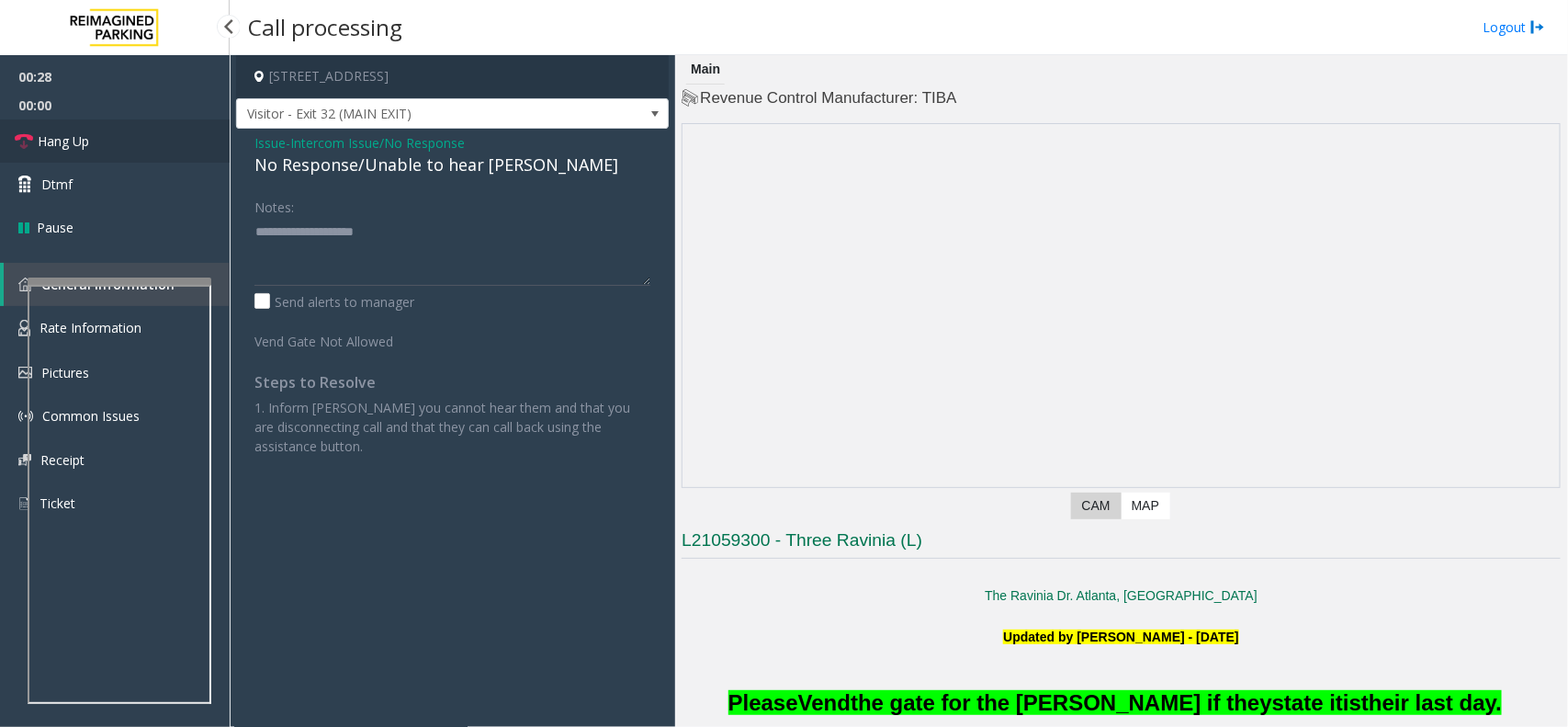 click on "Hang Up" at bounding box center (115, 141) 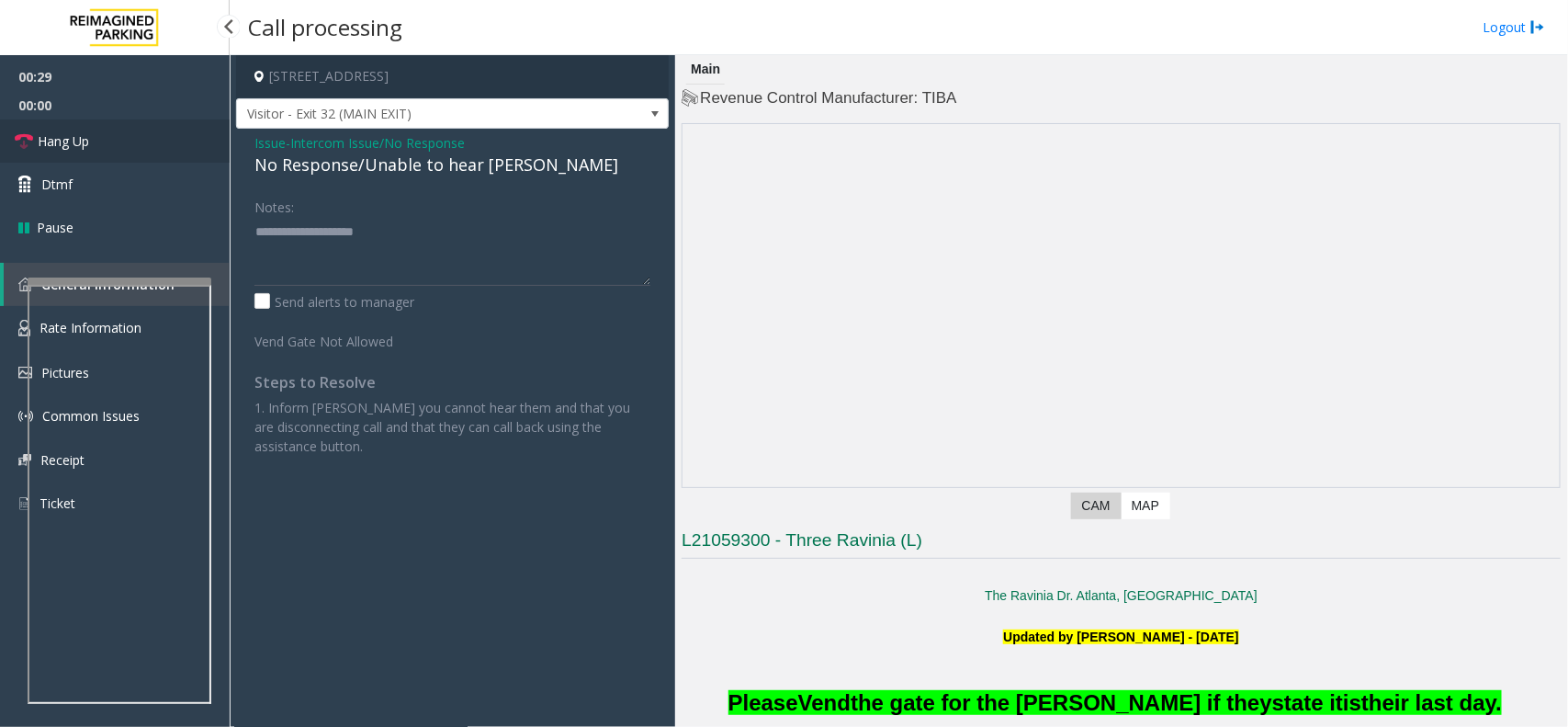 click on "Hang Up" at bounding box center (115, 141) 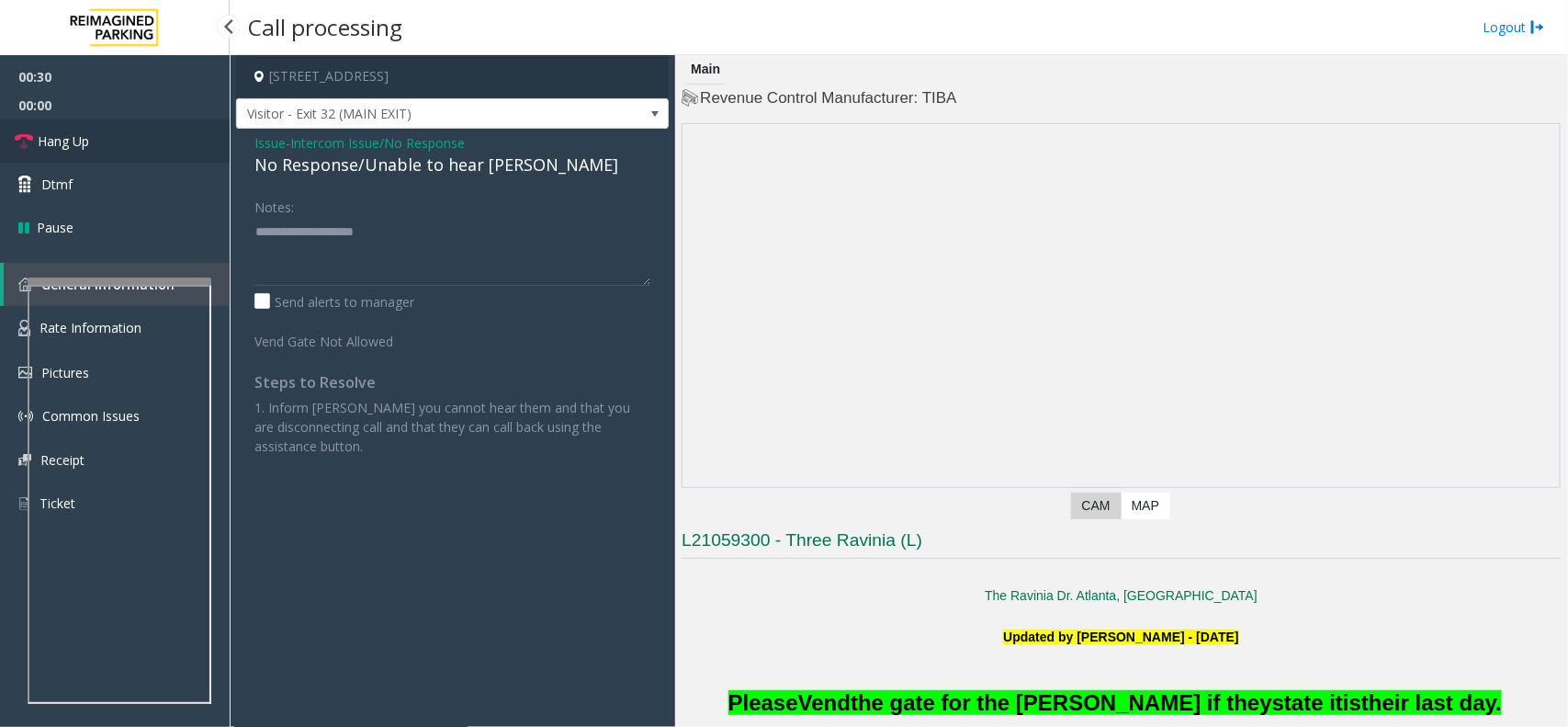 click on "Hang Up" at bounding box center [115, 141] 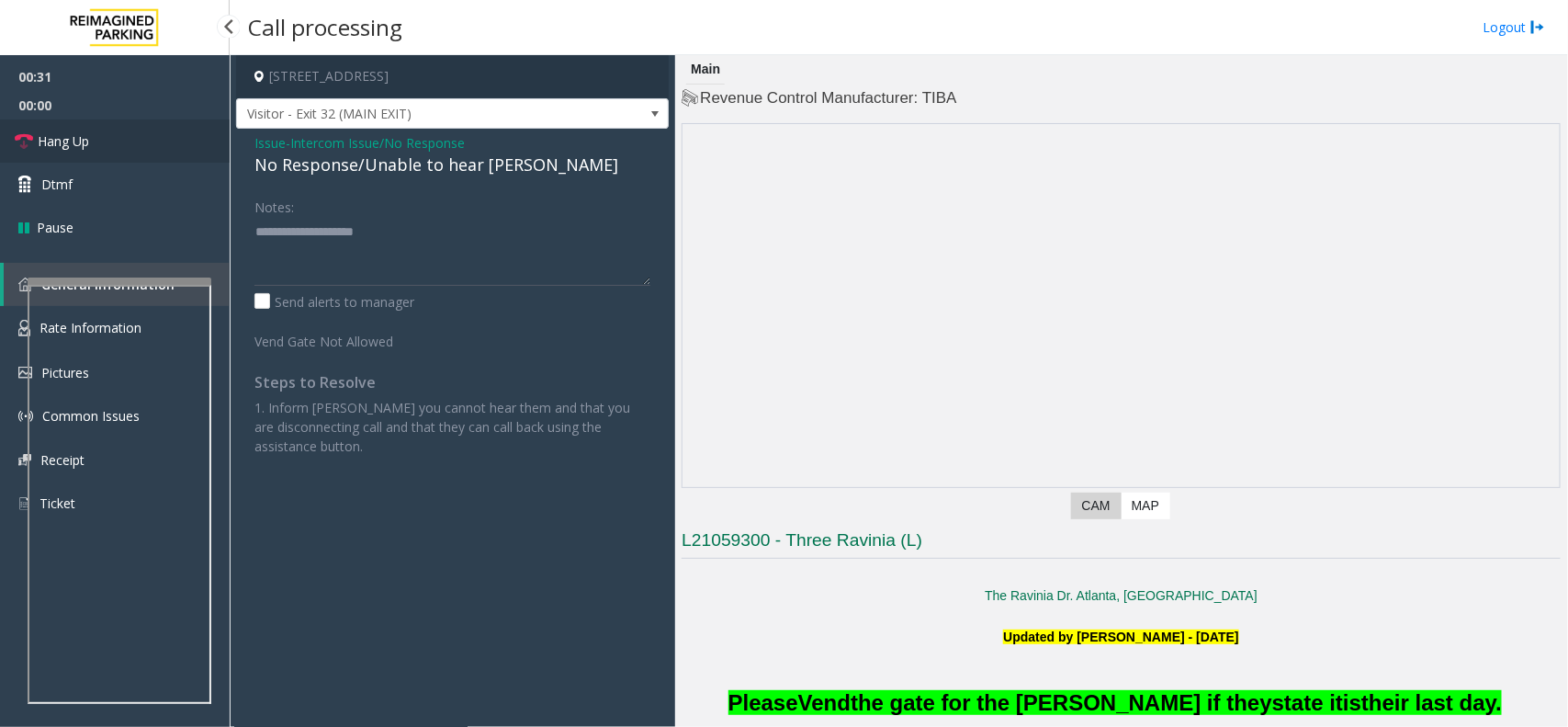 click on "Hang Up" at bounding box center [115, 141] 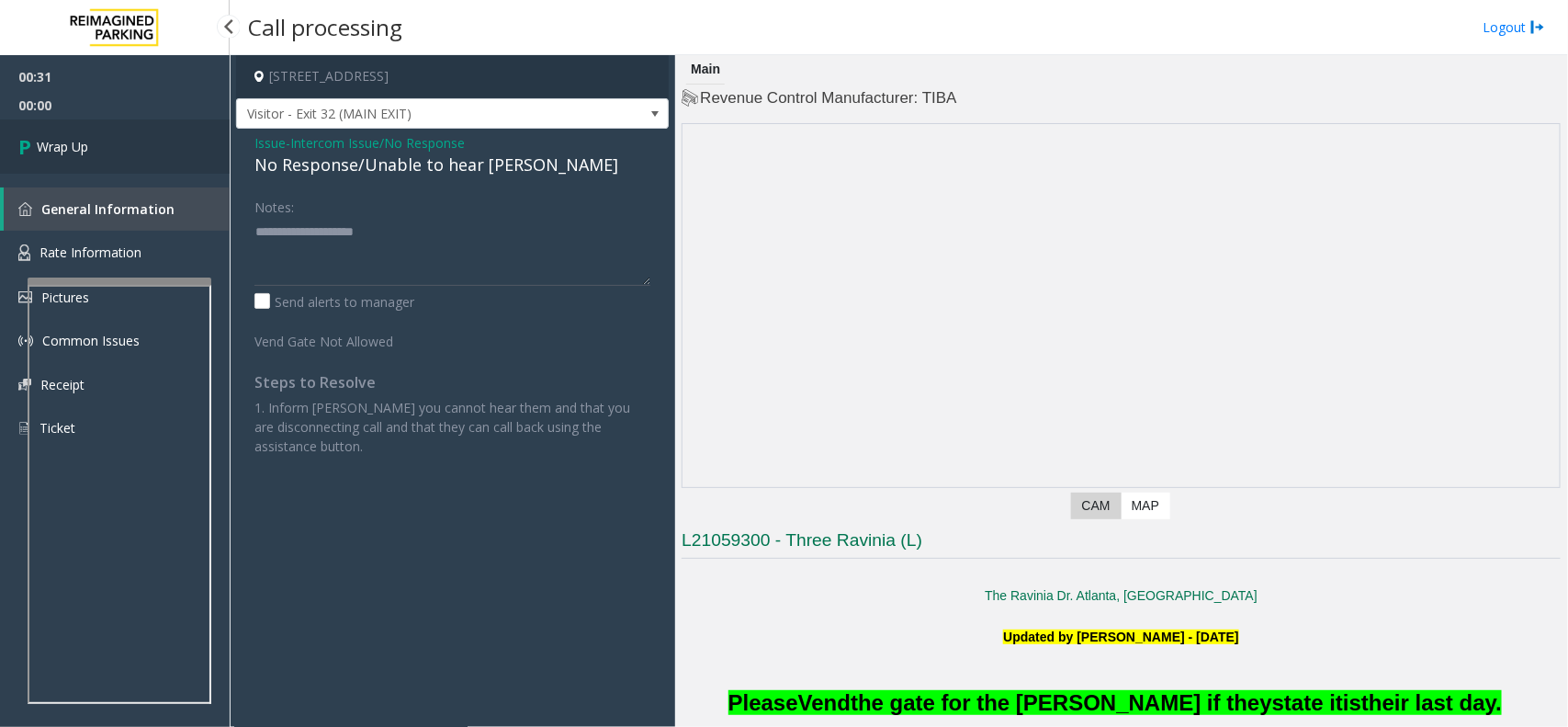 click on "Wrap Up" at bounding box center [115, 146] 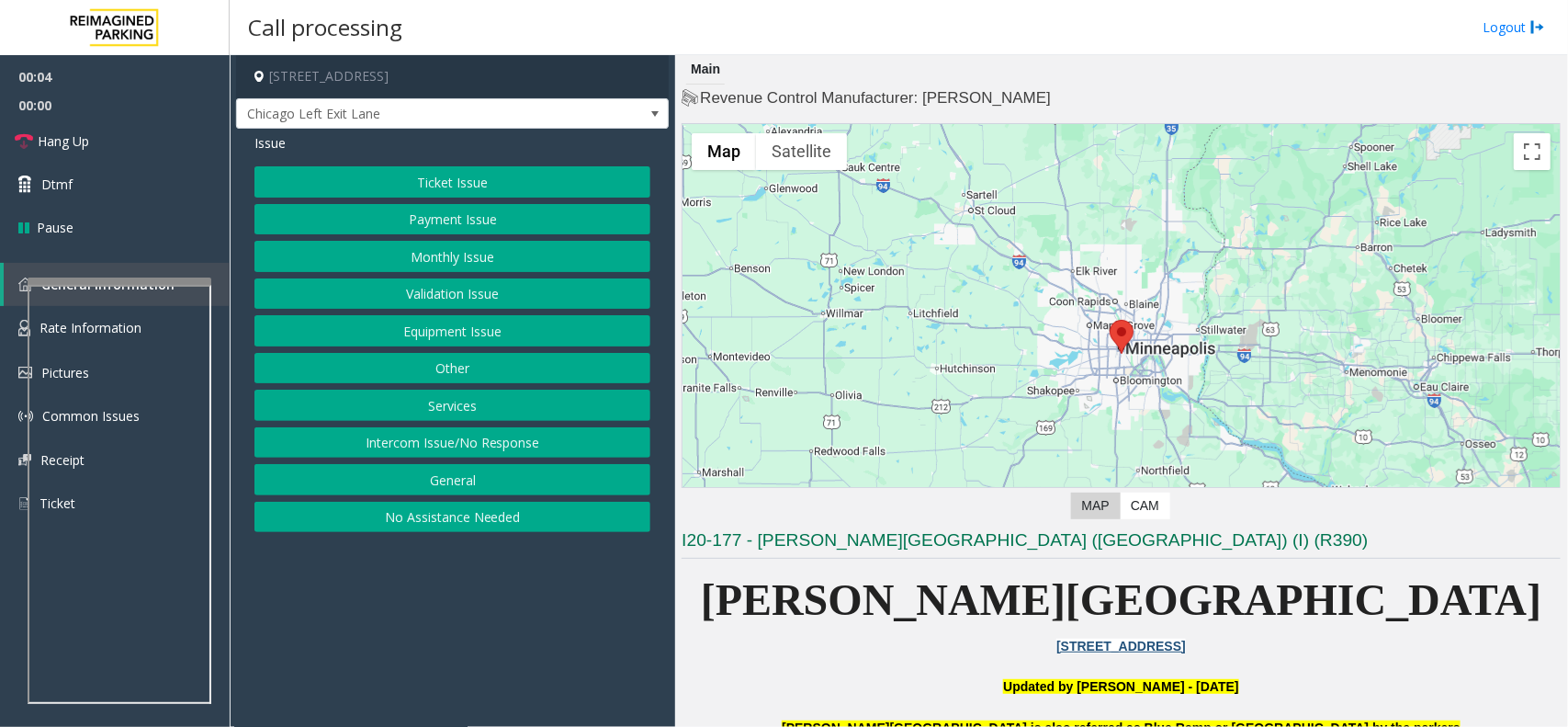 click on "Intercom Issue/No Response" 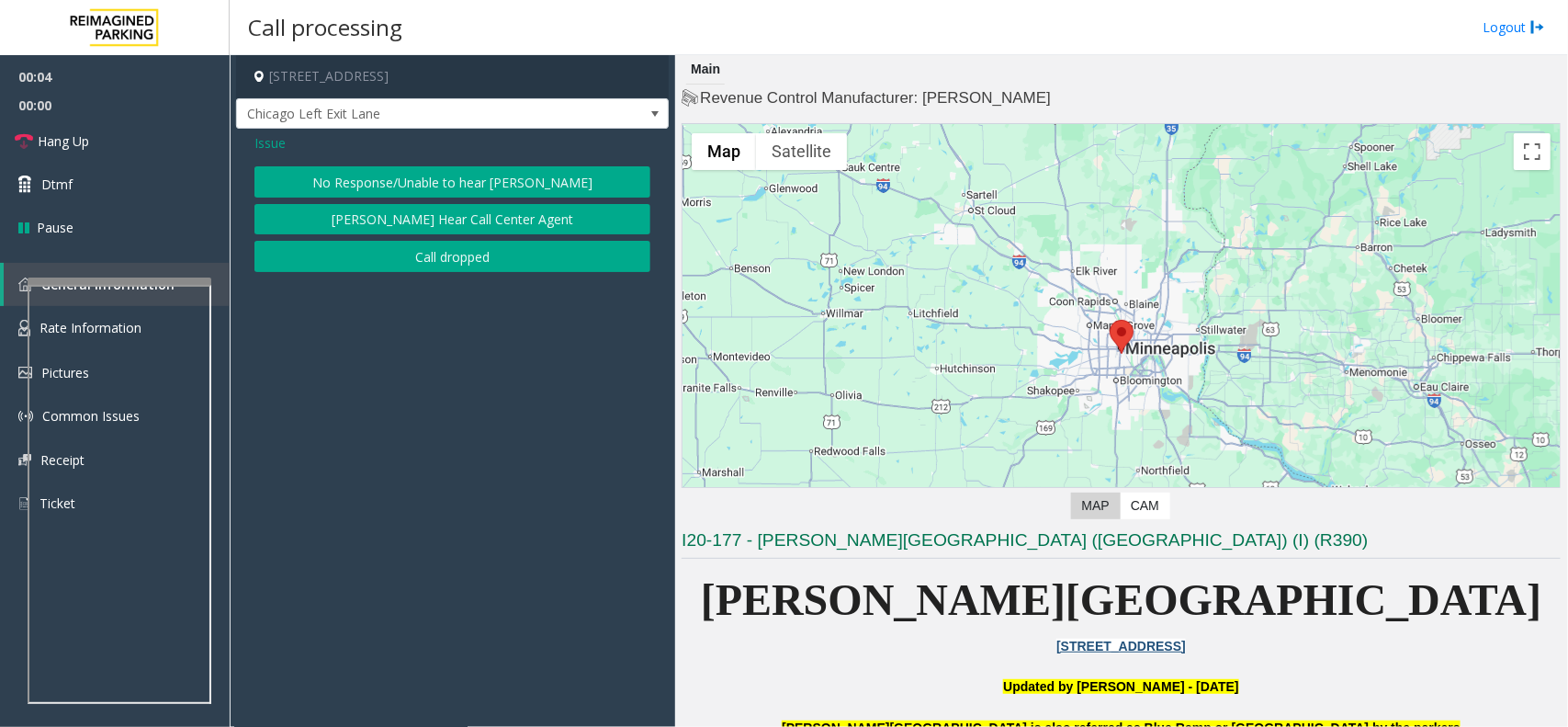 click on "No Response/Unable to hear [PERSON_NAME]" 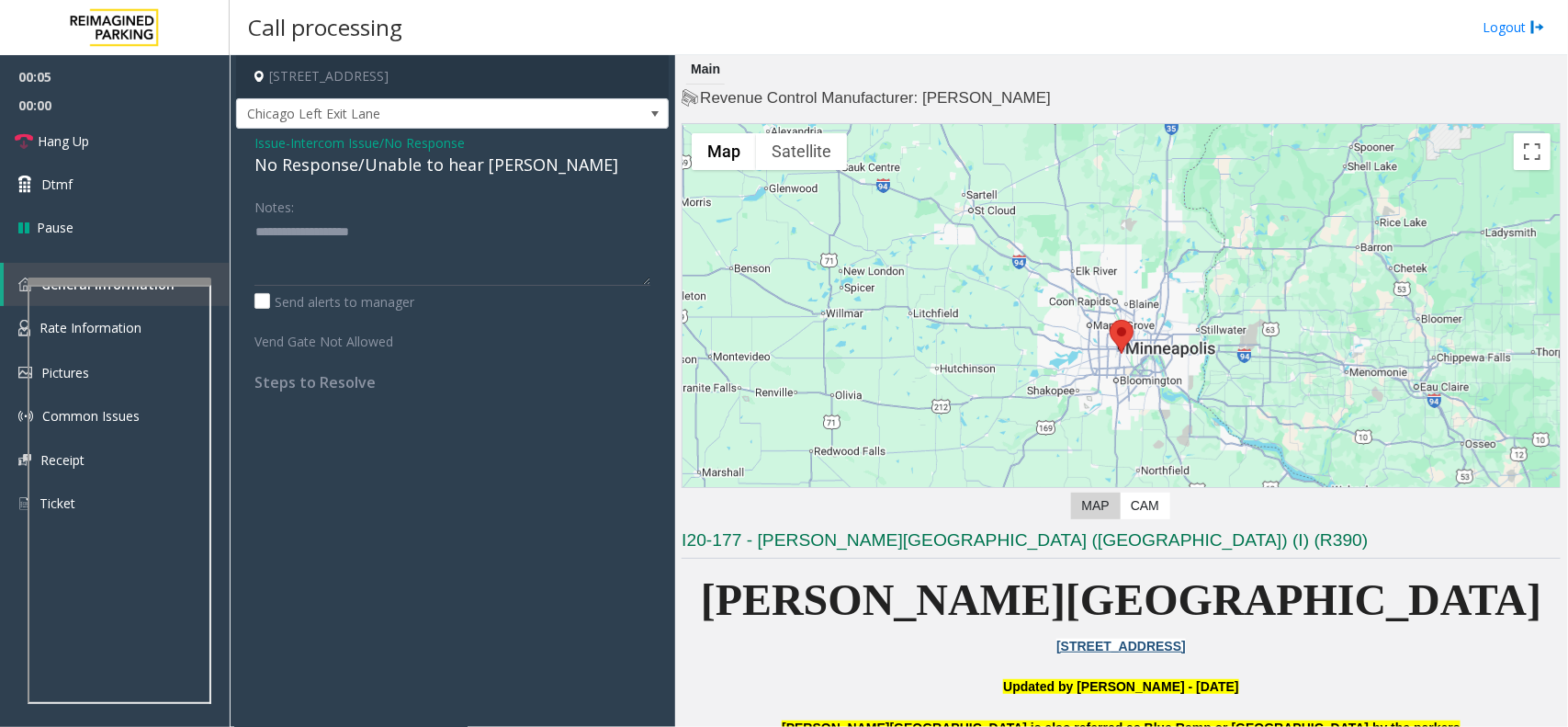 click on "No Response/Unable to hear [PERSON_NAME]" 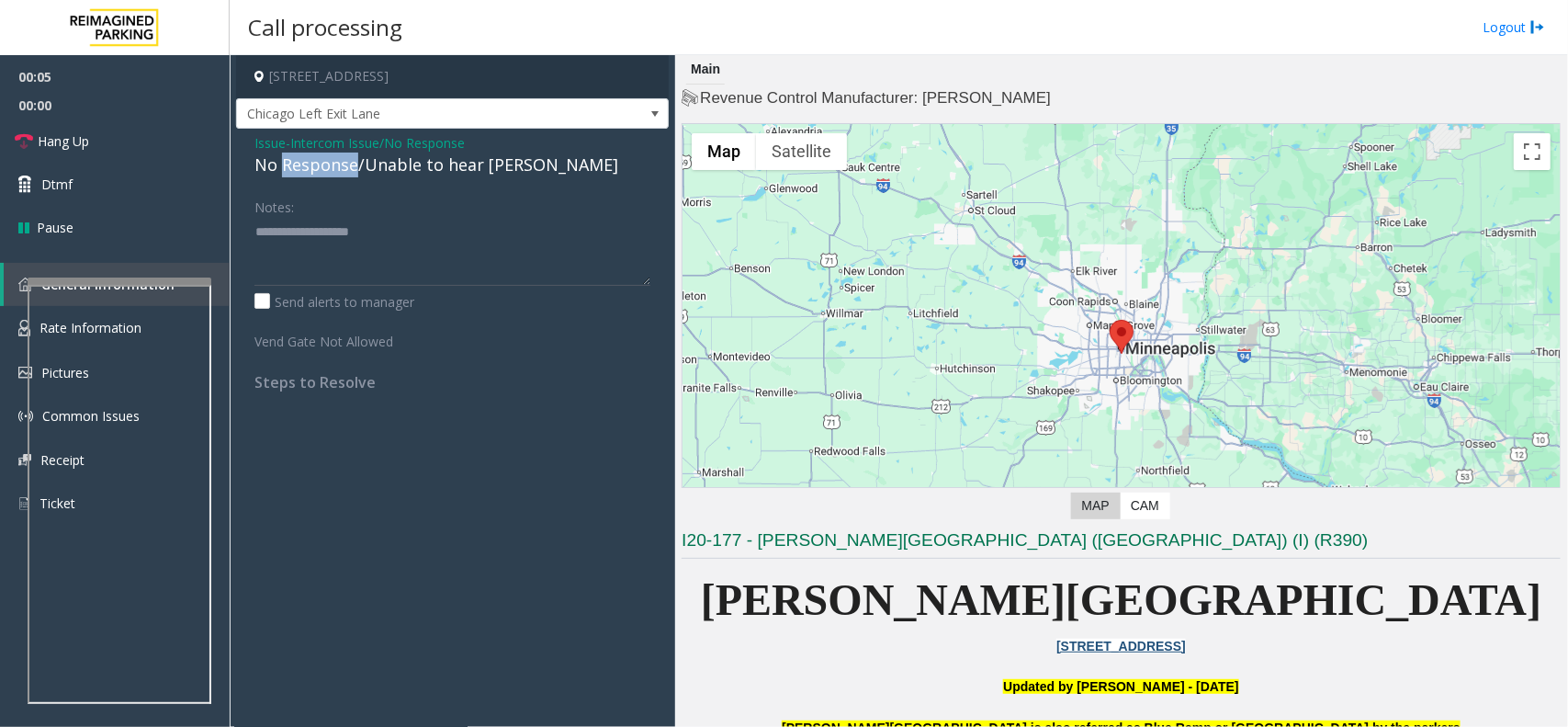 click on "No Response/Unable to hear [PERSON_NAME]" 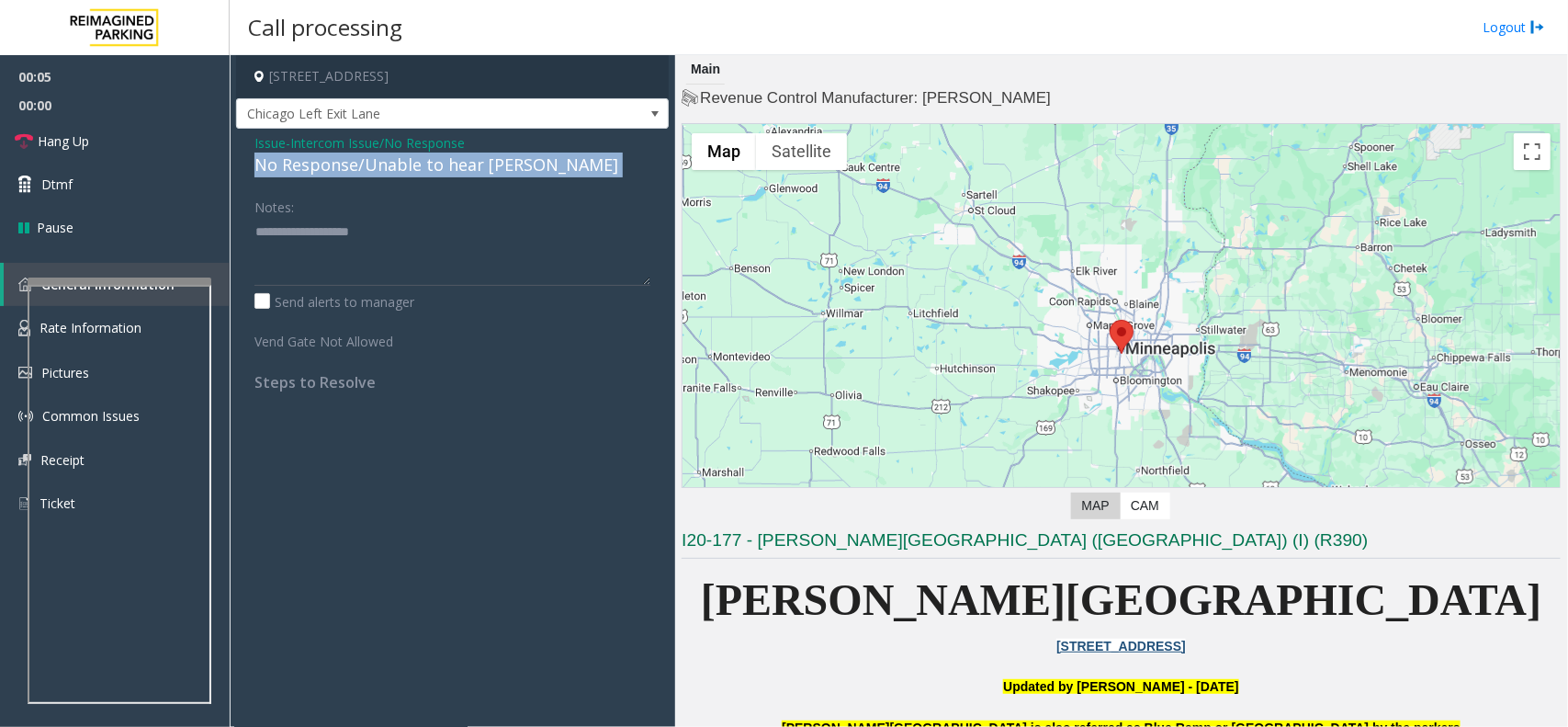 click on "No Response/Unable to hear [PERSON_NAME]" 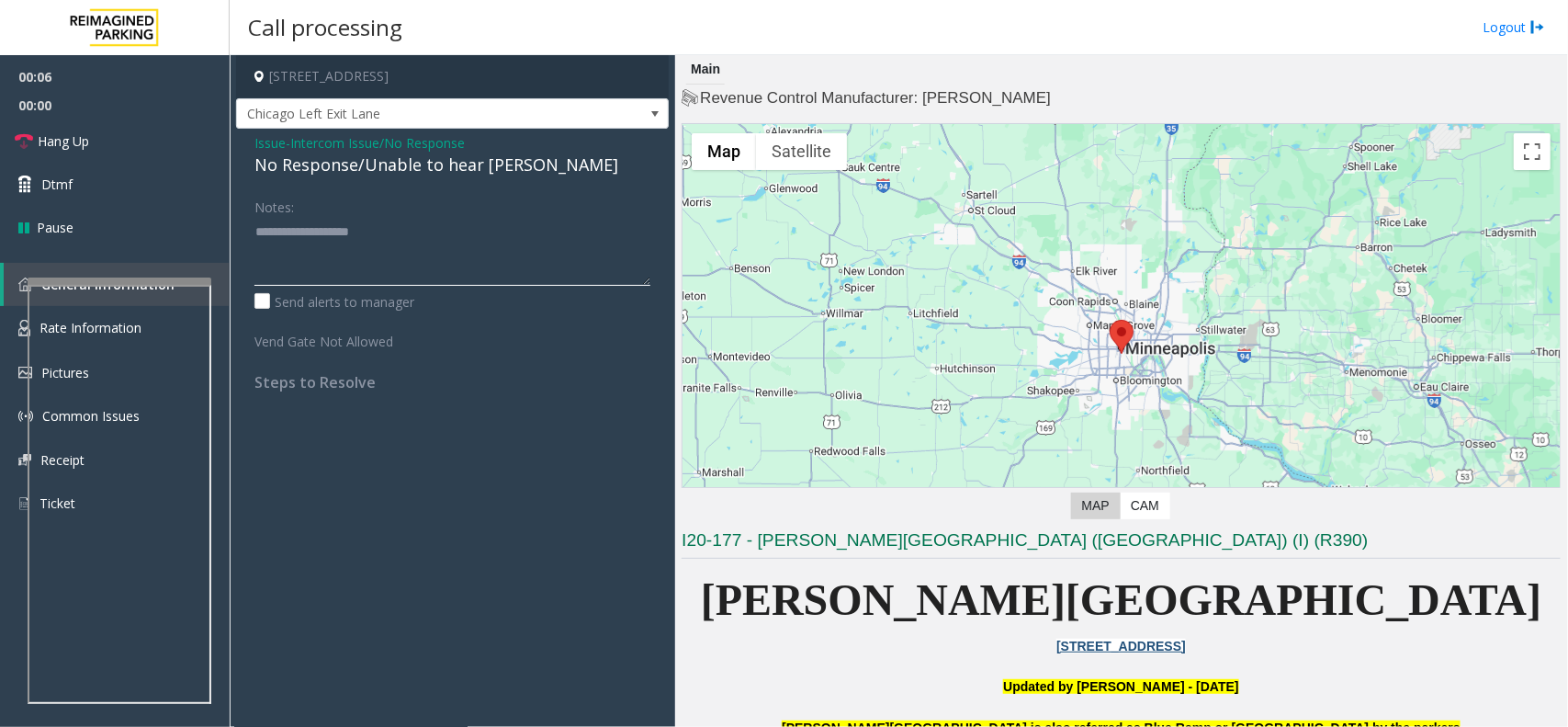 click 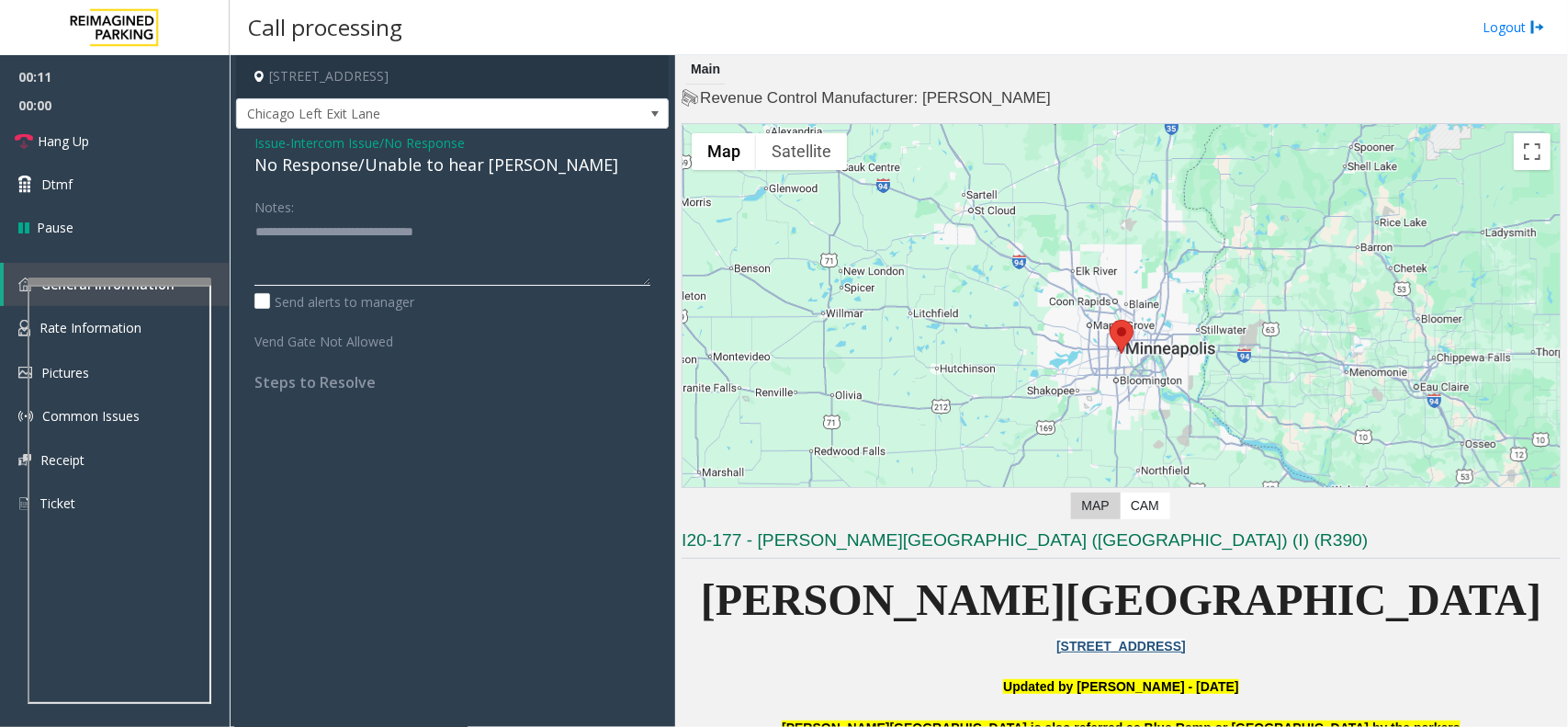 type 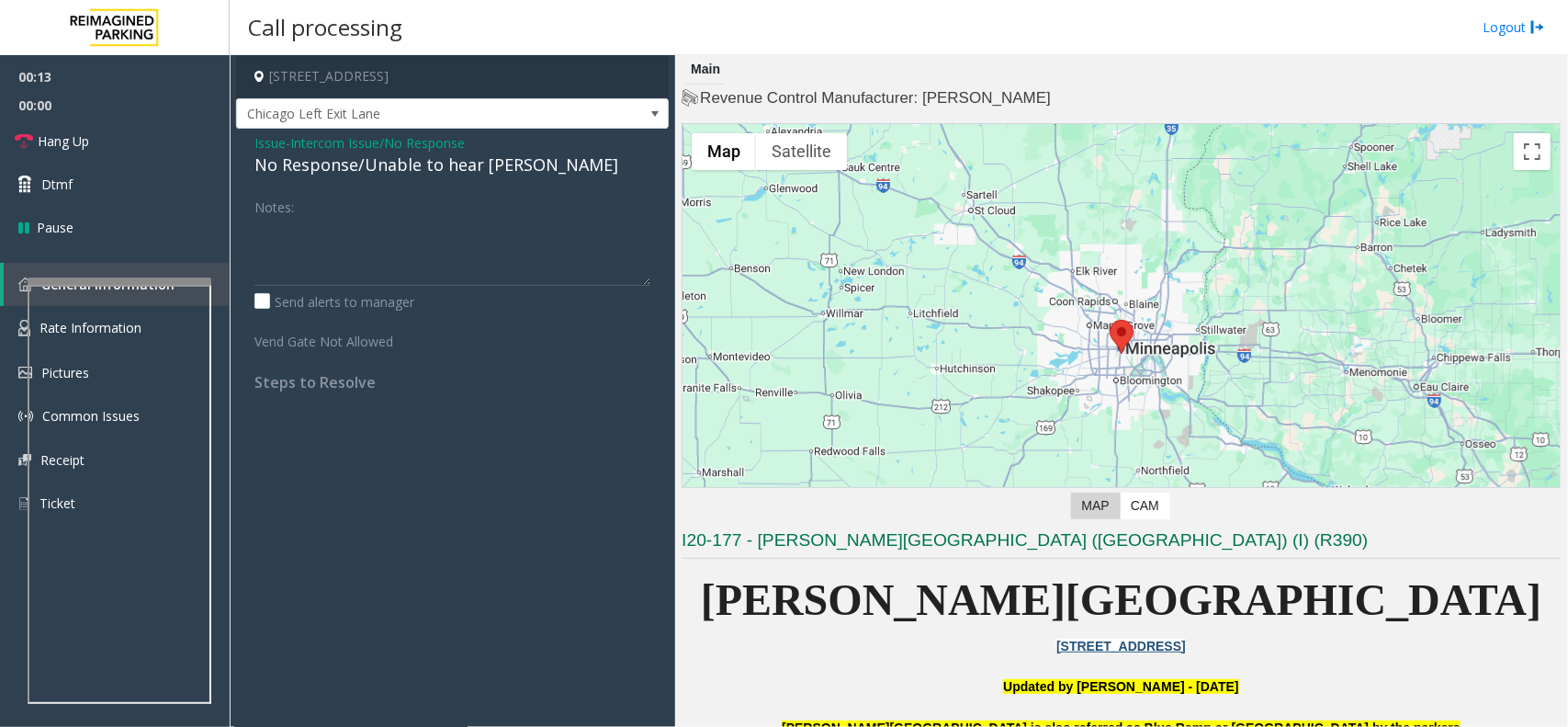 click on "Intercom Issue/No Response" 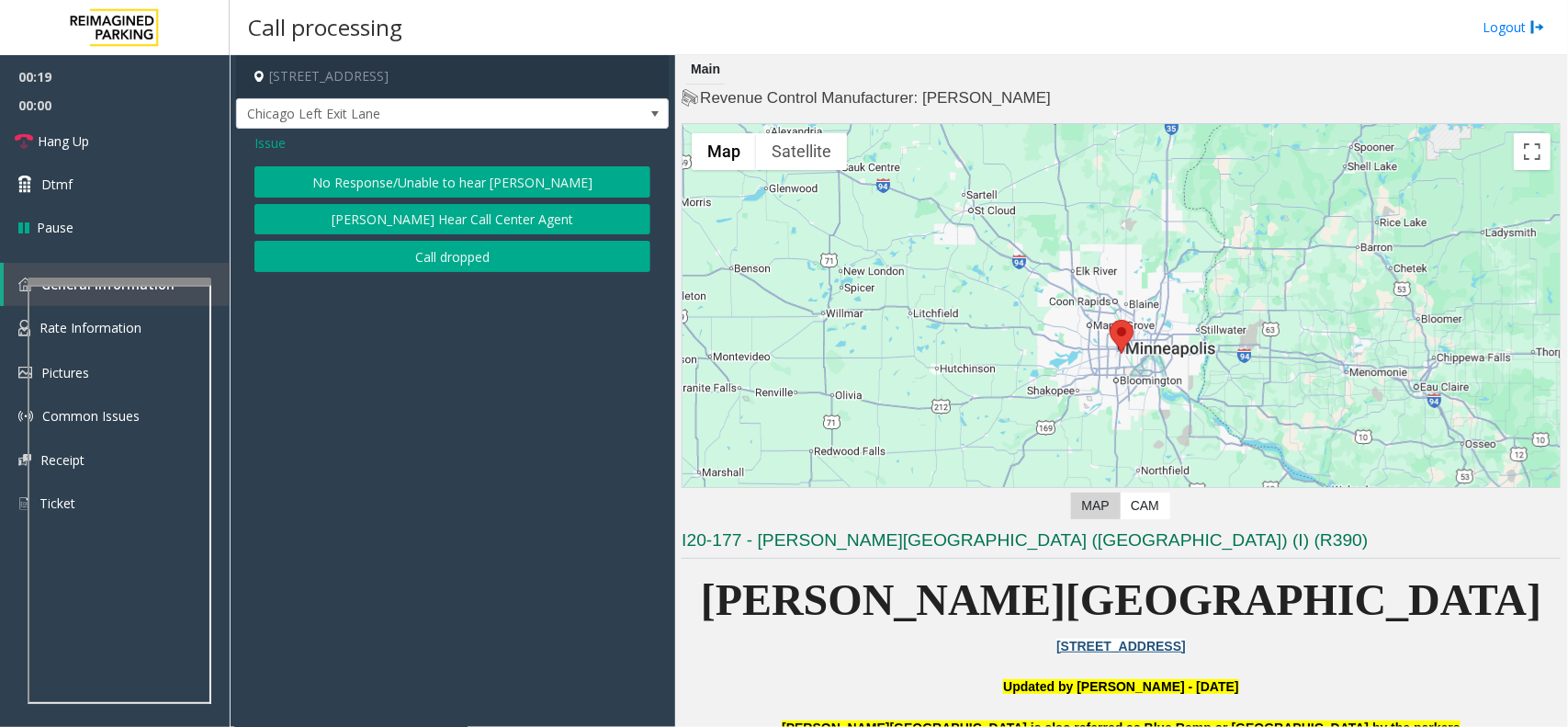 click on "No Response/Unable to hear [PERSON_NAME]" 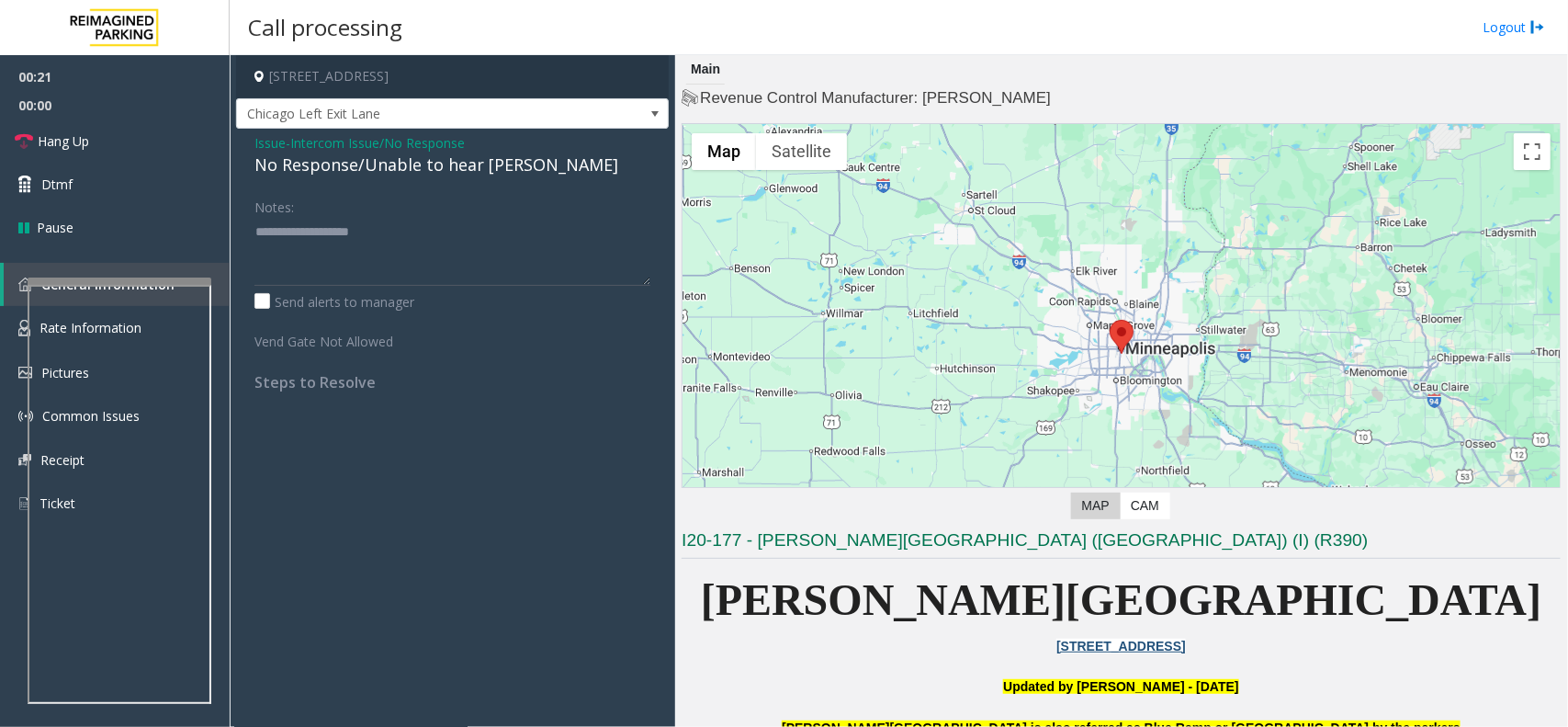 click on "No Response/Unable to hear [PERSON_NAME]" 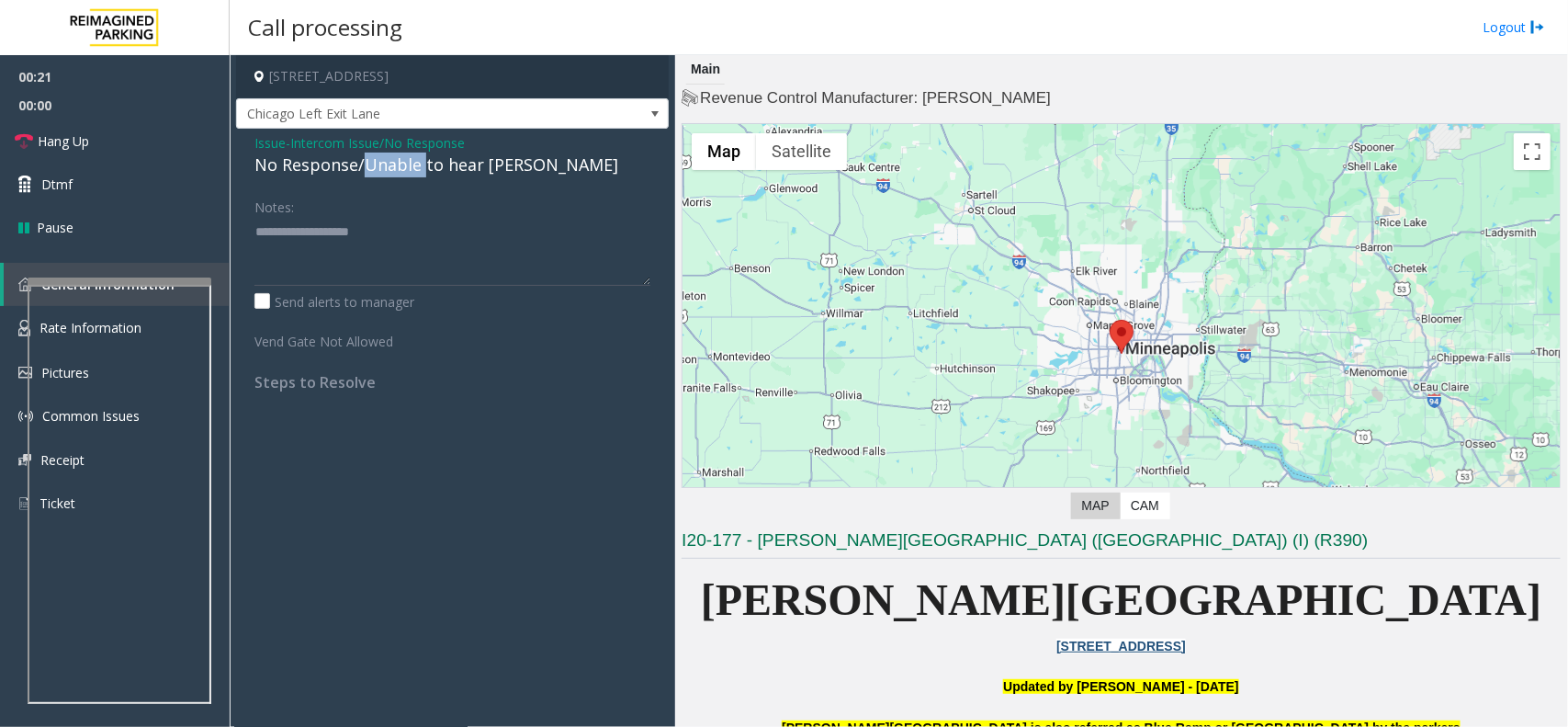 click on "No Response/Unable to hear [PERSON_NAME]" 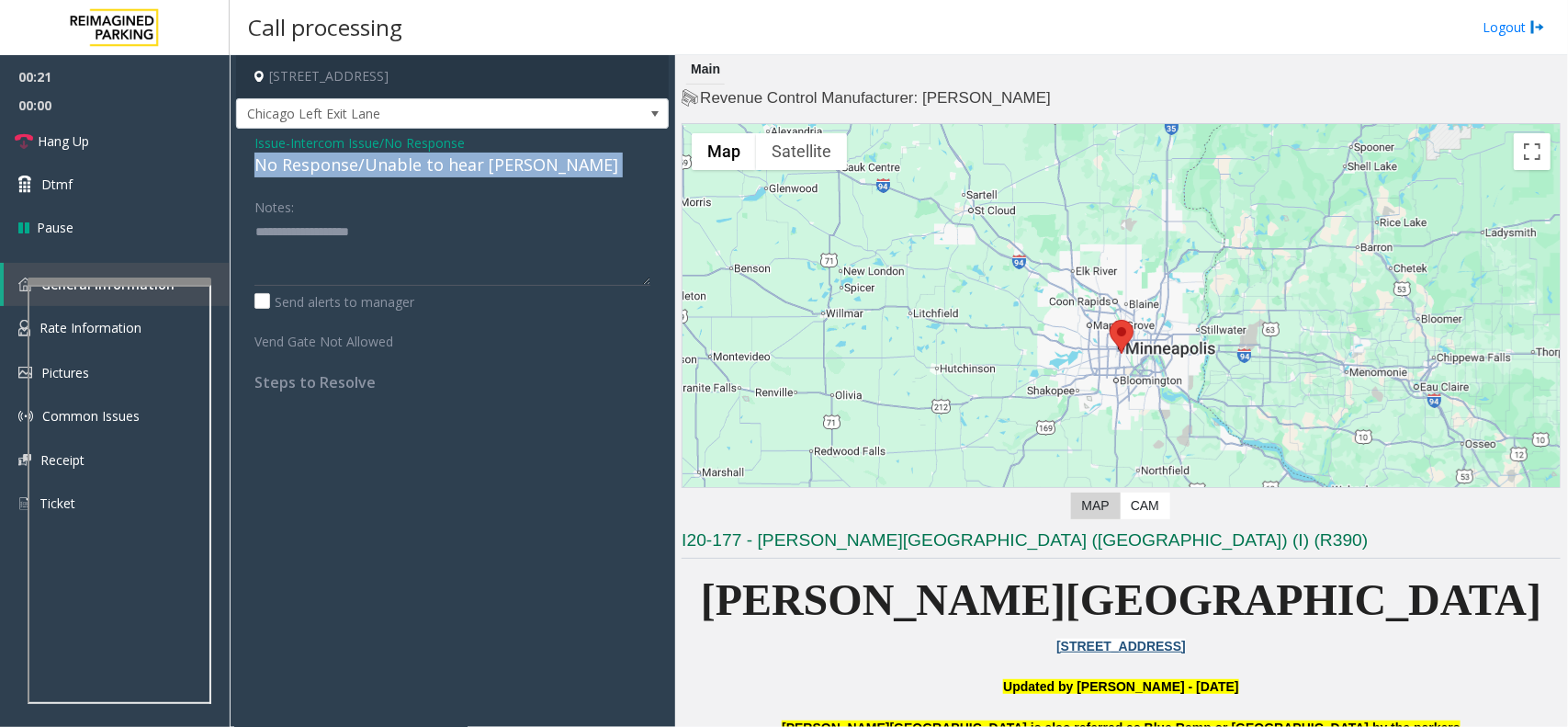 click on "No Response/Unable to hear [PERSON_NAME]" 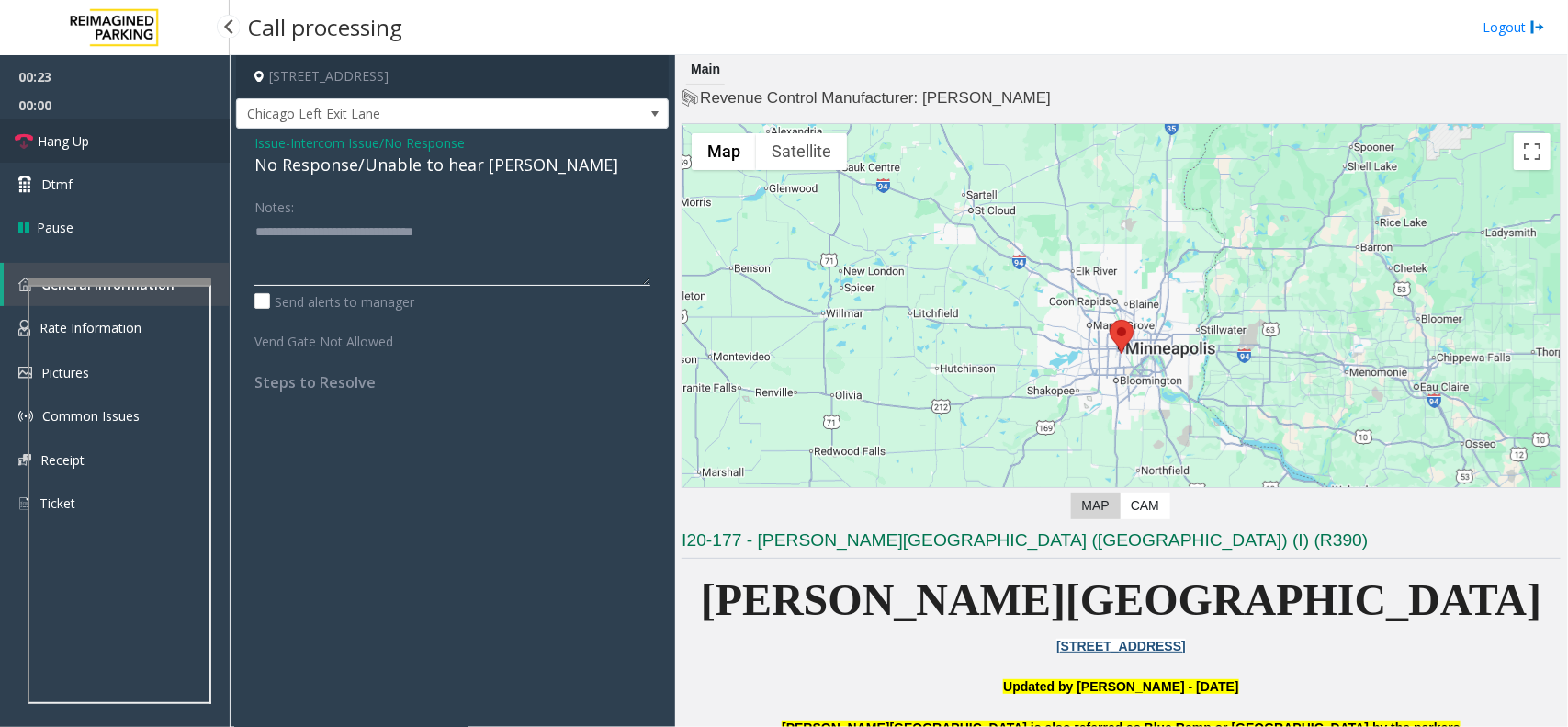 type on "**********" 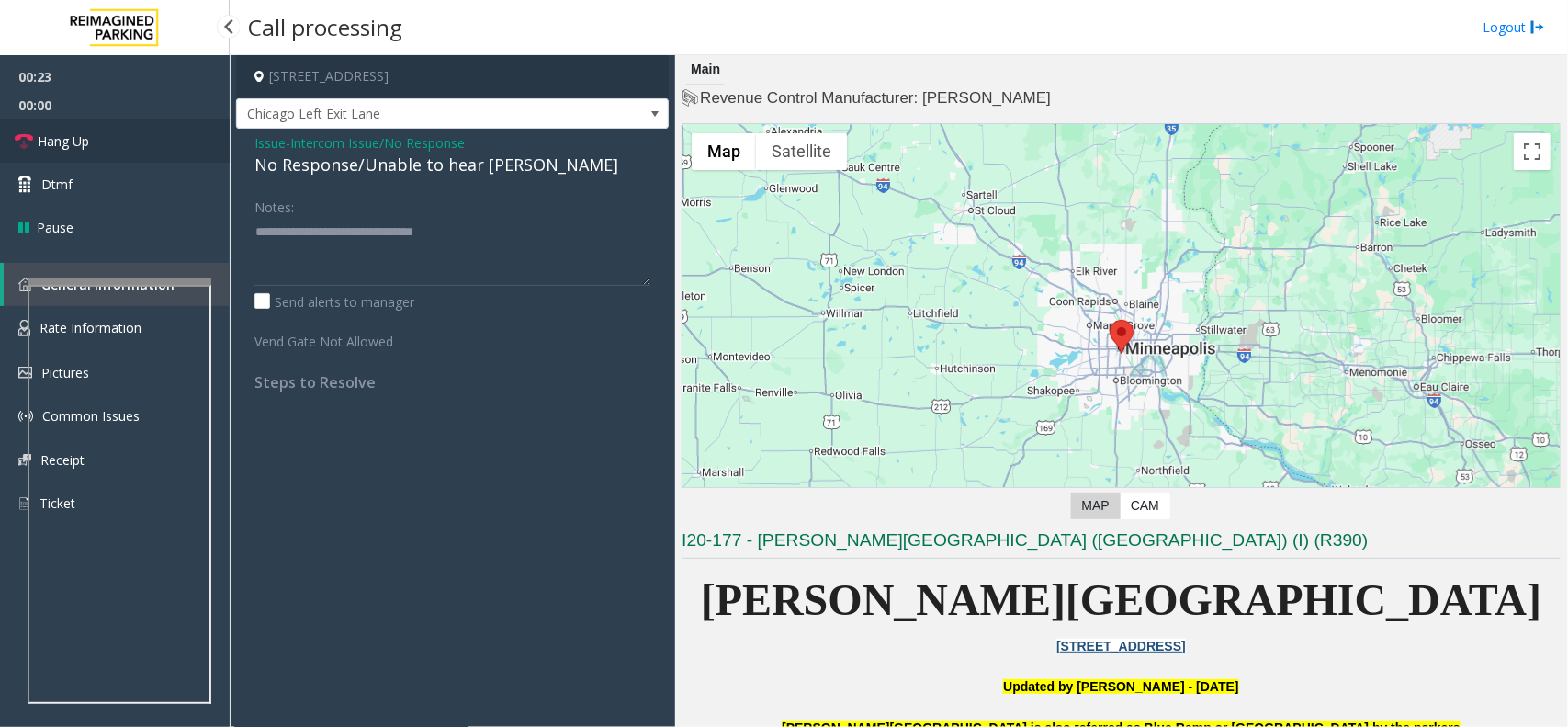 click on "Hang Up" at bounding box center (115, 141) 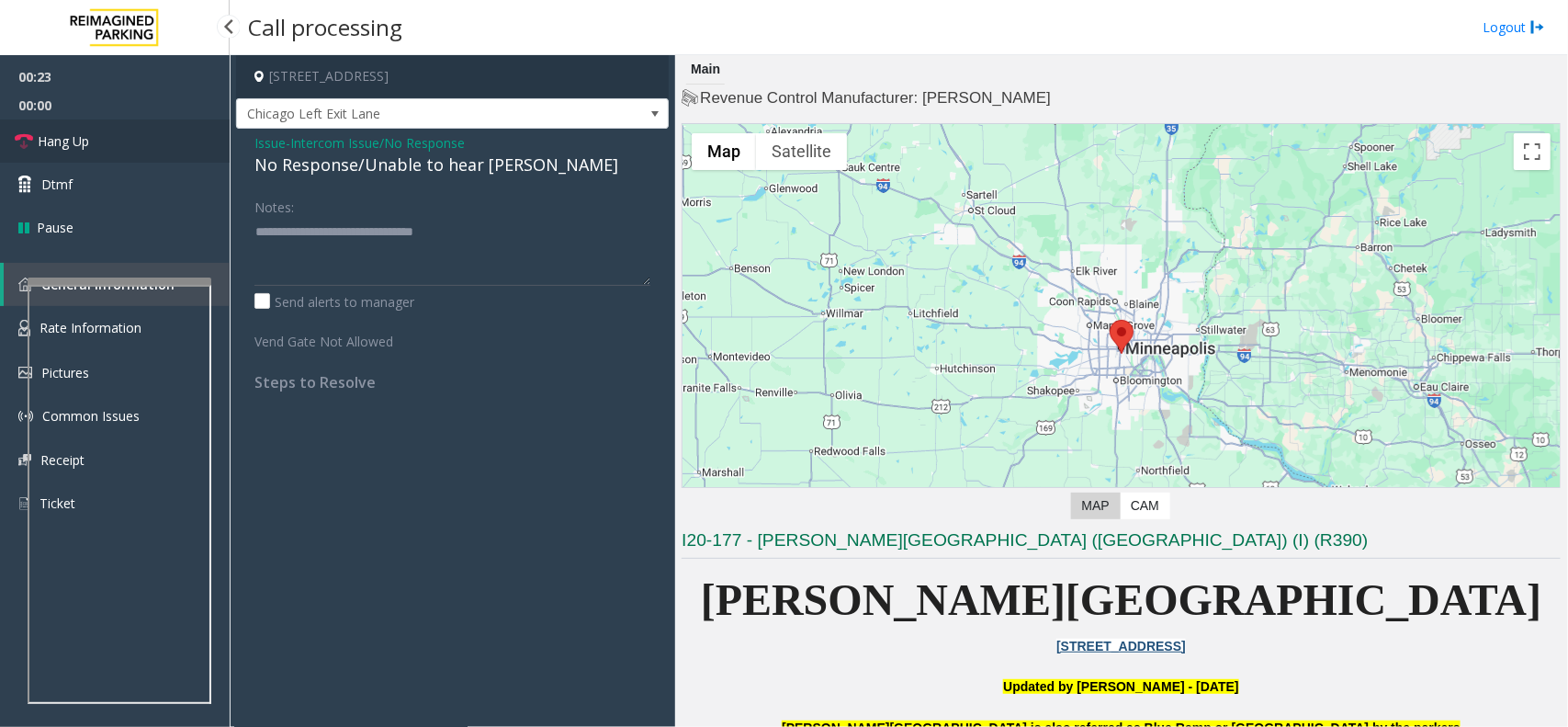 click on "Hang Up" at bounding box center (115, 141) 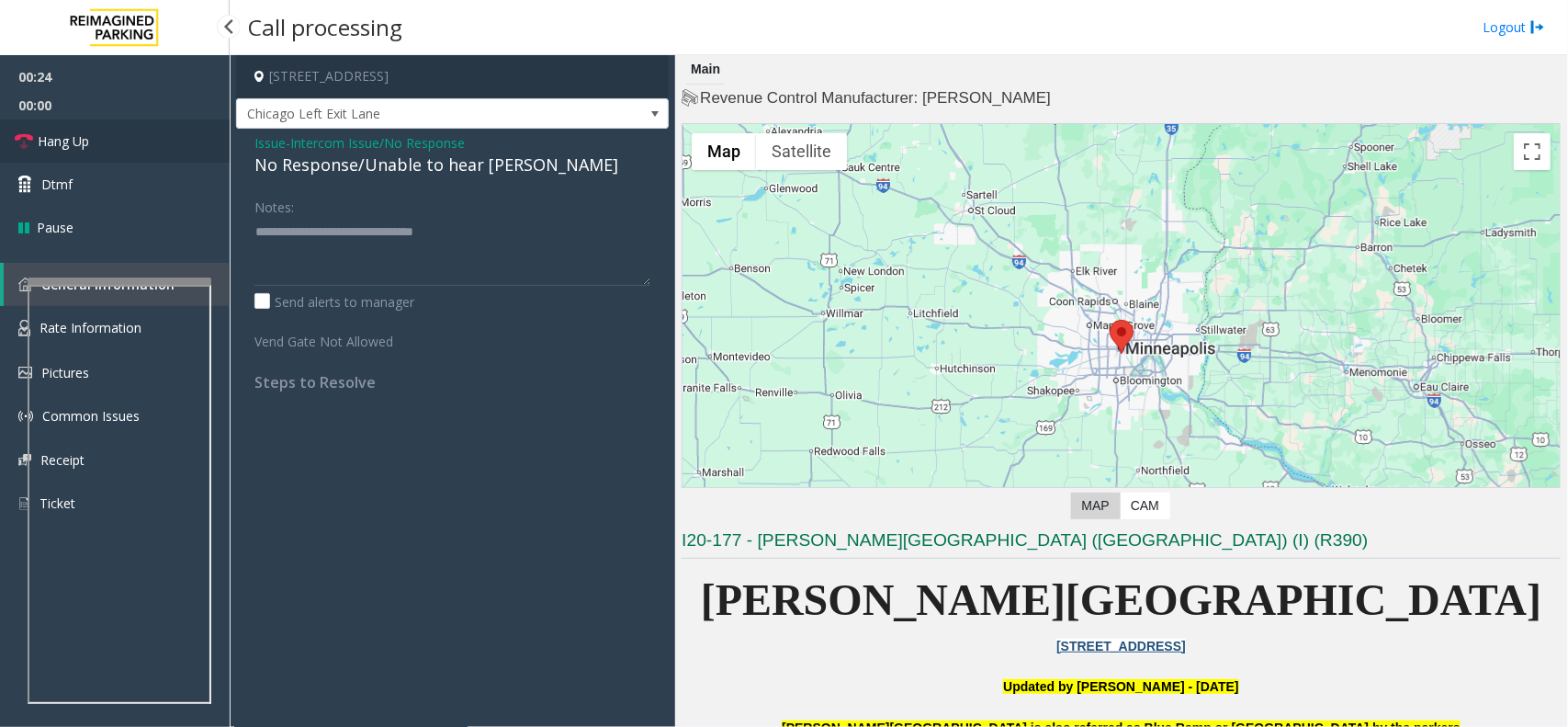 click on "Hang Up" at bounding box center (115, 141) 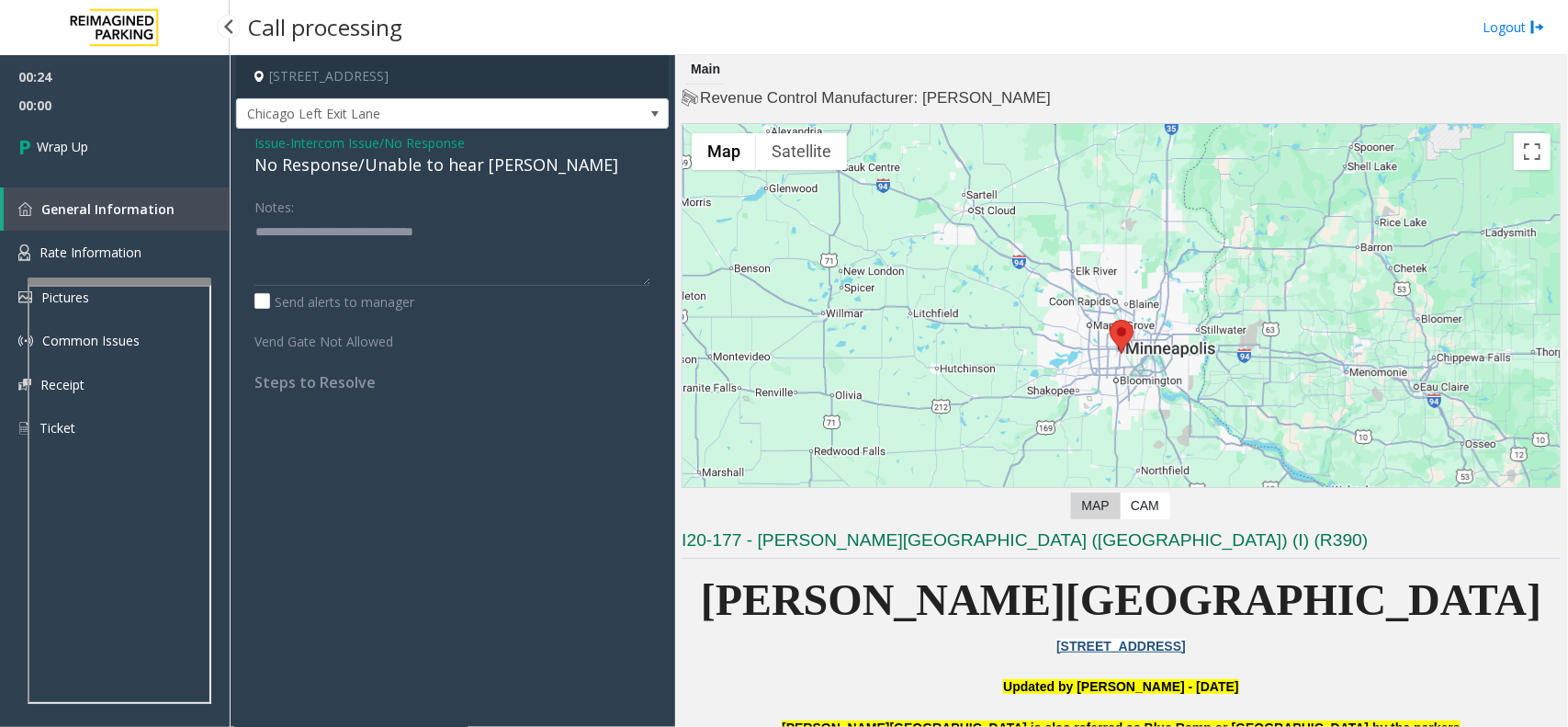 click on "Wrap Up" at bounding box center (115, 146) 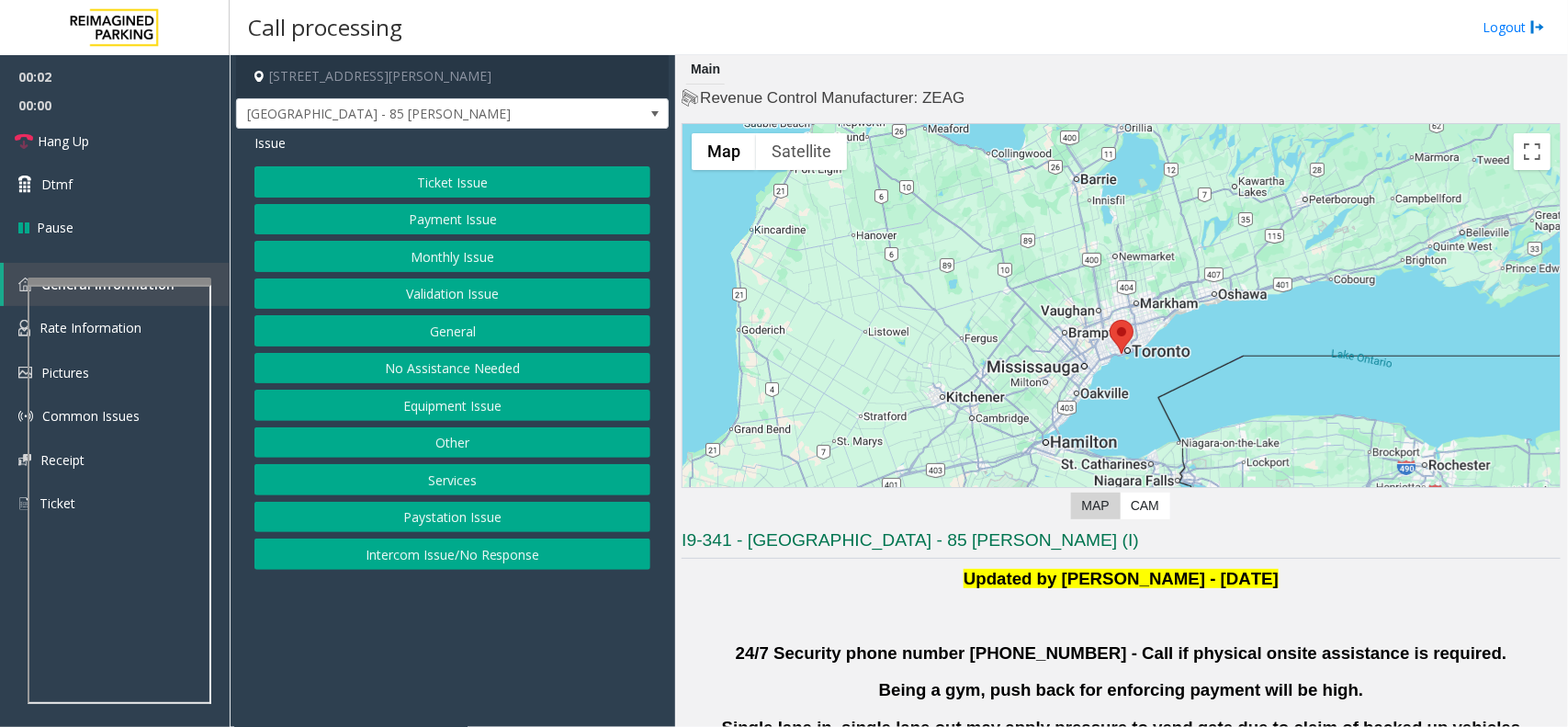 click on "Validation Issue" 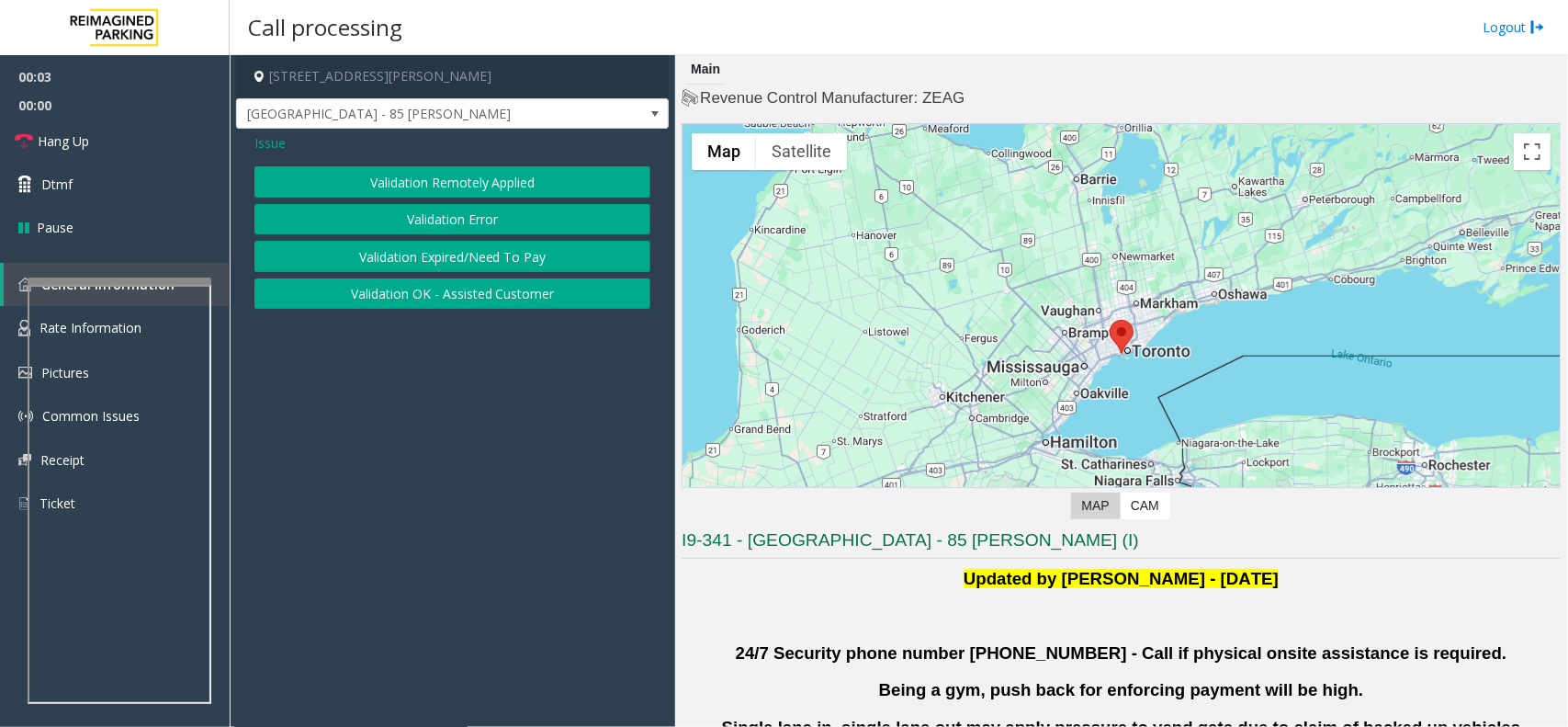 click on "Validation Error" 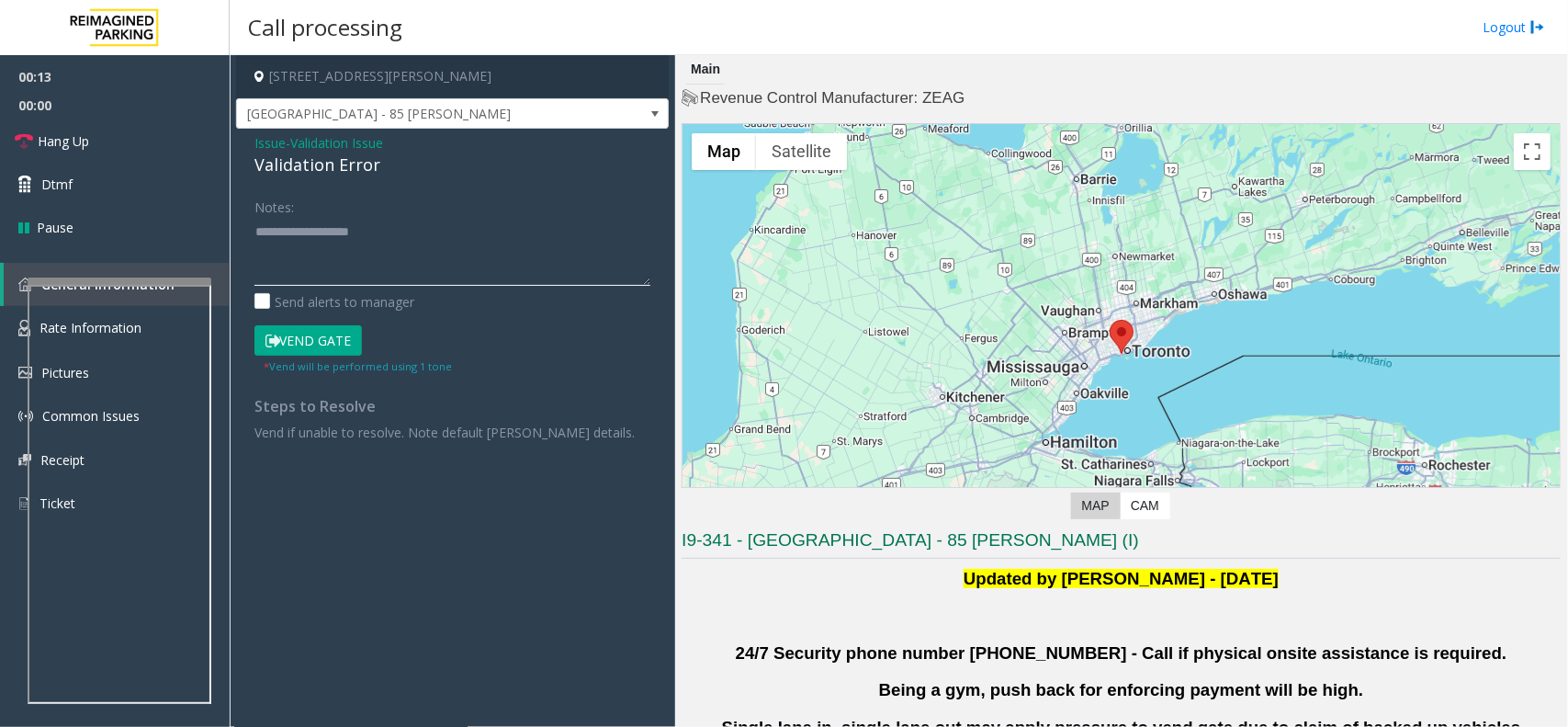 click 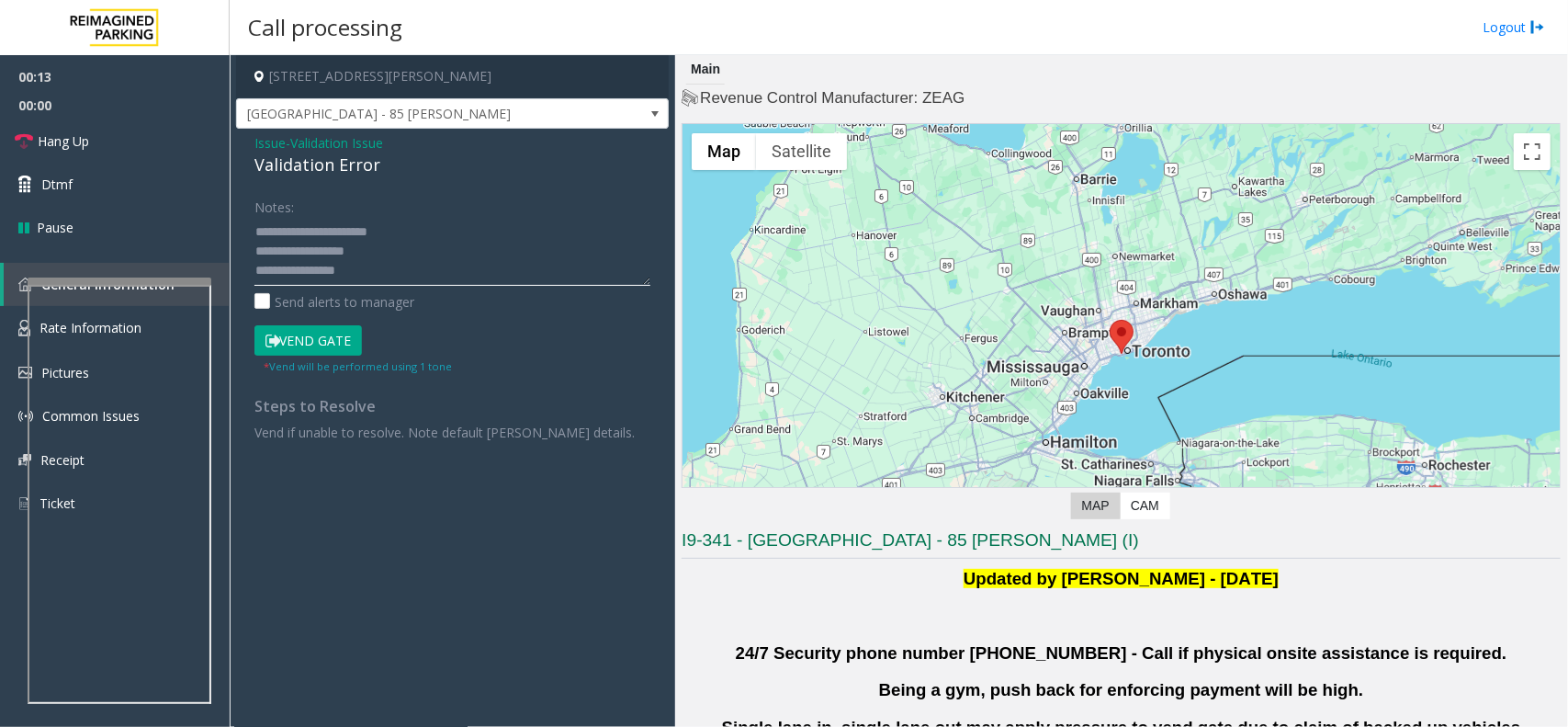 scroll, scrollTop: 71, scrollLeft: 0, axis: vertical 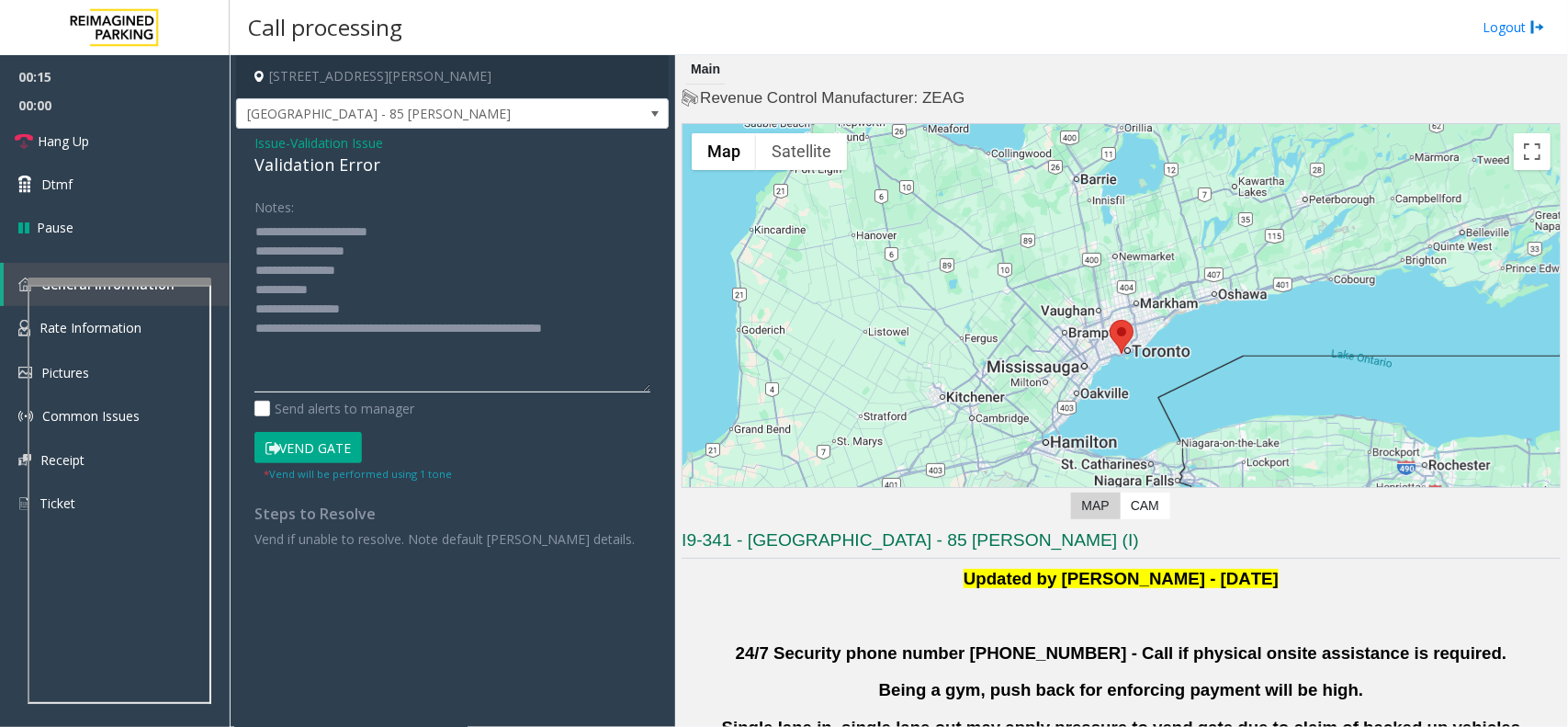drag, startPoint x: 645, startPoint y: 281, endPoint x: 649, endPoint y: 420, distance: 139.05754 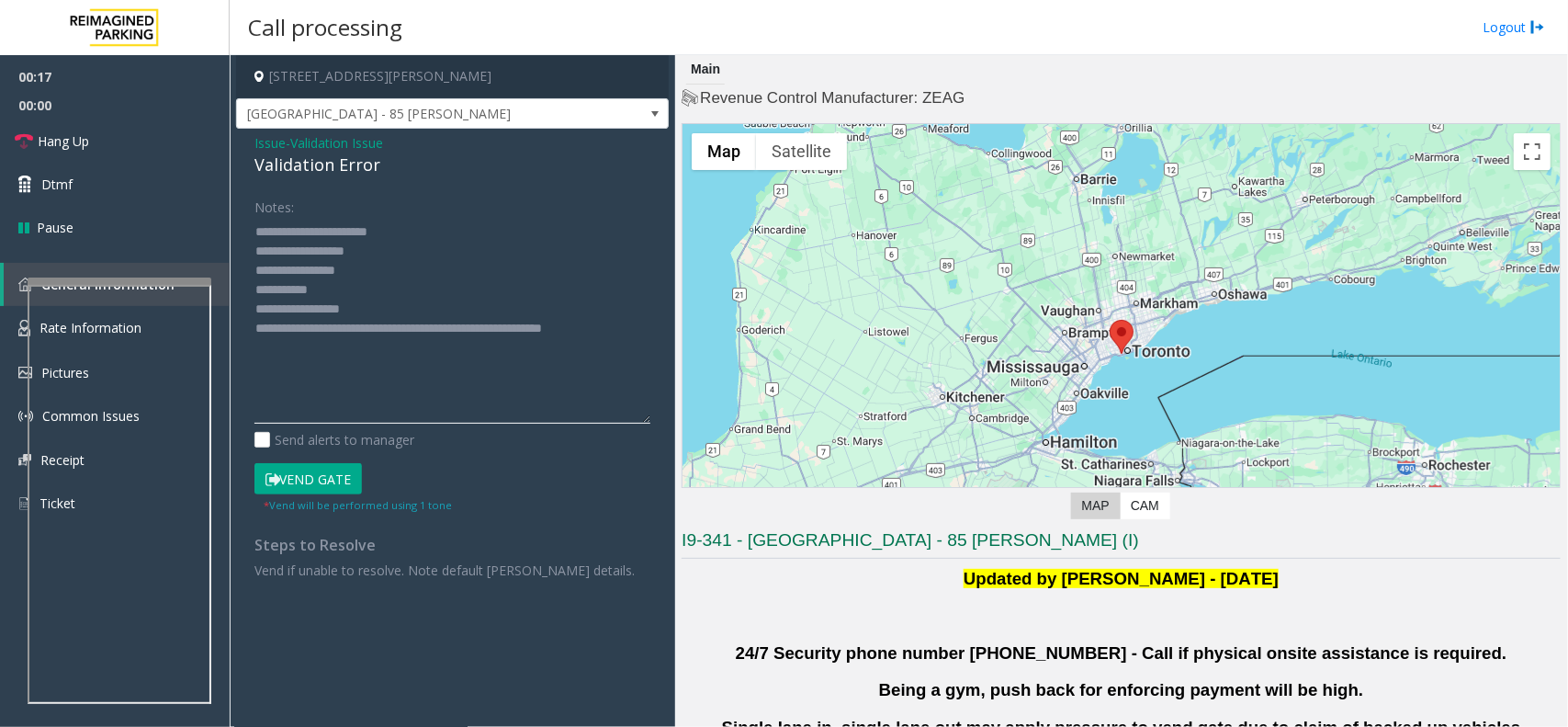 click 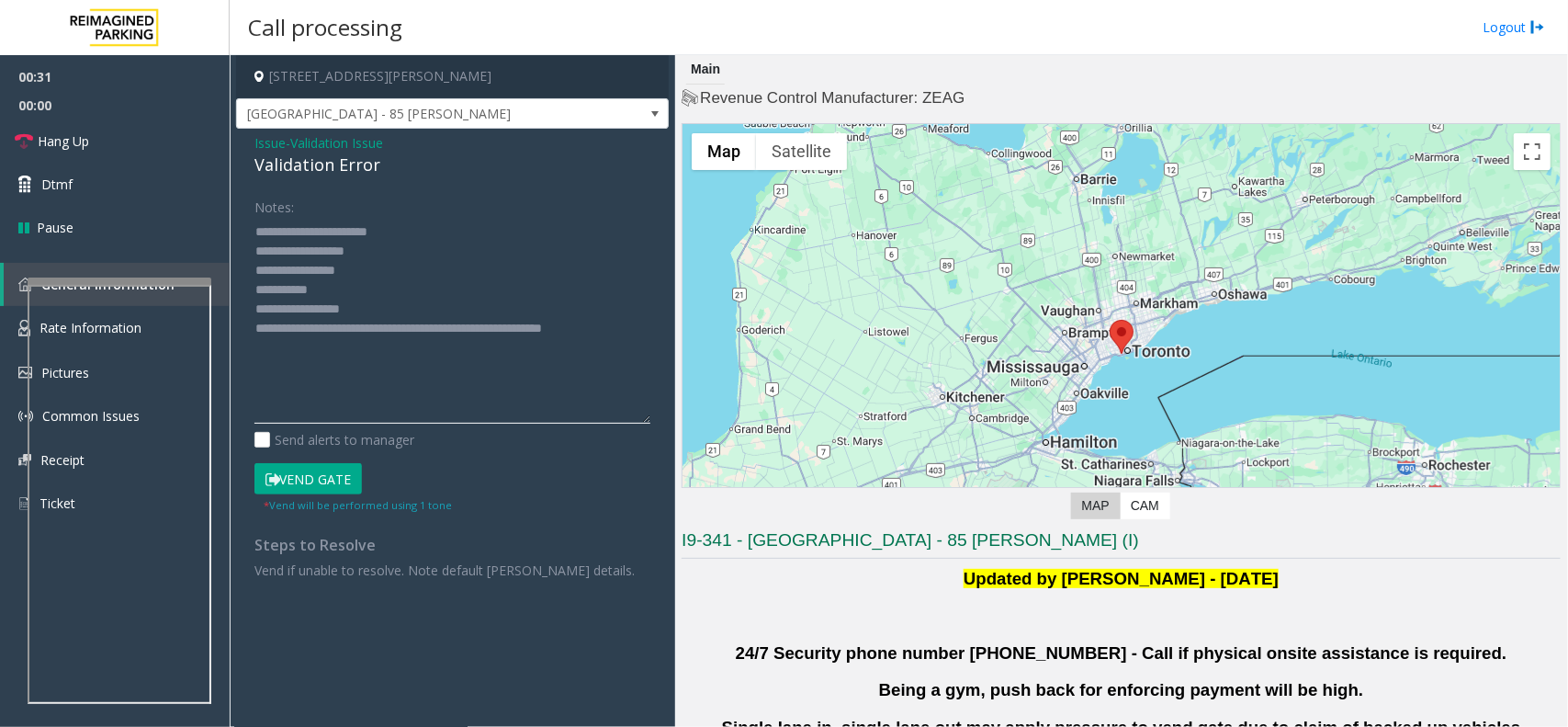 click 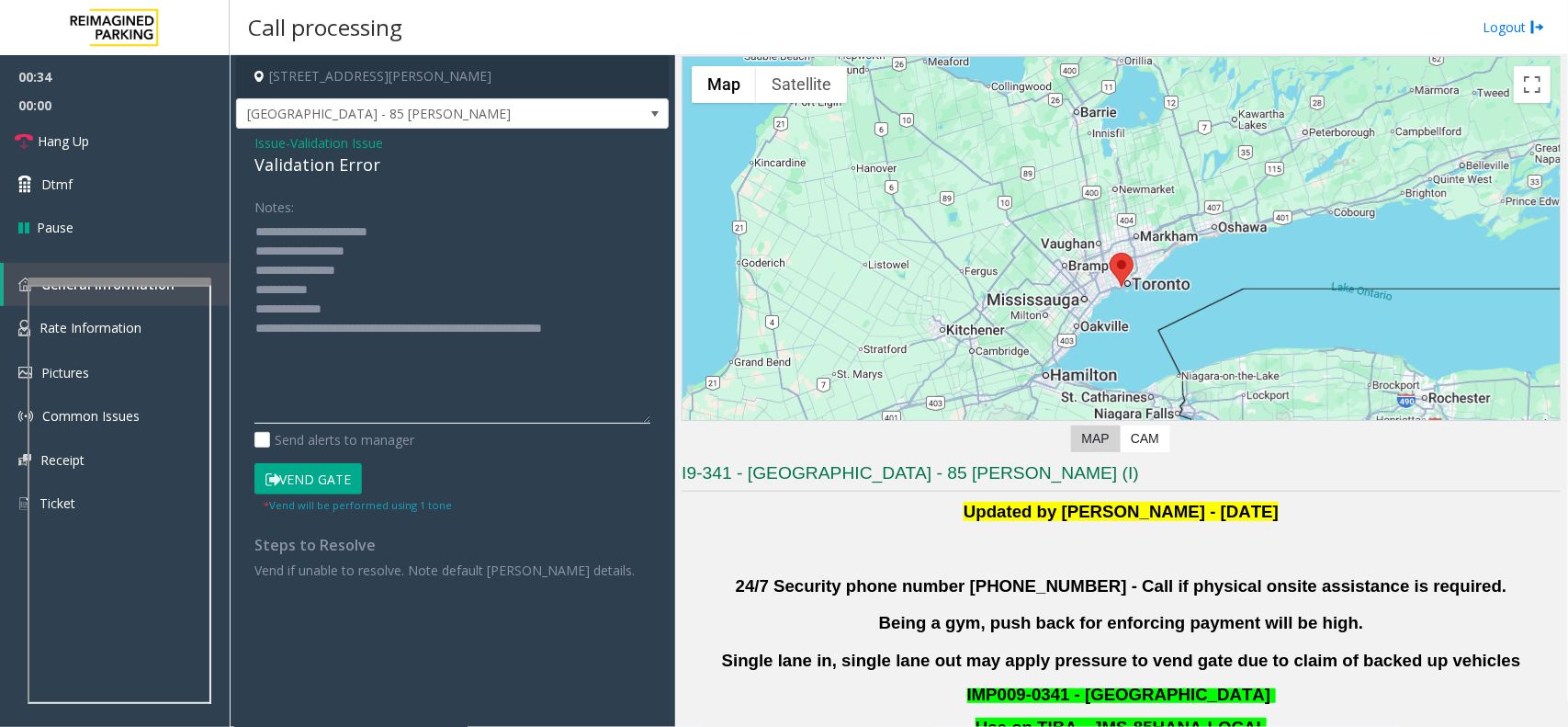 scroll, scrollTop: 460, scrollLeft: 0, axis: vertical 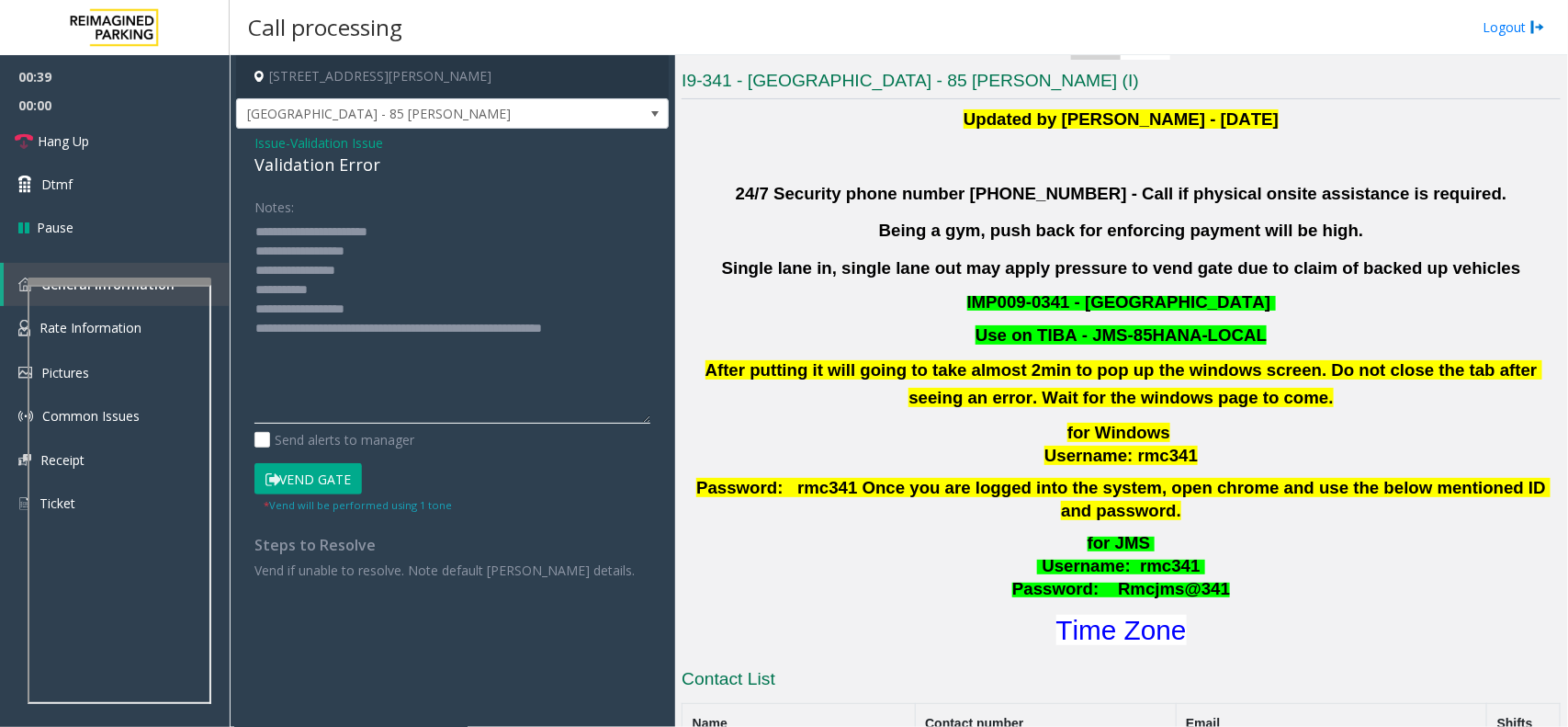 click 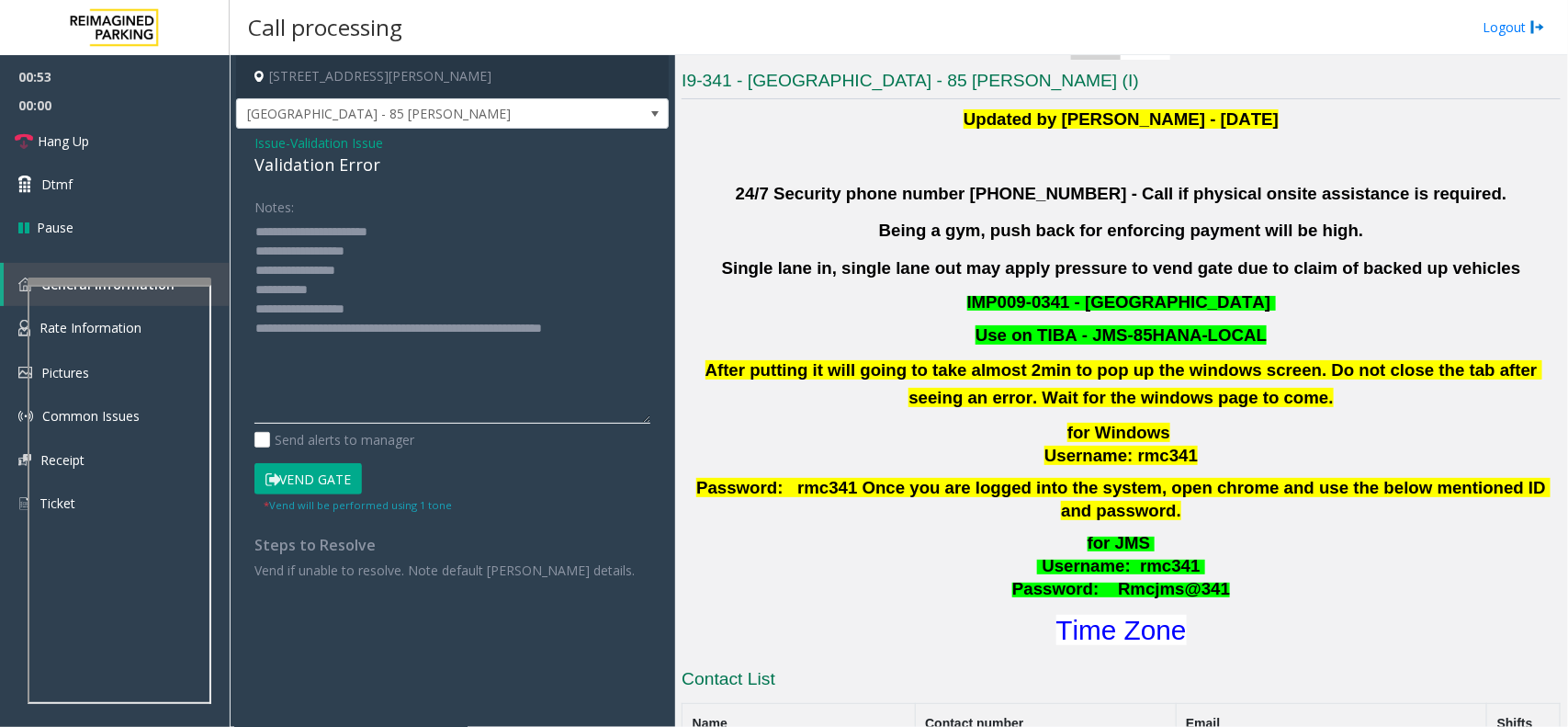 drag, startPoint x: 341, startPoint y: 291, endPoint x: 303, endPoint y: 290, distance: 38.01316 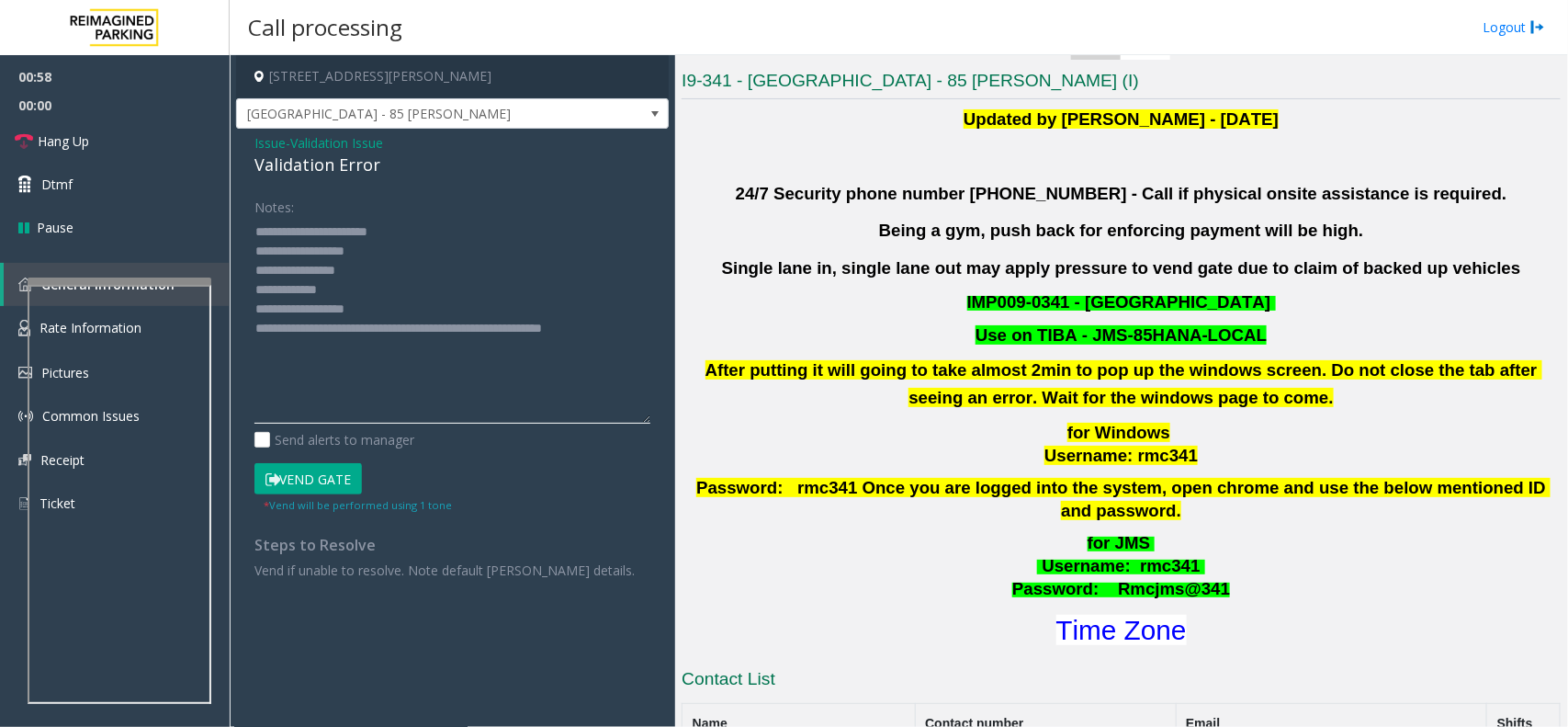type on "**********" 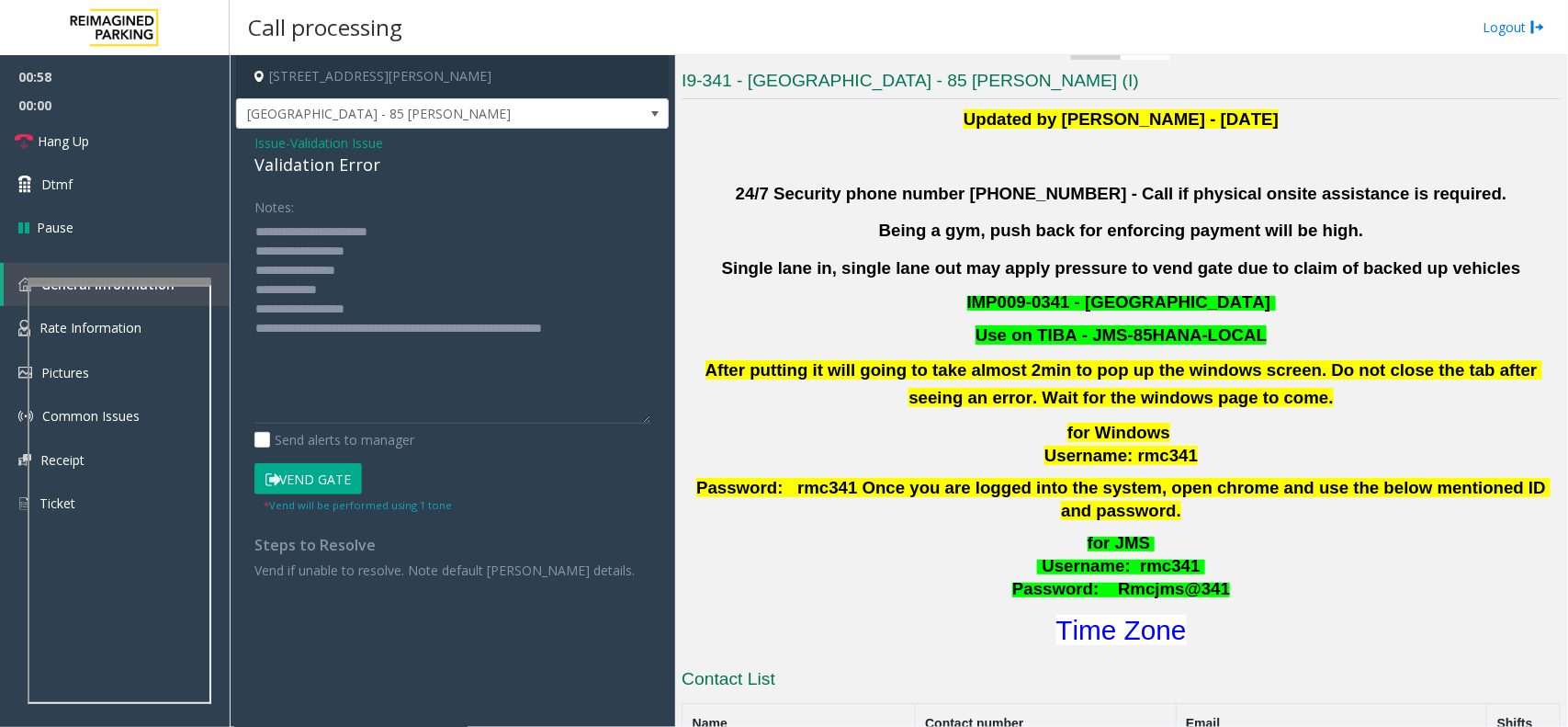 click on "Vend Gate" 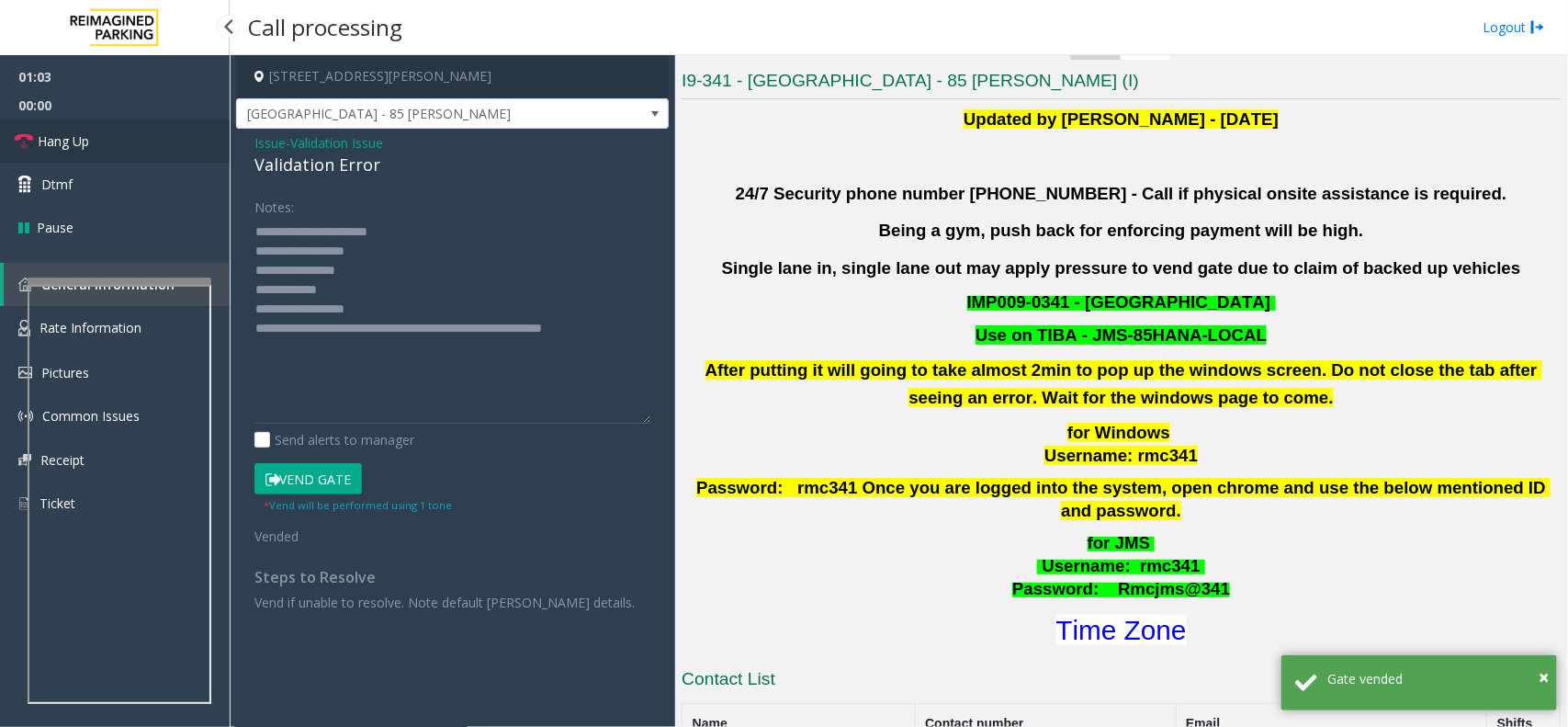 click on "Hang Up" at bounding box center [115, 141] 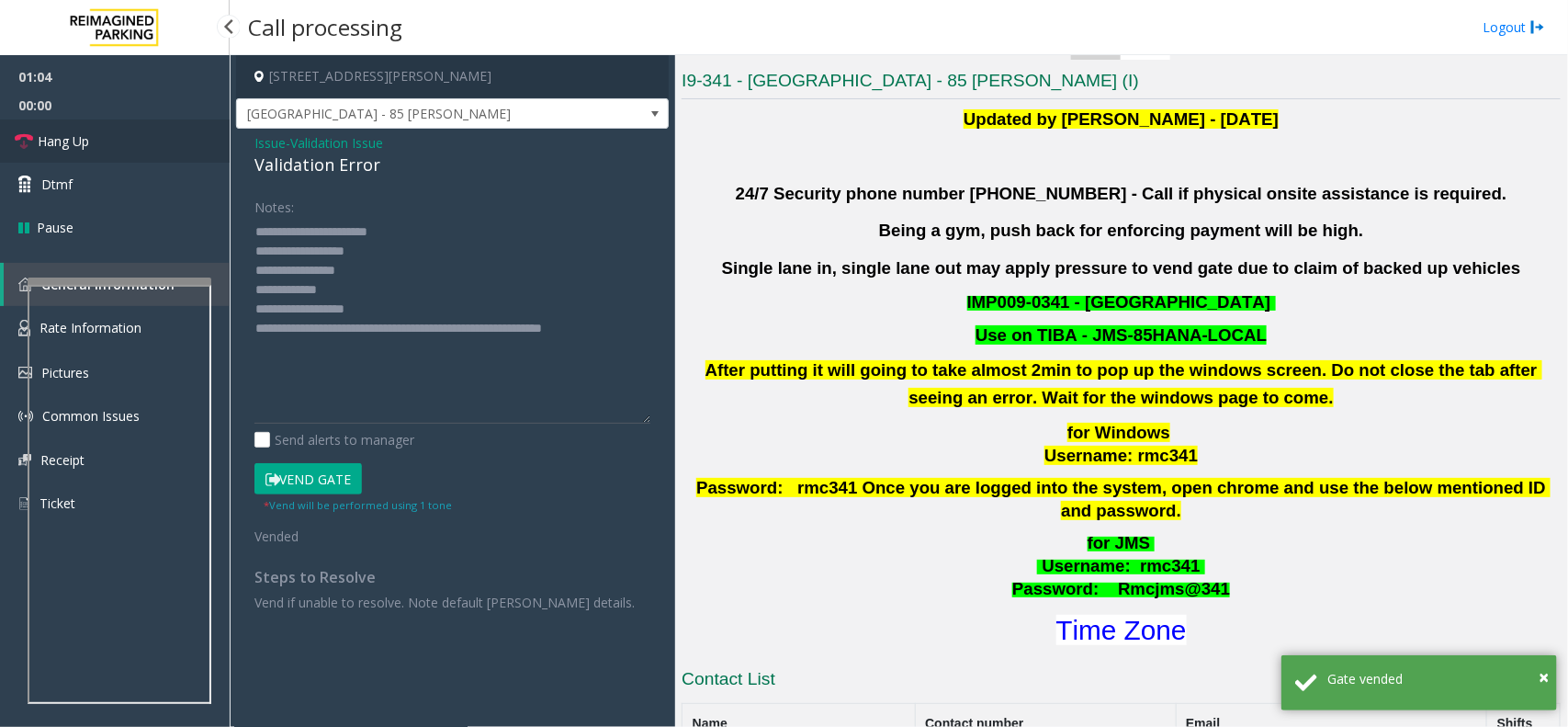 click on "Hang Up" at bounding box center (115, 141) 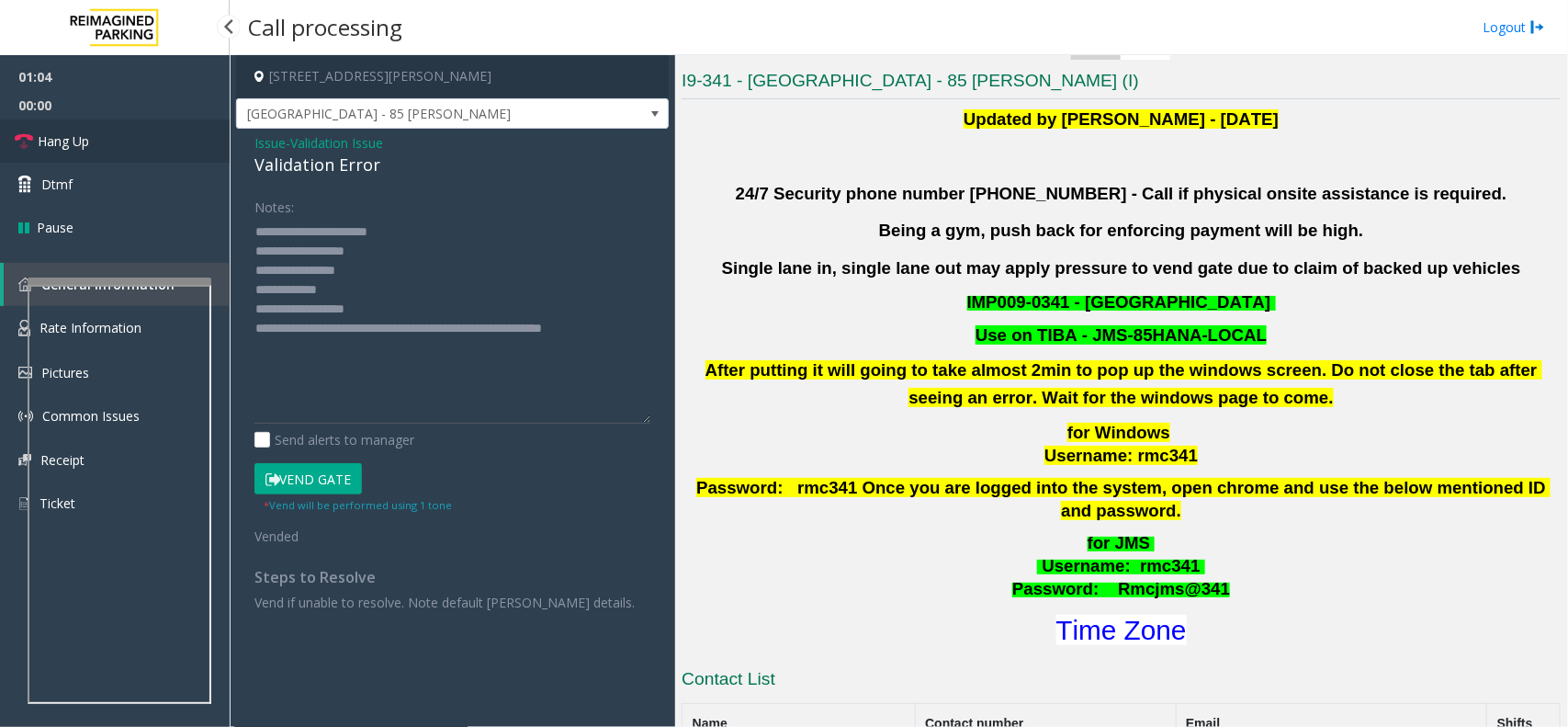 click on "Hang Up" at bounding box center (115, 141) 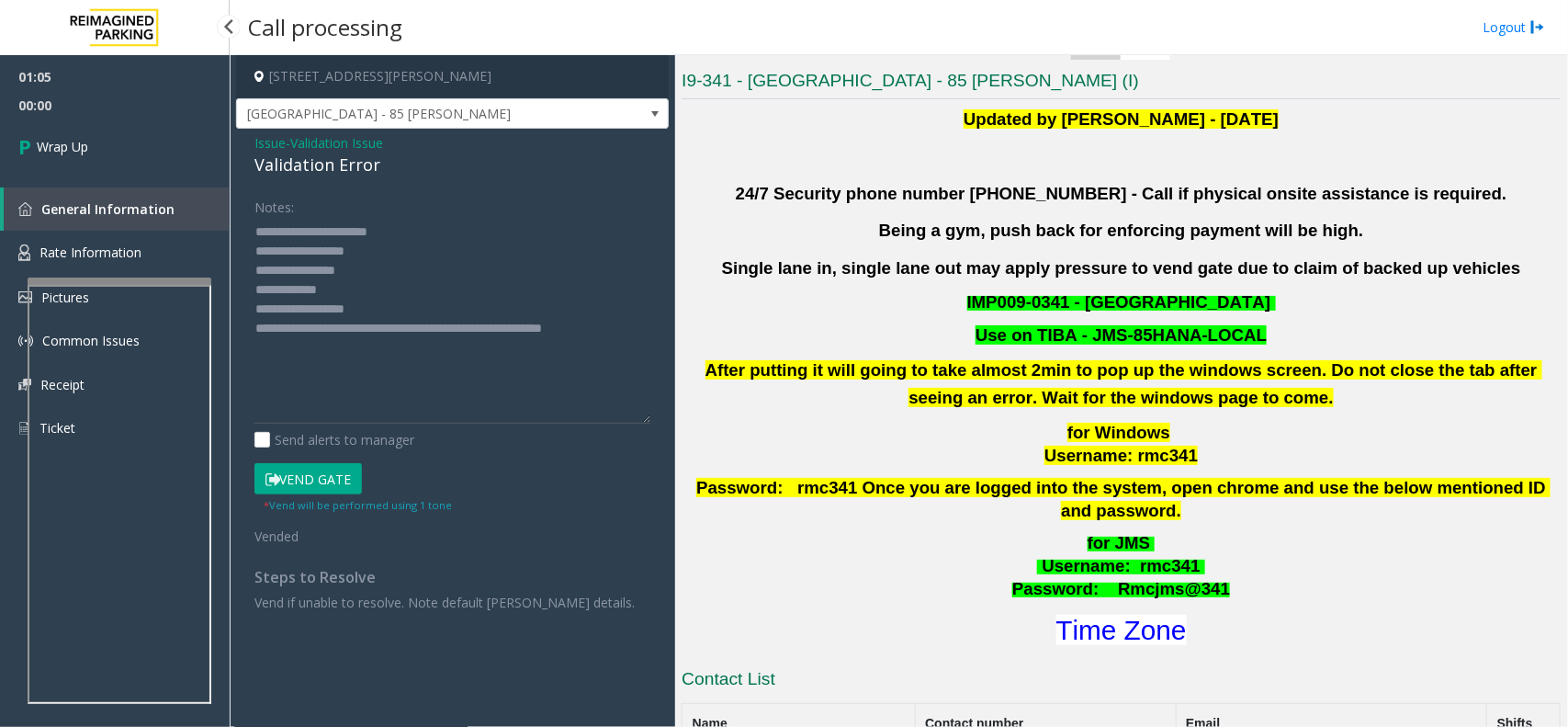 click on "Wrap Up" at bounding box center [115, 146] 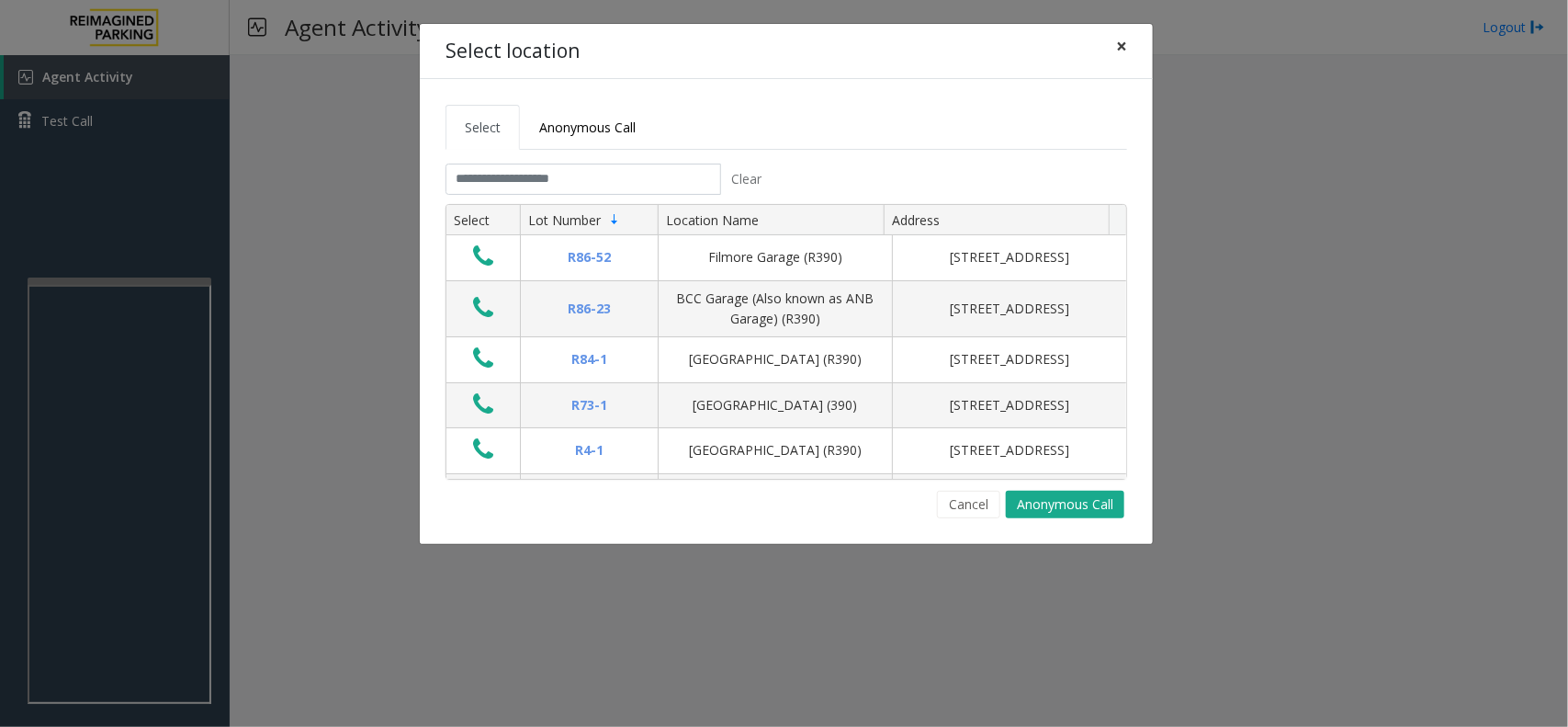 click on "×" 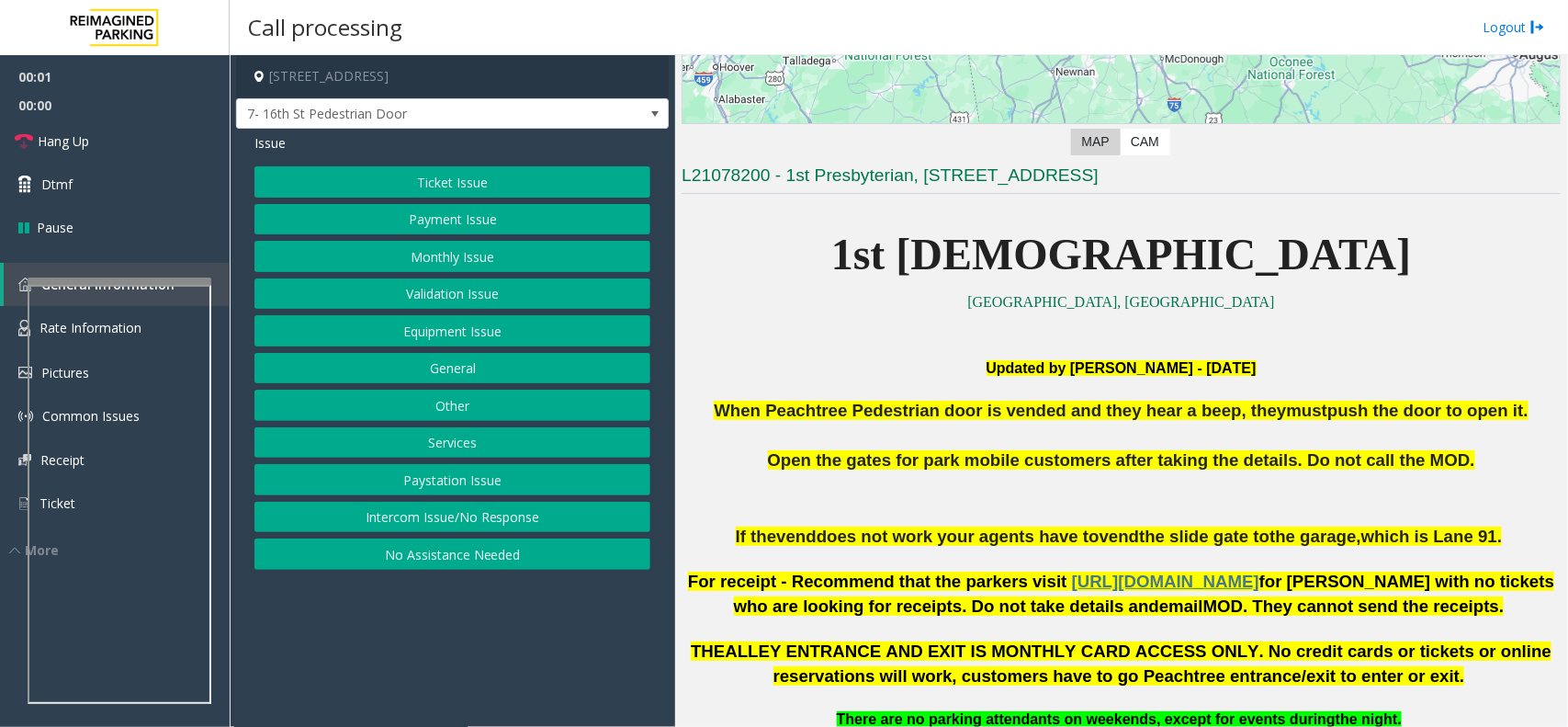 scroll, scrollTop: 345, scrollLeft: 0, axis: vertical 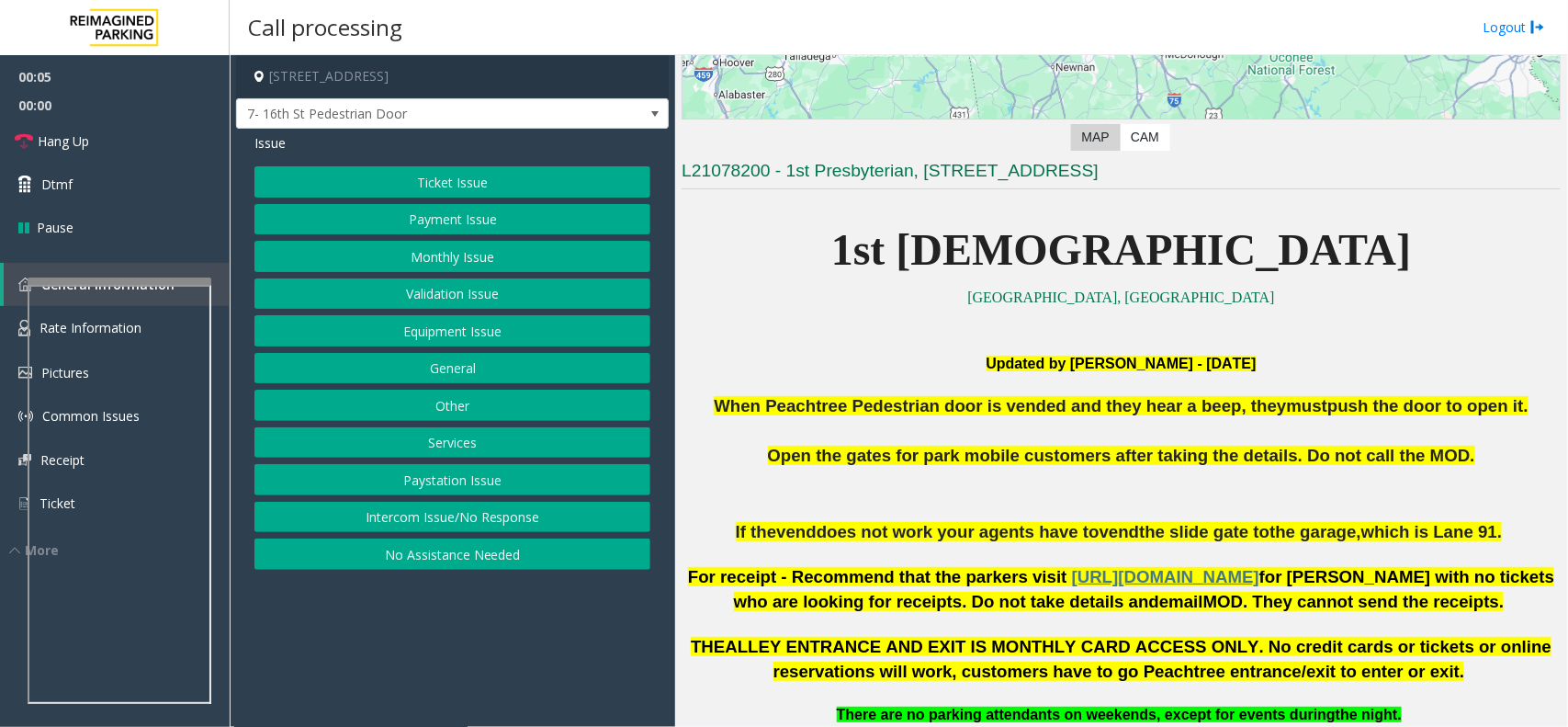 click on "Intercom Issue/No Response" 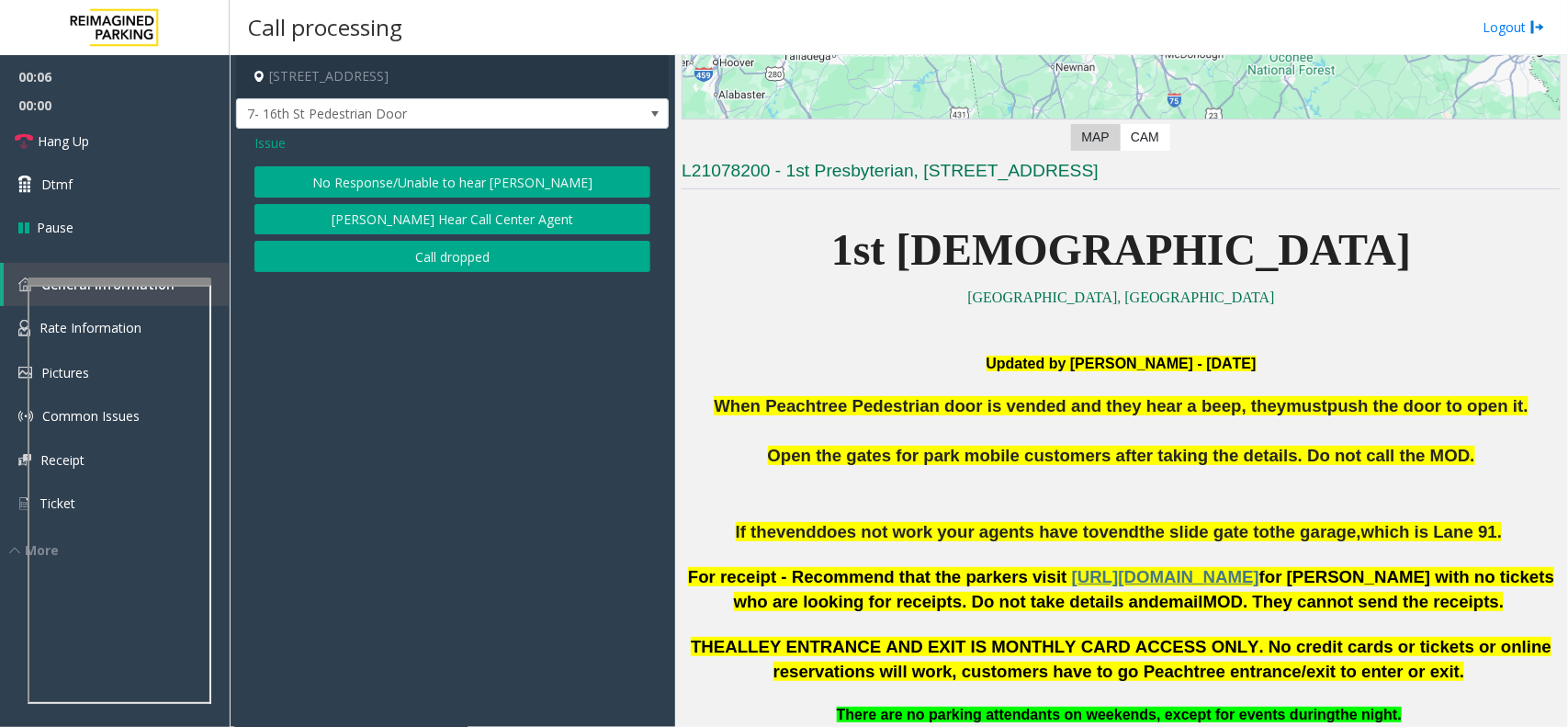 click on "No Response/Unable to hear [PERSON_NAME]" 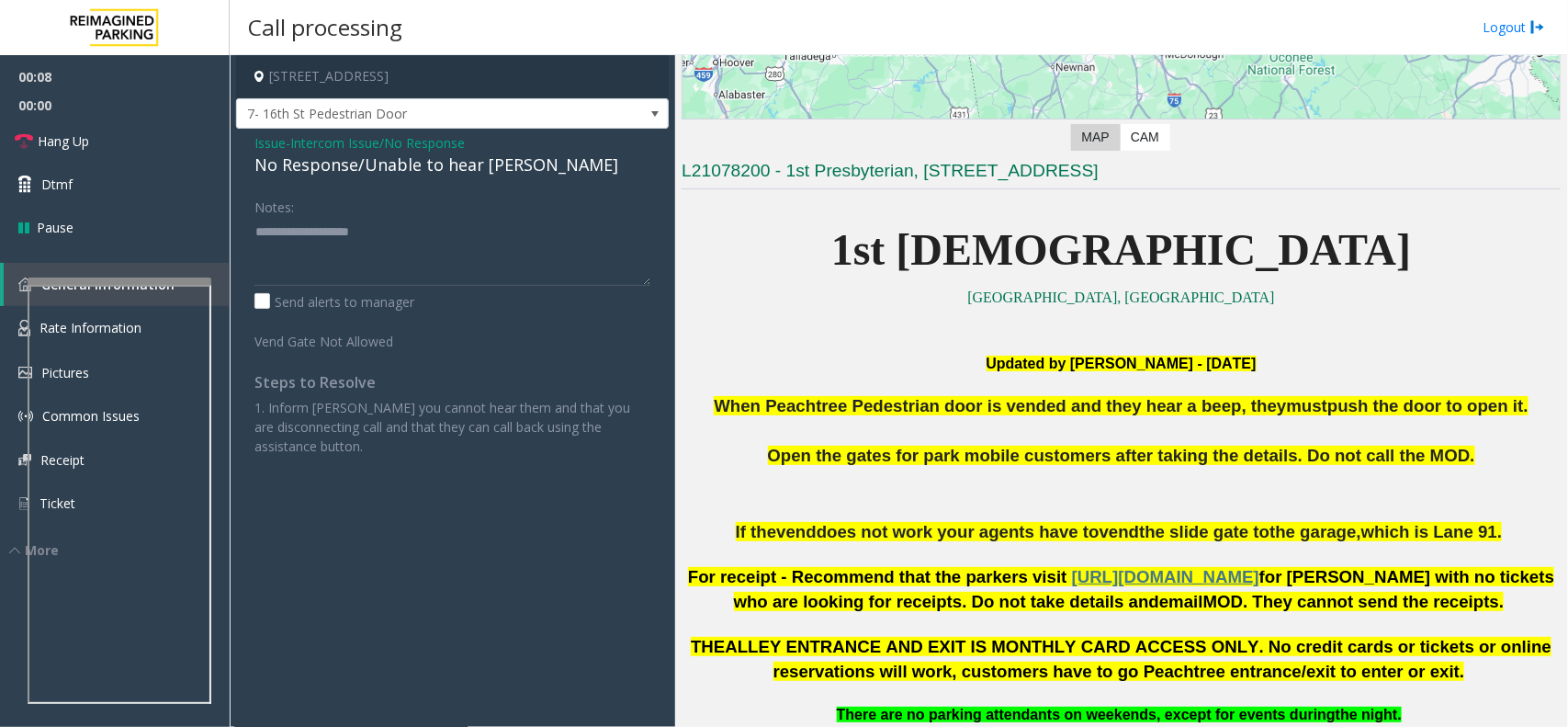 click on "No Response/Unable to hear [PERSON_NAME]" 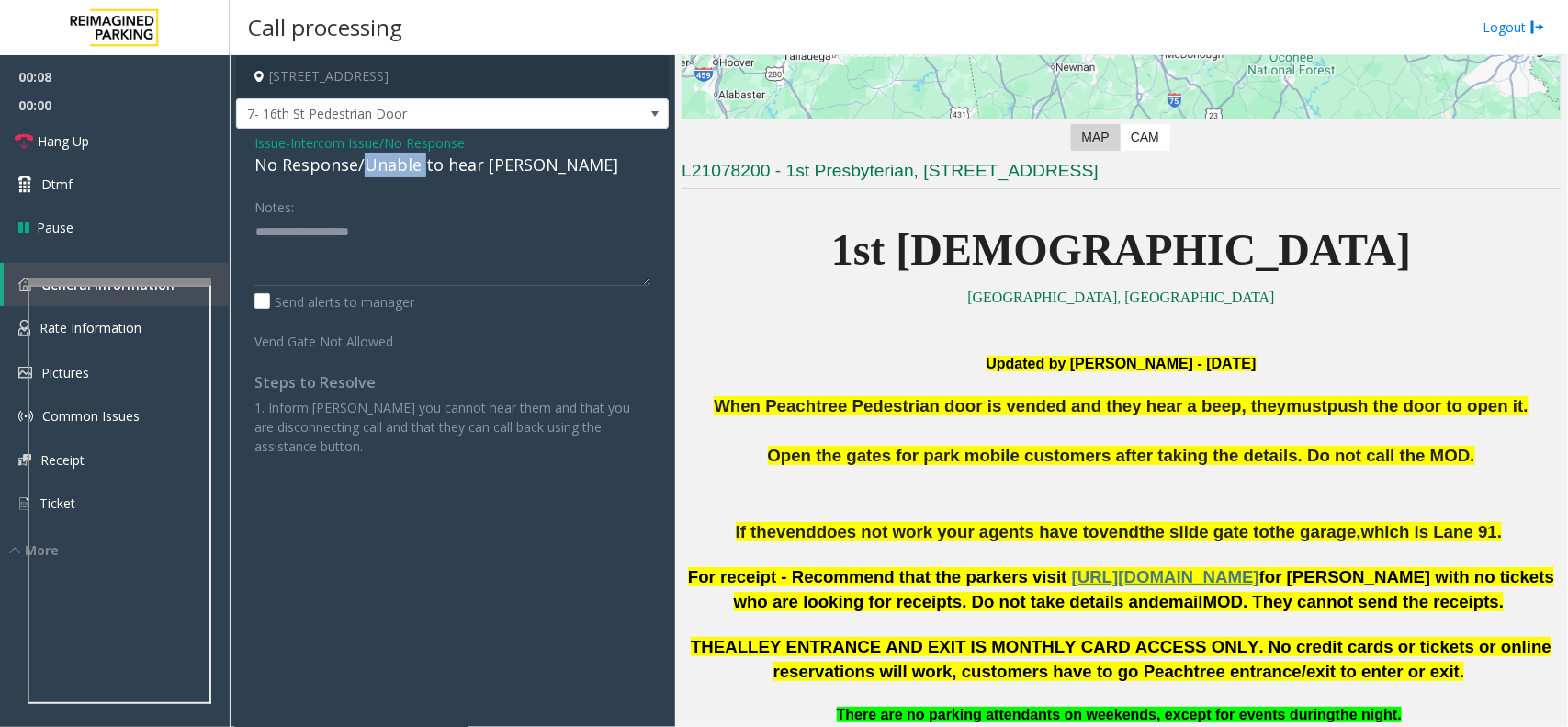 click on "No Response/Unable to hear [PERSON_NAME]" 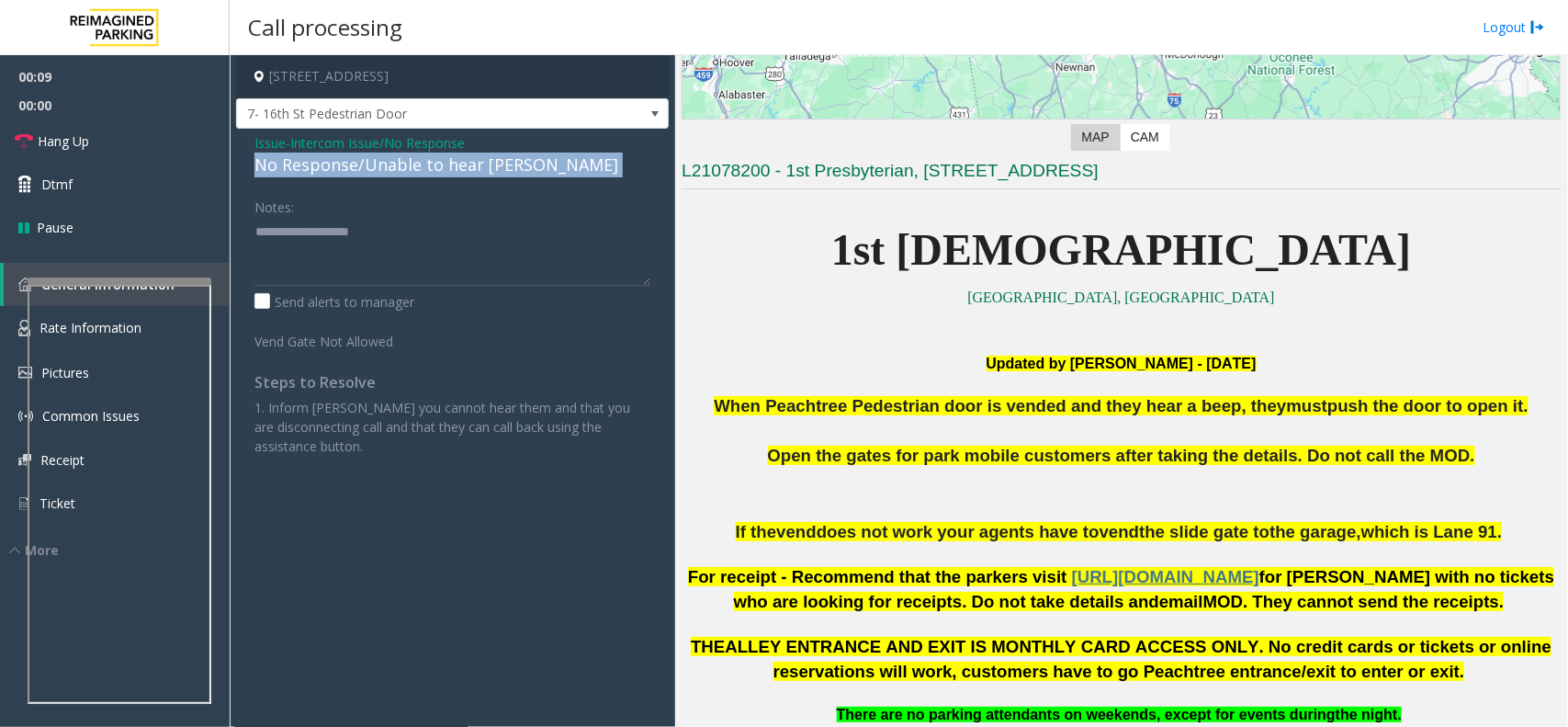 click on "No Response/Unable to hear [PERSON_NAME]" 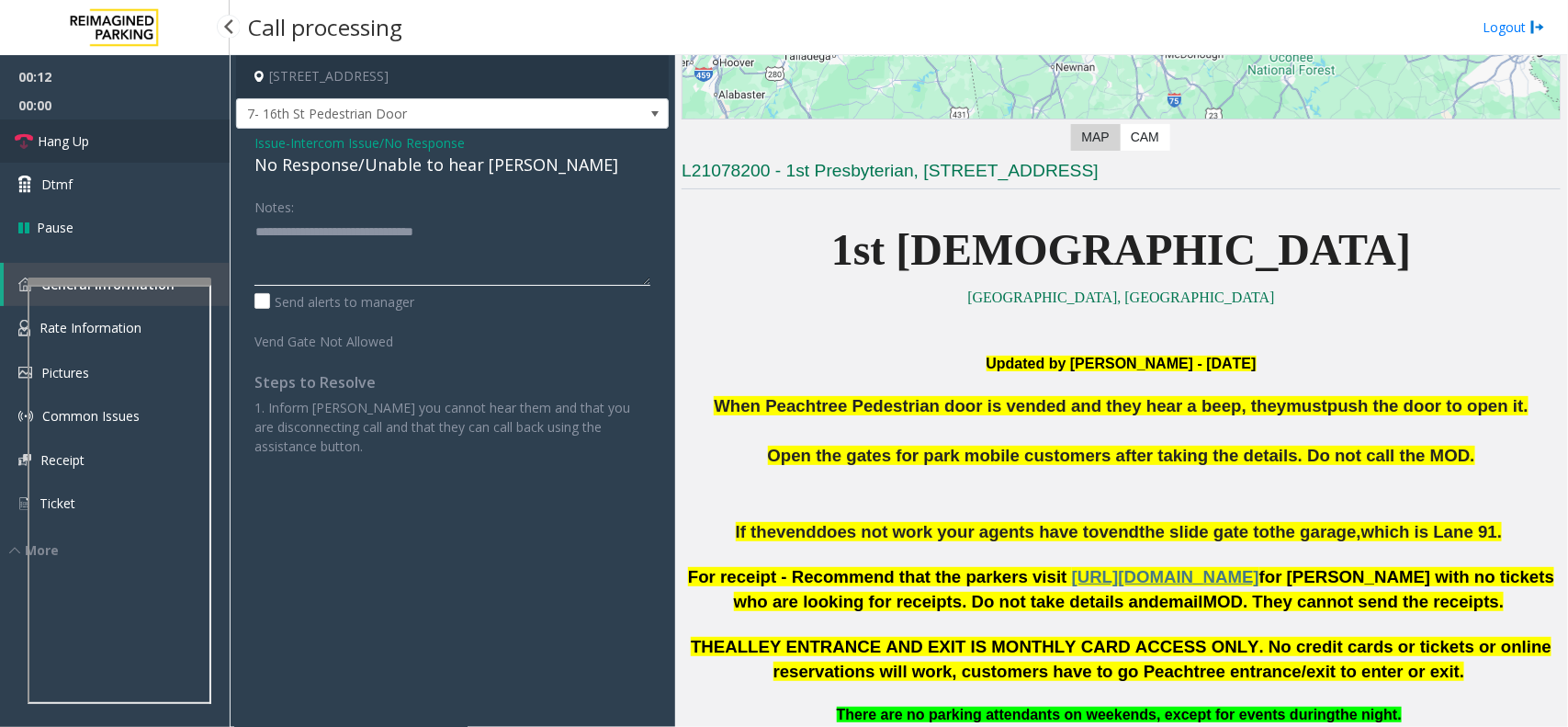 type on "**********" 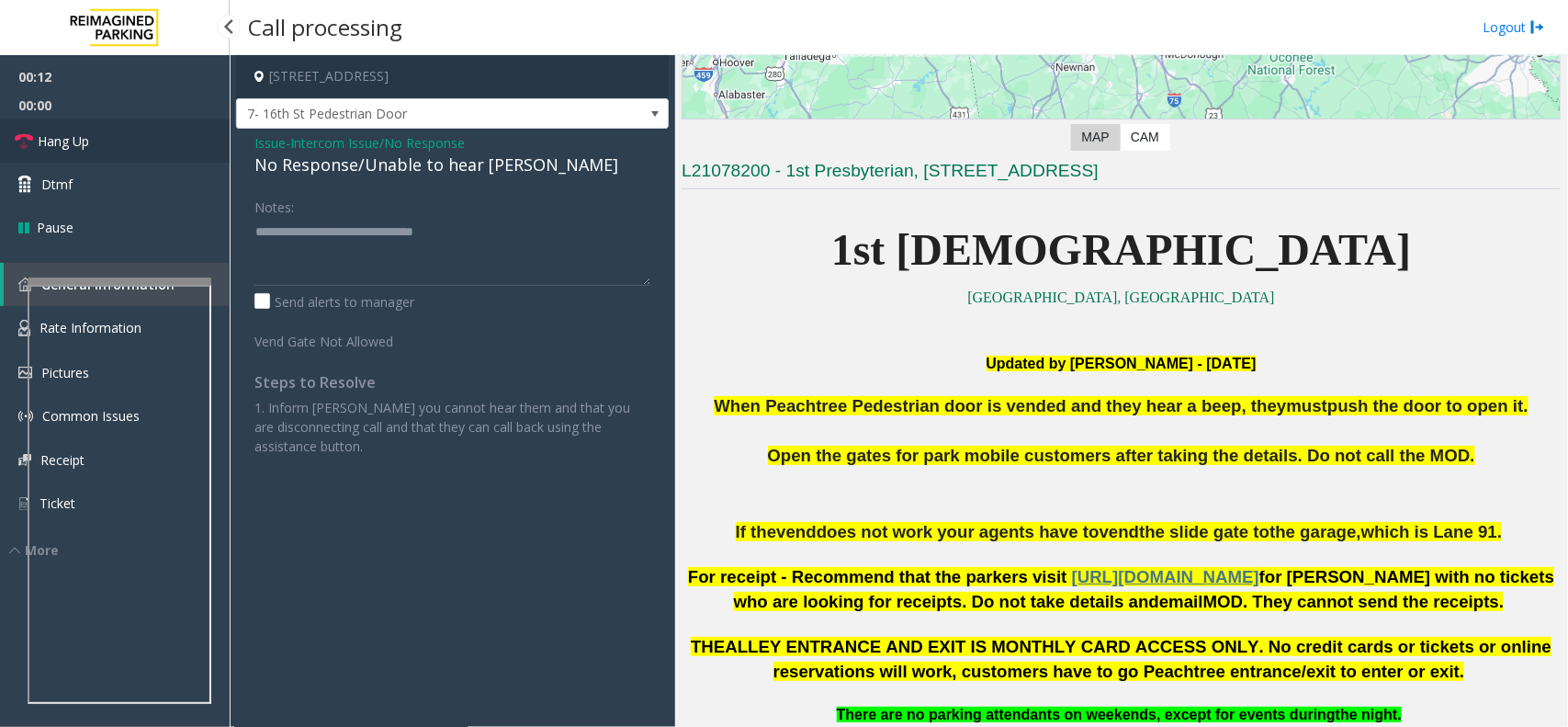 click on "Hang Up" at bounding box center [115, 141] 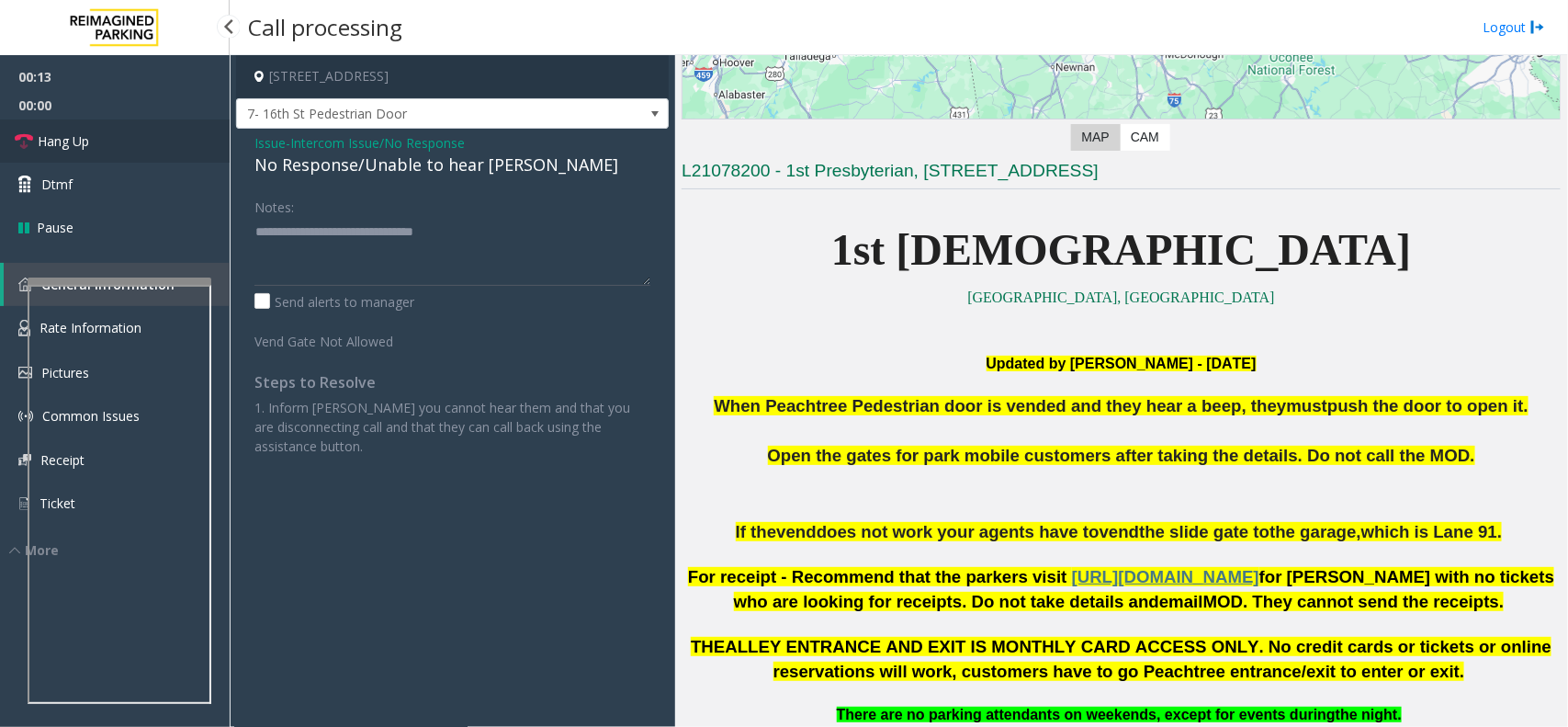 click on "Hang Up" at bounding box center [115, 141] 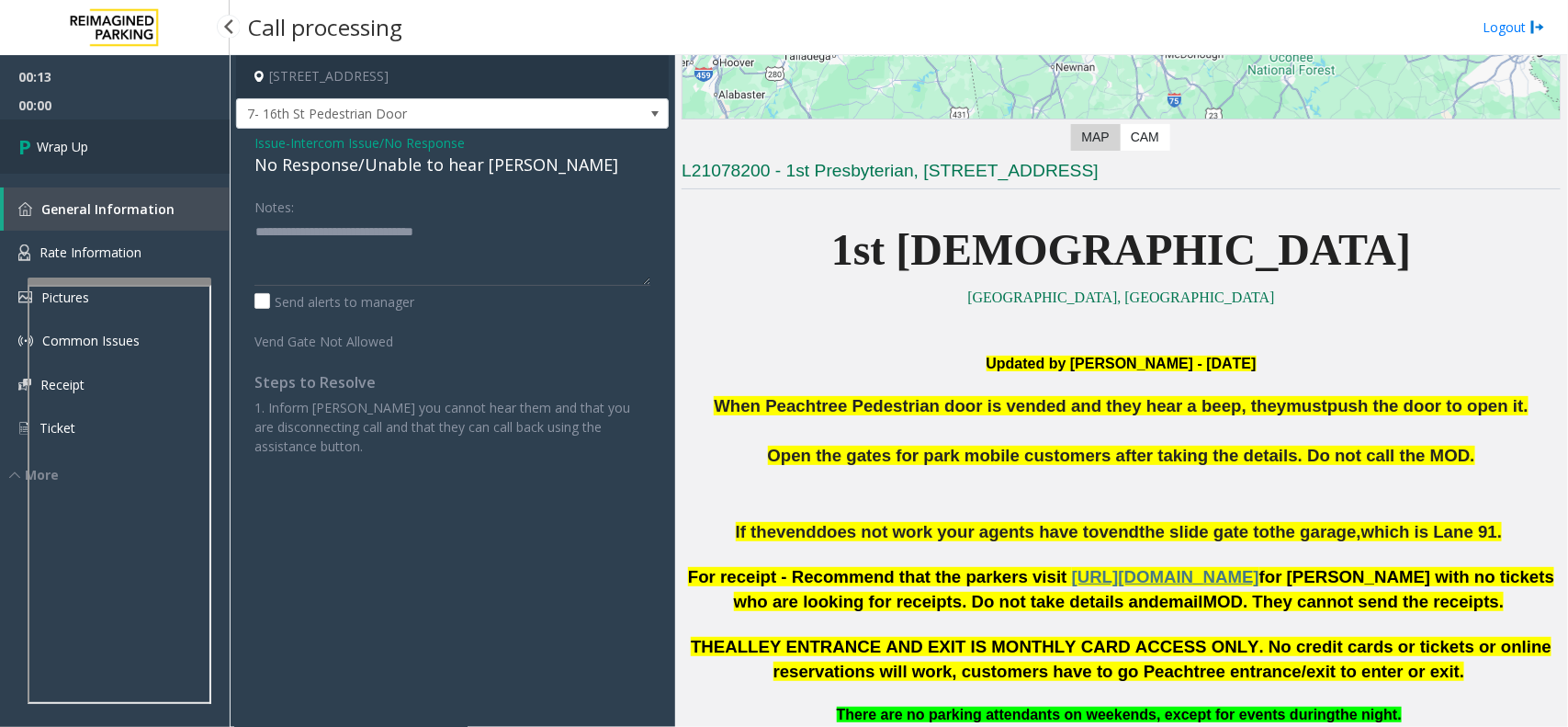 click on "Wrap Up" at bounding box center (115, 146) 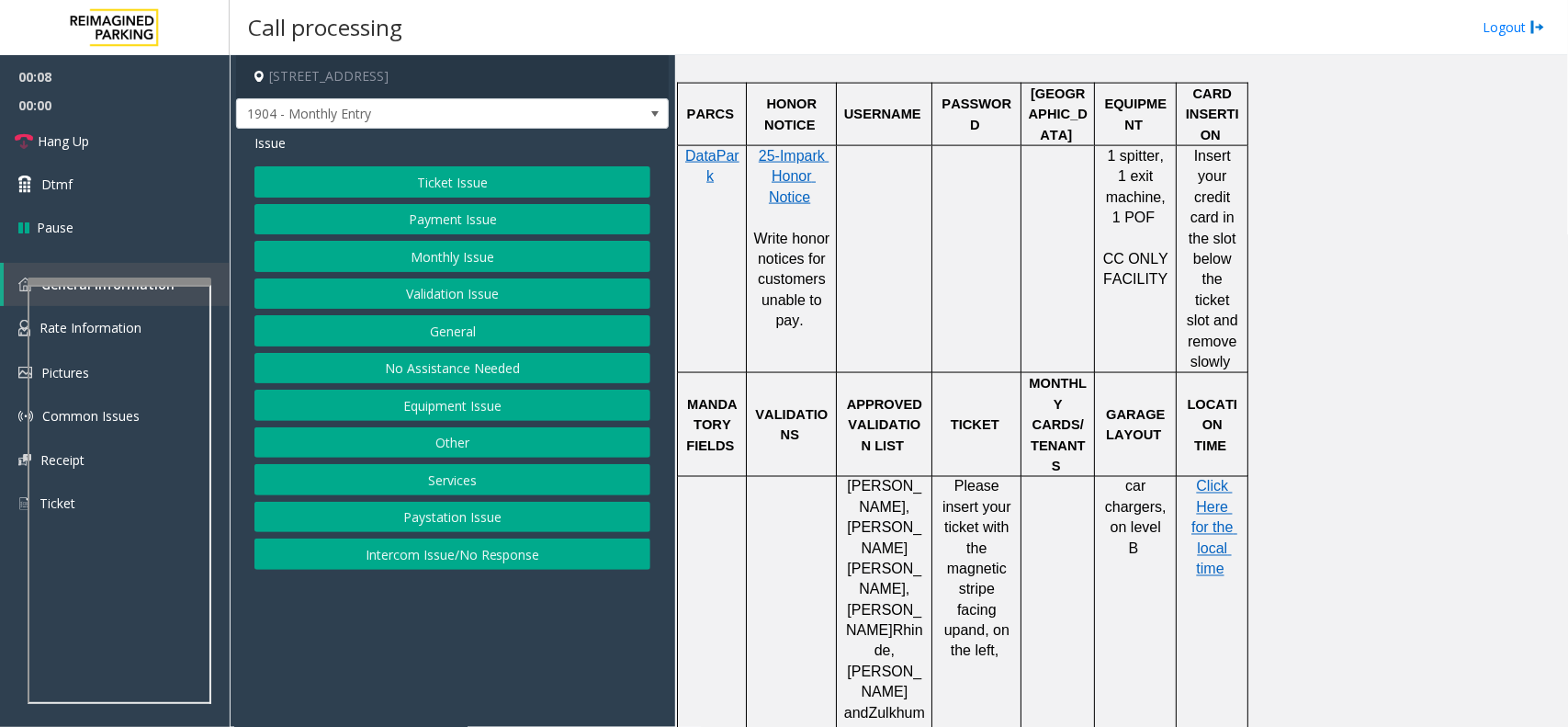 scroll, scrollTop: 1149, scrollLeft: 0, axis: vertical 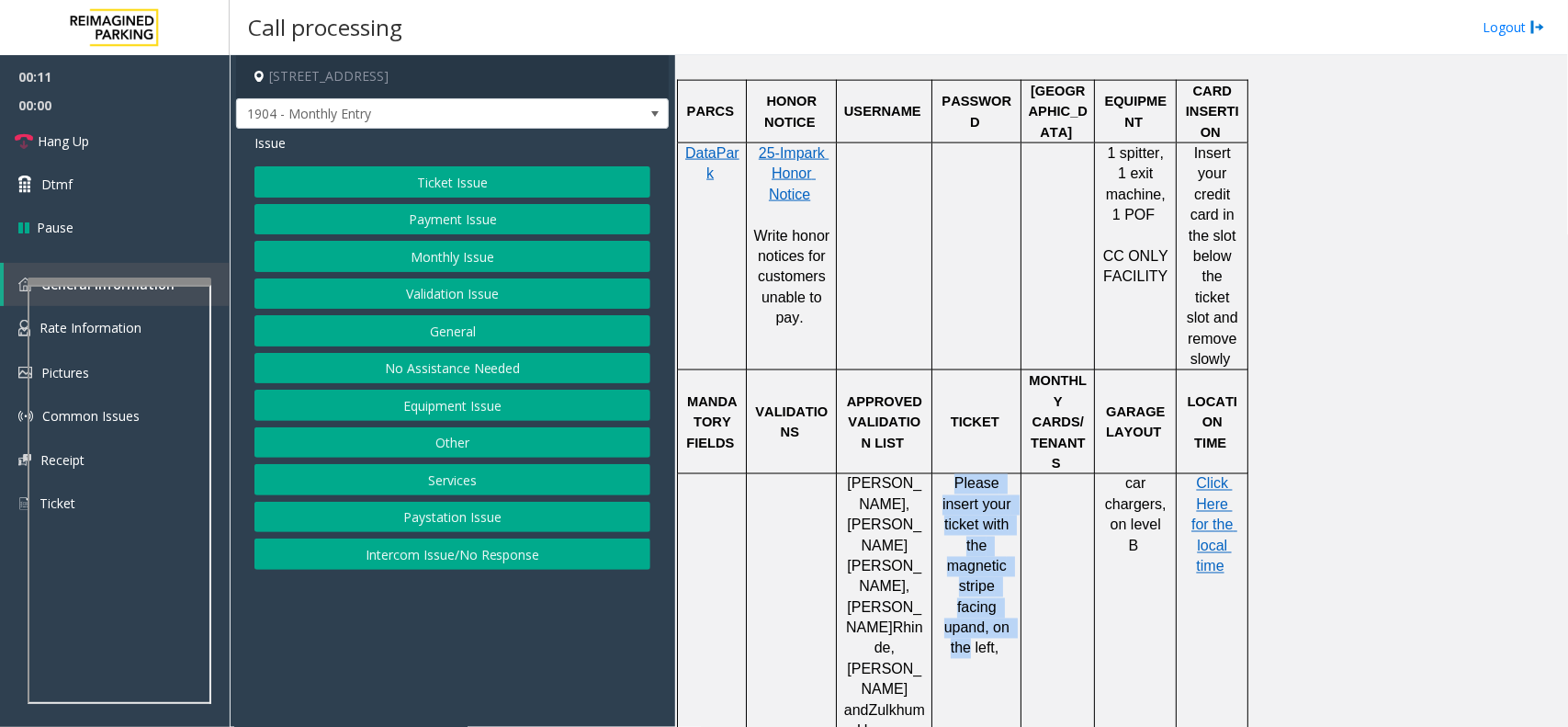 drag, startPoint x: 960, startPoint y: 426, endPoint x: 969, endPoint y: 607, distance: 181.22362 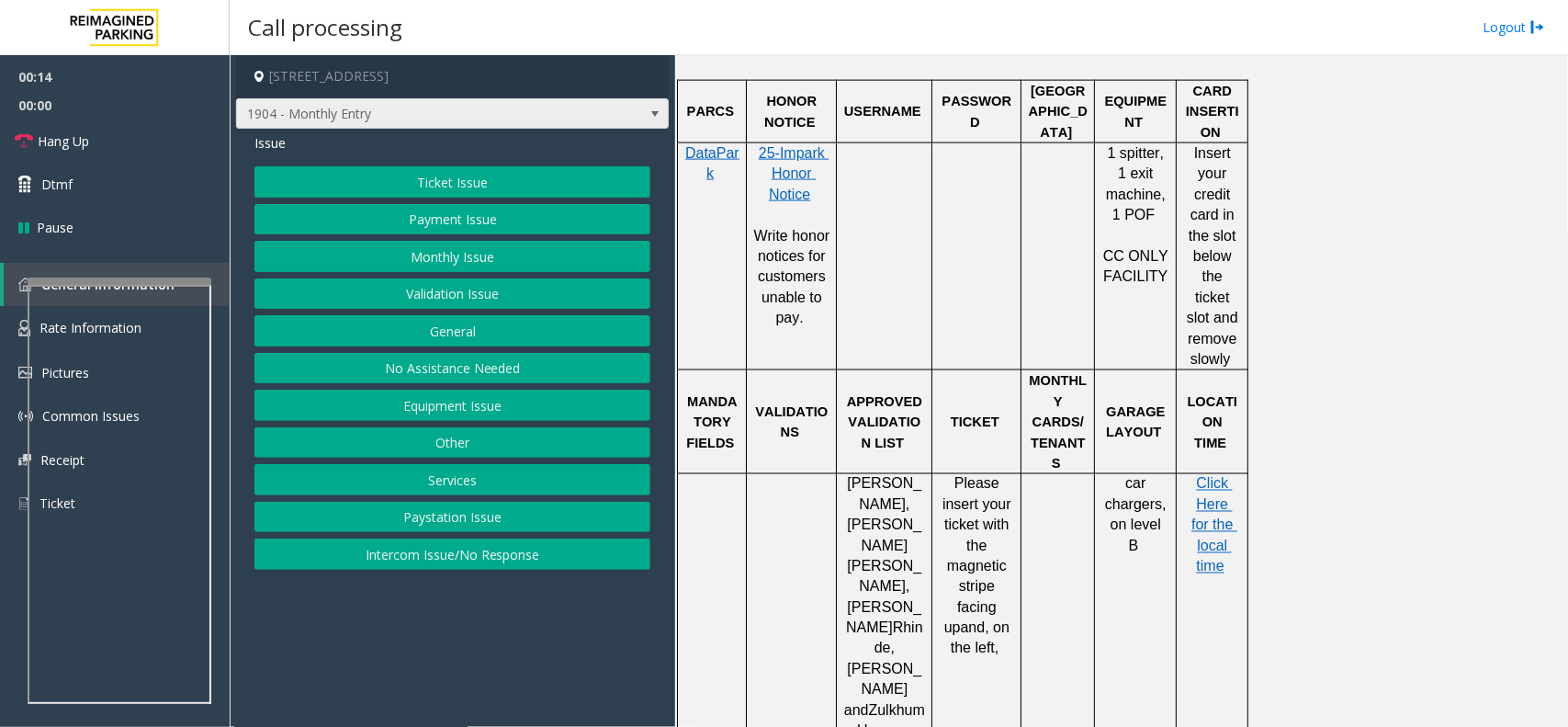 click on "1904 - Monthly Entry" at bounding box center [409, 114] 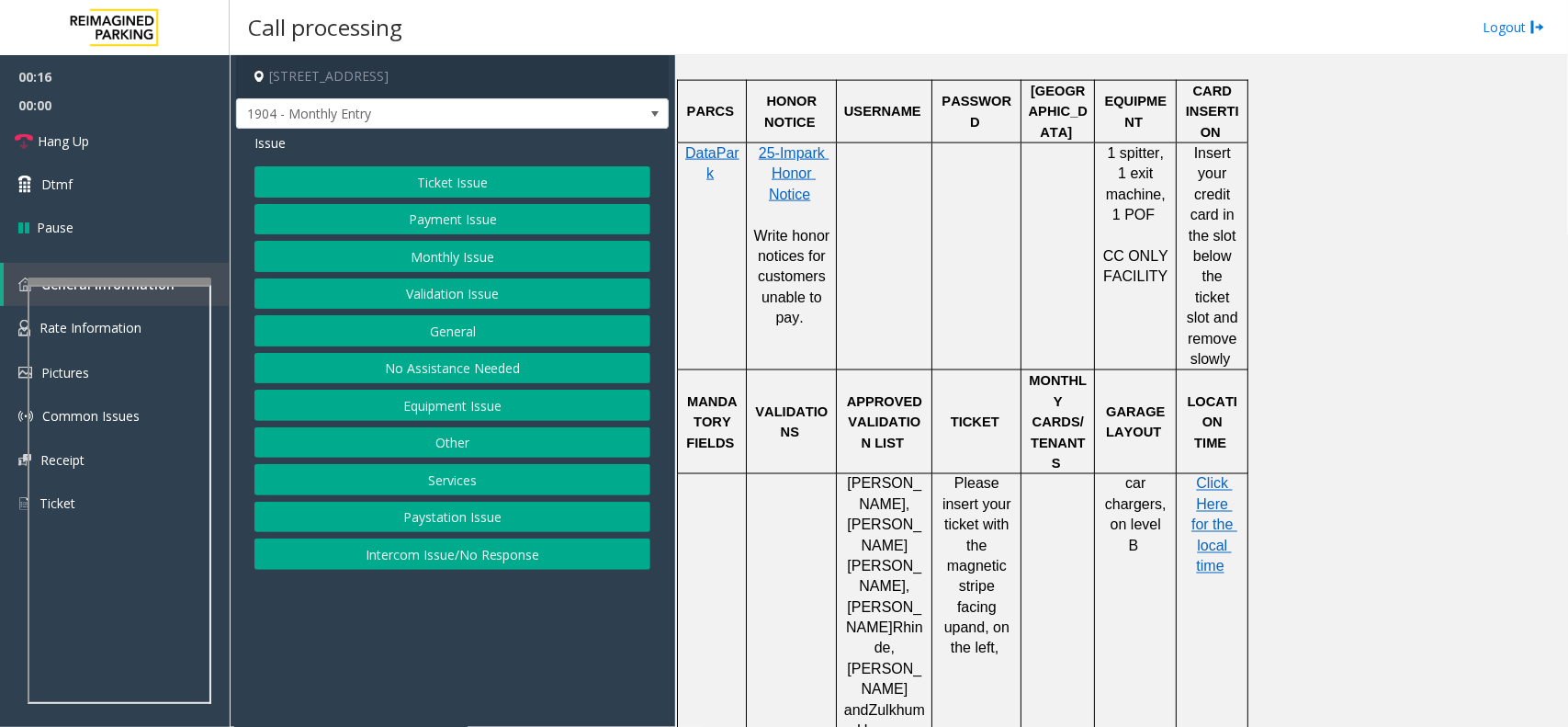 click on "Call processing Logout" at bounding box center (898, 28) 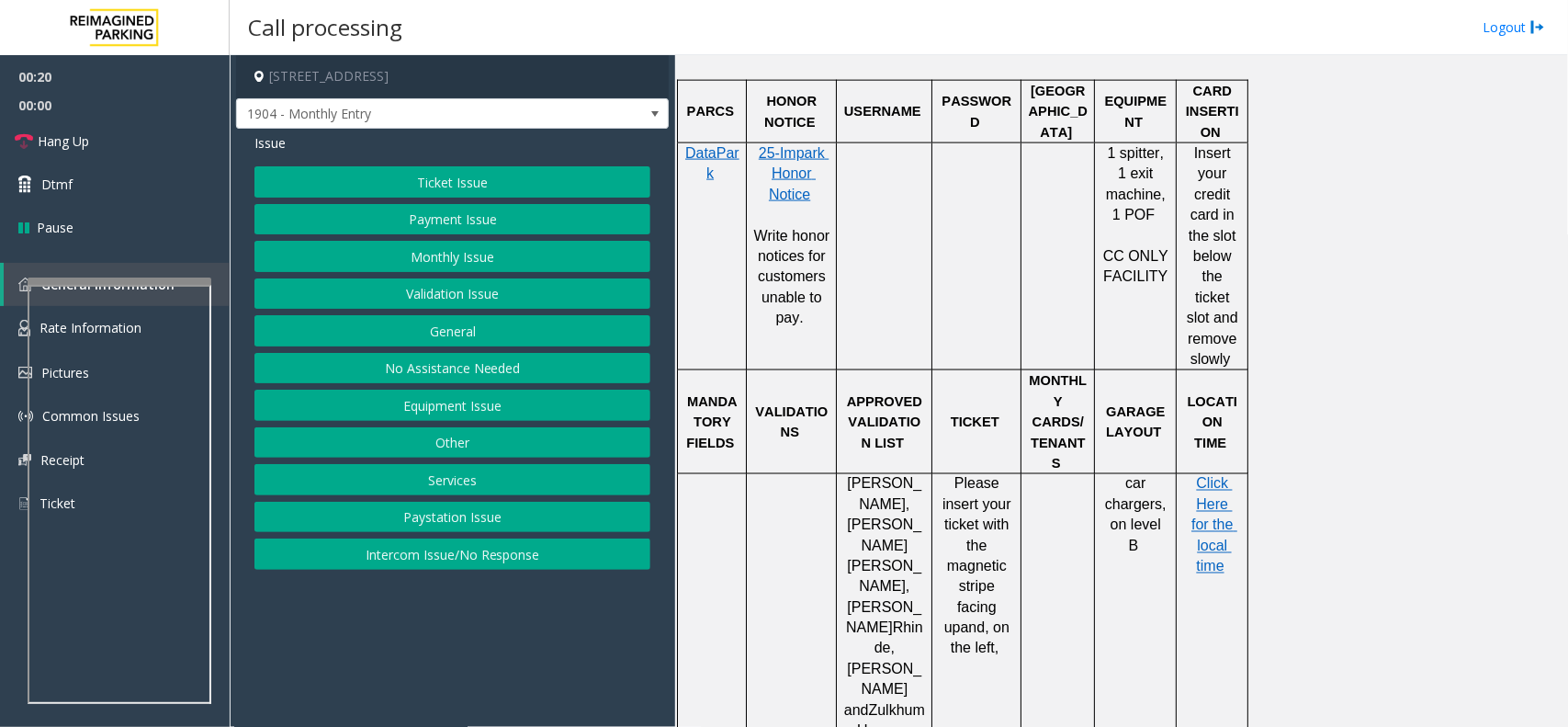 click on "Equipment Issue" 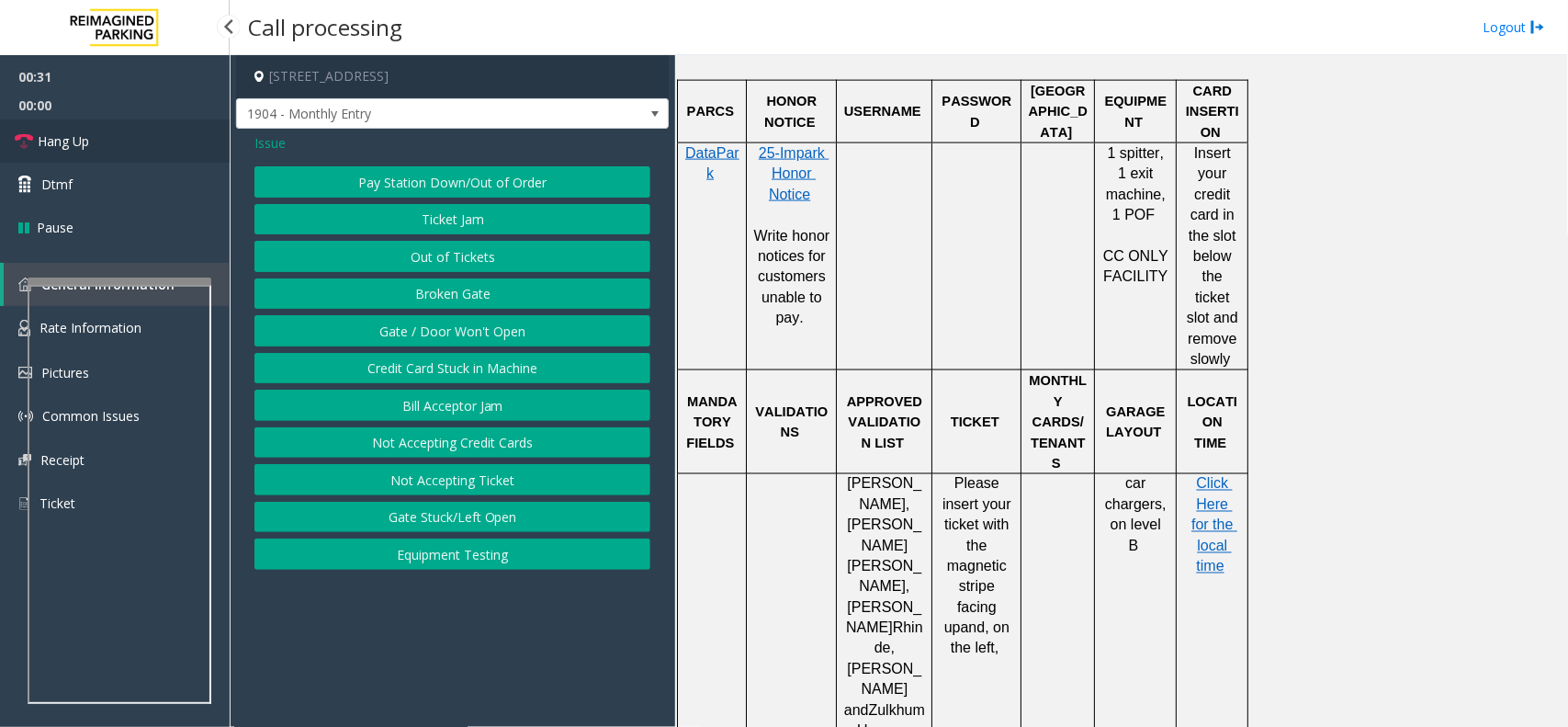 click on "Hang Up" at bounding box center (115, 141) 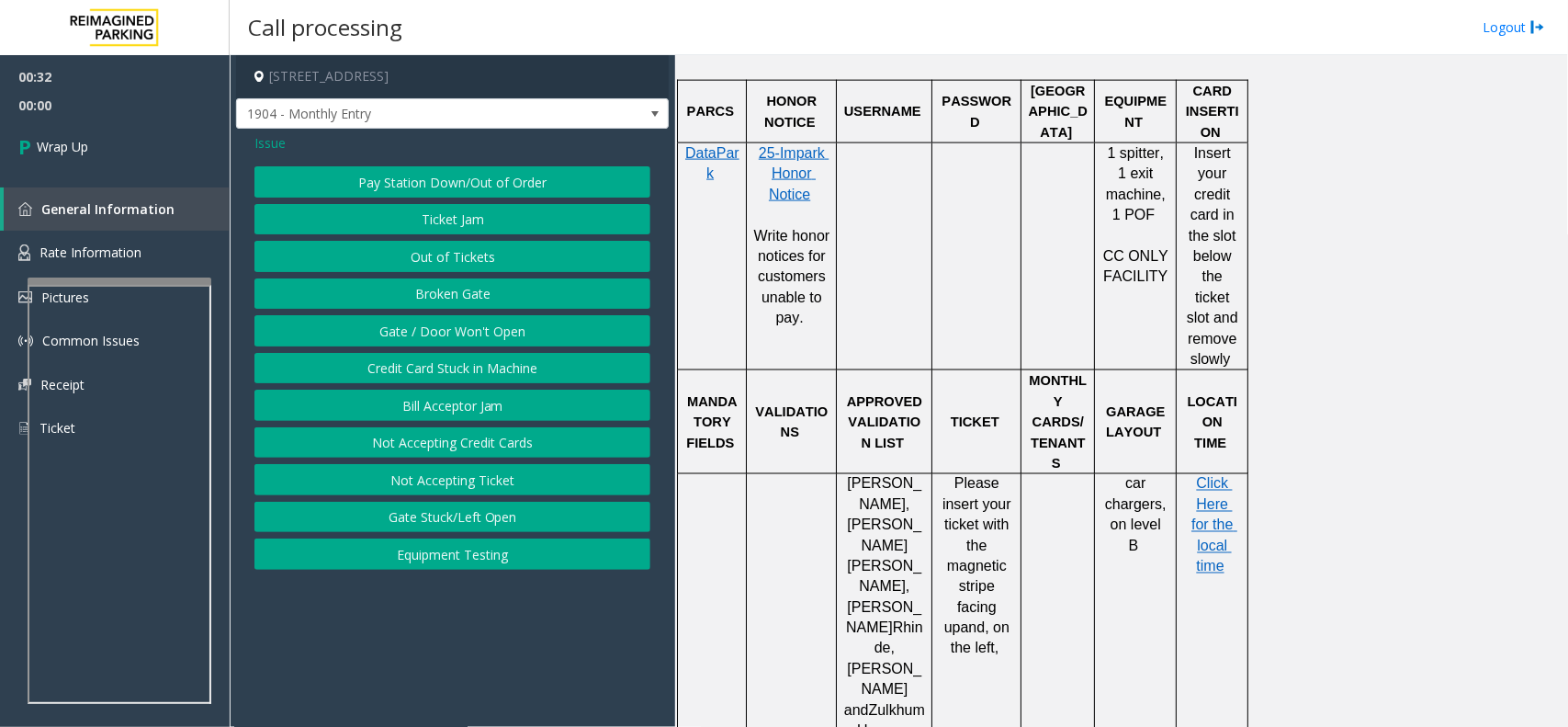 click on "Gate / Door Won't Open" 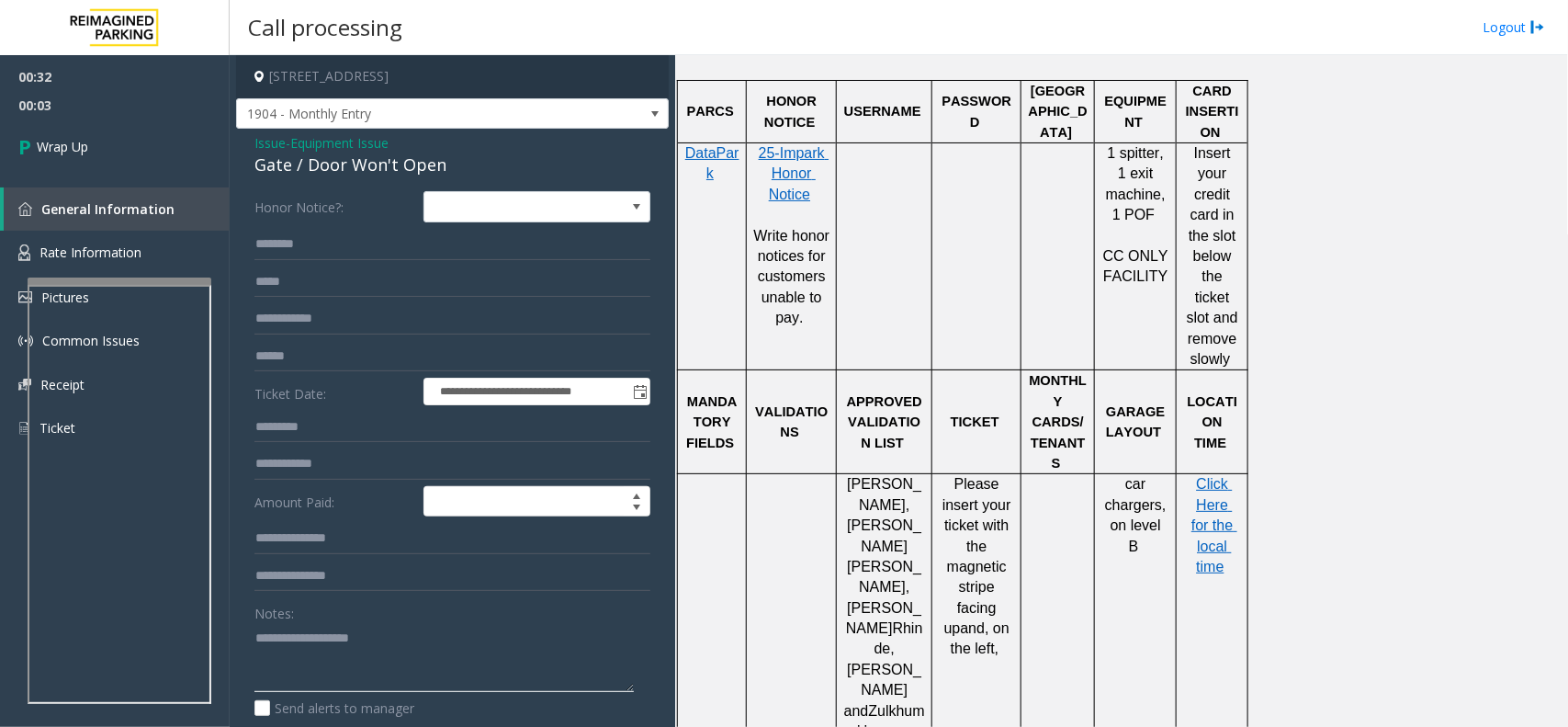 click 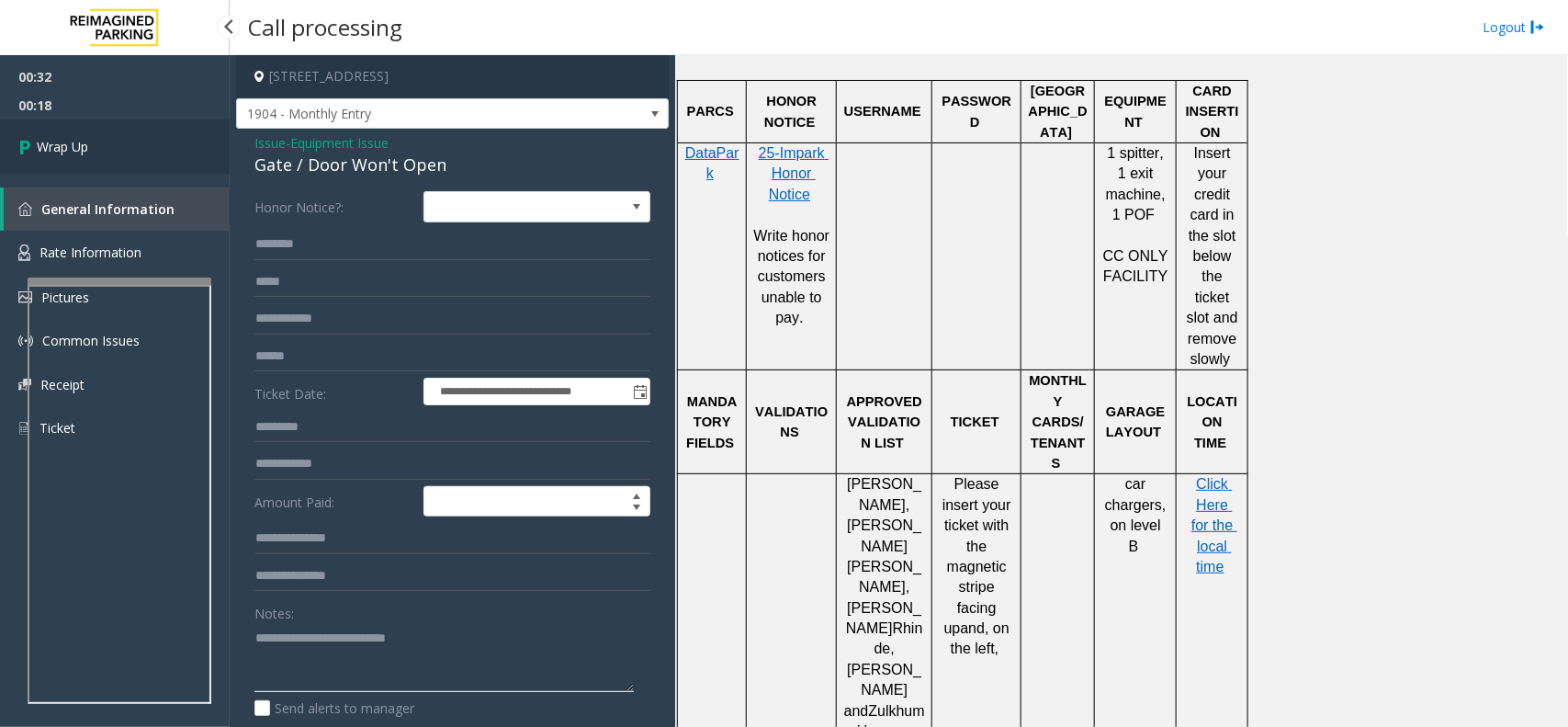type on "**********" 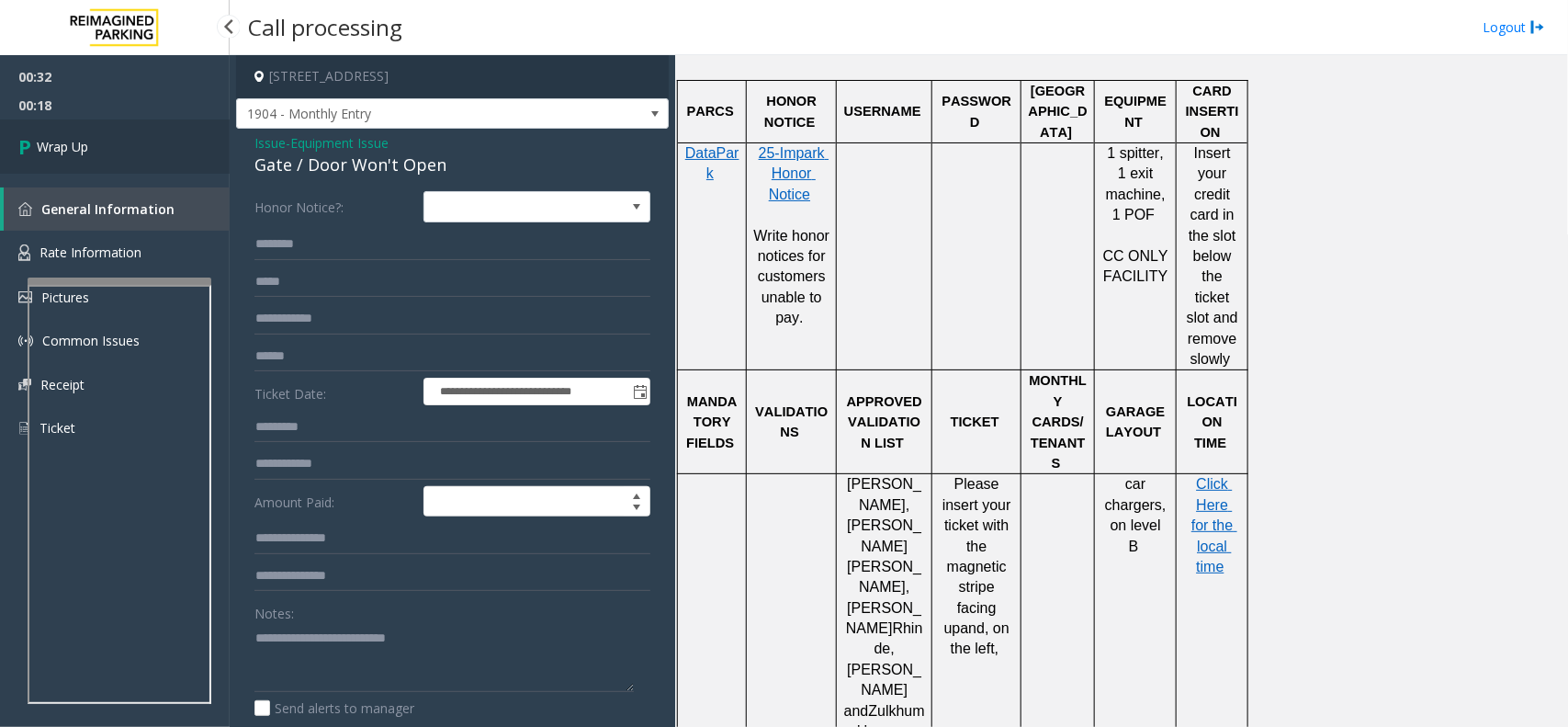 click on "Wrap Up" at bounding box center [115, 146] 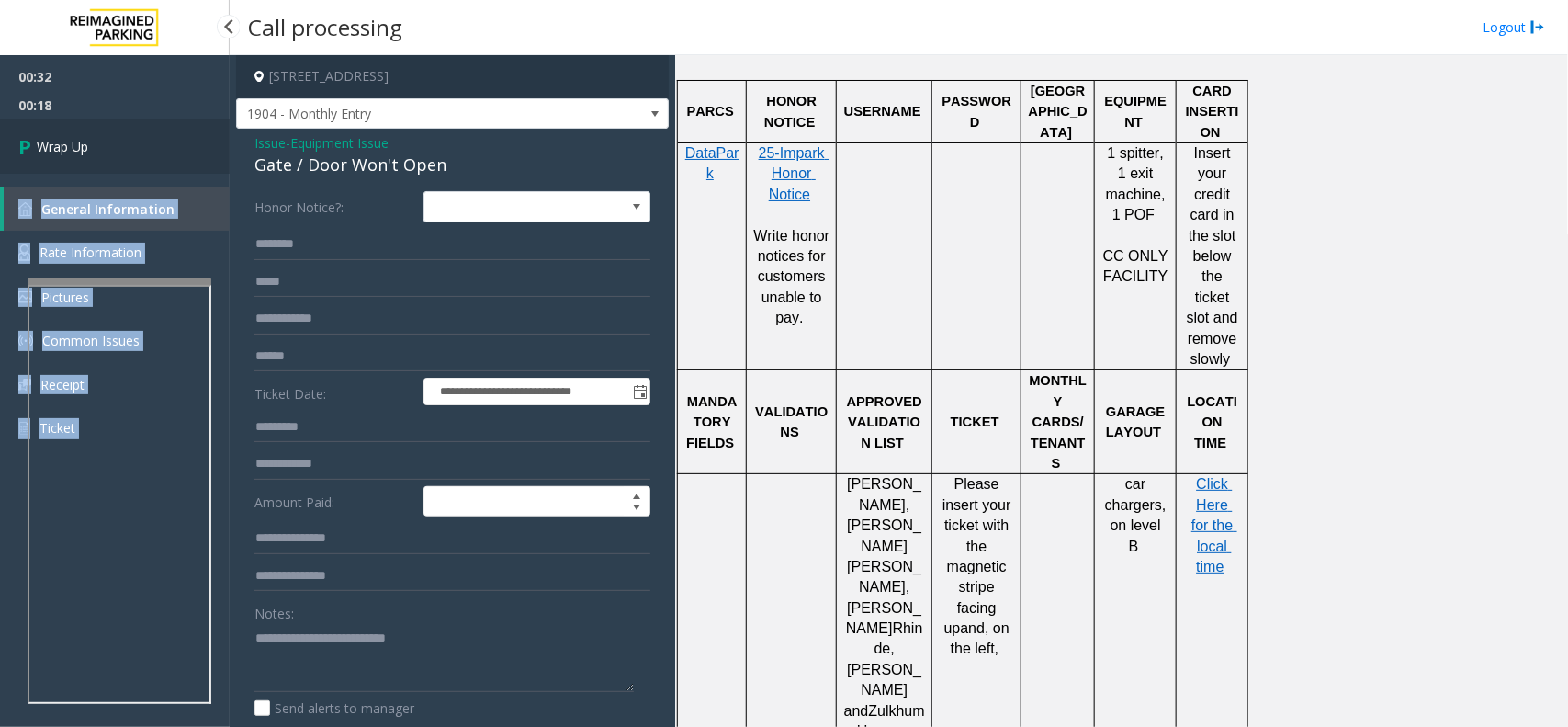 click on "00:32   00:18  Wrap Up General Information Rate Information Pictures Common Issues Receipt Ticket" at bounding box center (115, 260) 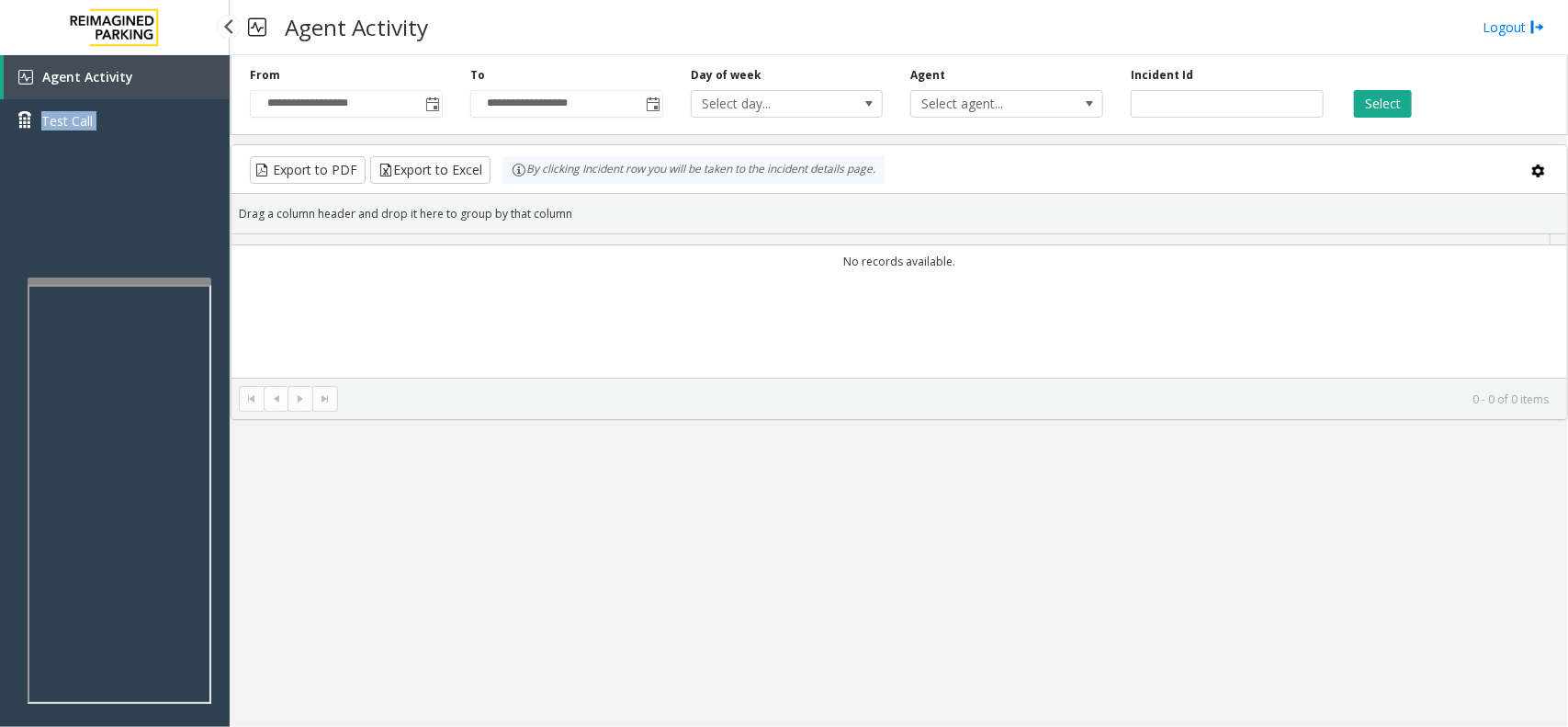 click on "Agent Activity Test Call" at bounding box center (115, 106) 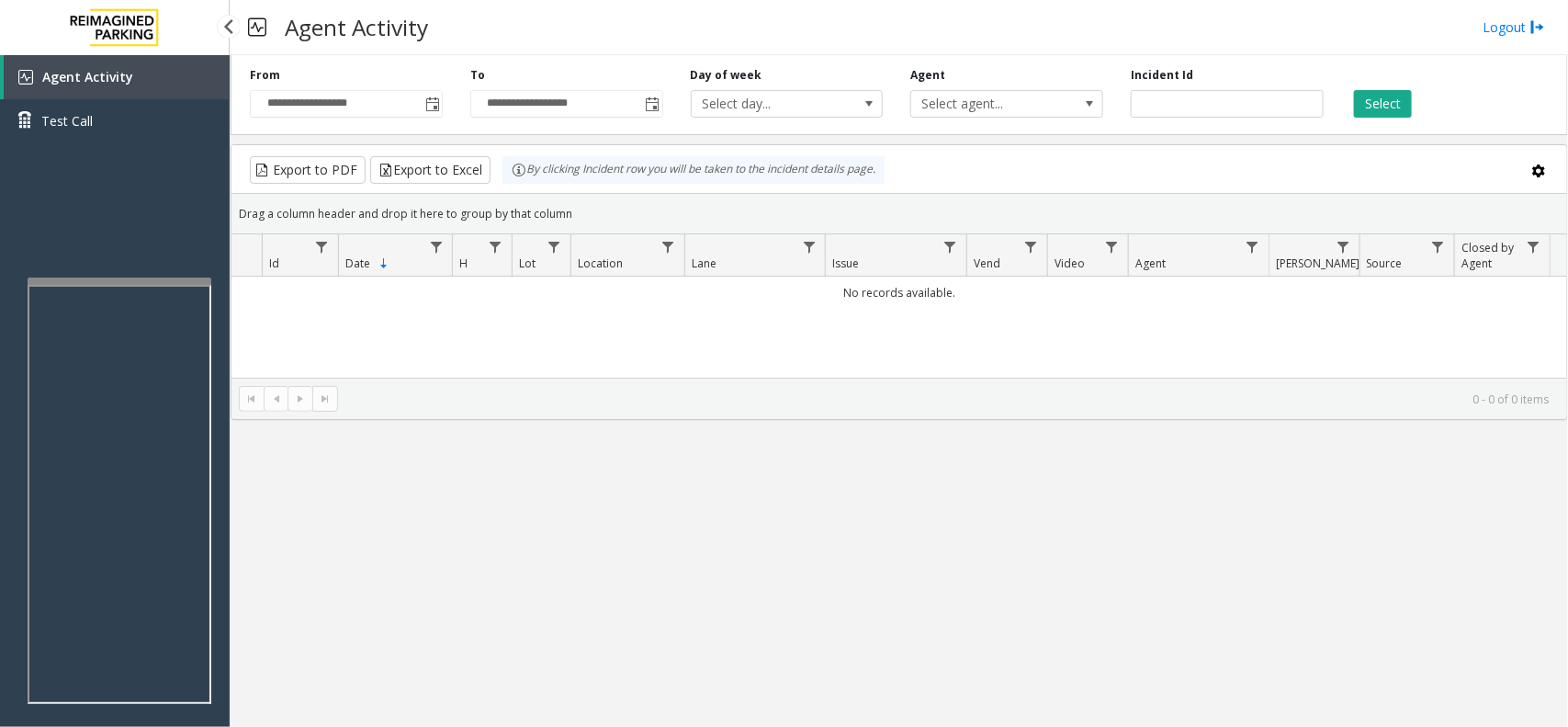 click on "**********" at bounding box center (898, 391) 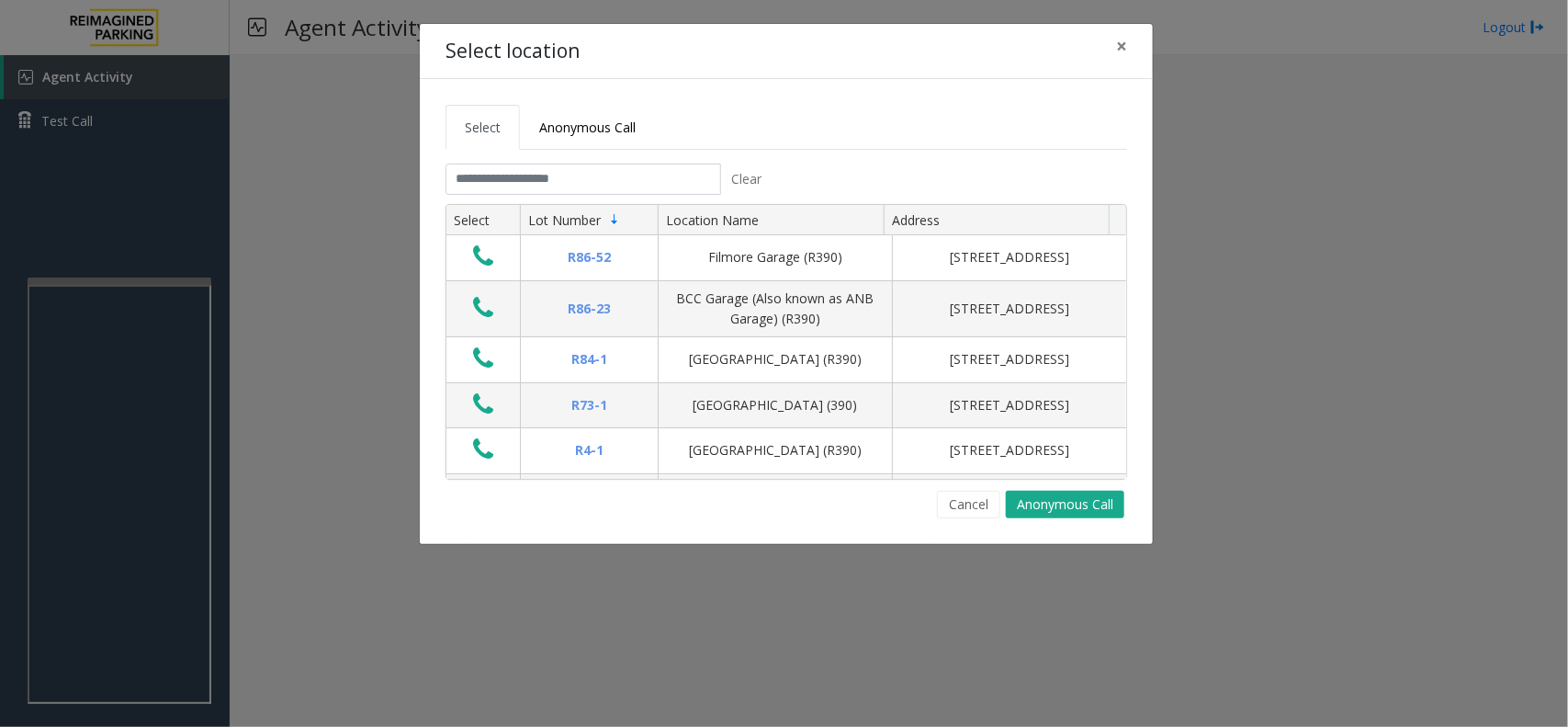 click on "Select location ×" 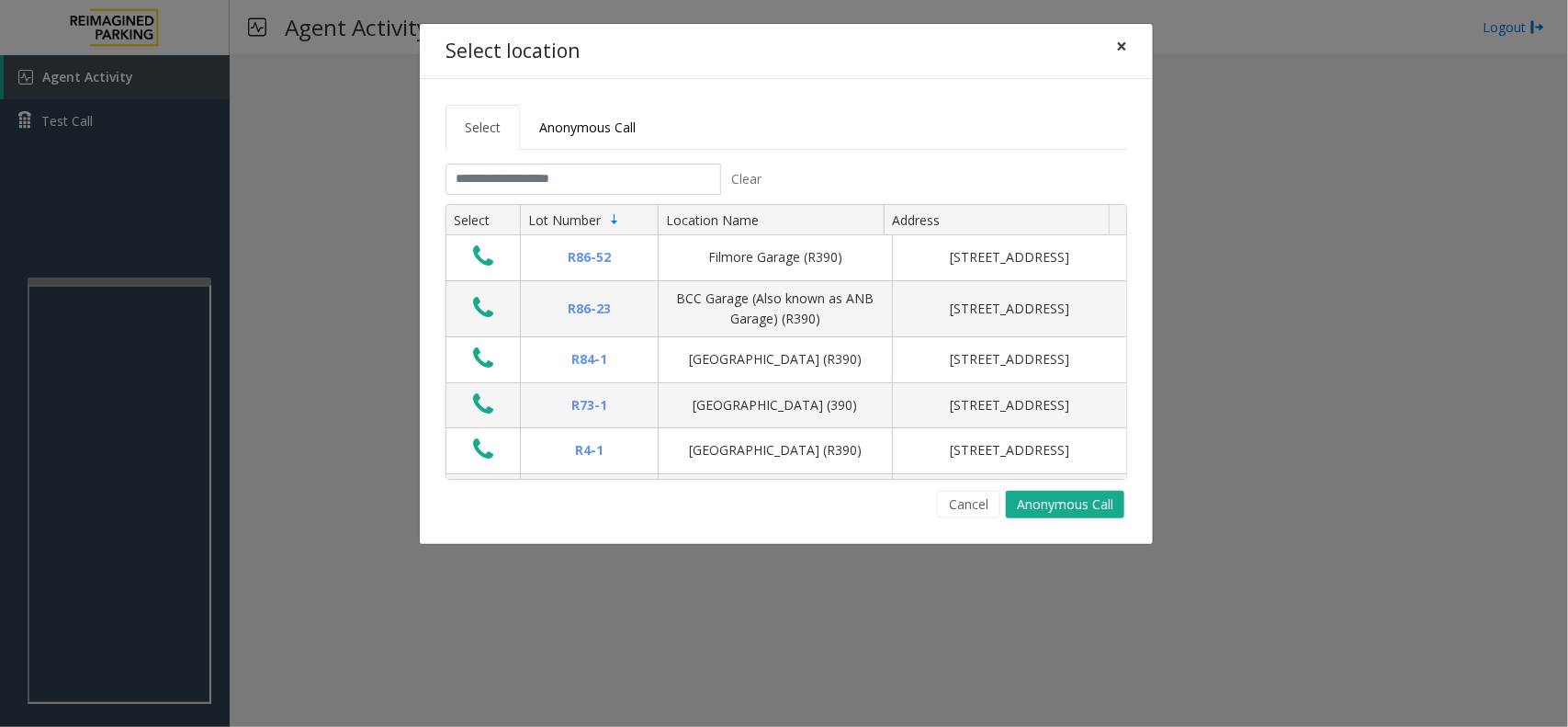 click on "×" 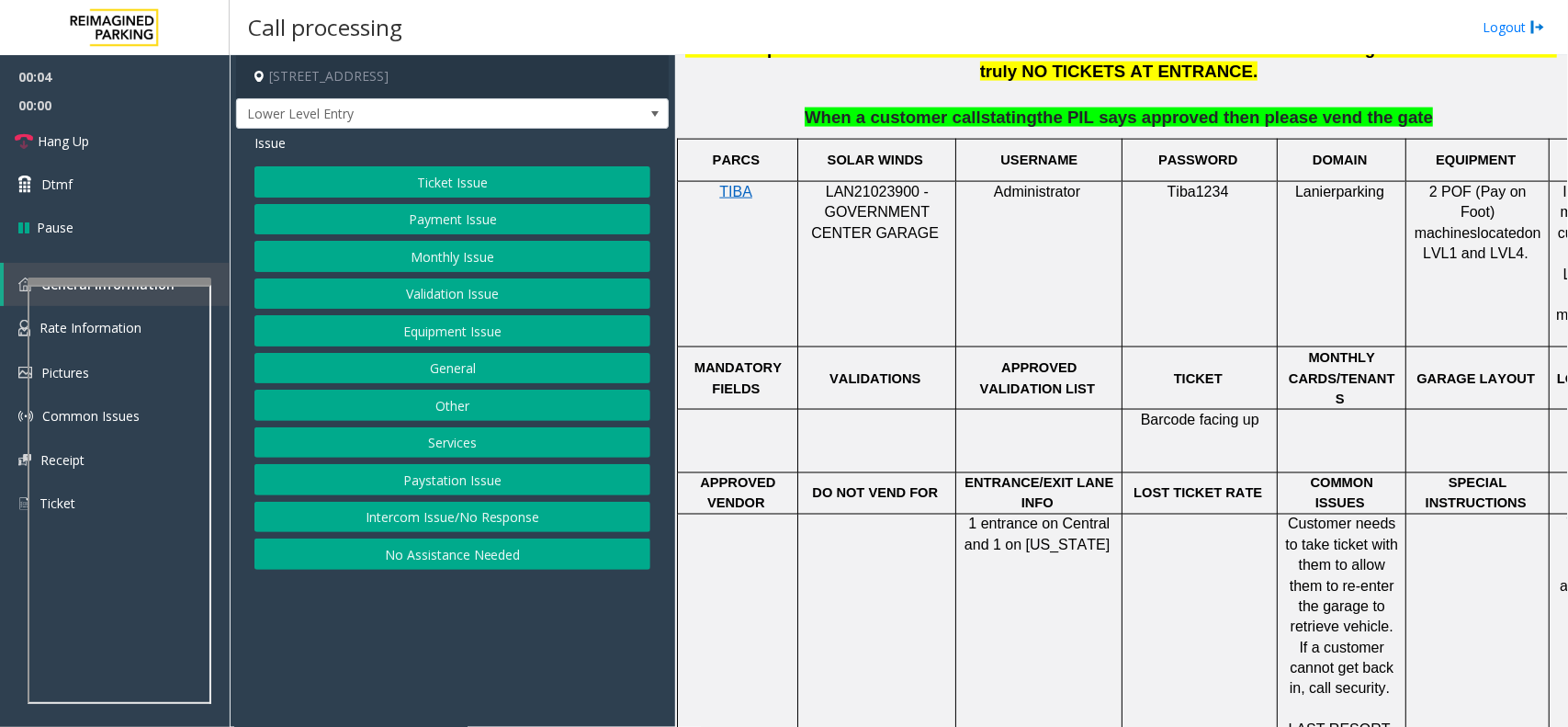scroll, scrollTop: 1149, scrollLeft: 0, axis: vertical 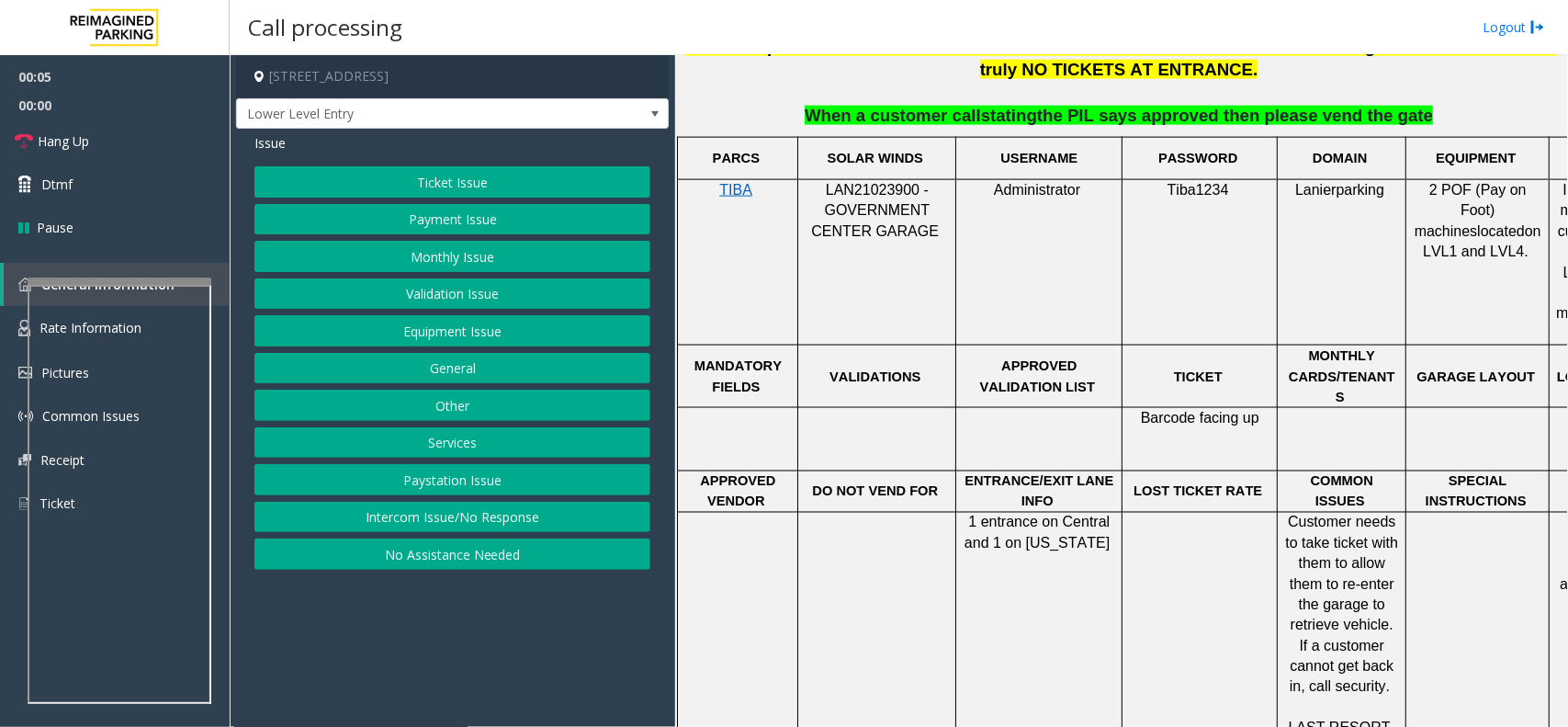 click on "Intercom Issue/No Response" 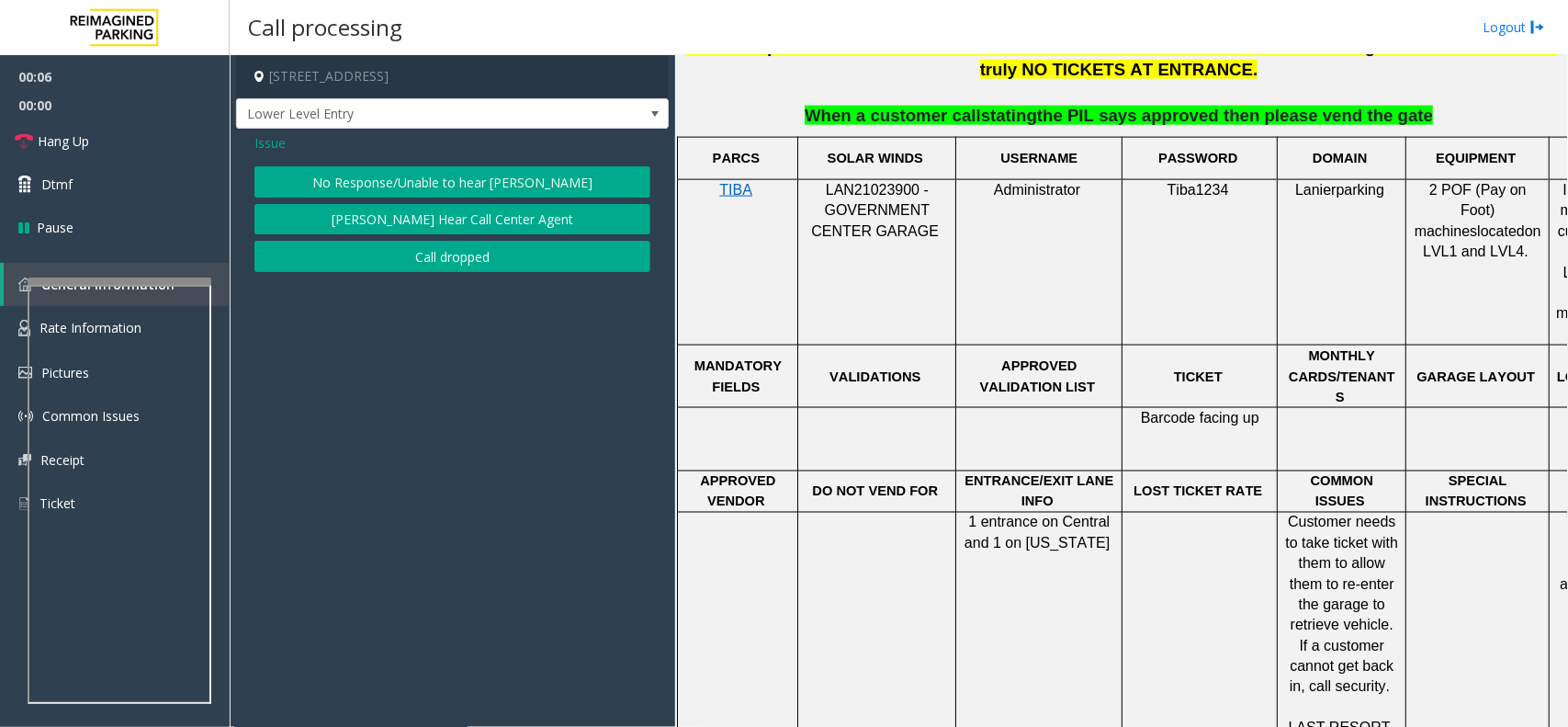 click on "No Response/Unable to hear [PERSON_NAME]" 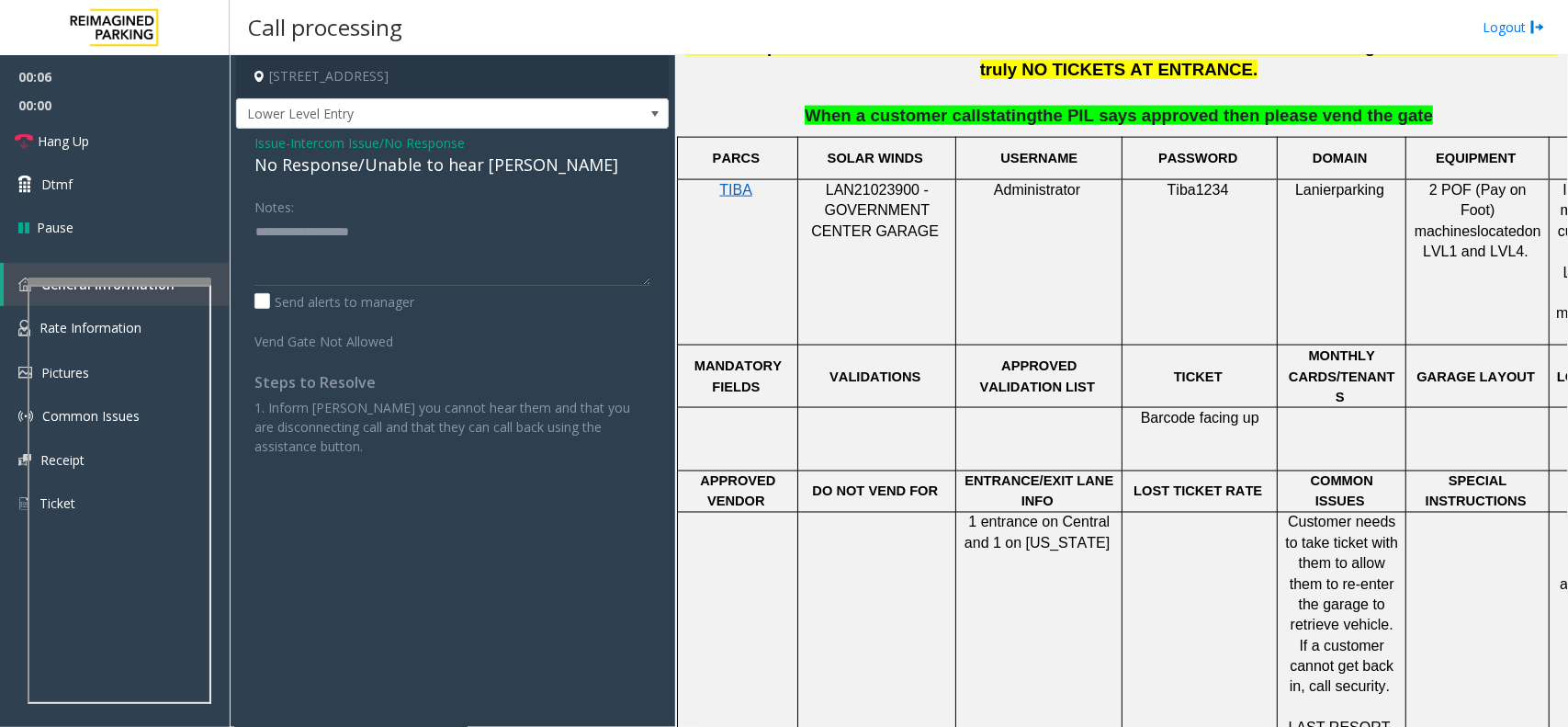 click on "No Response/Unable to hear [PERSON_NAME]" 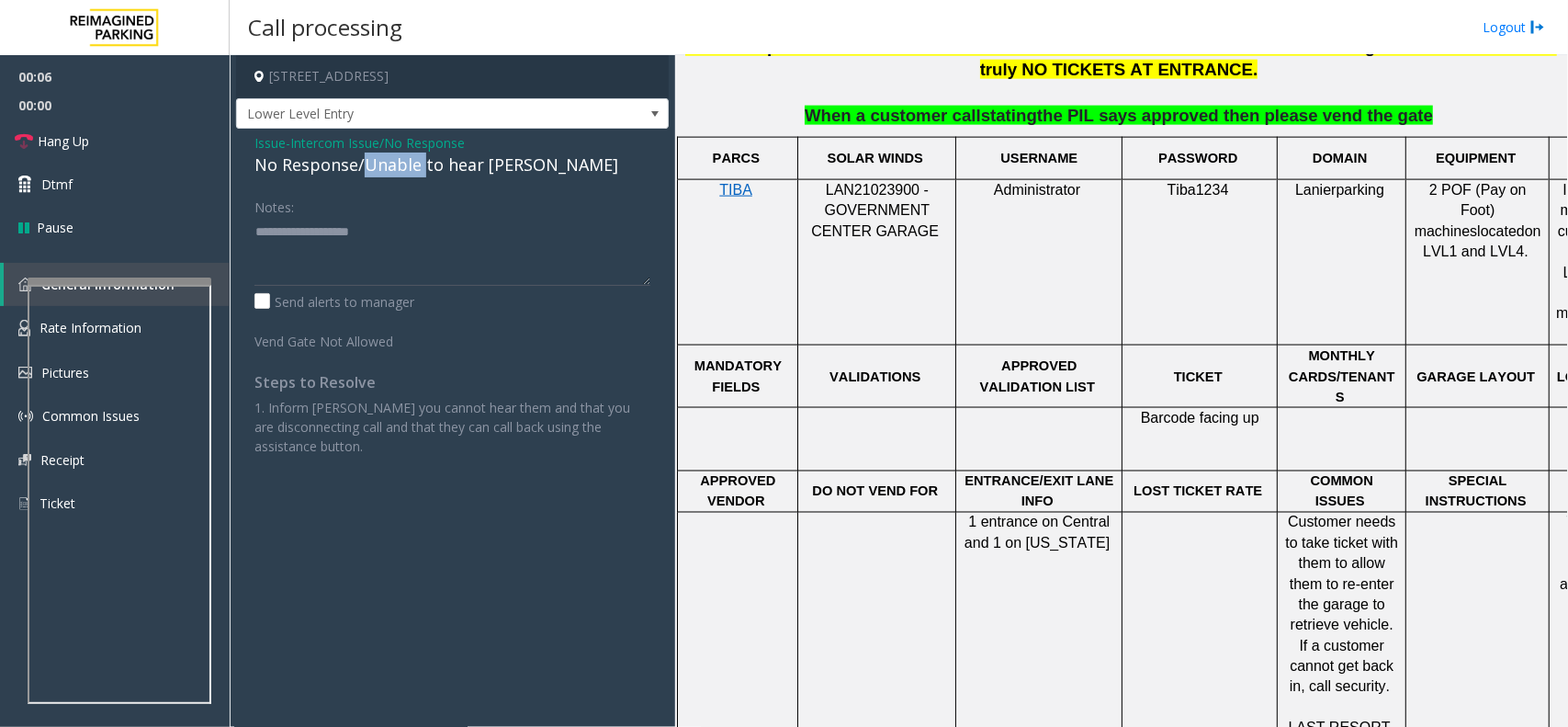 click on "No Response/Unable to hear [PERSON_NAME]" 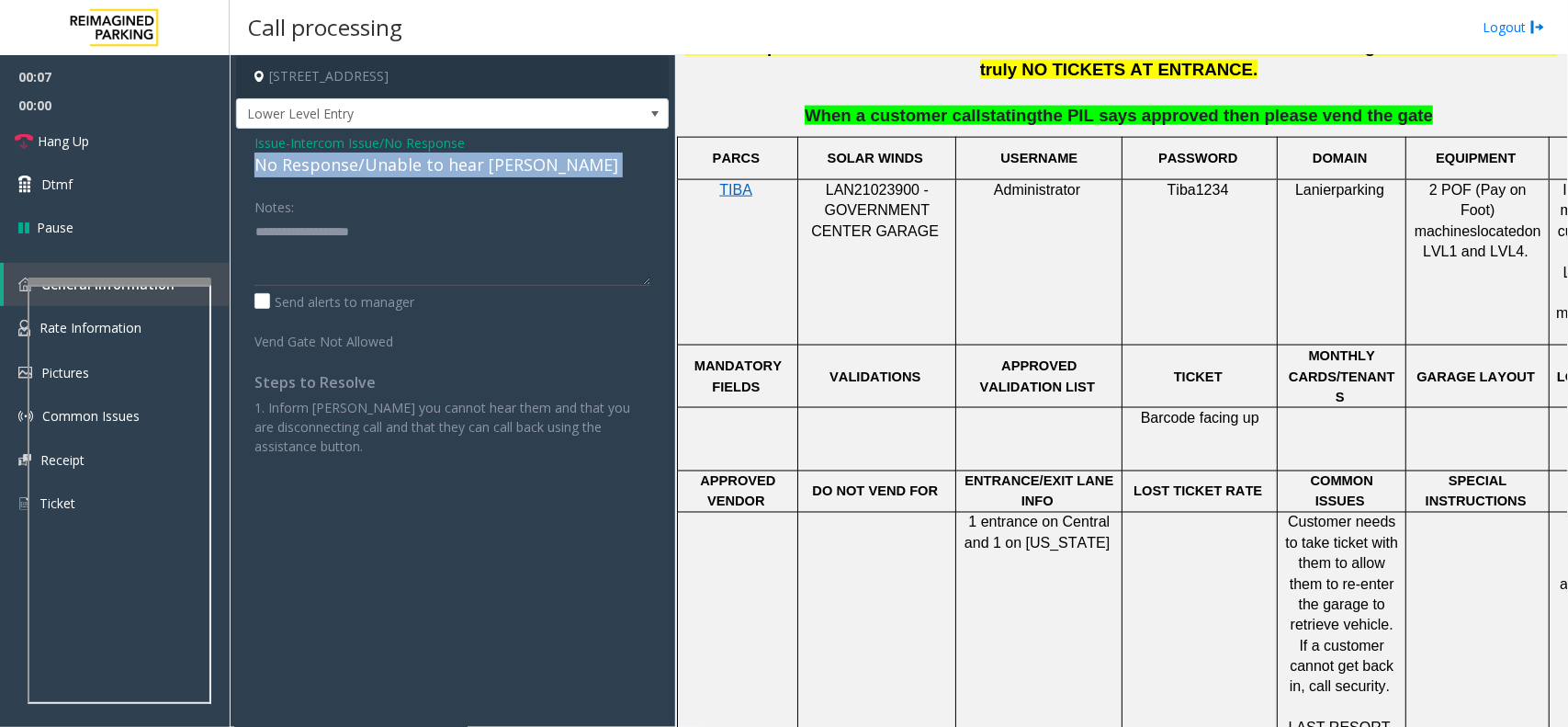 click on "No Response/Unable to hear [PERSON_NAME]" 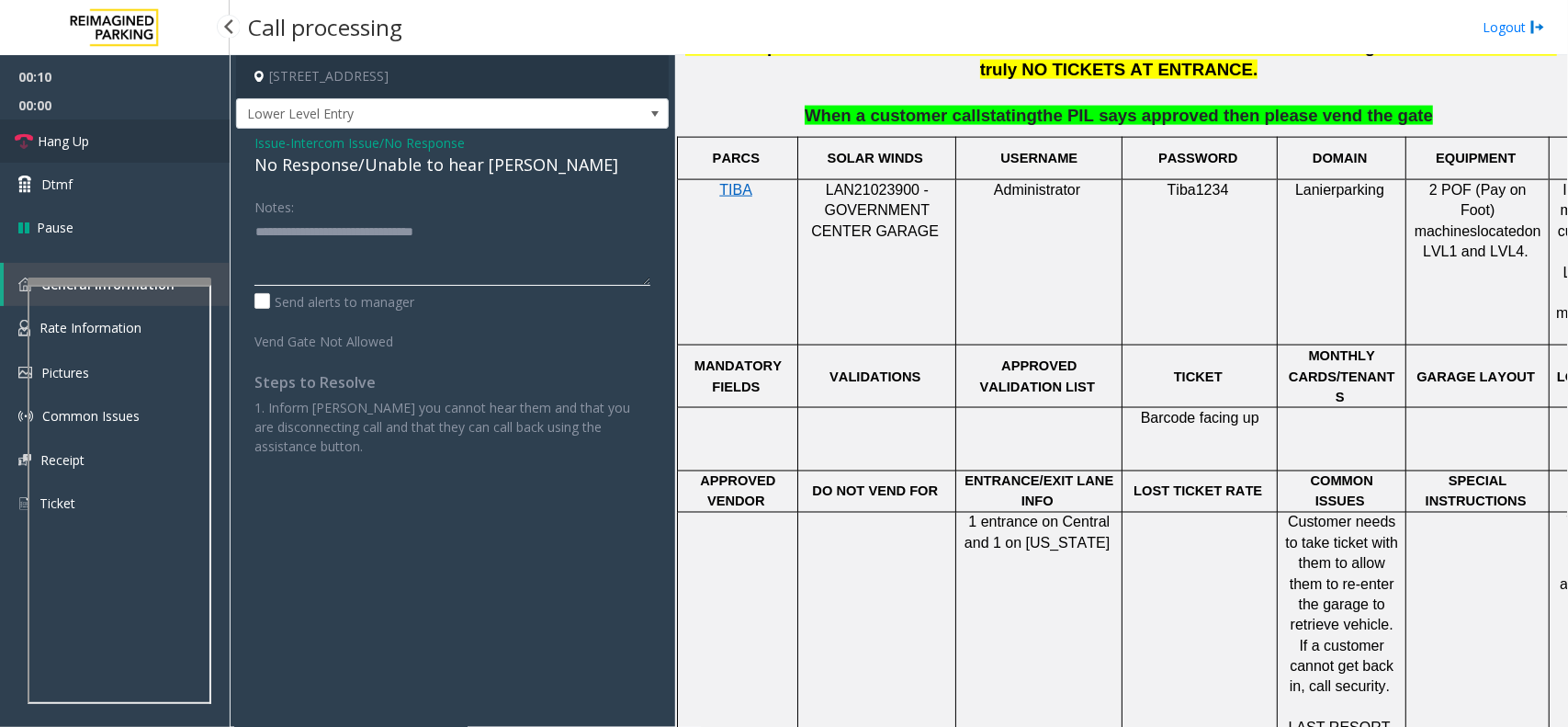 type on "**********" 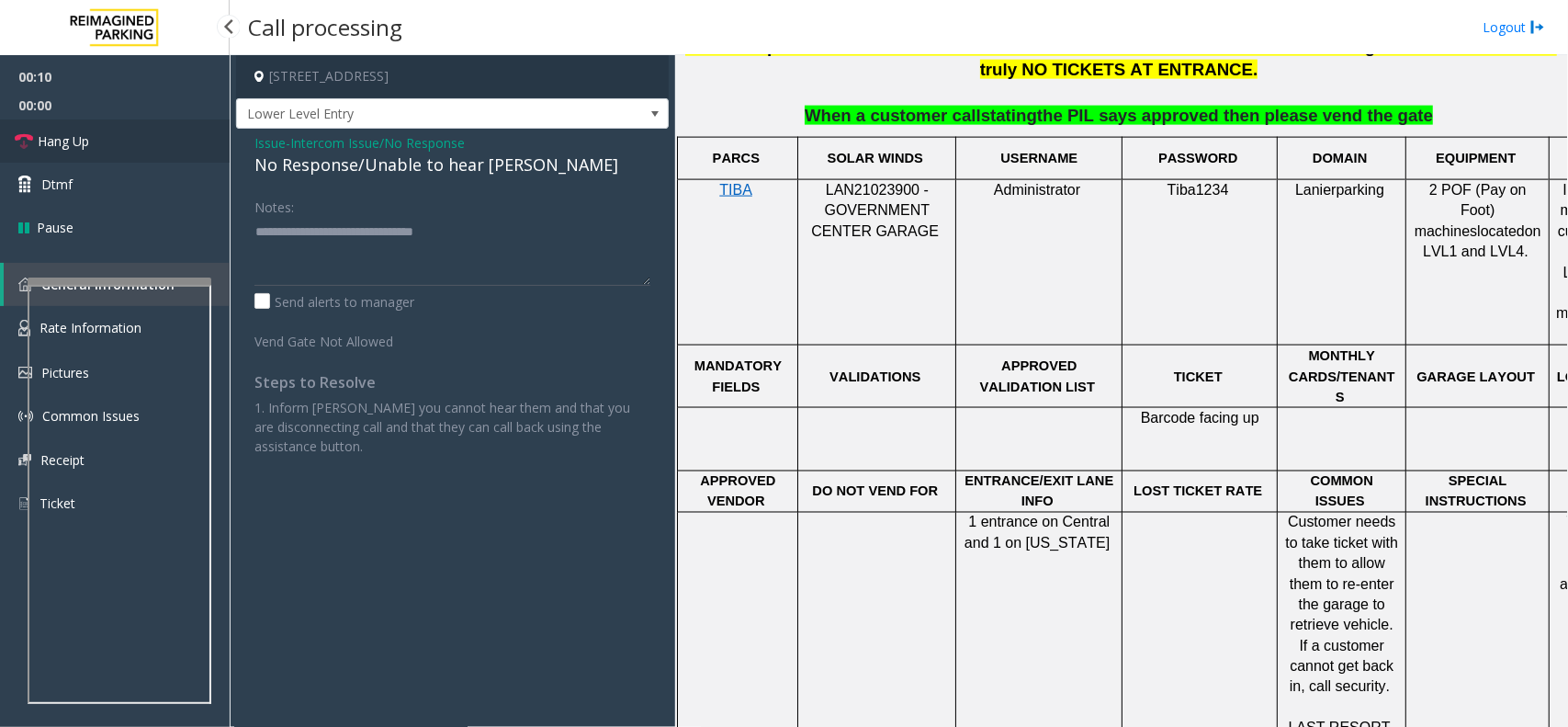 click on "Hang Up" at bounding box center (115, 141) 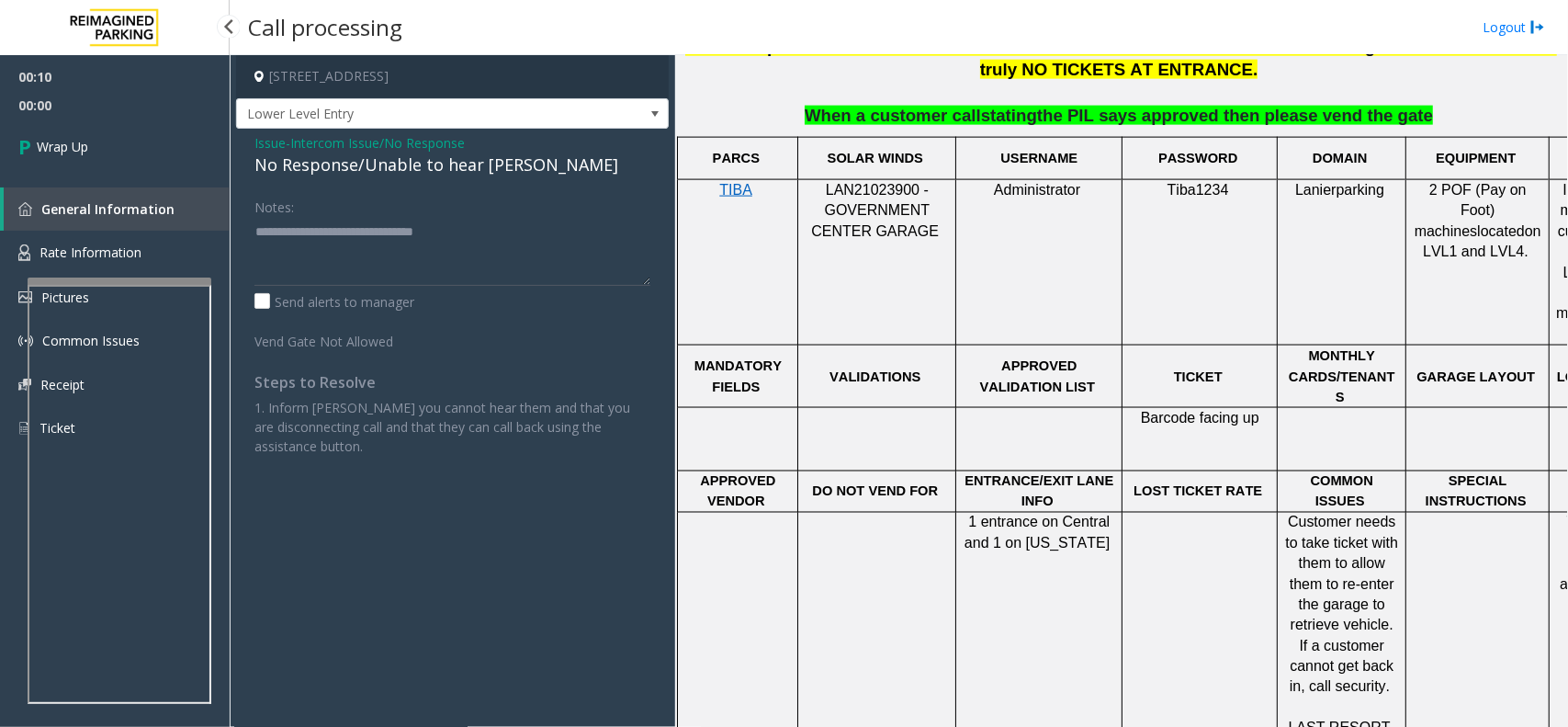 click on "Wrap Up" at bounding box center [115, 146] 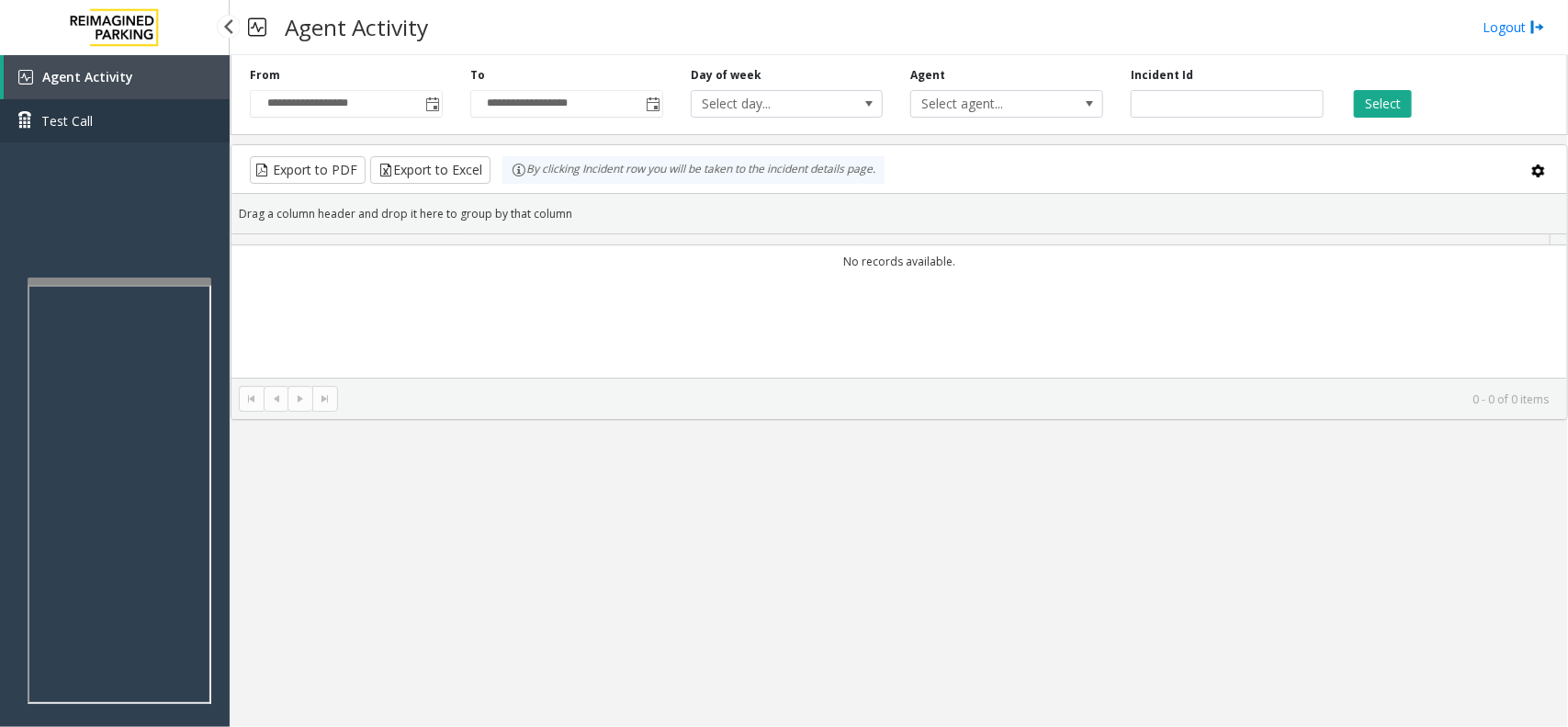 click on "Test Call" at bounding box center [115, 120] 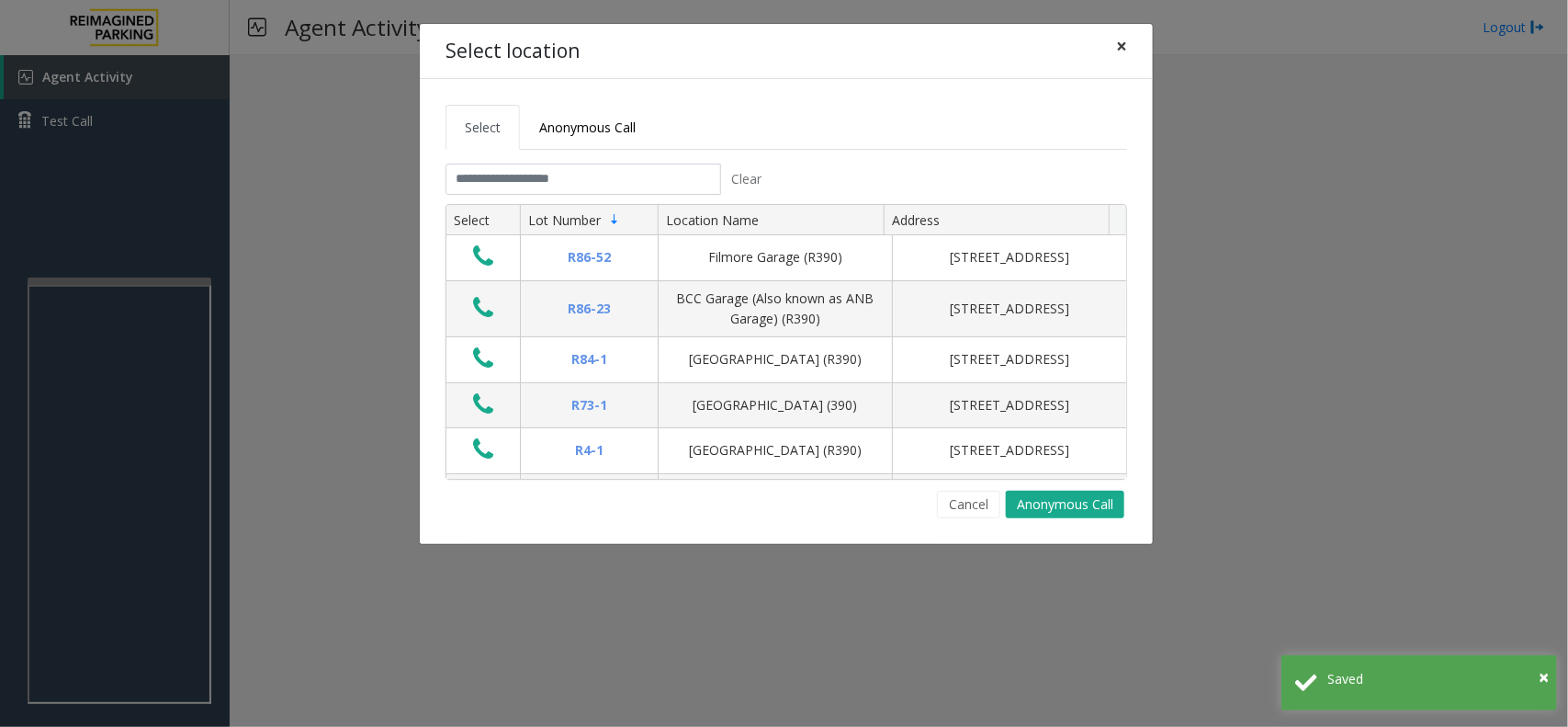 click on "×" 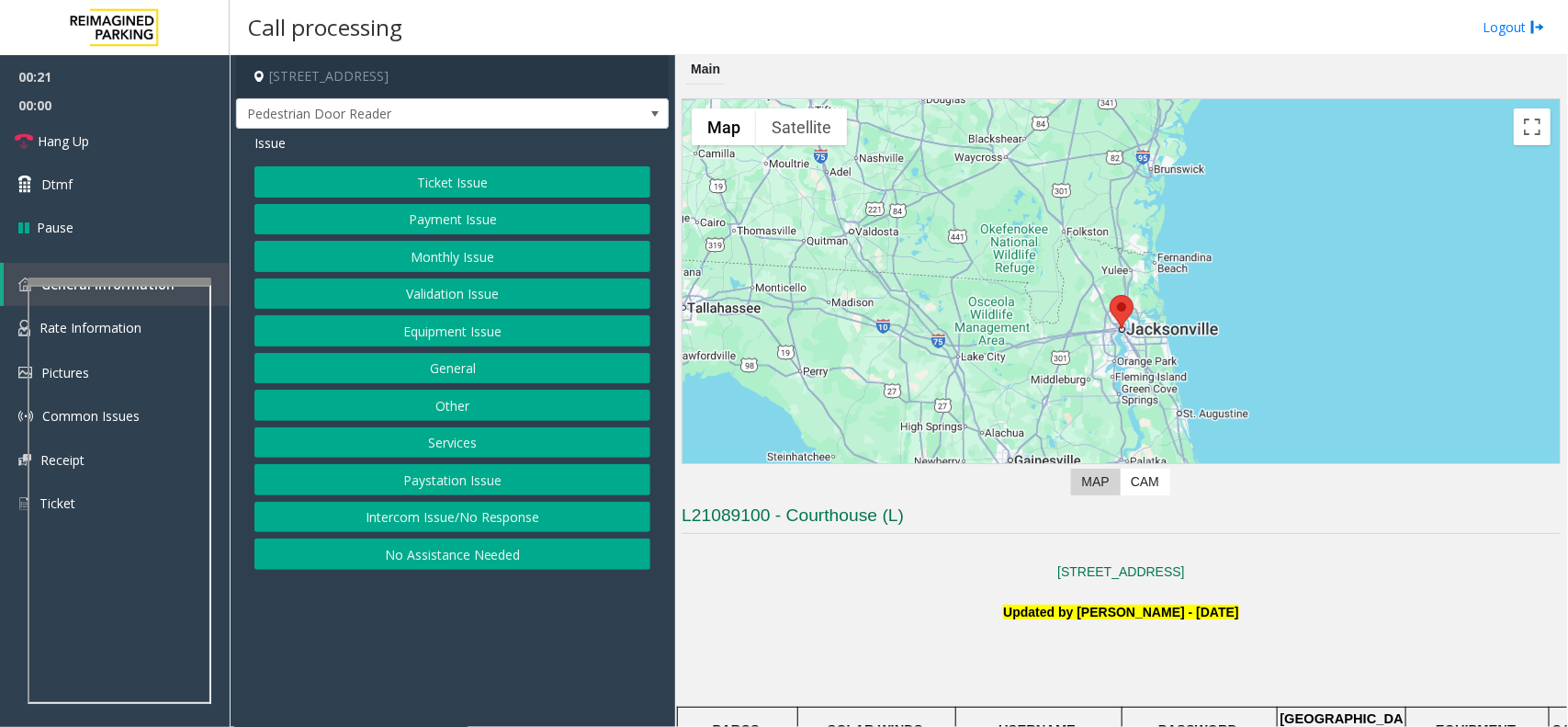 click on "Intercom Issue/No Response" 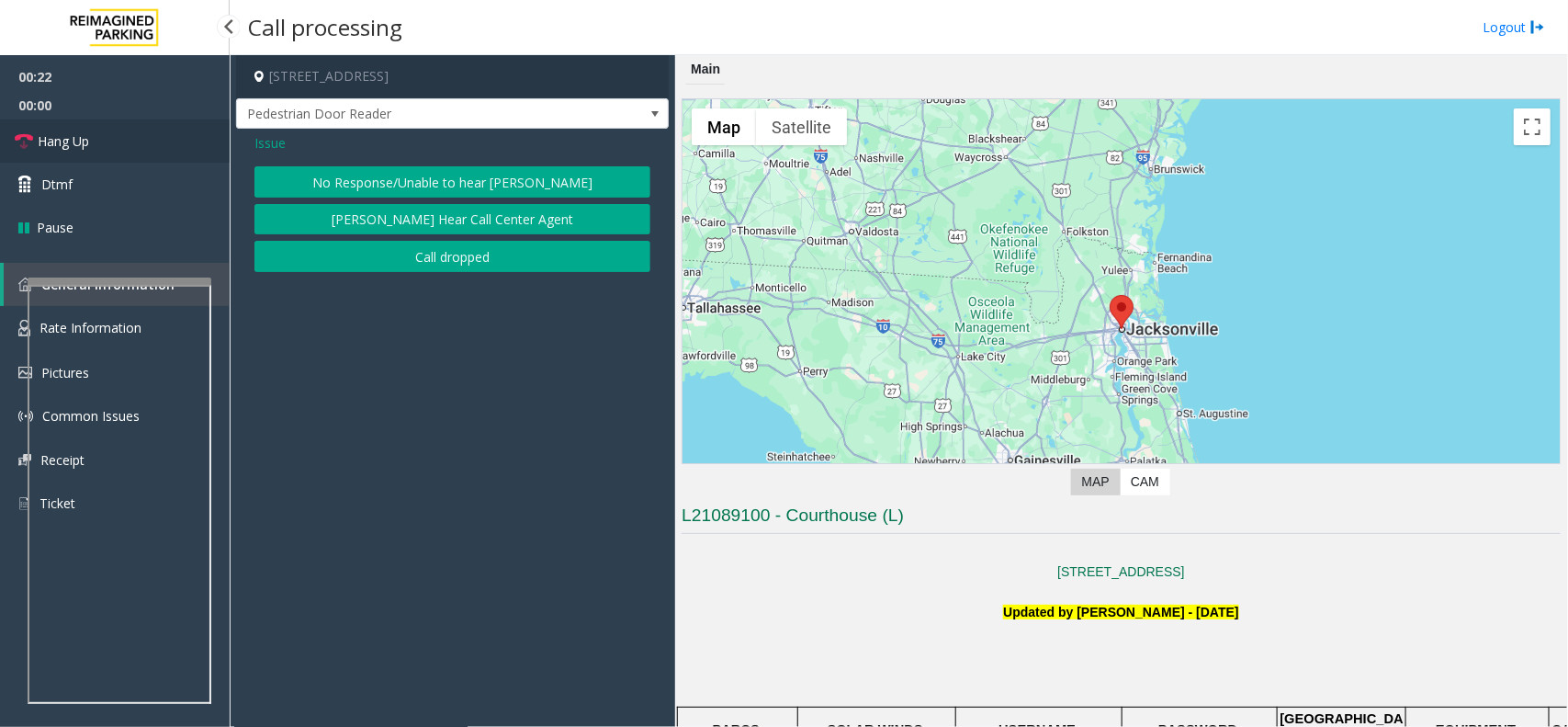 click on "Hang Up" at bounding box center [115, 141] 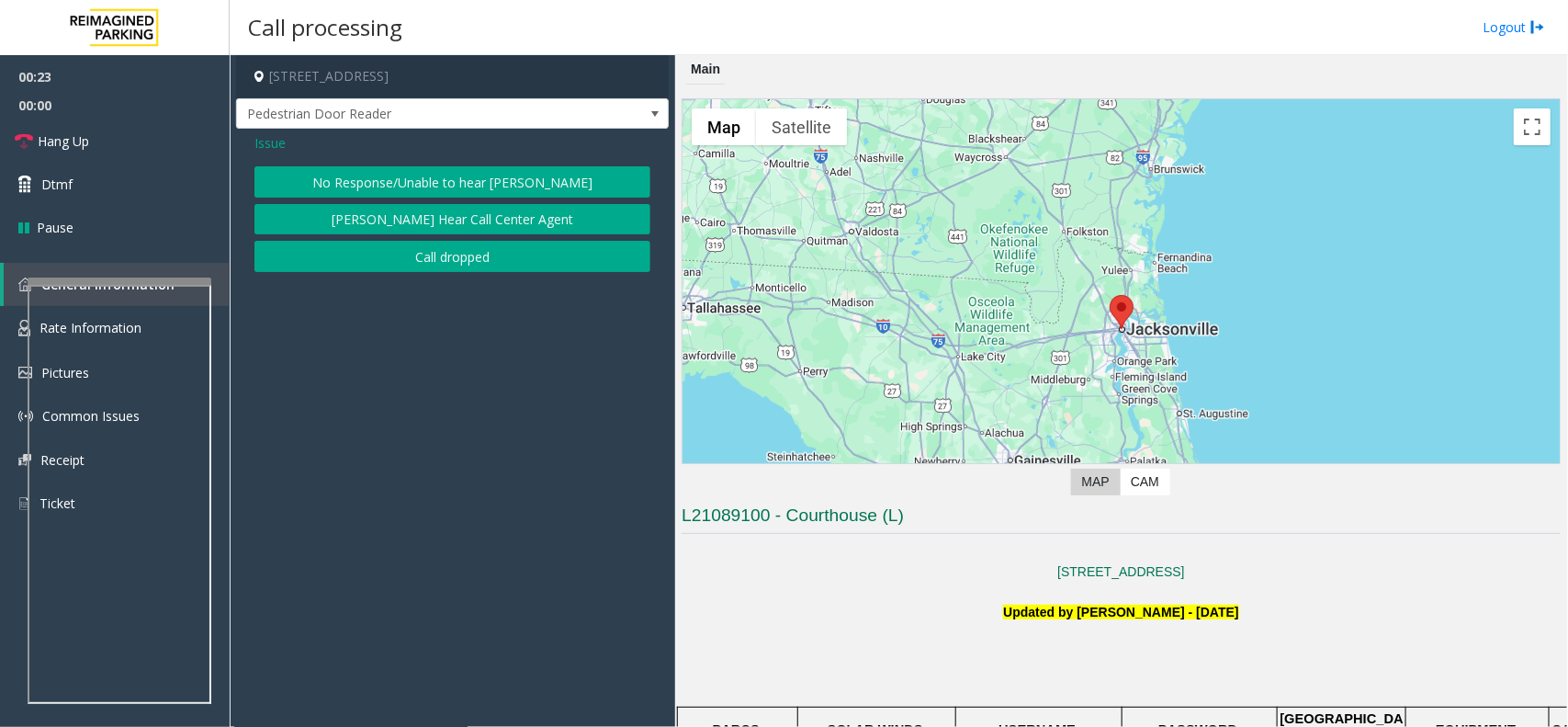 drag, startPoint x: 442, startPoint y: 185, endPoint x: 406, endPoint y: 179, distance: 36.49658 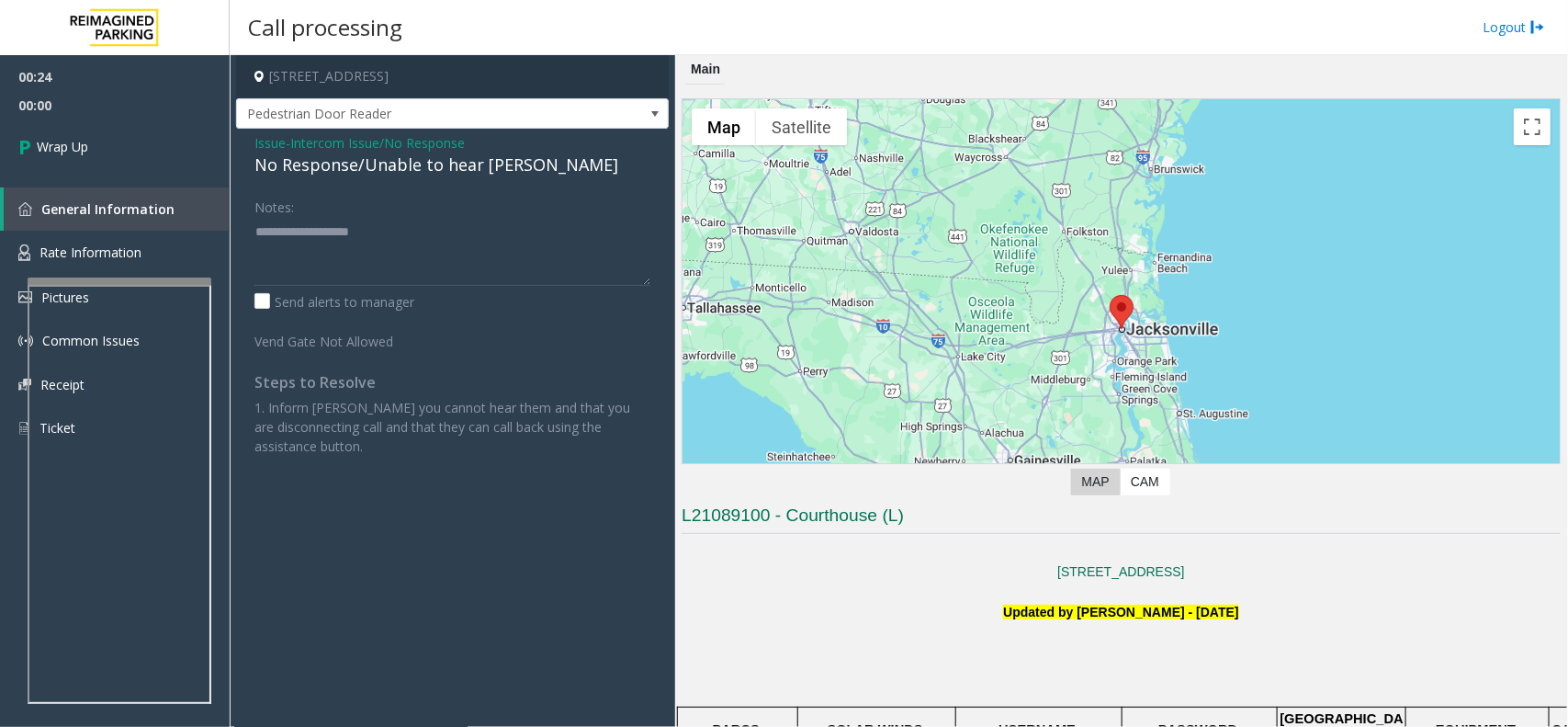 click on "No Response/Unable to hear [PERSON_NAME]" 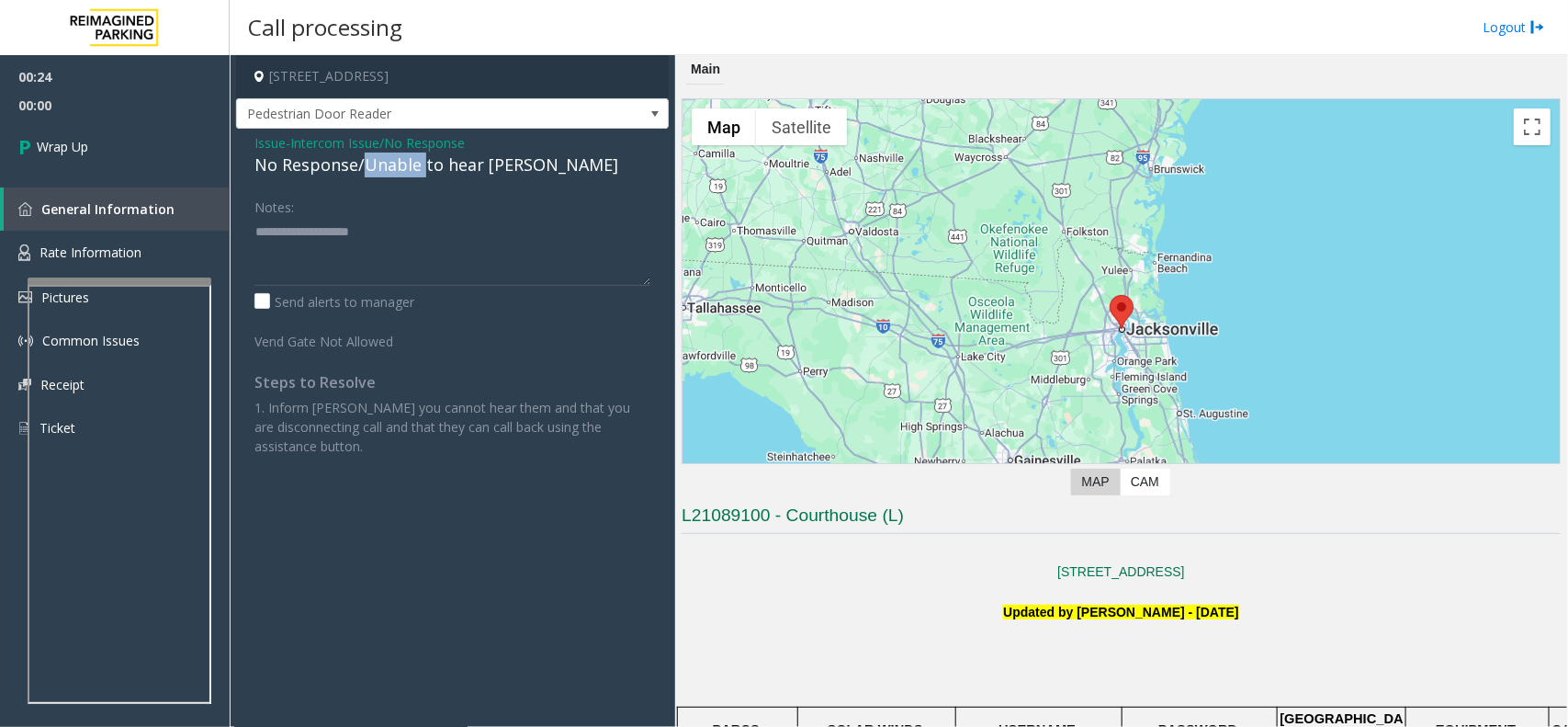 click on "No Response/Unable to hear [PERSON_NAME]" 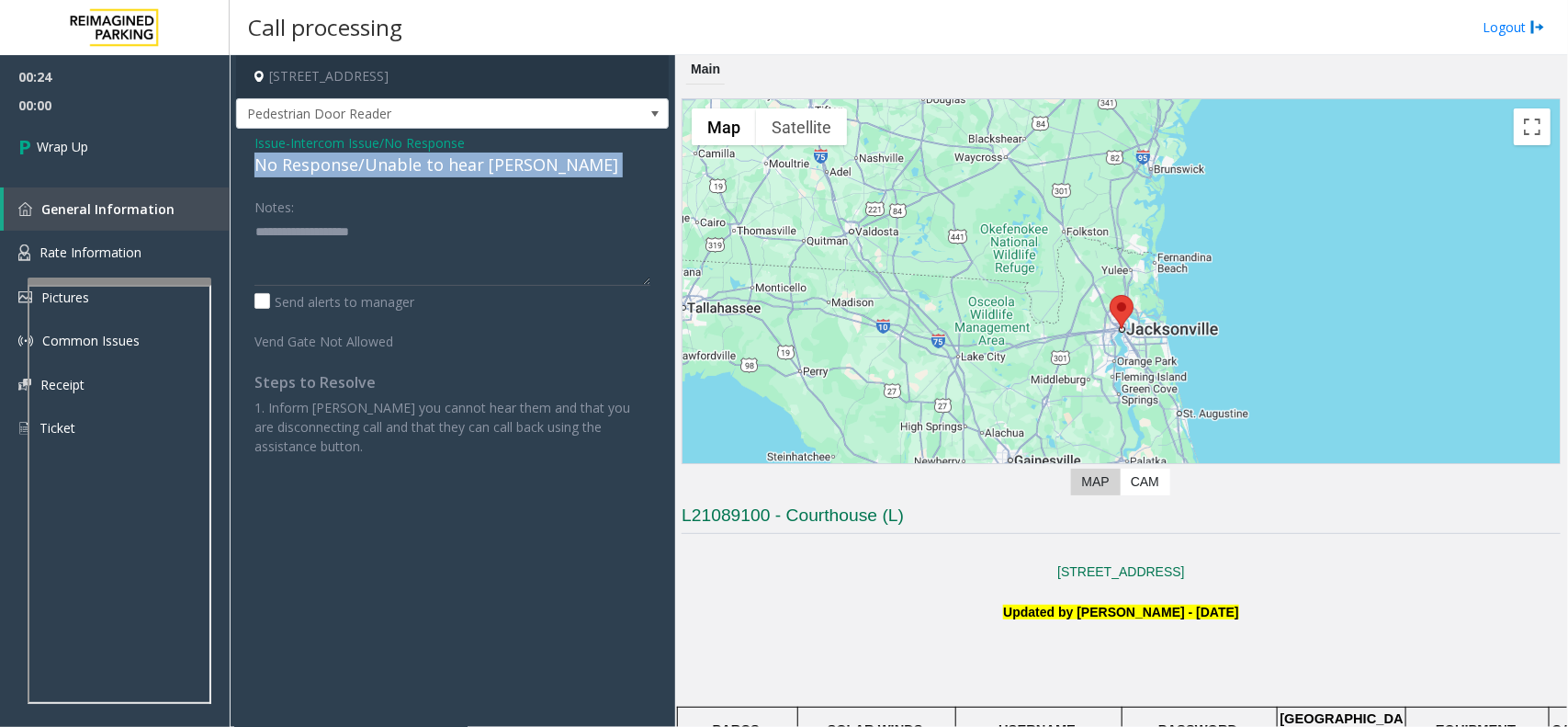 click on "No Response/Unable to hear [PERSON_NAME]" 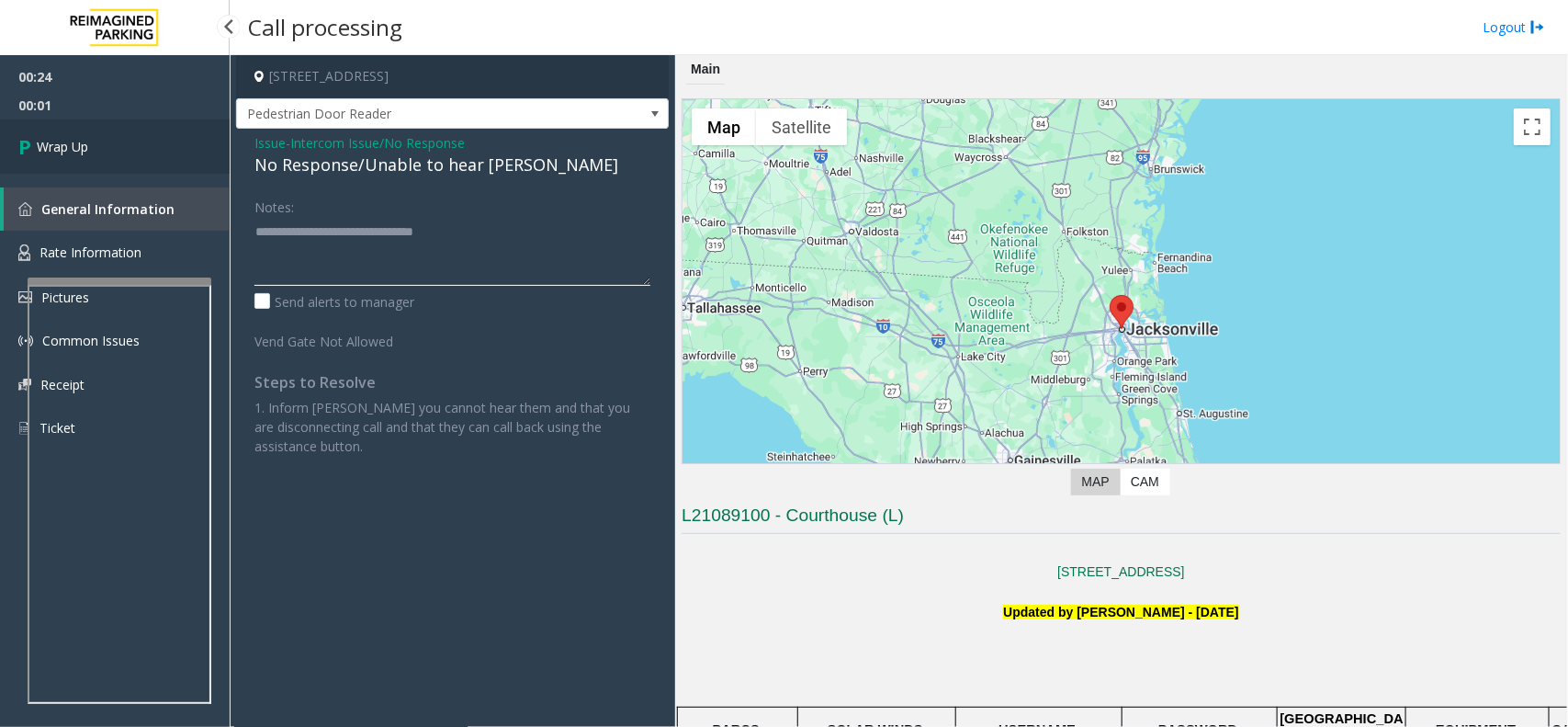 type on "**********" 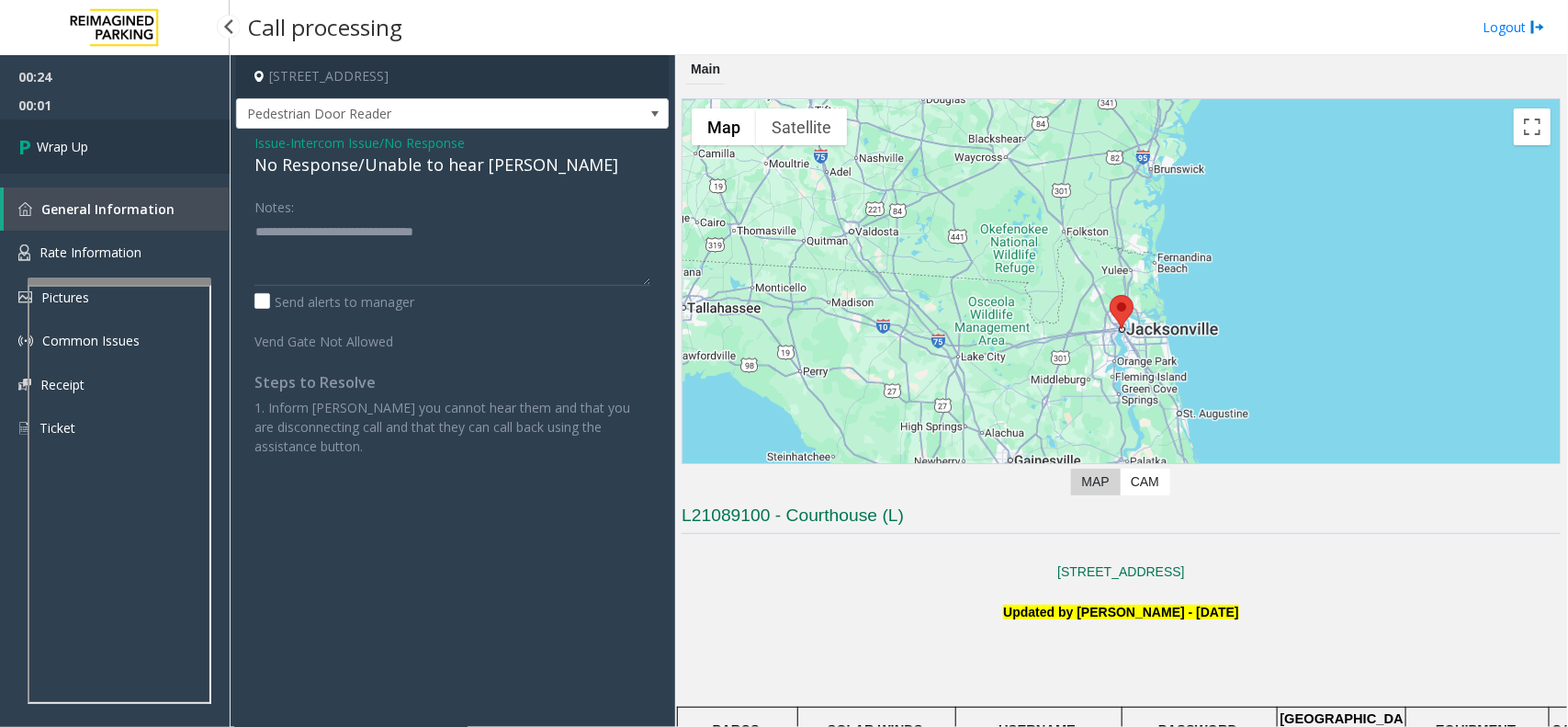 click on "Wrap Up" at bounding box center (115, 146) 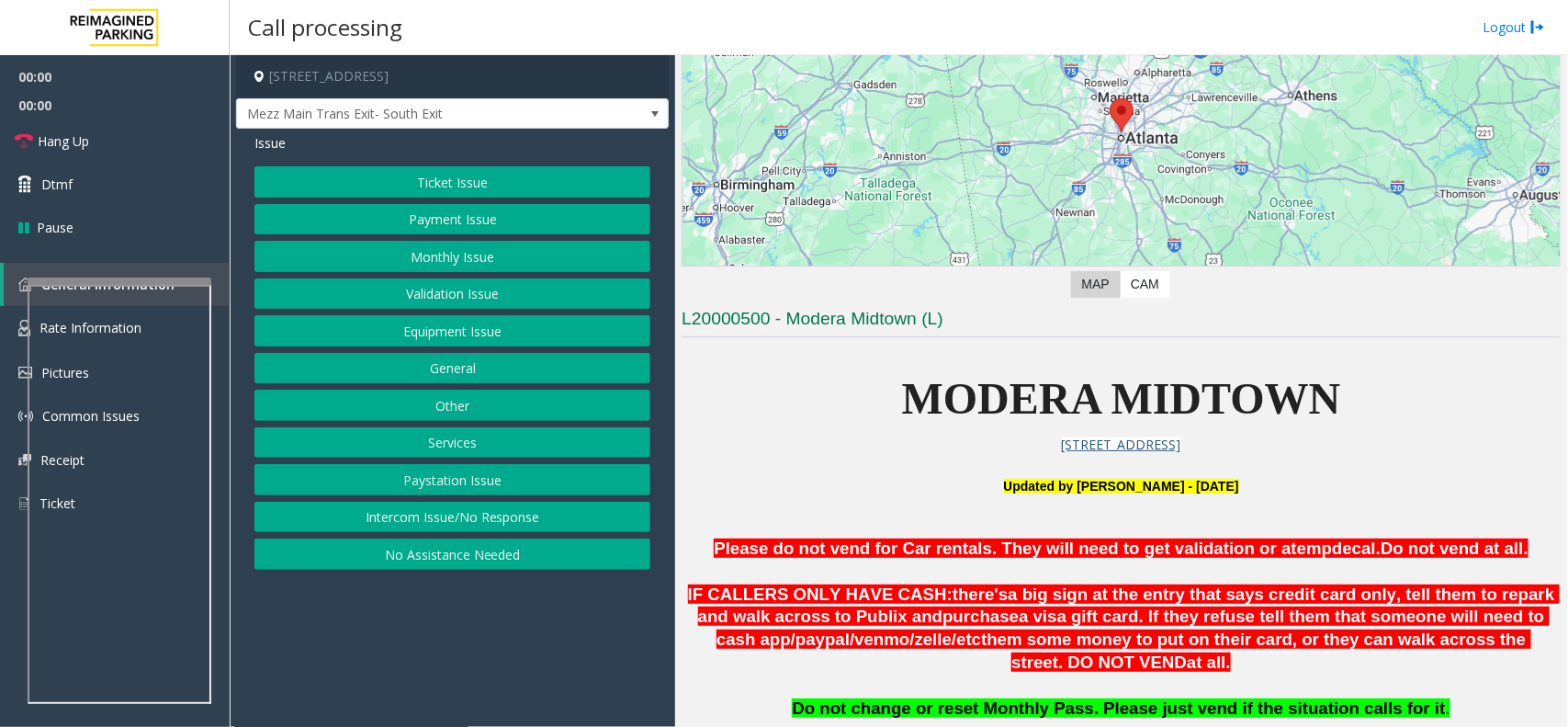 scroll, scrollTop: 345, scrollLeft: 0, axis: vertical 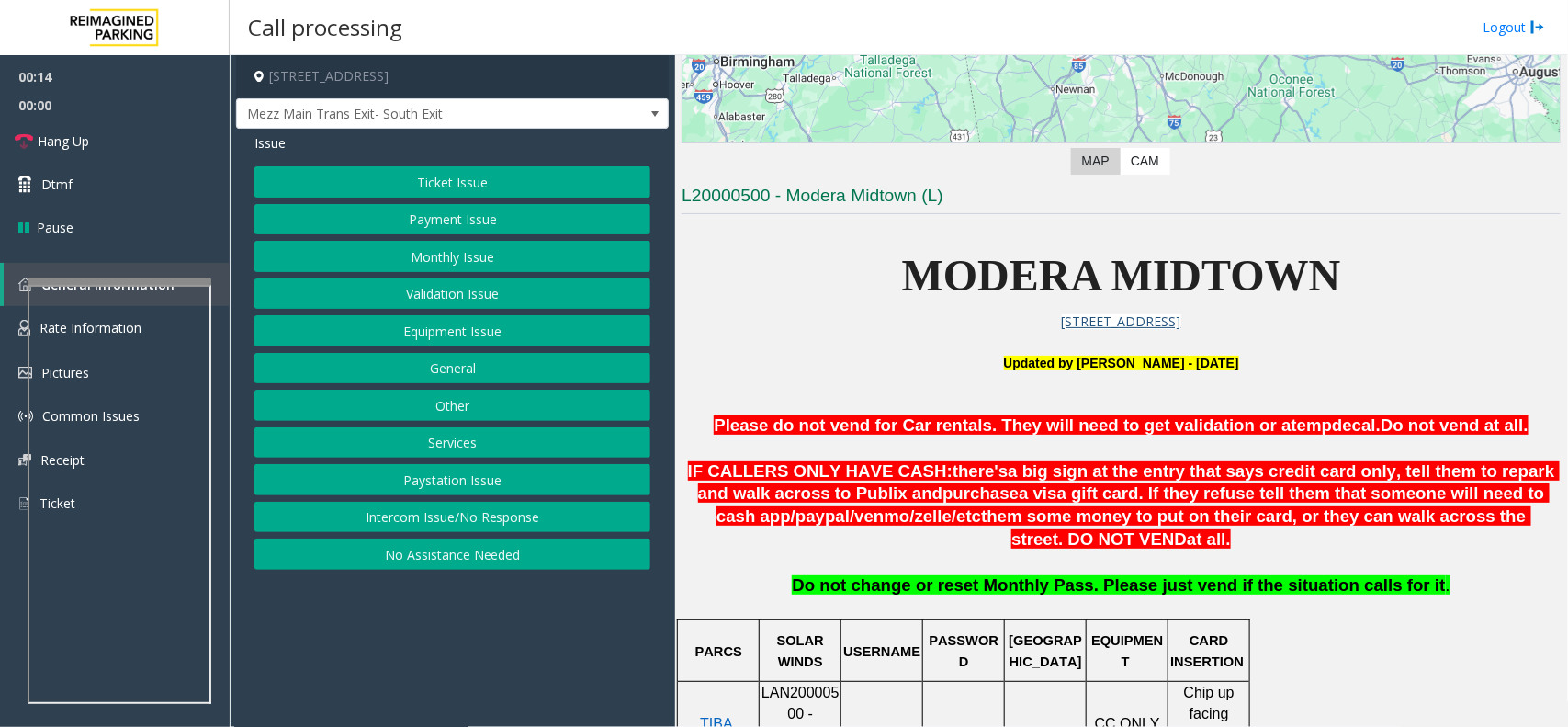 click on "Payment Issue" 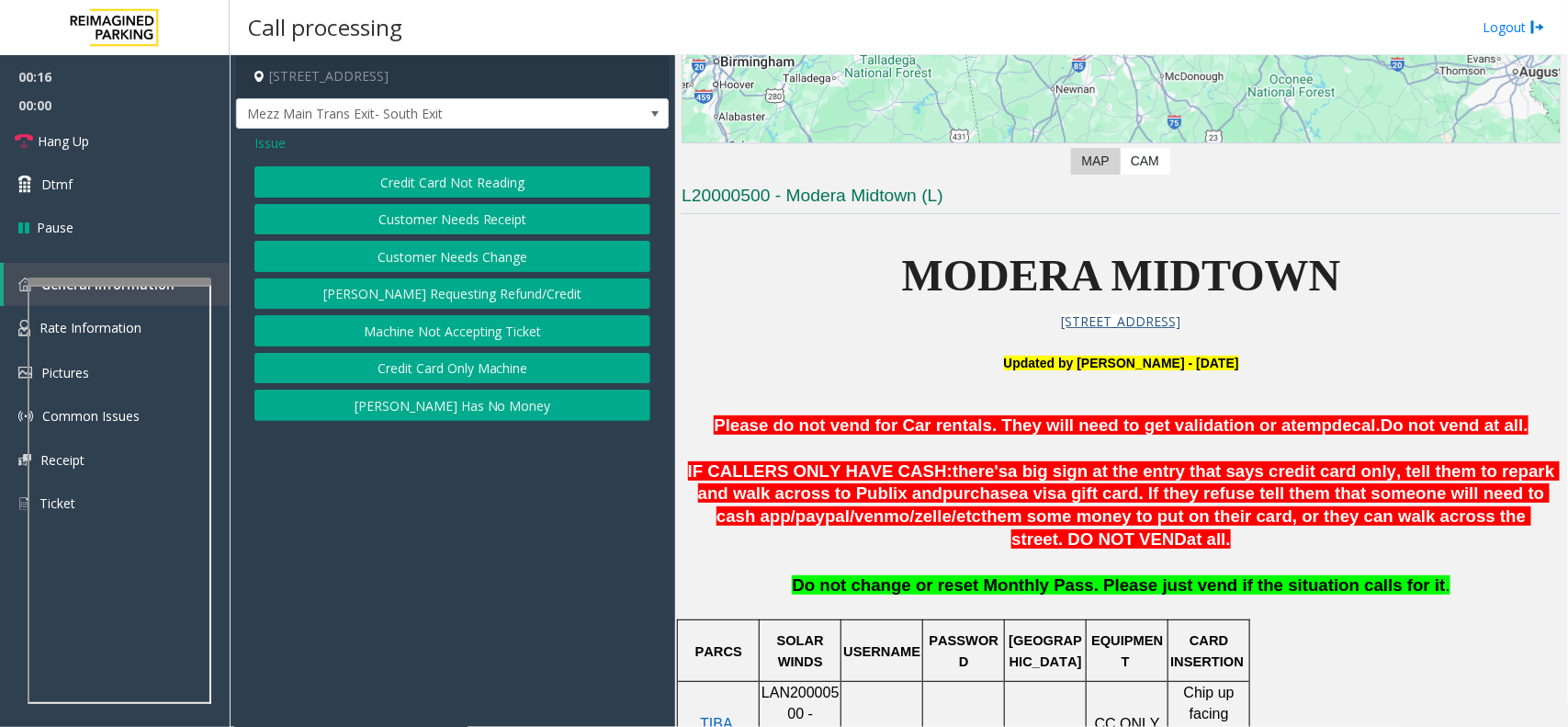 click on "Customer Needs Receipt" 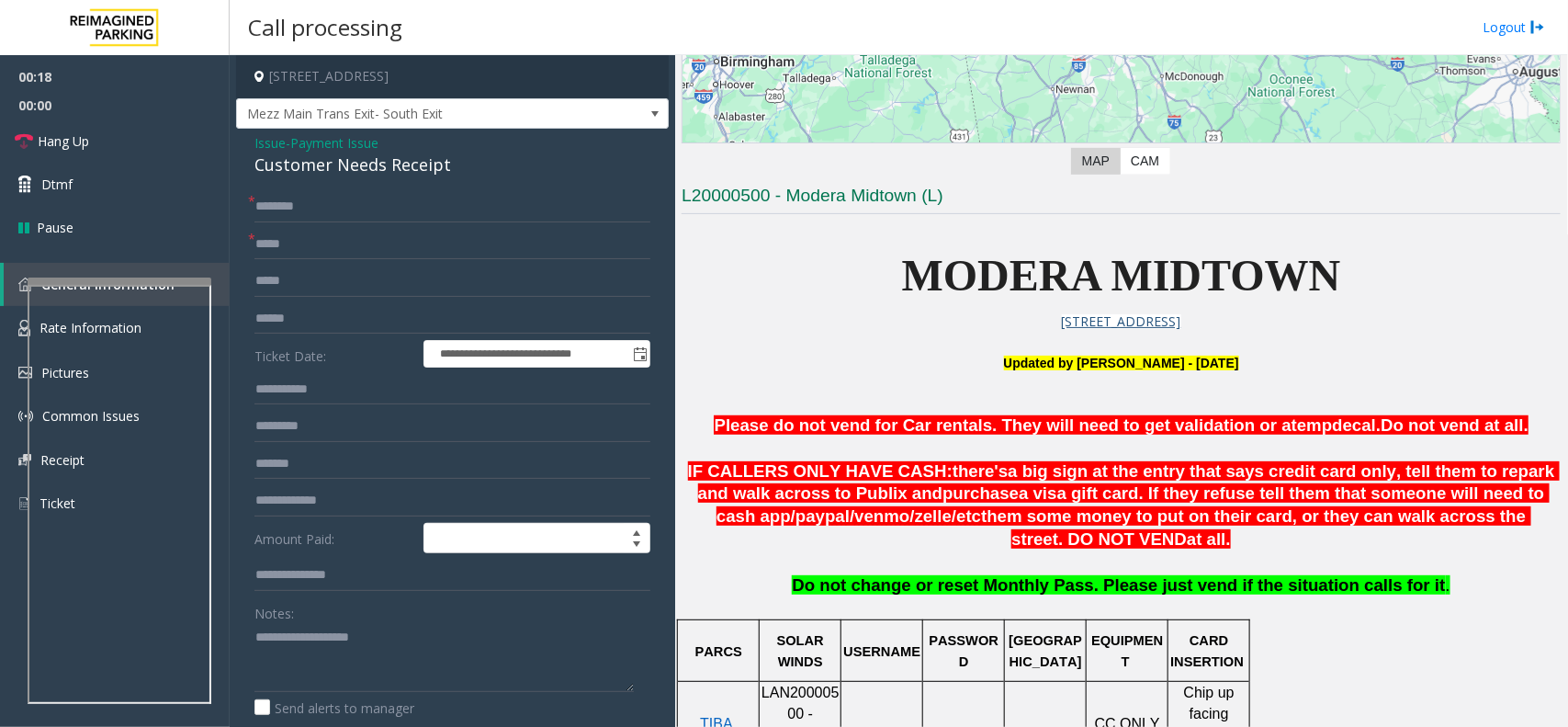 click on "Payment Issue" 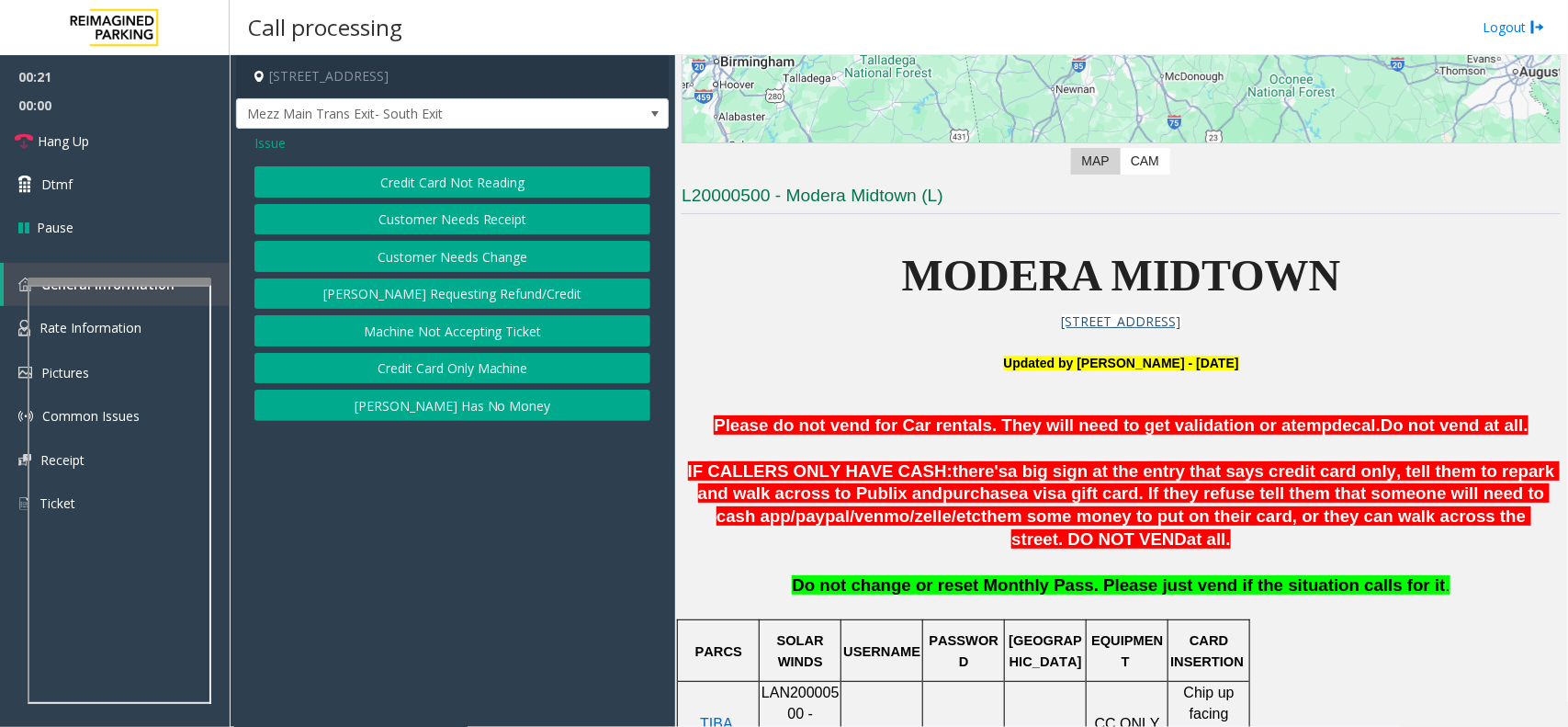 click on "Customer Needs Change" 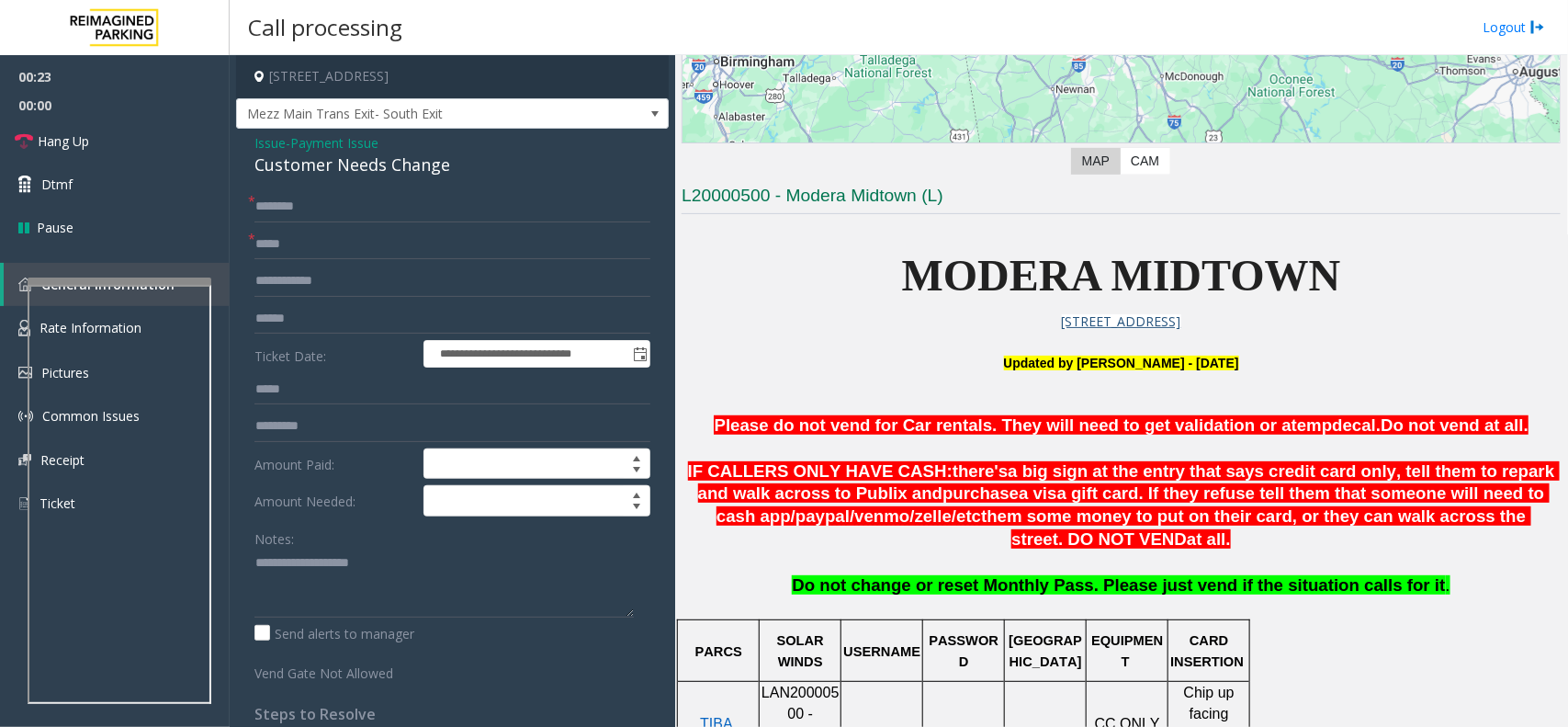 click on "Payment Issue" 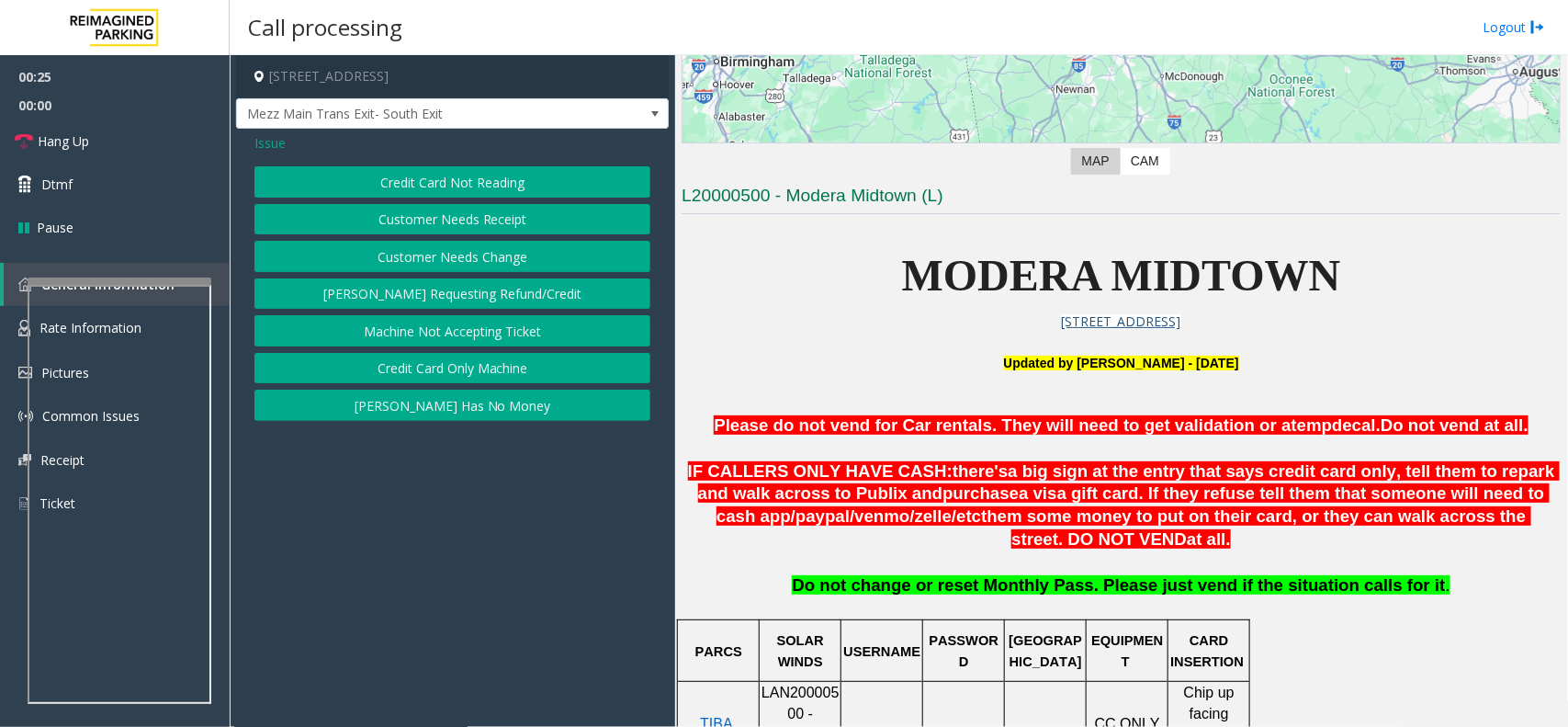 click on "Credit Card Not Reading" 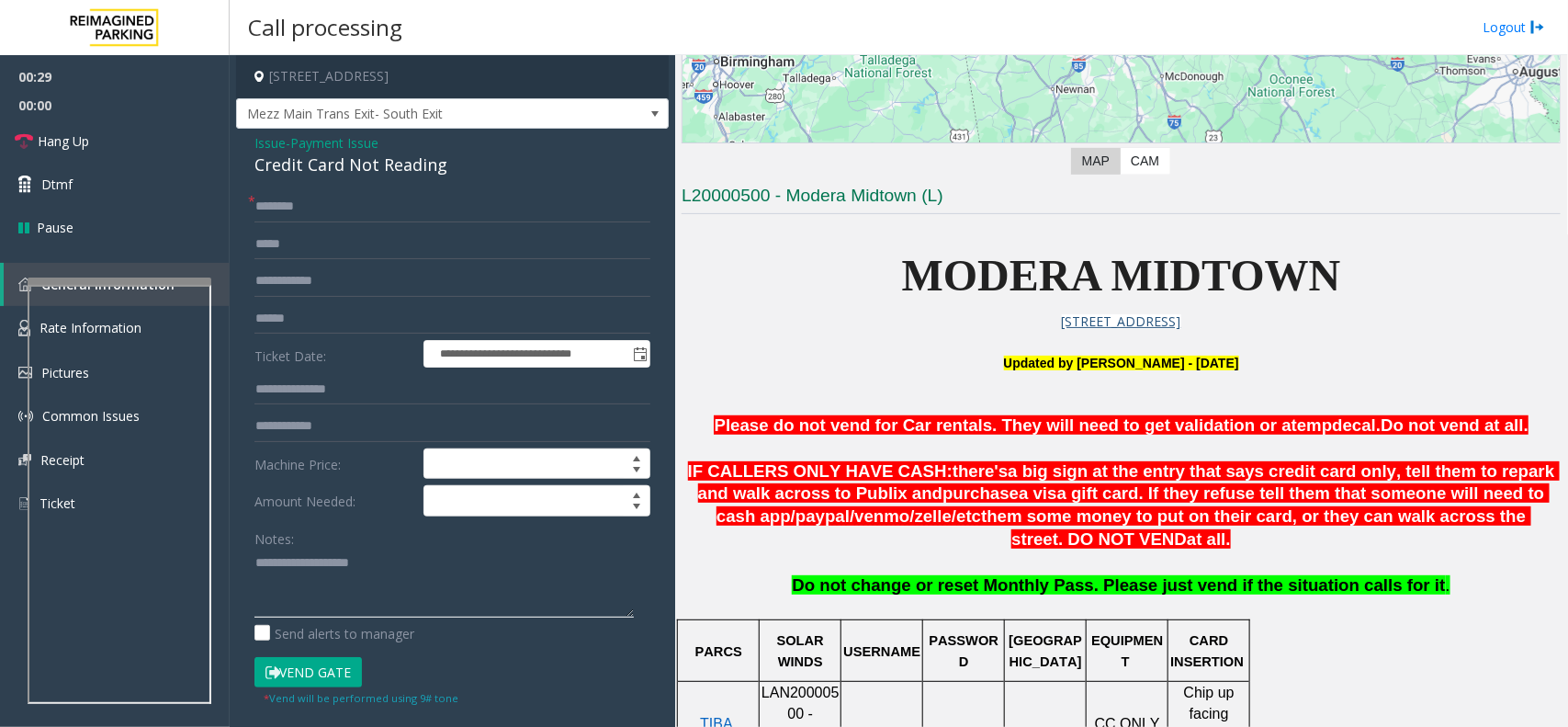 click 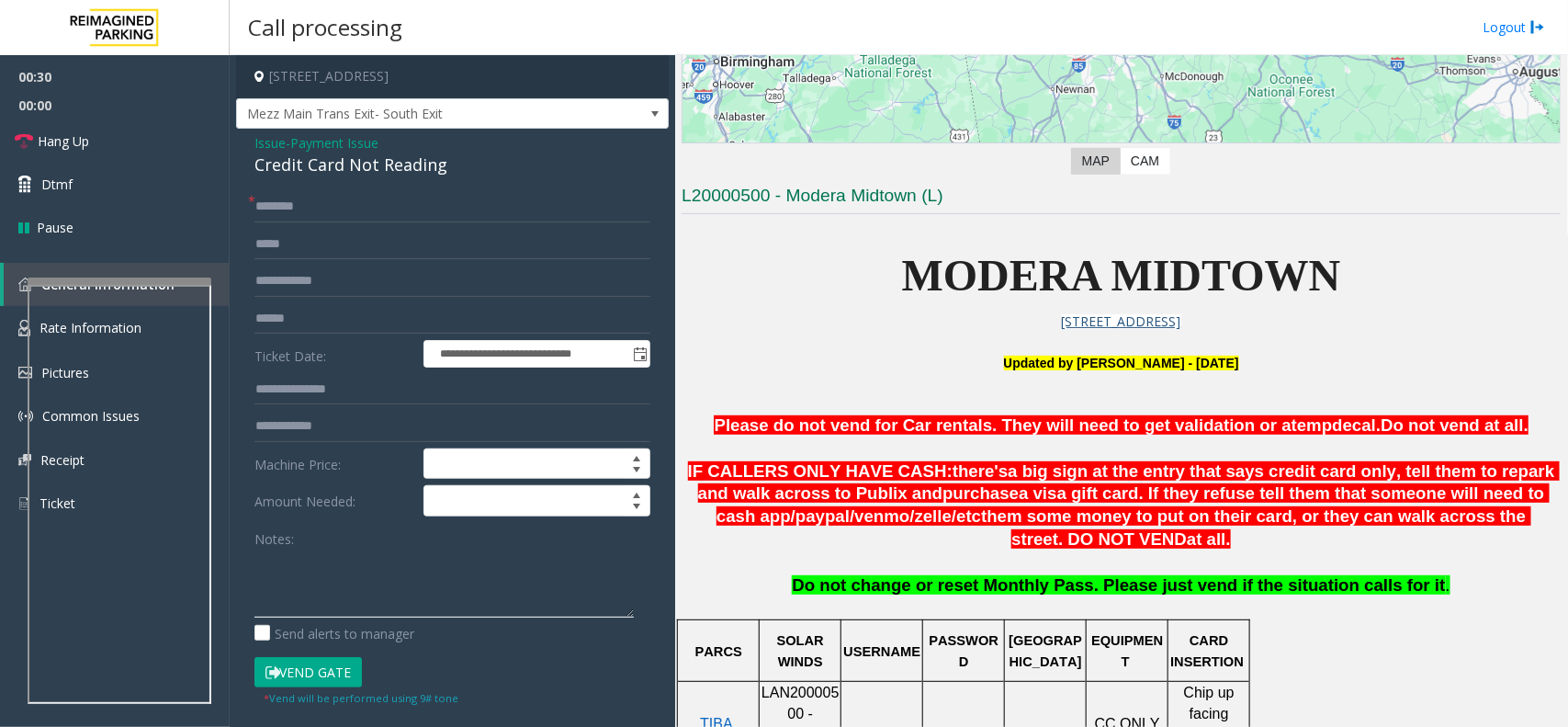 type on "*" 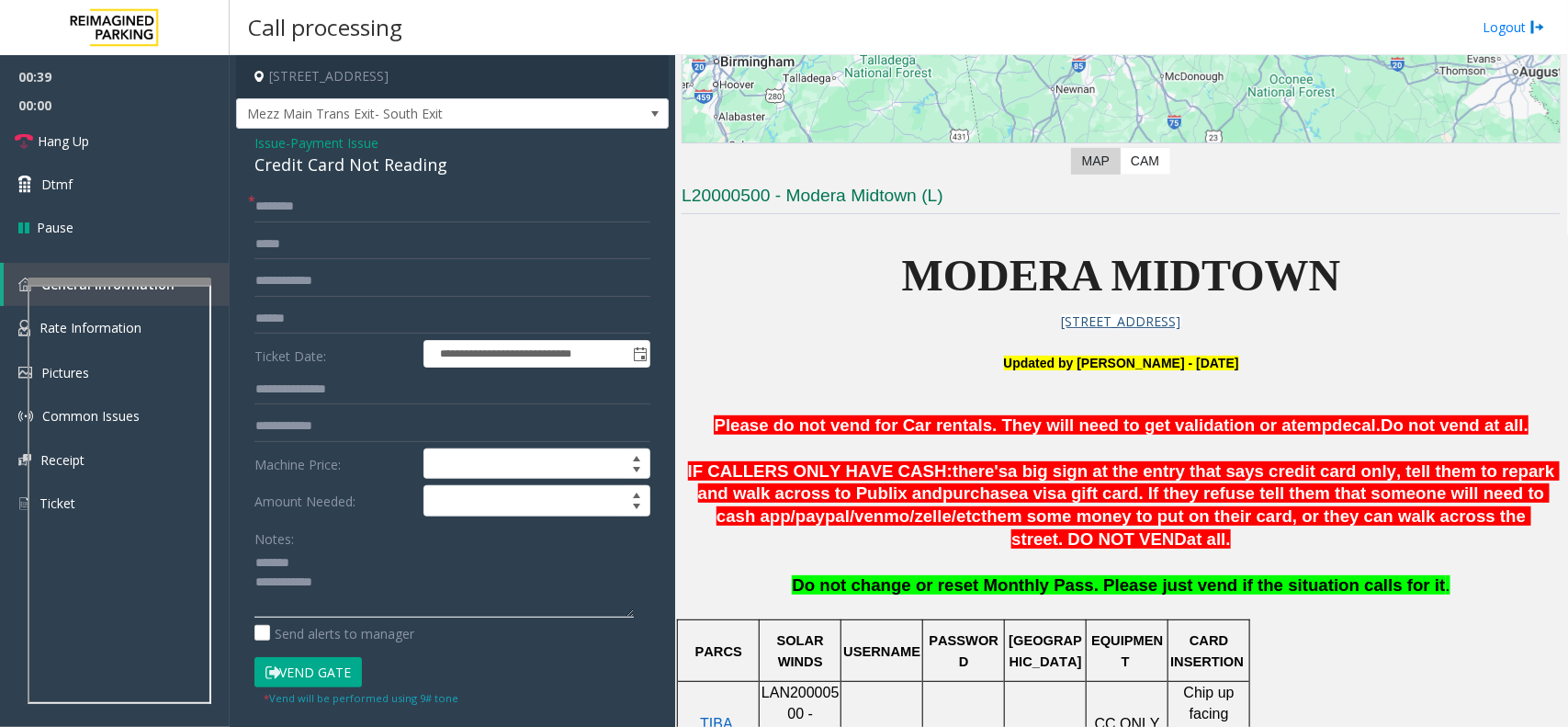 type on "**********" 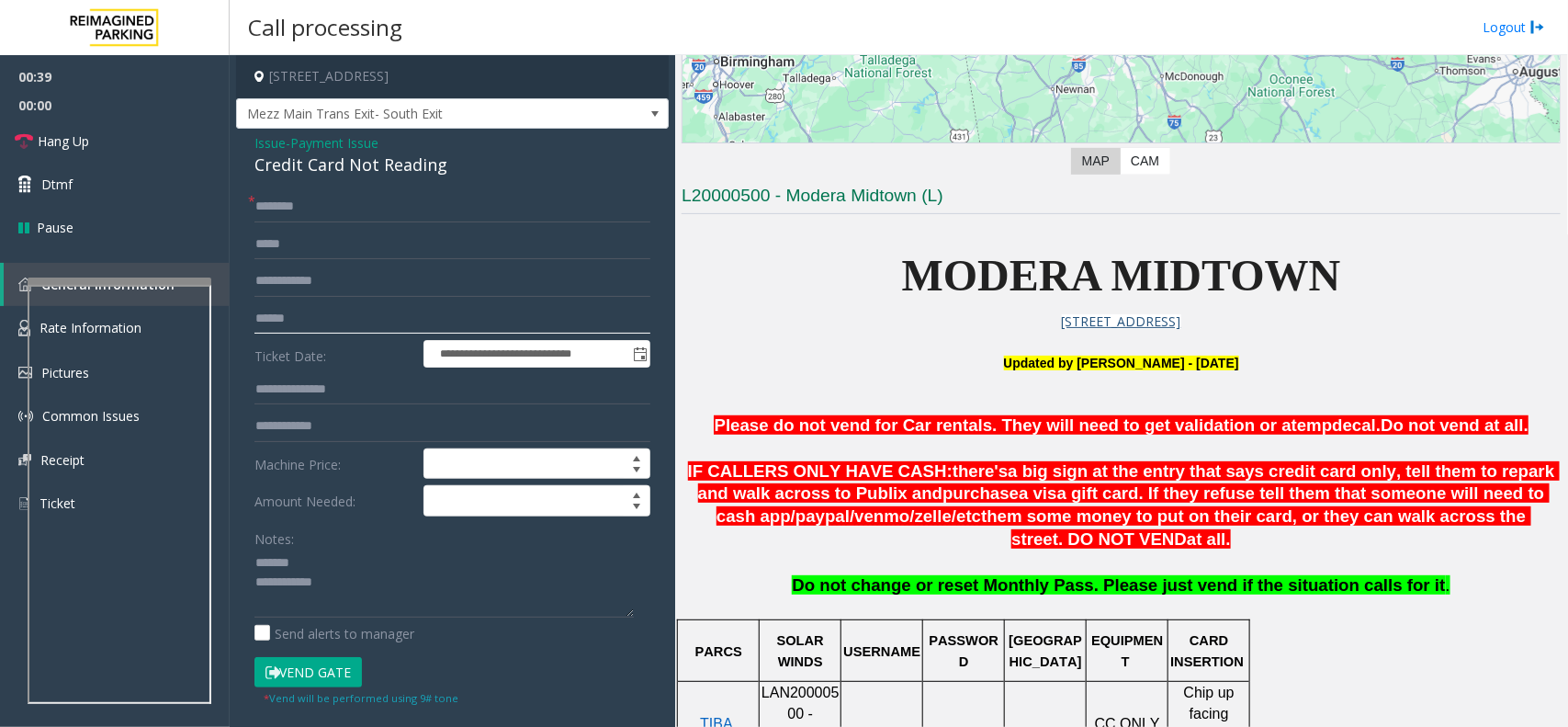 click 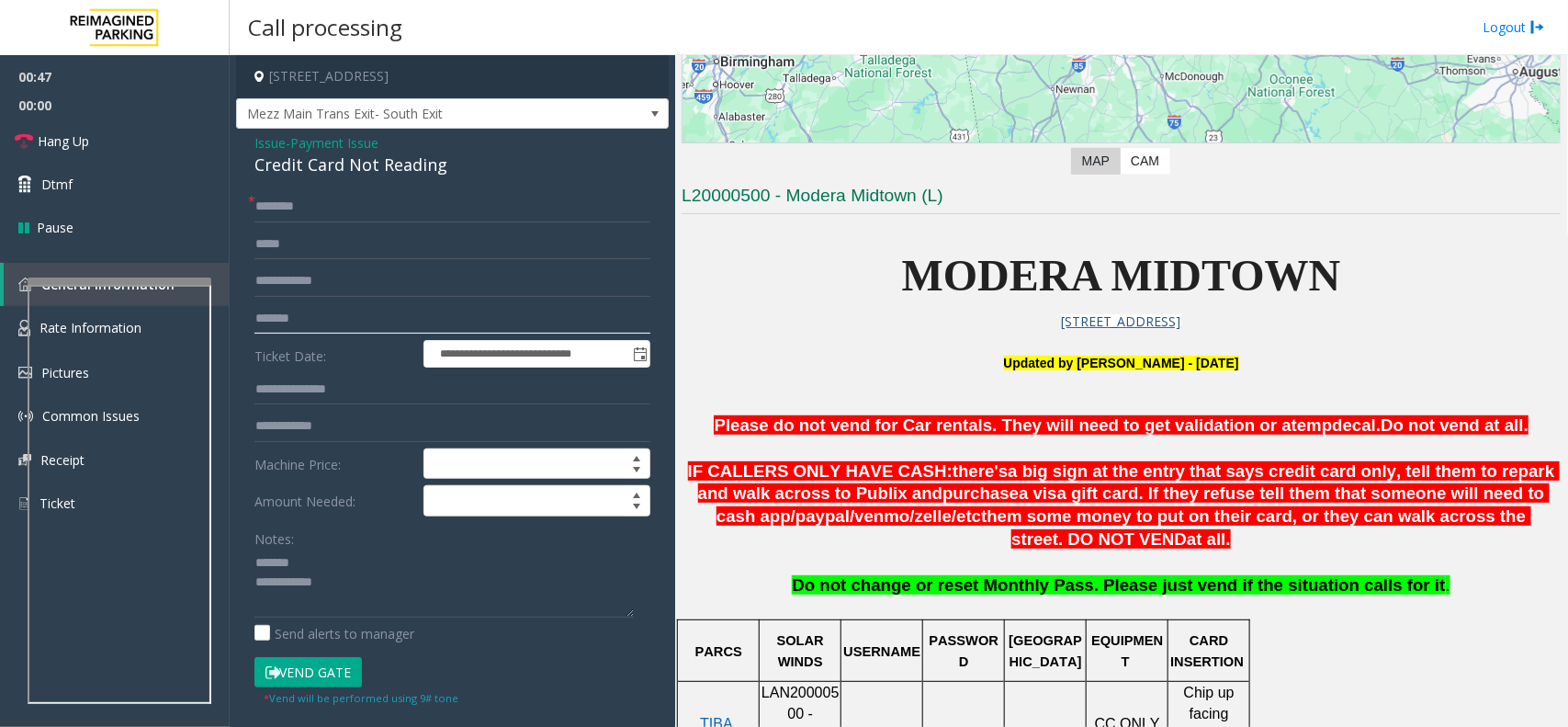 type on "*******" 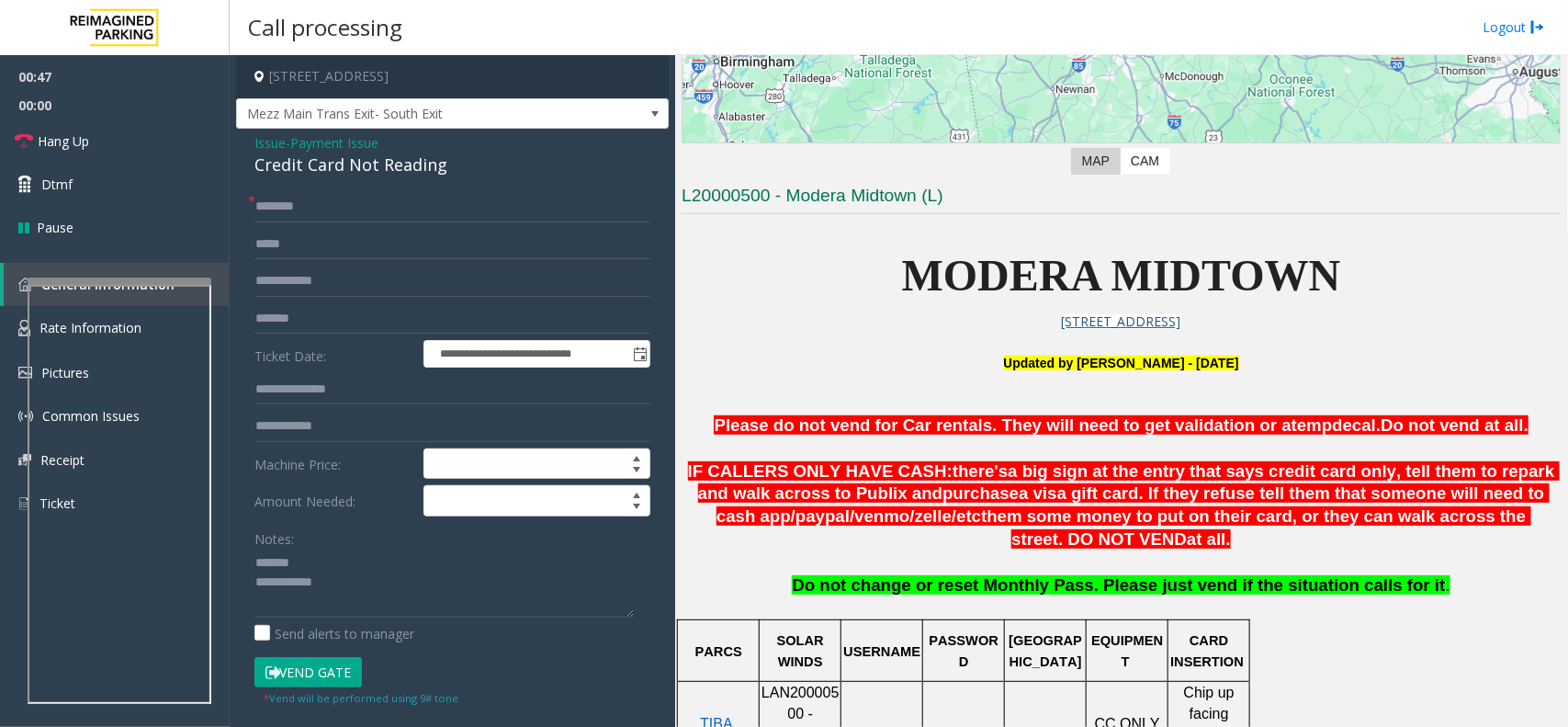 click on "**********" 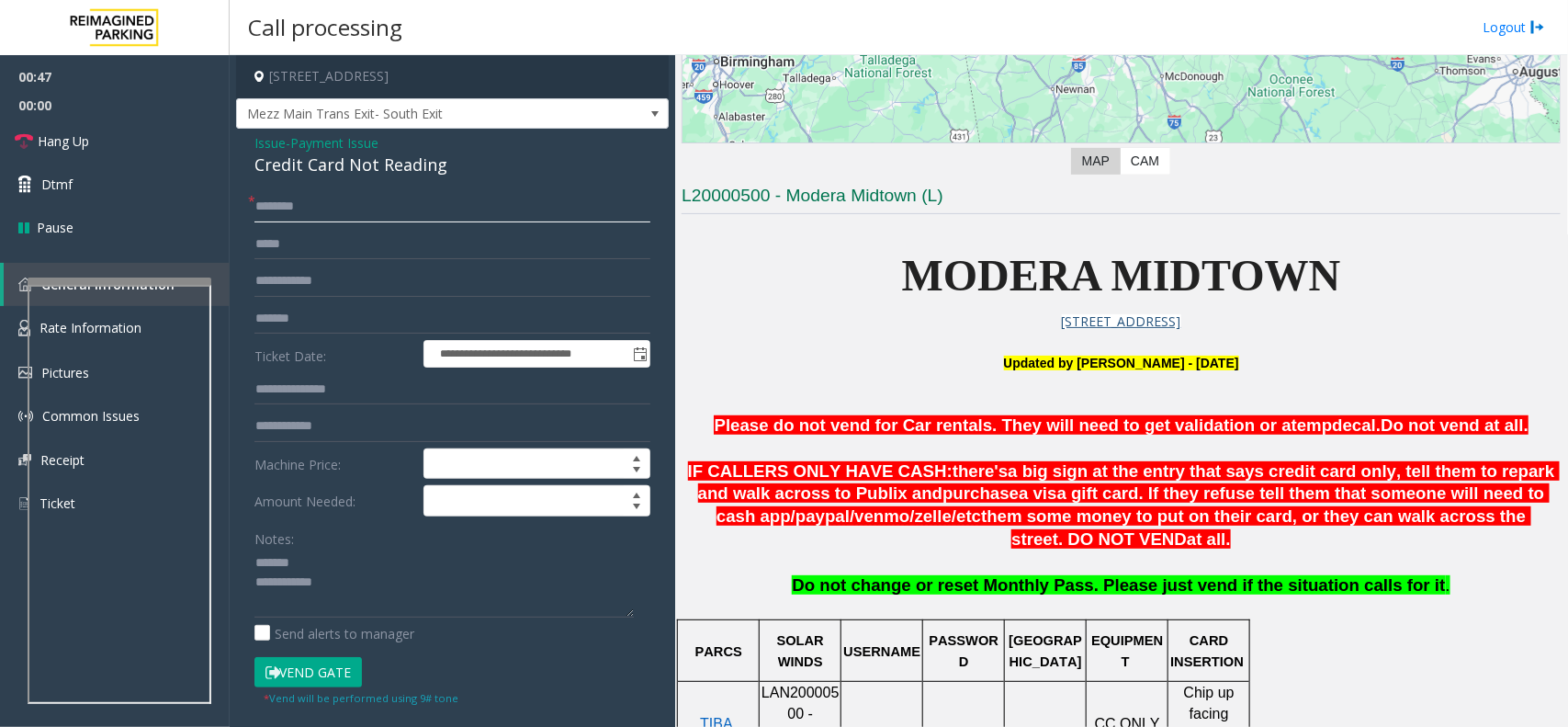 click 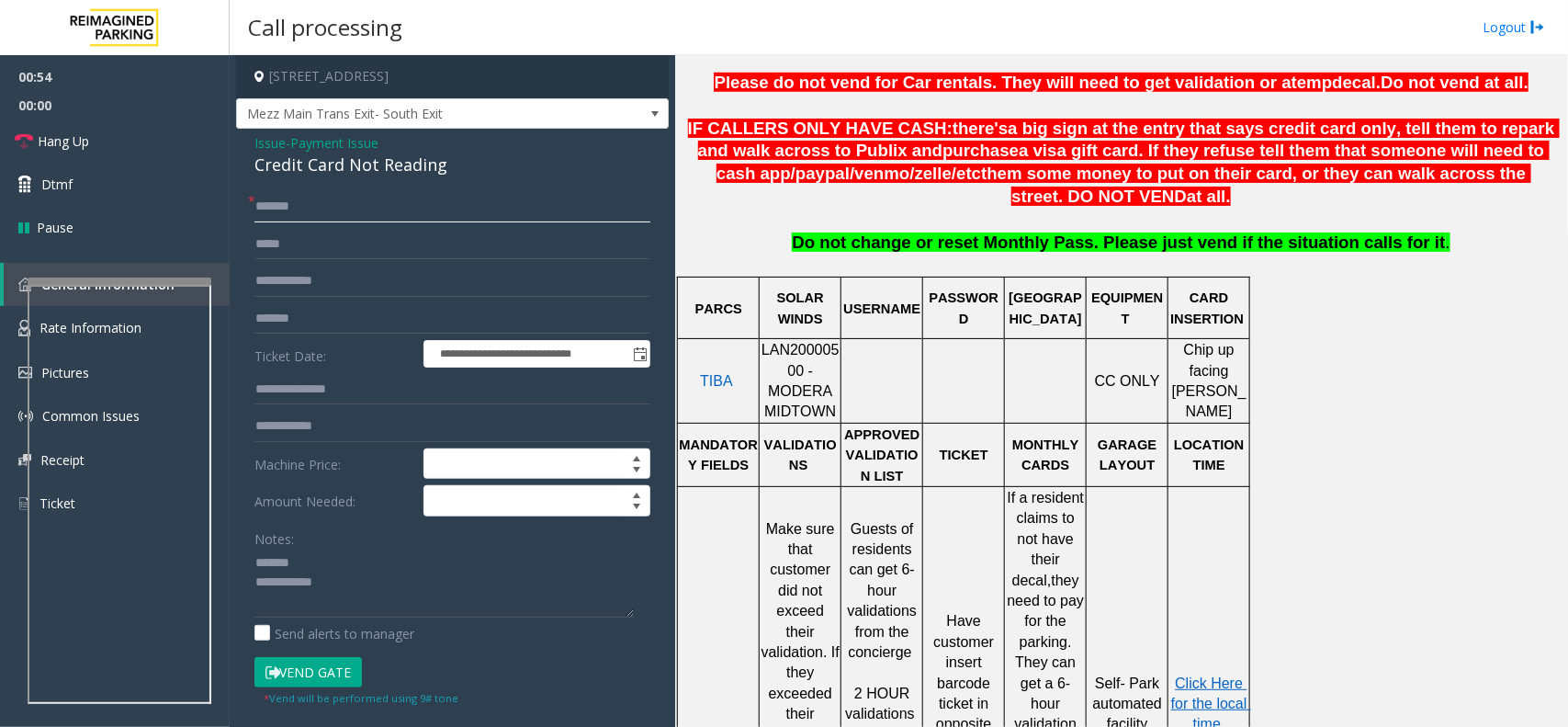 scroll, scrollTop: 689, scrollLeft: 0, axis: vertical 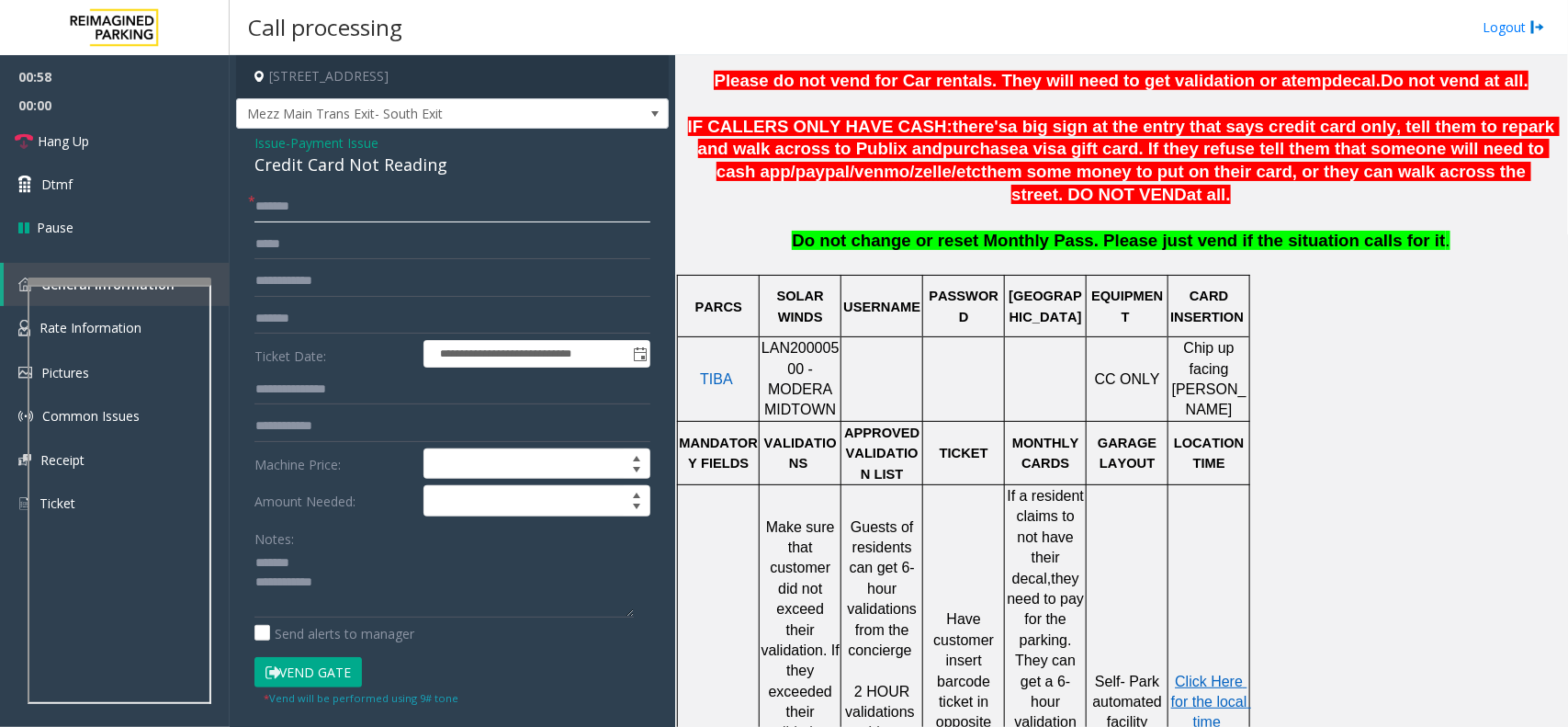 type on "******" 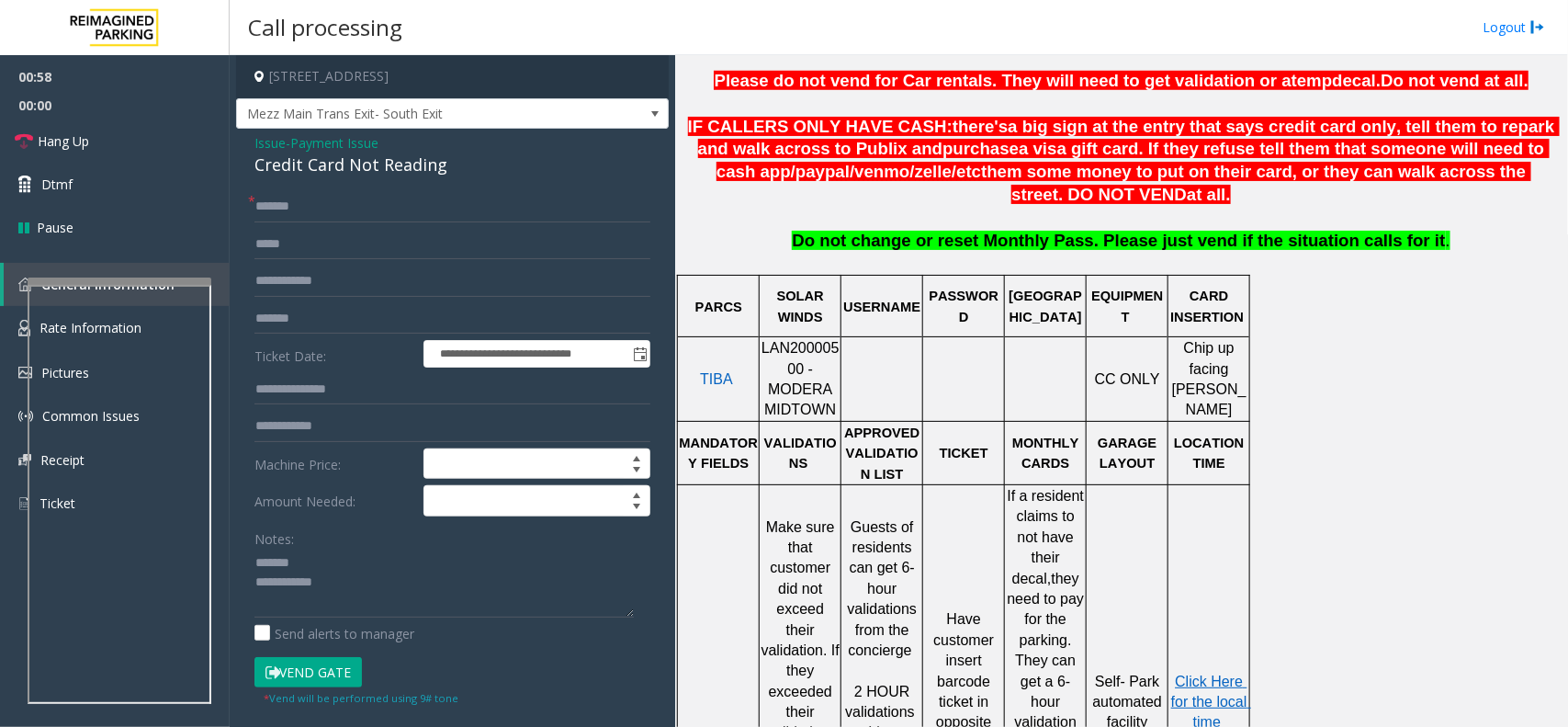 click on "Vend Gate" 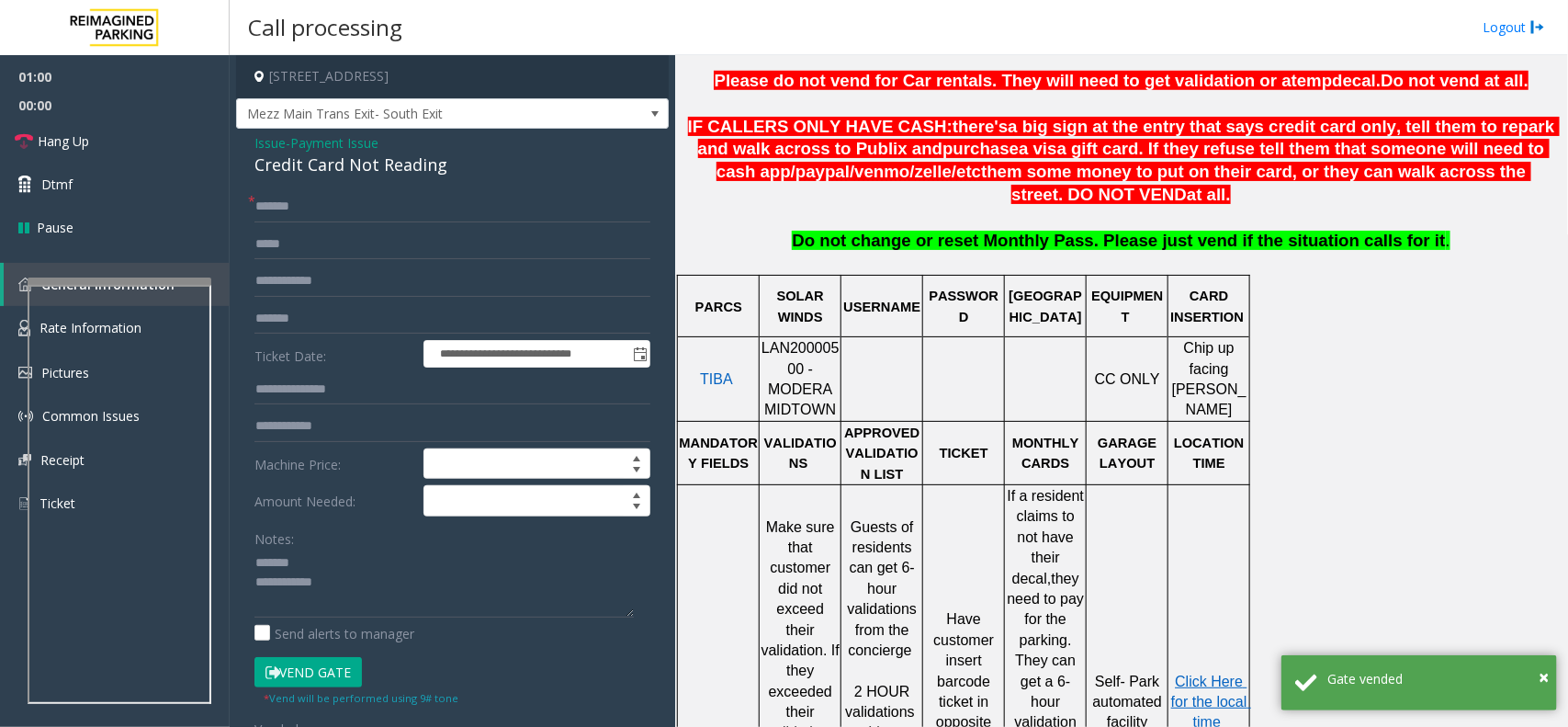 click on "Credit Card Not Reading" 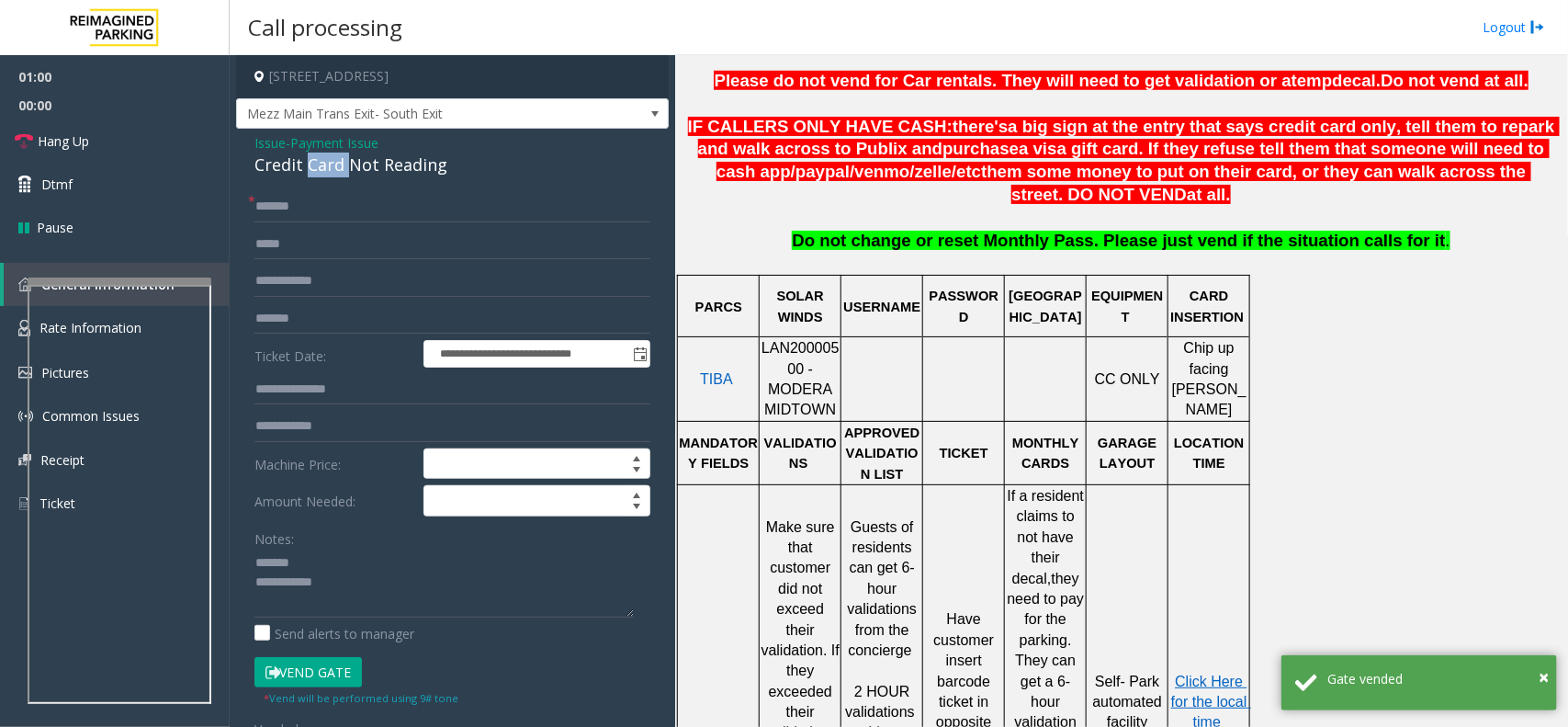 click on "Credit Card Not Reading" 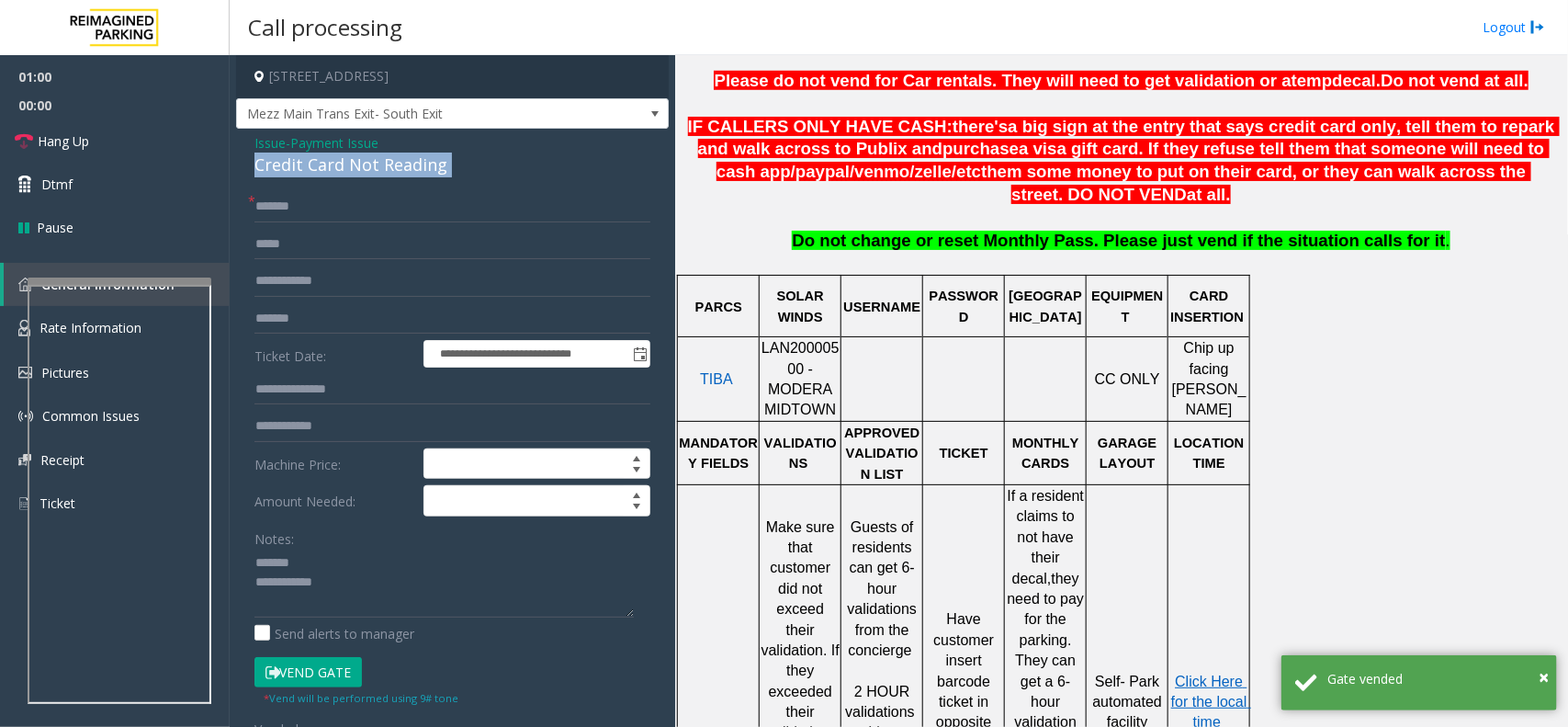 click on "Credit Card Not Reading" 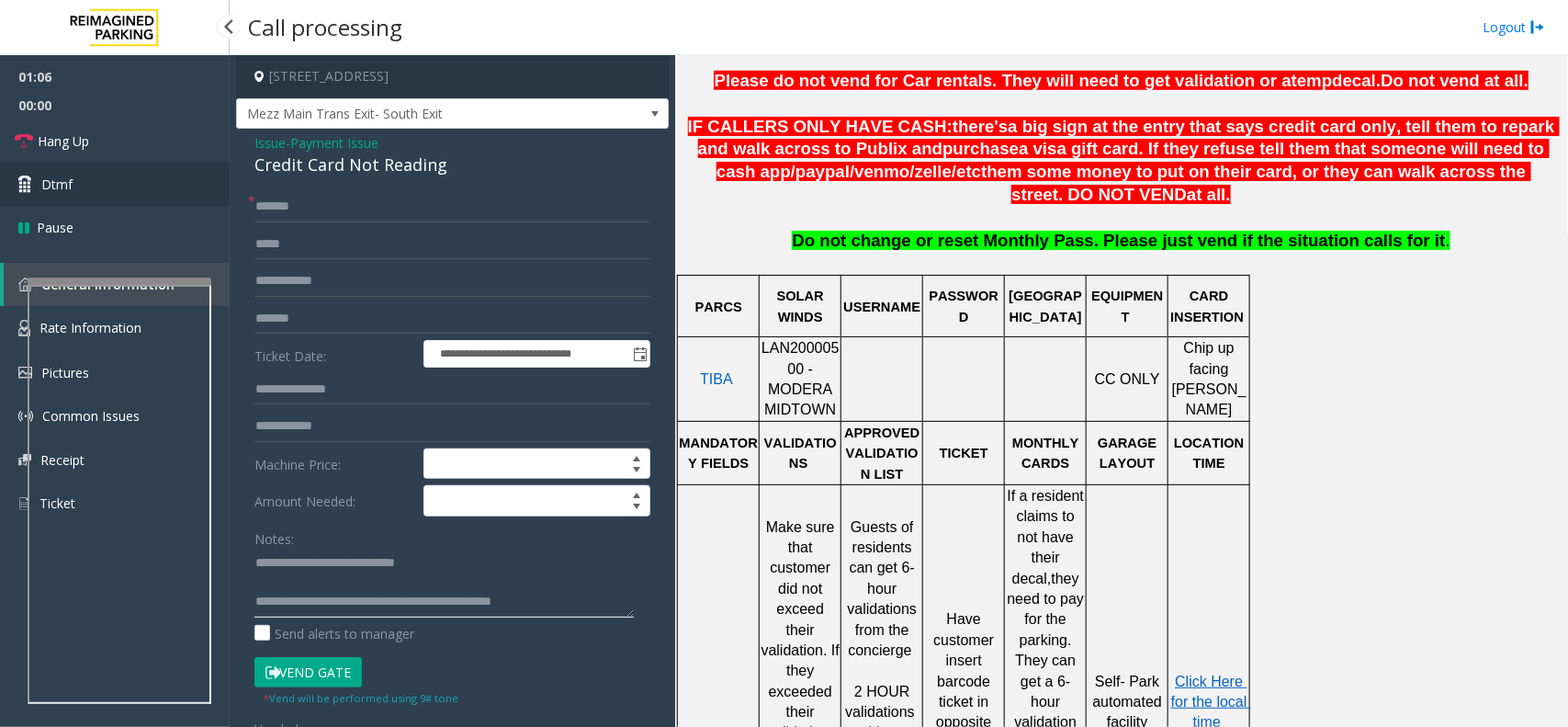 type on "**********" 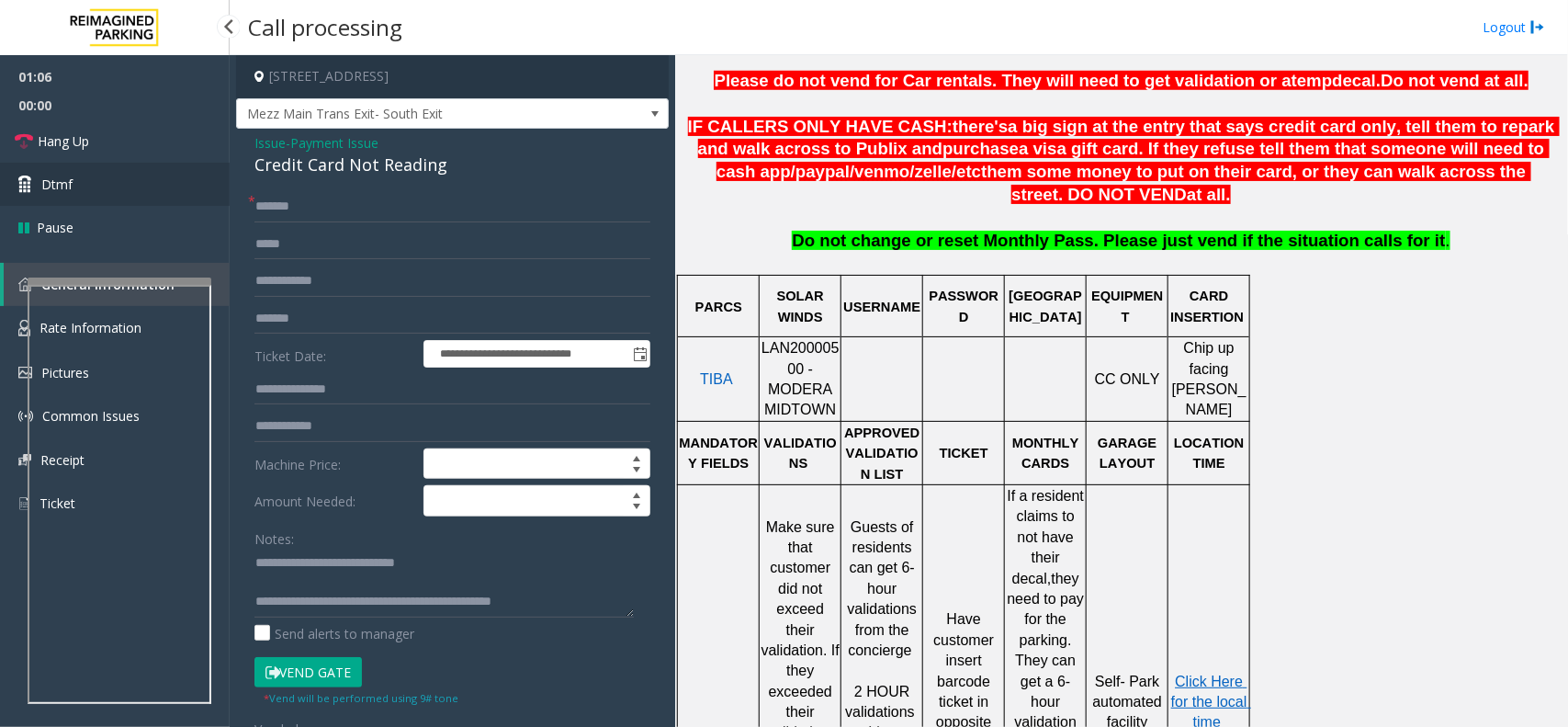 click on "Dtmf" at bounding box center (115, 184) 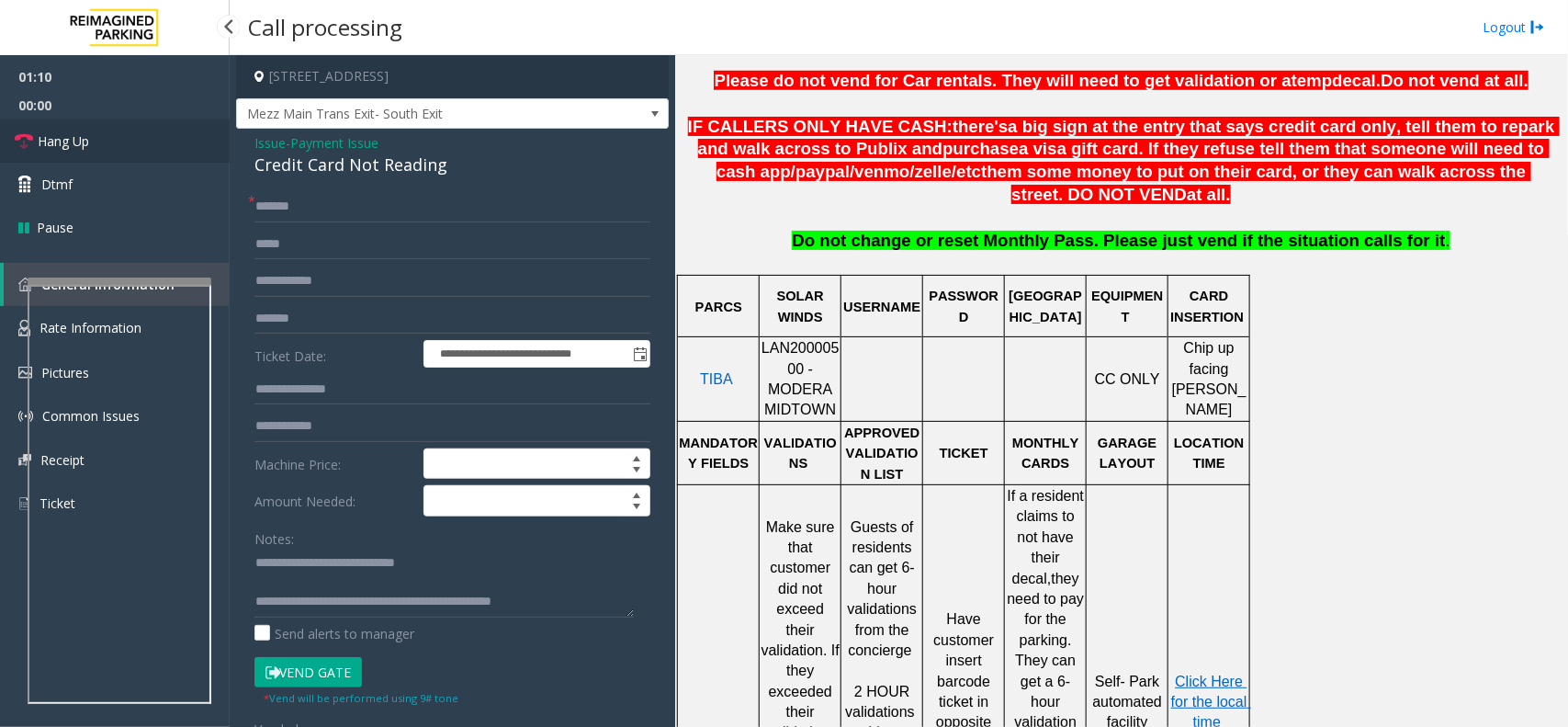 click on "Hang Up" at bounding box center [115, 141] 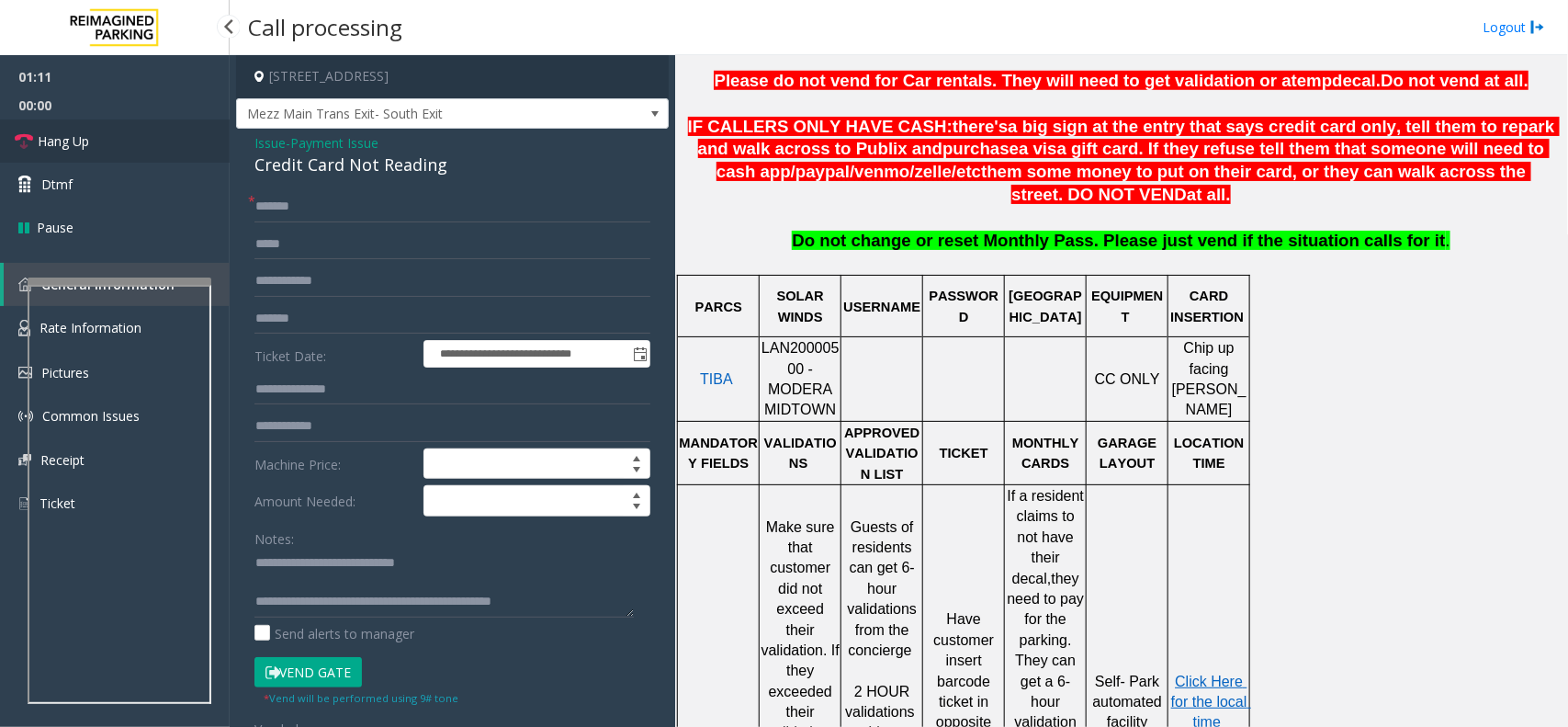 click on "Hang Up" at bounding box center [115, 141] 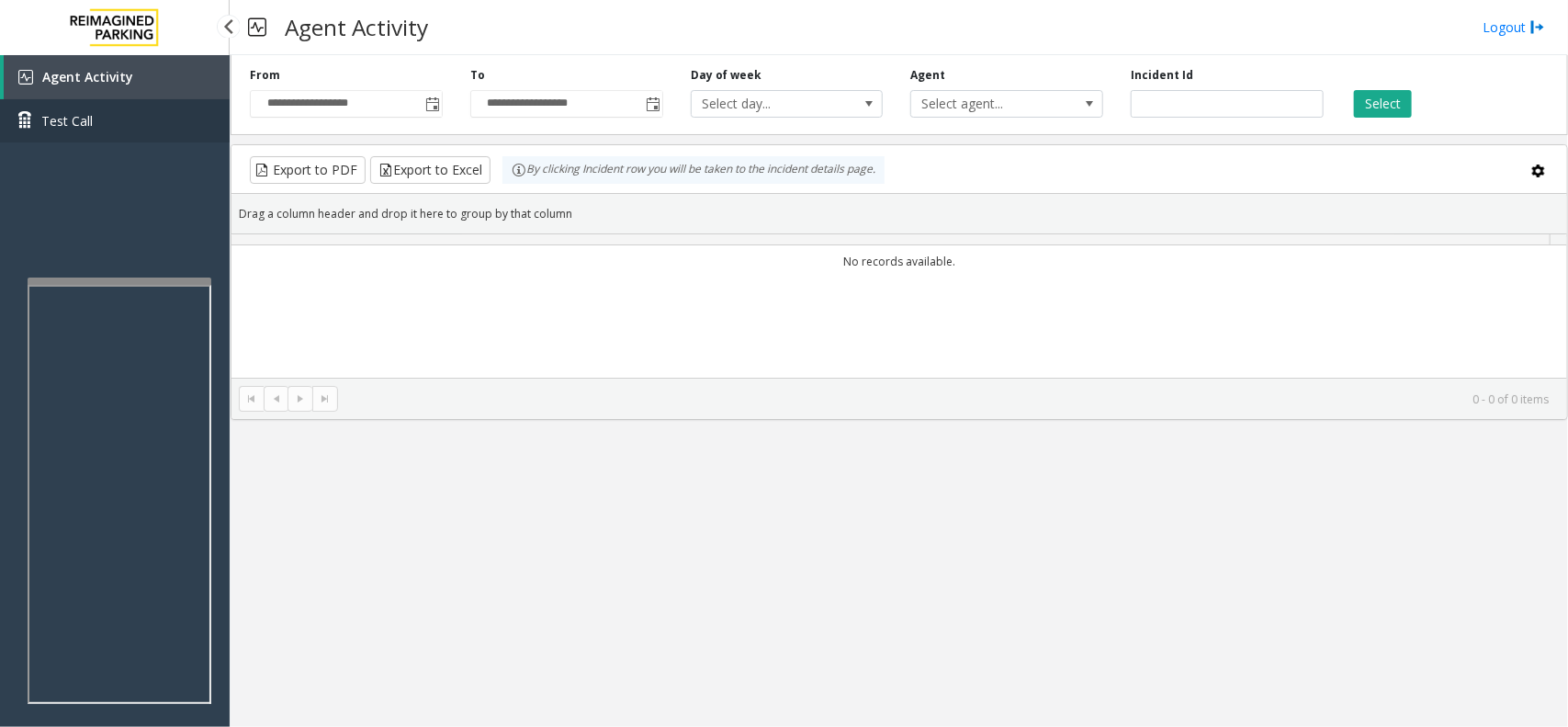 click on "Test Call" at bounding box center [115, 120] 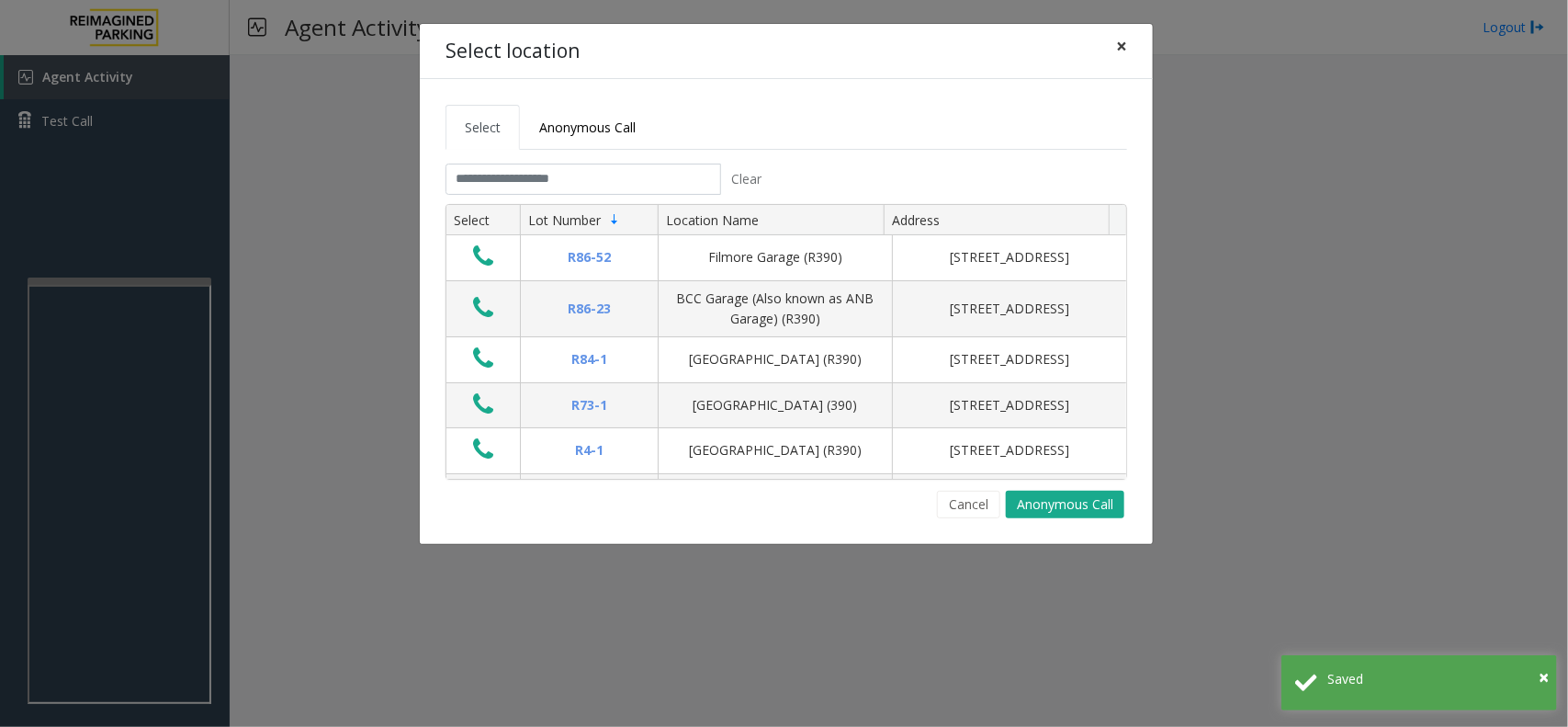 click on "×" 